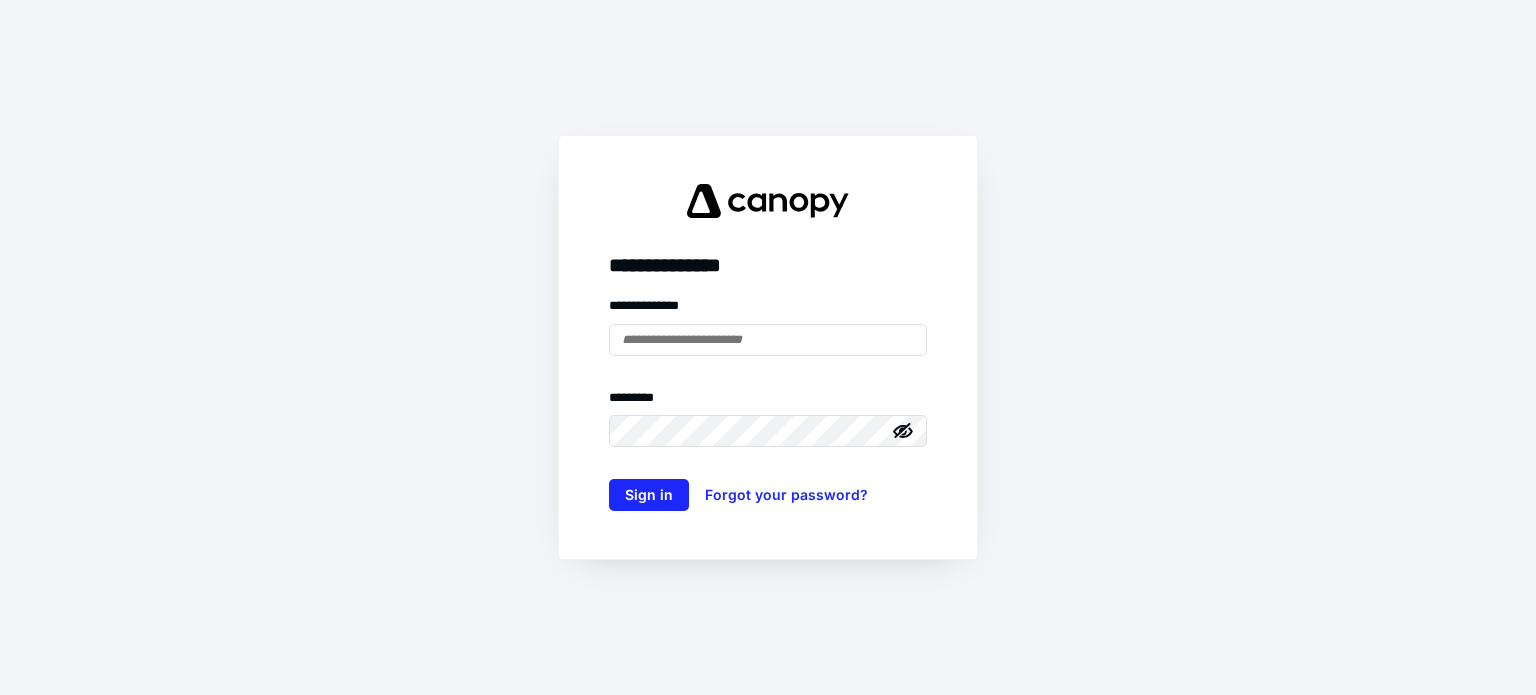 scroll, scrollTop: 0, scrollLeft: 0, axis: both 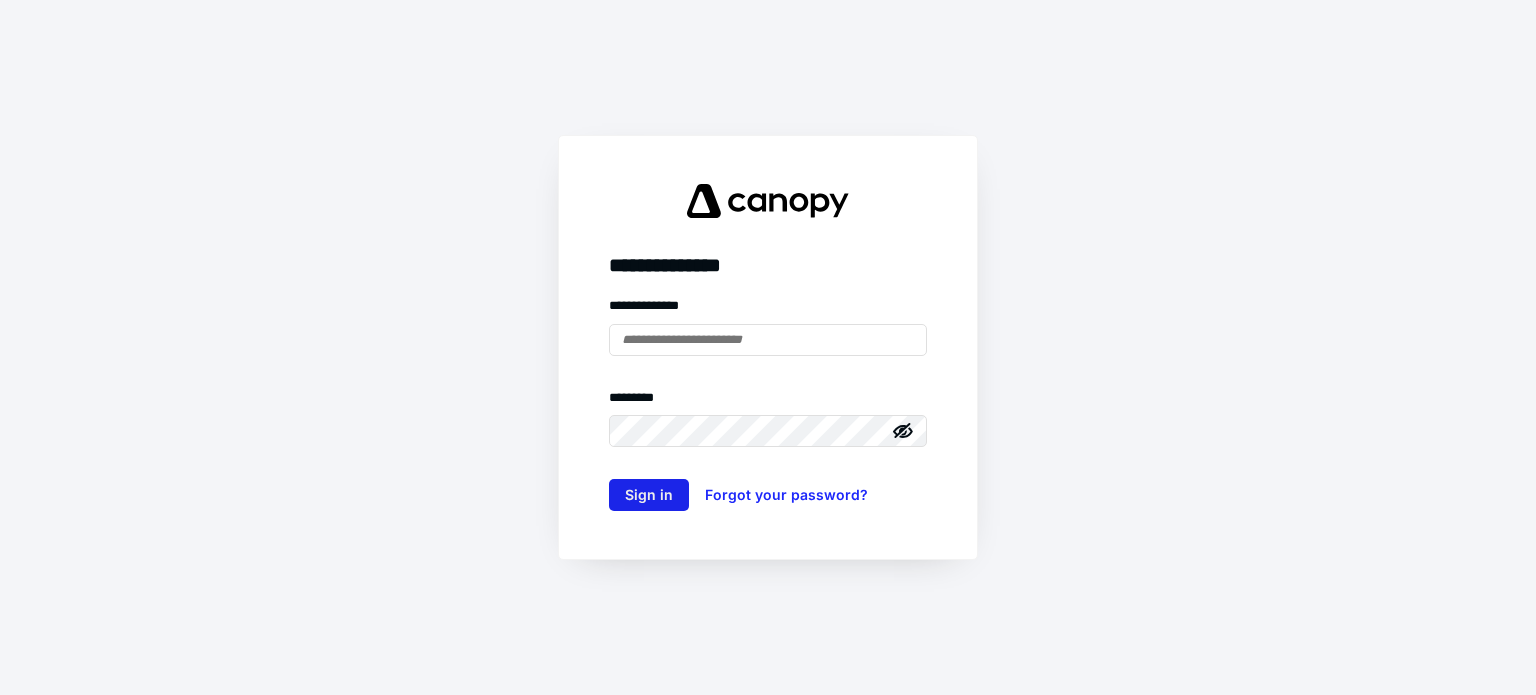 type on "**********" 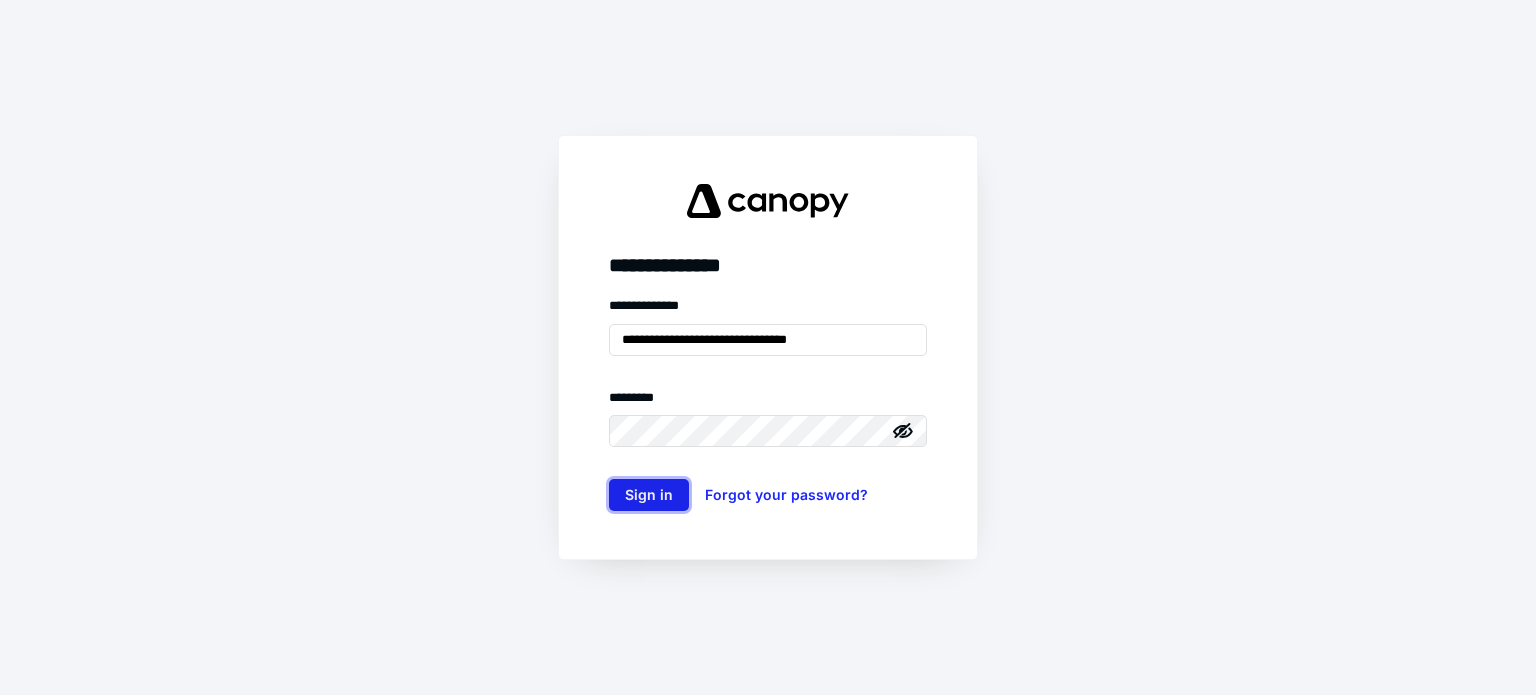 click on "Sign in" at bounding box center [649, 495] 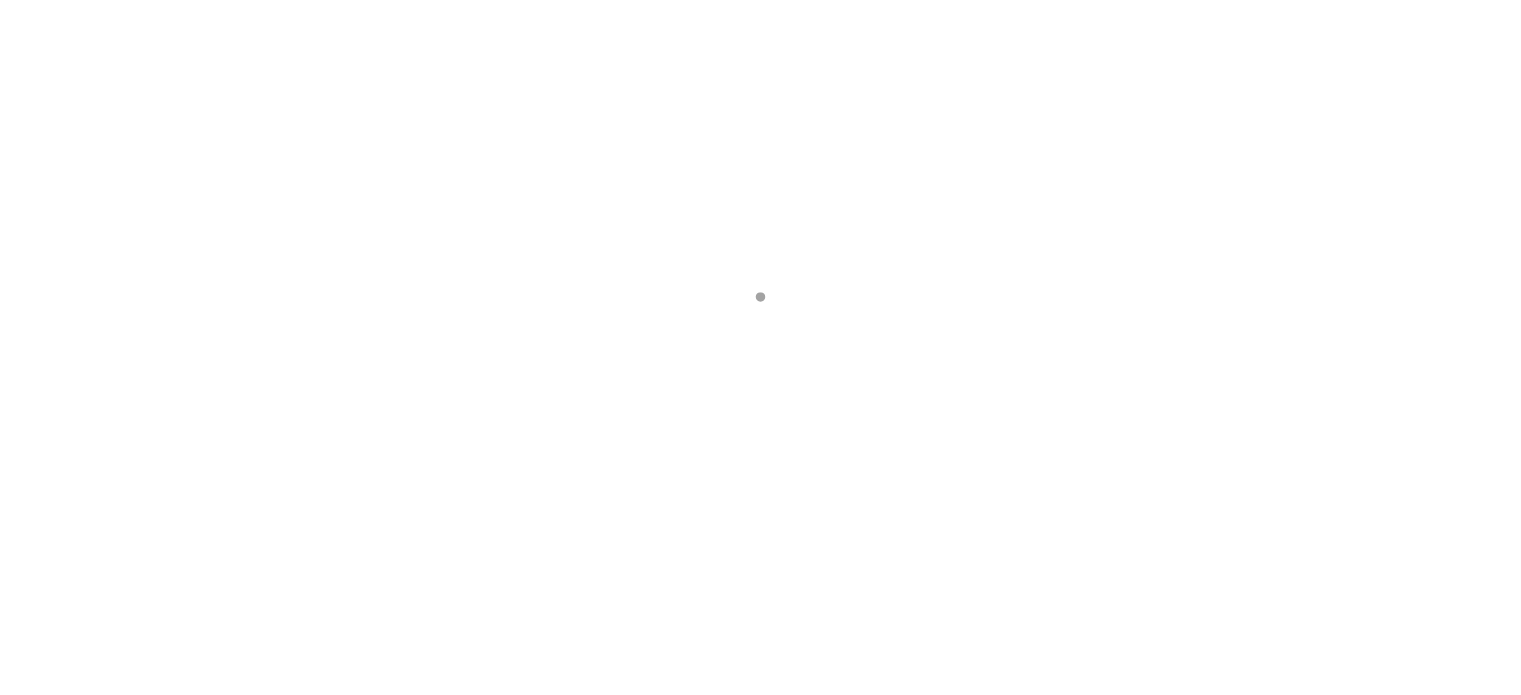 scroll, scrollTop: 0, scrollLeft: 0, axis: both 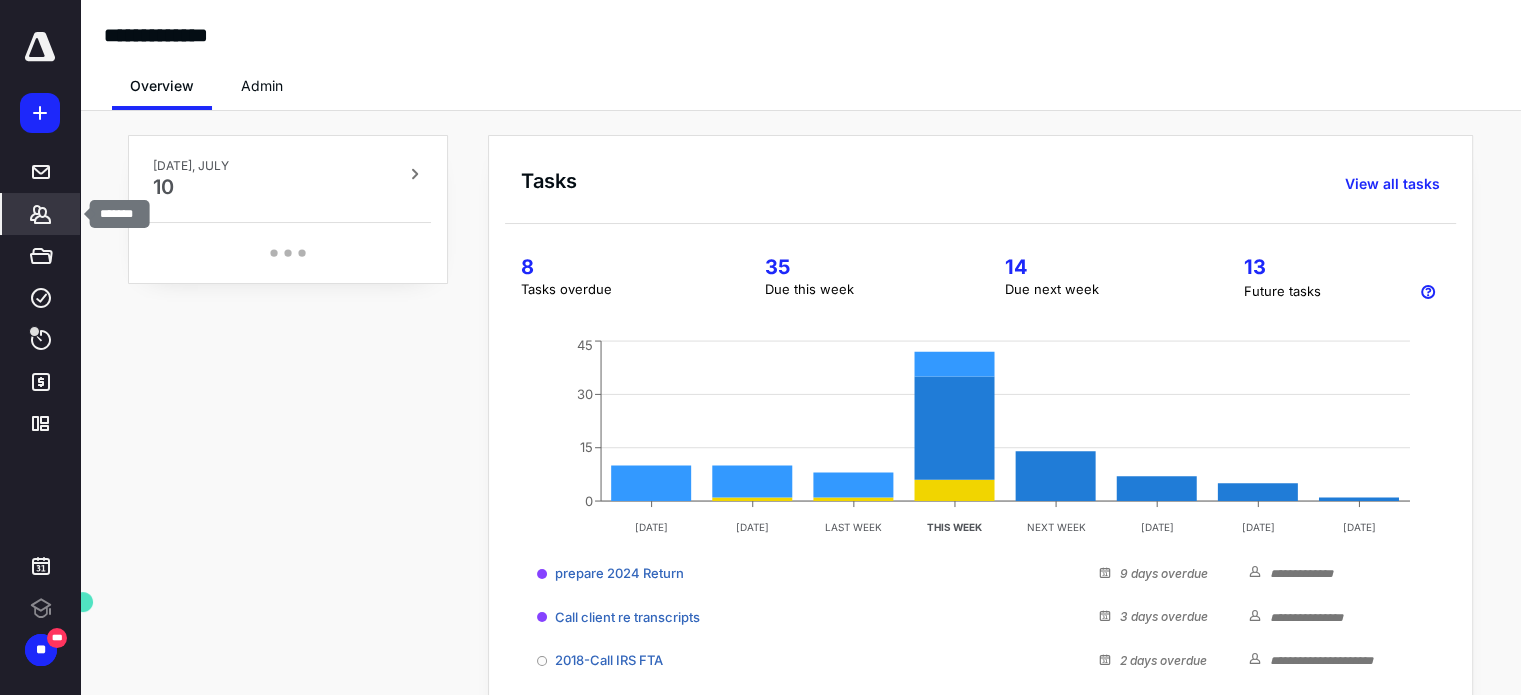 click 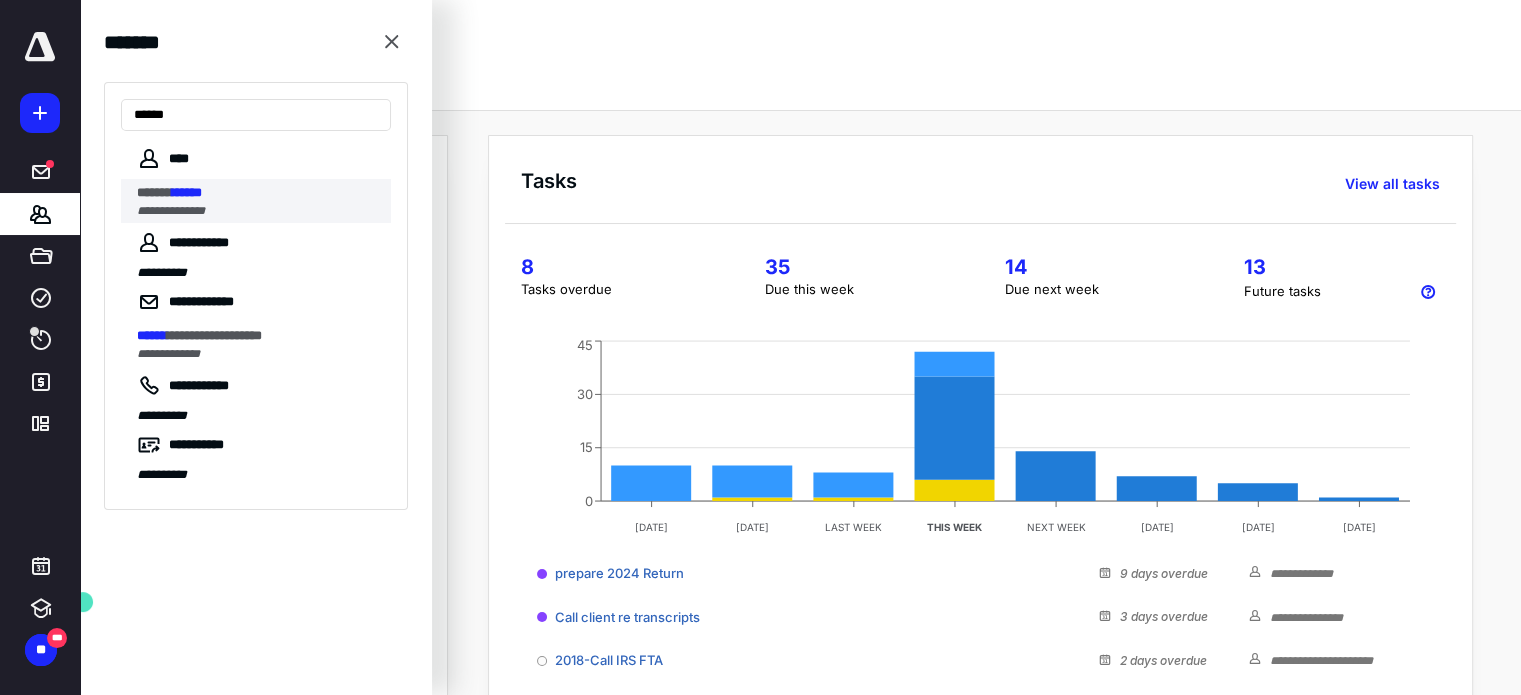 type on "******" 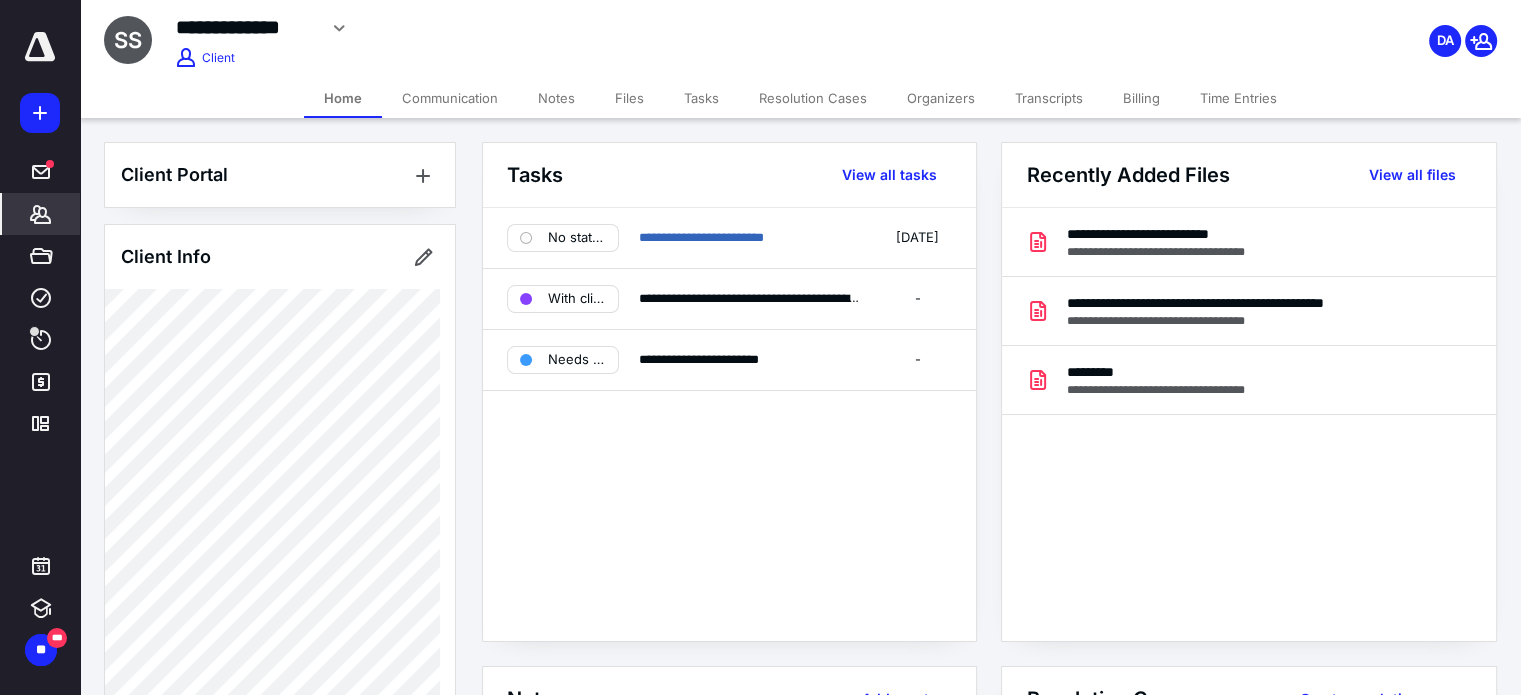 click on "Files" at bounding box center [629, 98] 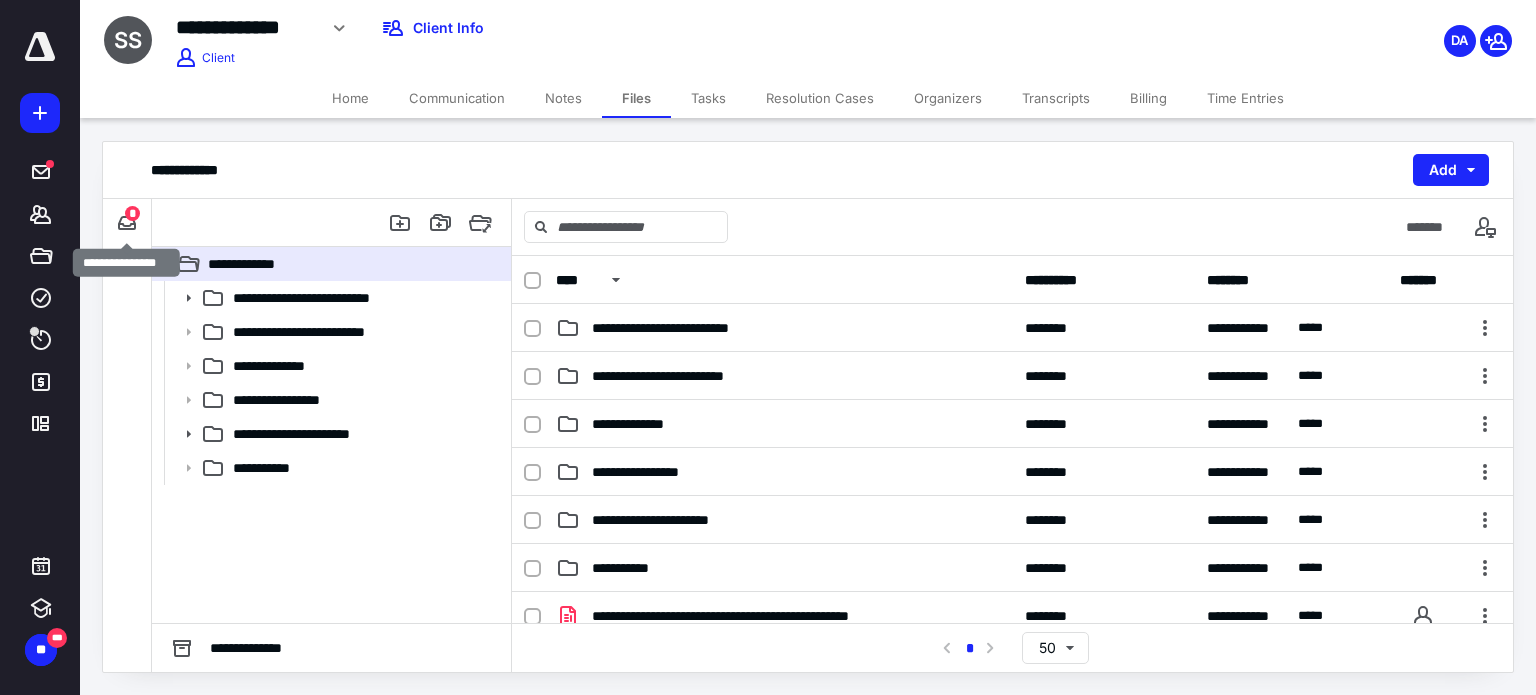 click on "*" at bounding box center [132, 213] 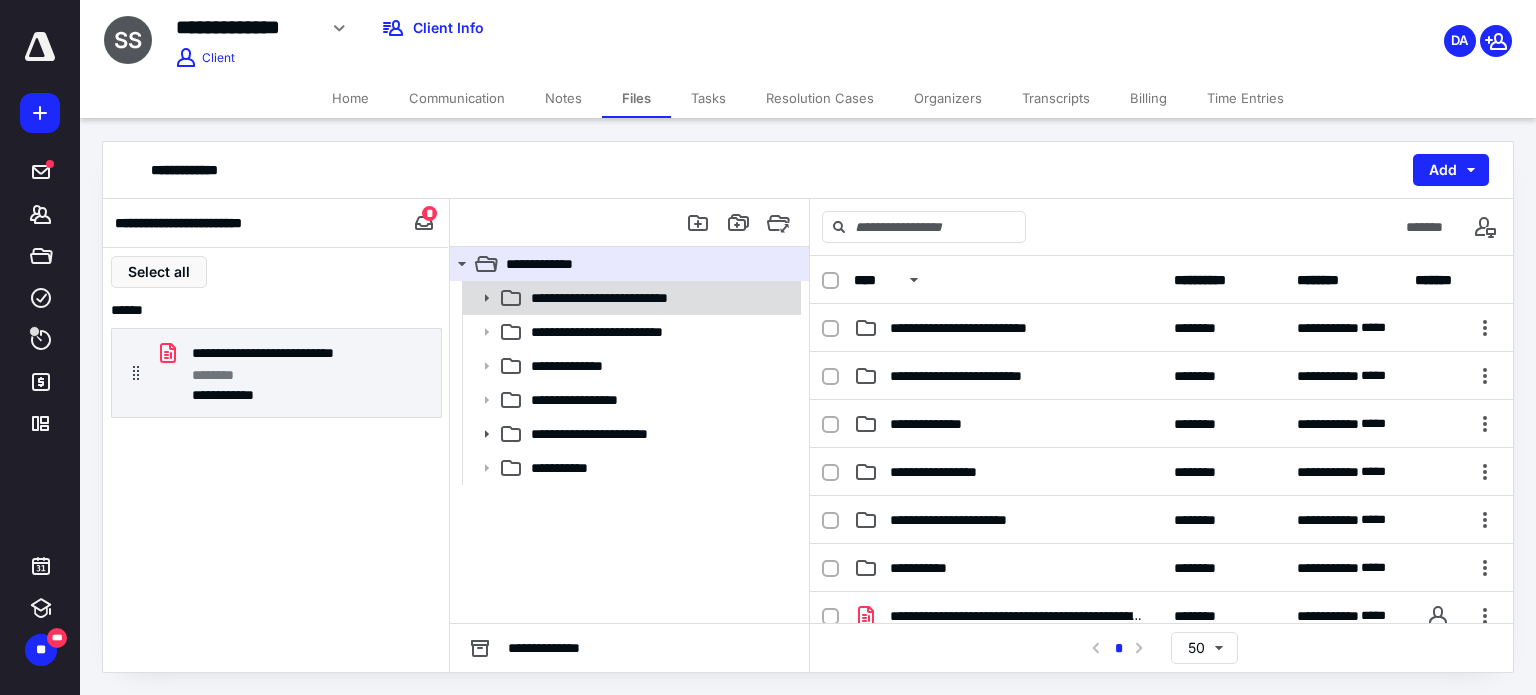 click 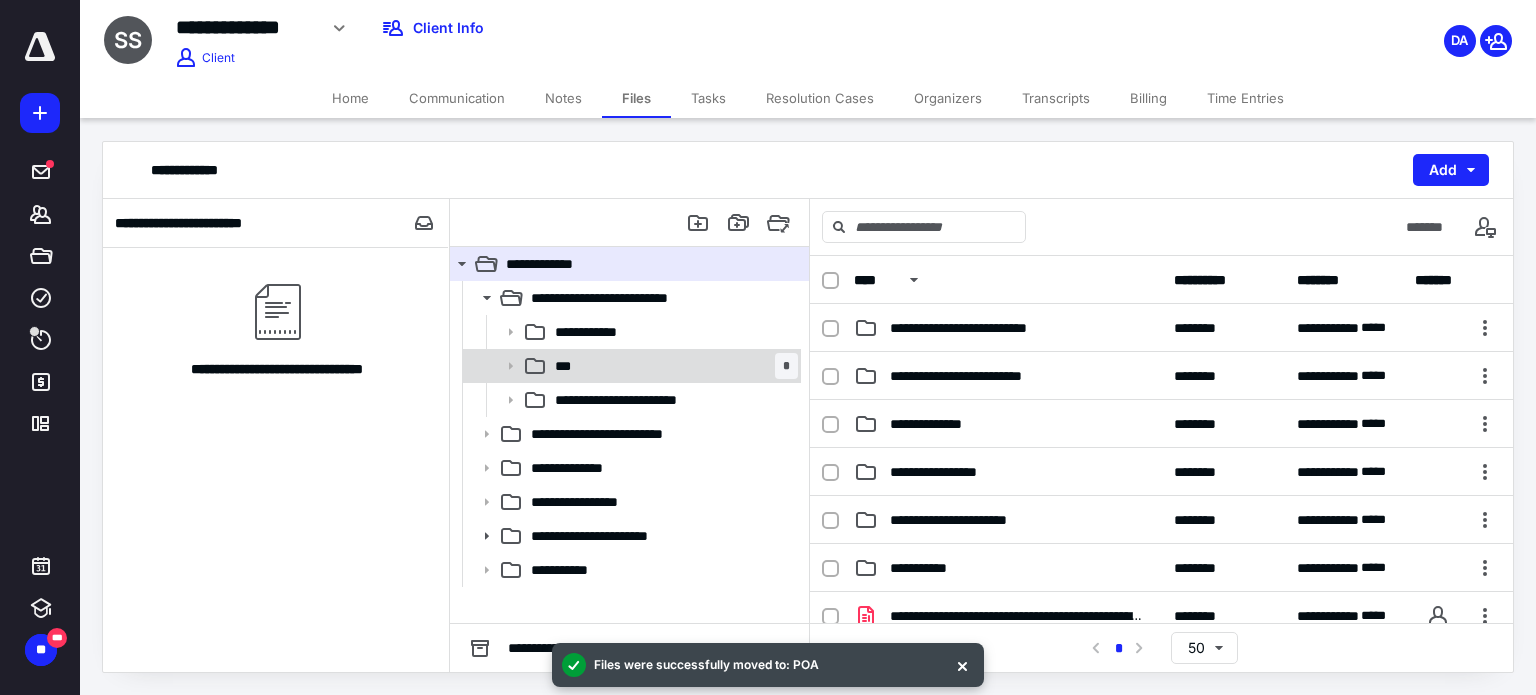 click on "*** *" at bounding box center (672, 366) 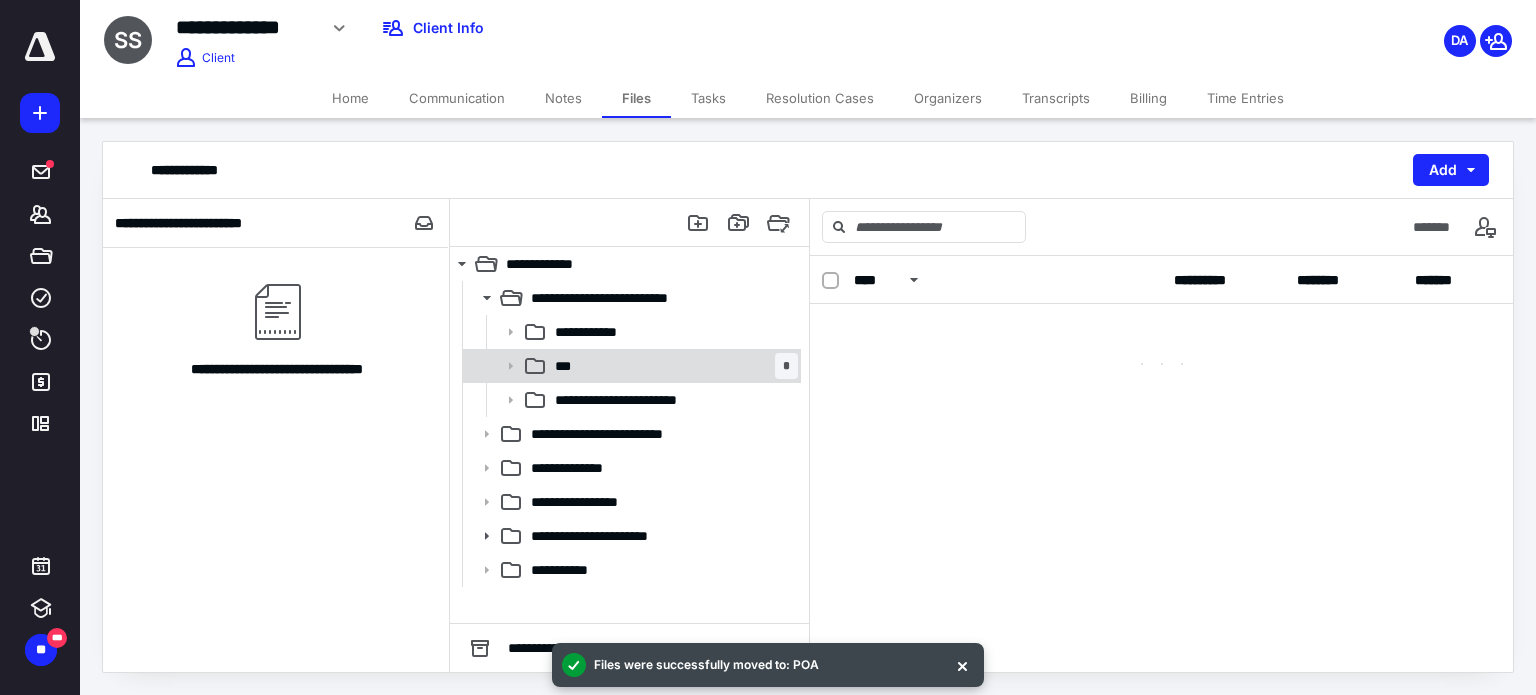 click on "*** *" at bounding box center (672, 366) 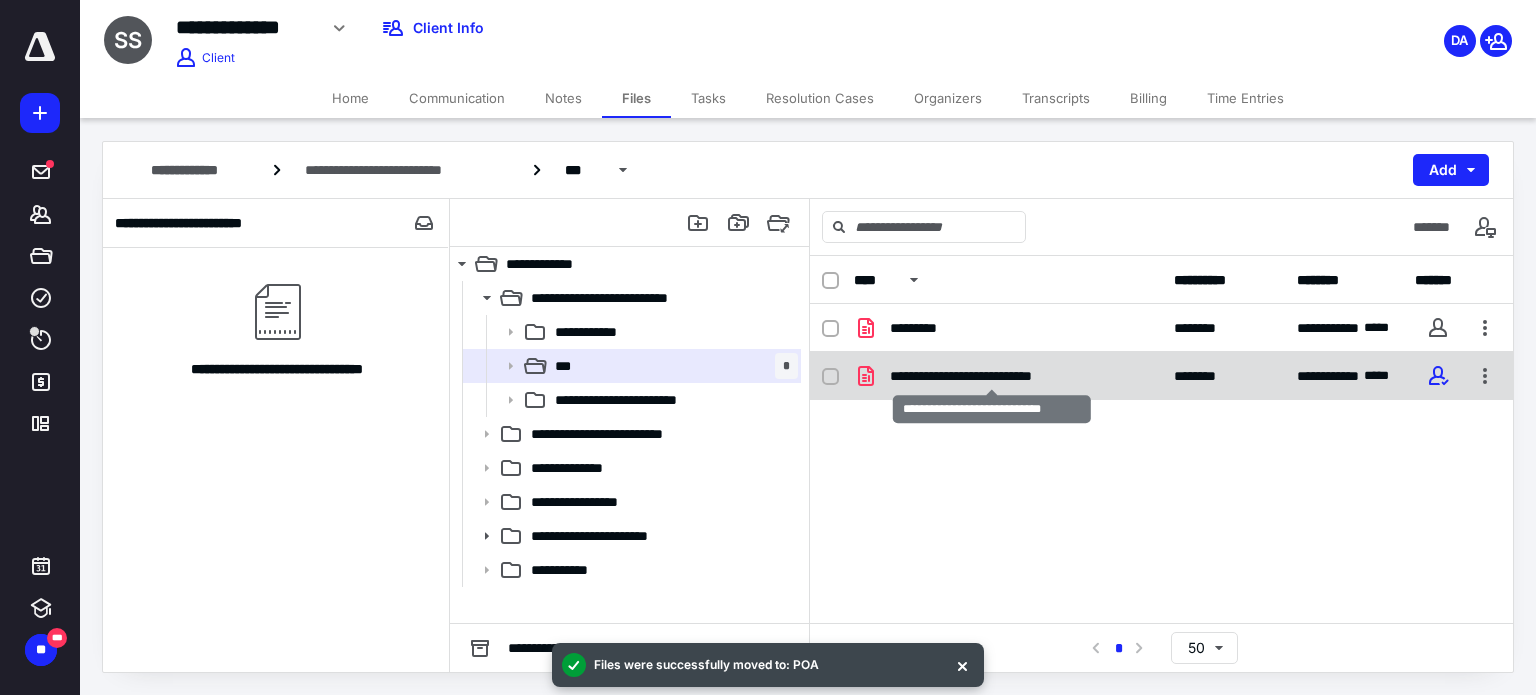 click on "**********" at bounding box center [992, 376] 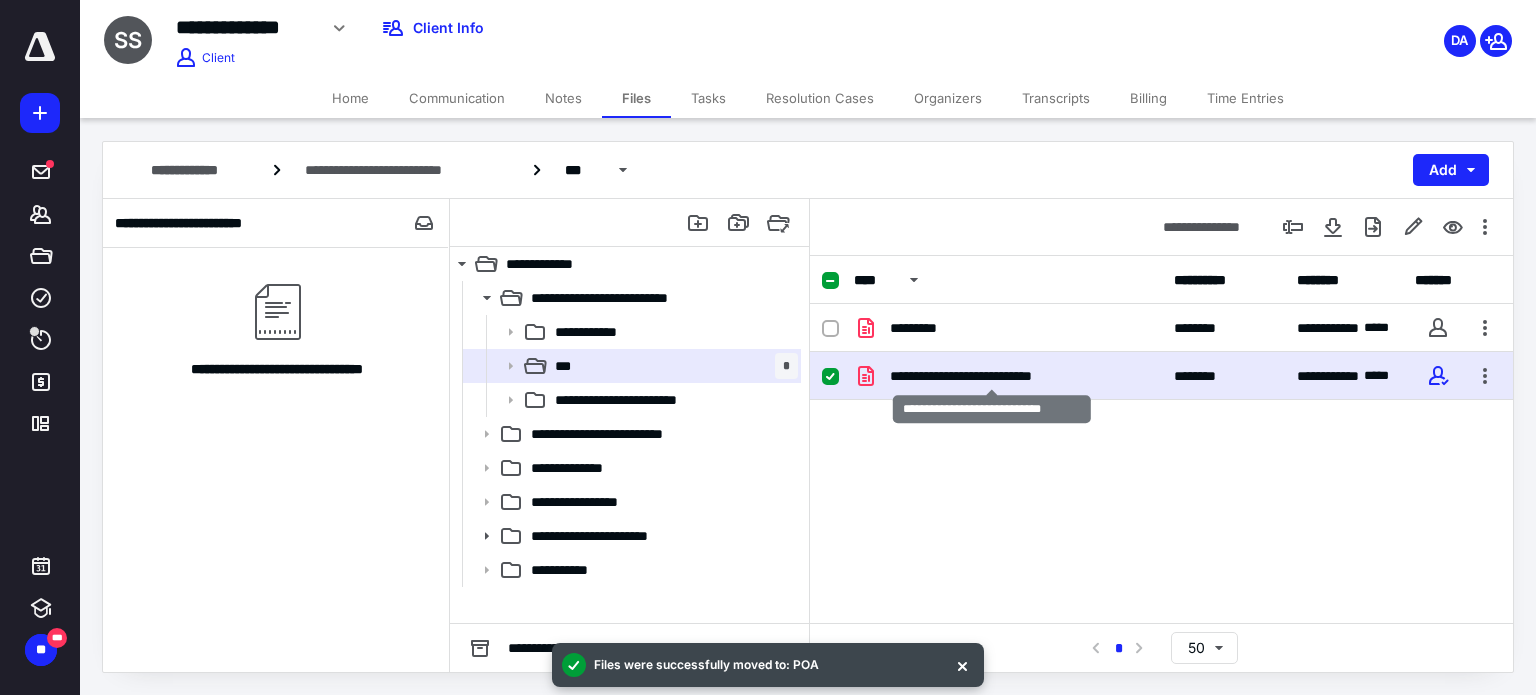 click on "**********" at bounding box center (992, 376) 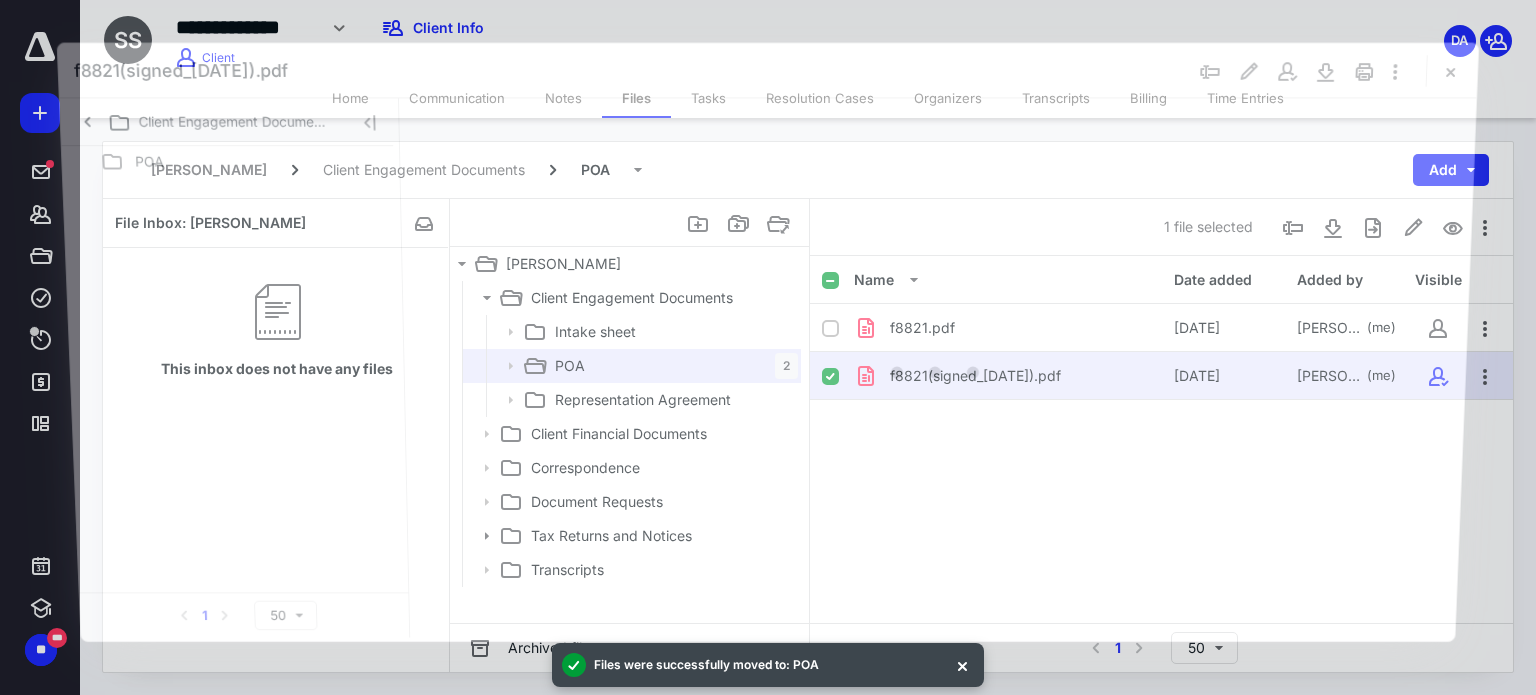 scroll, scrollTop: 0, scrollLeft: 0, axis: both 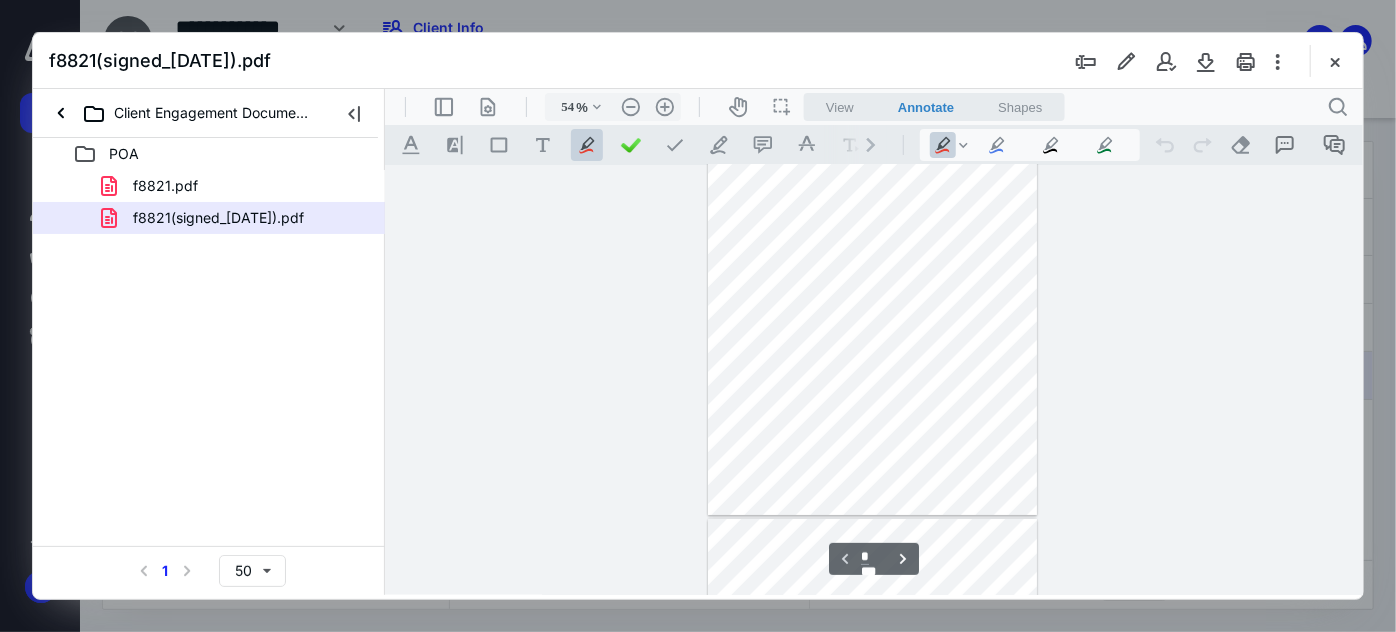 click at bounding box center [698, 316] 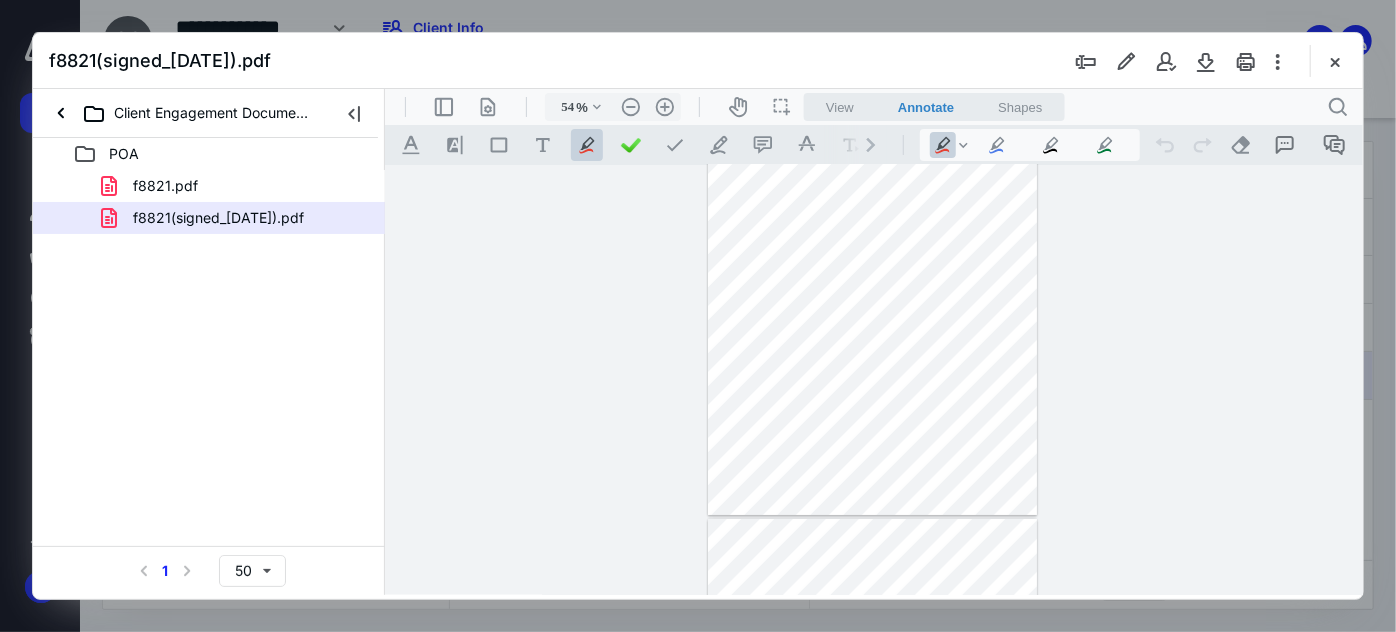 type on "41" 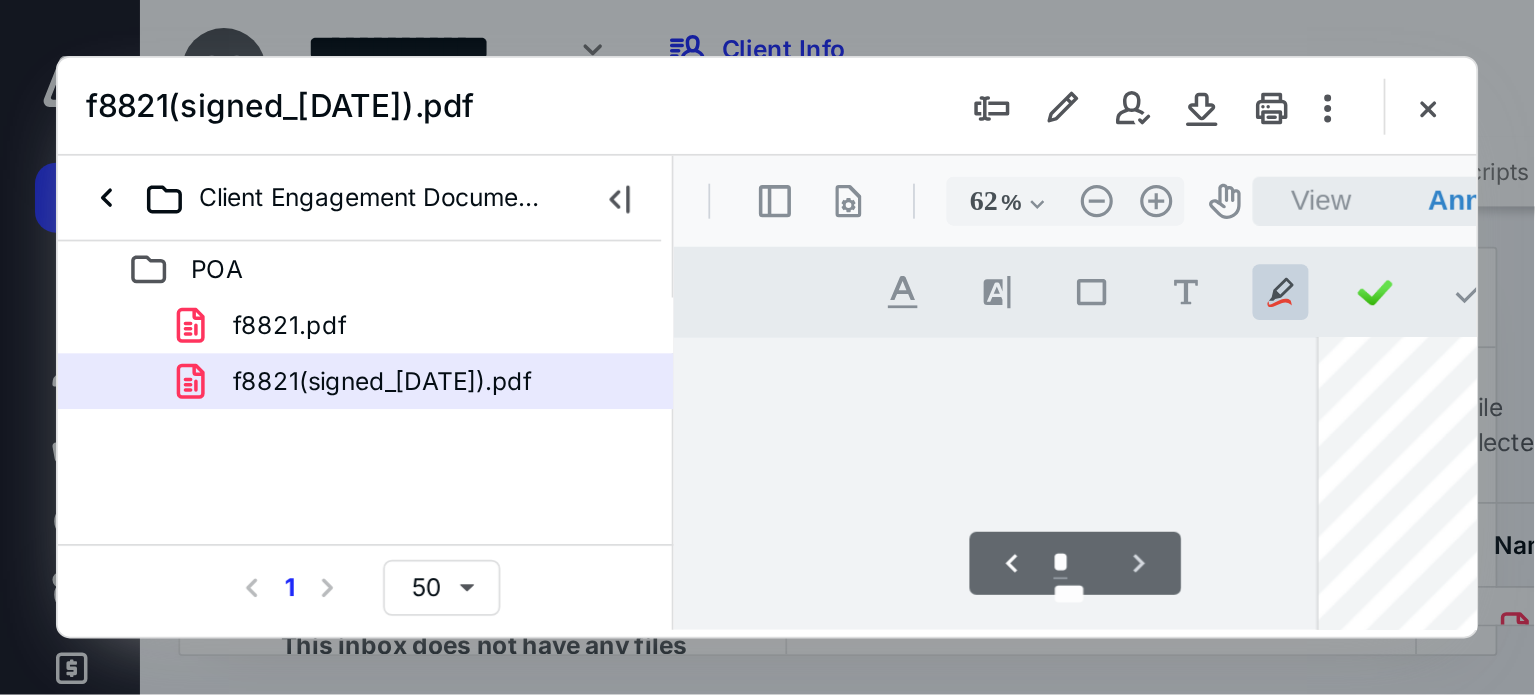 scroll, scrollTop: 298, scrollLeft: 0, axis: vertical 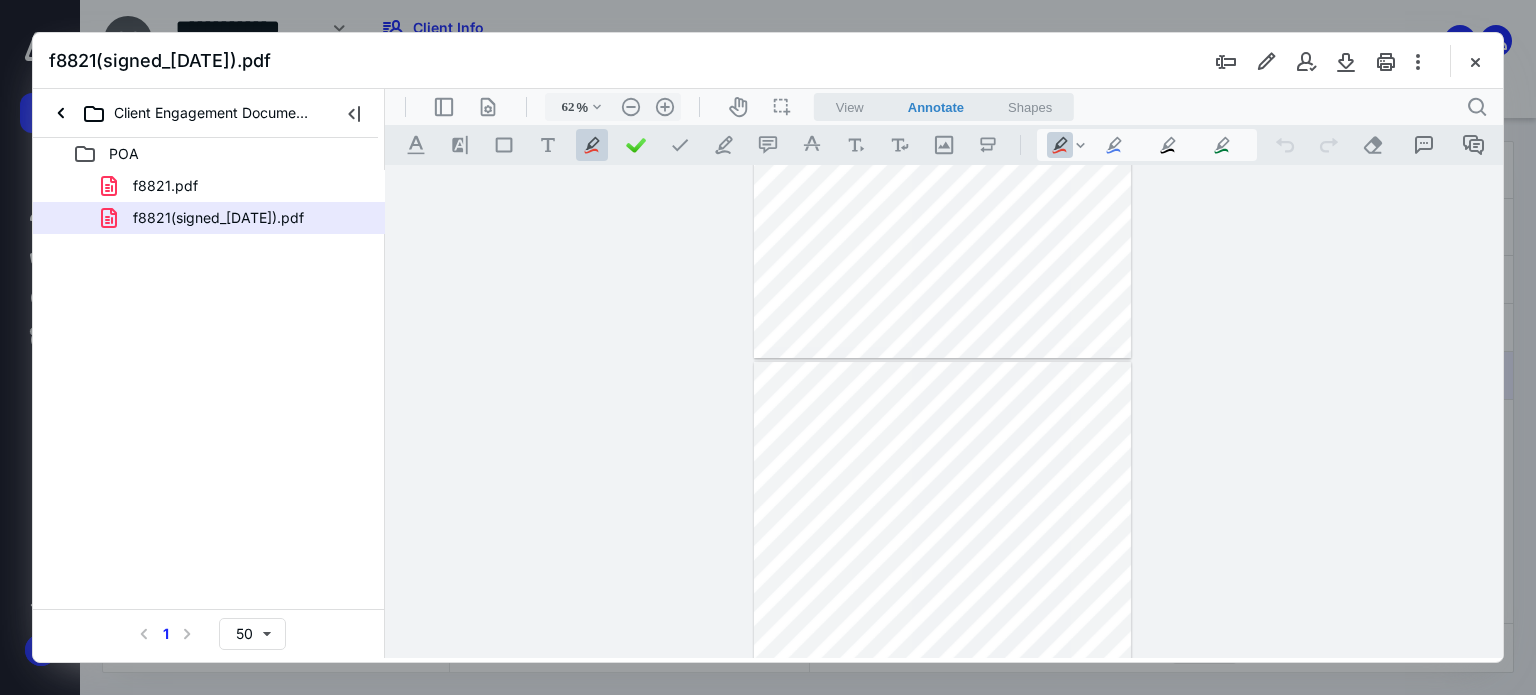 type on "*" 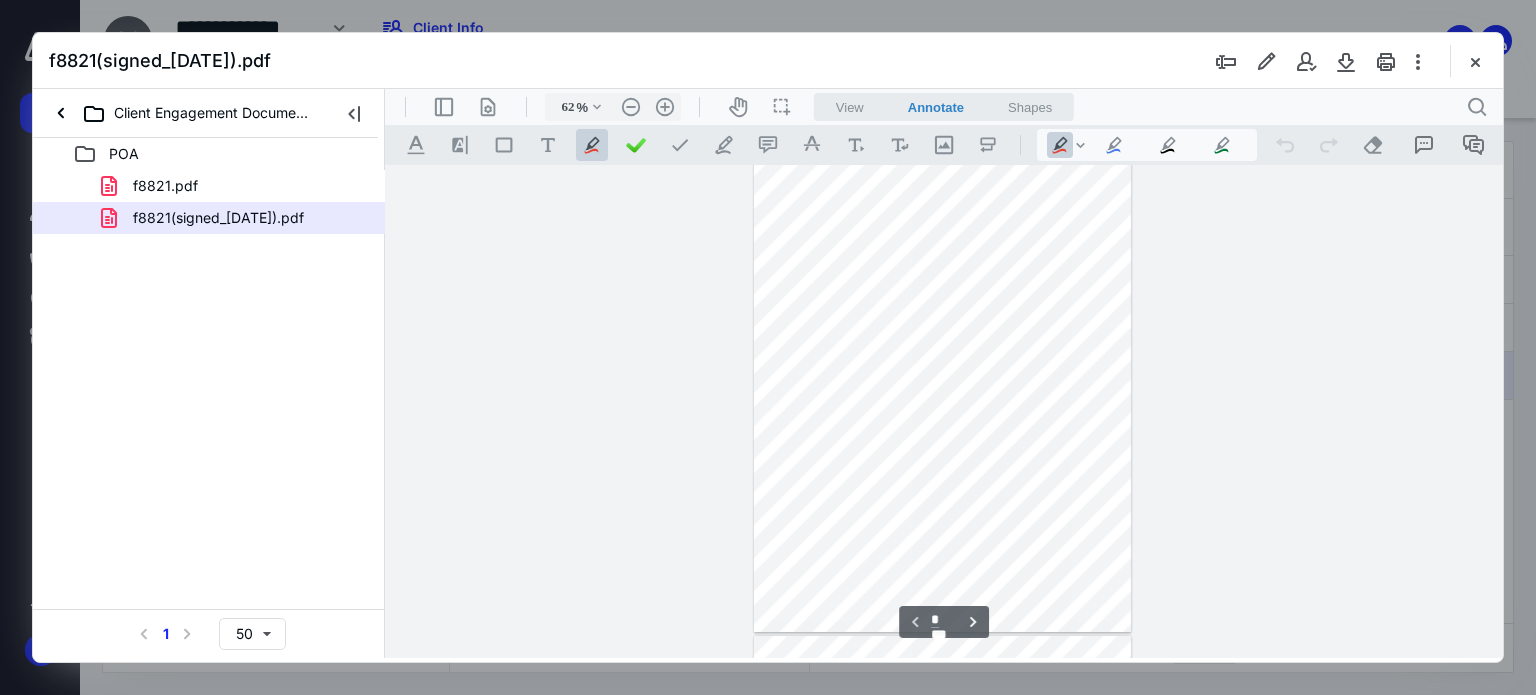 scroll, scrollTop: 9, scrollLeft: 0, axis: vertical 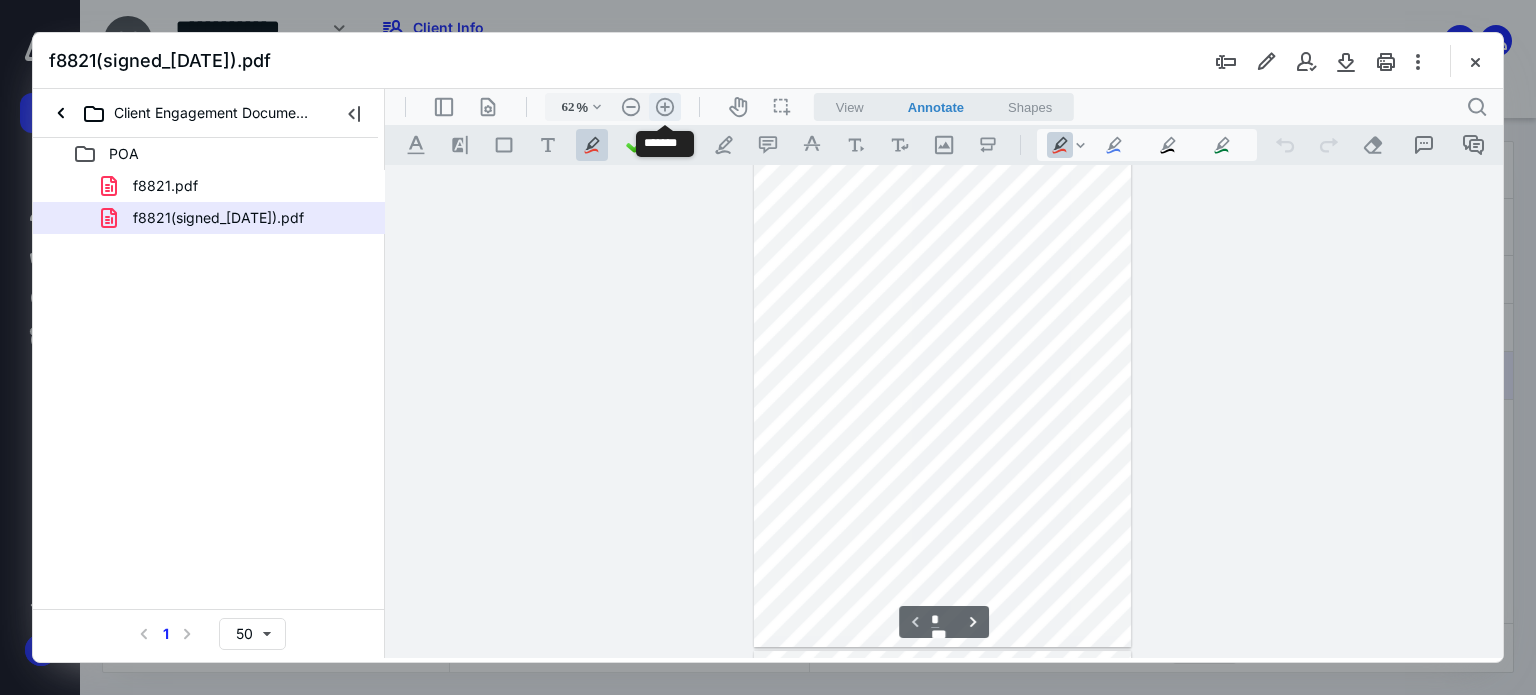 click on ".cls-1{fill:#abb0c4;} icon - header - zoom - in - line" at bounding box center (665, 107) 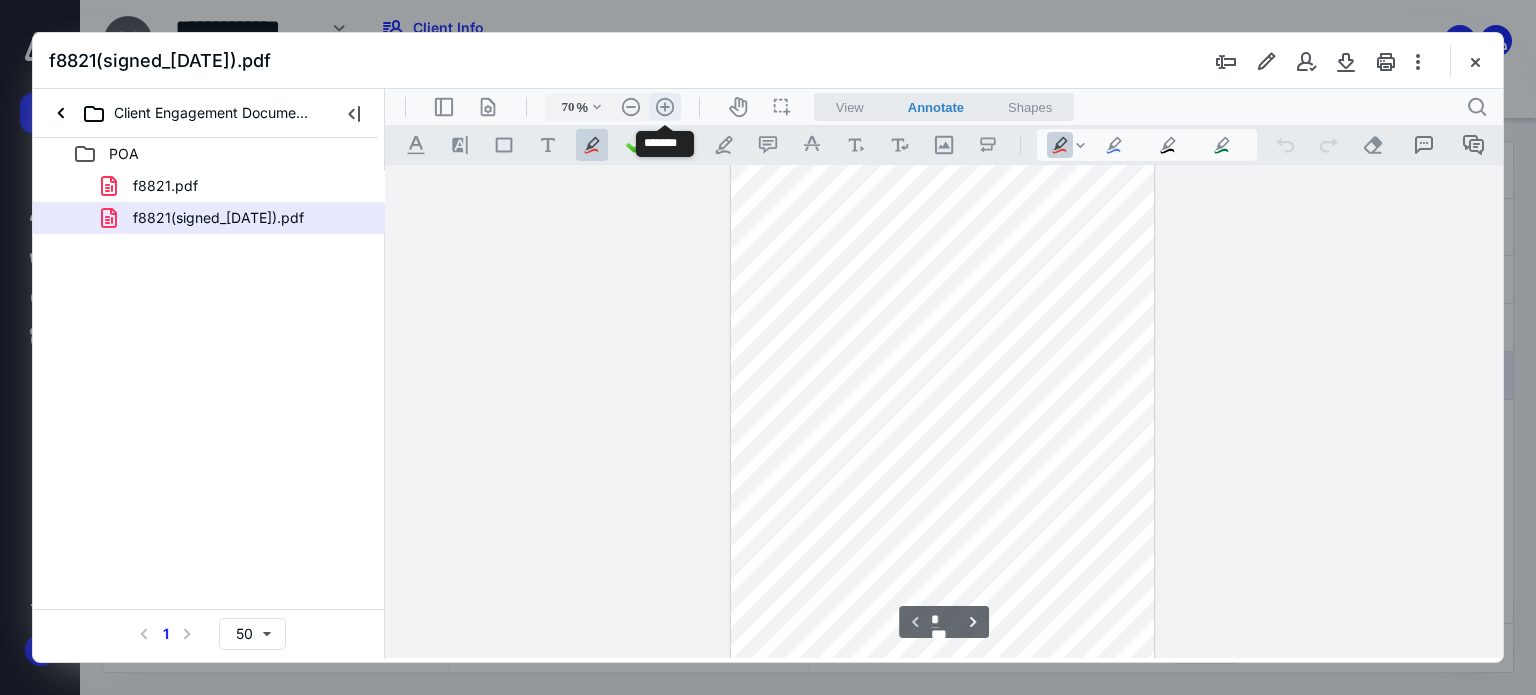 click on ".cls-1{fill:#abb0c4;} icon - header - zoom - in - line" at bounding box center [665, 107] 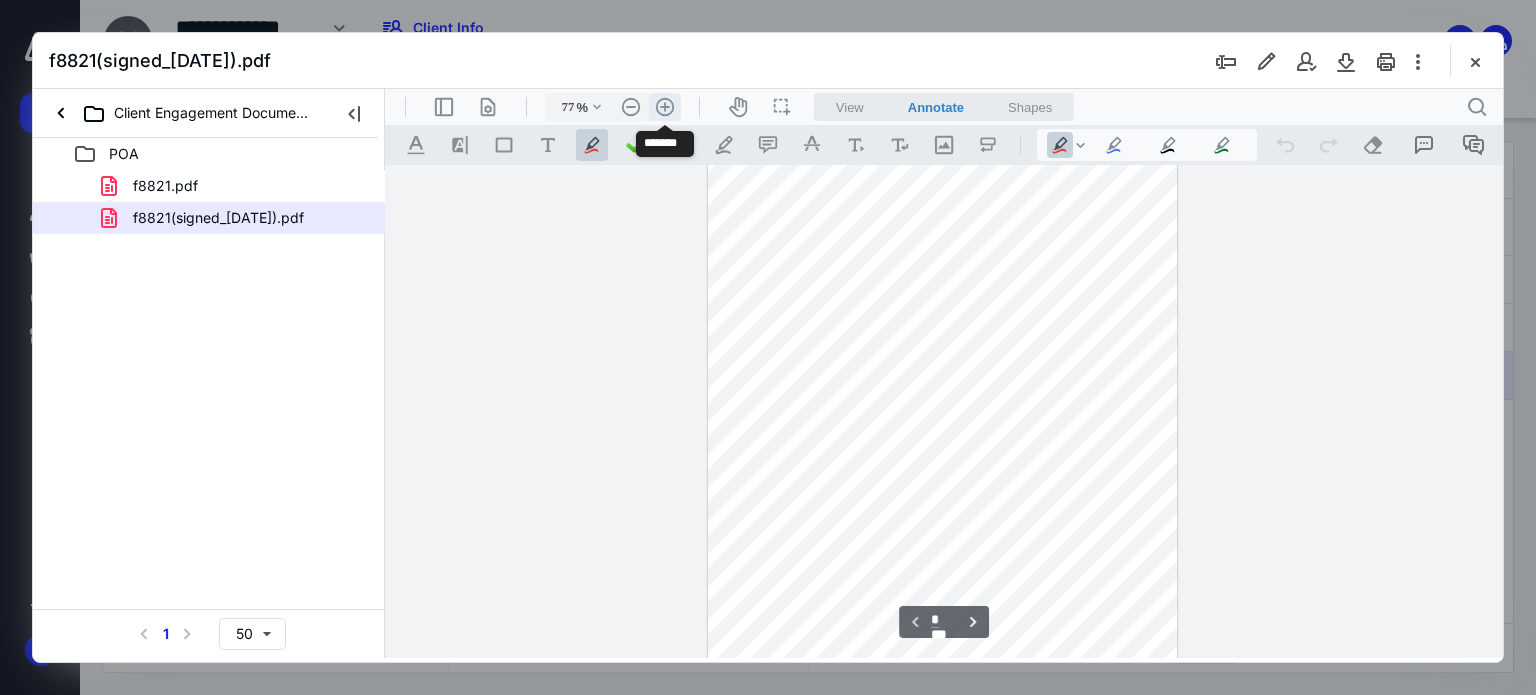 click on ".cls-1{fill:#abb0c4;} icon - header - zoom - in - line" at bounding box center [665, 107] 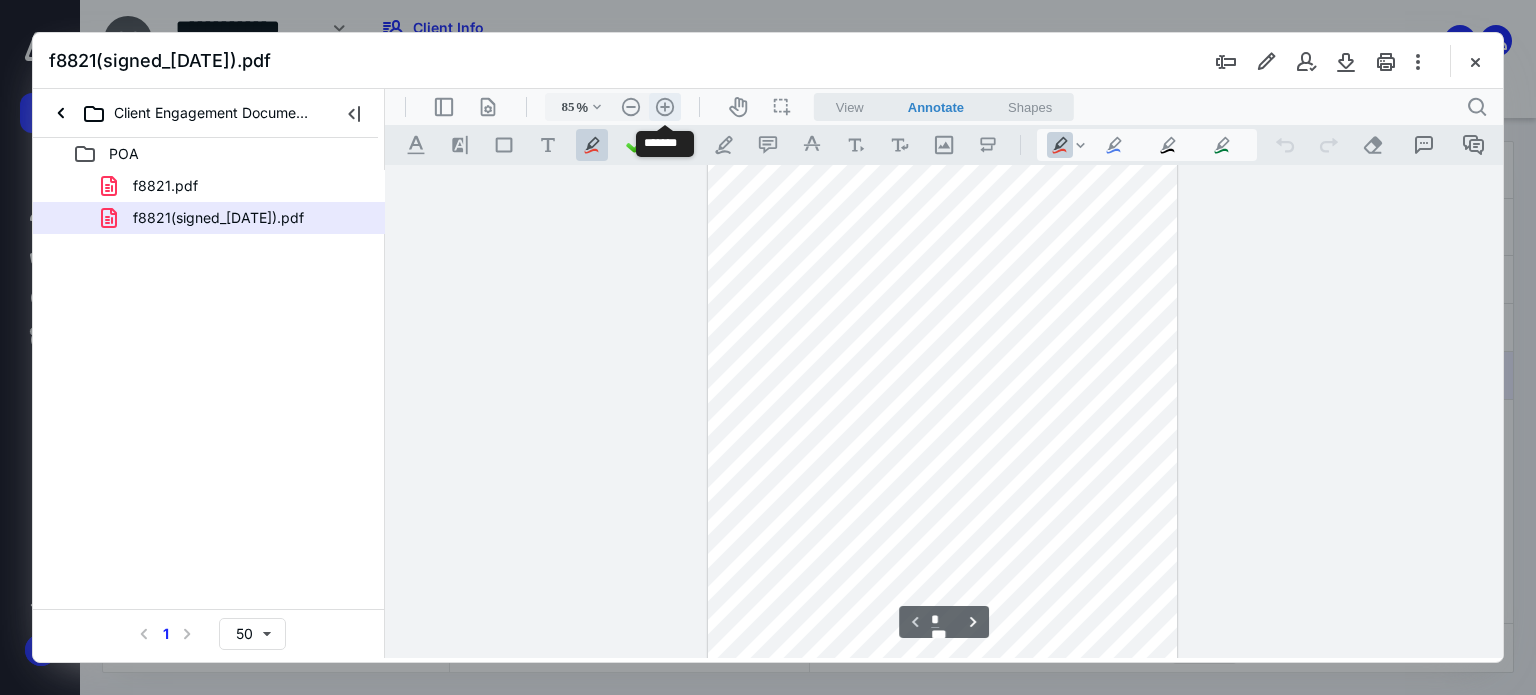 scroll, scrollTop: 88, scrollLeft: 0, axis: vertical 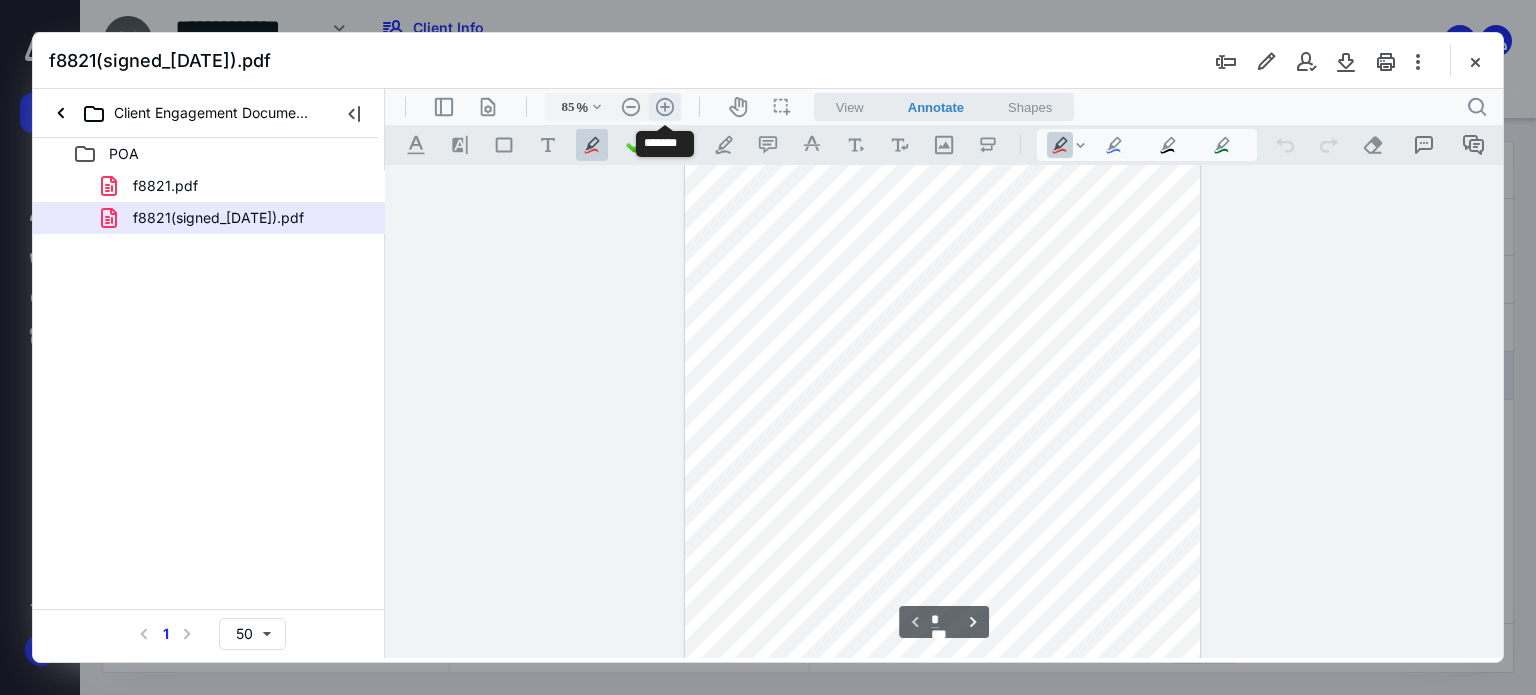 click on ".cls-1{fill:#abb0c4;} icon - header - zoom - in - line" at bounding box center [665, 107] 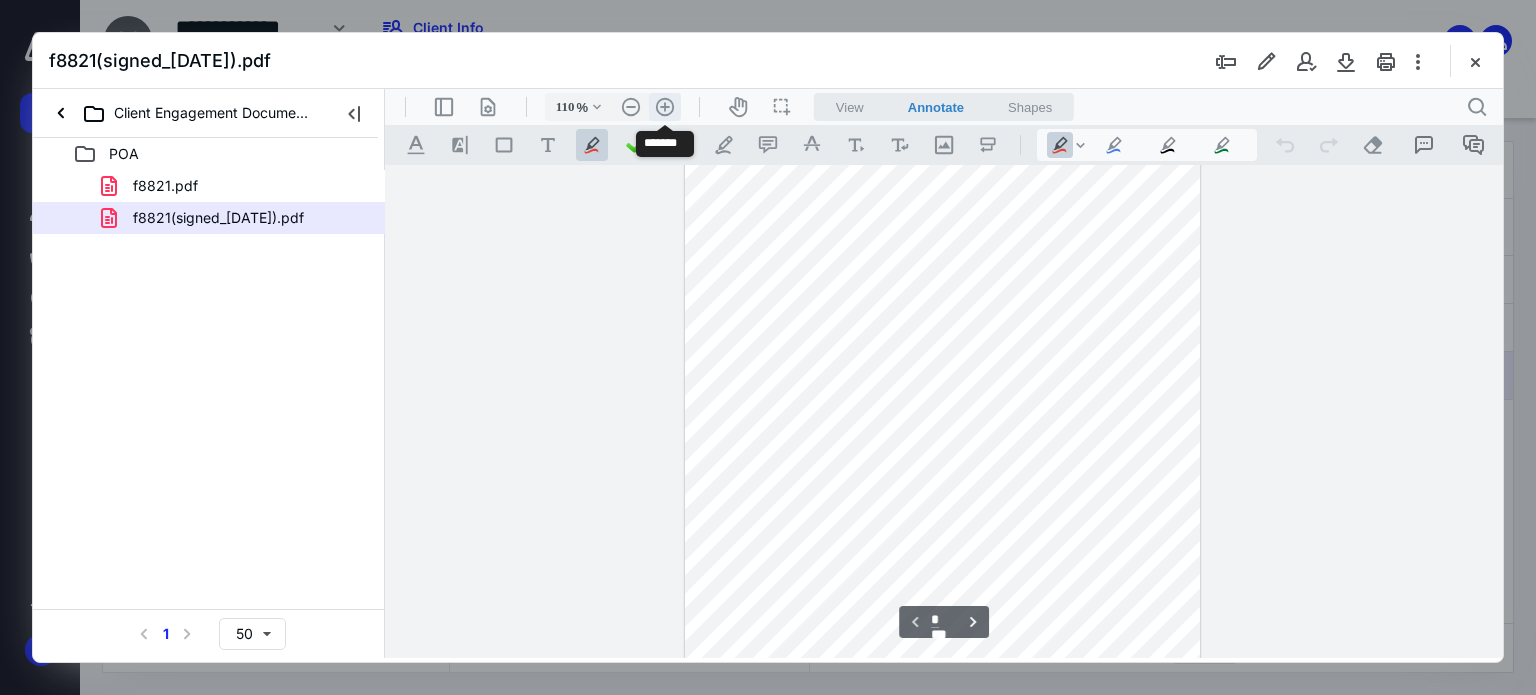 scroll, scrollTop: 176, scrollLeft: 0, axis: vertical 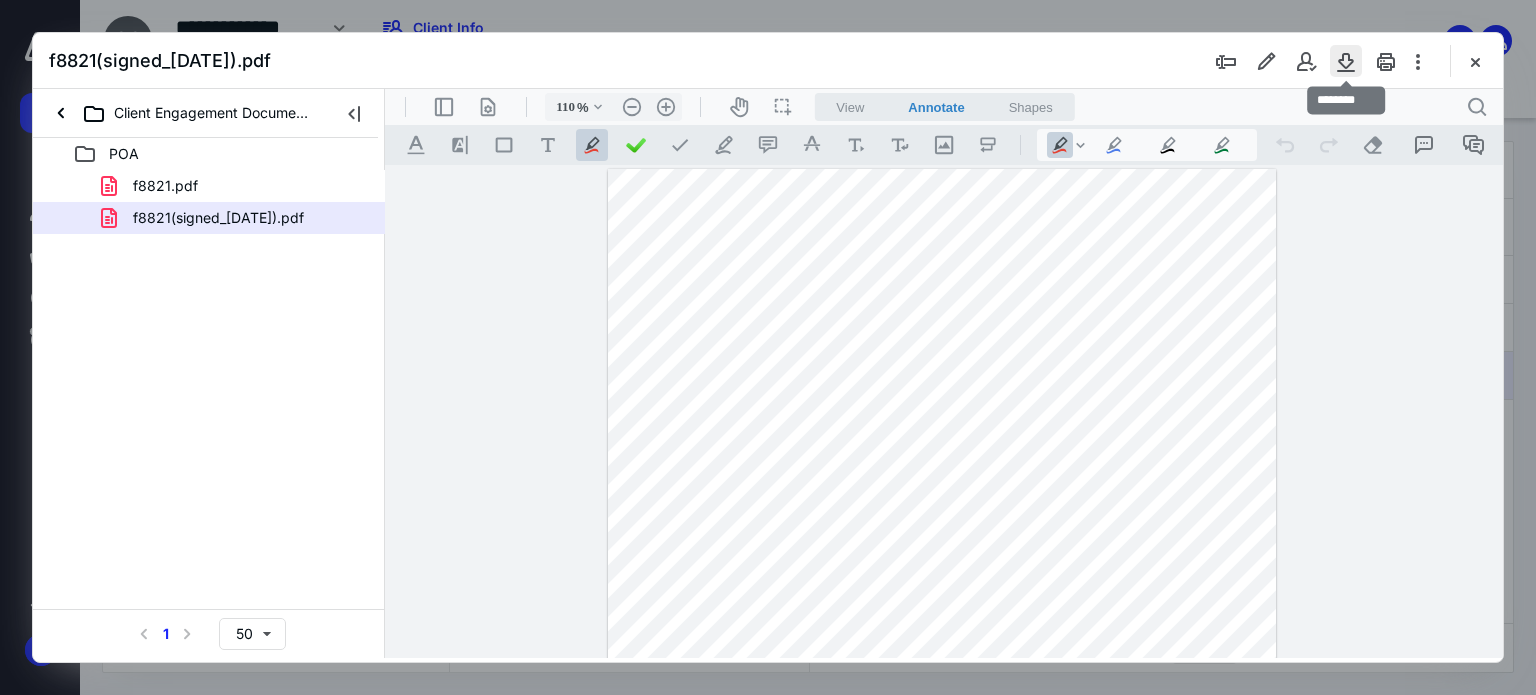 click at bounding box center (1346, 61) 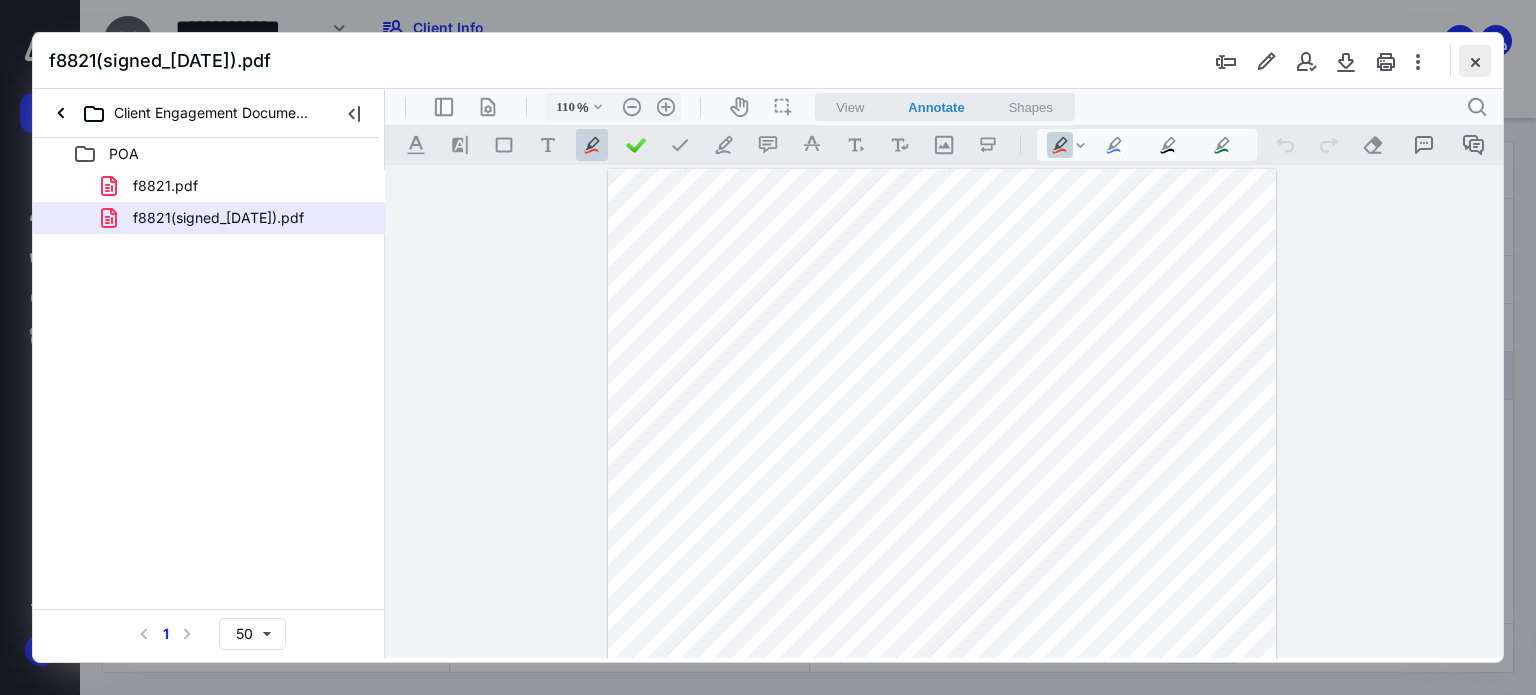click at bounding box center (1475, 61) 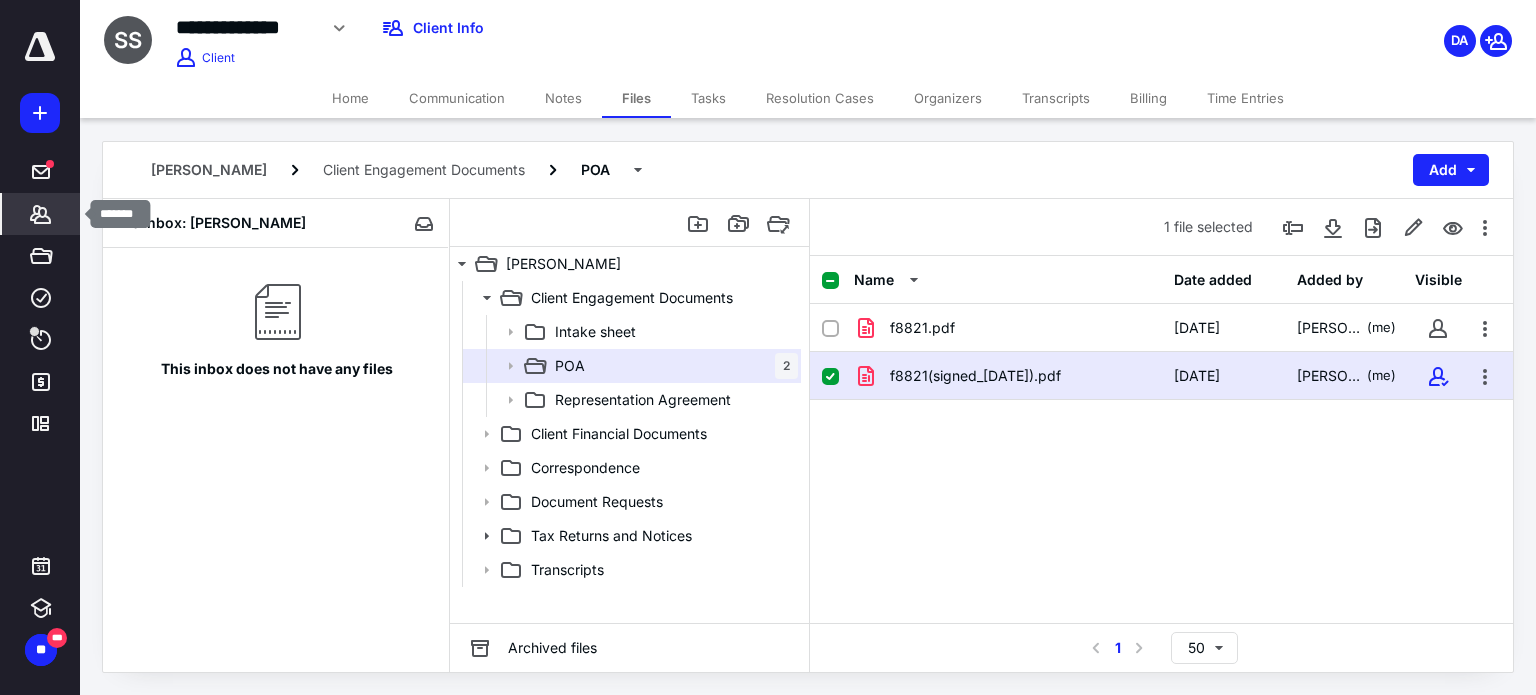 click 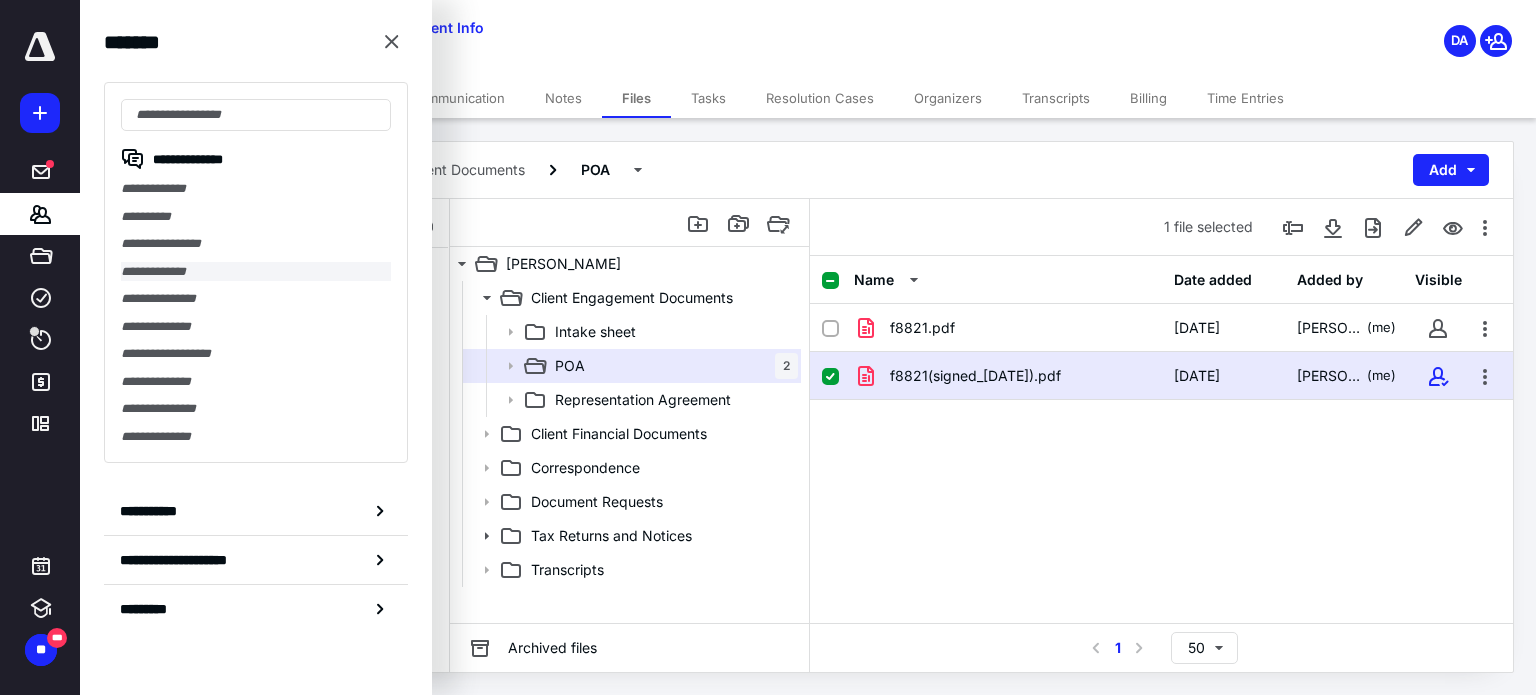 click on "**********" at bounding box center [256, 272] 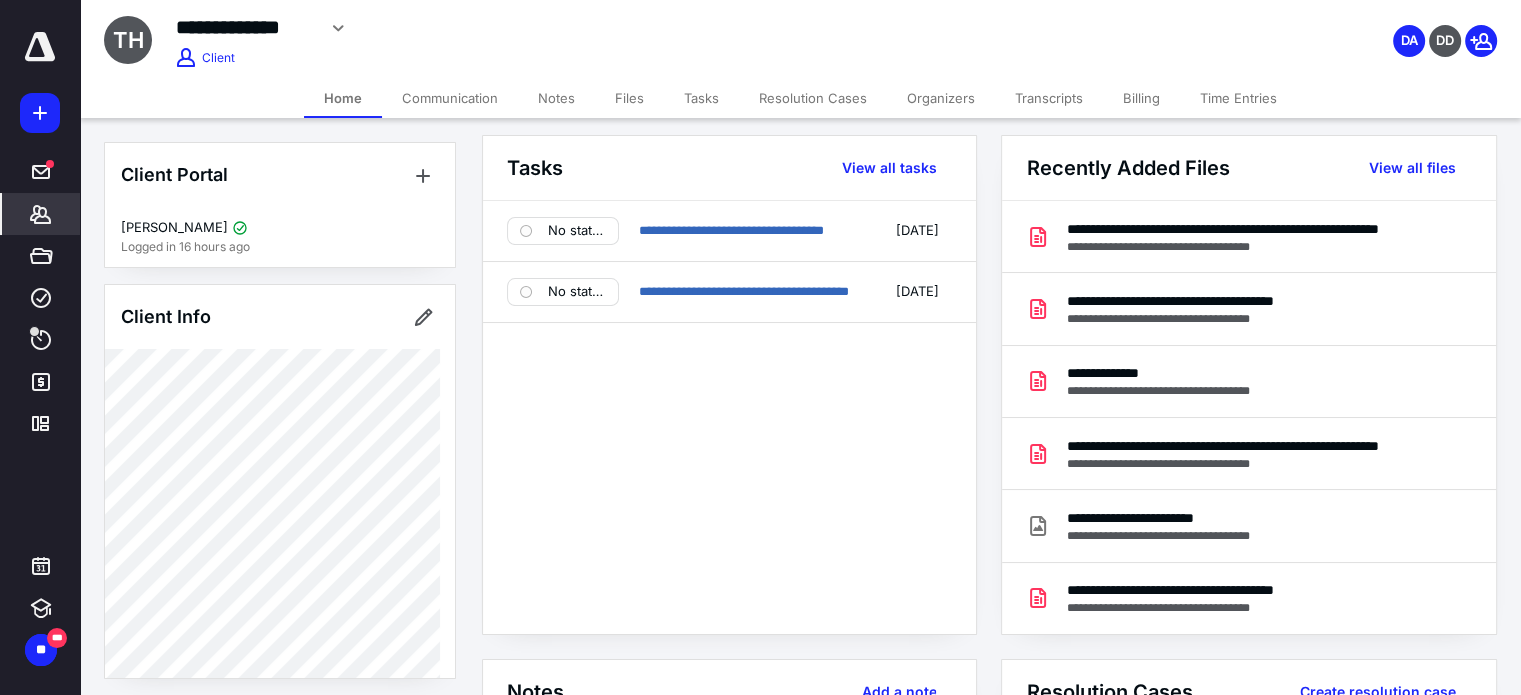 scroll, scrollTop: 6, scrollLeft: 0, axis: vertical 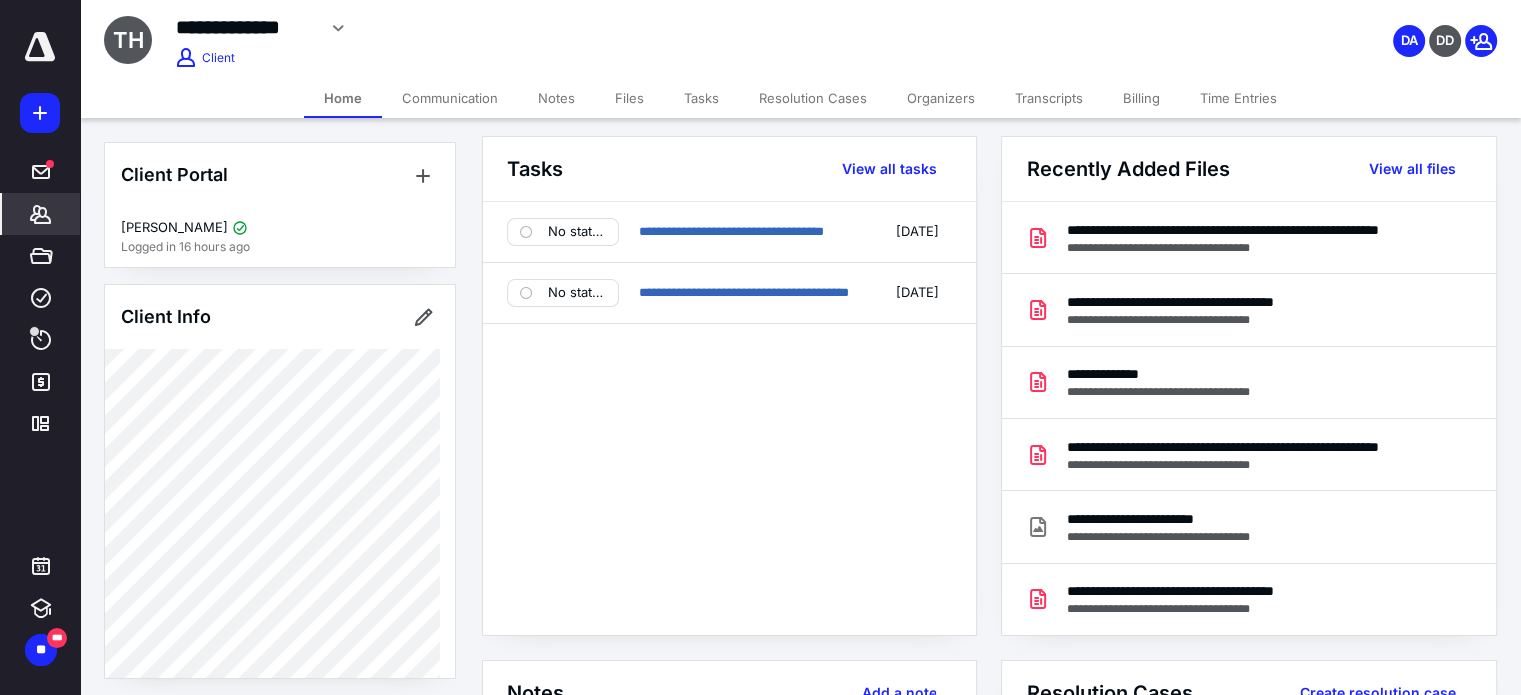 click on "Files" at bounding box center (629, 98) 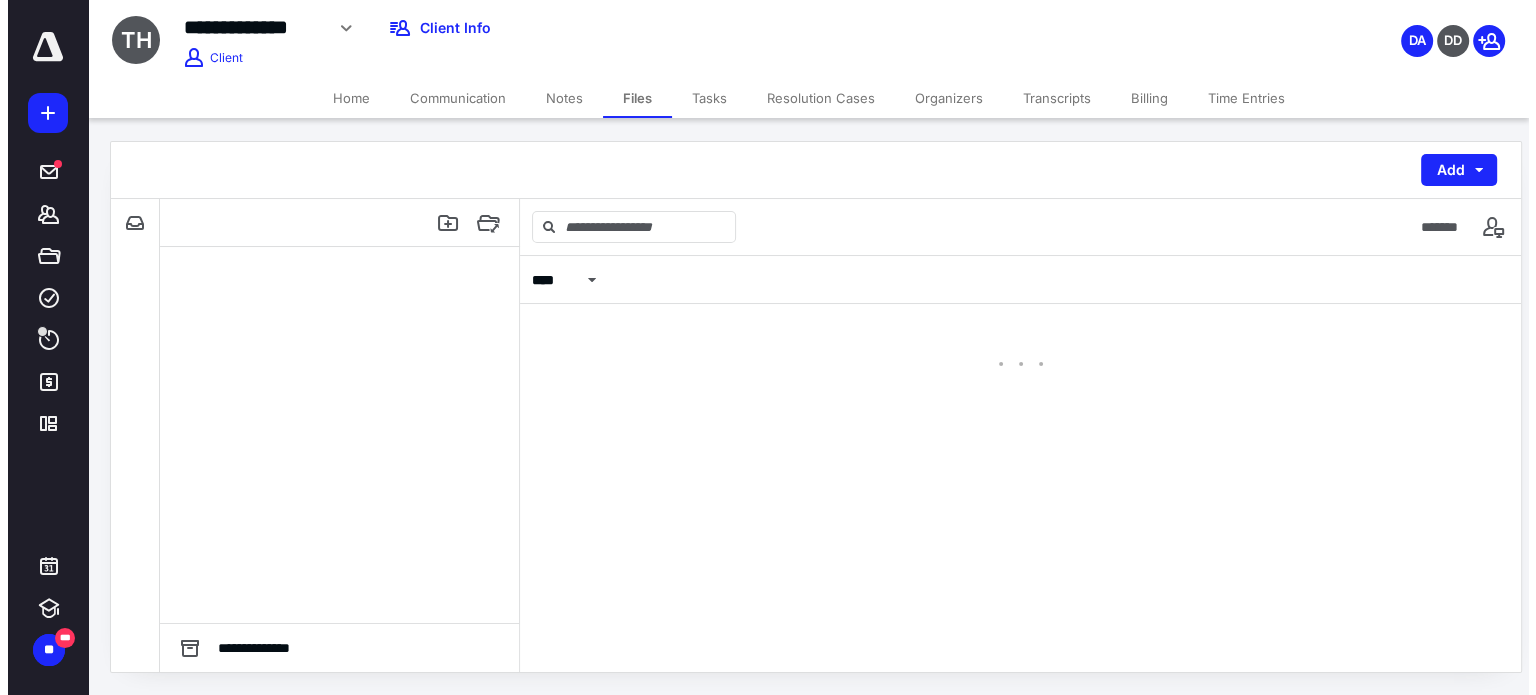 scroll, scrollTop: 0, scrollLeft: 0, axis: both 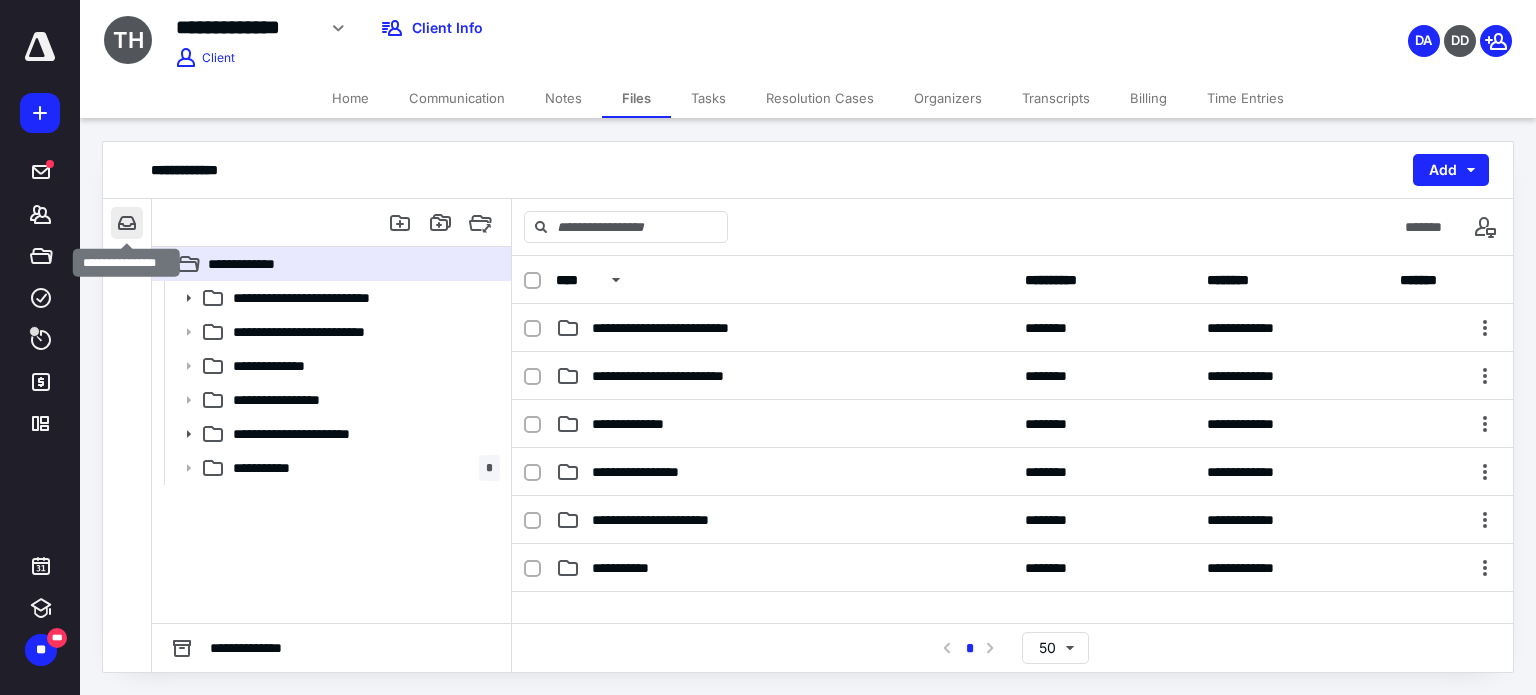 click at bounding box center [127, 223] 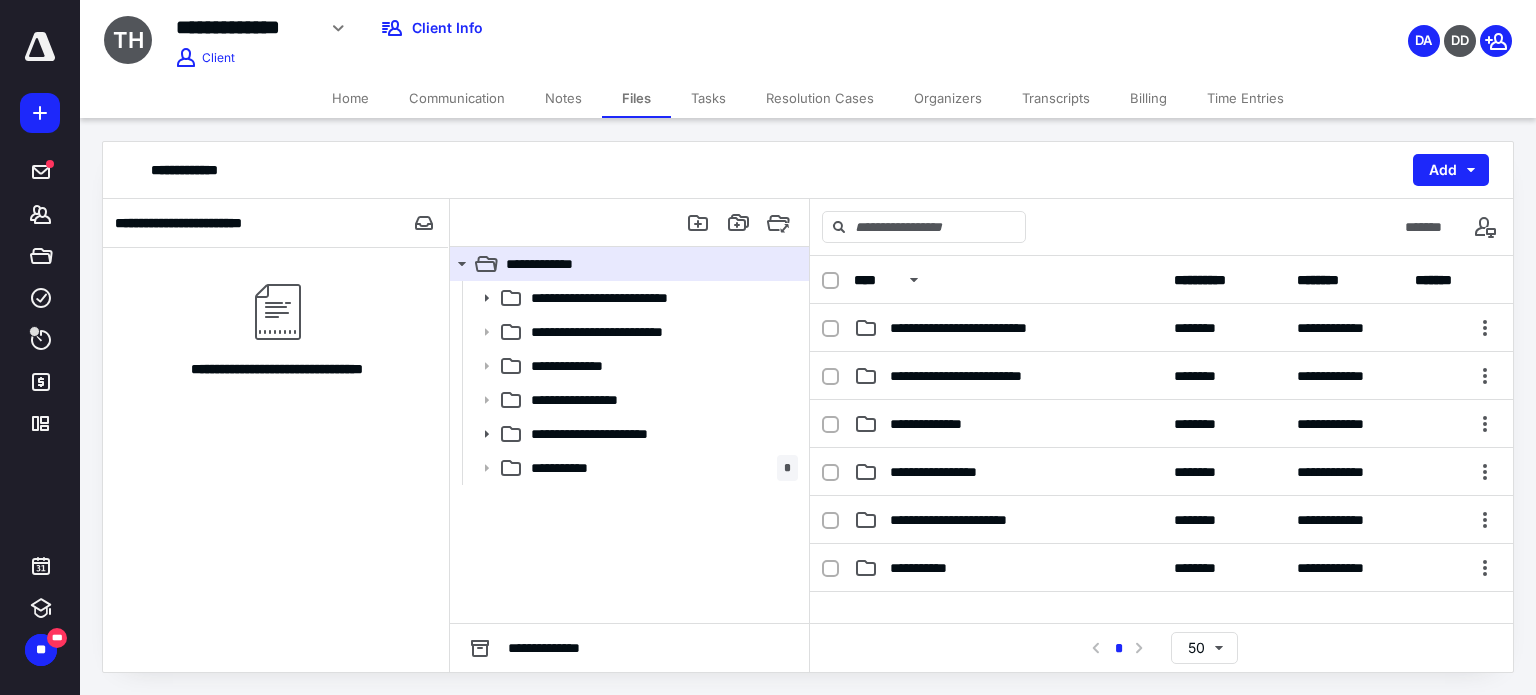 click on "Home" at bounding box center (350, 98) 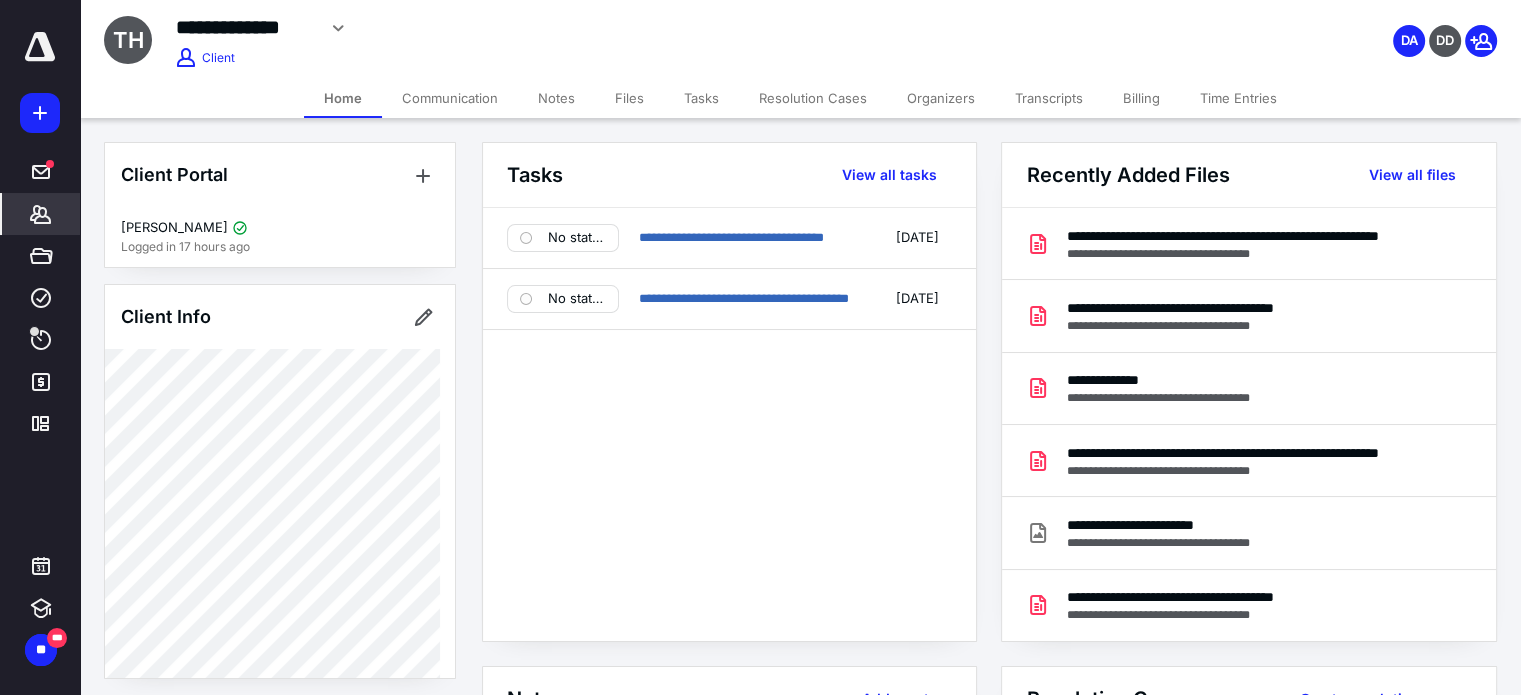 click on "Files" at bounding box center [629, 98] 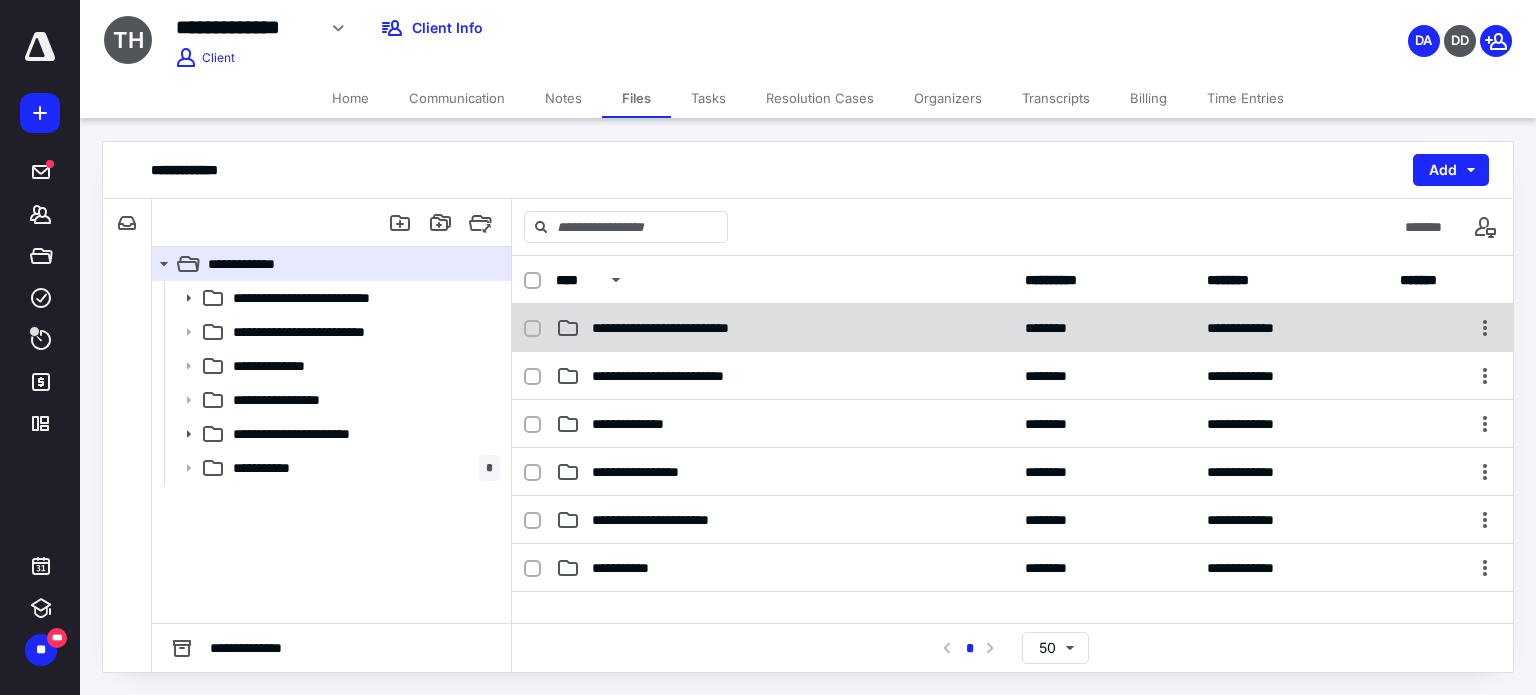 click on "**********" at bounding box center (784, 328) 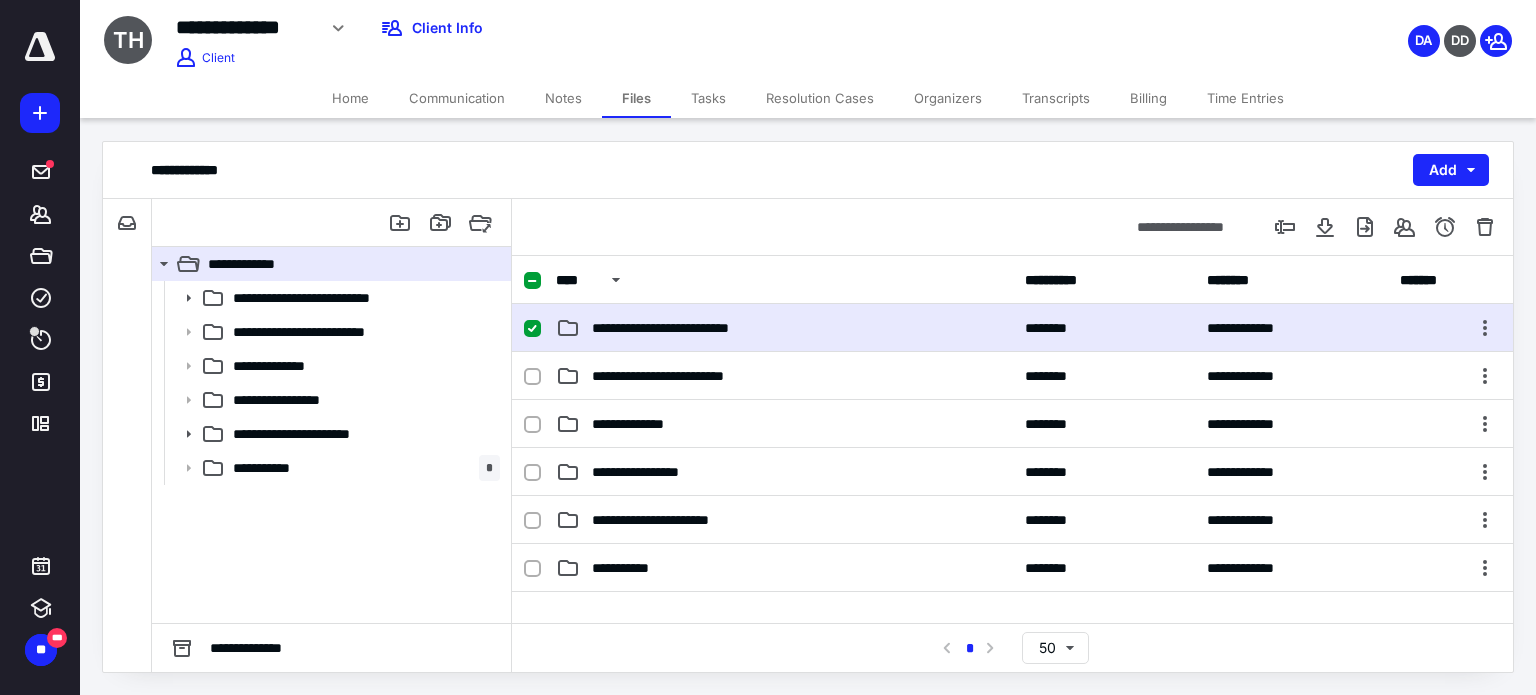 click on "**********" at bounding box center [784, 328] 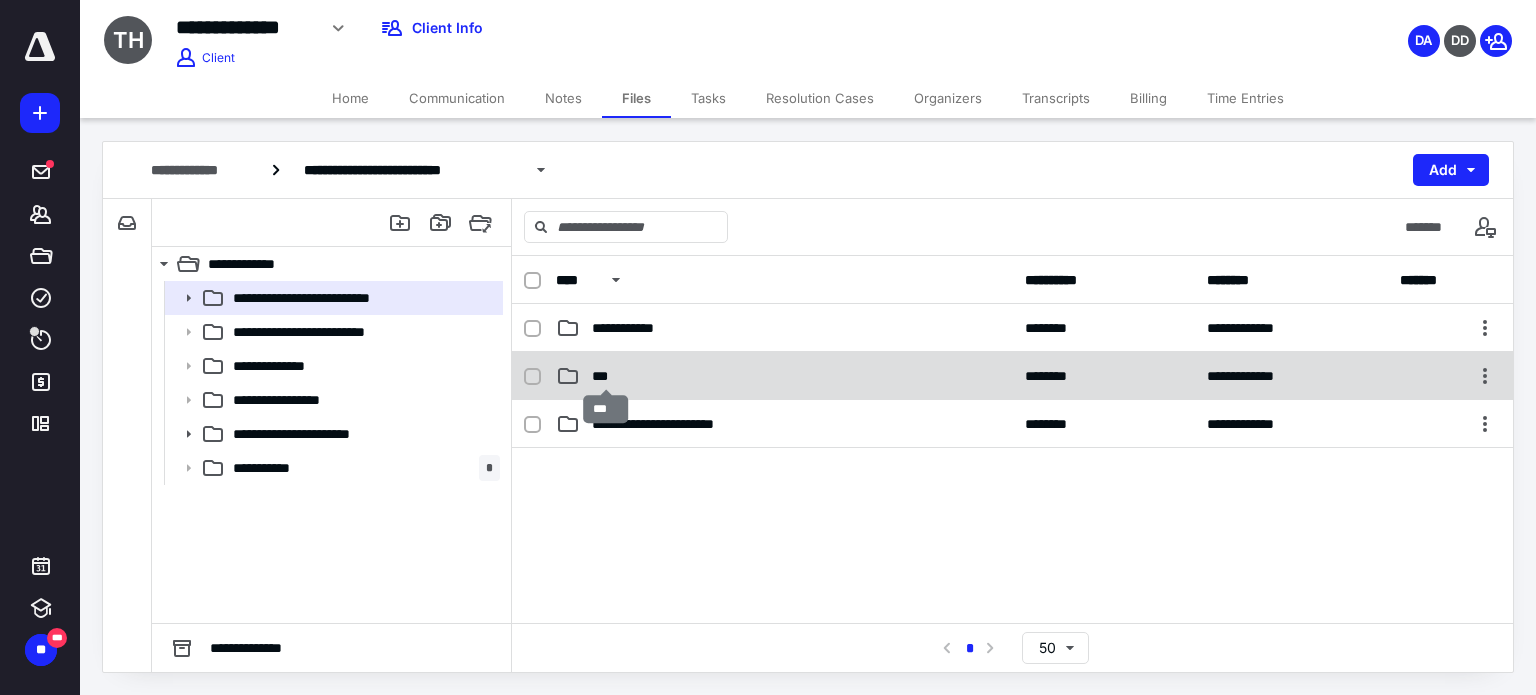 click on "***" at bounding box center (606, 376) 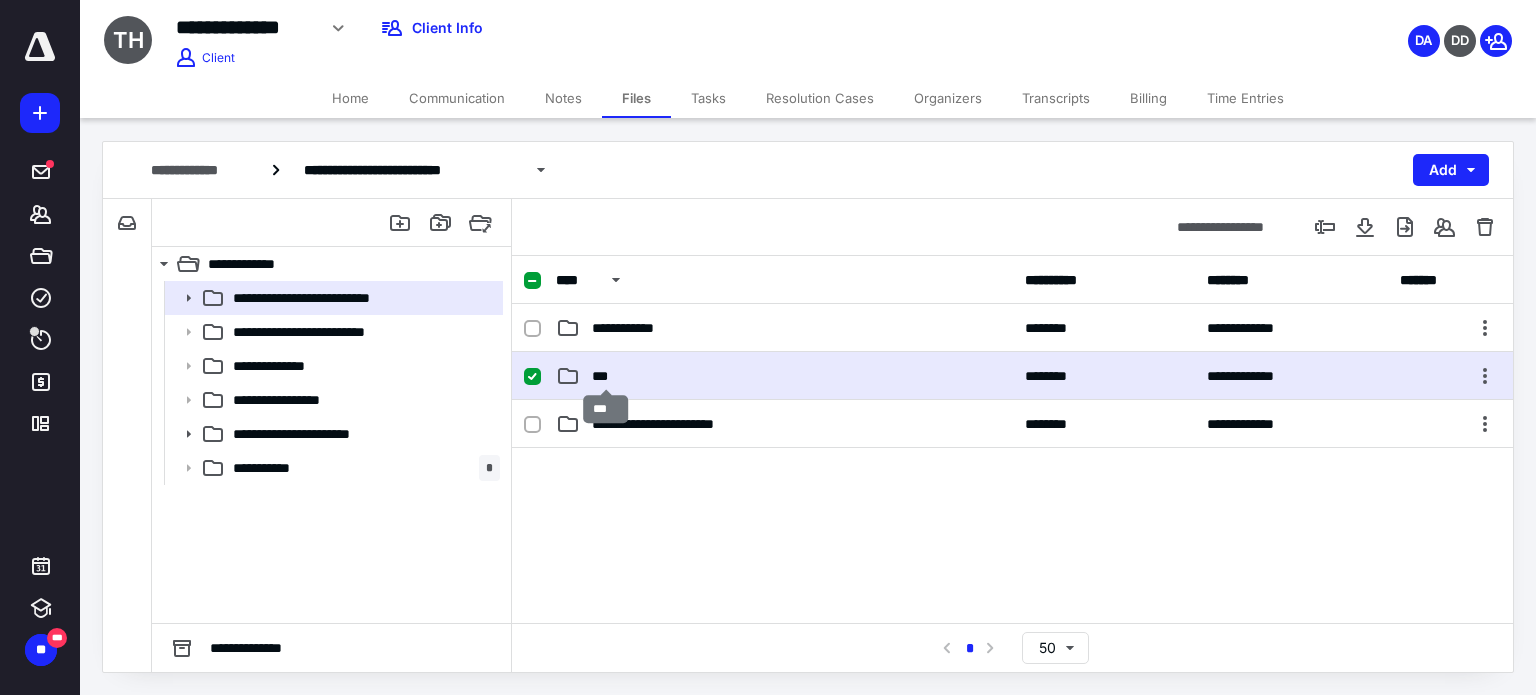 click on "***" at bounding box center [606, 376] 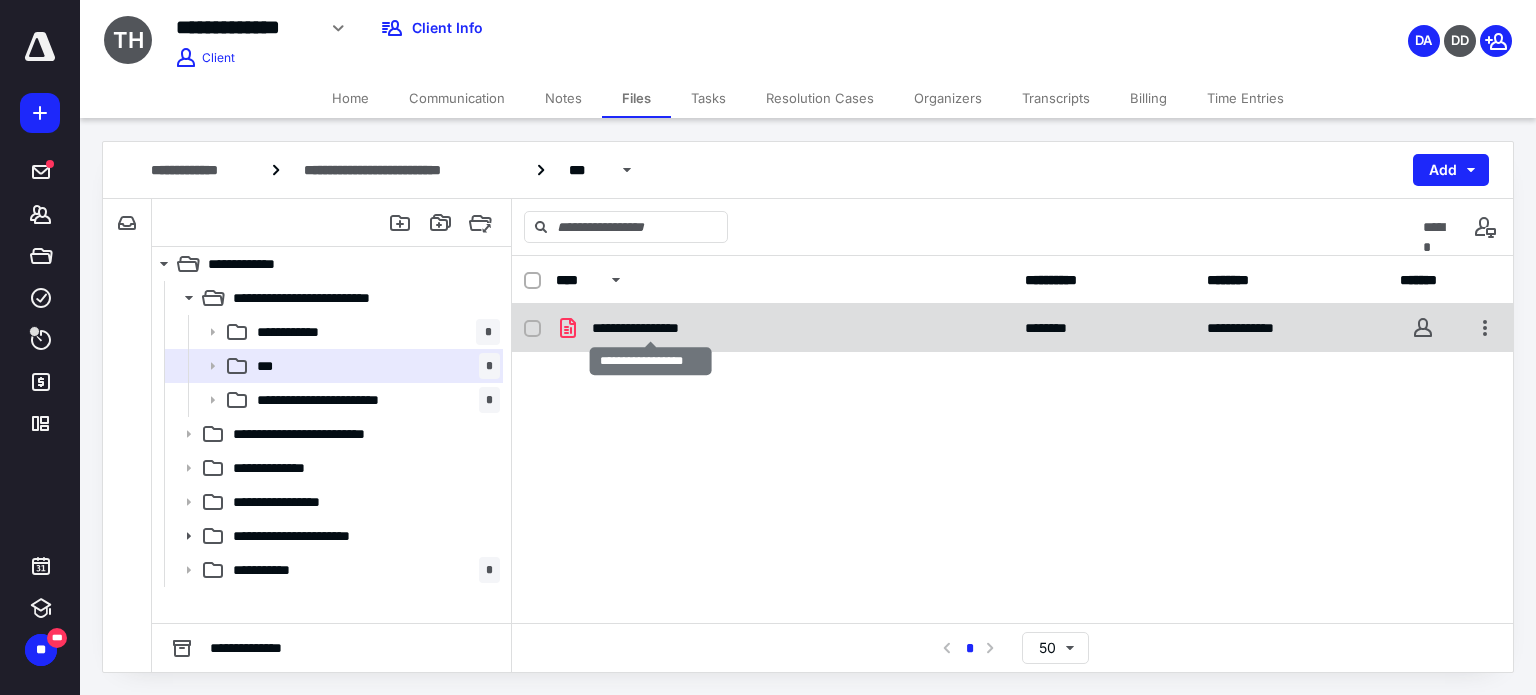 click on "**********" at bounding box center (651, 328) 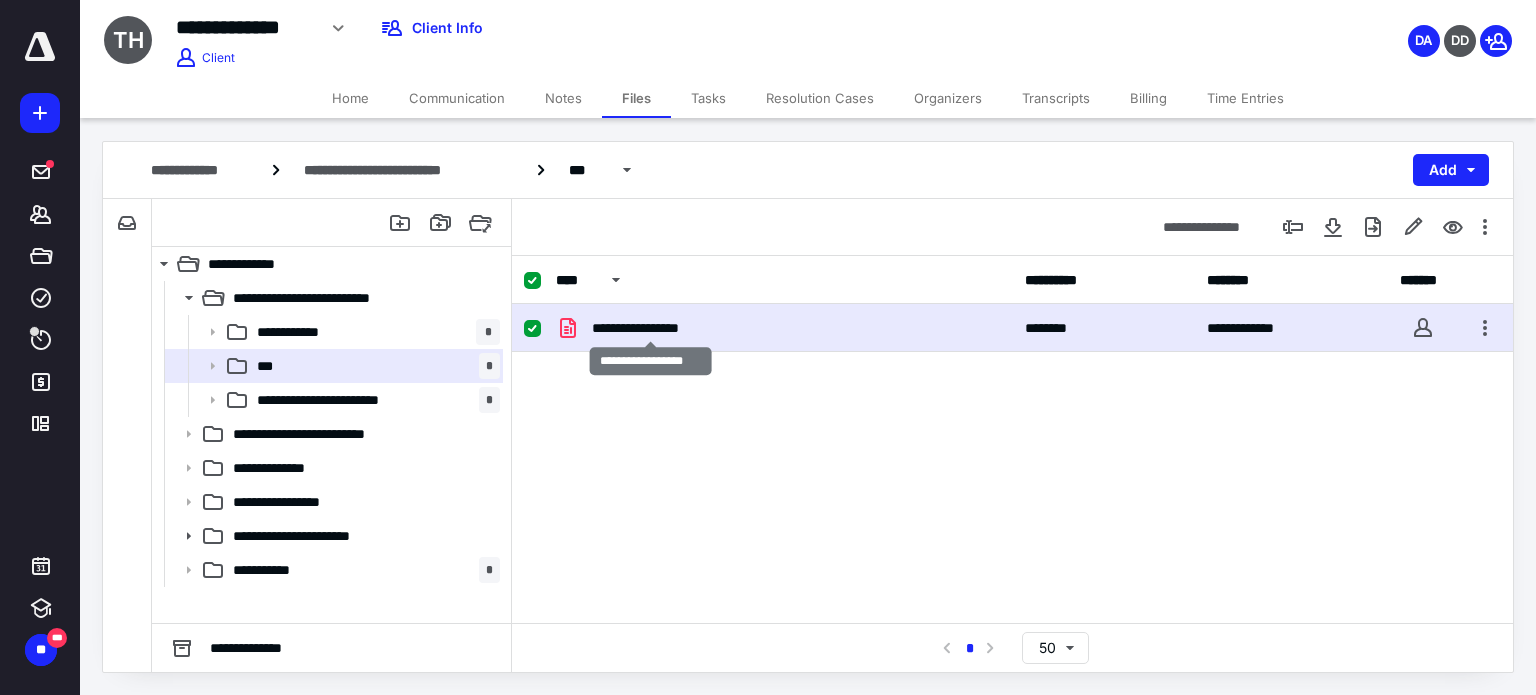 click on "**********" at bounding box center [651, 328] 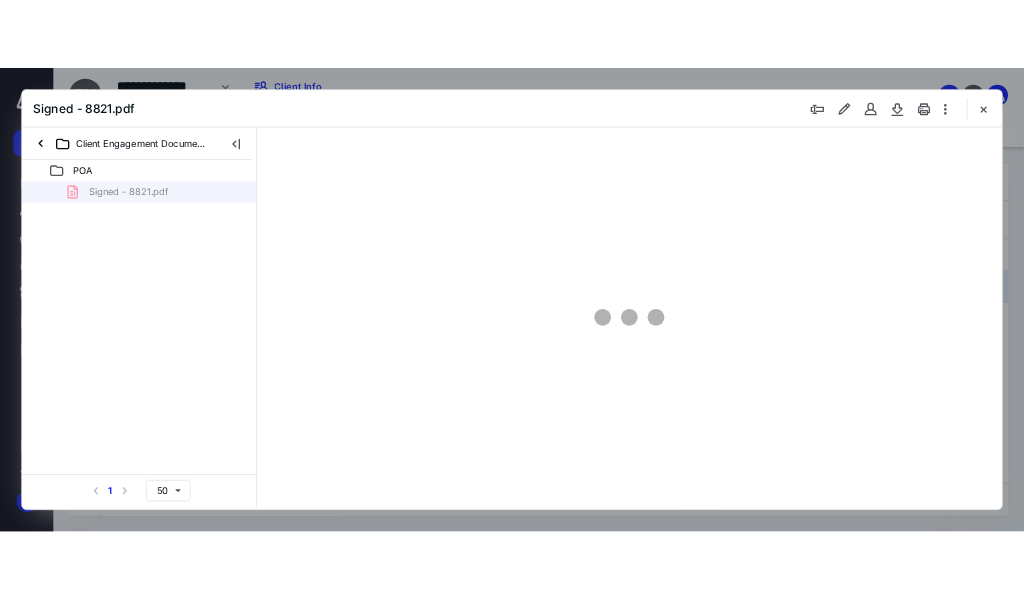 scroll, scrollTop: 0, scrollLeft: 0, axis: both 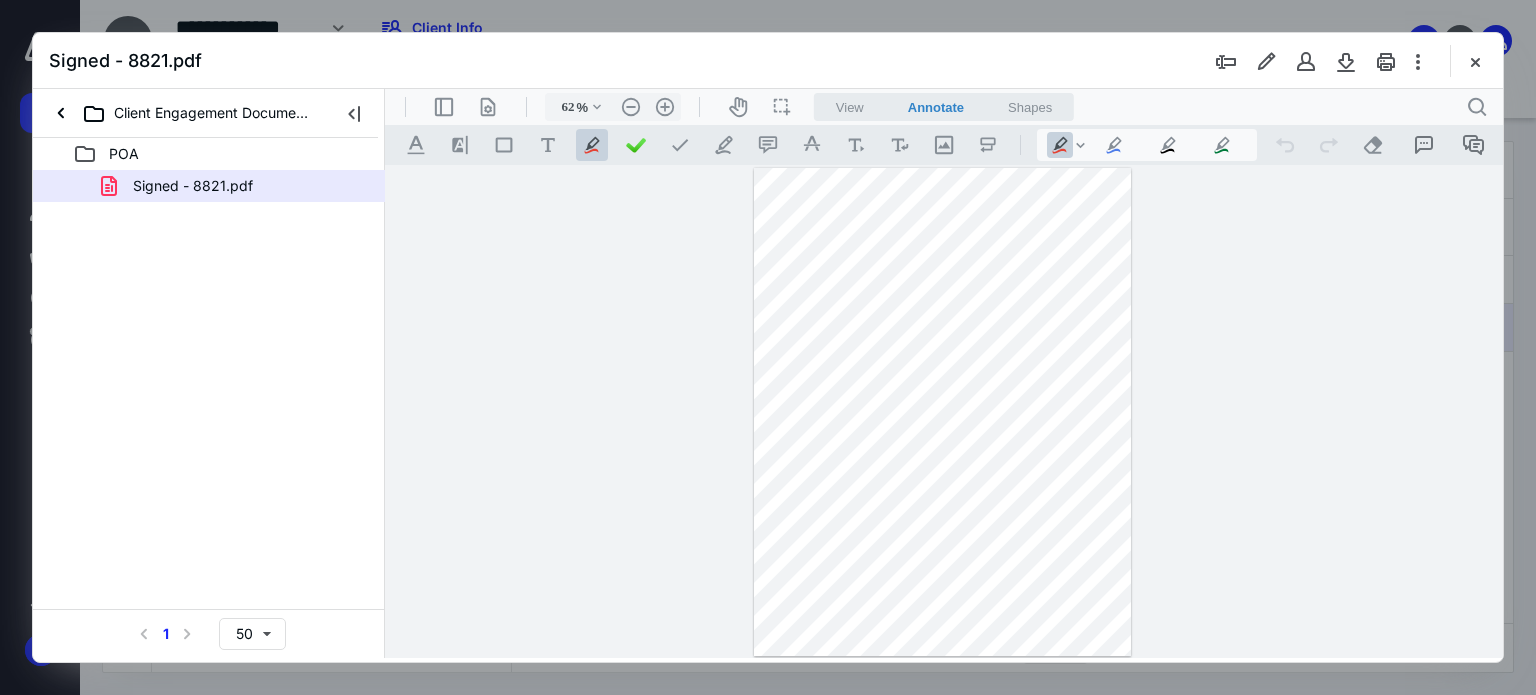 type on "27" 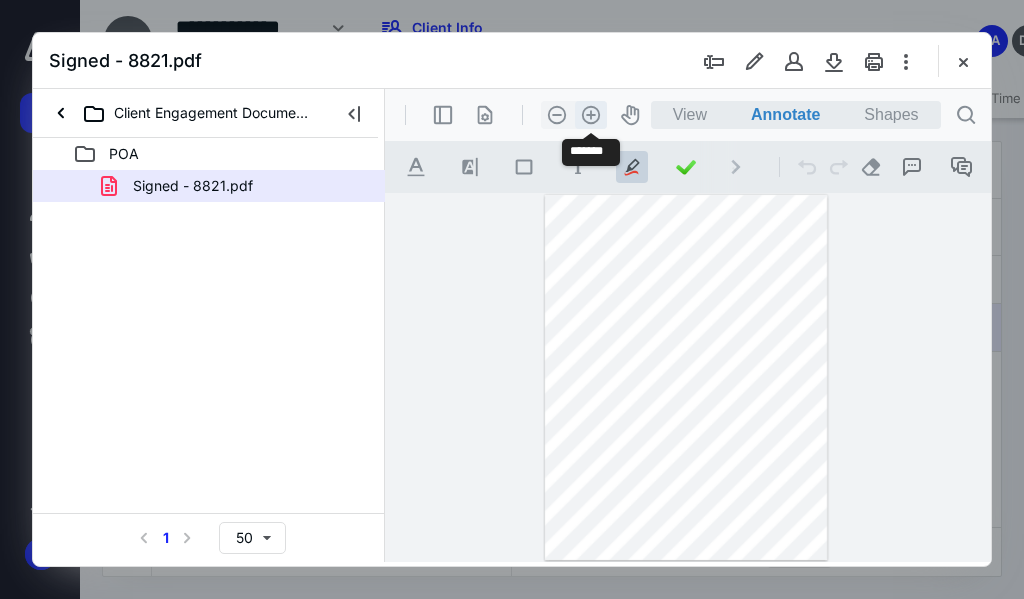 click on ".cls-1{fill:#abb0c4;} icon - header - zoom - in - line" at bounding box center [591, 115] 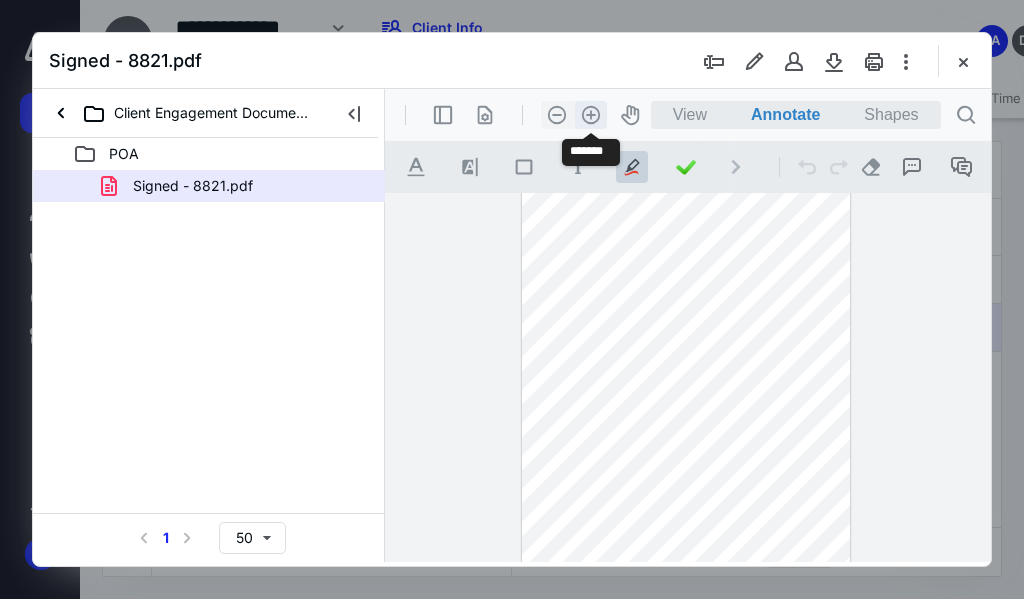 click on ".cls-1{fill:#abb0c4;} icon - header - zoom - in - line" at bounding box center [591, 115] 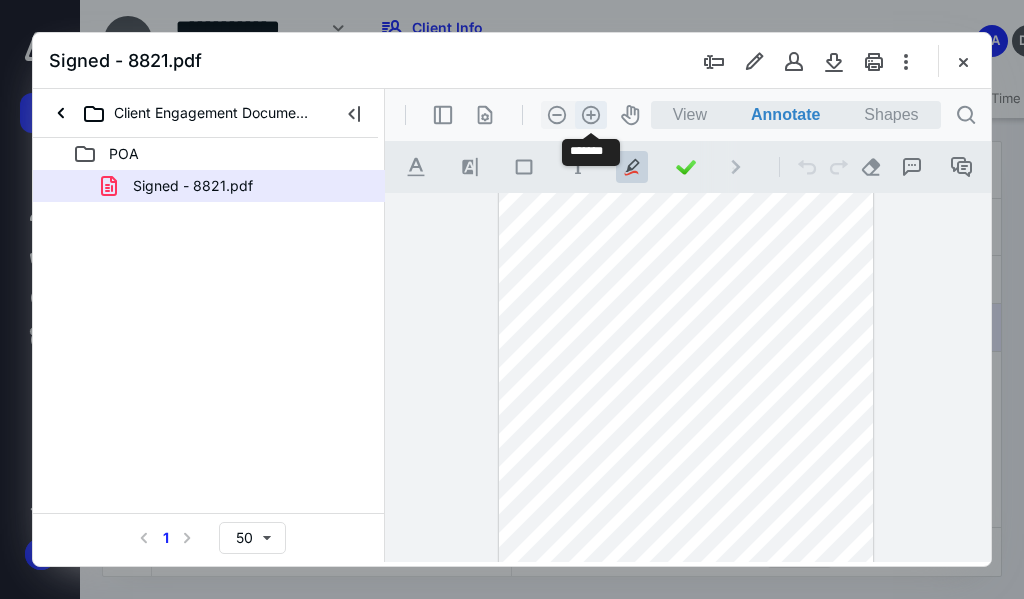 click on ".cls-1{fill:#abb0c4;} icon - header - zoom - in - line" at bounding box center [591, 115] 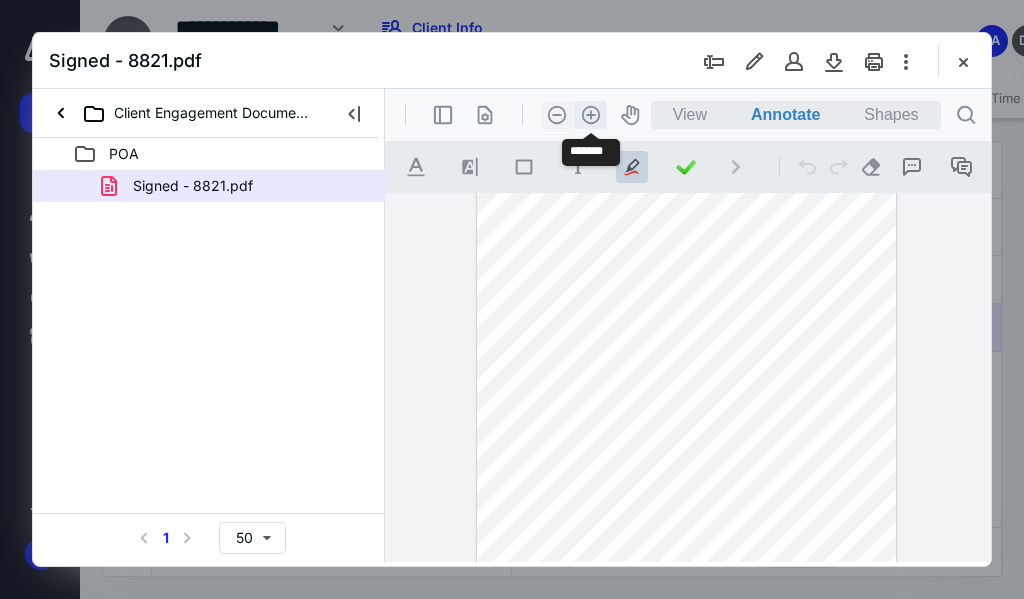 click on ".cls-1{fill:#abb0c4;} icon - header - zoom - in - line" at bounding box center [591, 115] 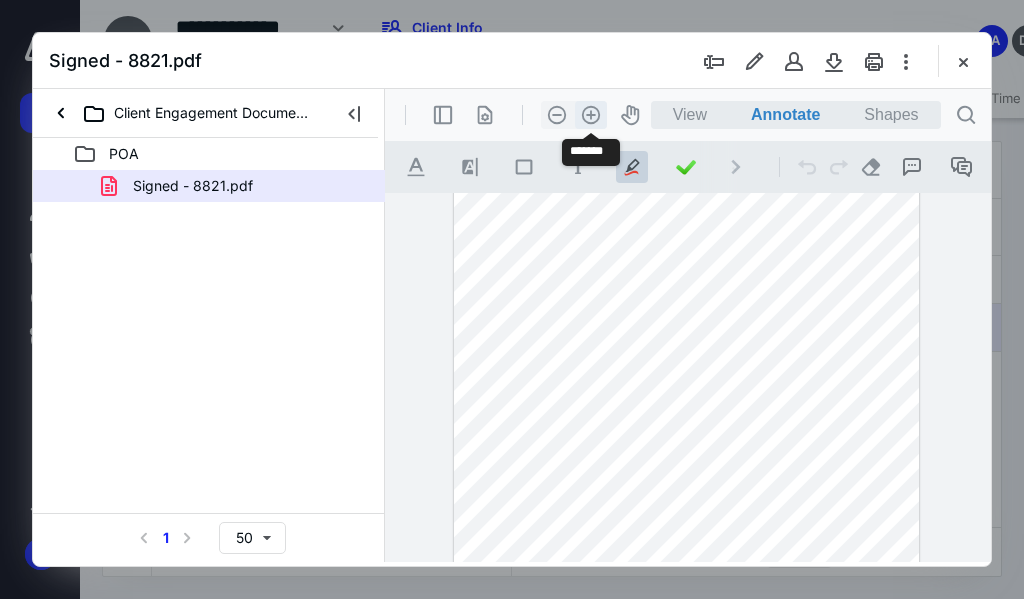 click on ".cls-1{fill:#abb0c4;} icon - header - zoom - in - line" at bounding box center [591, 115] 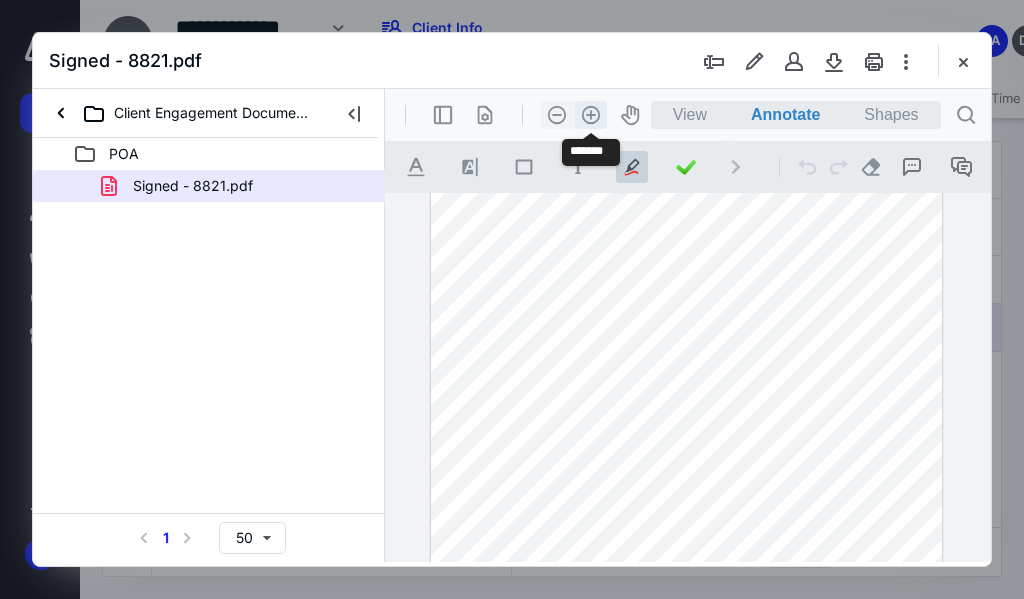 scroll, scrollTop: 110, scrollLeft: 0, axis: vertical 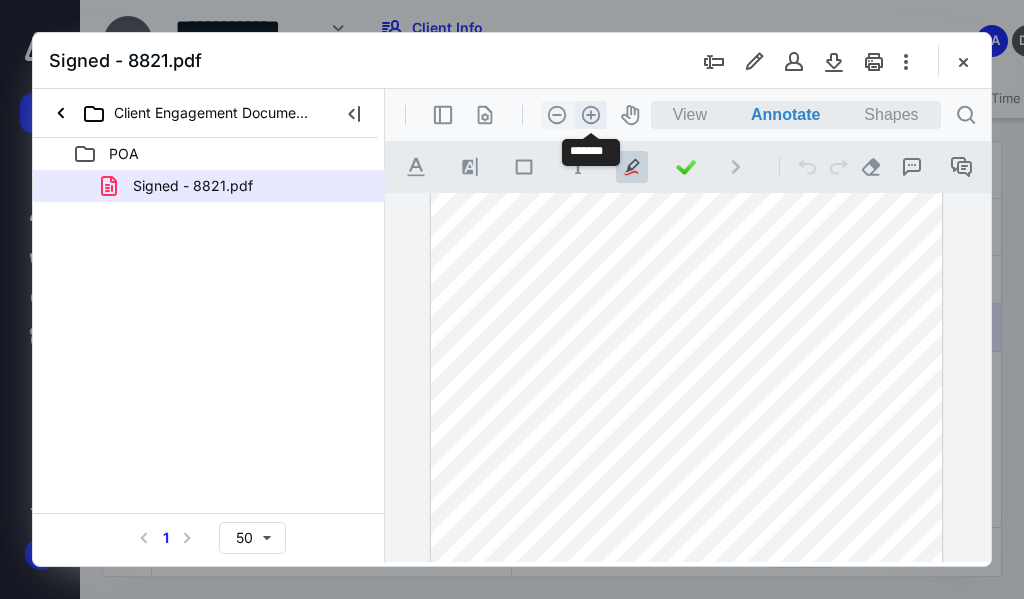 click on ".cls-1{fill:#abb0c4;} icon - header - zoom - in - line" at bounding box center (591, 115) 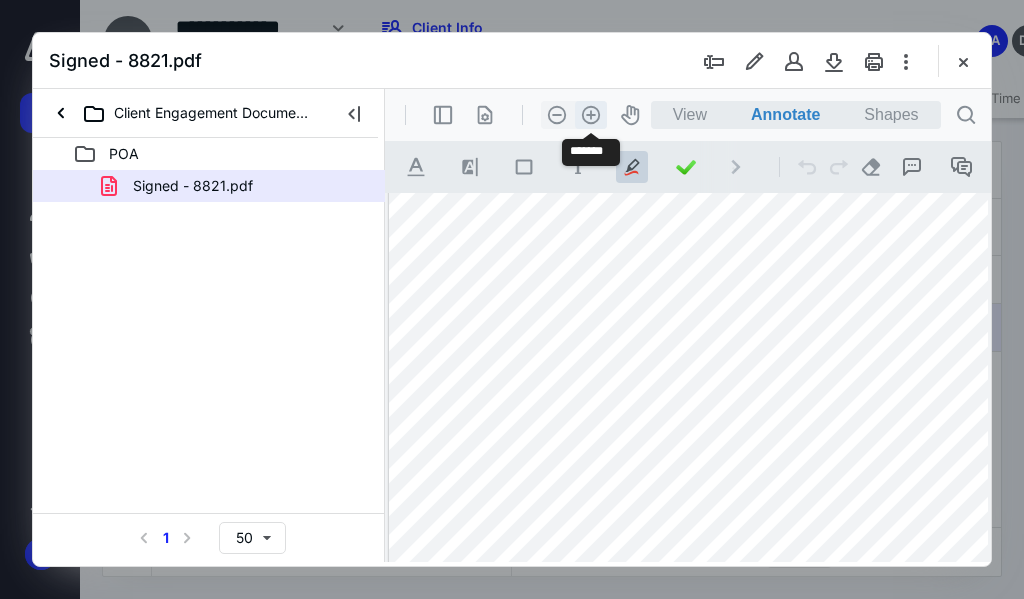 scroll, scrollTop: 182, scrollLeft: 40, axis: both 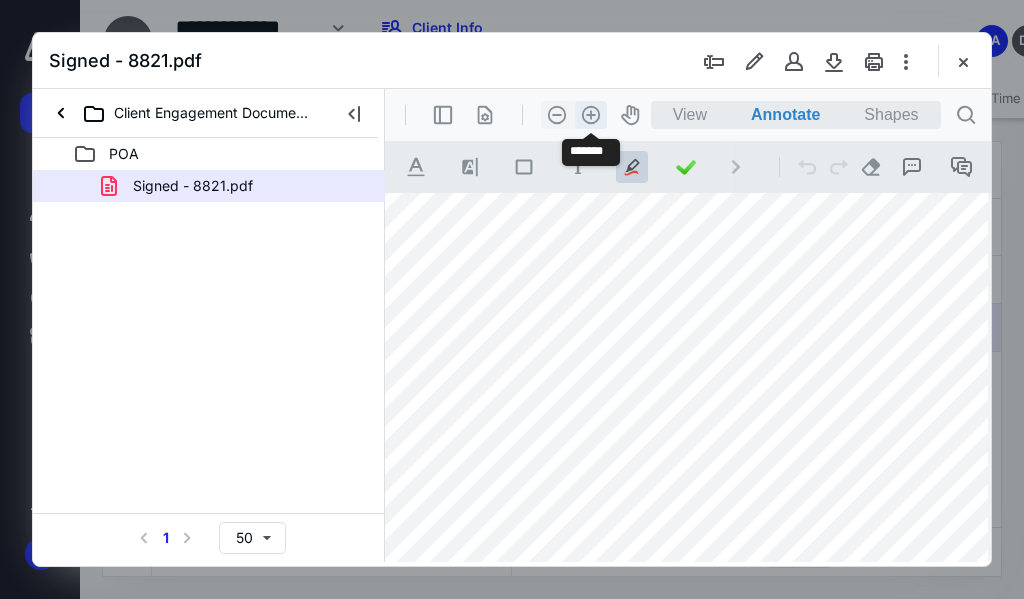 click on ".cls-1{fill:#abb0c4;} icon - header - zoom - in - line" at bounding box center (591, 115) 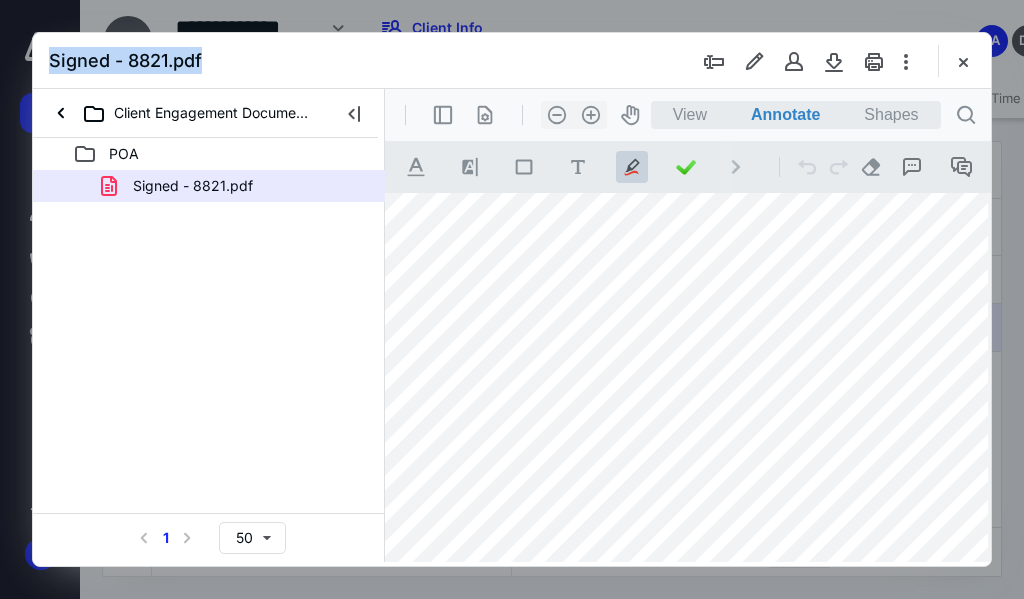 drag, startPoint x: 640, startPoint y: 45, endPoint x: 650, endPoint y: 31, distance: 17.20465 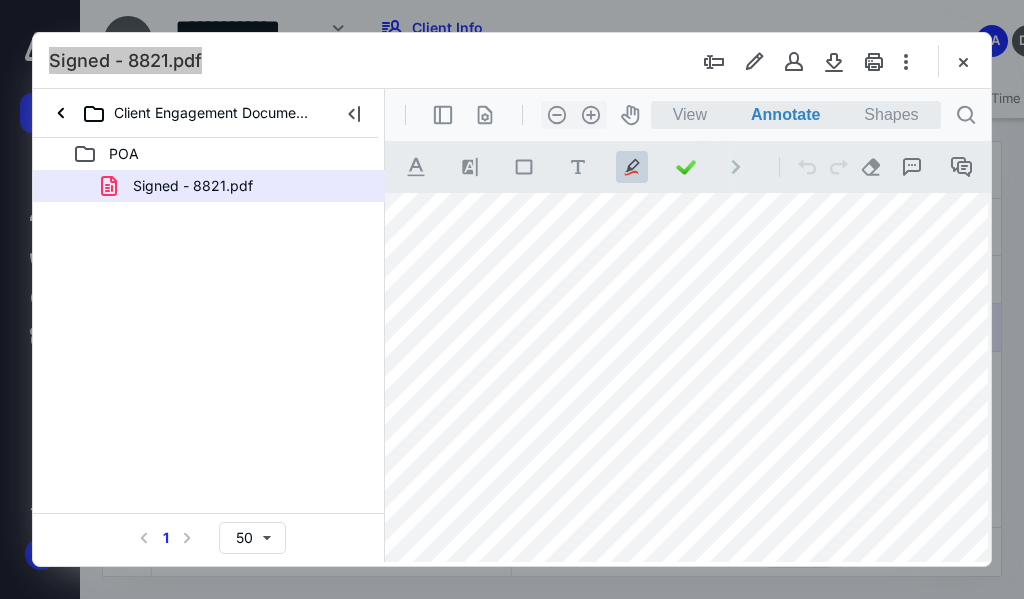 click at bounding box center (680, 473) 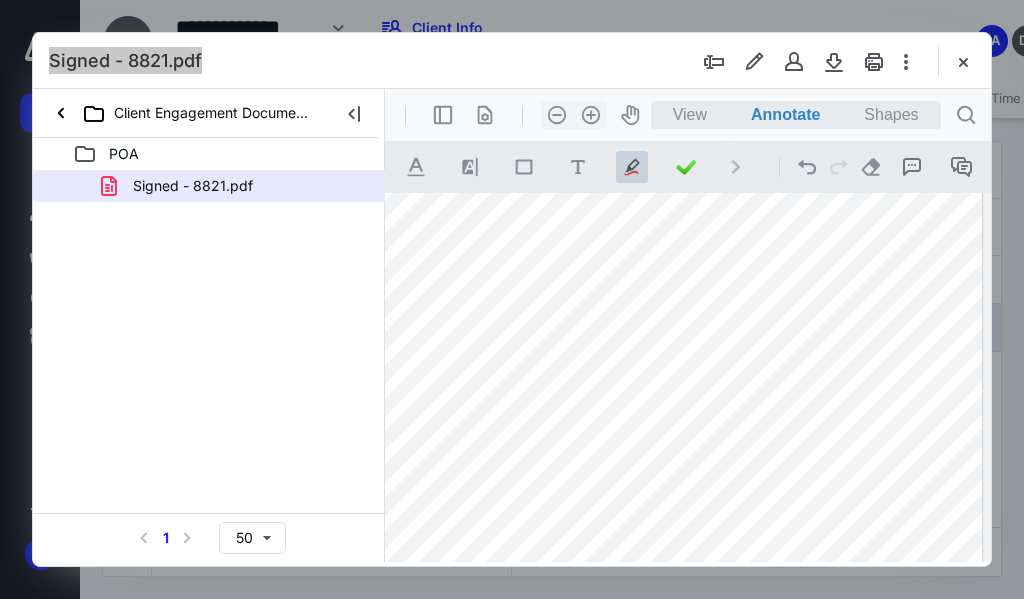 scroll, scrollTop: 0, scrollLeft: 232, axis: horizontal 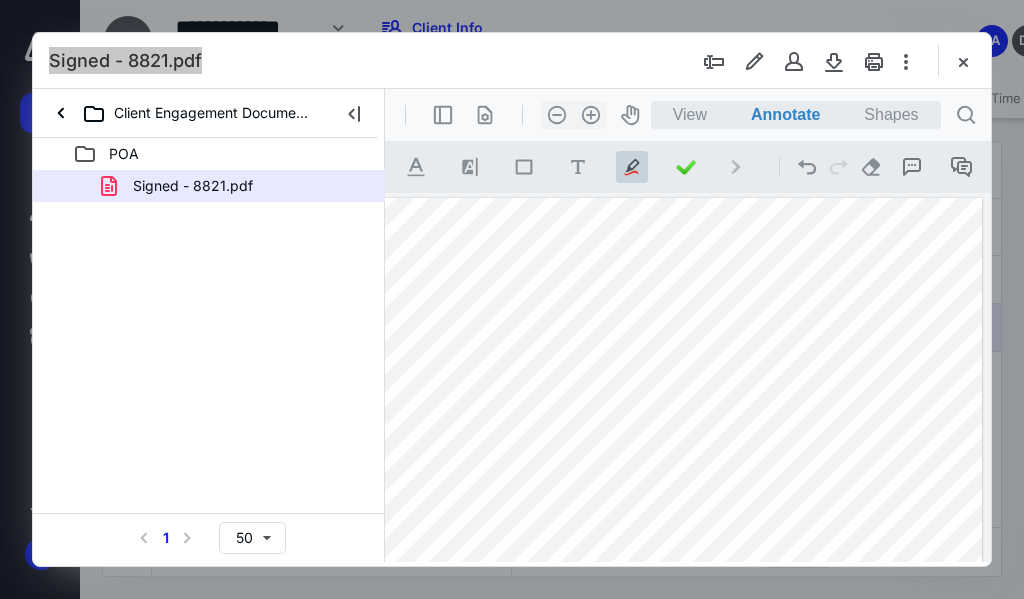 click at bounding box center [574, 727] 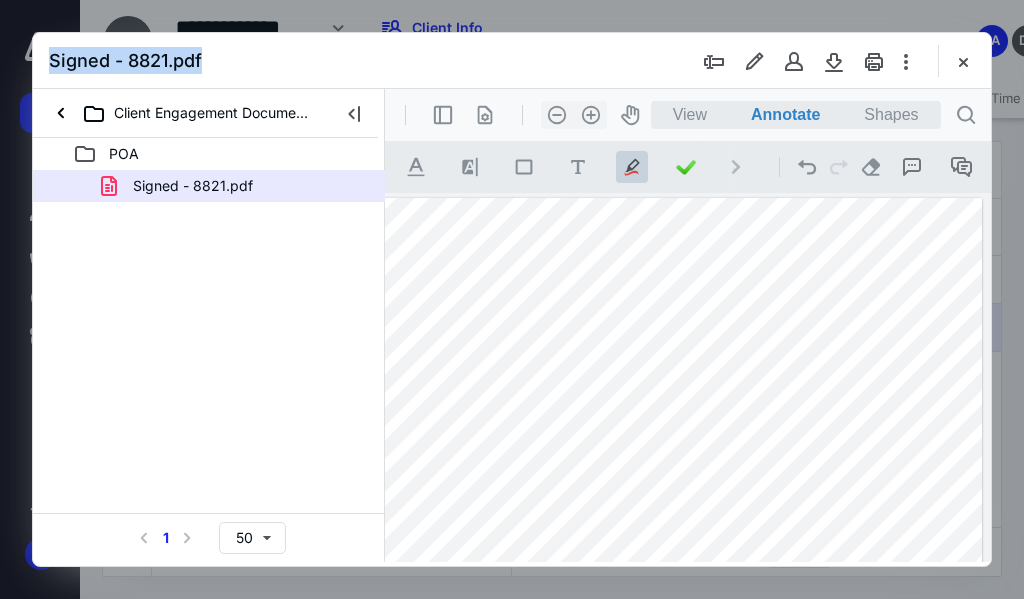 click at bounding box center [512, 299] 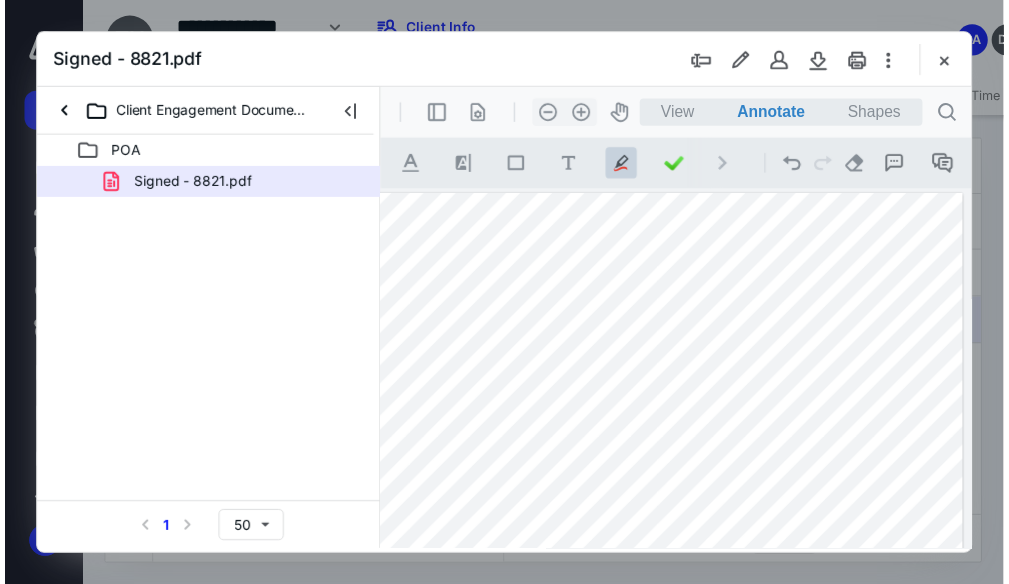 scroll, scrollTop: 0, scrollLeft: 116, axis: horizontal 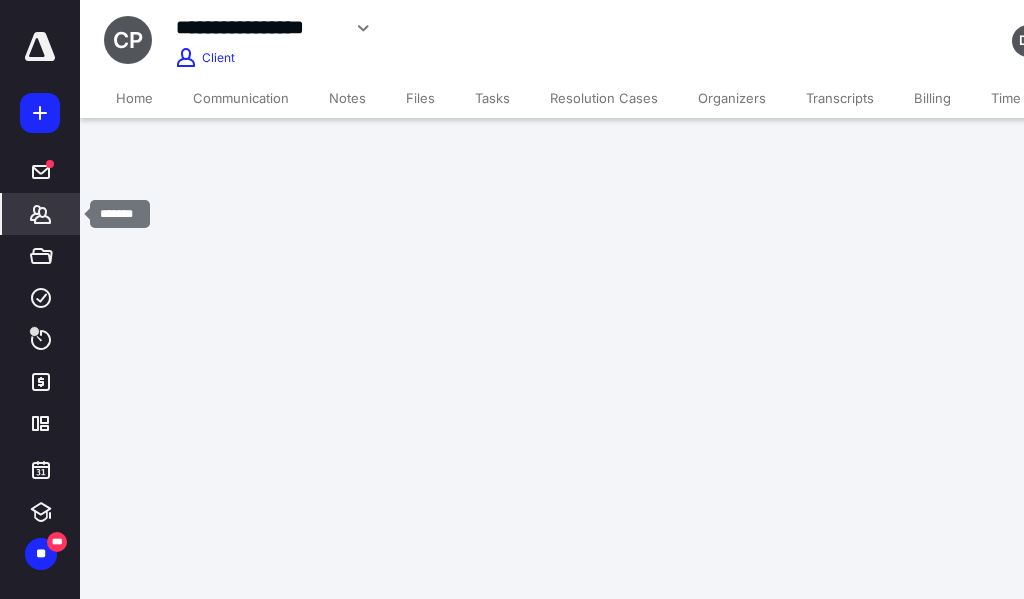 click on "*******" at bounding box center [41, 214] 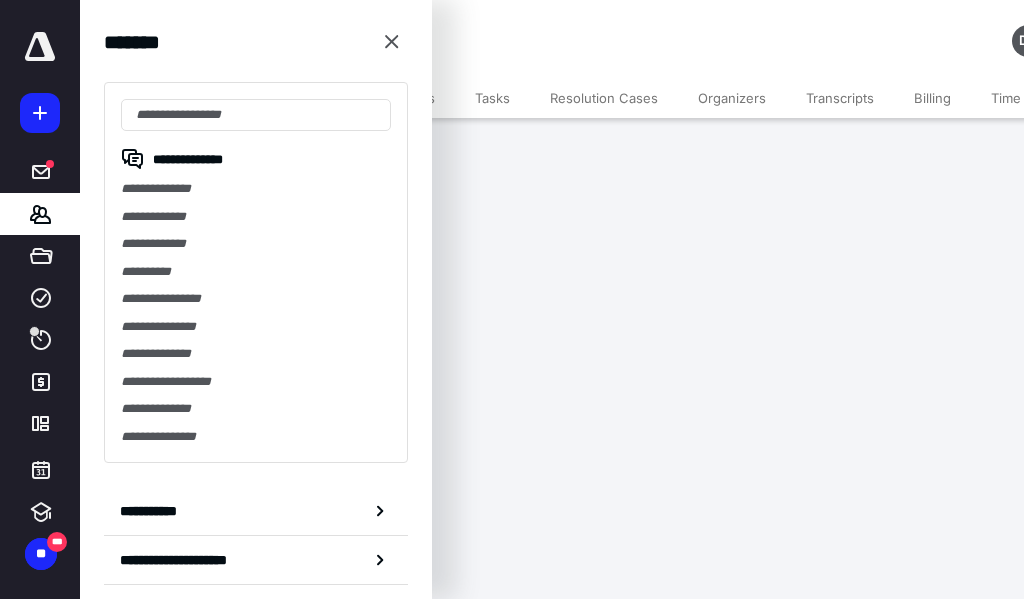click on "**********" at bounding box center (256, 272) 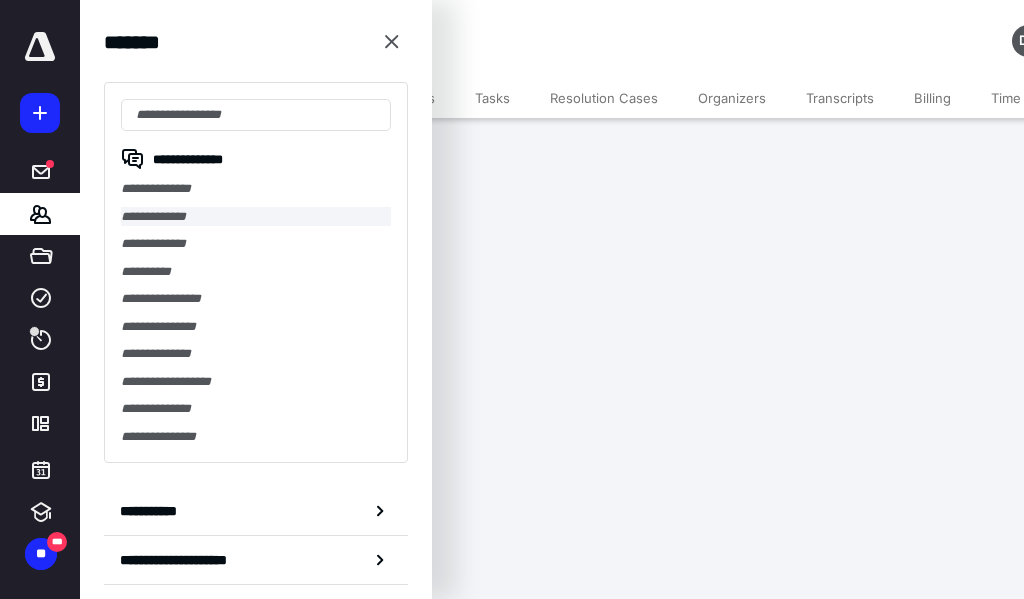 click on "**********" at bounding box center [256, 217] 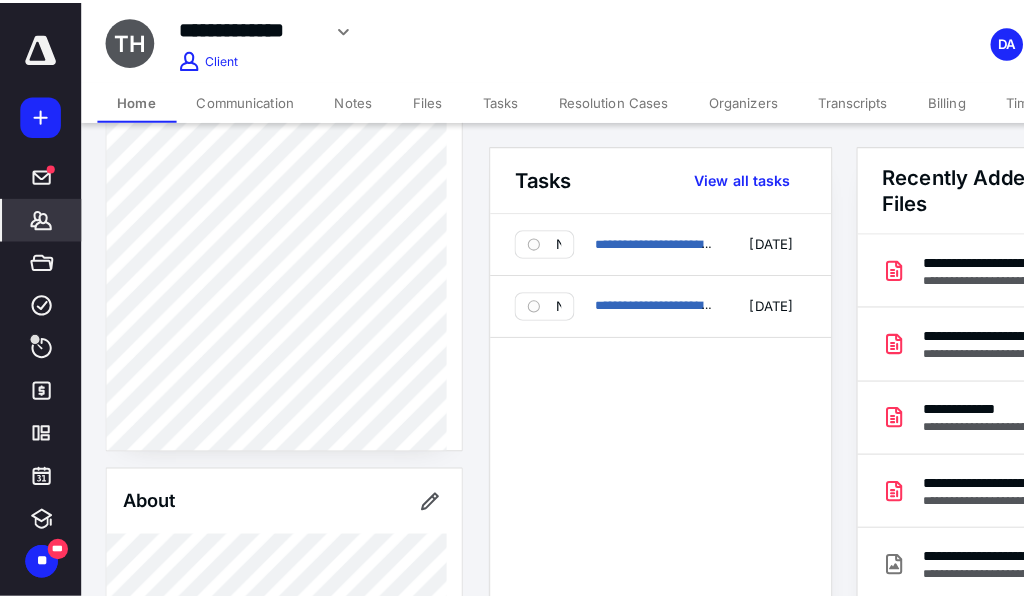 scroll, scrollTop: 269, scrollLeft: 0, axis: vertical 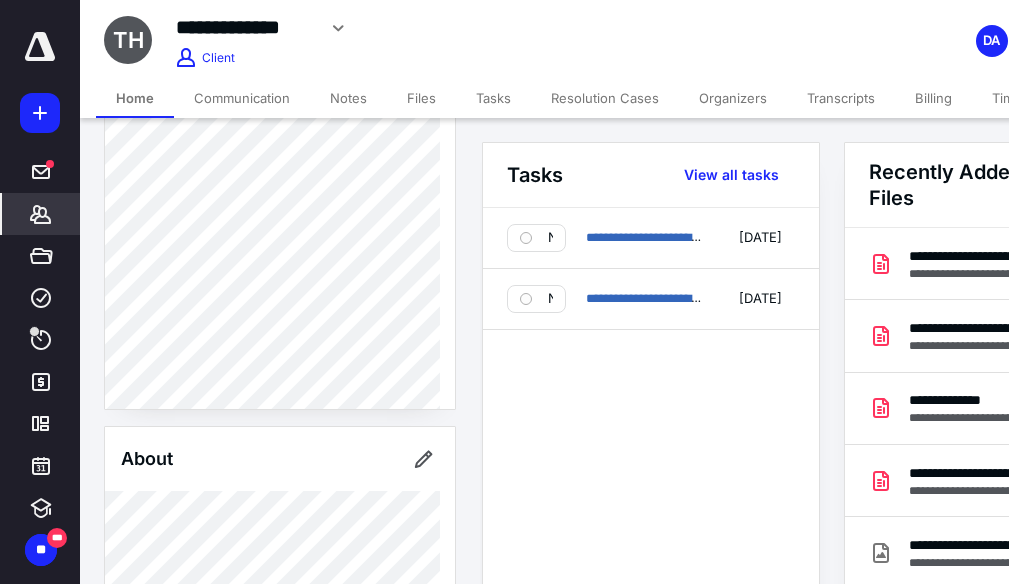 click on "Files" at bounding box center (421, 98) 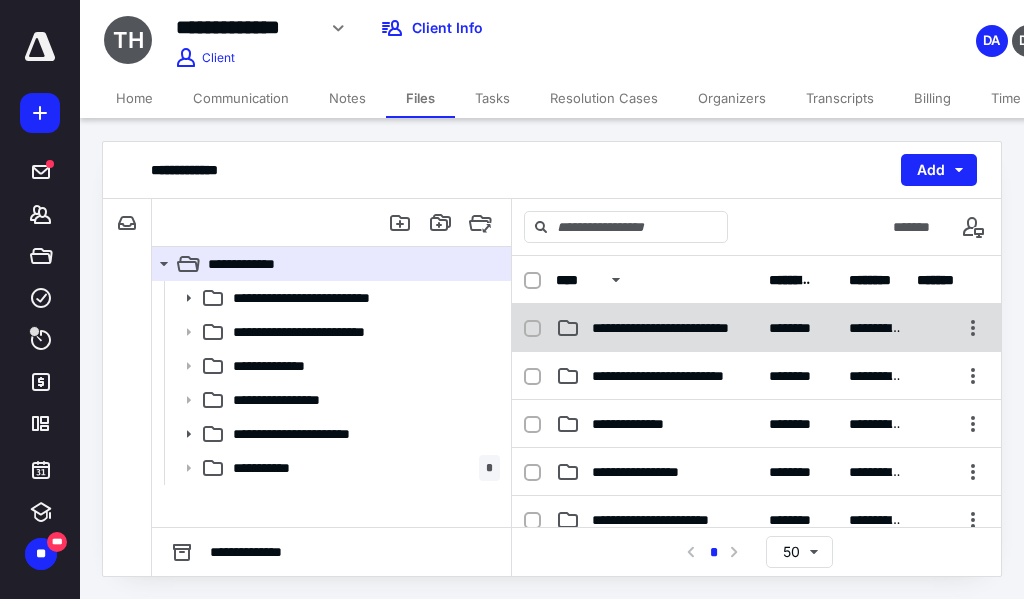 click on "**********" at bounding box center [664, 328] 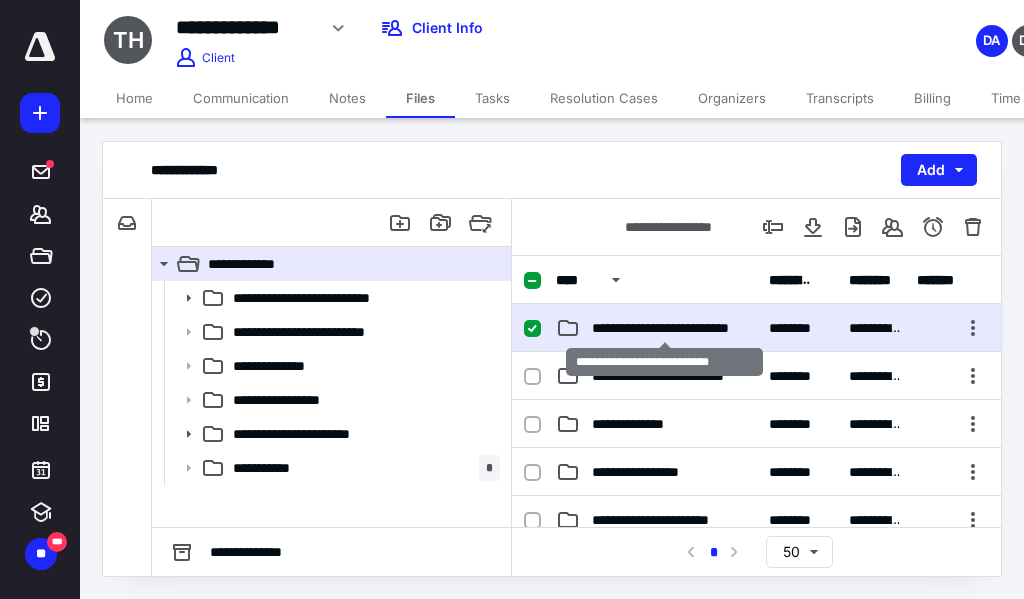click on "**********" at bounding box center (664, 328) 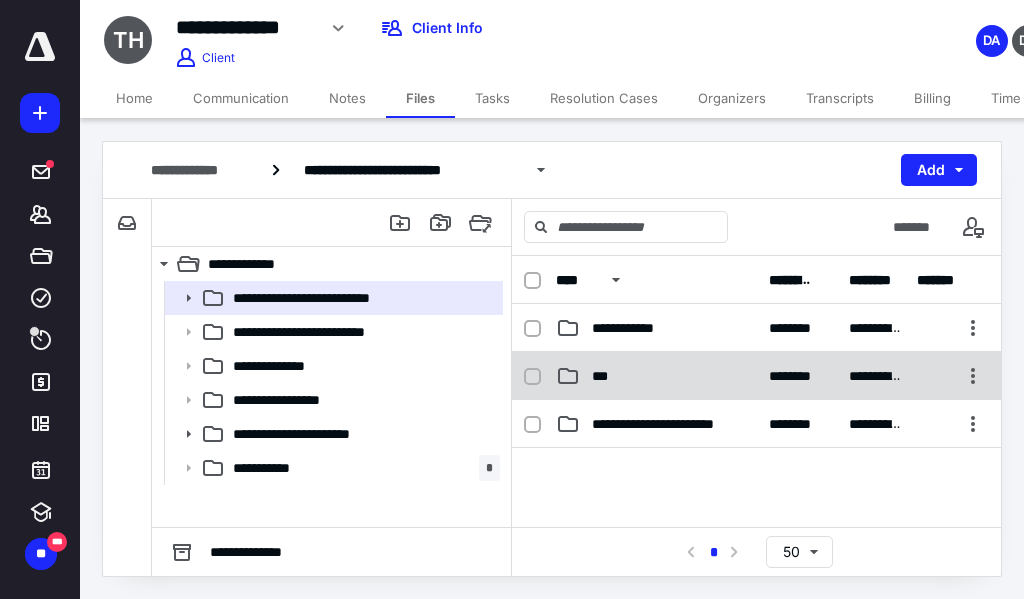 click on "***" at bounding box center (606, 376) 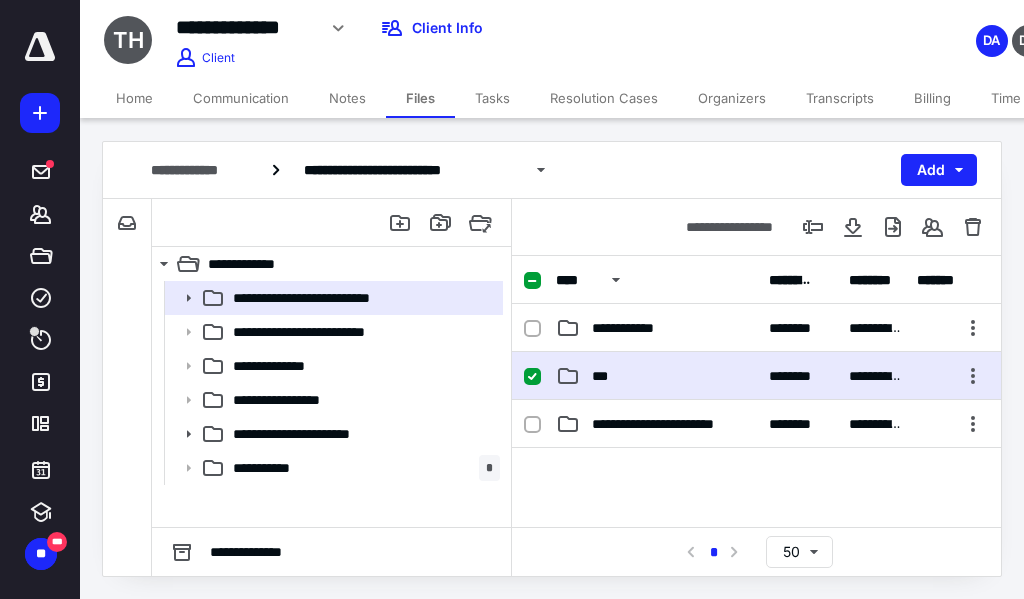 click on "***" at bounding box center [606, 376] 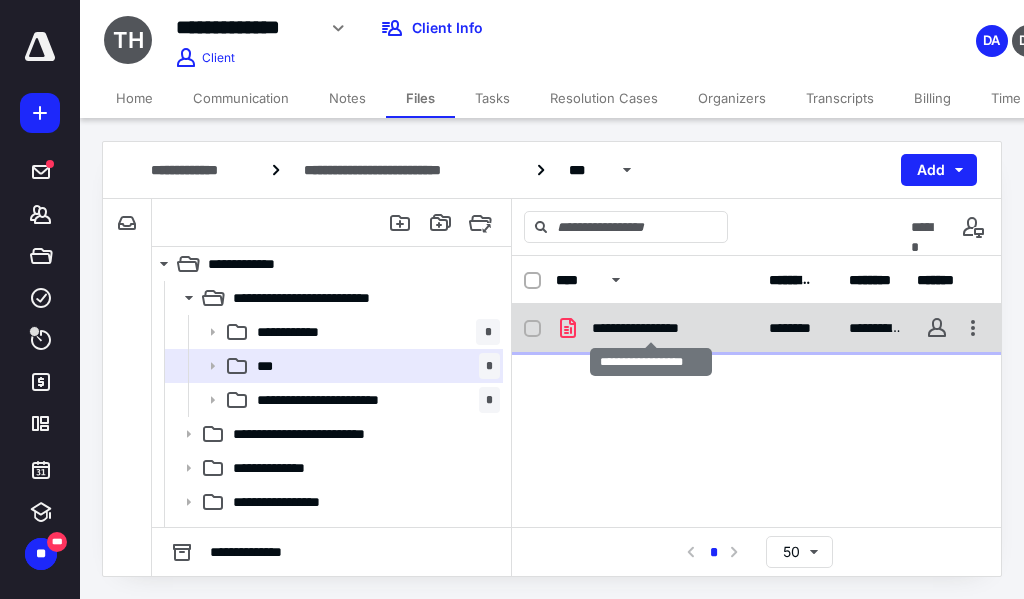 click on "**********" at bounding box center (651, 328) 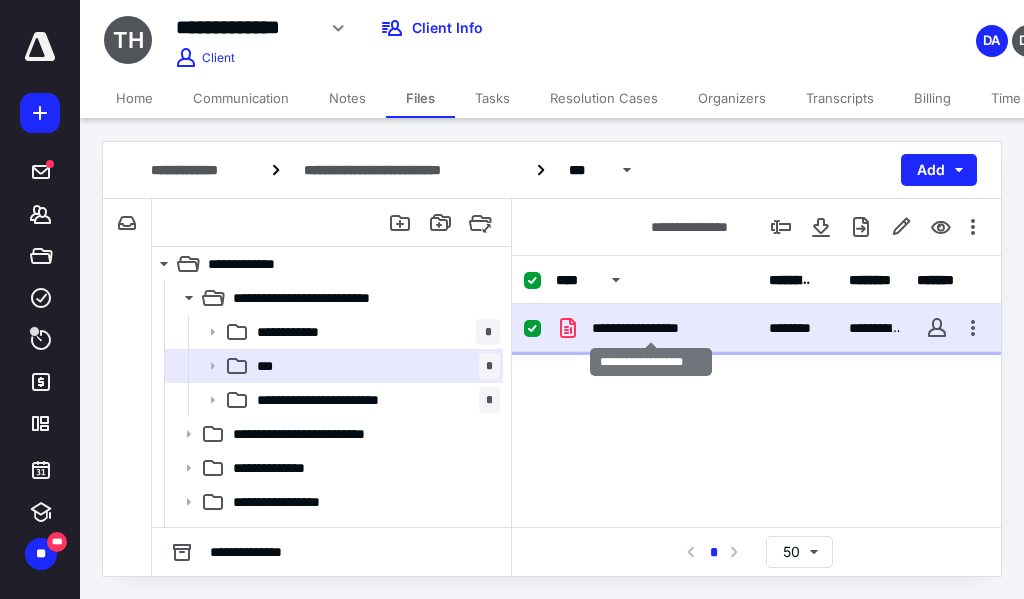 drag, startPoint x: 683, startPoint y: 325, endPoint x: 628, endPoint y: 329, distance: 55.145264 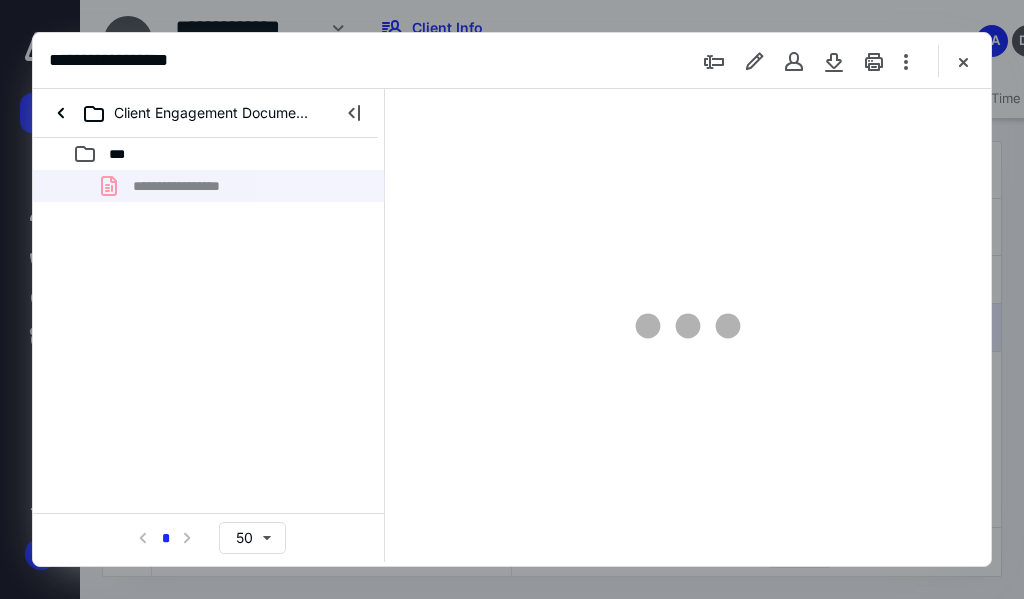 scroll, scrollTop: 0, scrollLeft: 0, axis: both 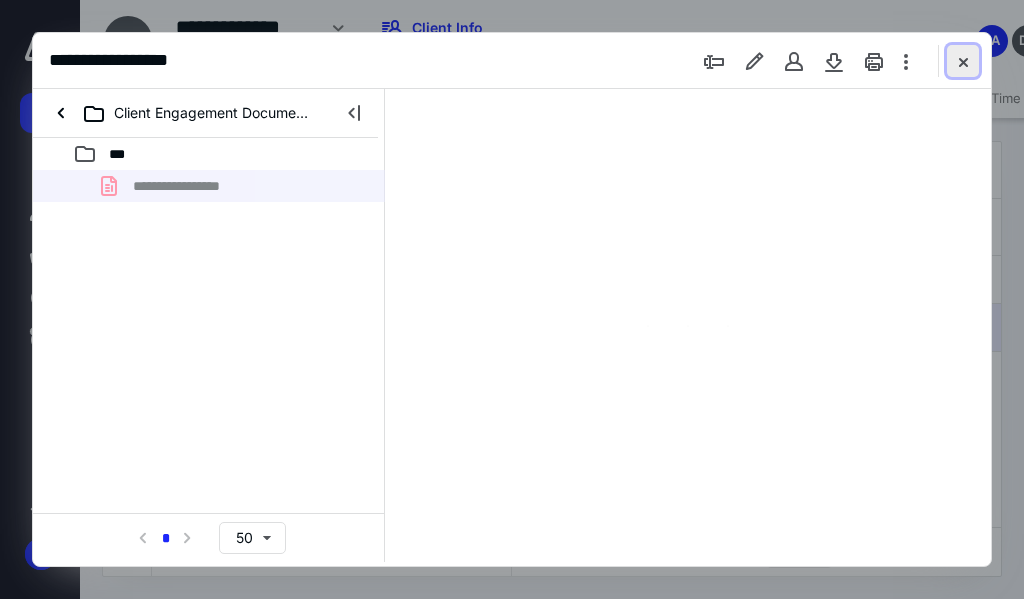 click at bounding box center (963, 61) 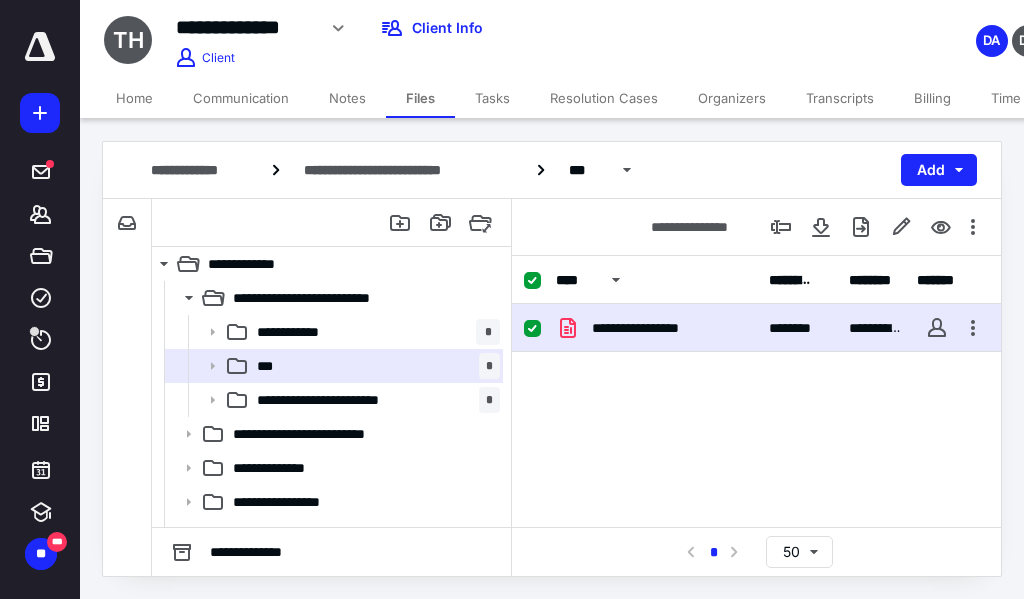 click on "Notes" at bounding box center (347, 98) 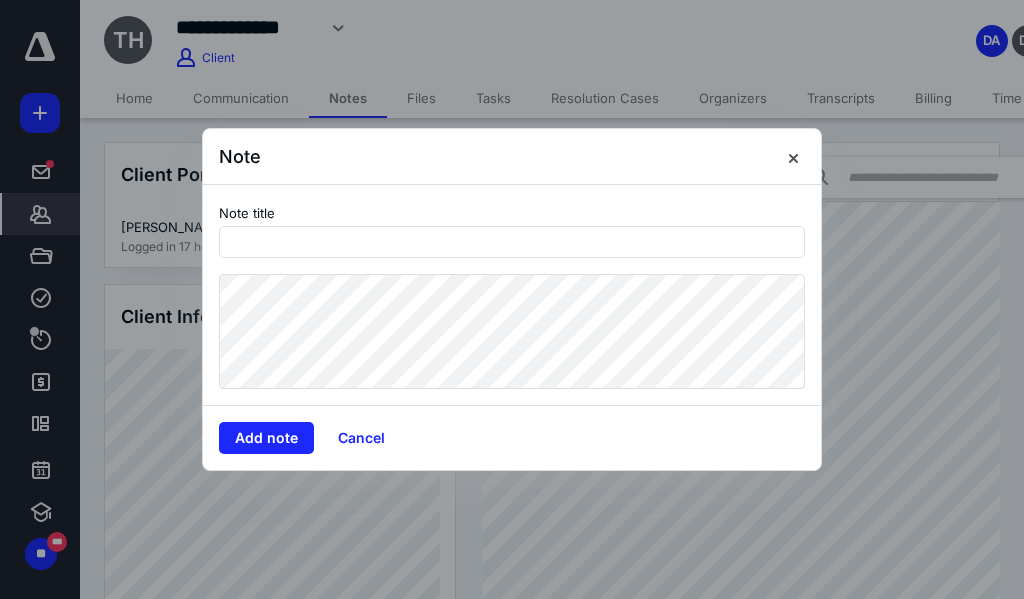 click on "Note title" at bounding box center [512, 295] 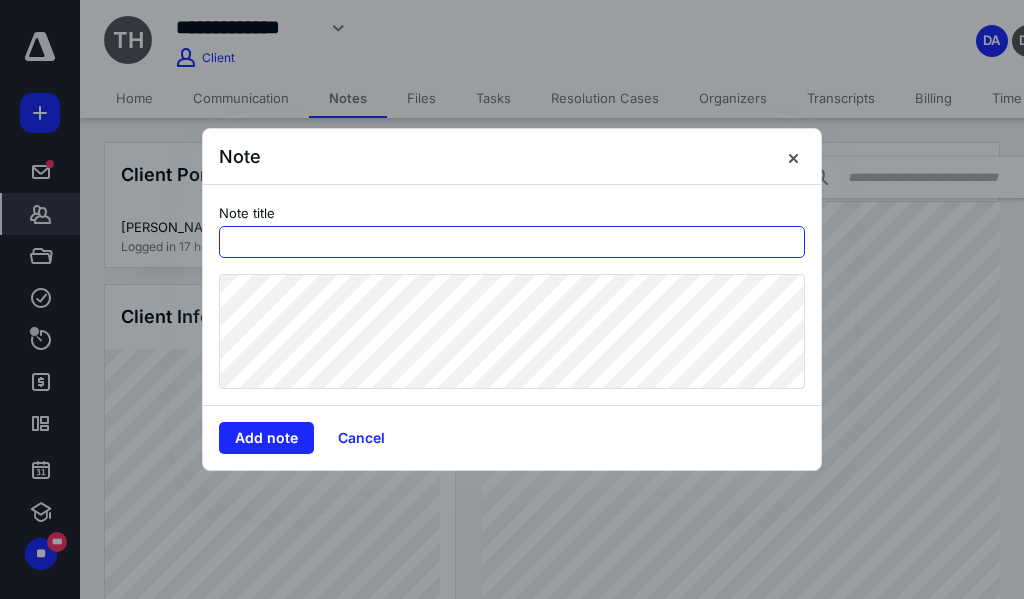 click at bounding box center (512, 242) 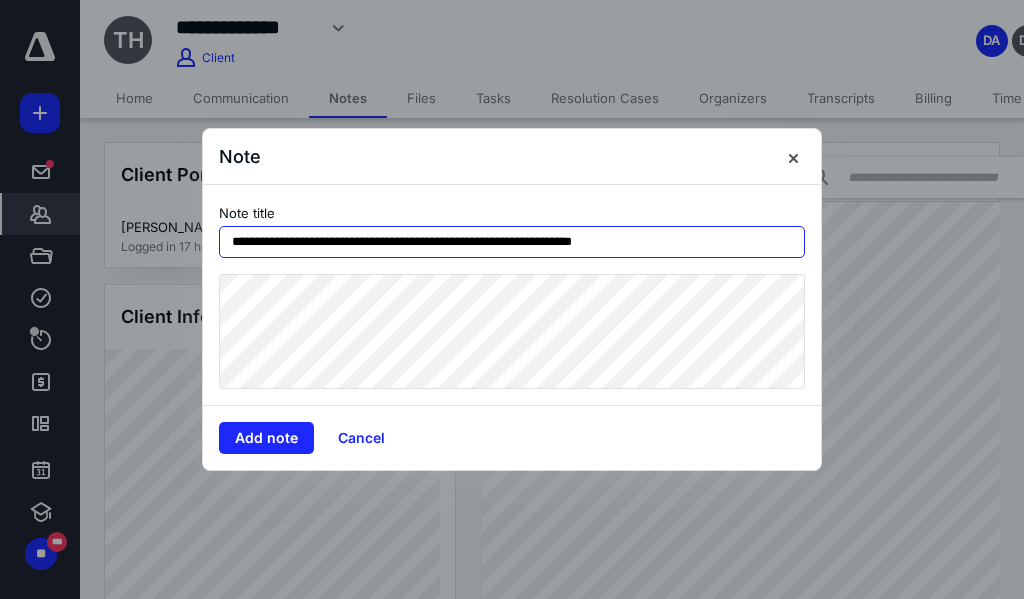 click on "**********" at bounding box center [512, 242] 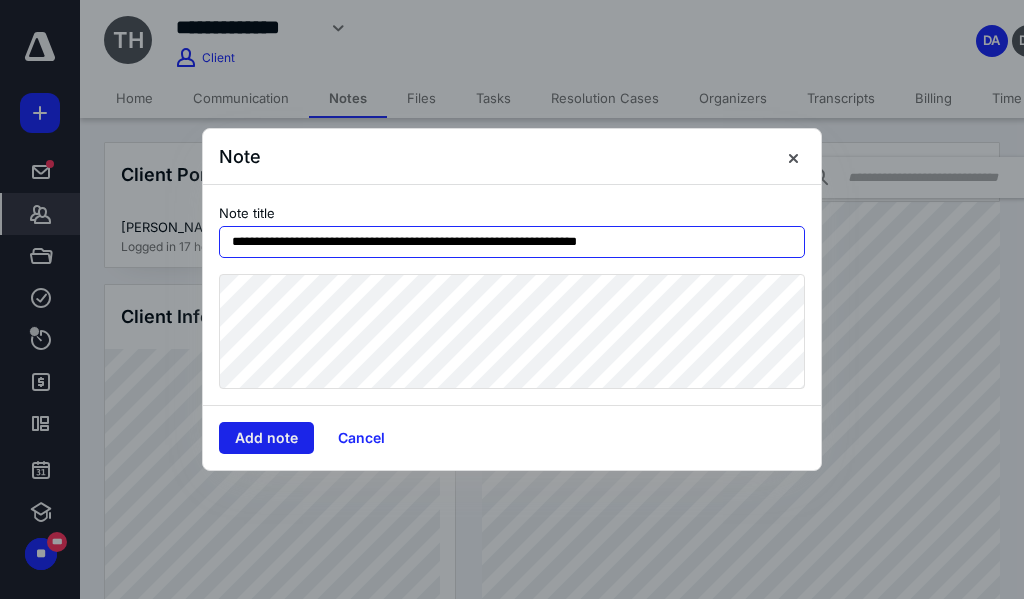 type on "**********" 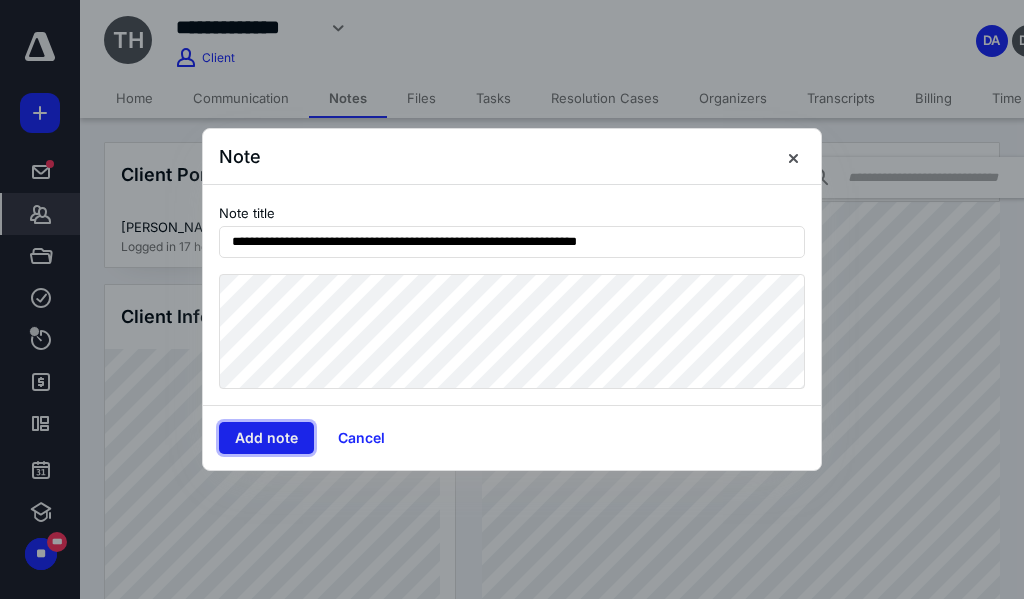 click on "Add note" at bounding box center (266, 438) 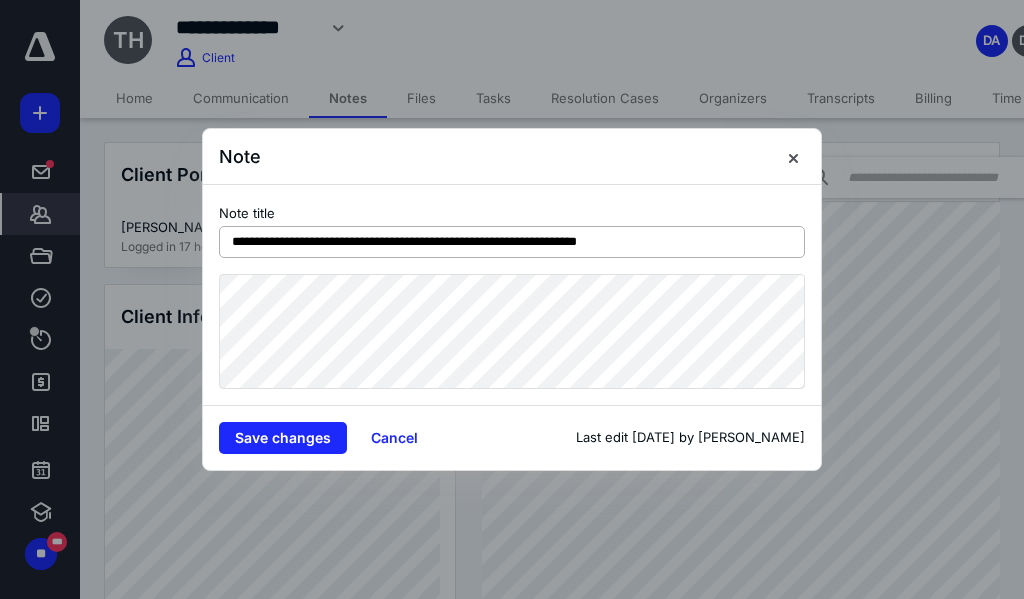click on "**********" at bounding box center (512, 242) 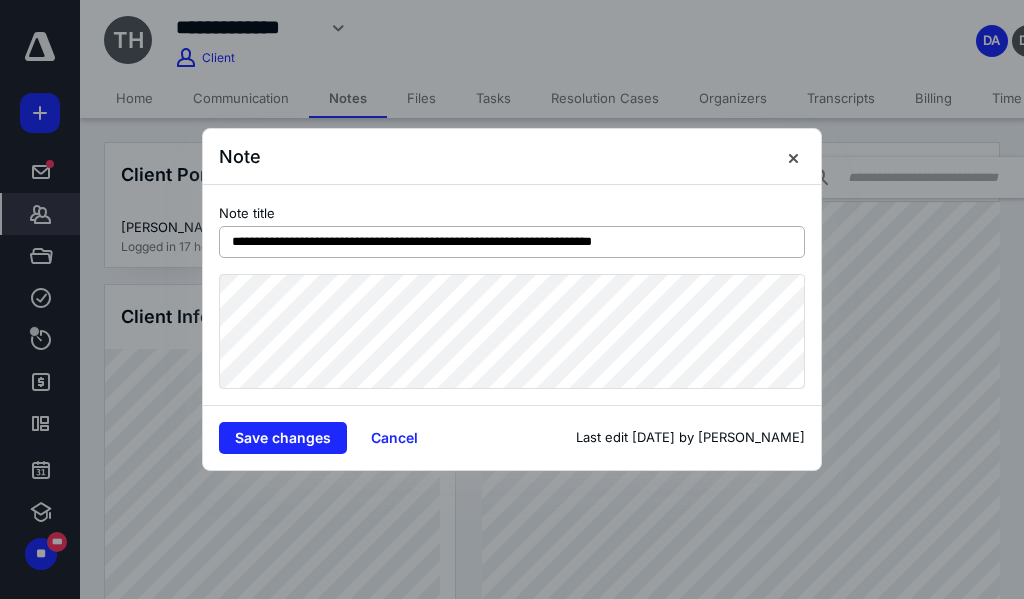 click on "**********" at bounding box center [512, 242] 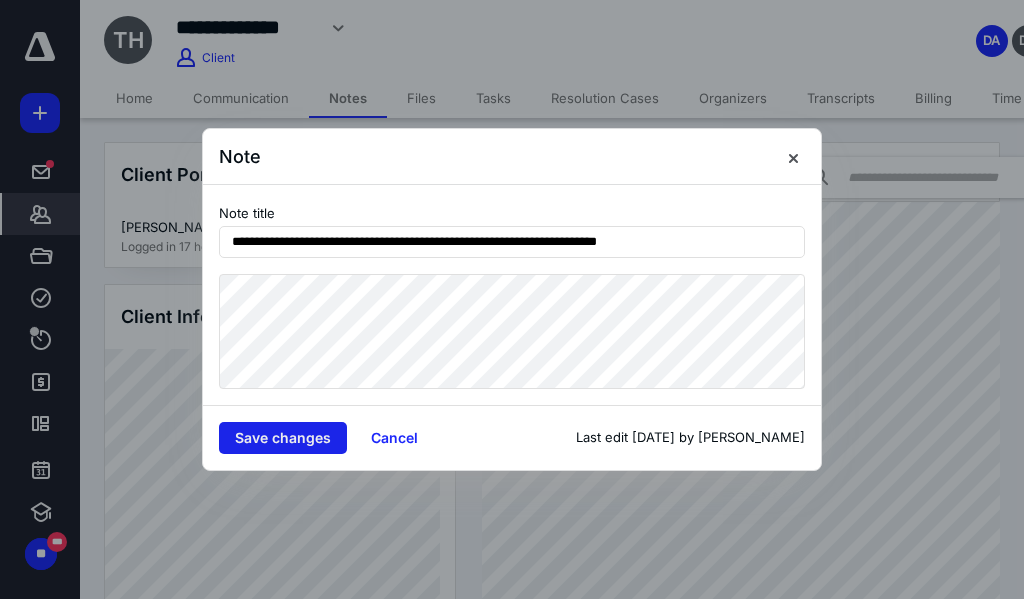 type on "**********" 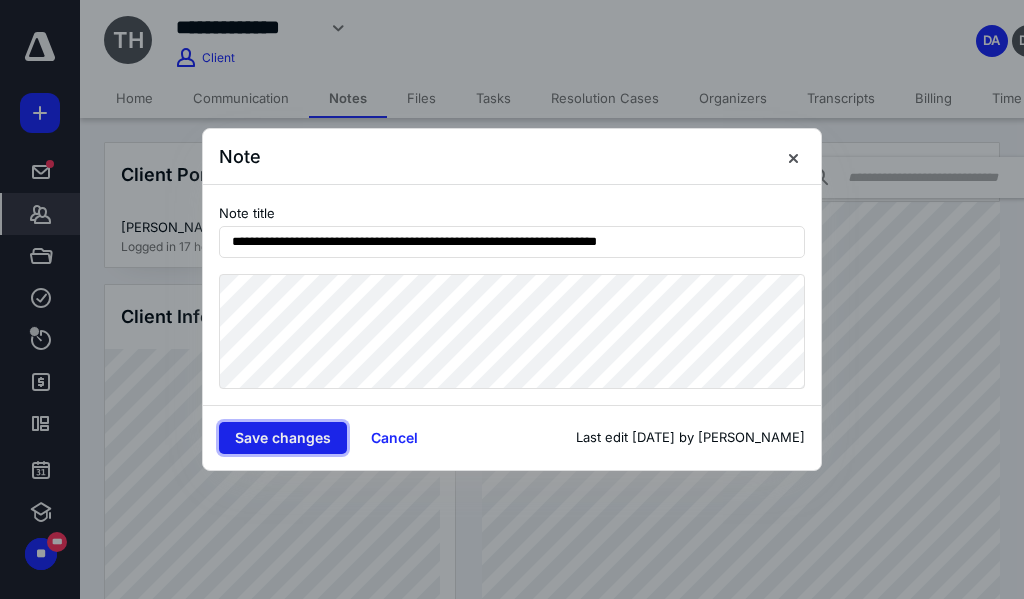 click on "Save changes" at bounding box center [283, 438] 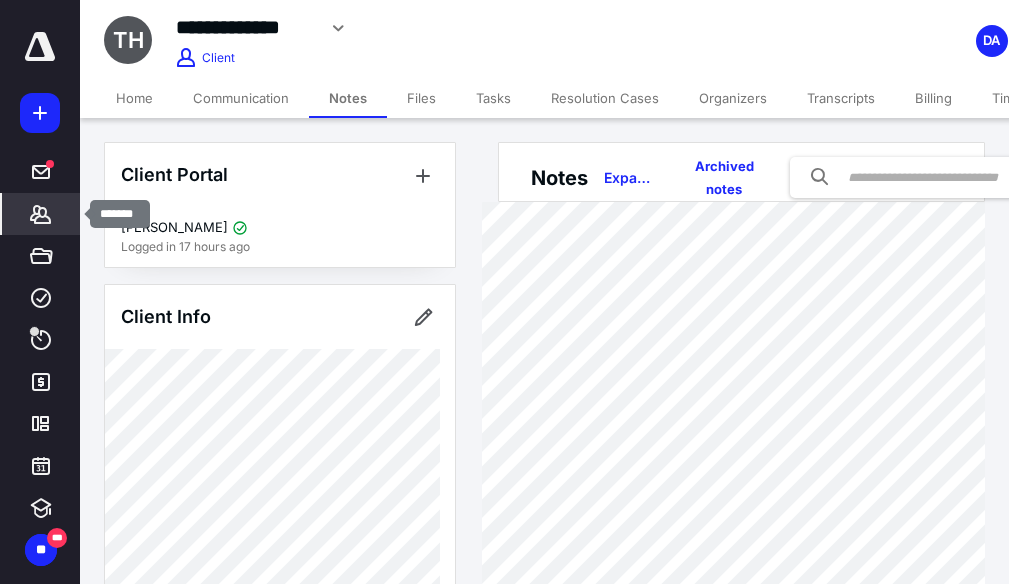 click 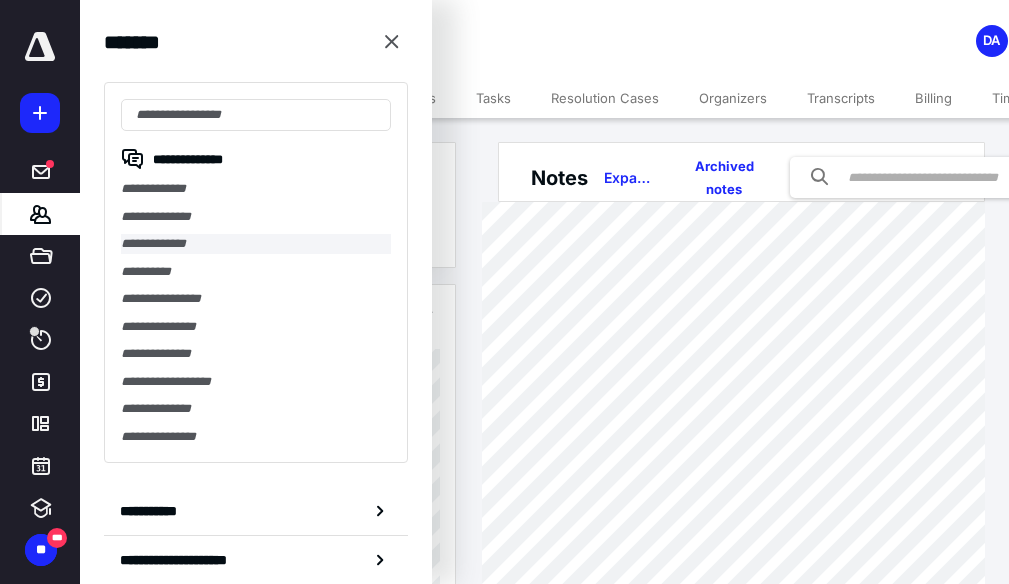 click on "**********" at bounding box center [256, 244] 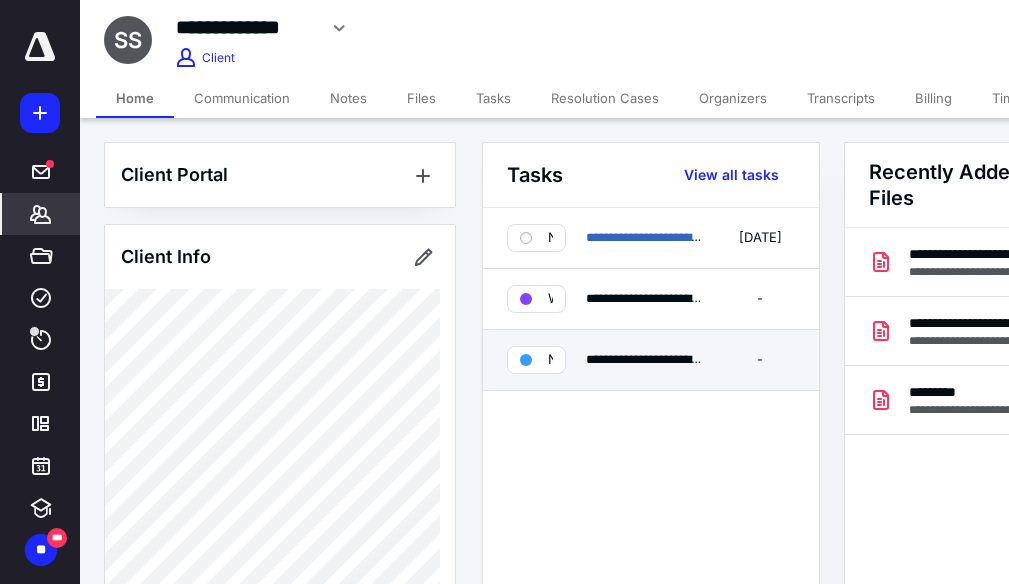 click on "Needs review" at bounding box center (536, 360) 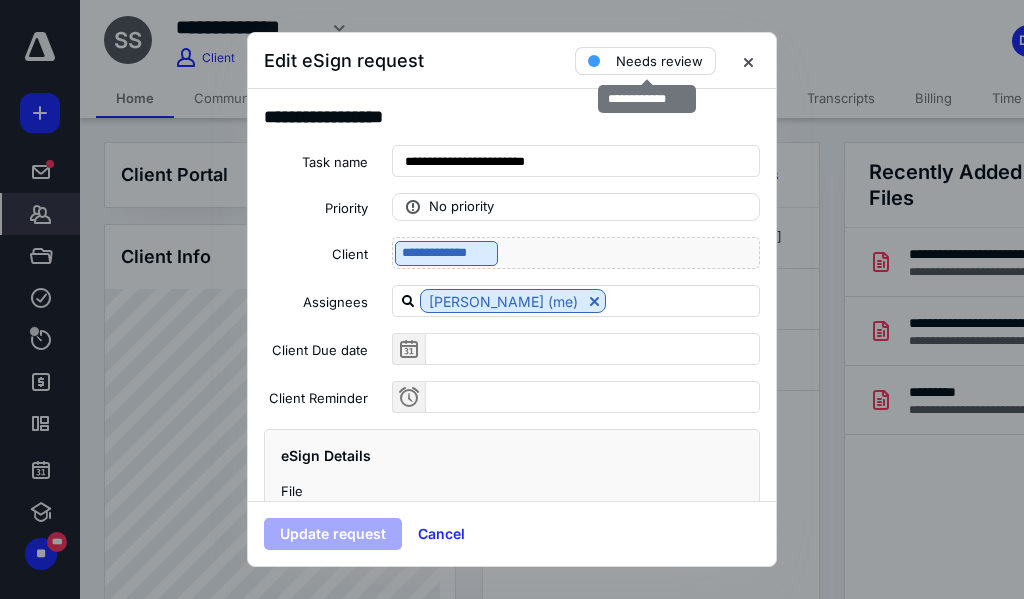 click on "Needs review" at bounding box center [659, 61] 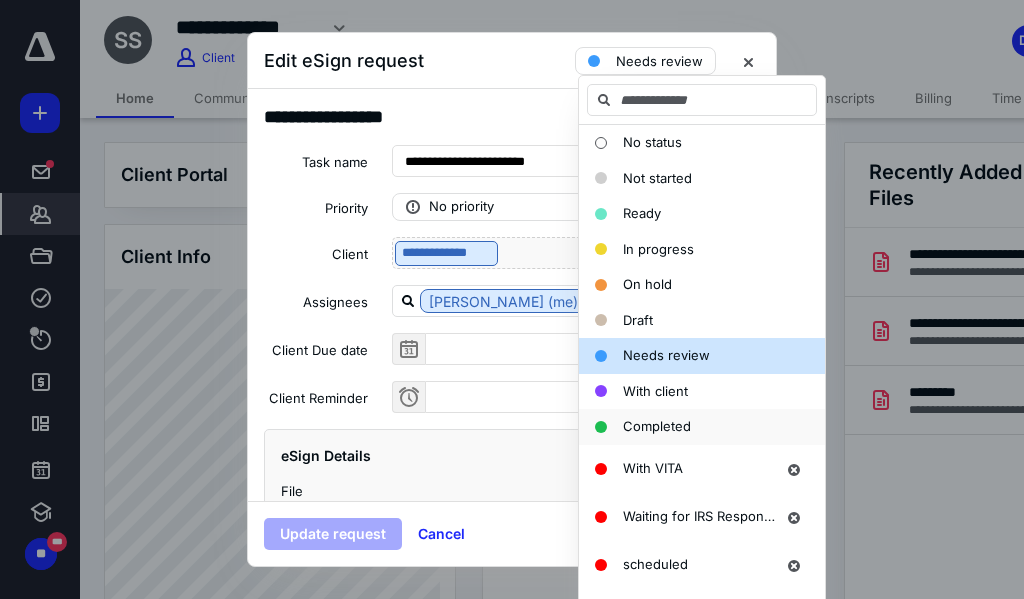 click on "Completed" at bounding box center [702, 427] 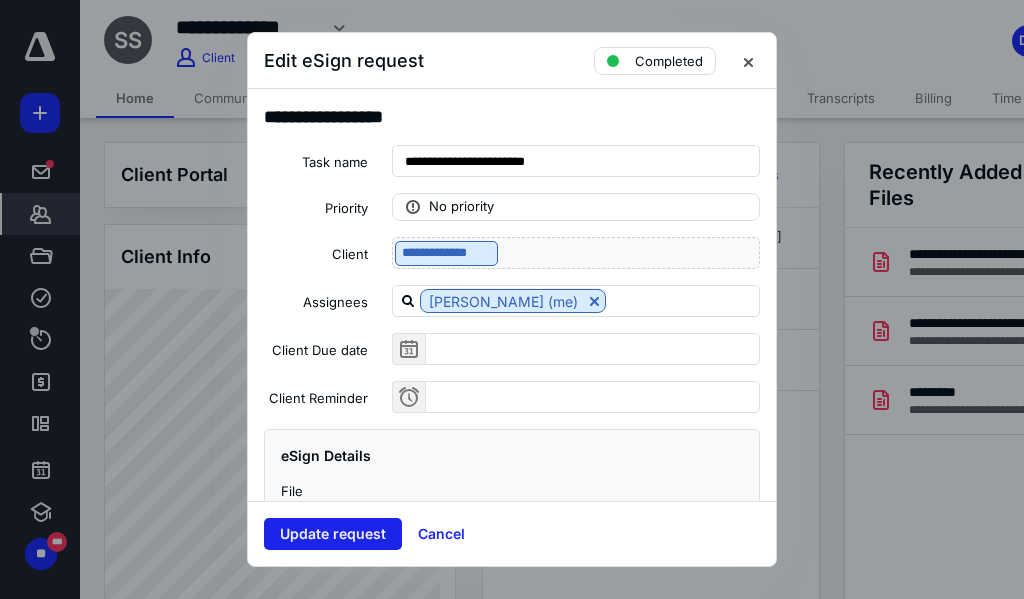 click on "Update request" at bounding box center [333, 534] 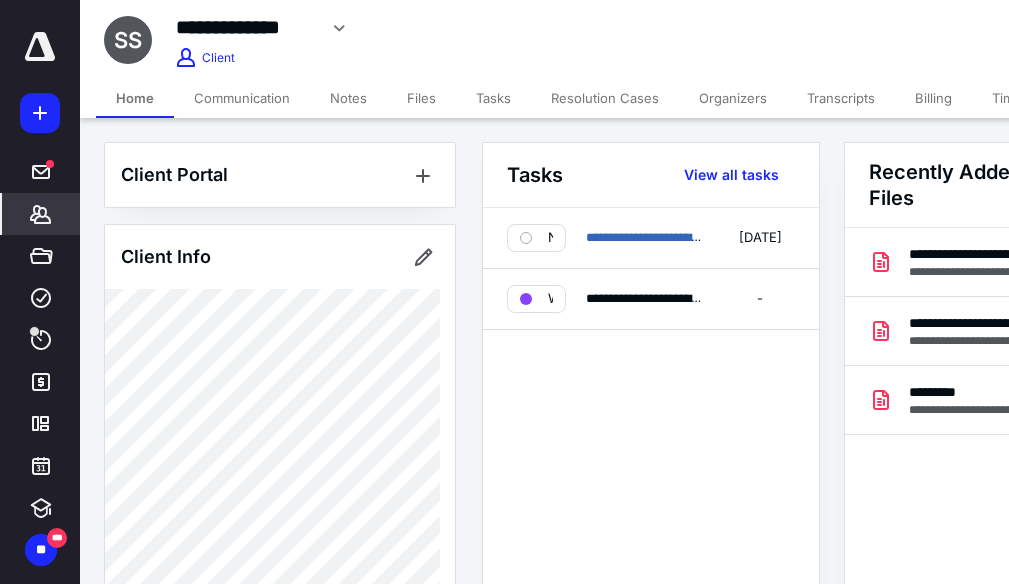 click on "Resolution Cases" at bounding box center [605, 98] 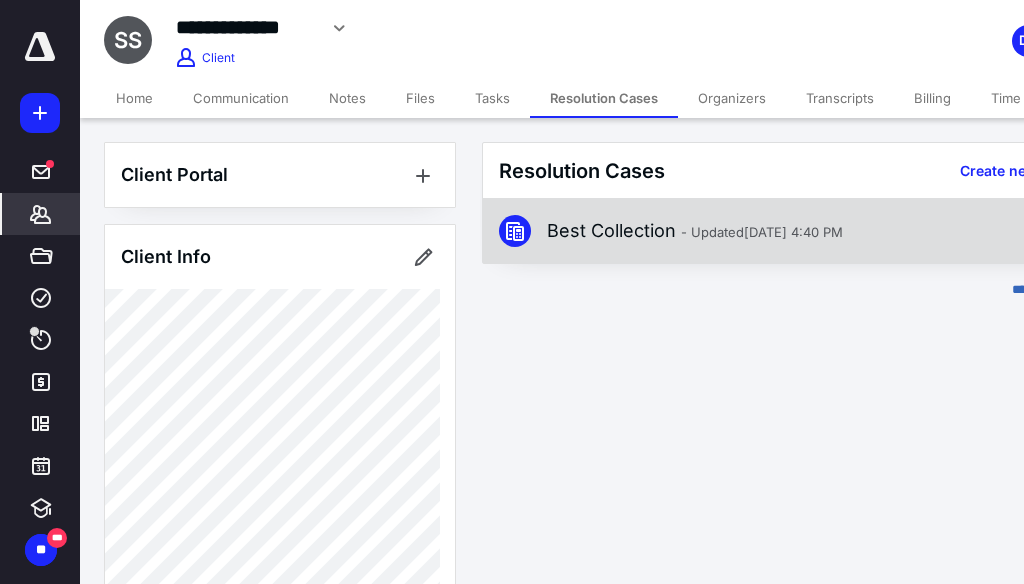 click on "Best Collection   - Updated  Jul 9, 2025 4:40 PM" at bounding box center (695, 231) 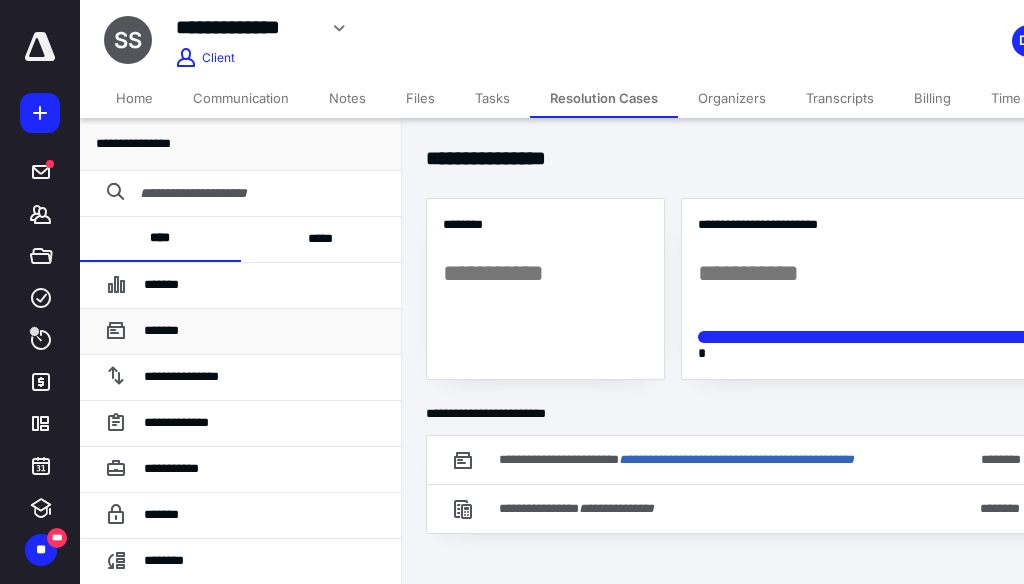 click on "*******" at bounding box center (264, 331) 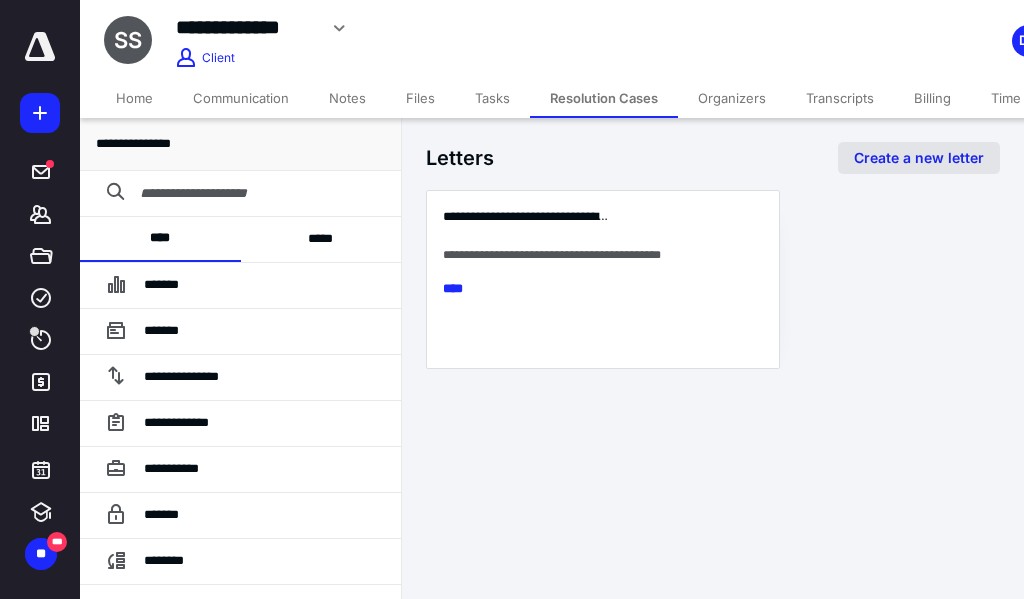 click on "Create a new letter" at bounding box center (919, 158) 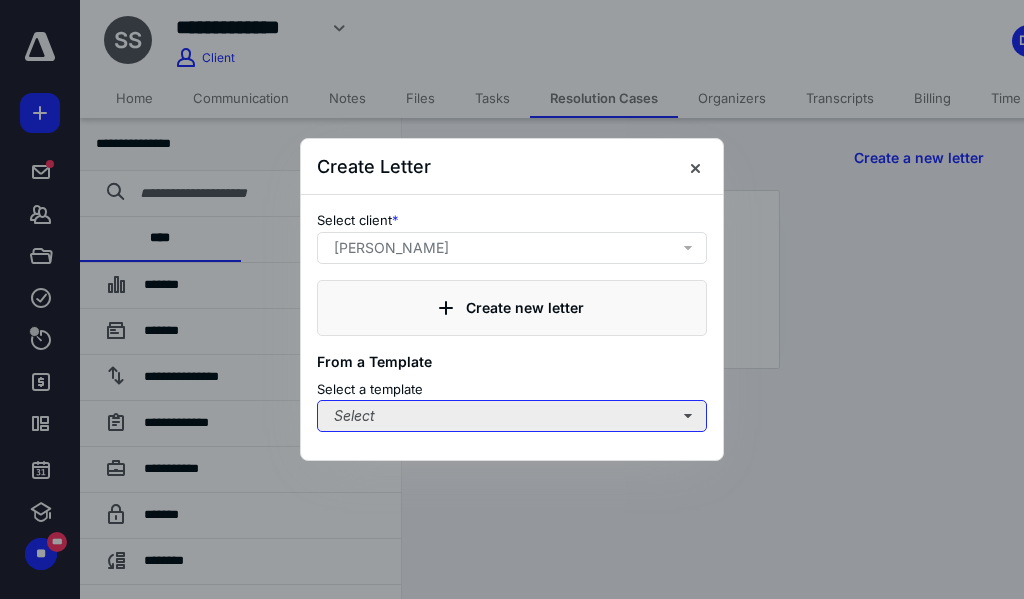 click on "Select" at bounding box center (512, 416) 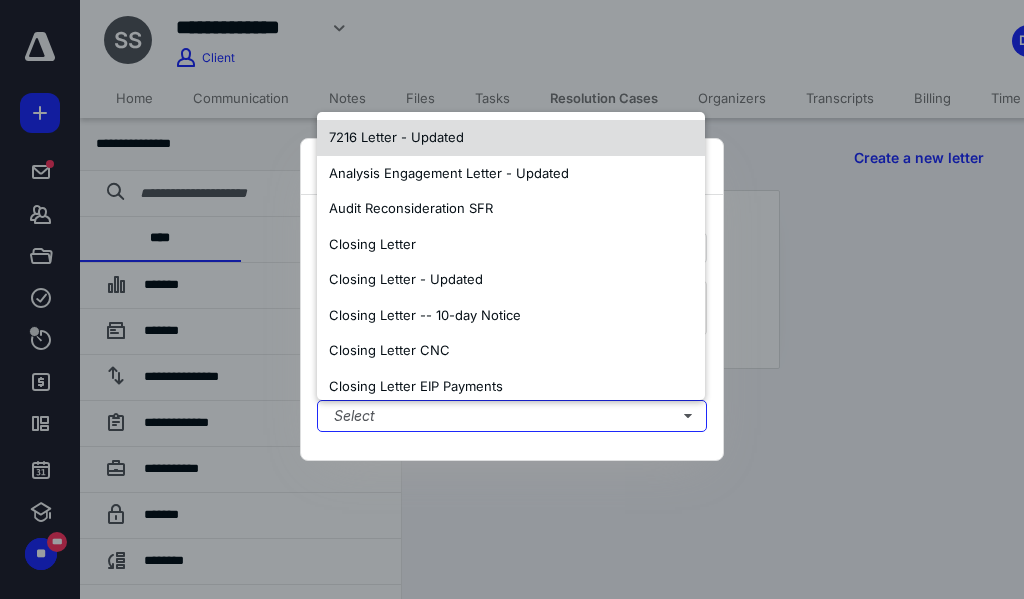 click on "7216 Letter - Updated" at bounding box center [511, 138] 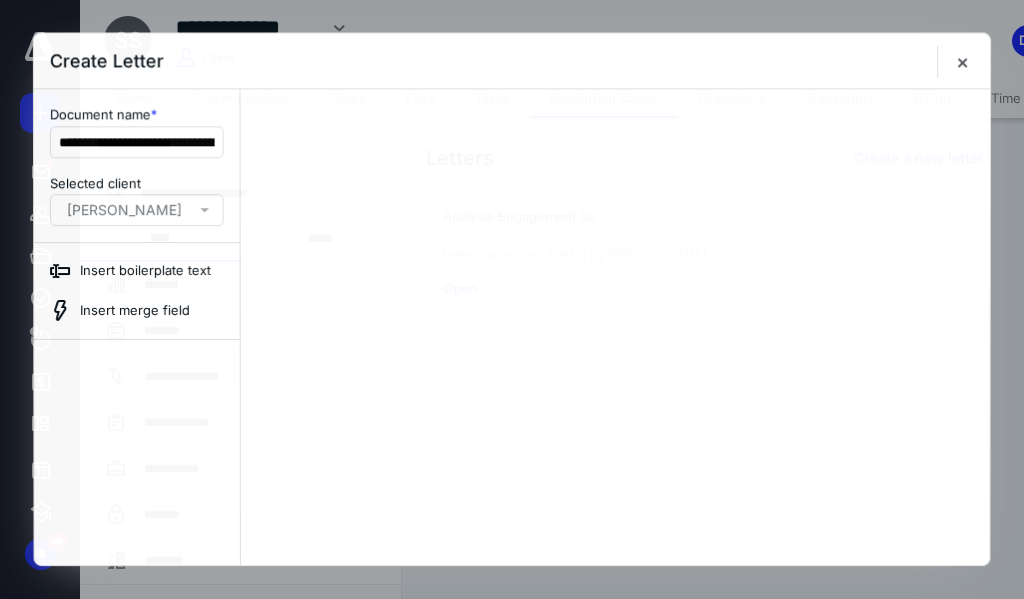 scroll, scrollTop: 0, scrollLeft: 0, axis: both 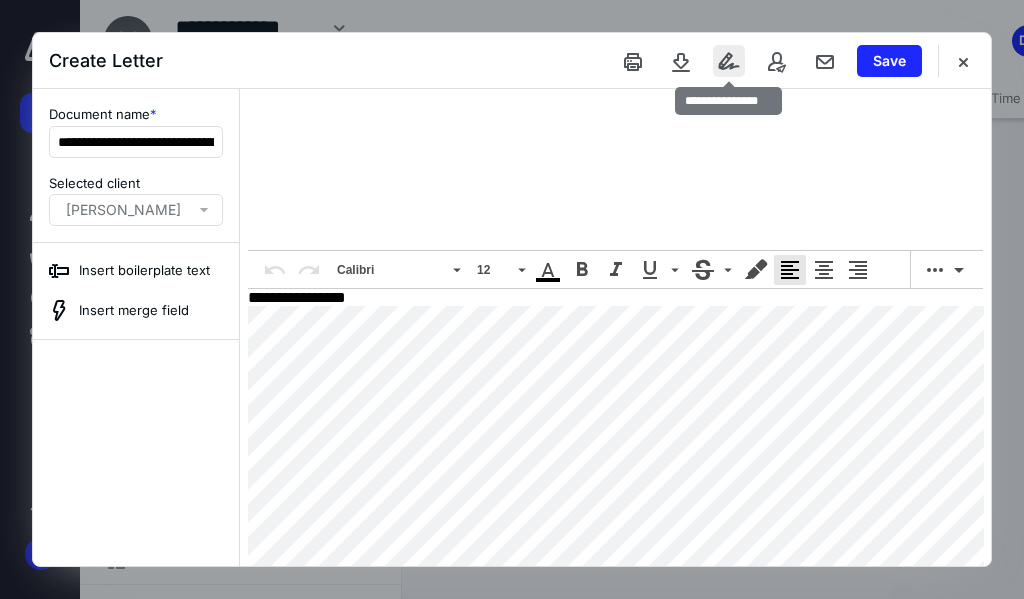 click at bounding box center [729, 61] 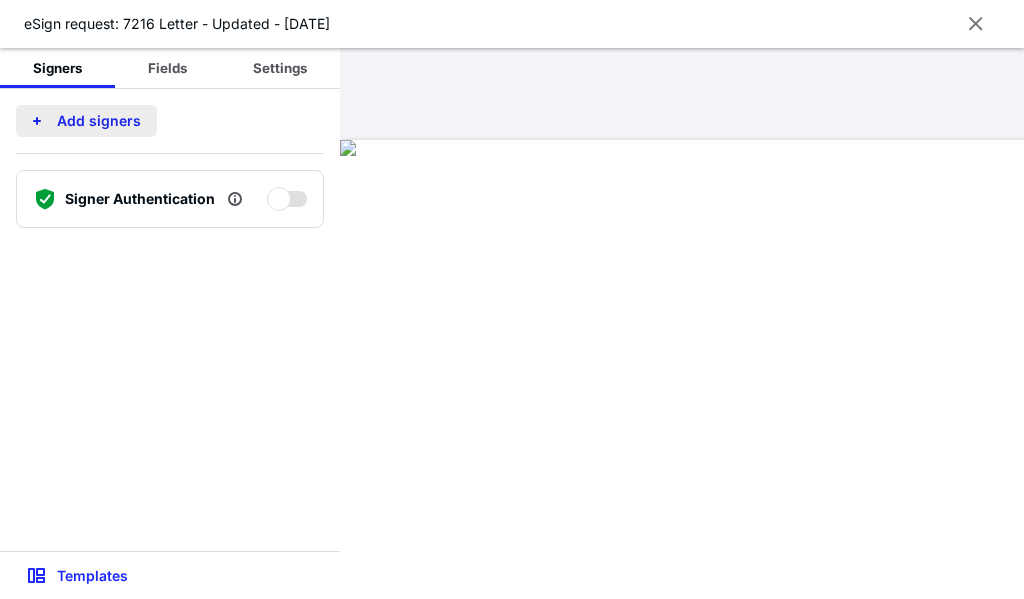 click on "Add signers" at bounding box center [86, 121] 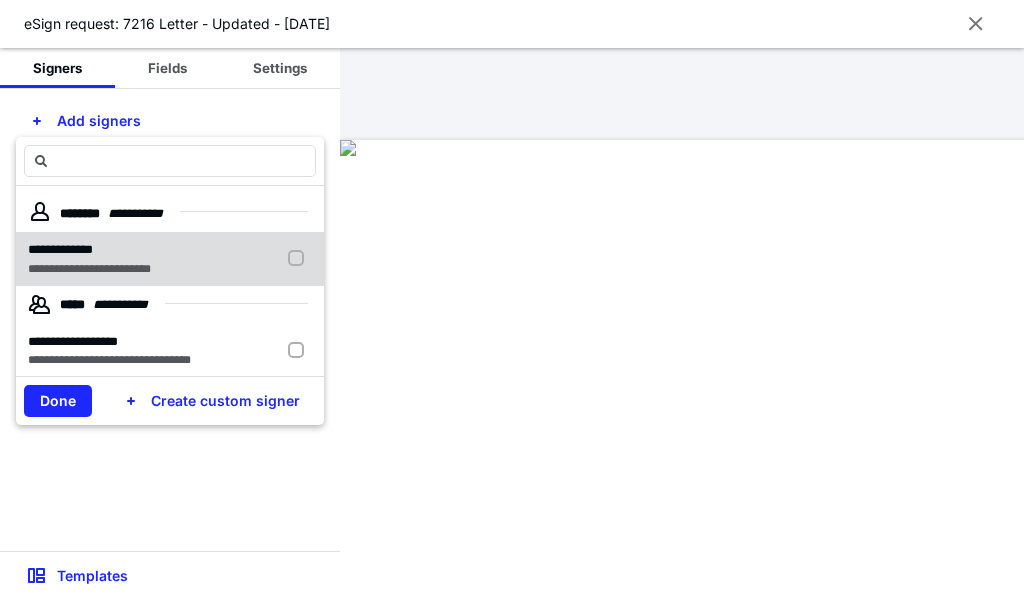 click on "**********" at bounding box center [170, 259] 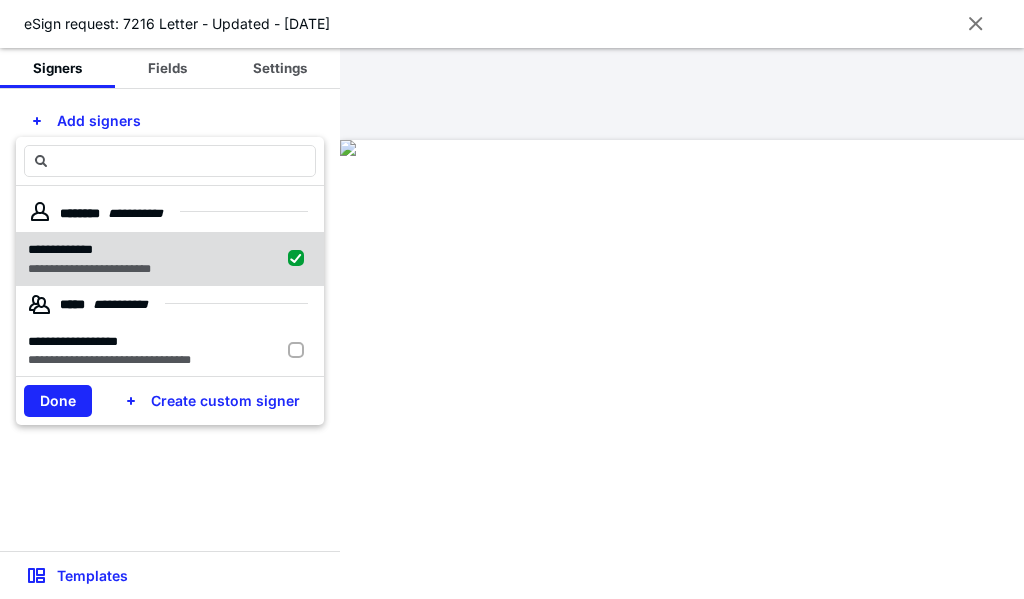checkbox on "true" 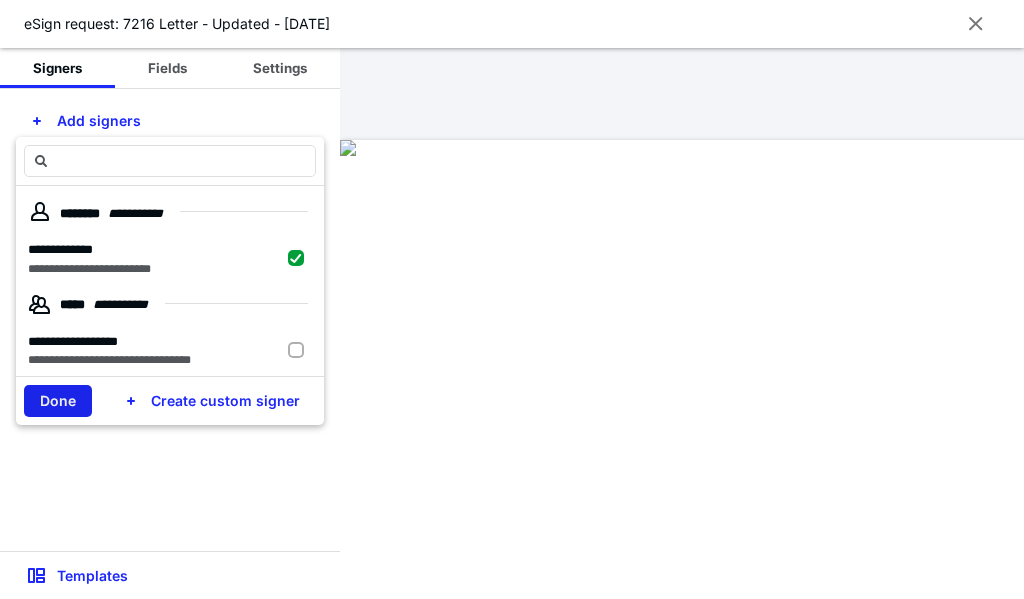 click on "Done" at bounding box center (58, 401) 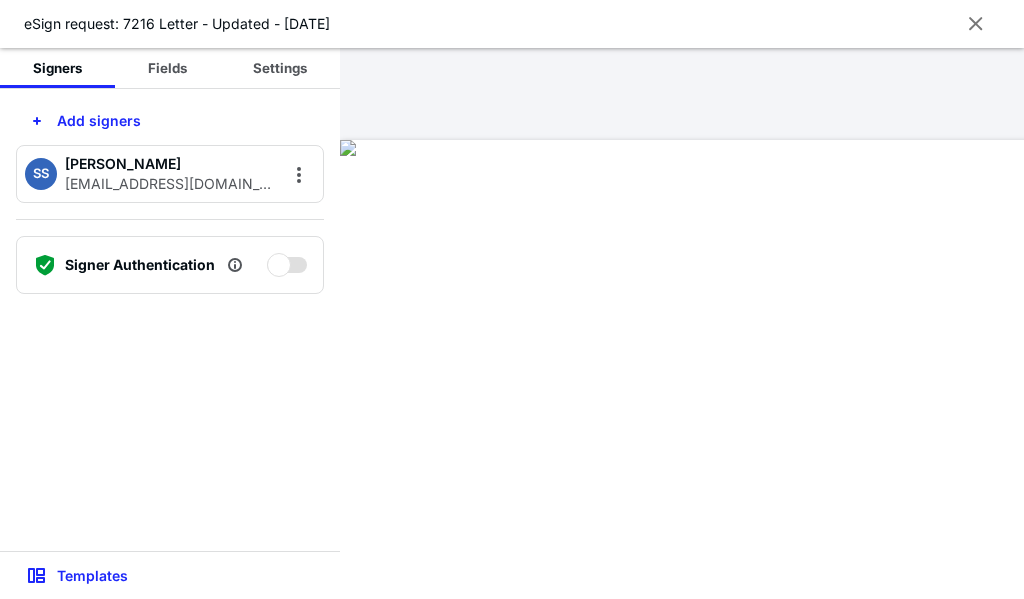 click at bounding box center (348, 148) 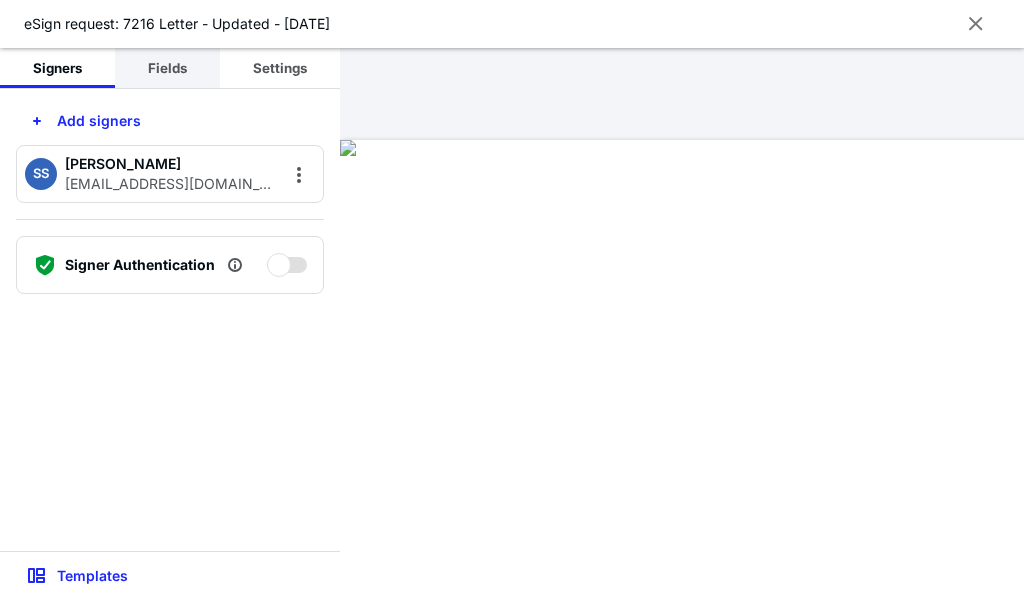 click on "Fields" at bounding box center (167, 68) 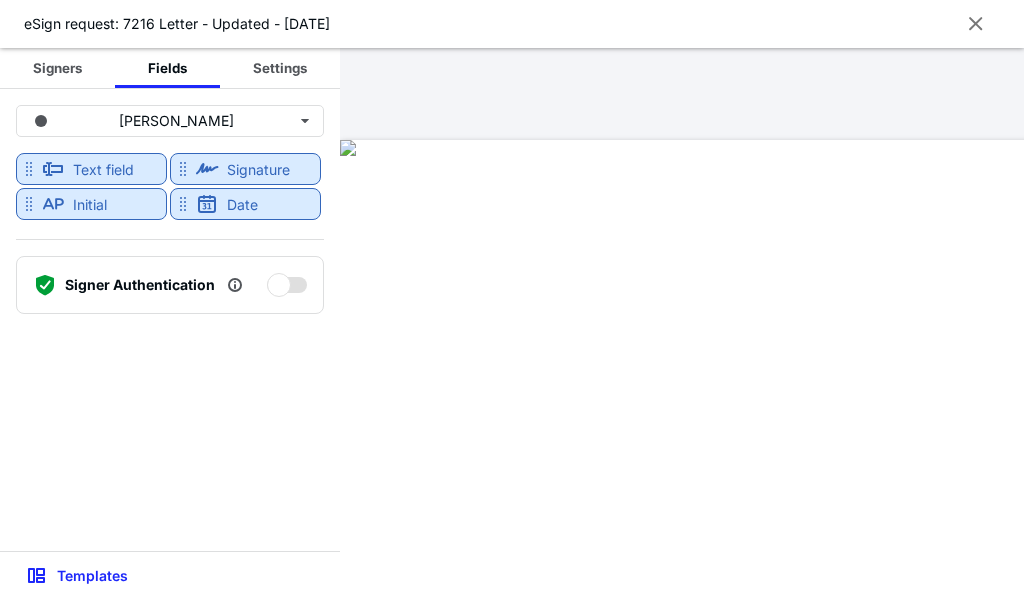 click at bounding box center [348, 148] 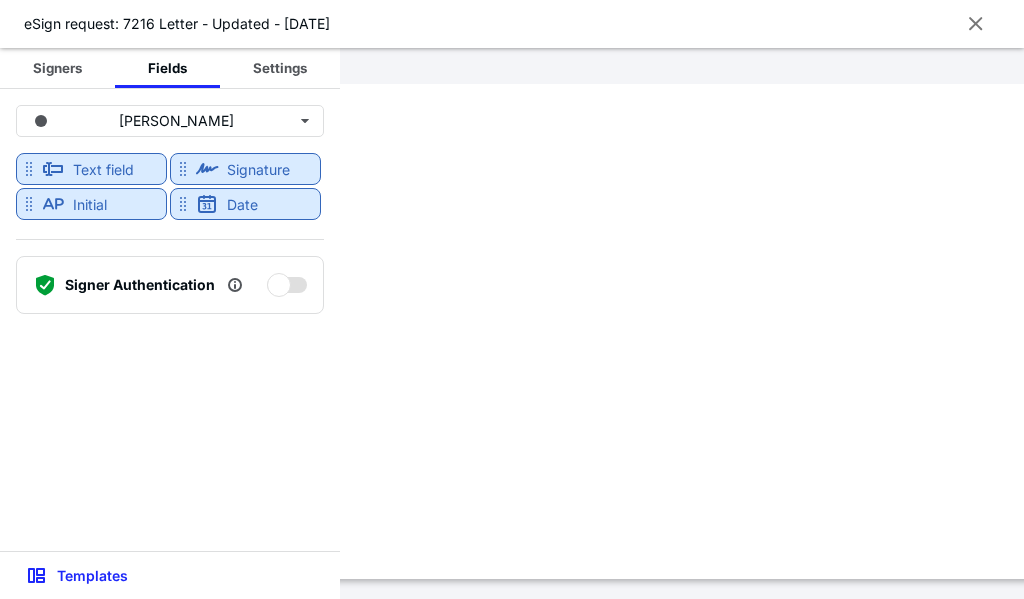 scroll, scrollTop: 632, scrollLeft: 27, axis: both 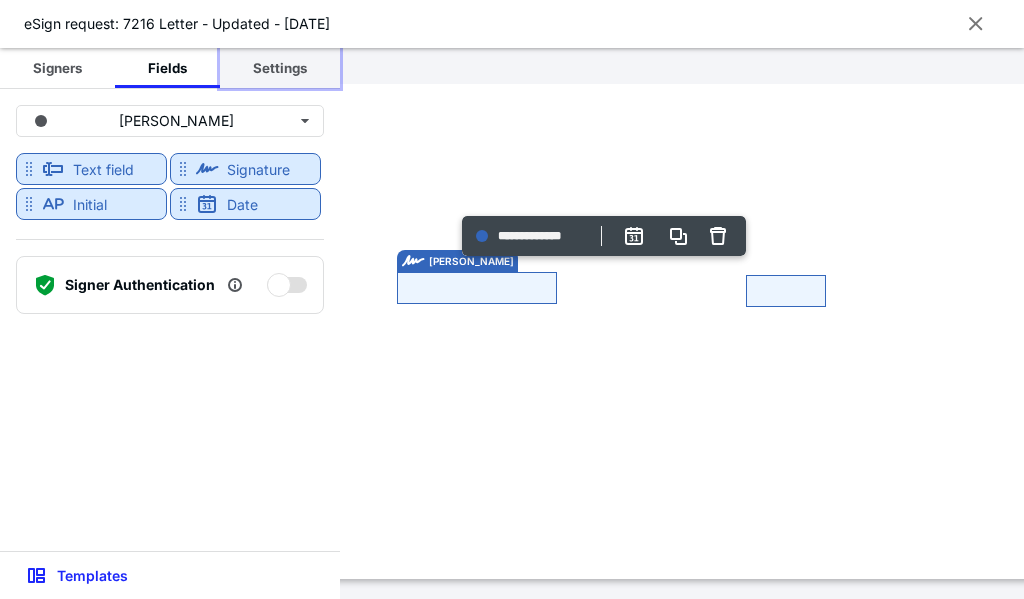 click on "Settings" at bounding box center (280, 68) 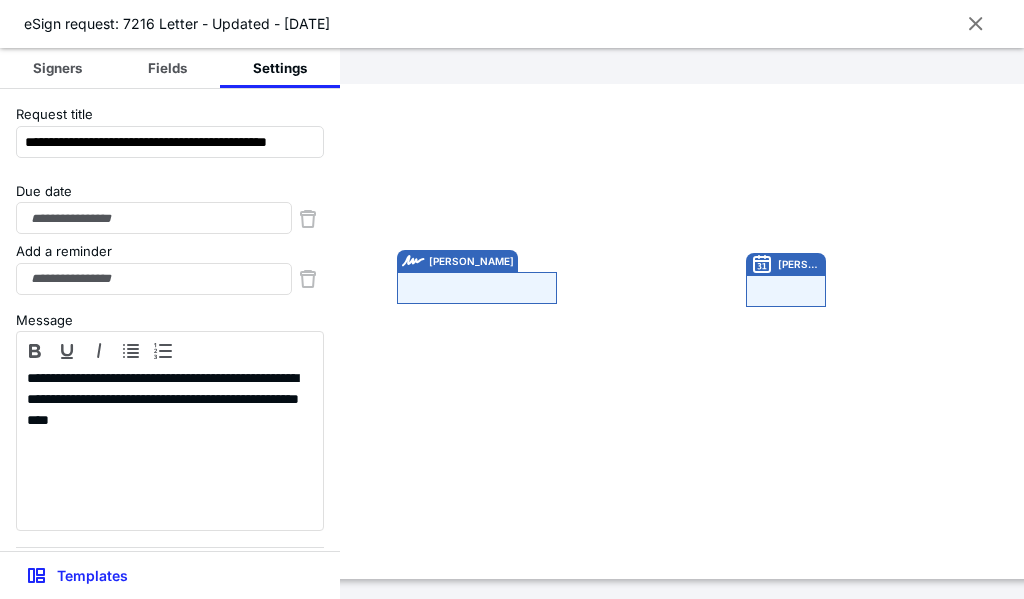 scroll, scrollTop: 127, scrollLeft: 0, axis: vertical 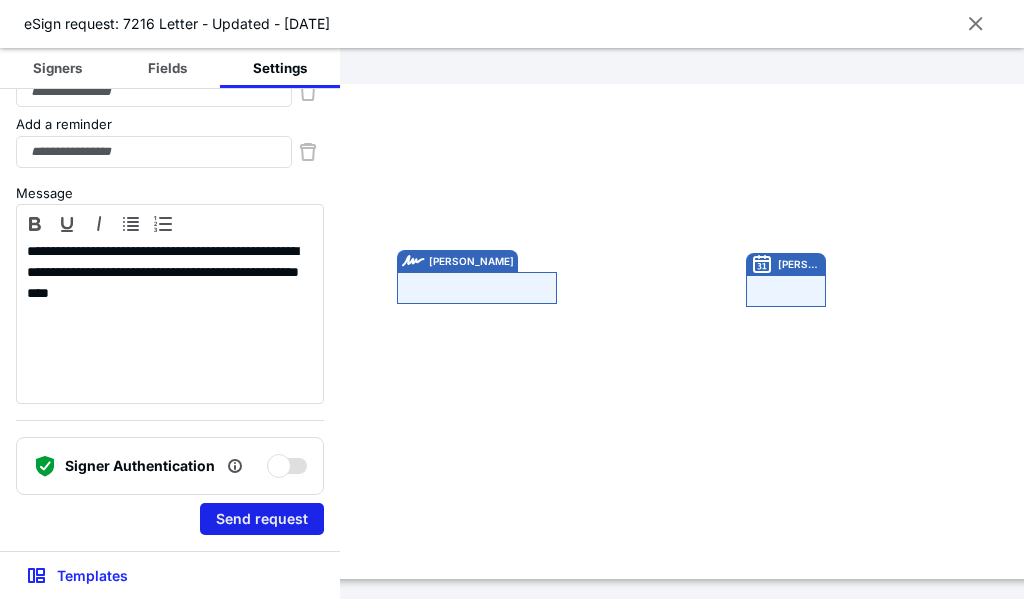 click on "Send request" at bounding box center [262, 519] 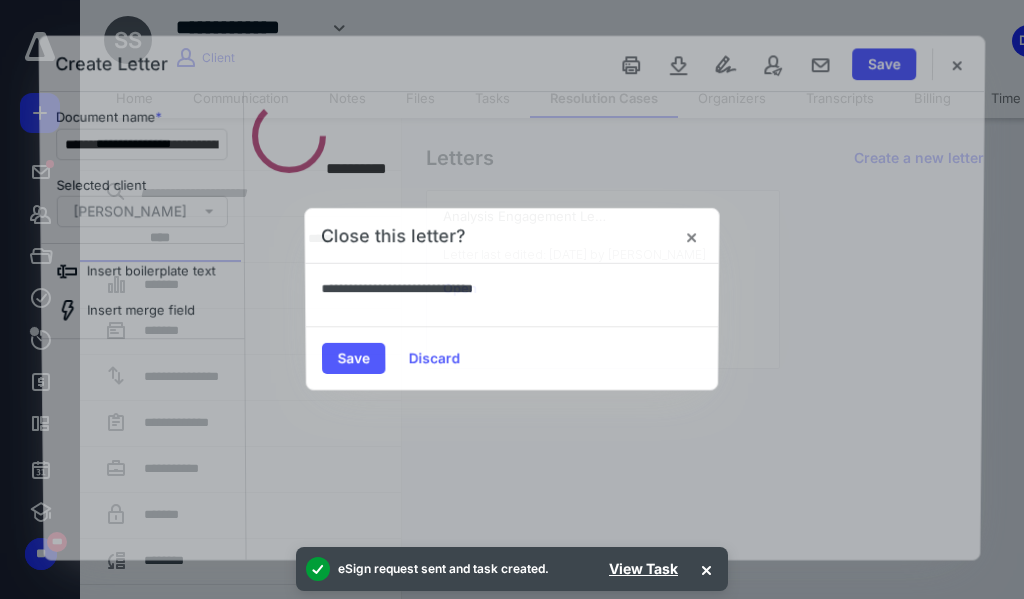 scroll, scrollTop: 0, scrollLeft: 0, axis: both 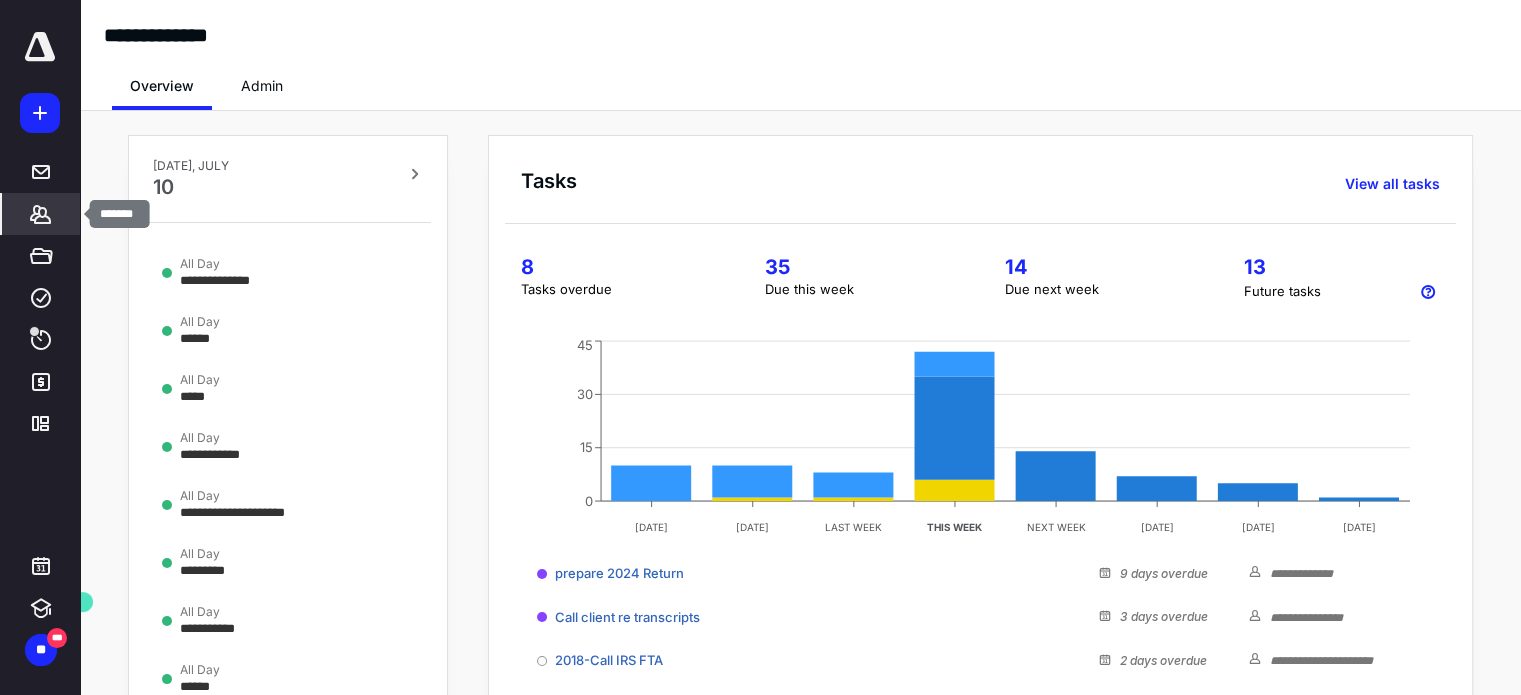 click 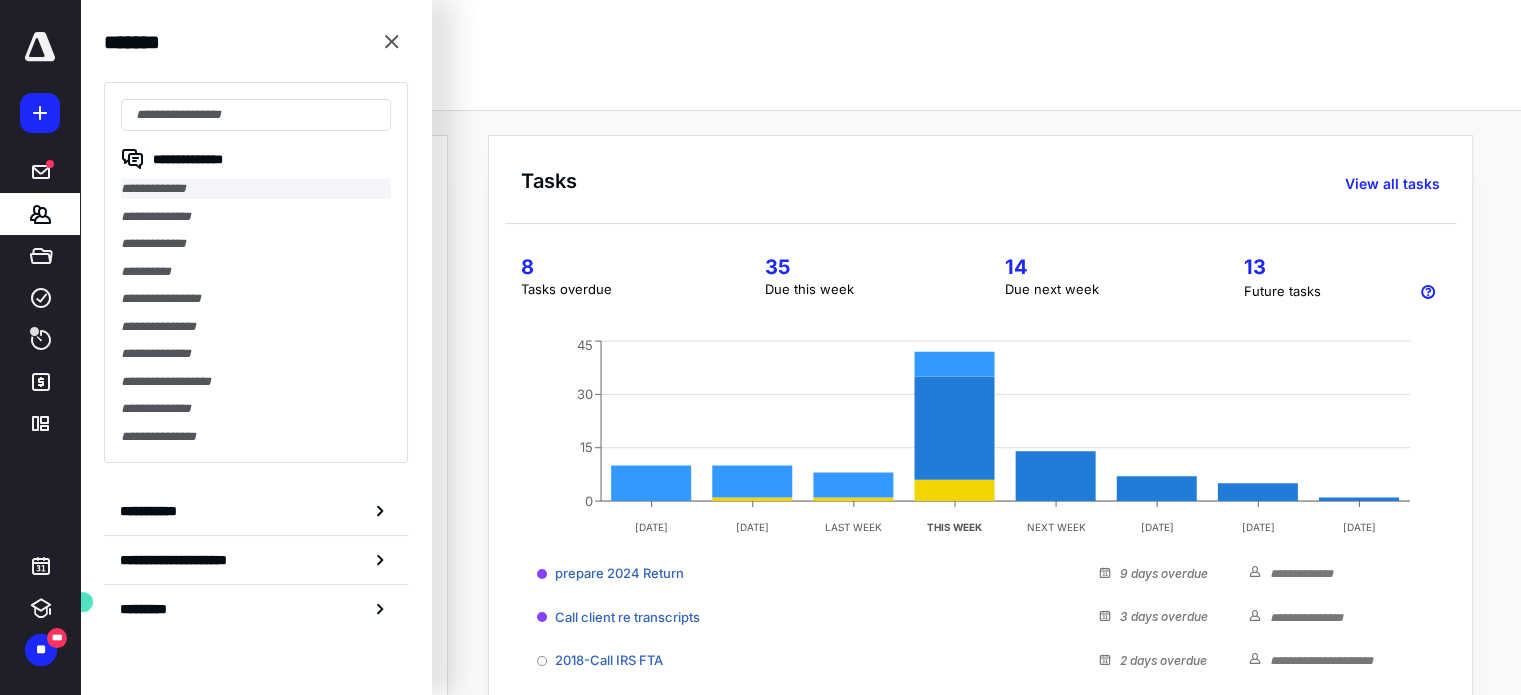 click on "**********" at bounding box center (256, 189) 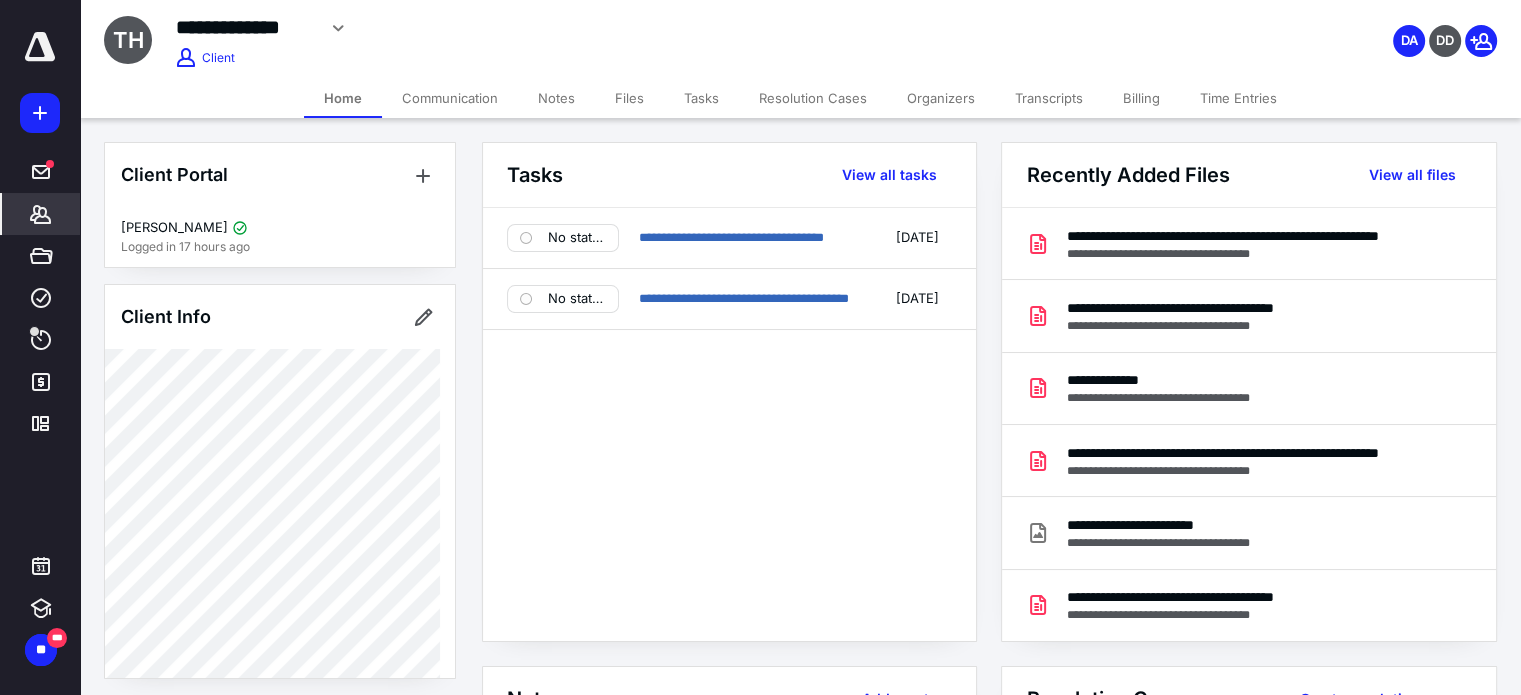 click on "Files" at bounding box center [629, 98] 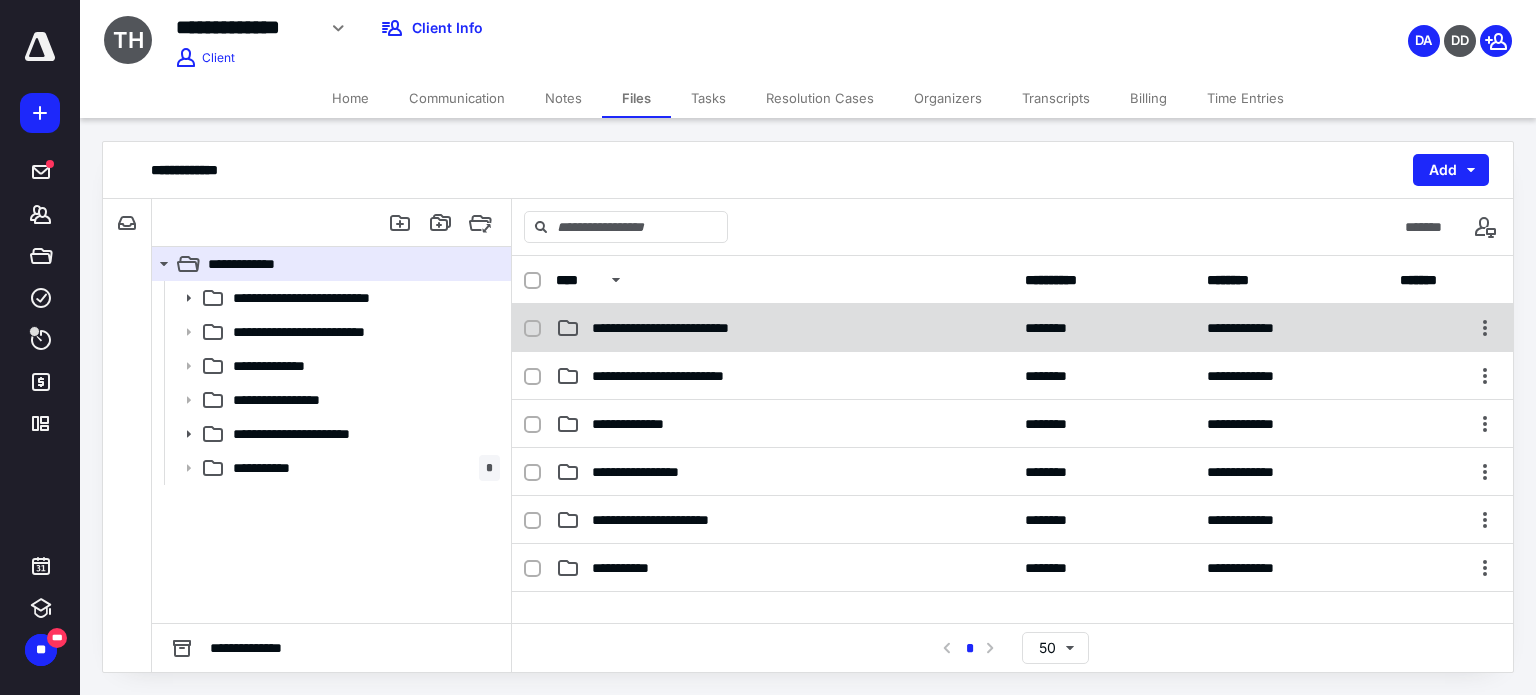 click on "**********" at bounding box center [784, 328] 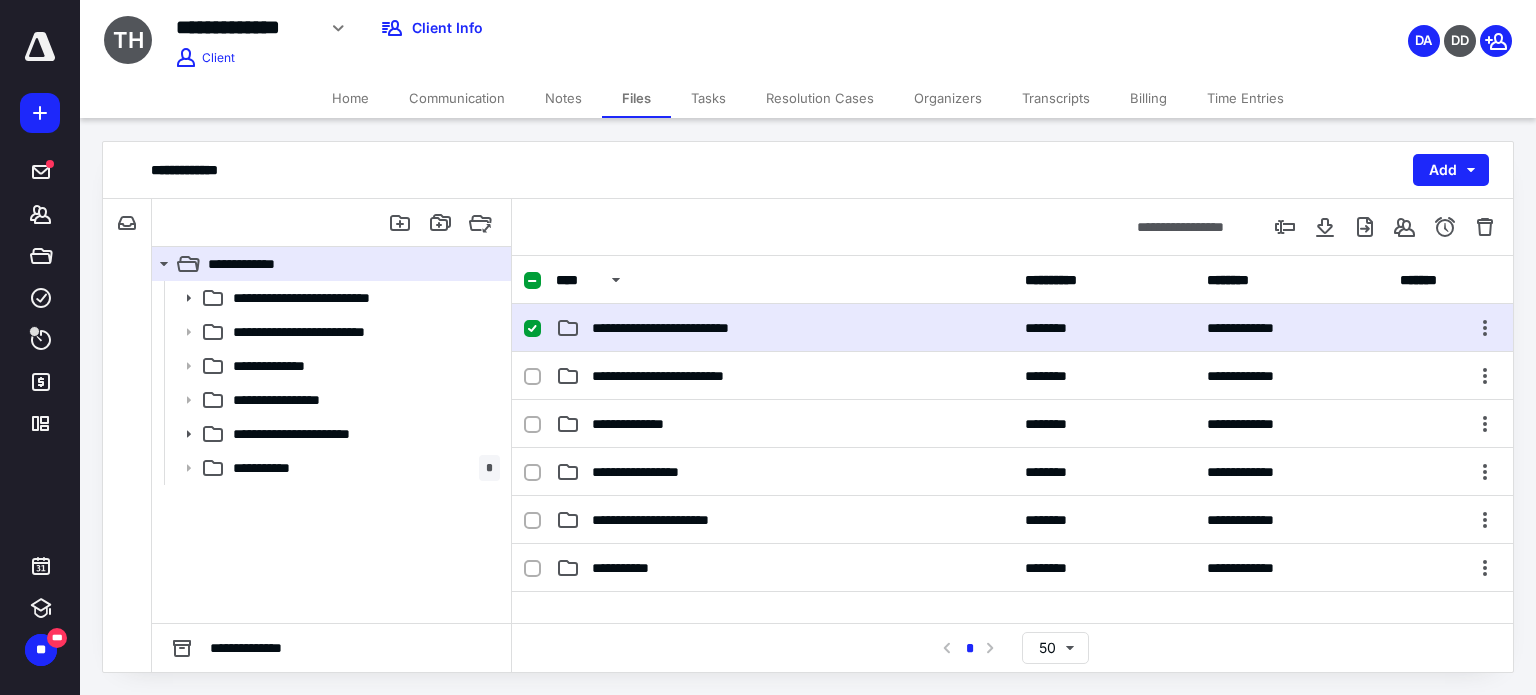 click on "**********" at bounding box center [784, 328] 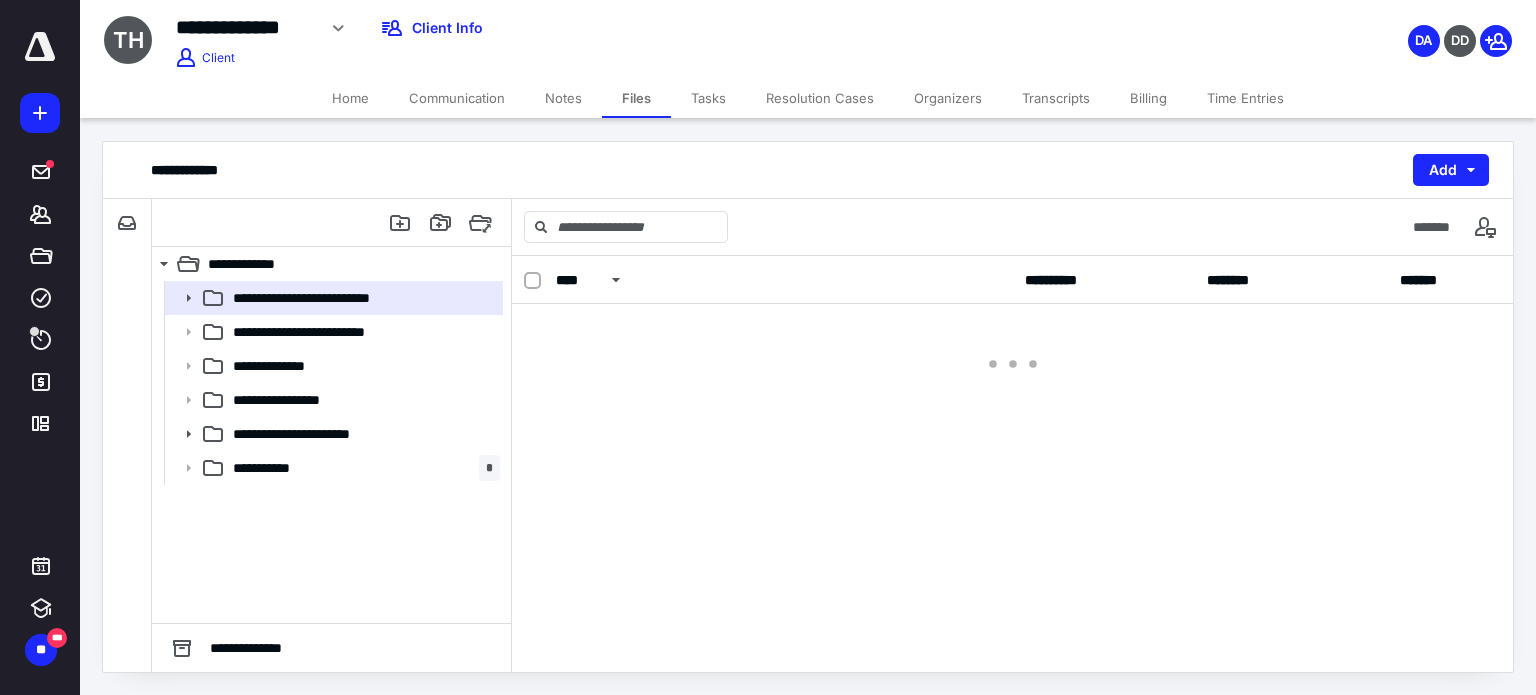 click at bounding box center (1012, 344) 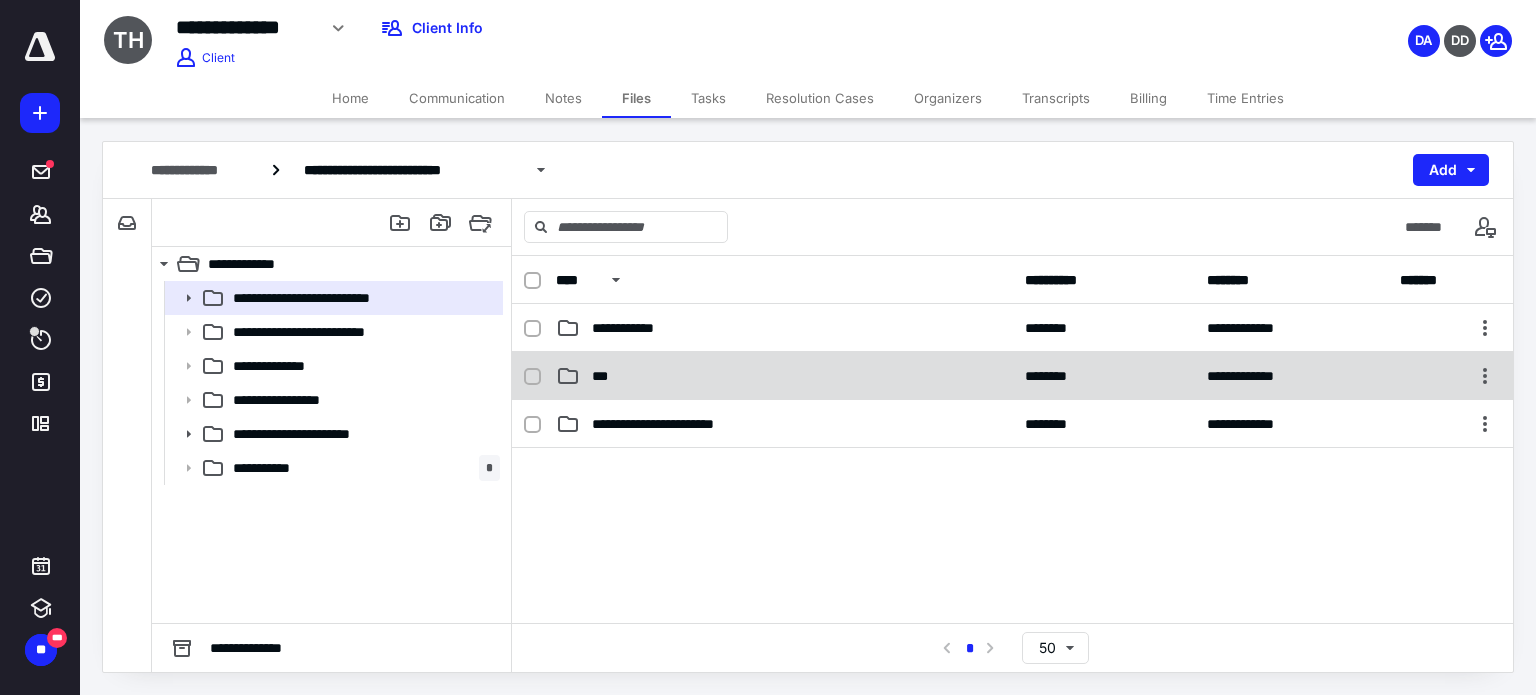 click on "***" at bounding box center (606, 376) 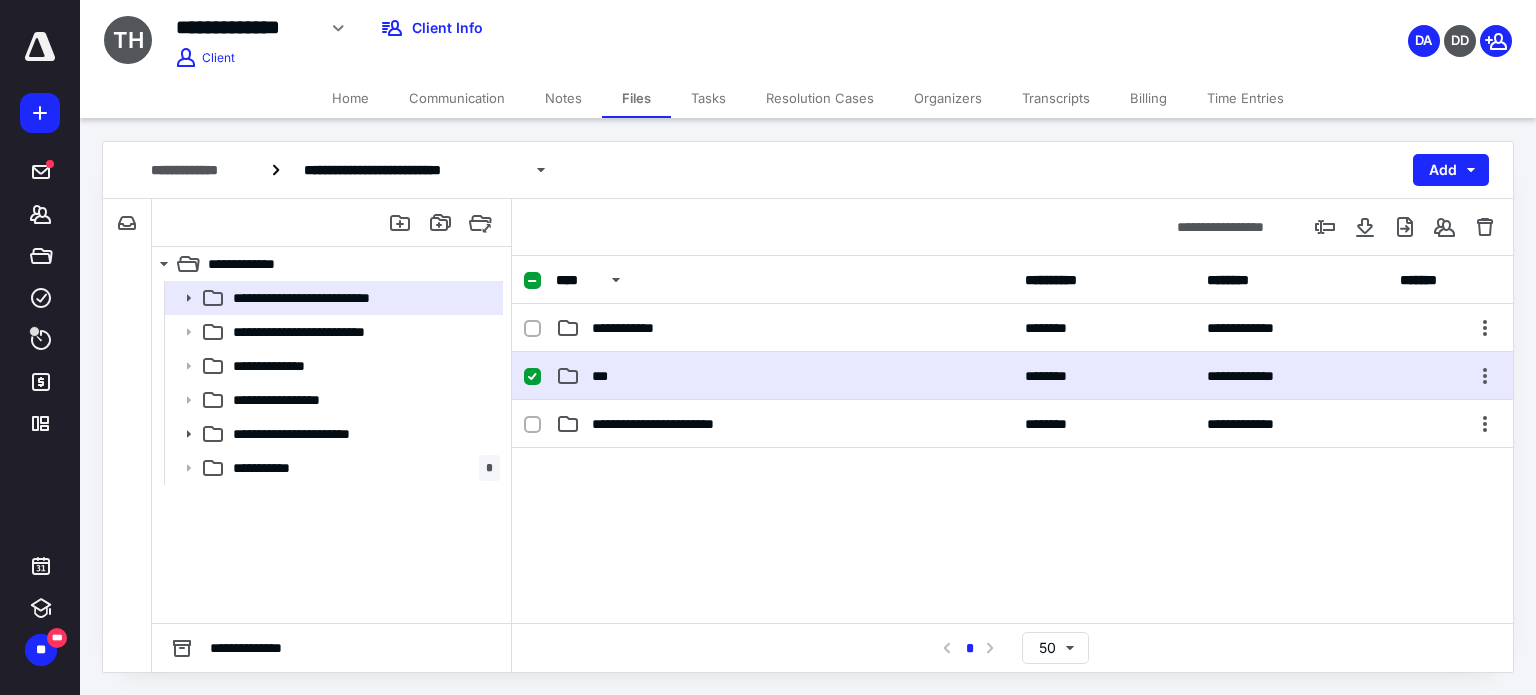 click on "***" at bounding box center [606, 376] 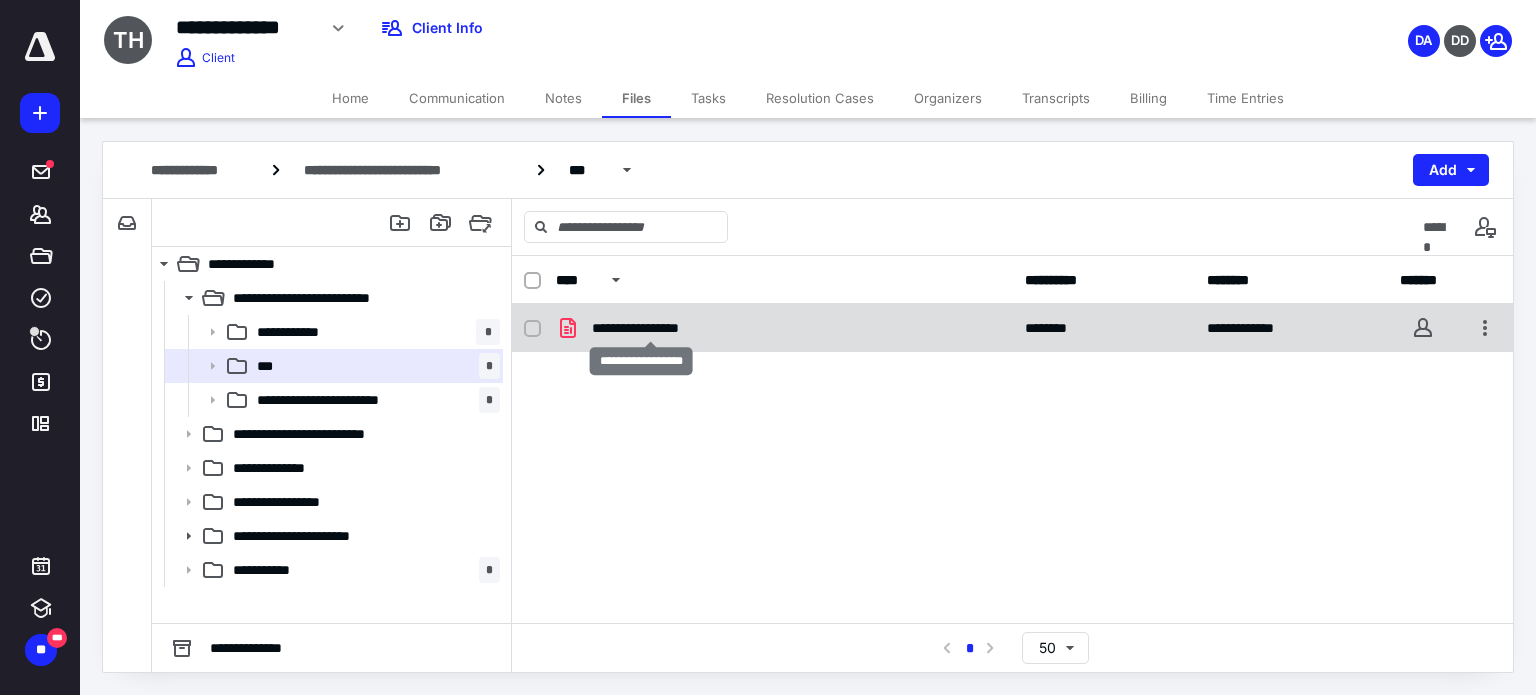 click on "**********" at bounding box center (651, 328) 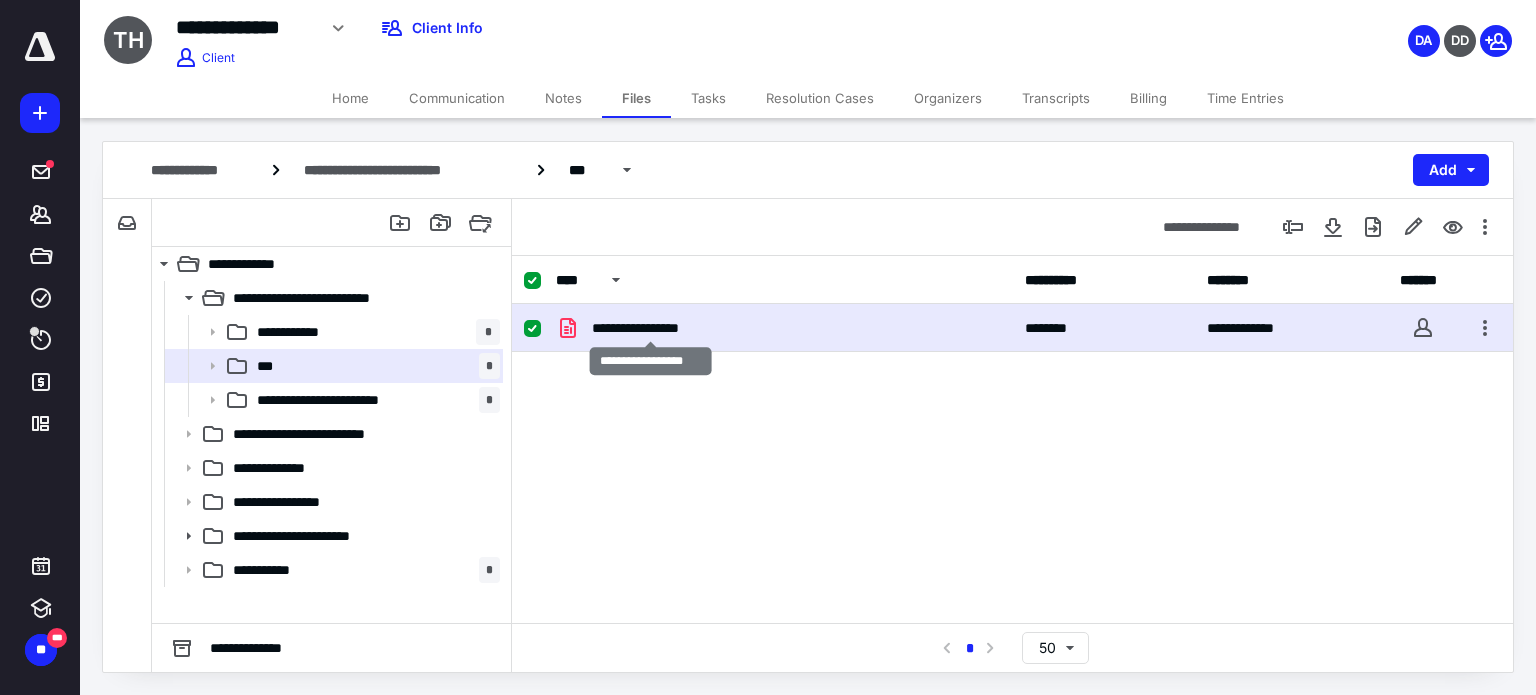 click on "**********" at bounding box center [651, 328] 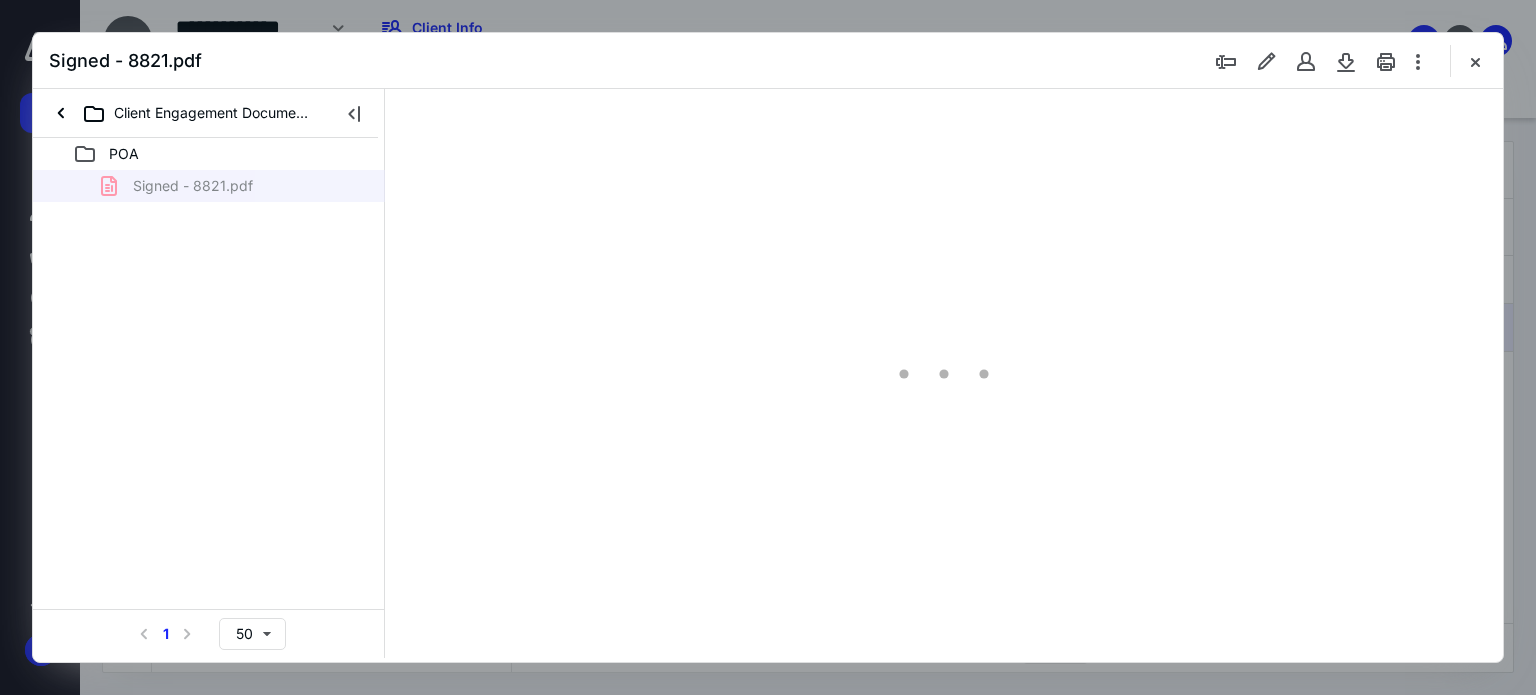scroll, scrollTop: 0, scrollLeft: 0, axis: both 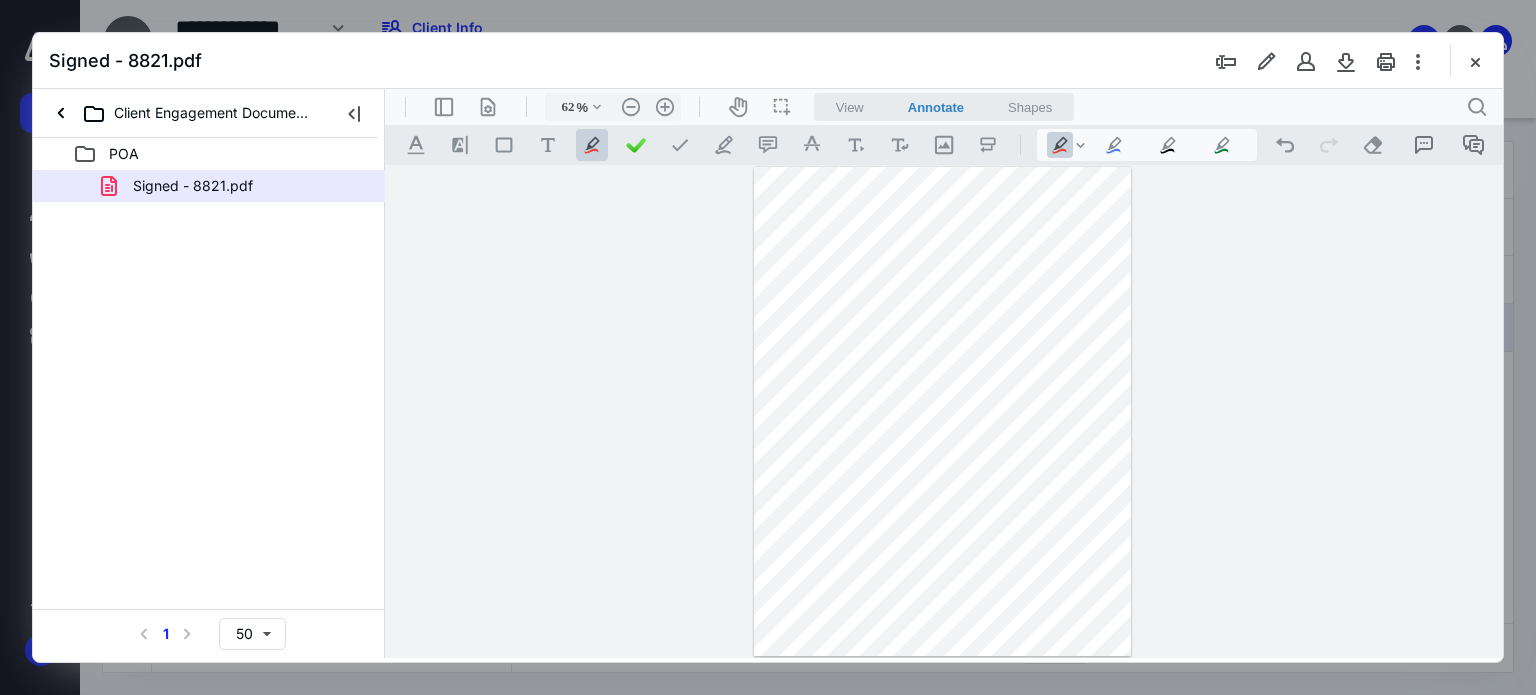 click on "**********" at bounding box center (944, 412) 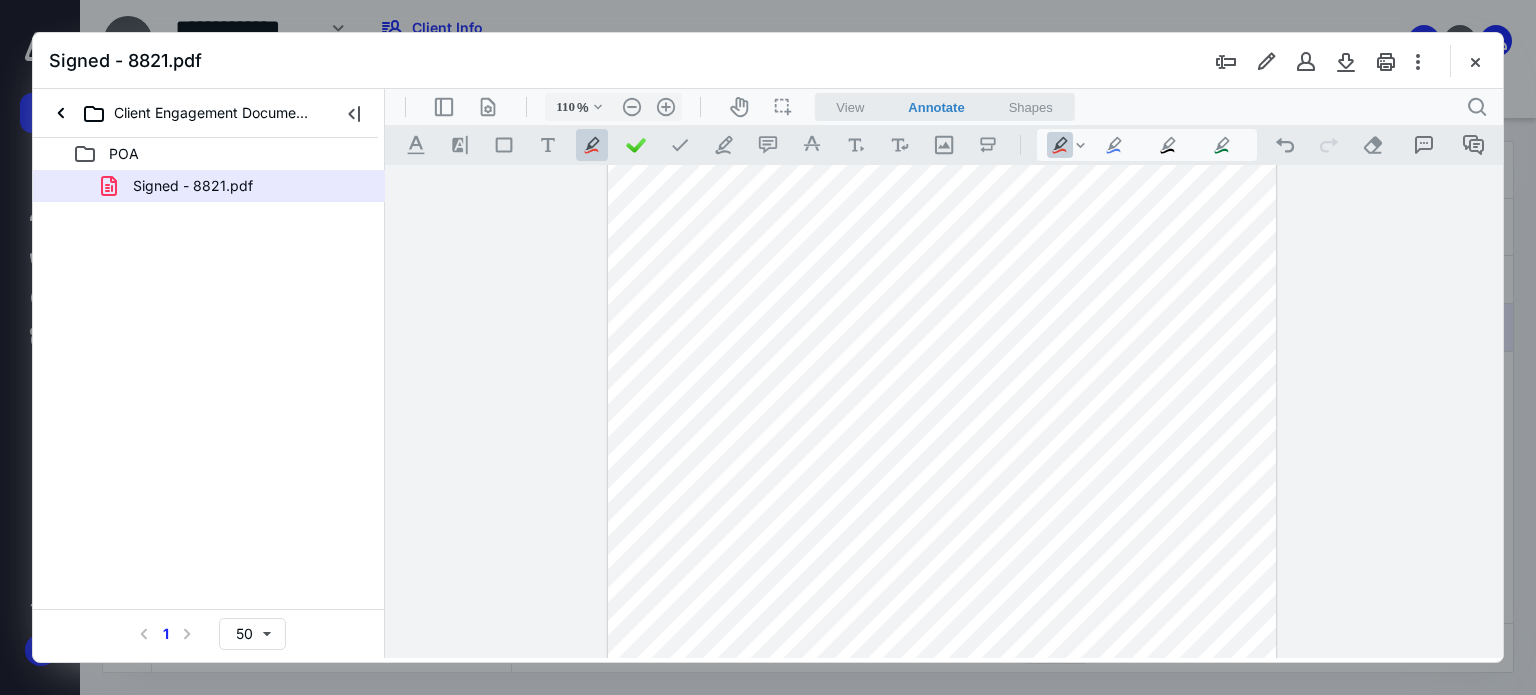 type on "135" 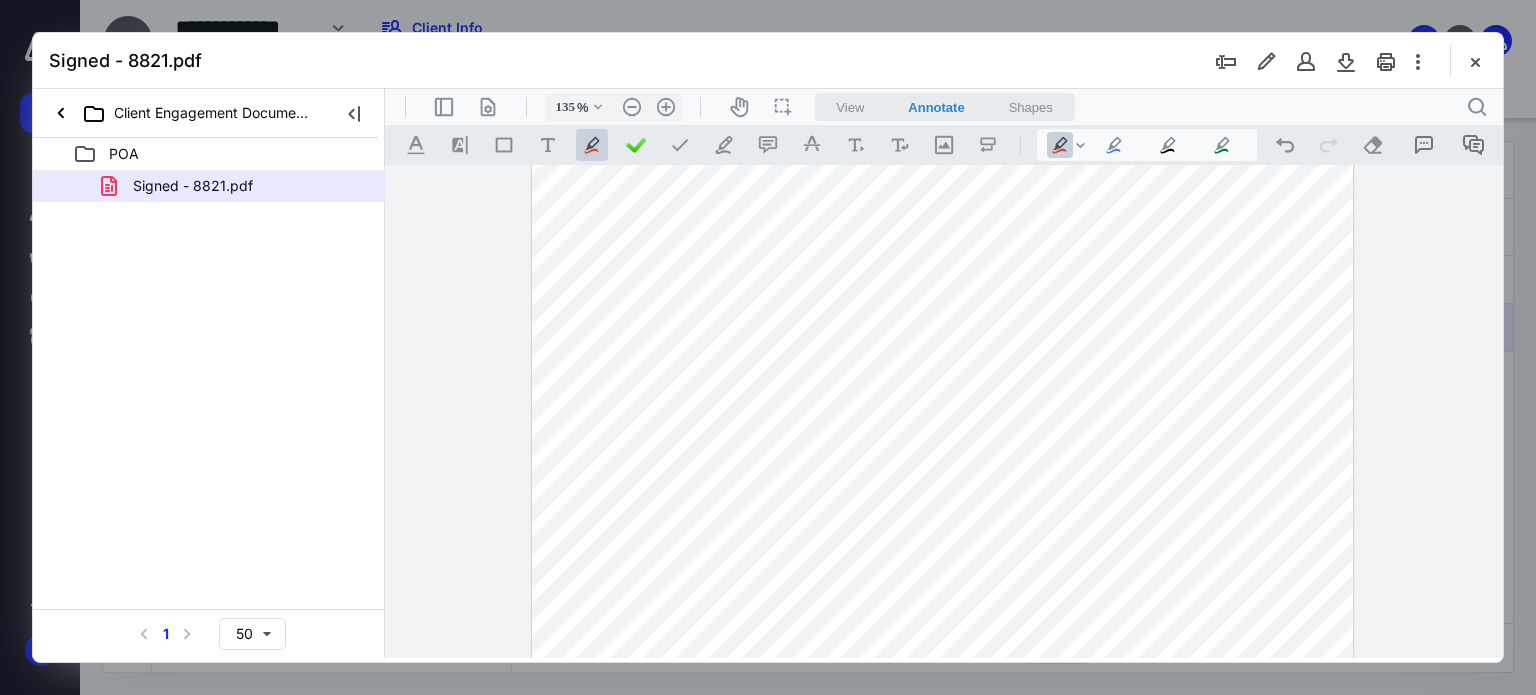 scroll, scrollTop: 246, scrollLeft: 0, axis: vertical 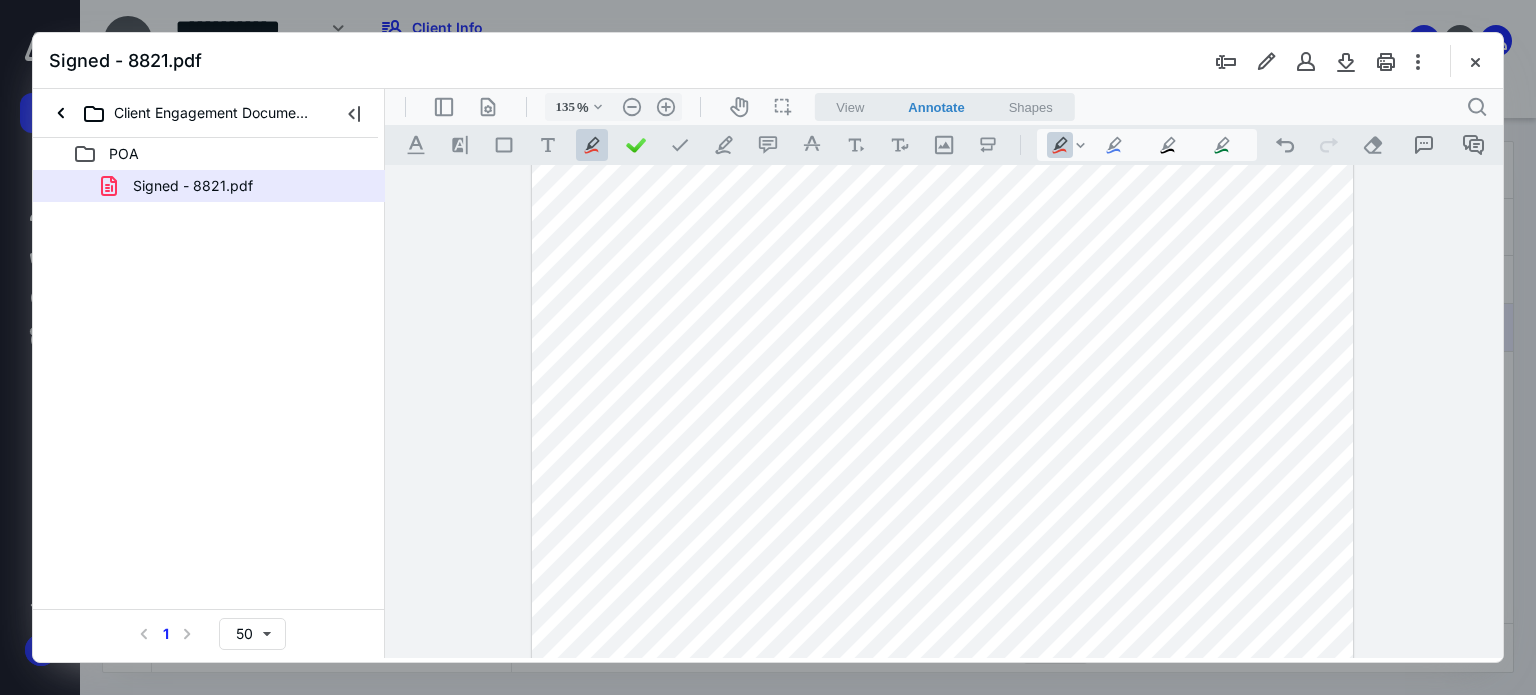 click at bounding box center (943, 455) 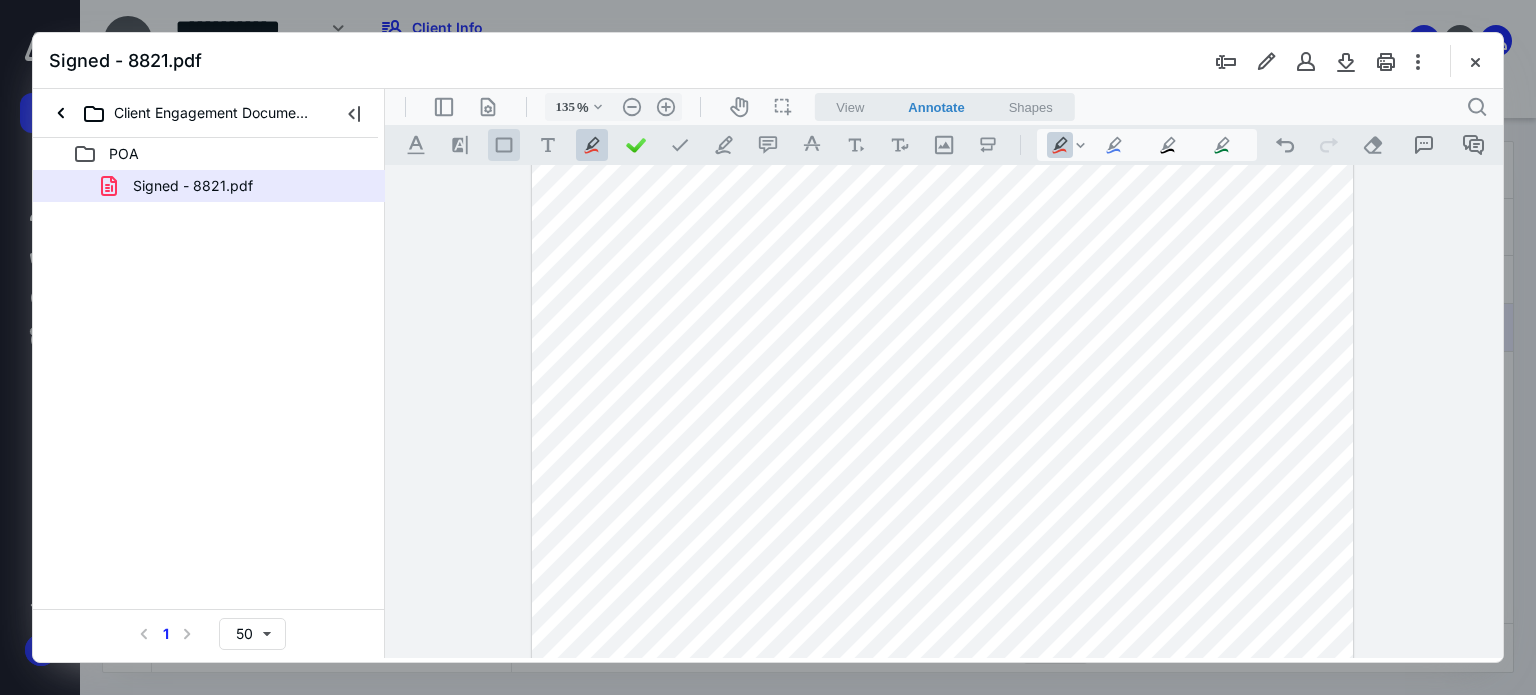 click on ".st0{fill:#868E96;}" at bounding box center (504, 145) 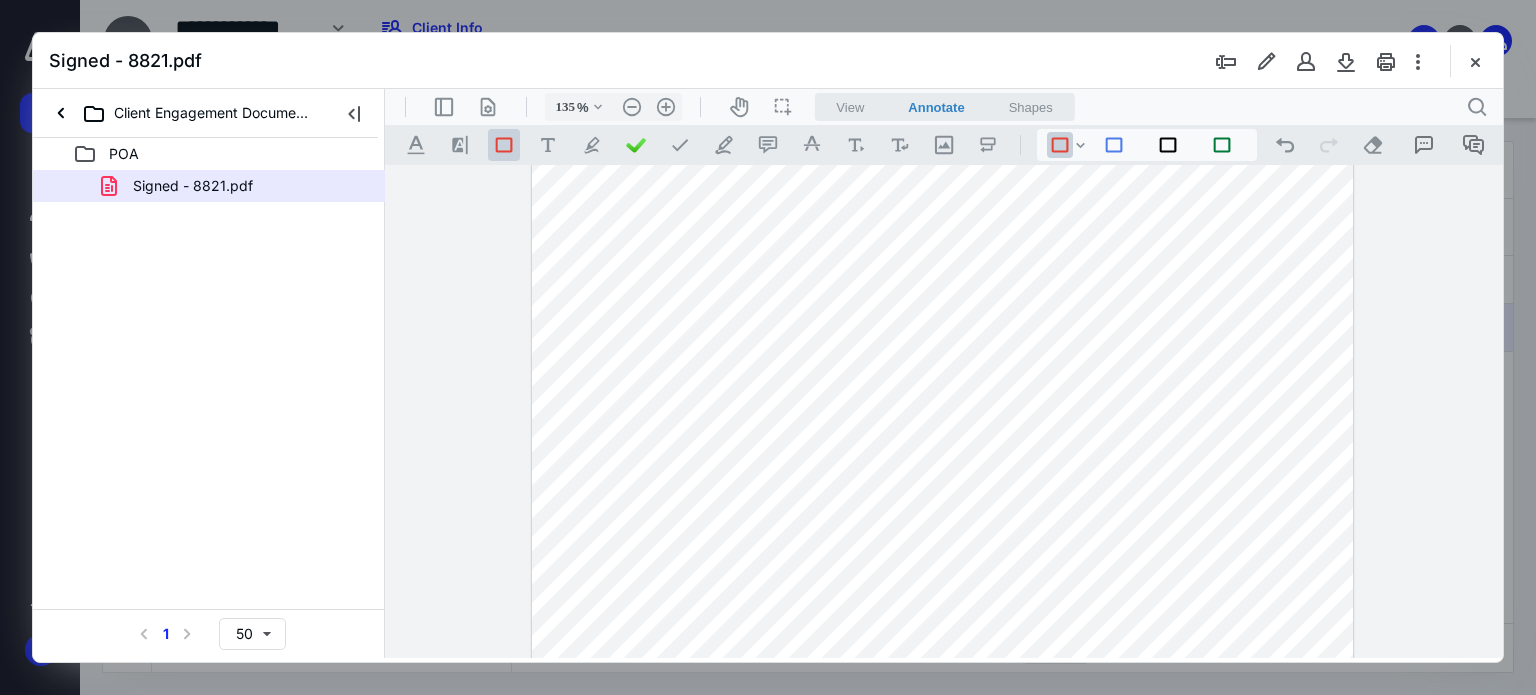 type 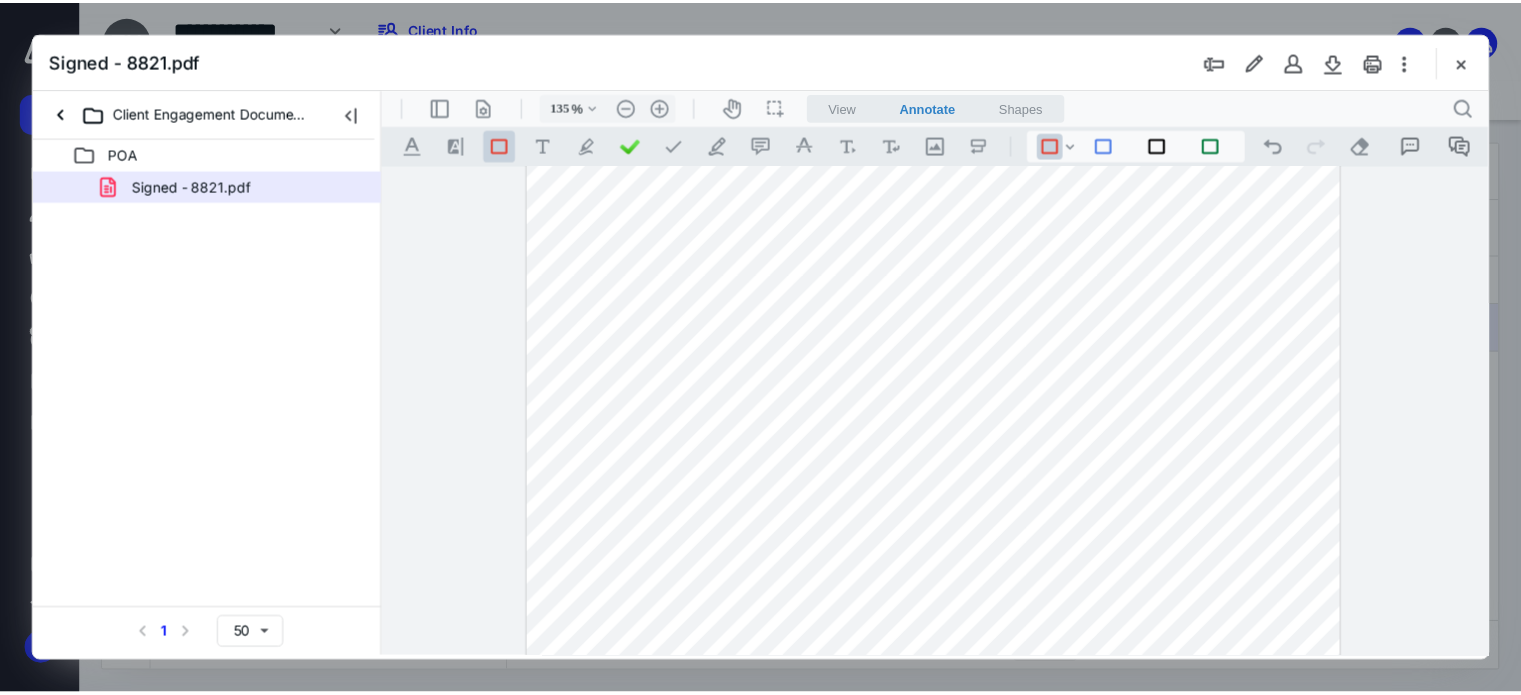 scroll, scrollTop: 144, scrollLeft: 0, axis: vertical 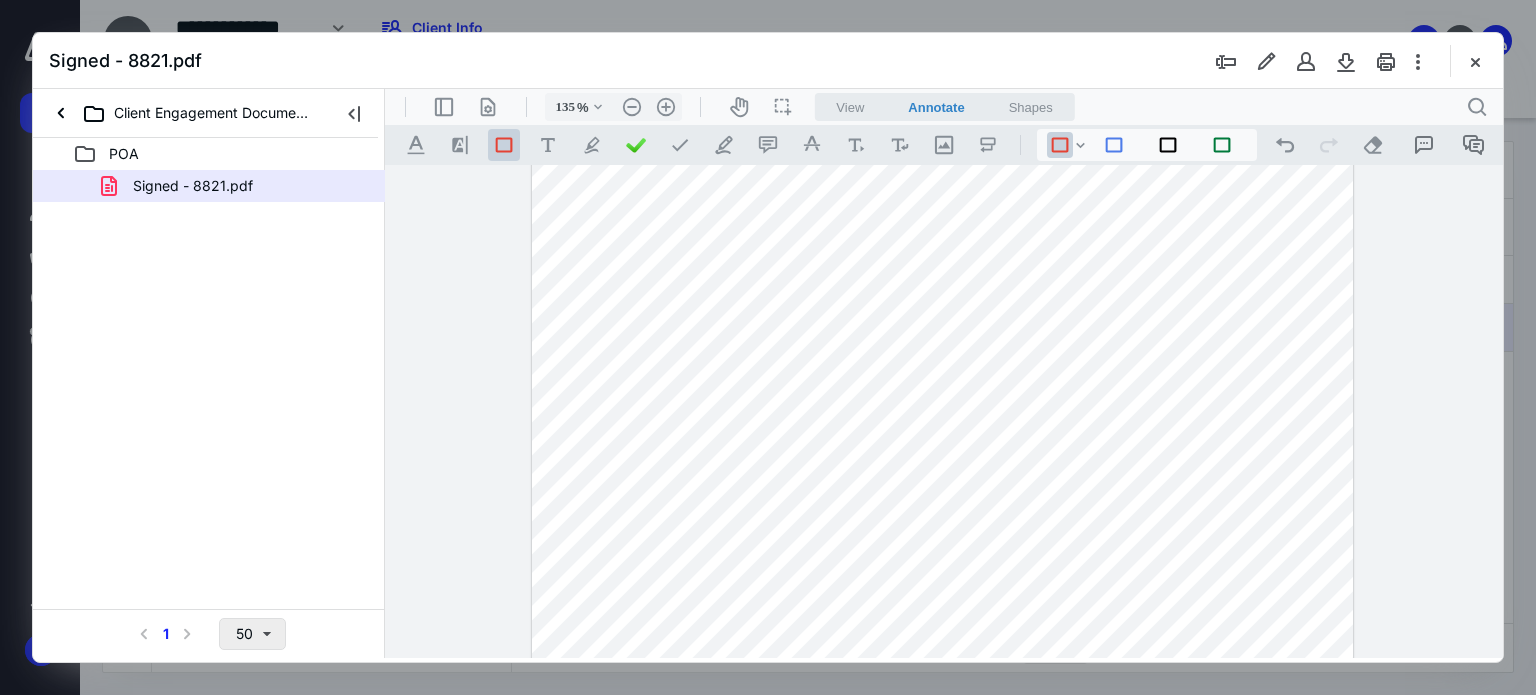 click on "50" at bounding box center (252, 634) 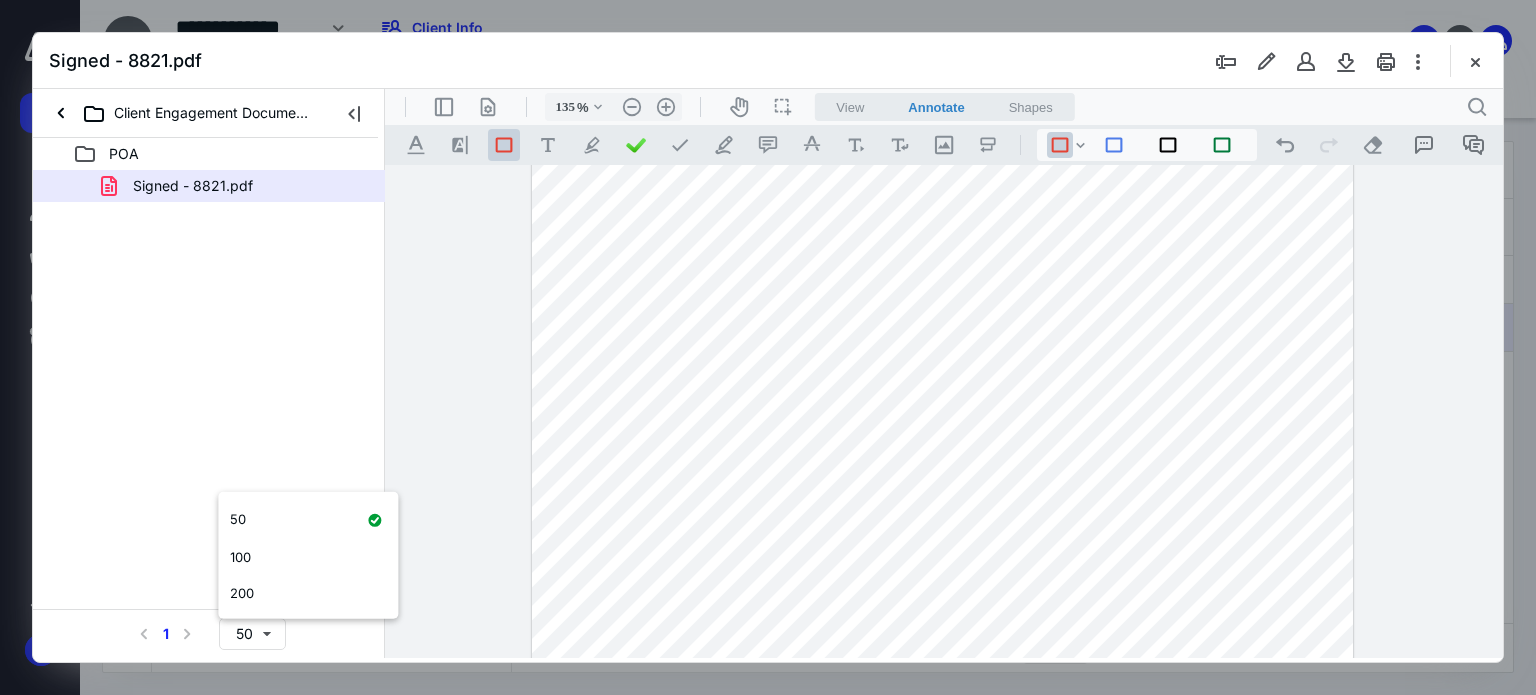 click at bounding box center (943, 557) 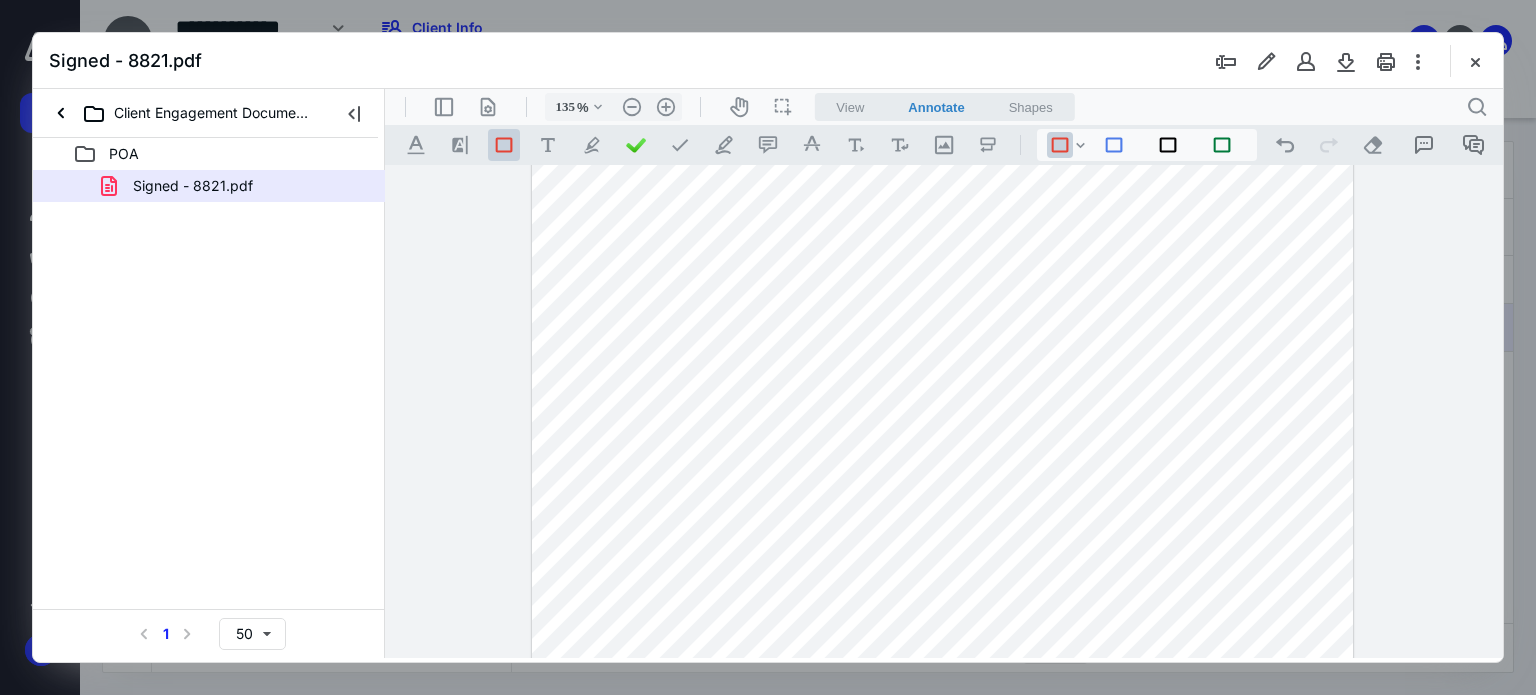click on "POA Signed - 8821.pdf Select a page number for more results 1 50" at bounding box center (209, 398) 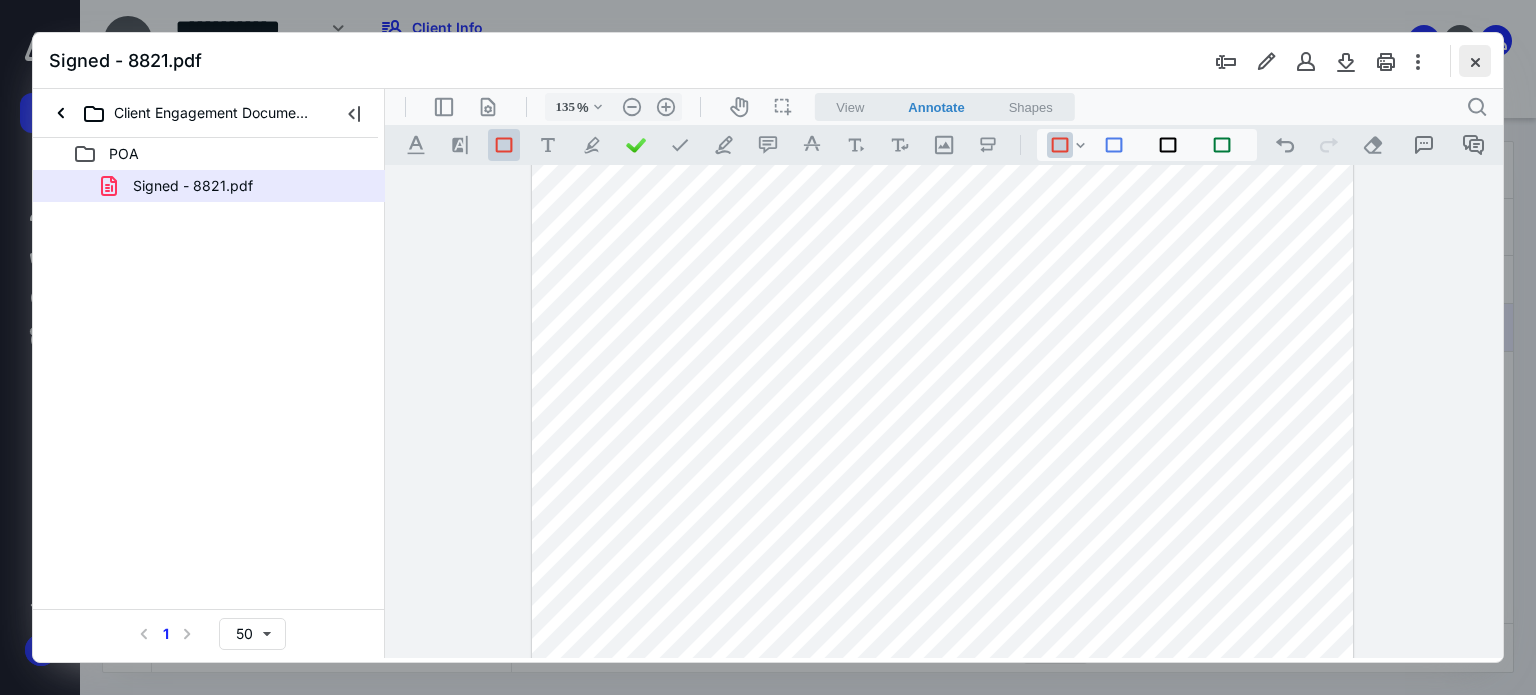 click at bounding box center (1475, 61) 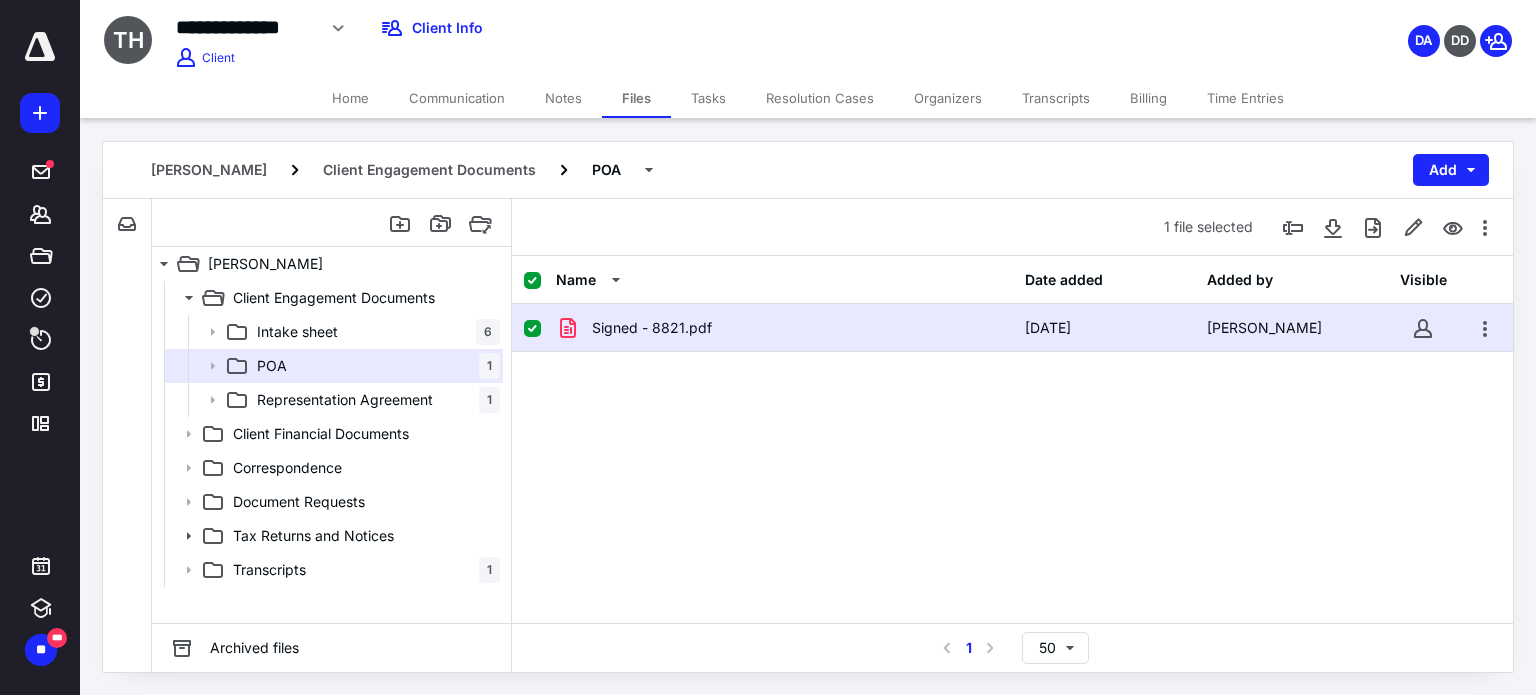 click on "Signed - 8821.pdf 7/8/2025 Dennis Dolbee" at bounding box center [1012, 454] 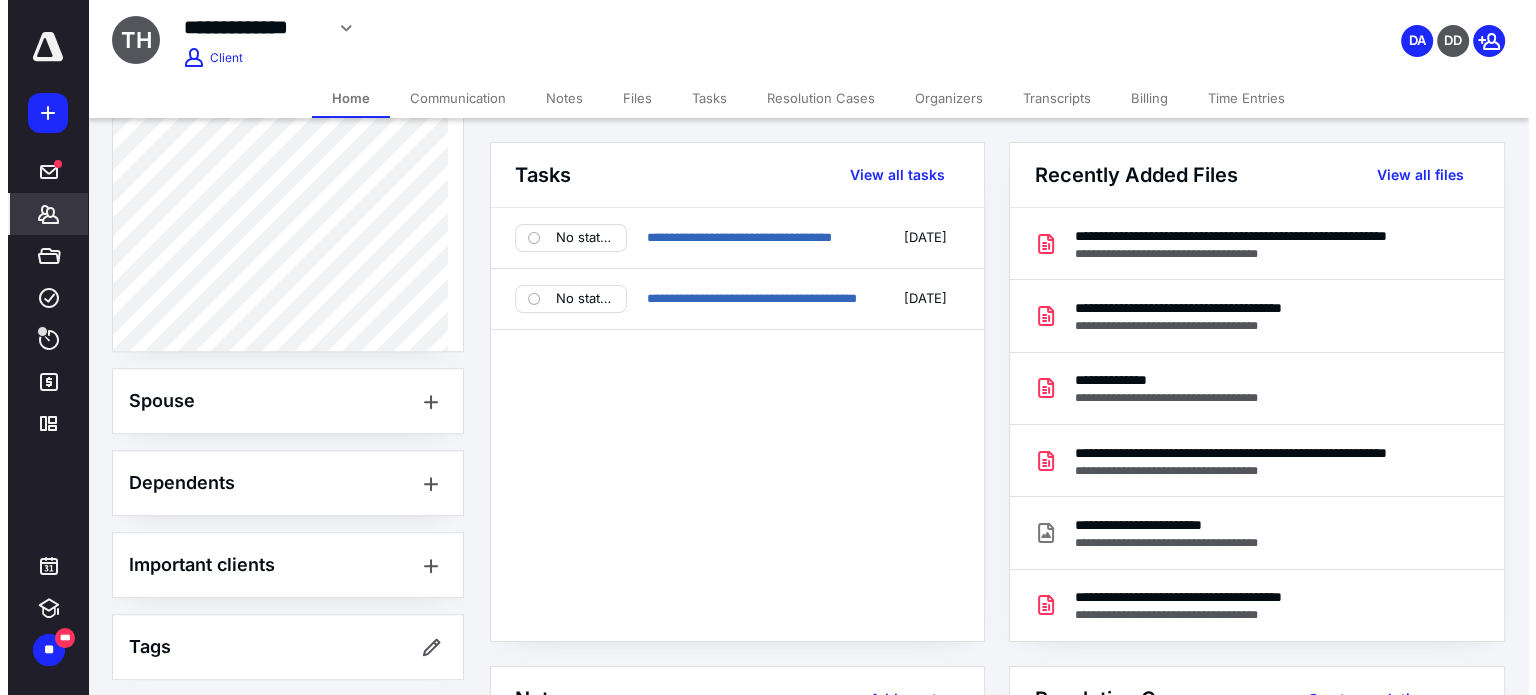 scroll, scrollTop: 812, scrollLeft: 0, axis: vertical 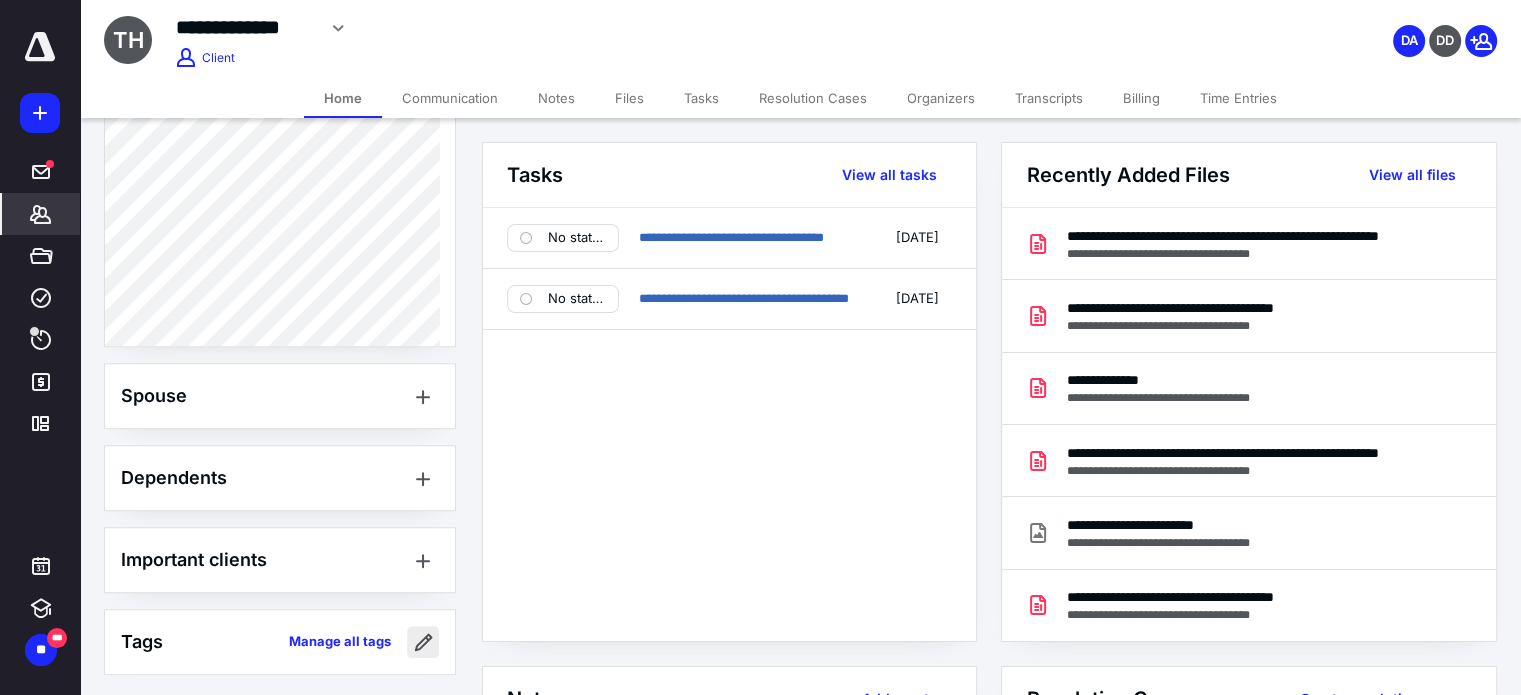 click at bounding box center [423, 642] 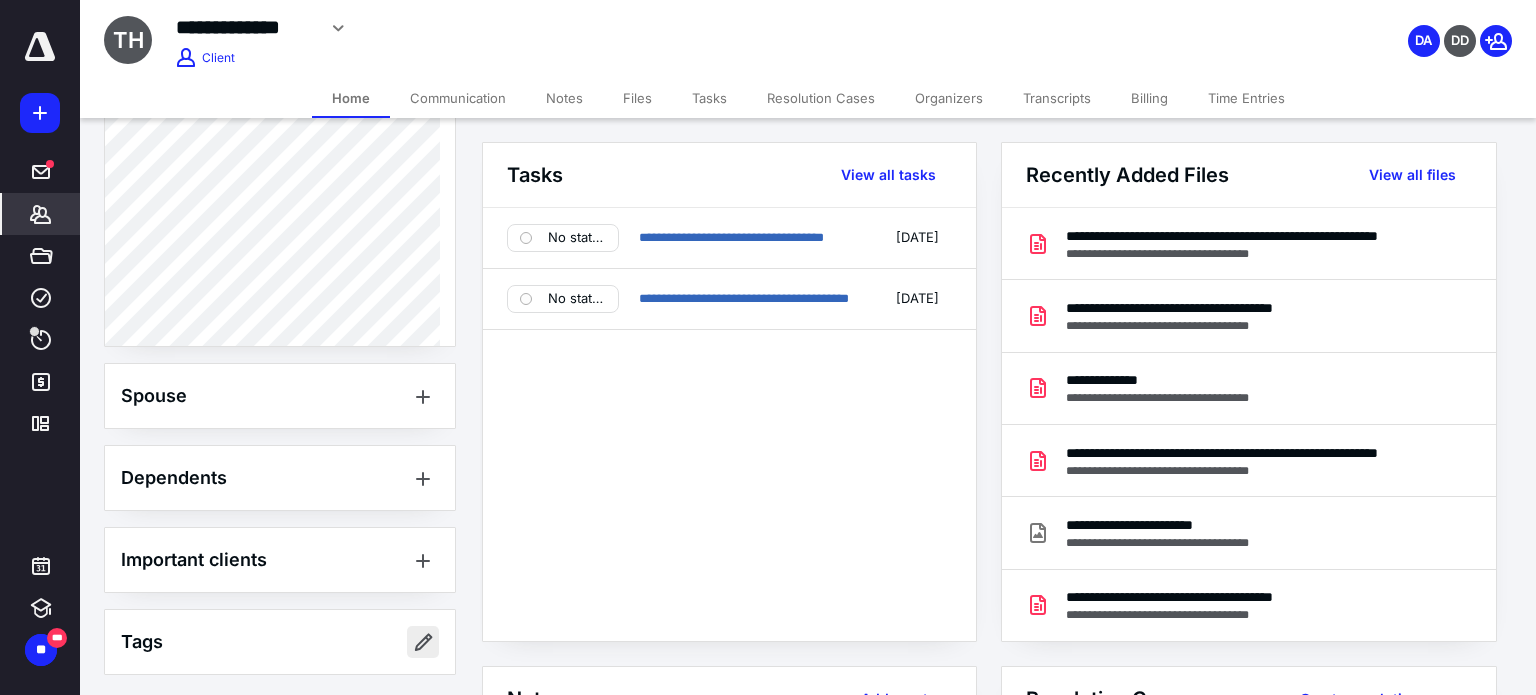 type on "**********" 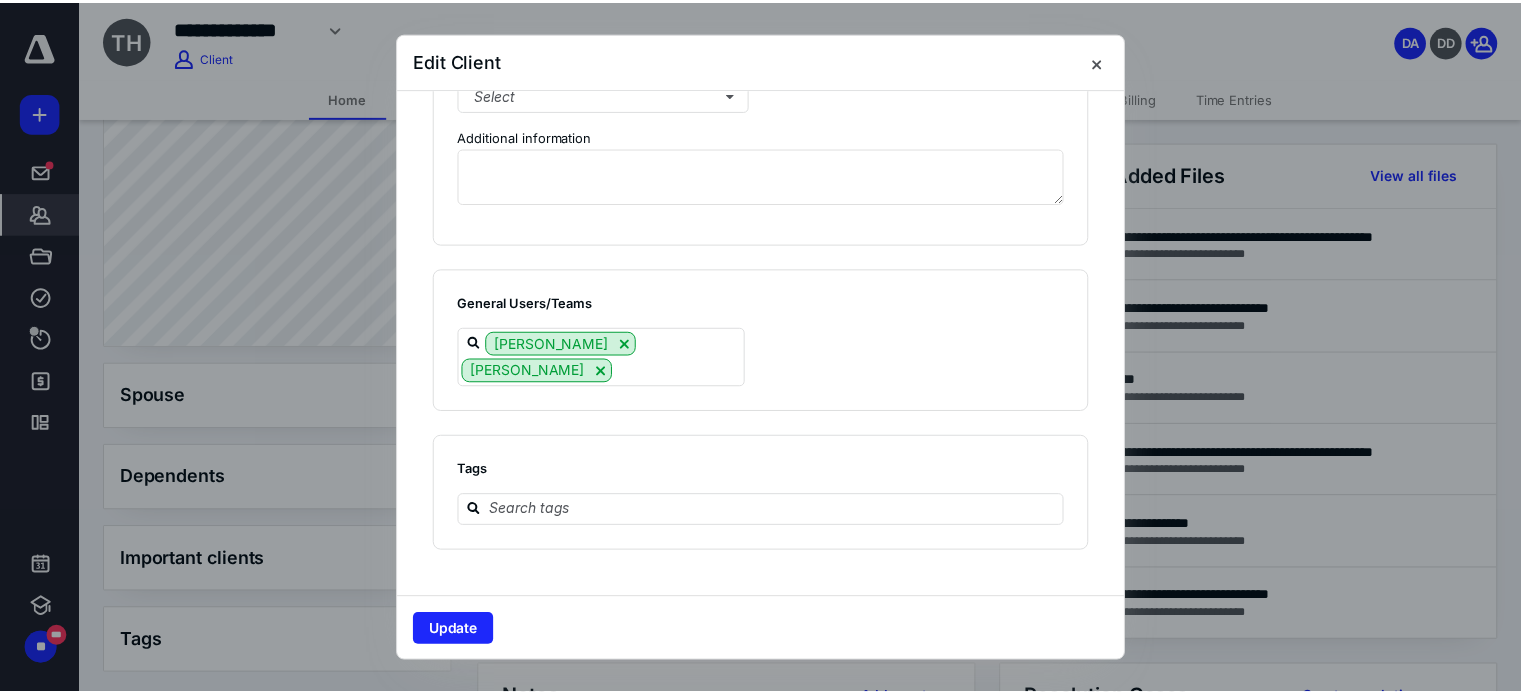 scroll, scrollTop: 1778, scrollLeft: 0, axis: vertical 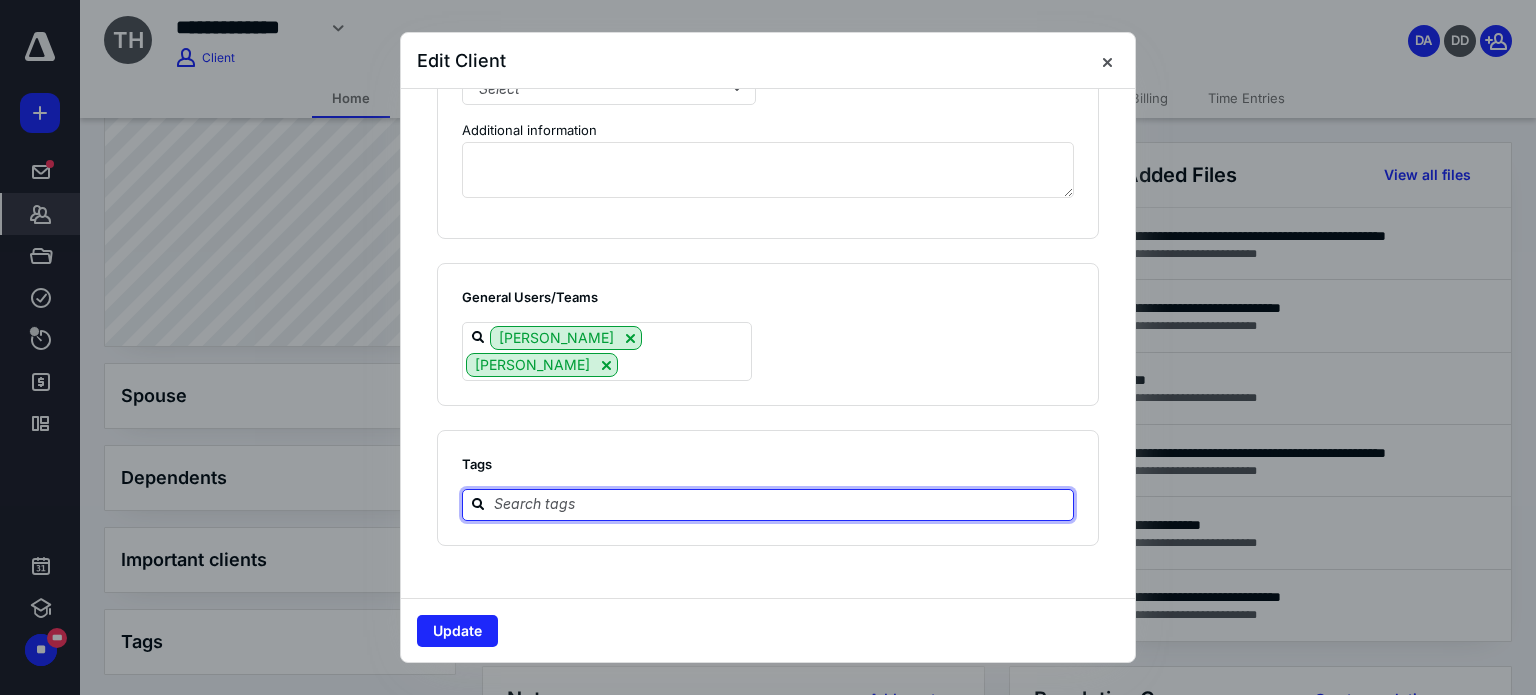 click at bounding box center (780, 504) 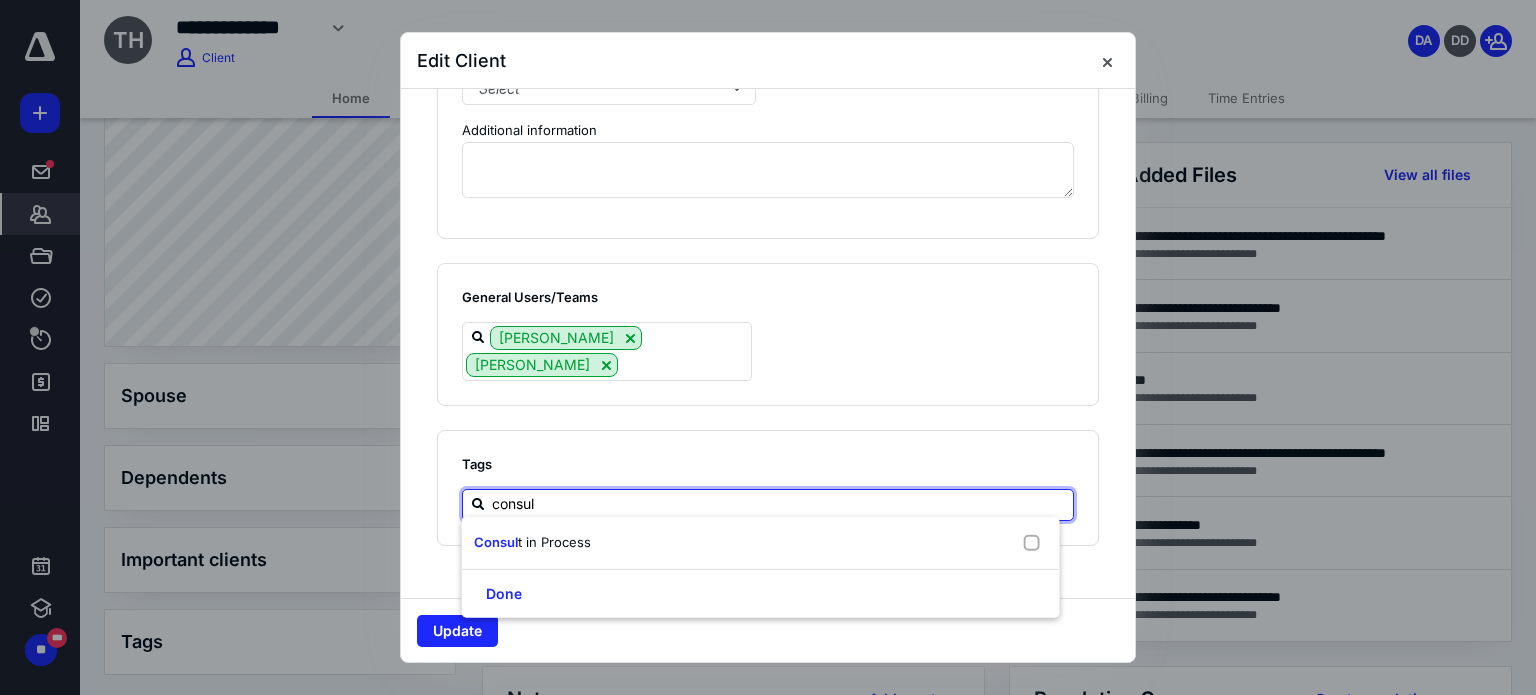 type on "consult" 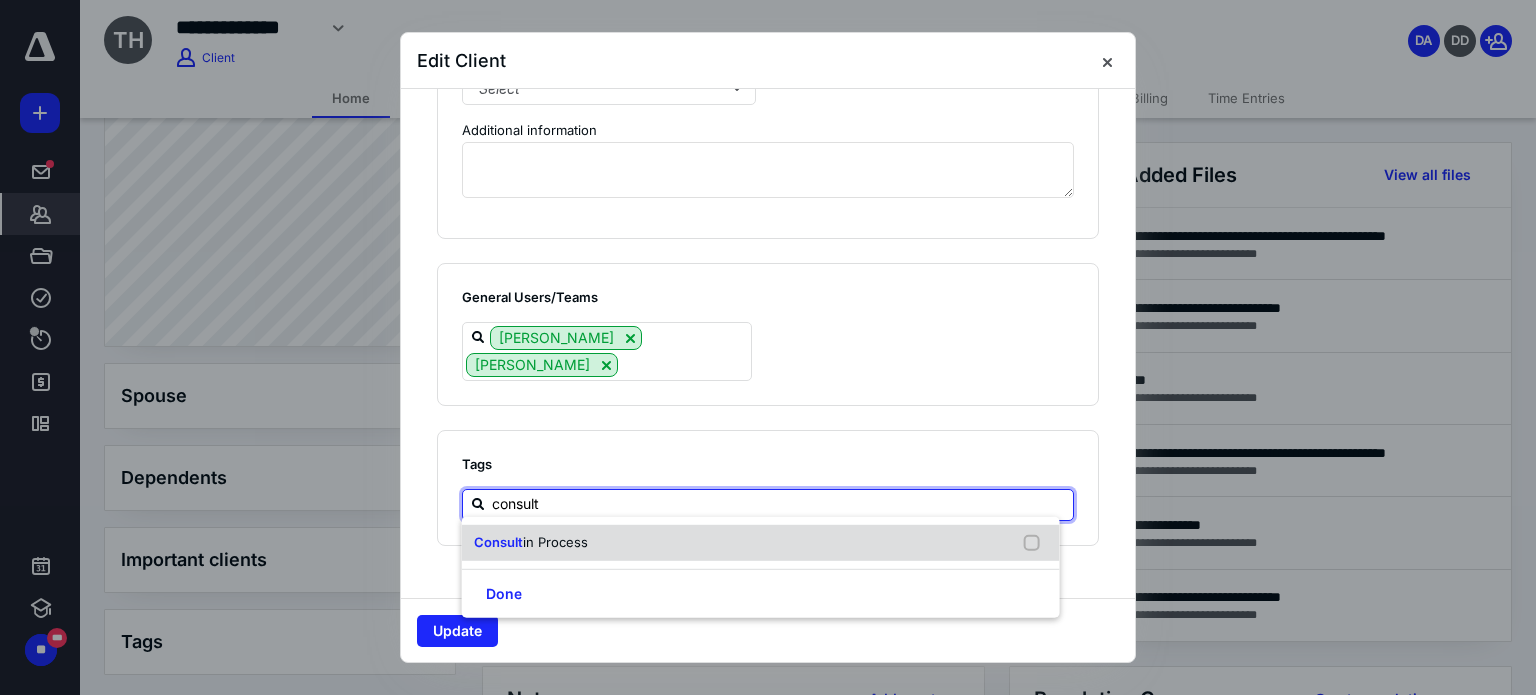 click on "Consult  in Process" at bounding box center (761, 543) 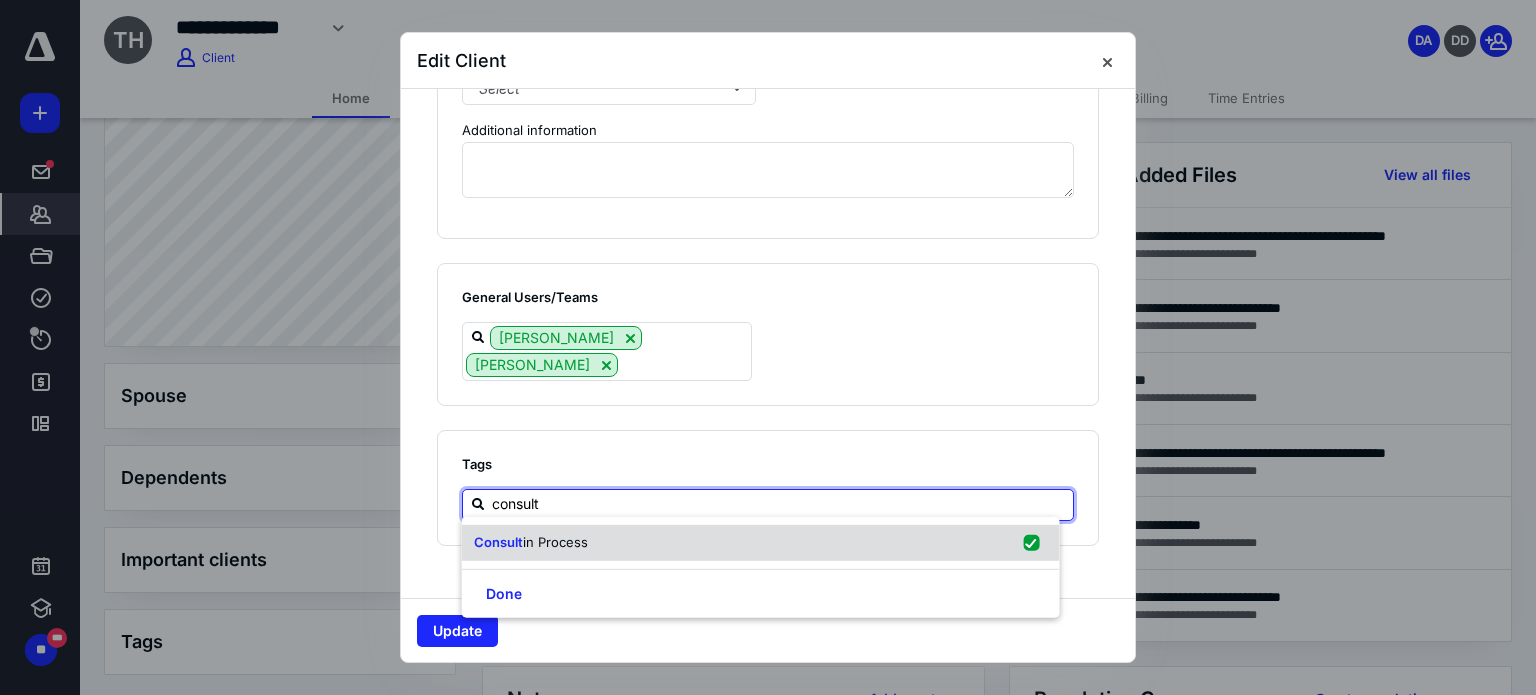 checkbox on "true" 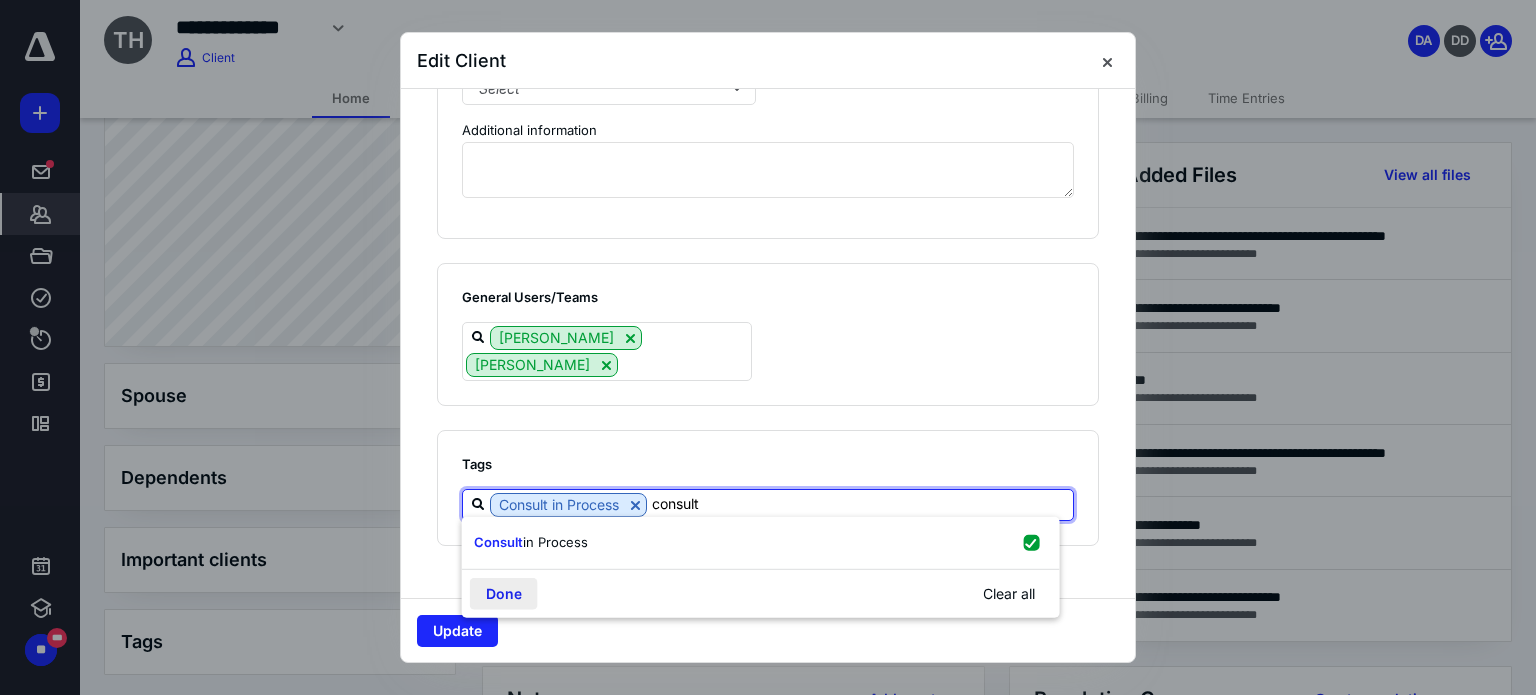 type on "consult" 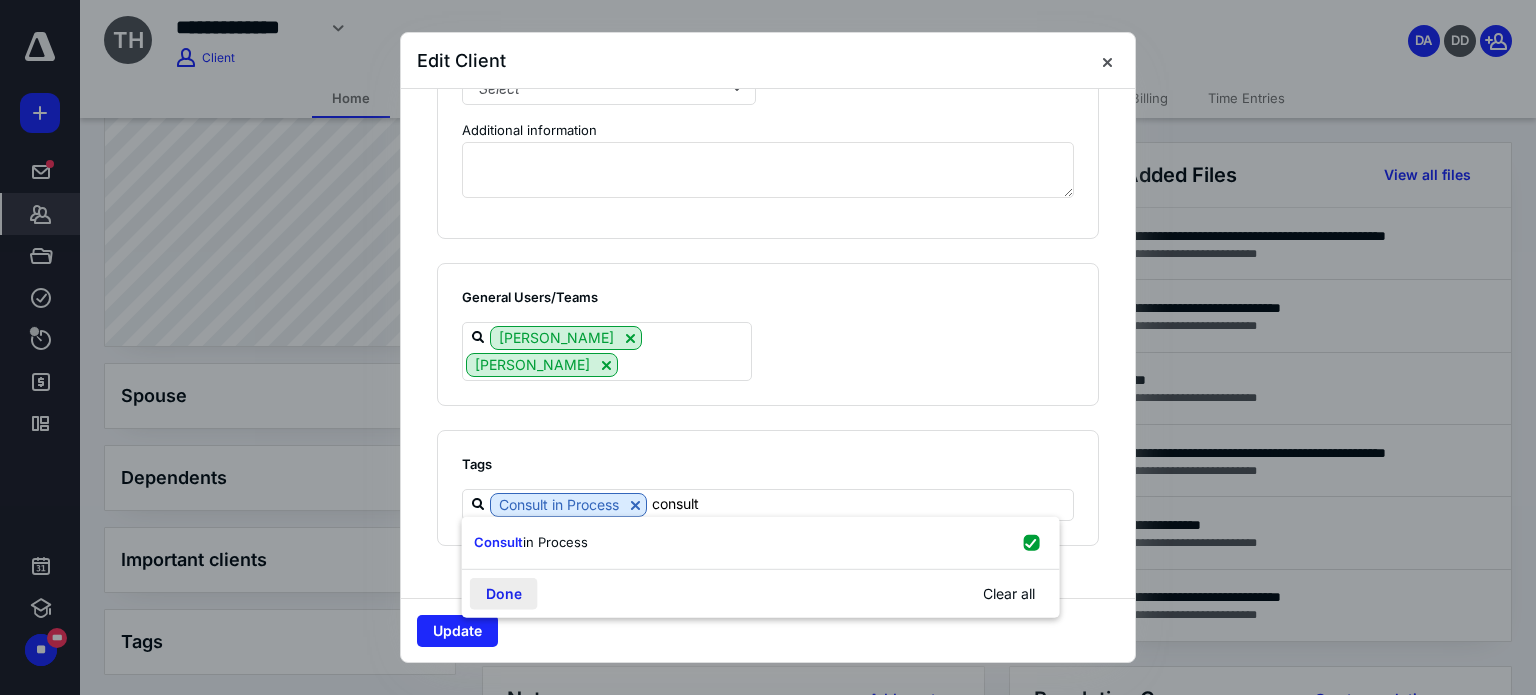 click on "Done" at bounding box center (504, 593) 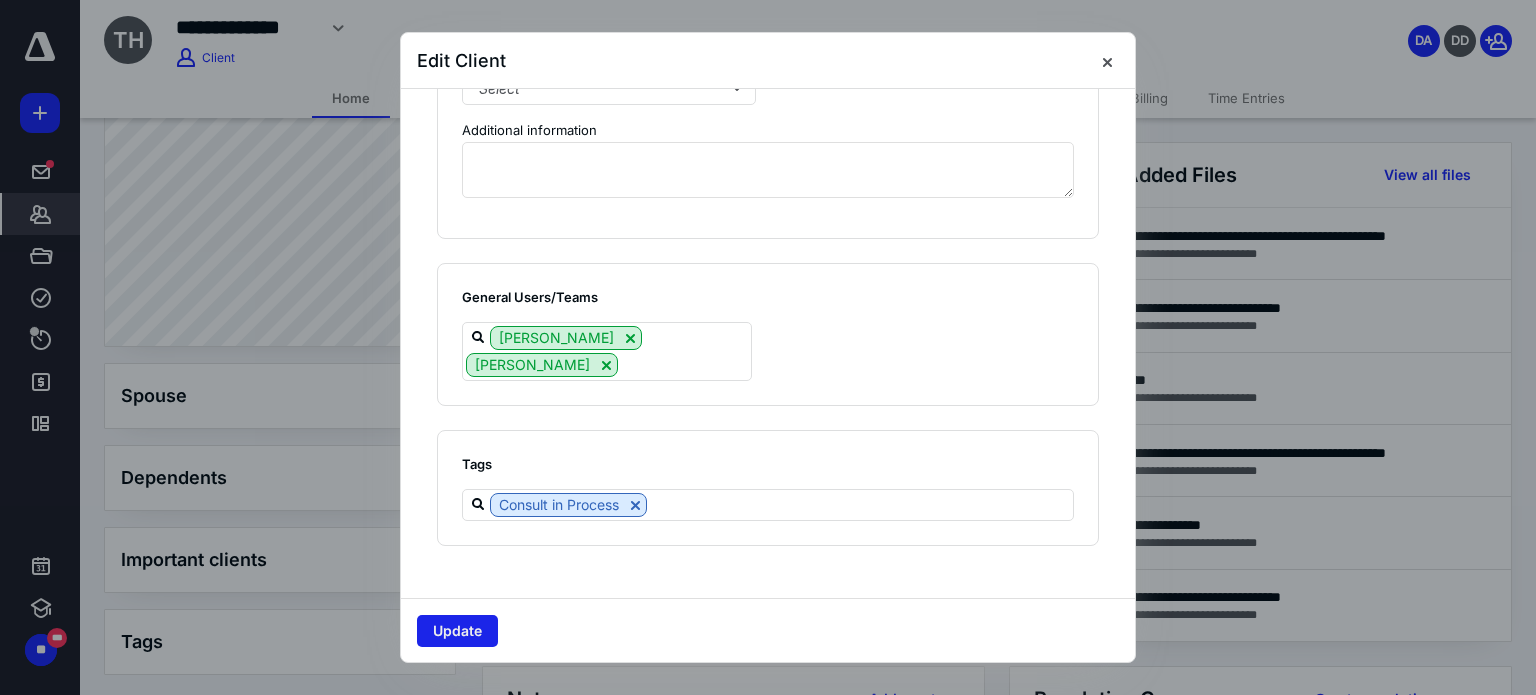 click on "Update" at bounding box center (457, 631) 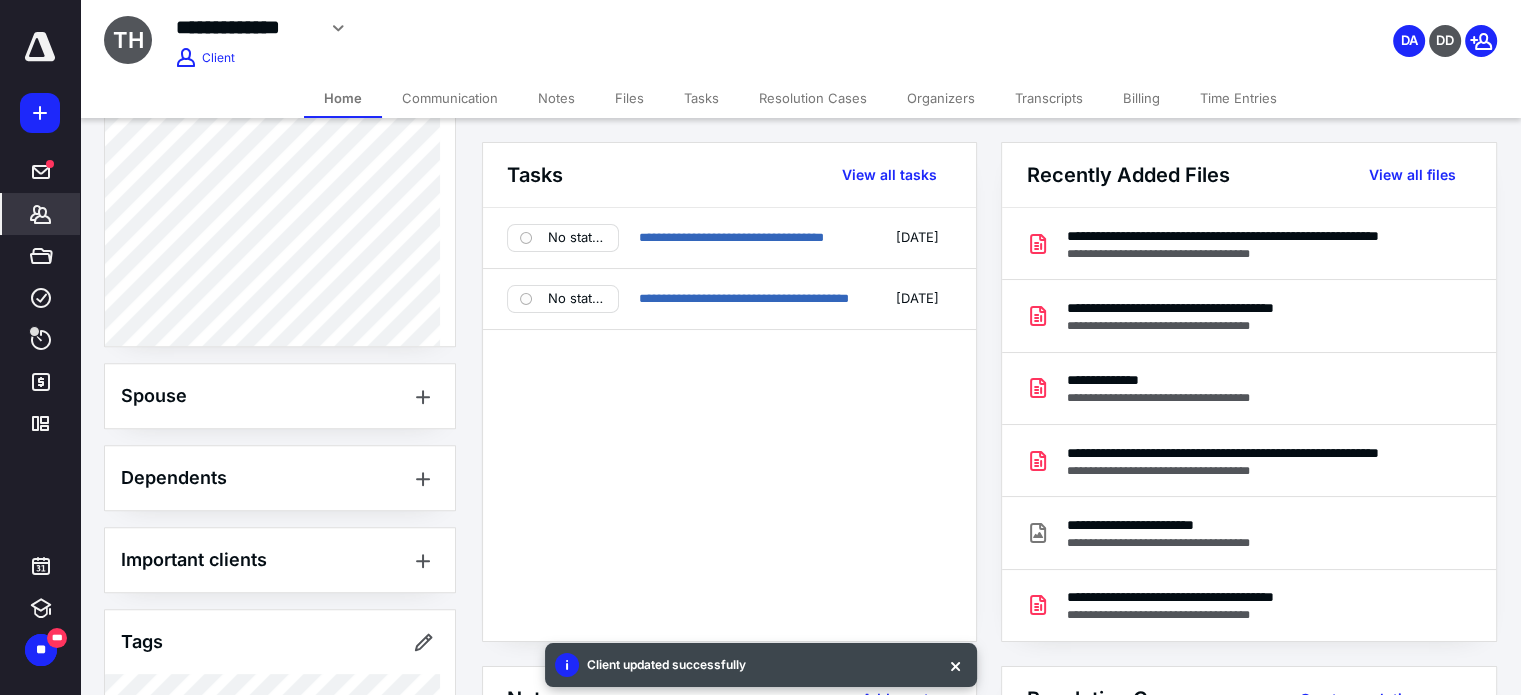 click on "Home" at bounding box center (343, 98) 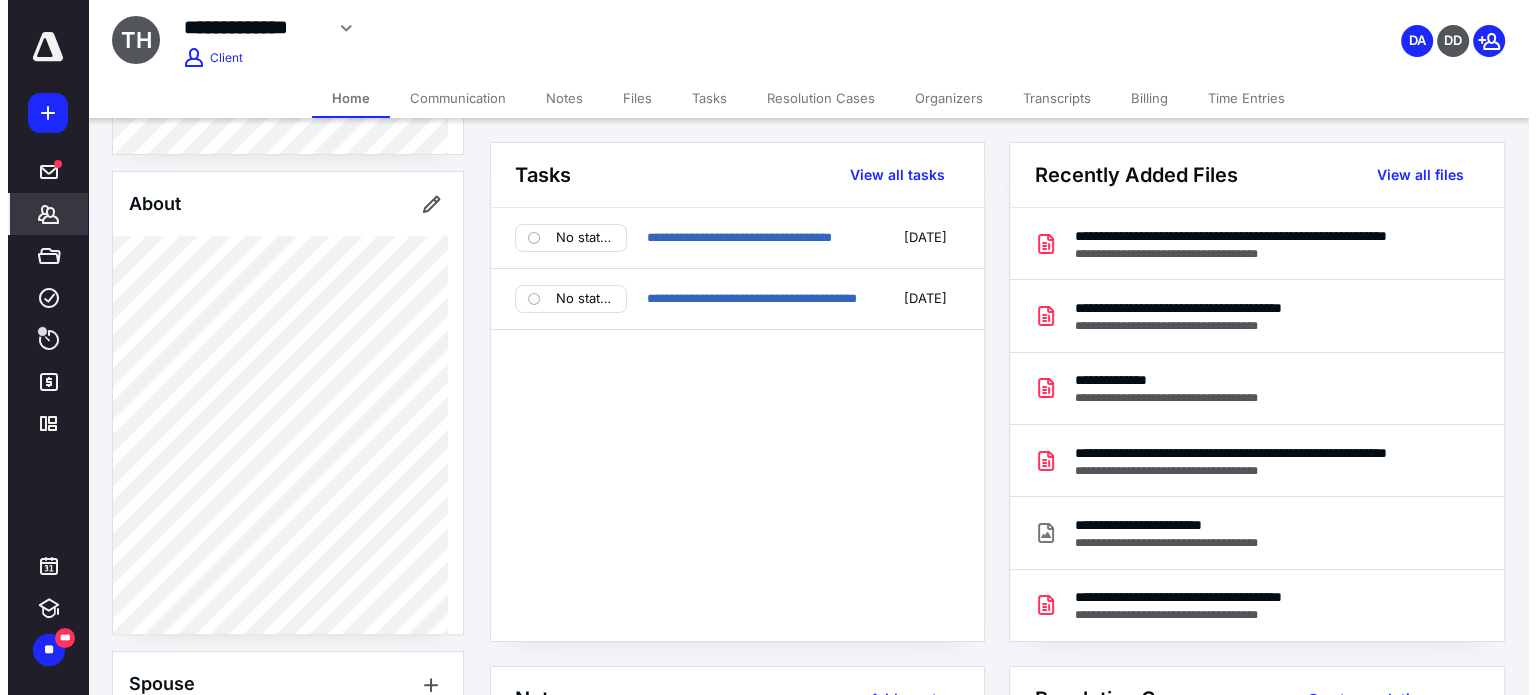 scroll, scrollTop: 513, scrollLeft: 0, axis: vertical 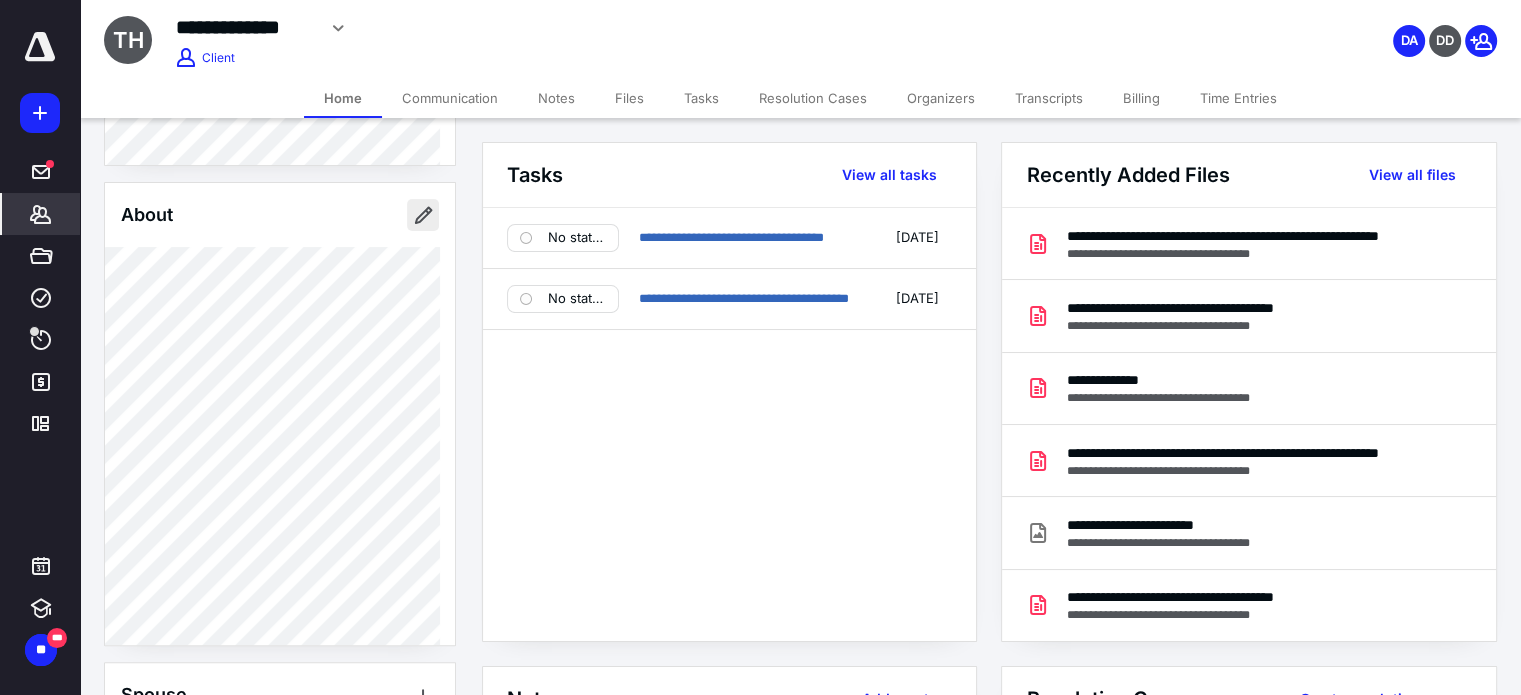 click at bounding box center (423, 215) 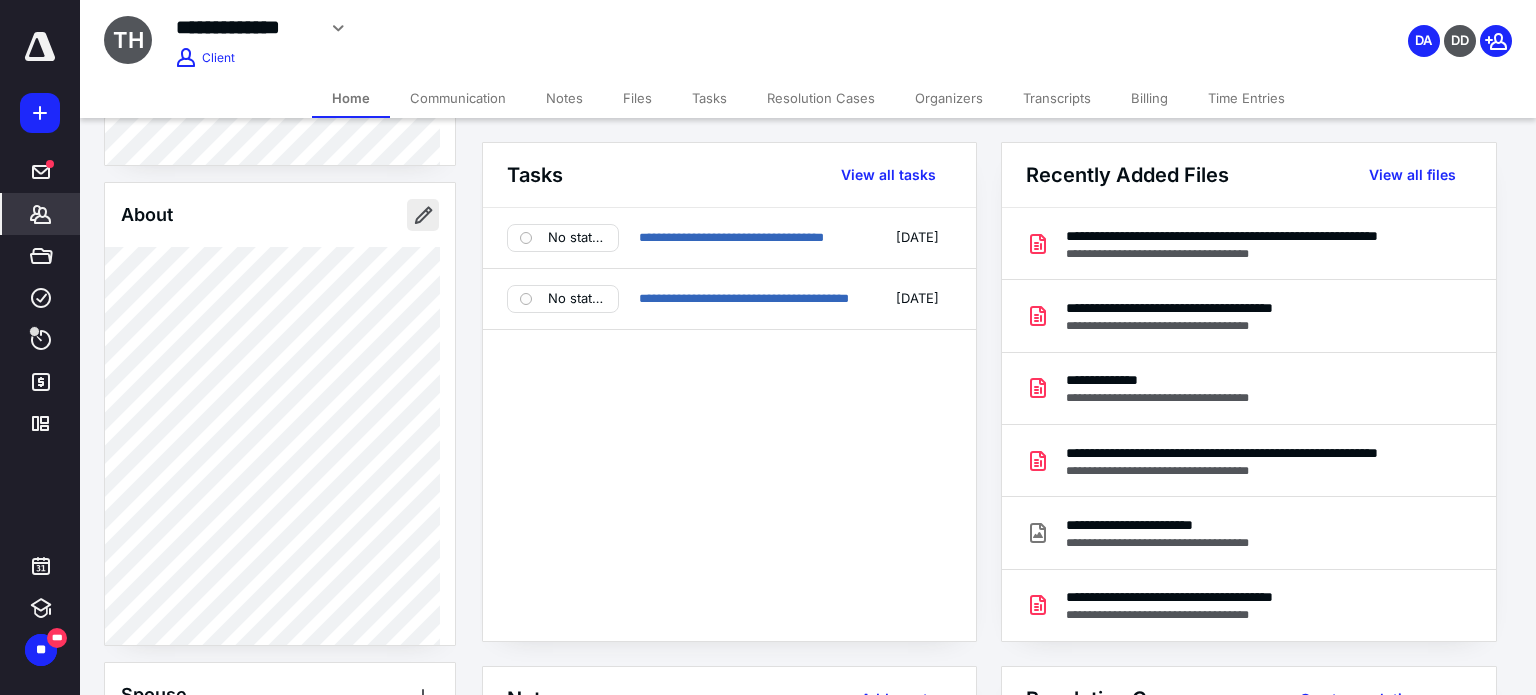 type on "**********" 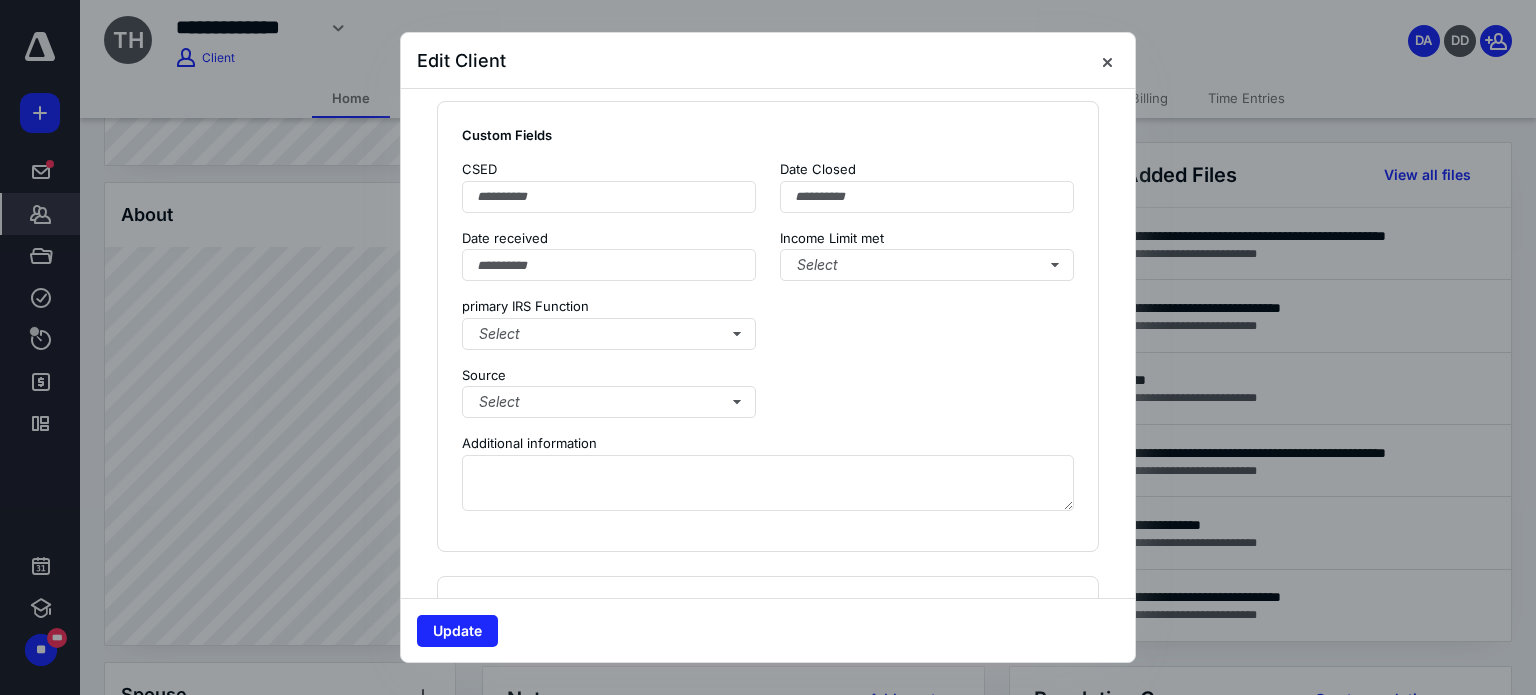 scroll, scrollTop: 1516, scrollLeft: 0, axis: vertical 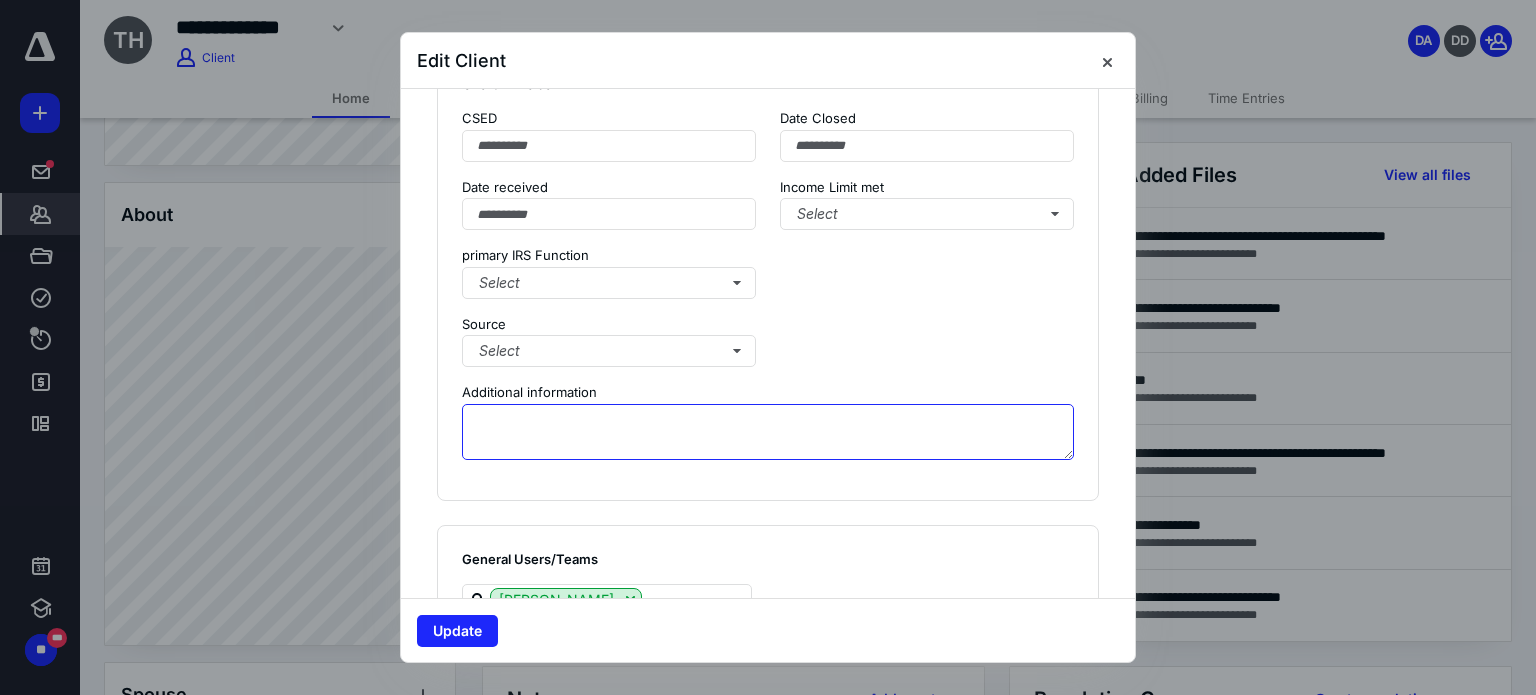 click at bounding box center [768, 432] 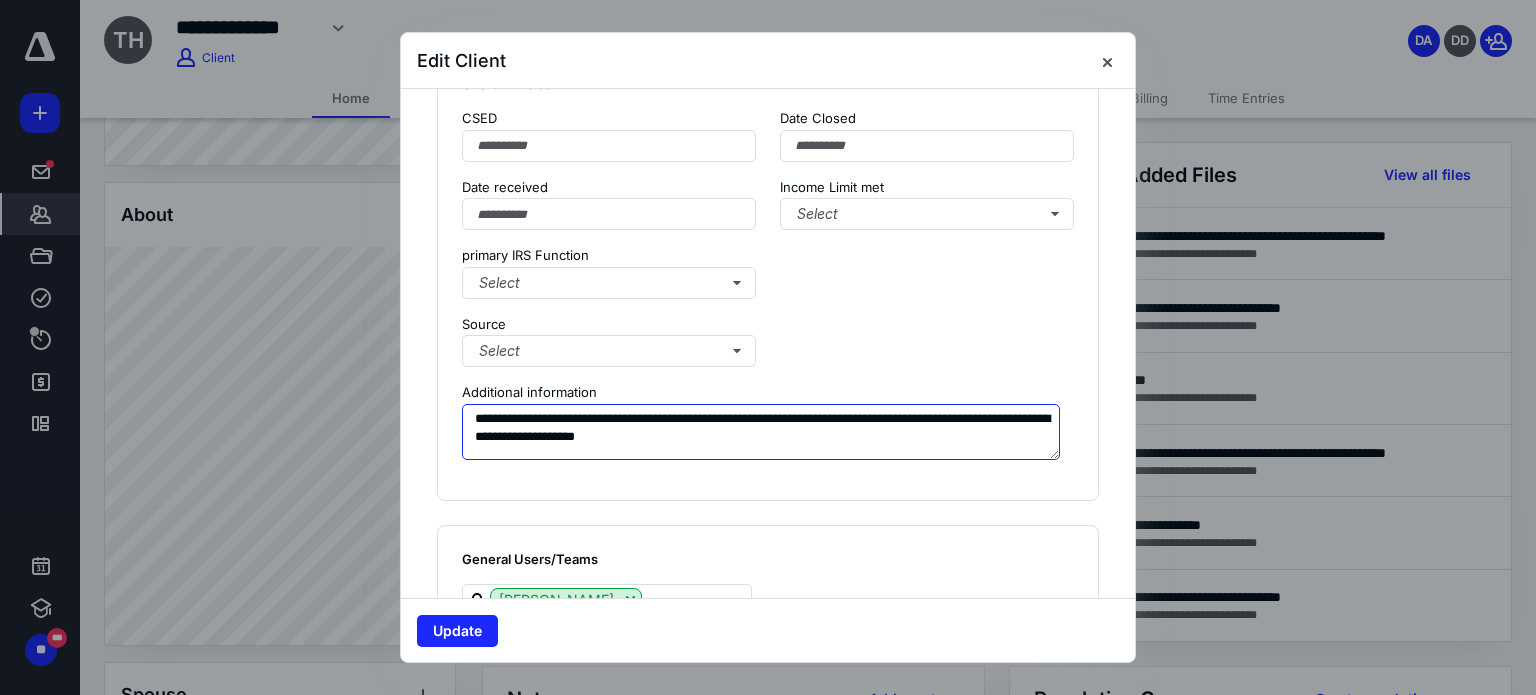 drag, startPoint x: 756, startPoint y: 432, endPoint x: 785, endPoint y: 423, distance: 30.364452 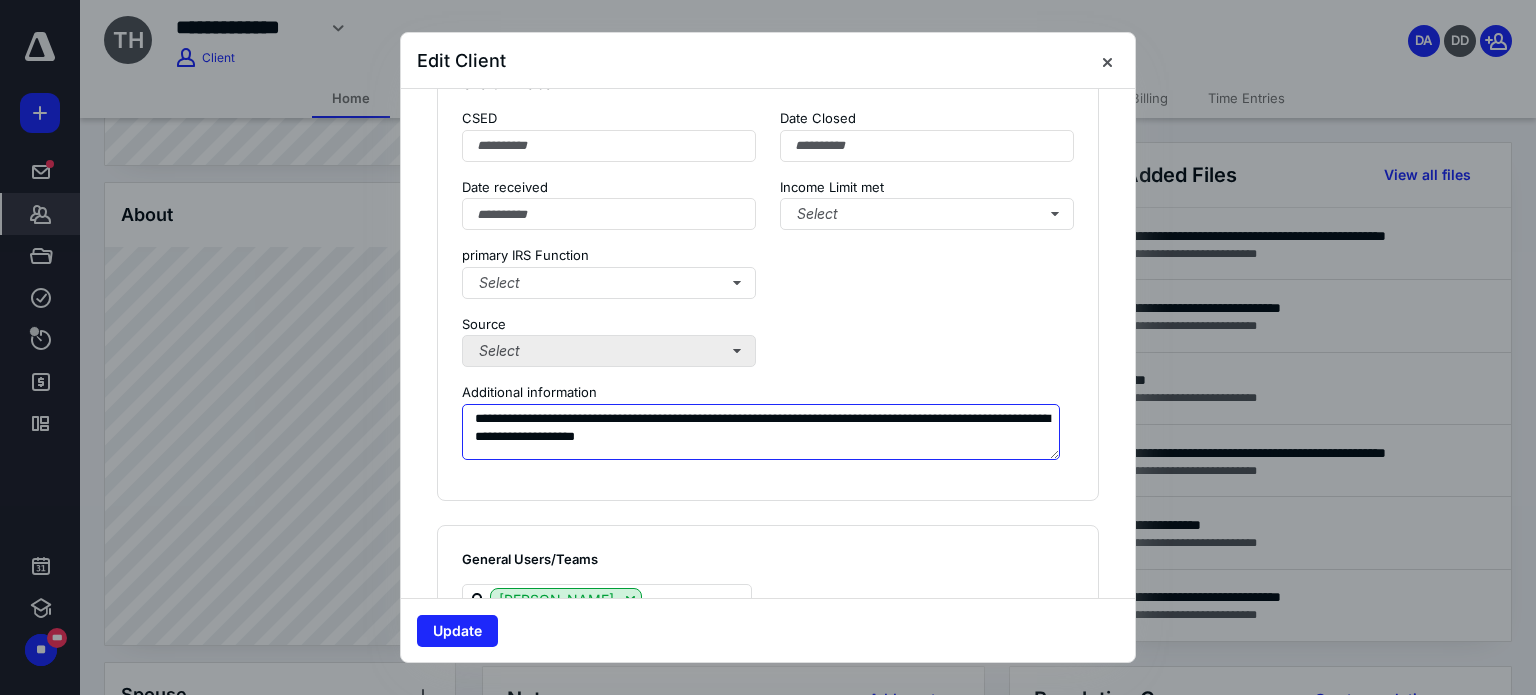 type on "**********" 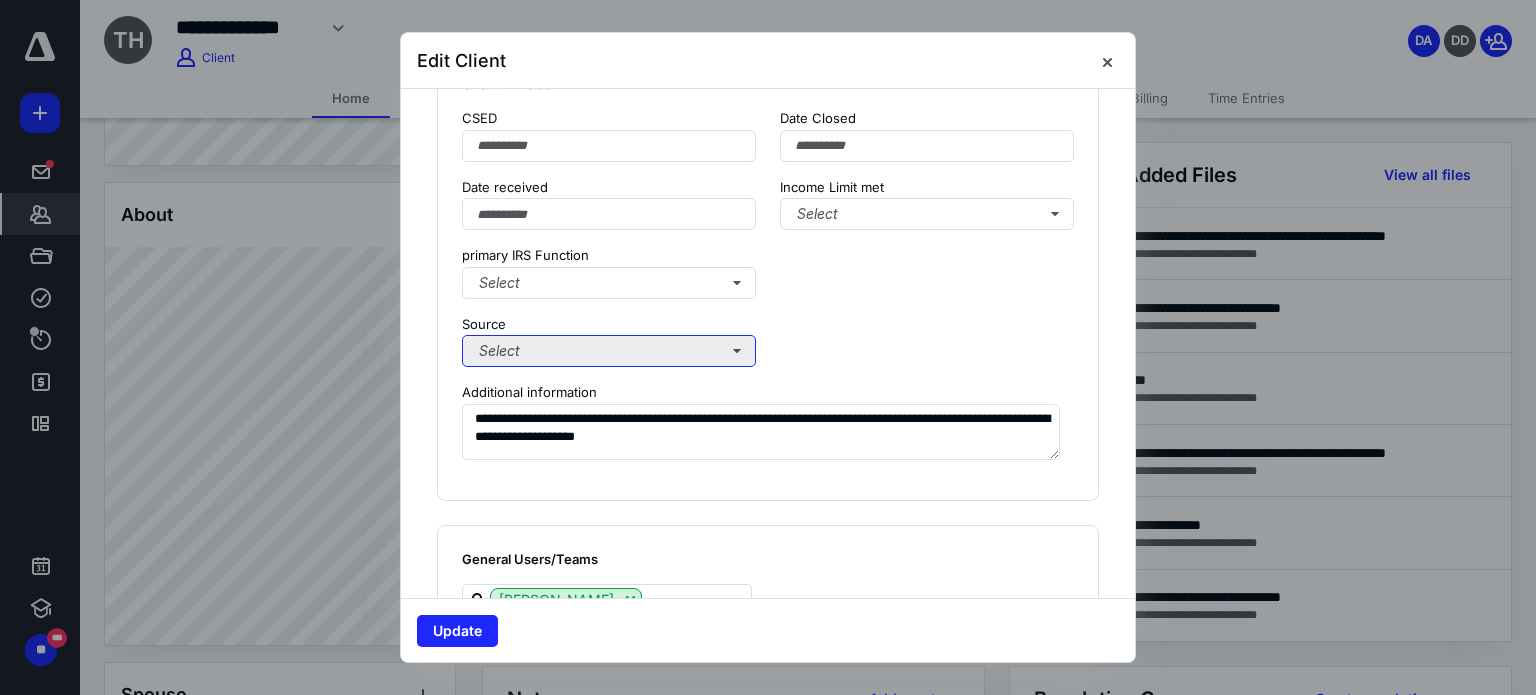 click on "Select" at bounding box center [609, 351] 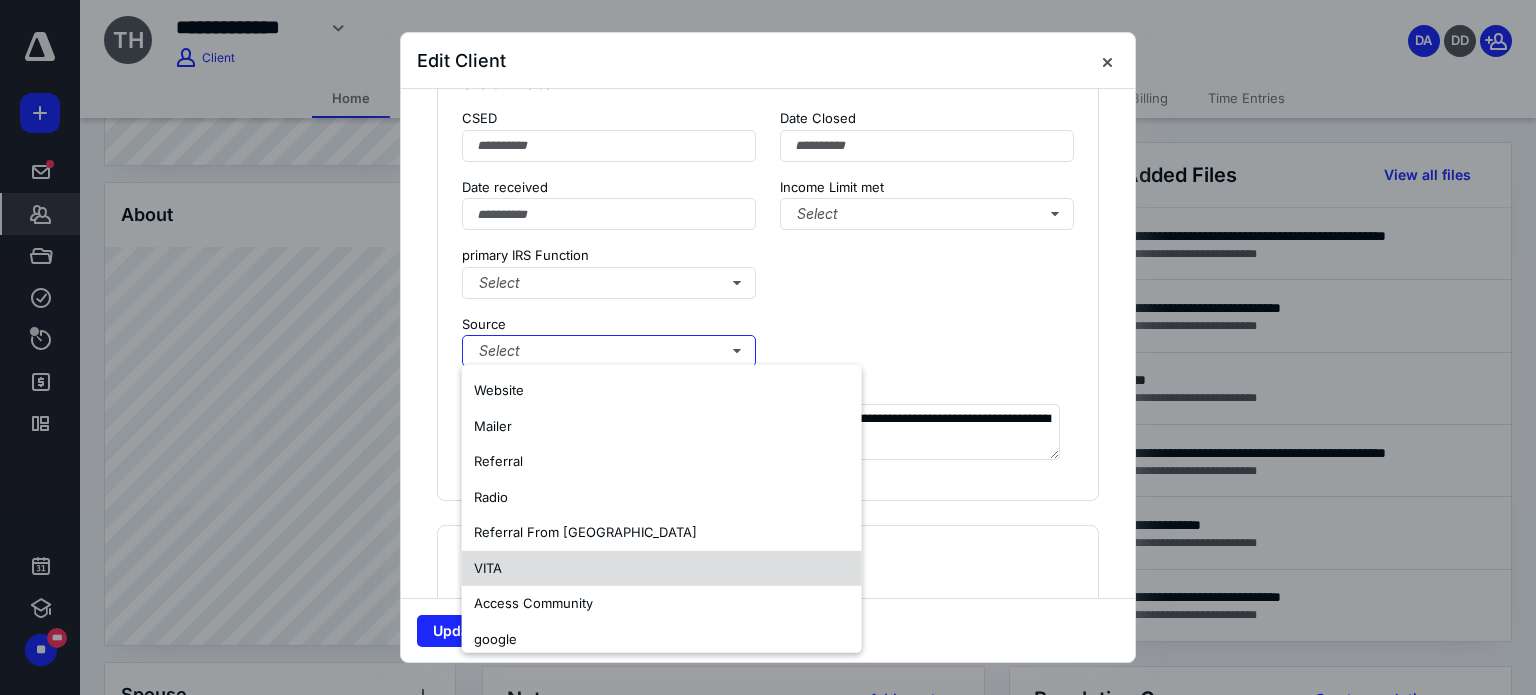 click on "VITA" at bounding box center [662, 568] 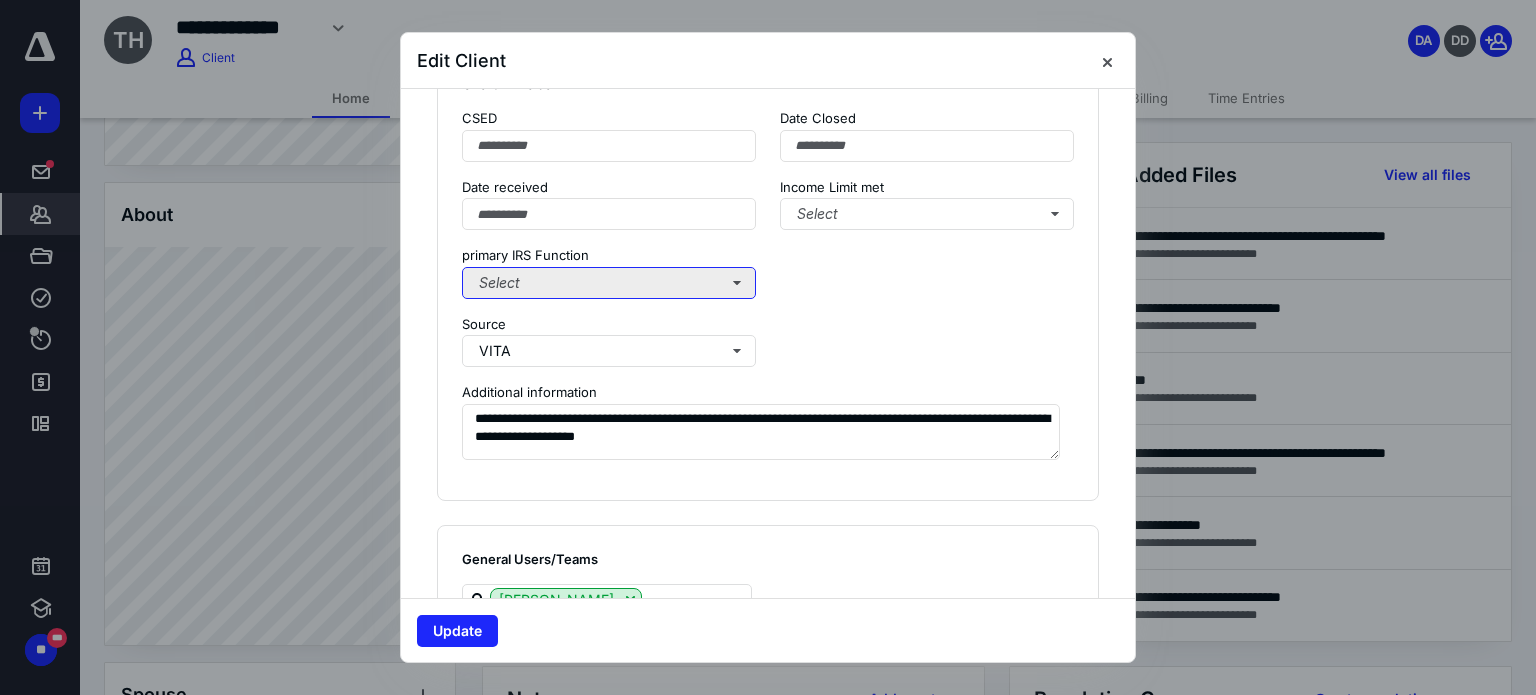click on "Select" at bounding box center (609, 283) 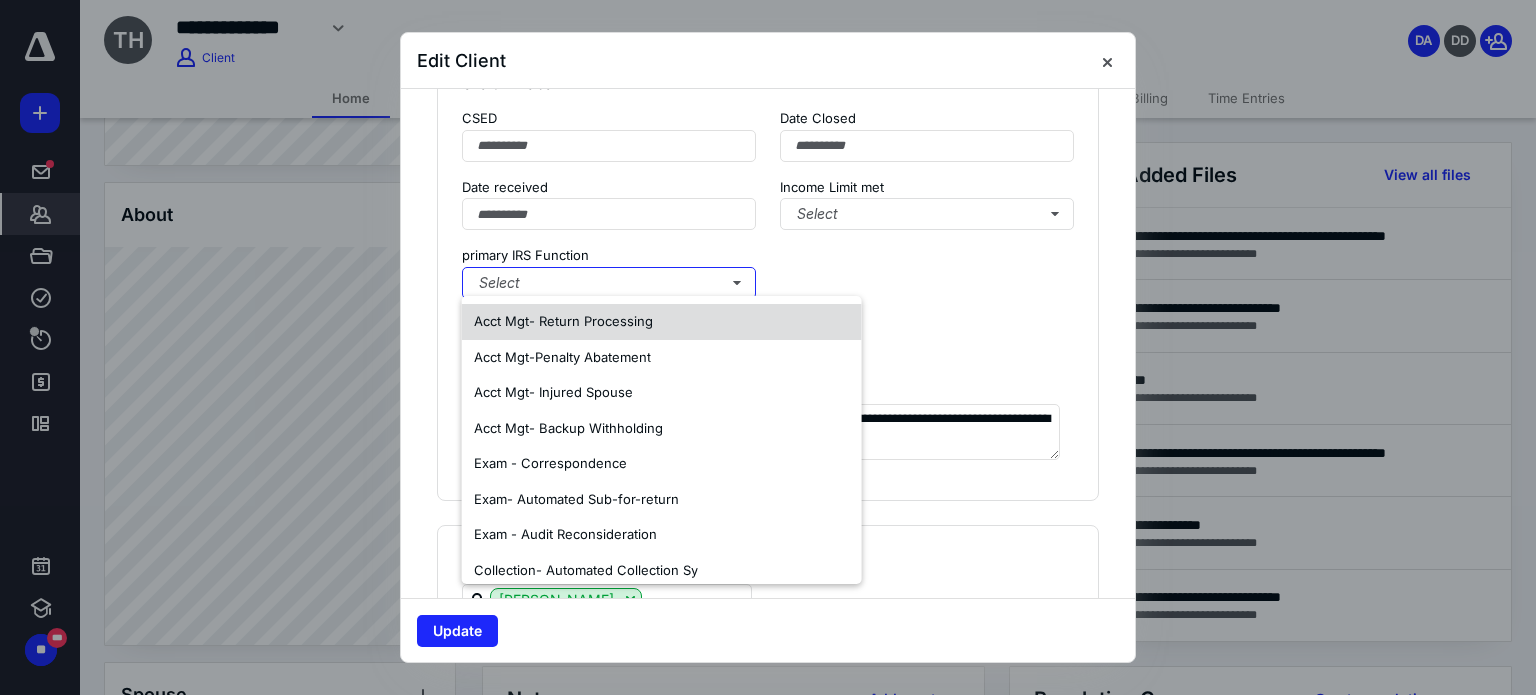 click on "Acct Mgt- Return Processing" at bounding box center (563, 321) 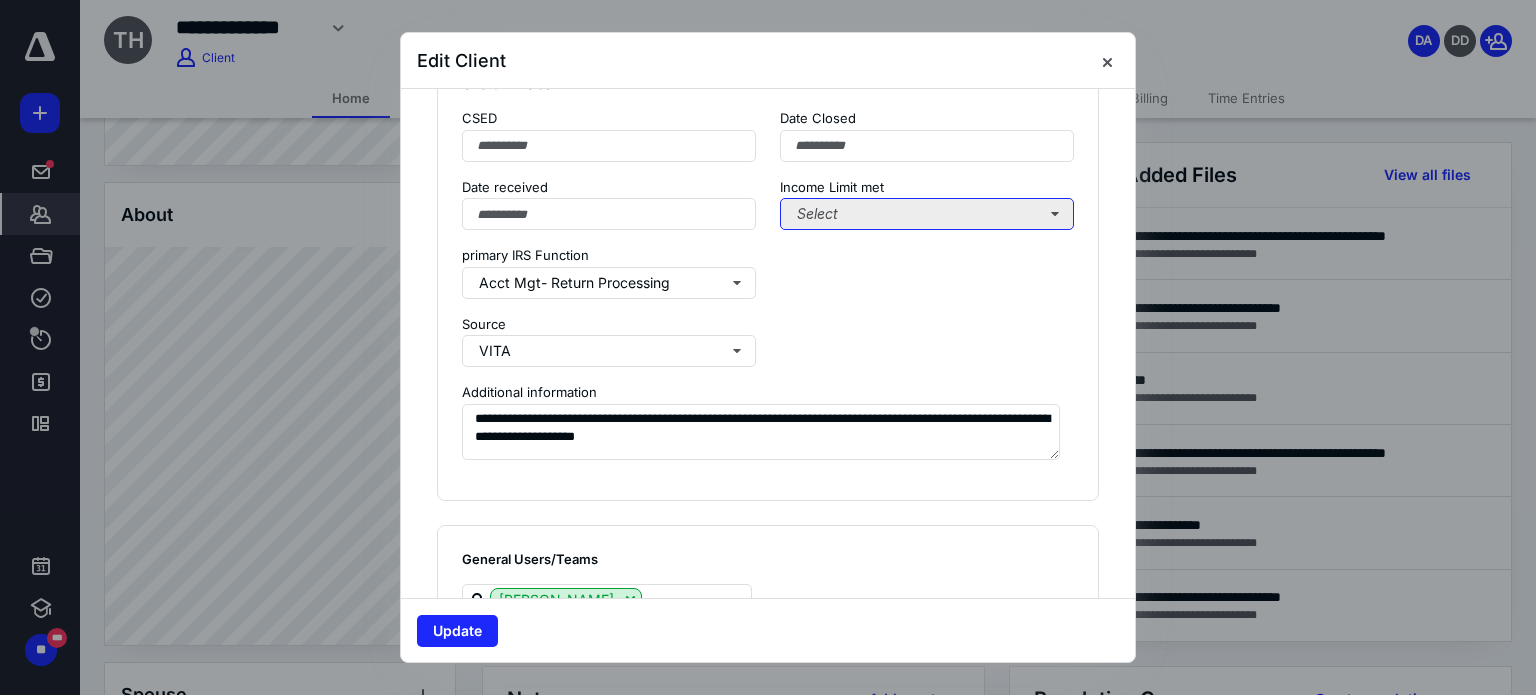 click on "Select" at bounding box center (927, 214) 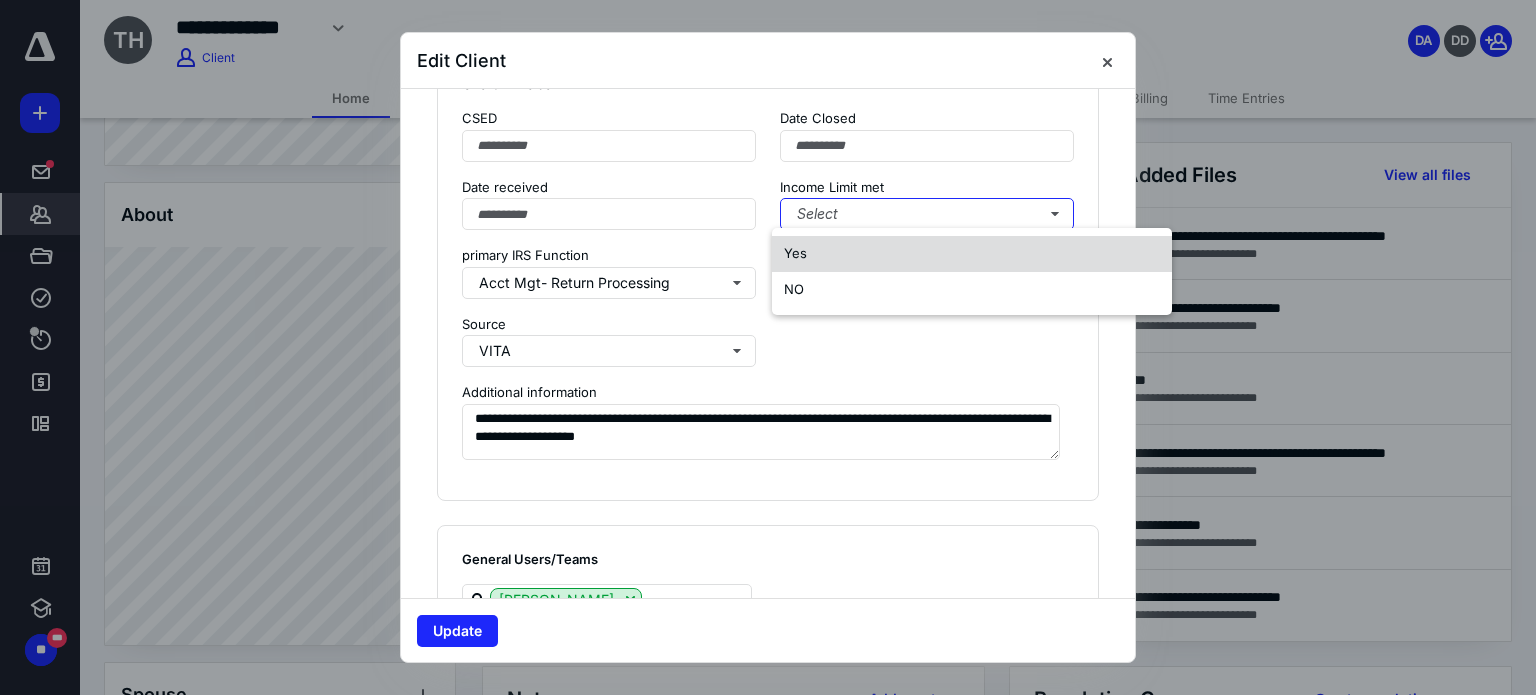 click on "Yes" at bounding box center [972, 254] 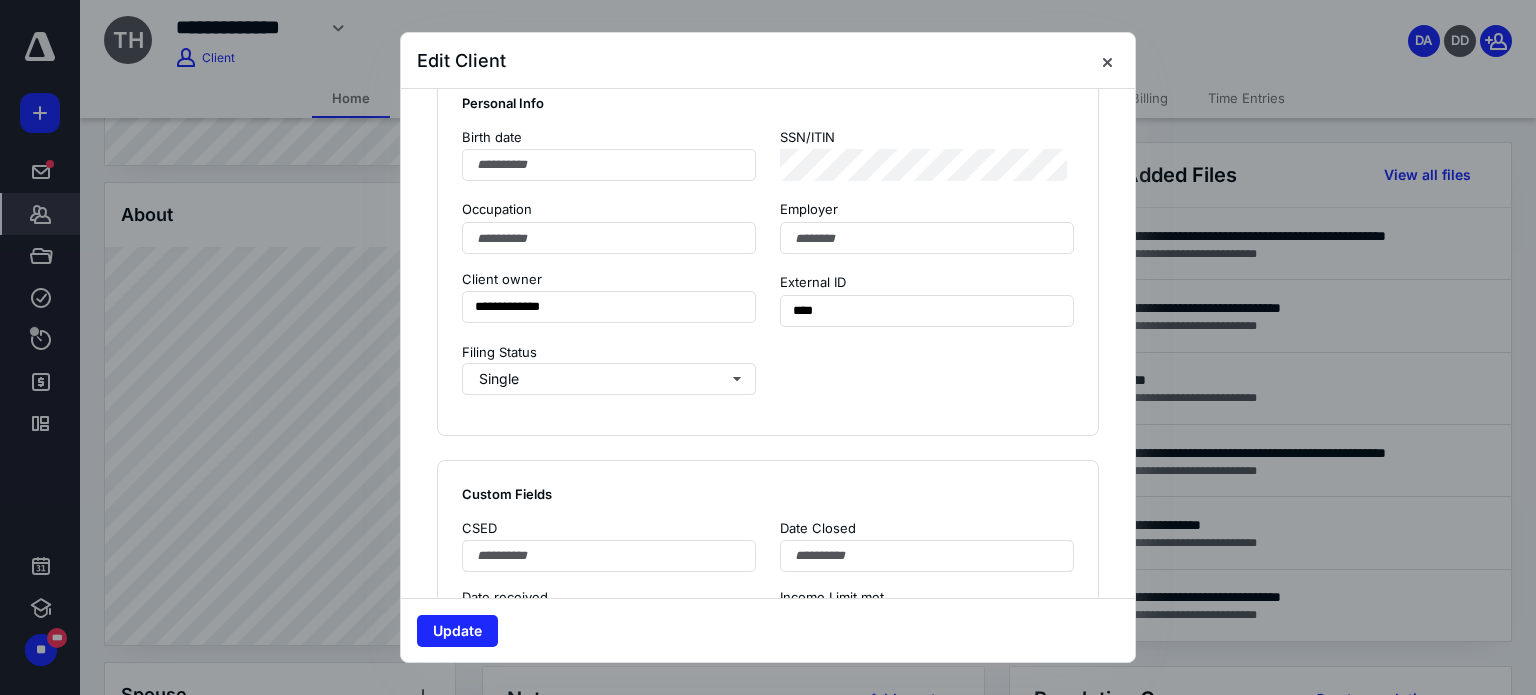 scroll, scrollTop: 1090, scrollLeft: 0, axis: vertical 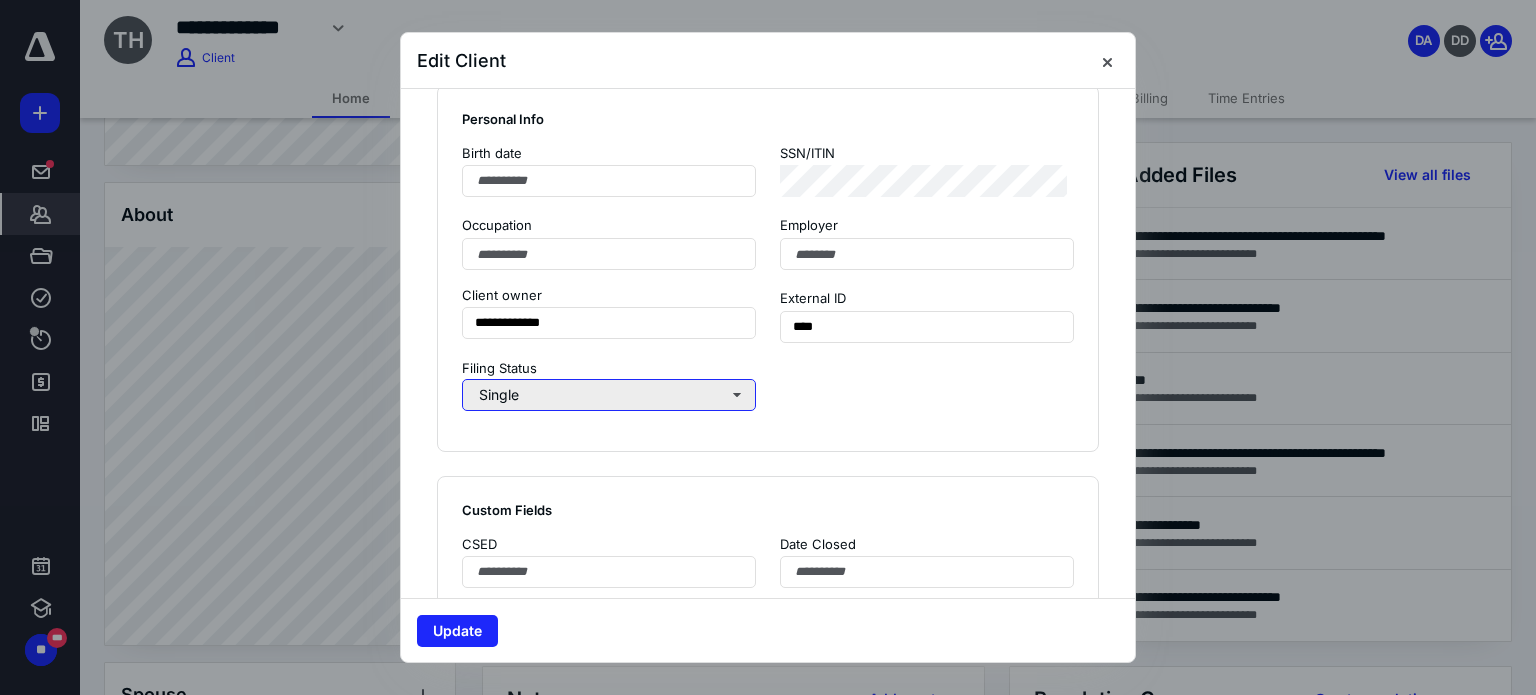 click on "Single" at bounding box center (609, 395) 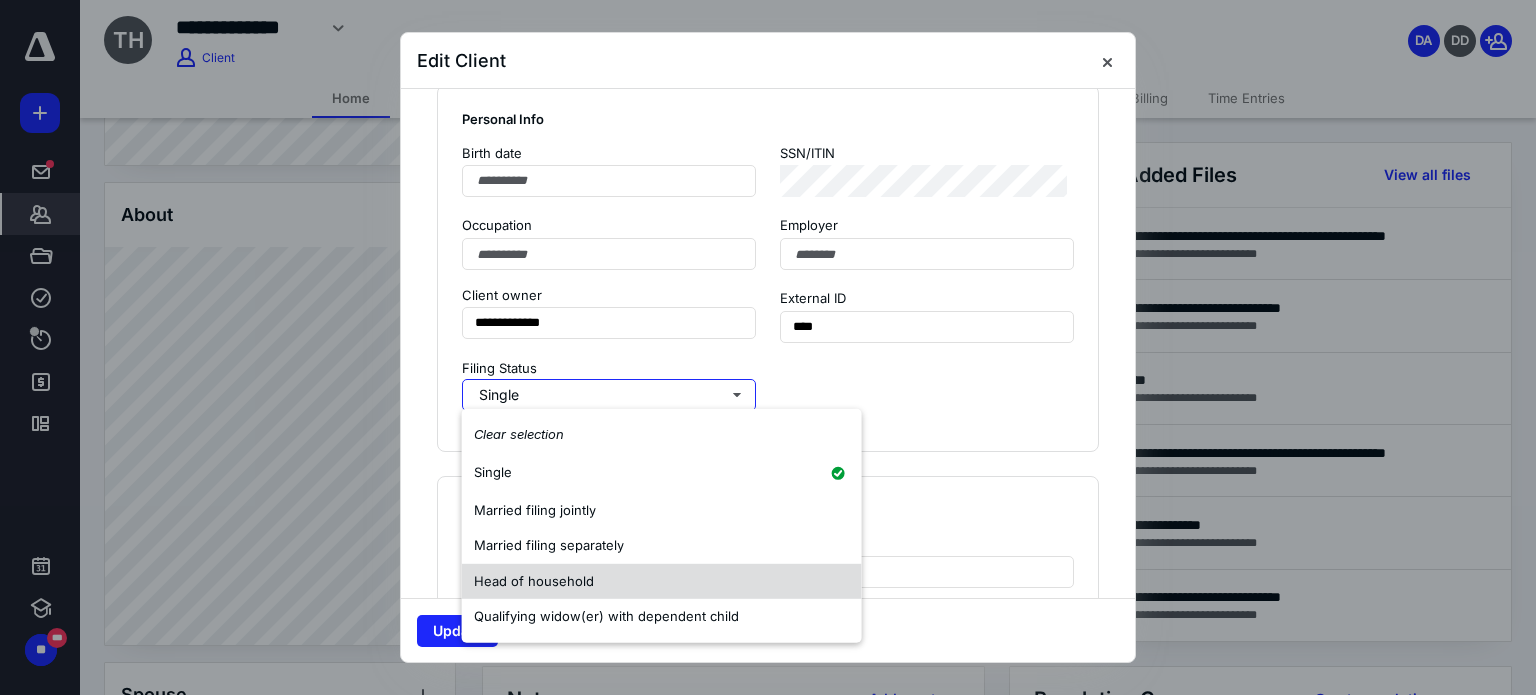 click on "Head of household" at bounding box center [662, 581] 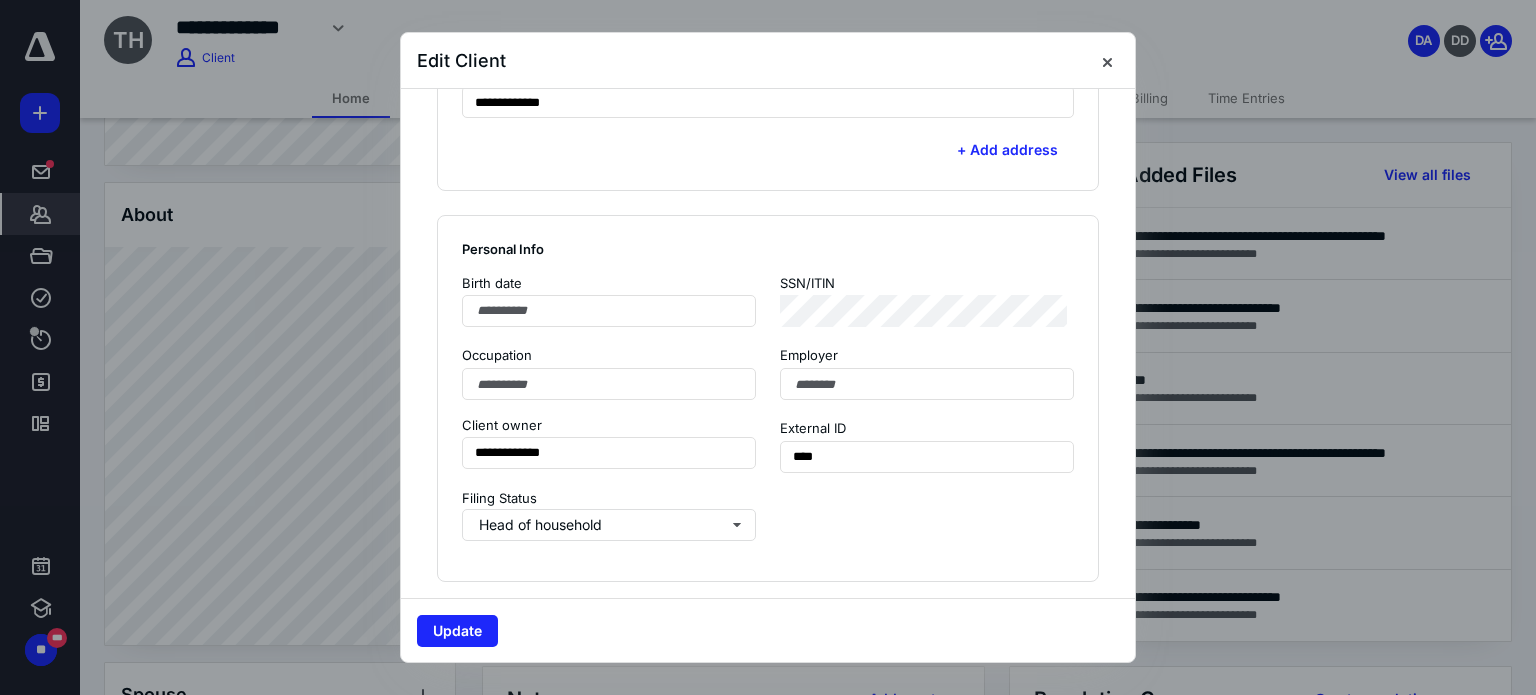 scroll, scrollTop: 878, scrollLeft: 0, axis: vertical 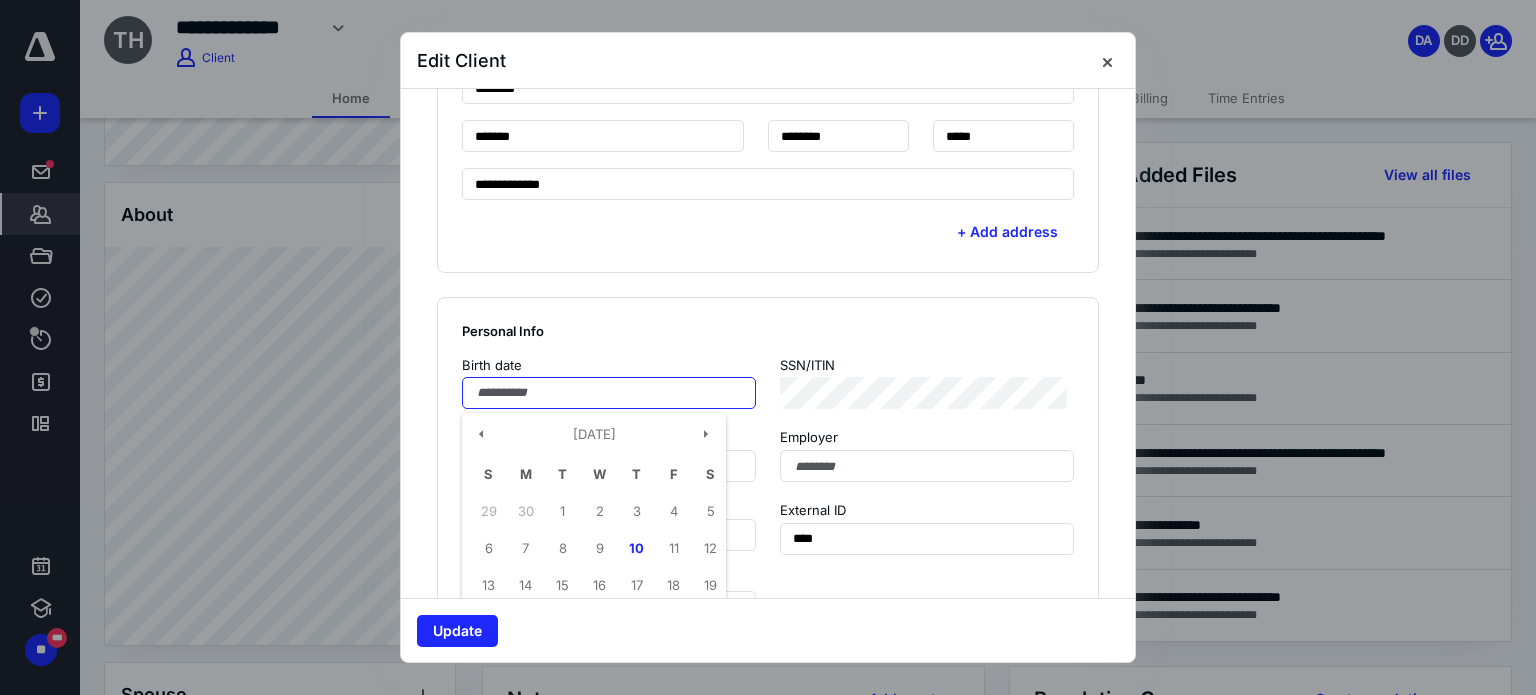 click at bounding box center [609, 393] 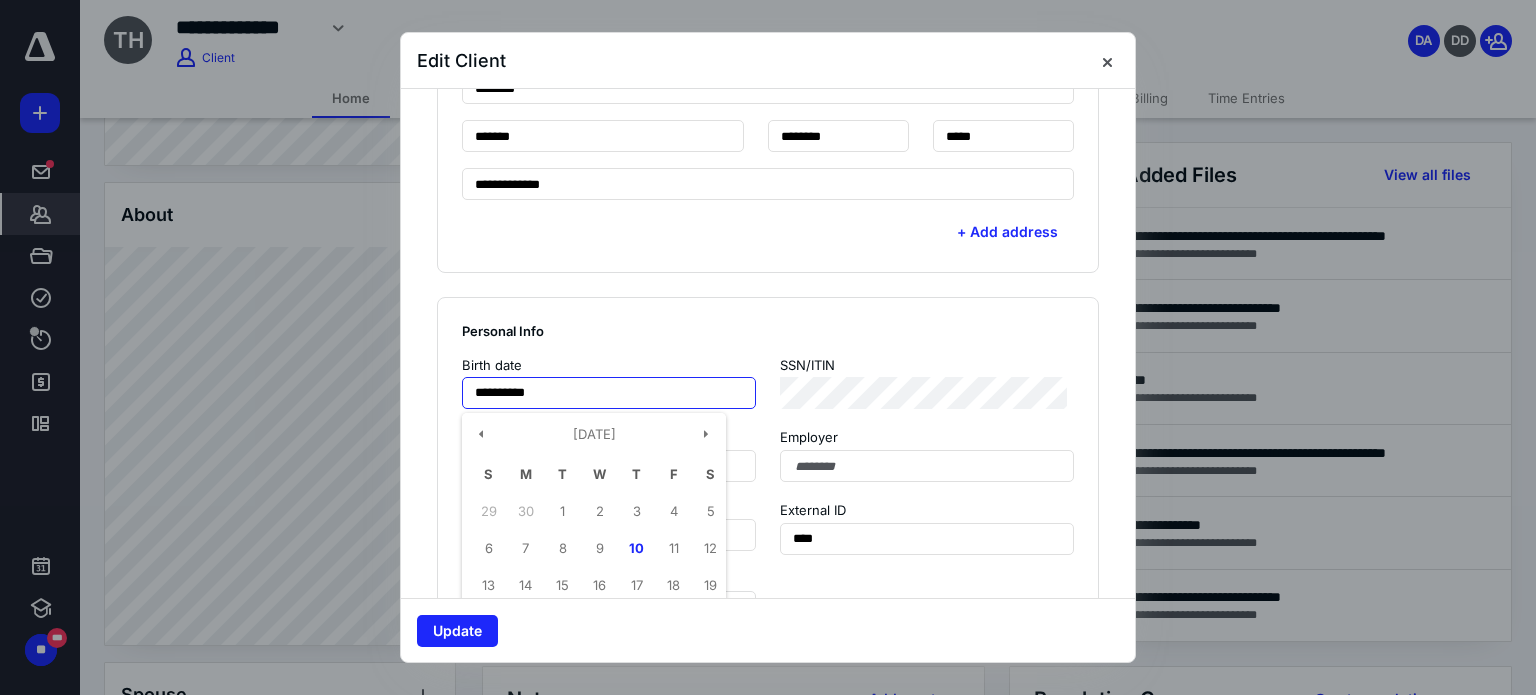 type on "**********" 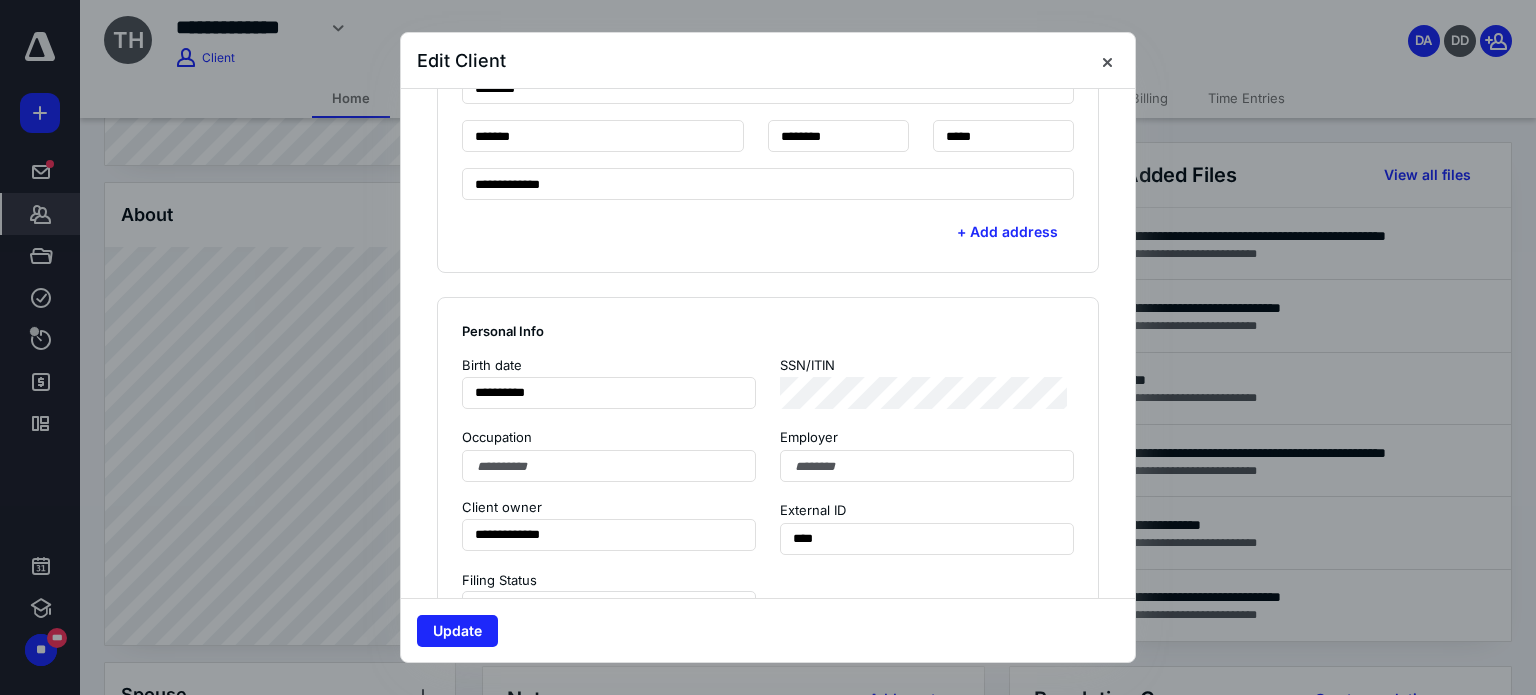 click on "**********" at bounding box center (768, -1) 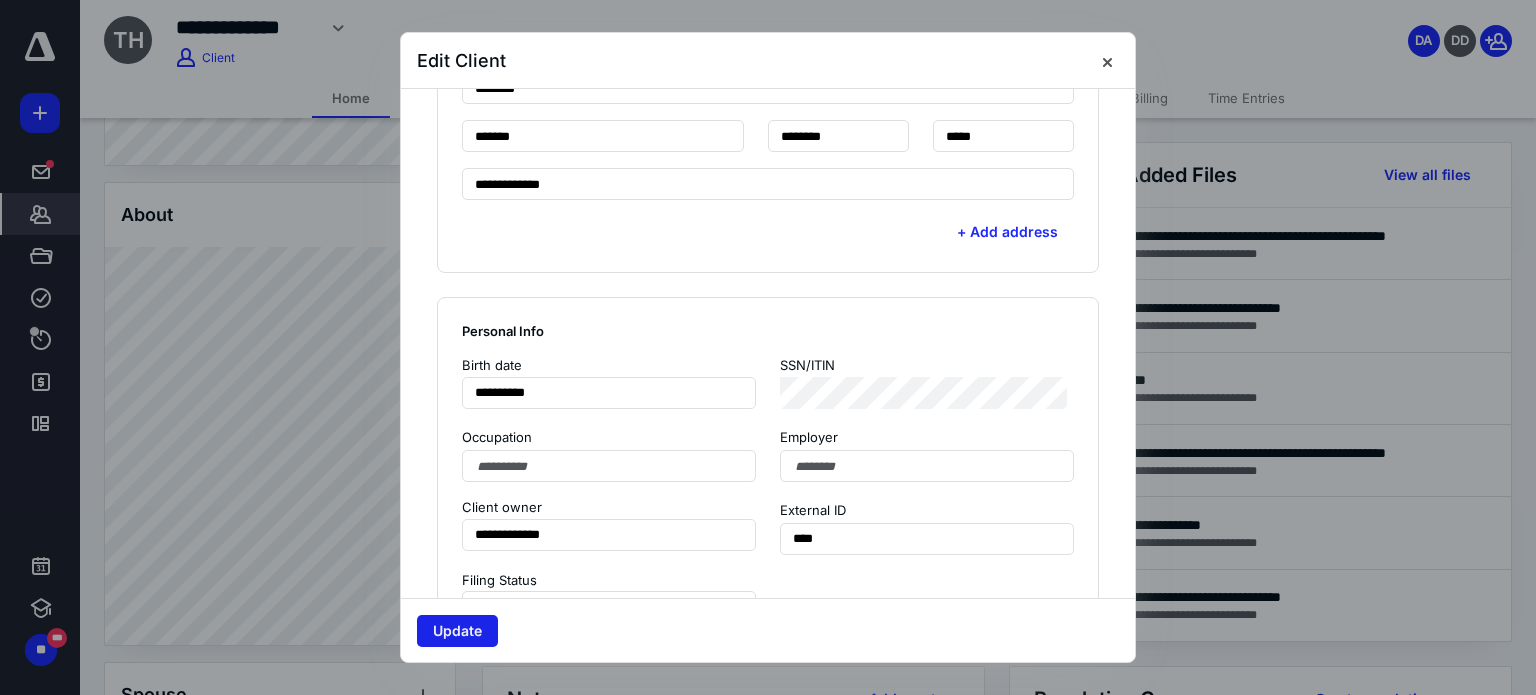 click on "Update" at bounding box center [457, 631] 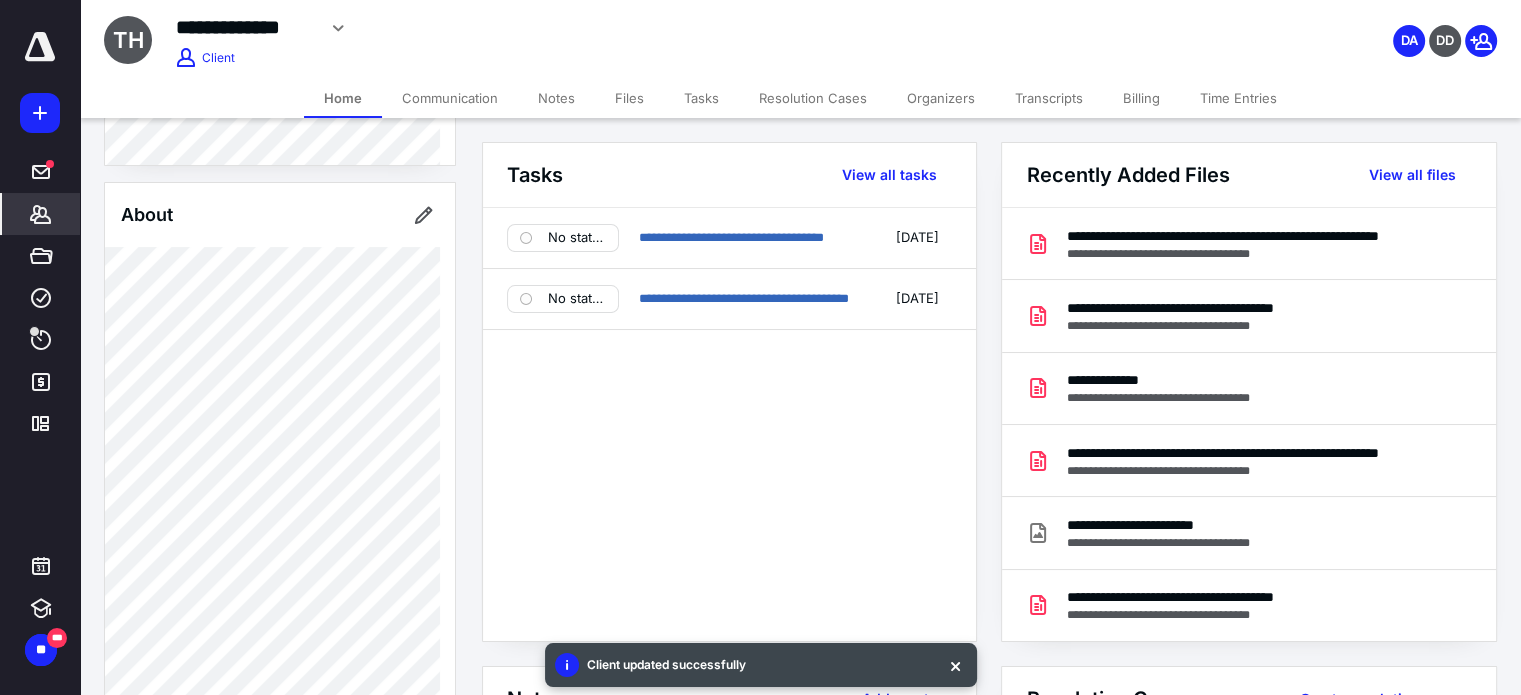 click on "Files" at bounding box center (629, 98) 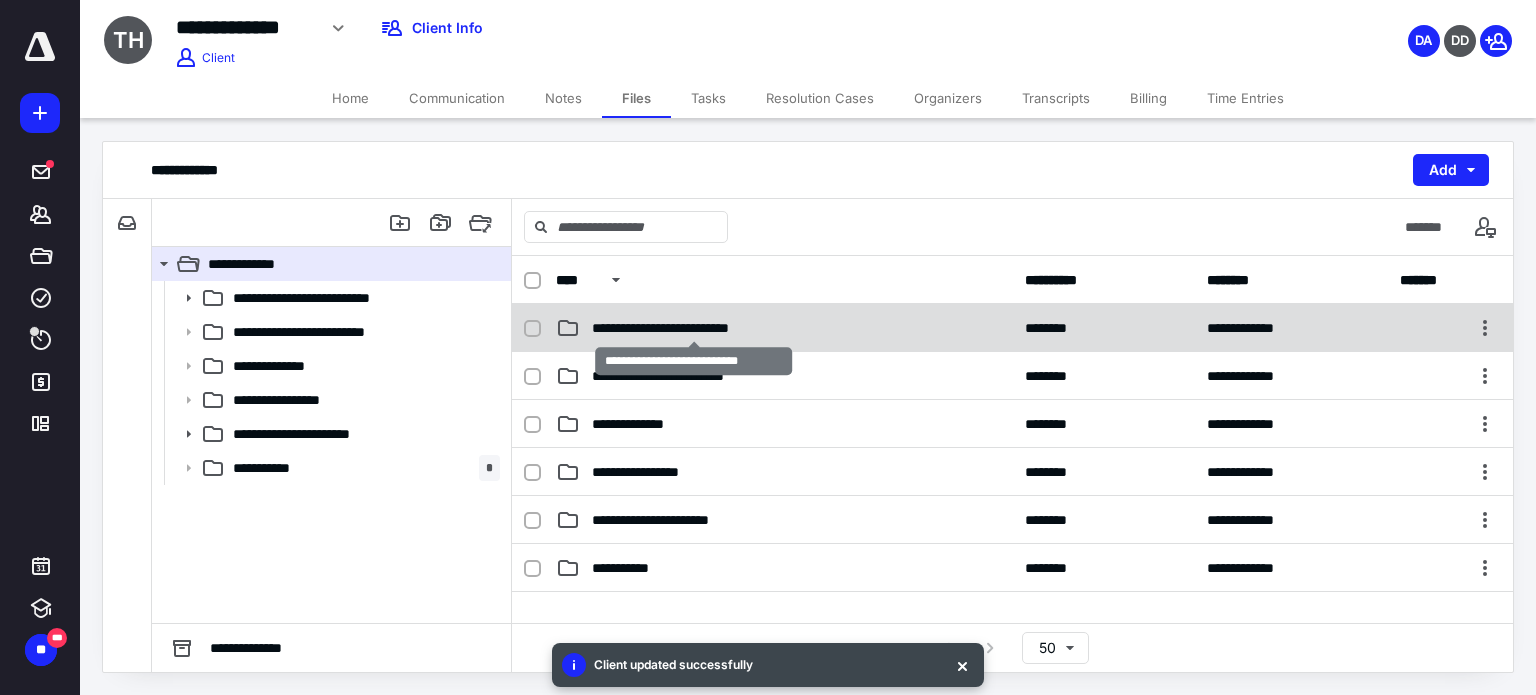 click on "**********" at bounding box center [694, 328] 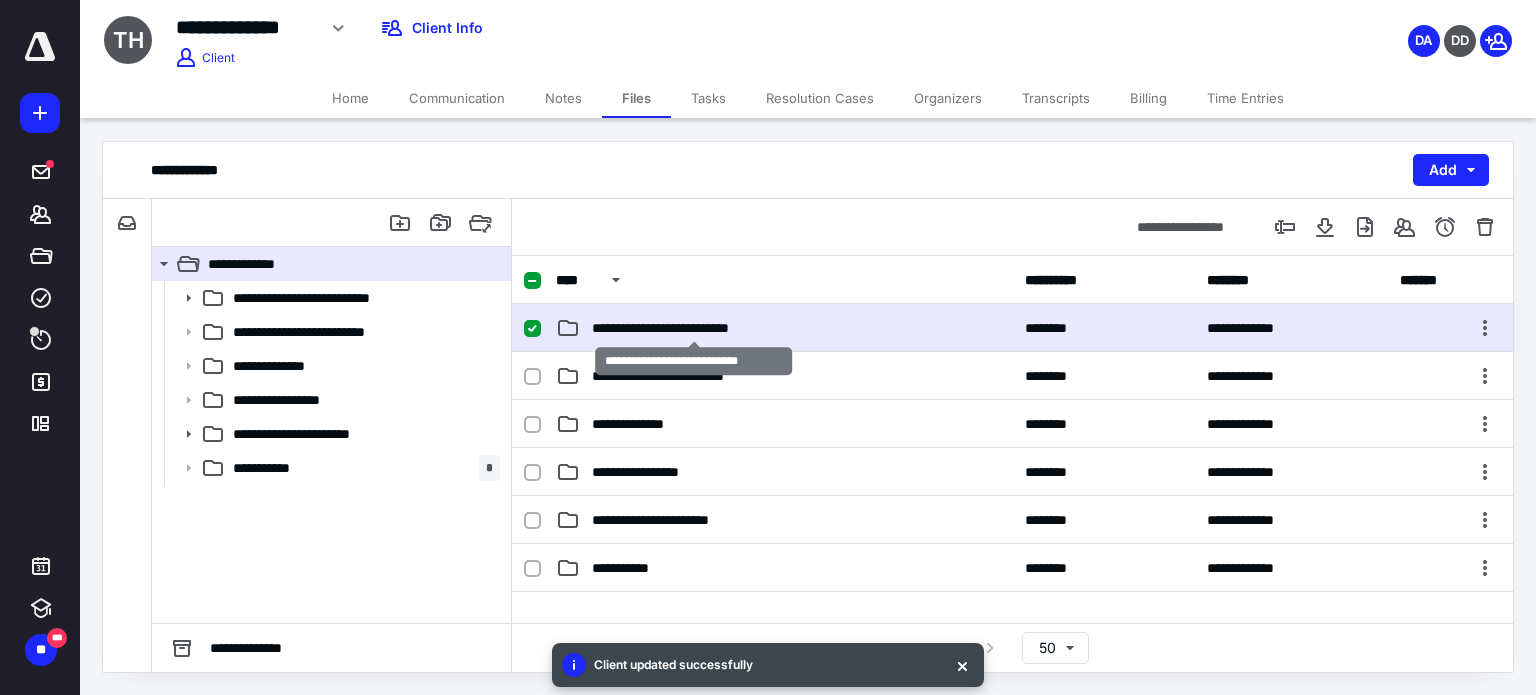 click on "**********" at bounding box center [694, 328] 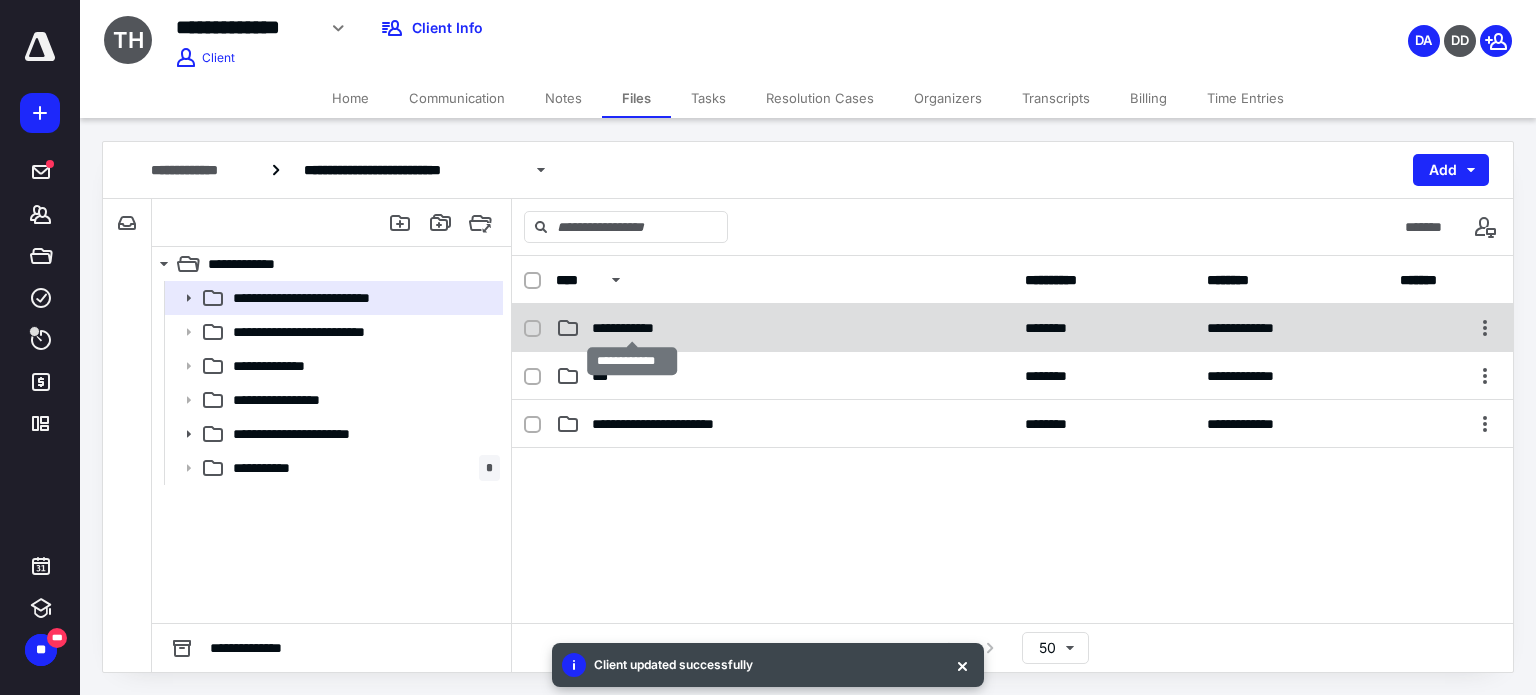 click on "**********" at bounding box center (632, 328) 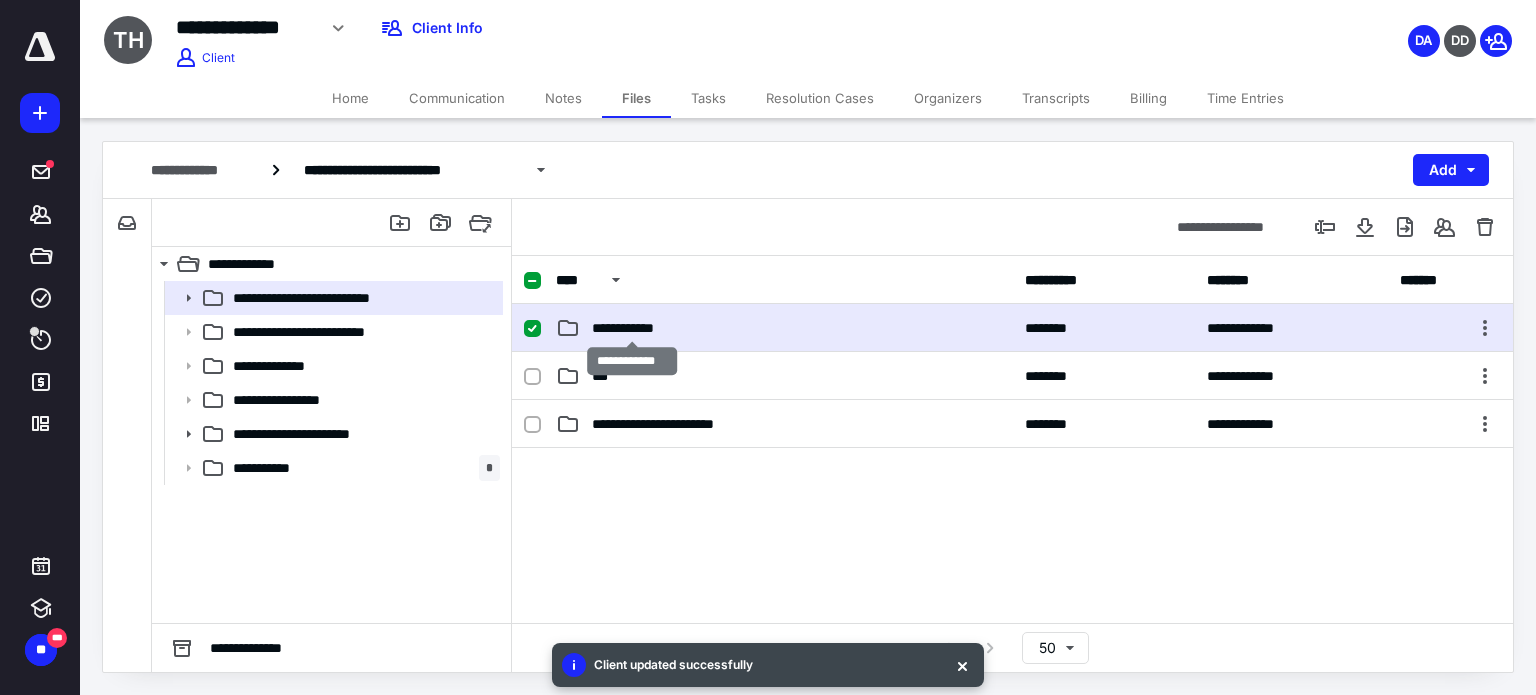 click on "**********" at bounding box center (632, 328) 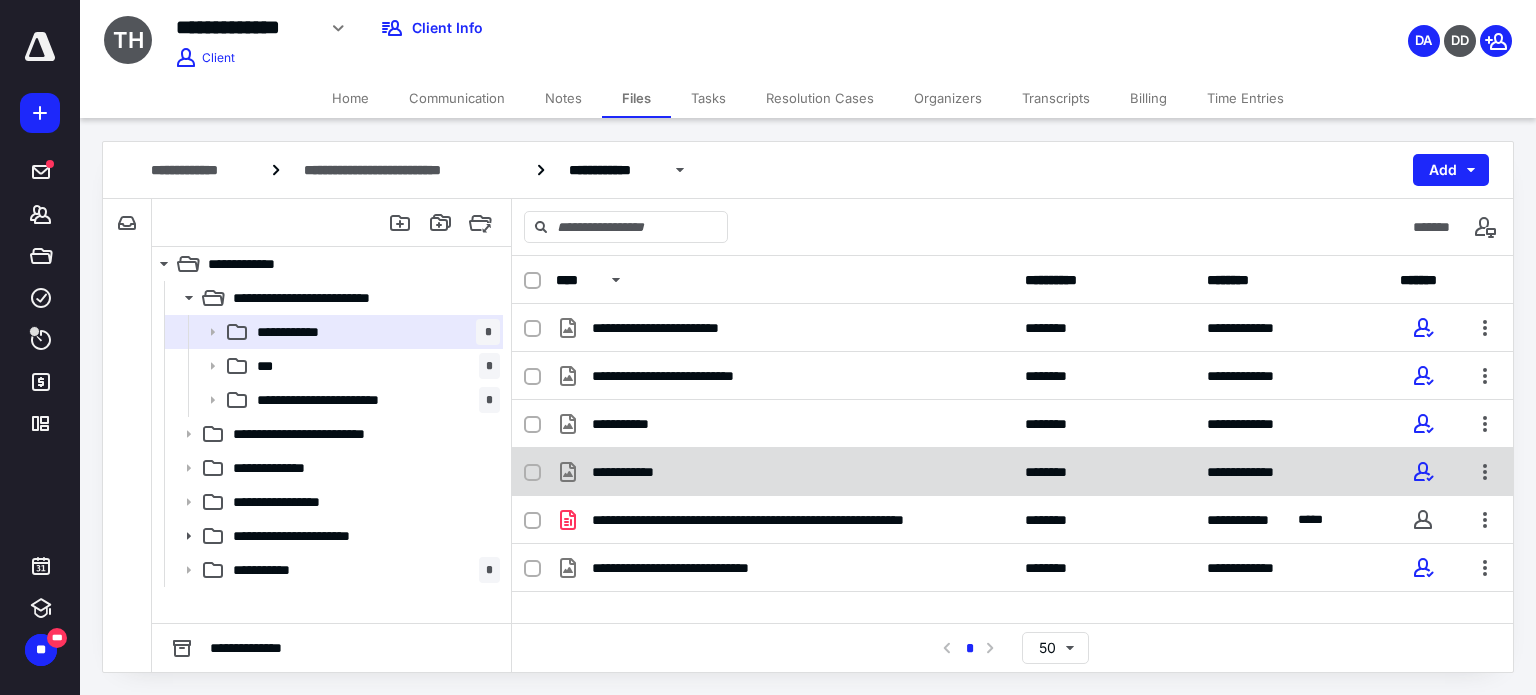 click on "**********" at bounding box center (1012, 472) 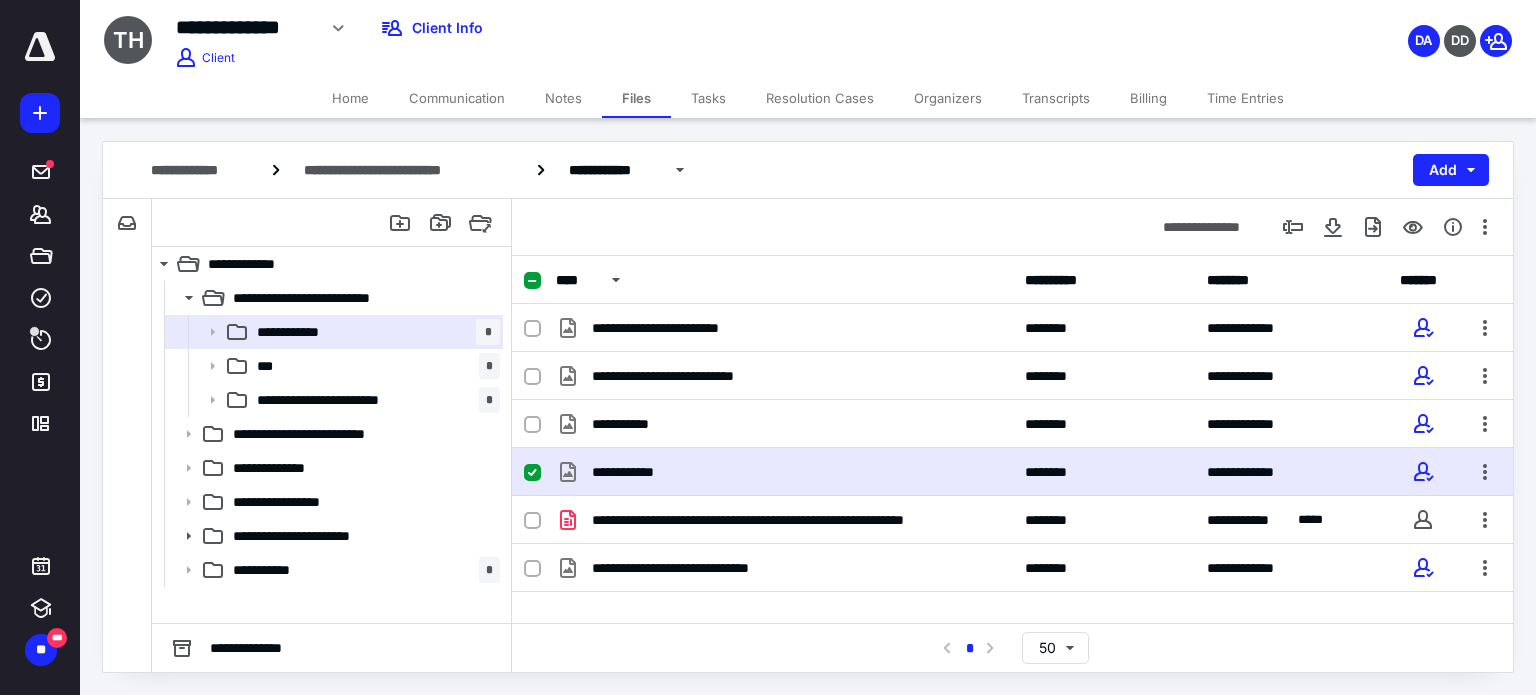 click on "**********" at bounding box center [1012, 472] 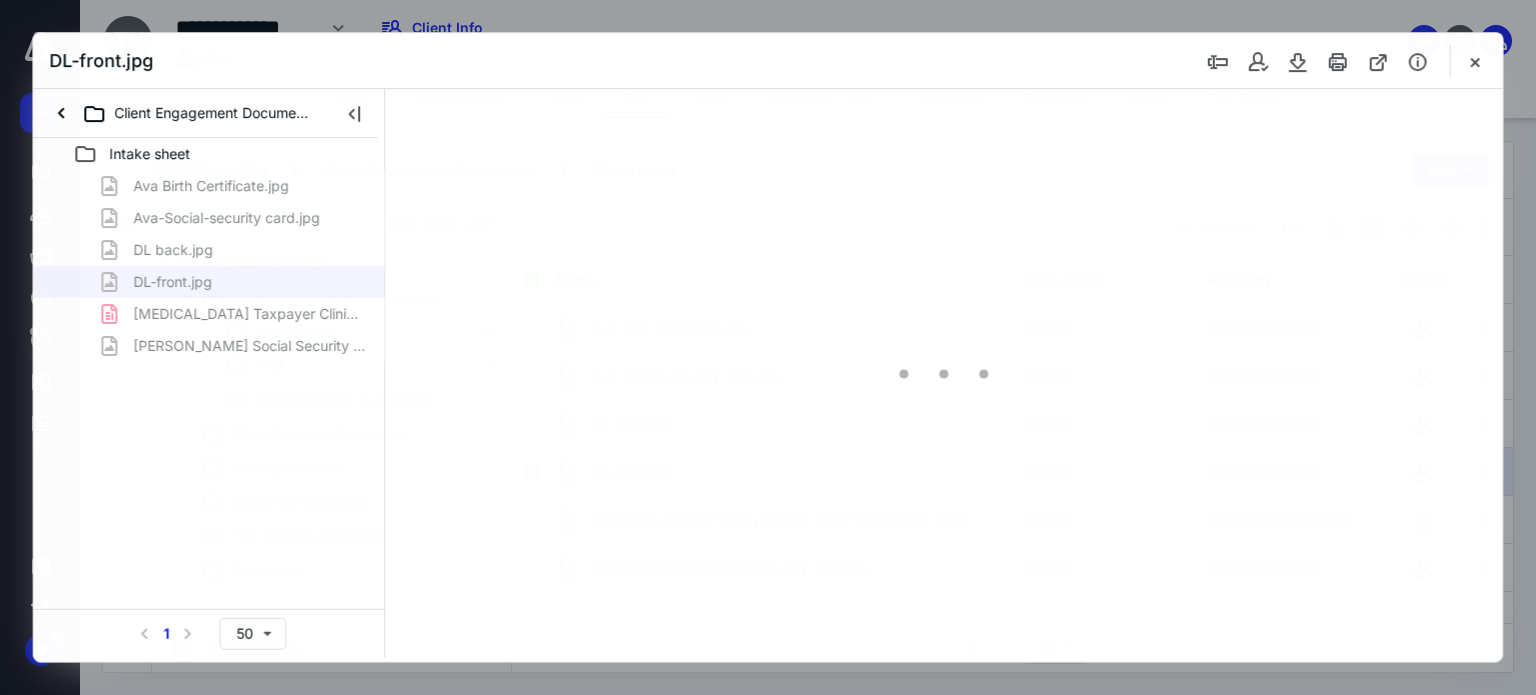 scroll, scrollTop: 0, scrollLeft: 0, axis: both 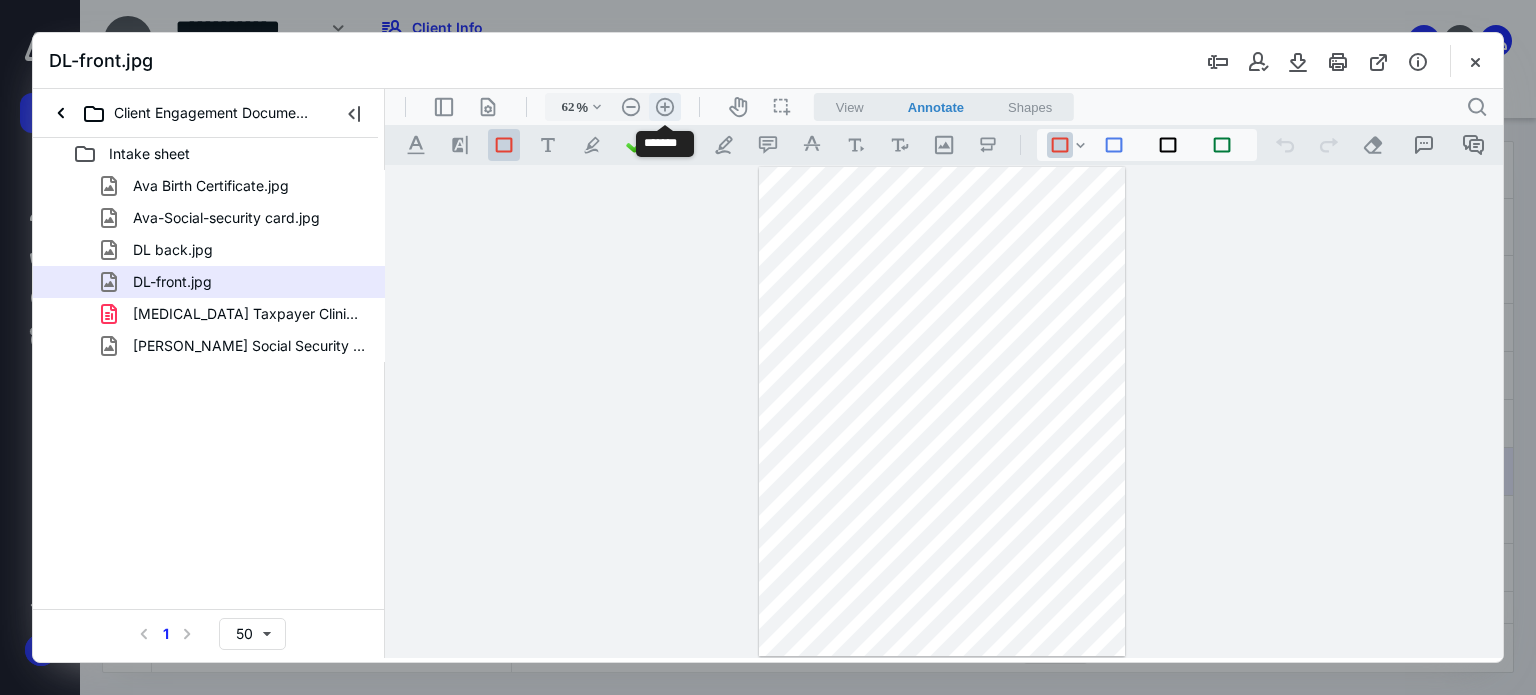 click on ".cls-1{fill:#abb0c4;} icon - header - zoom - in - line" at bounding box center [665, 107] 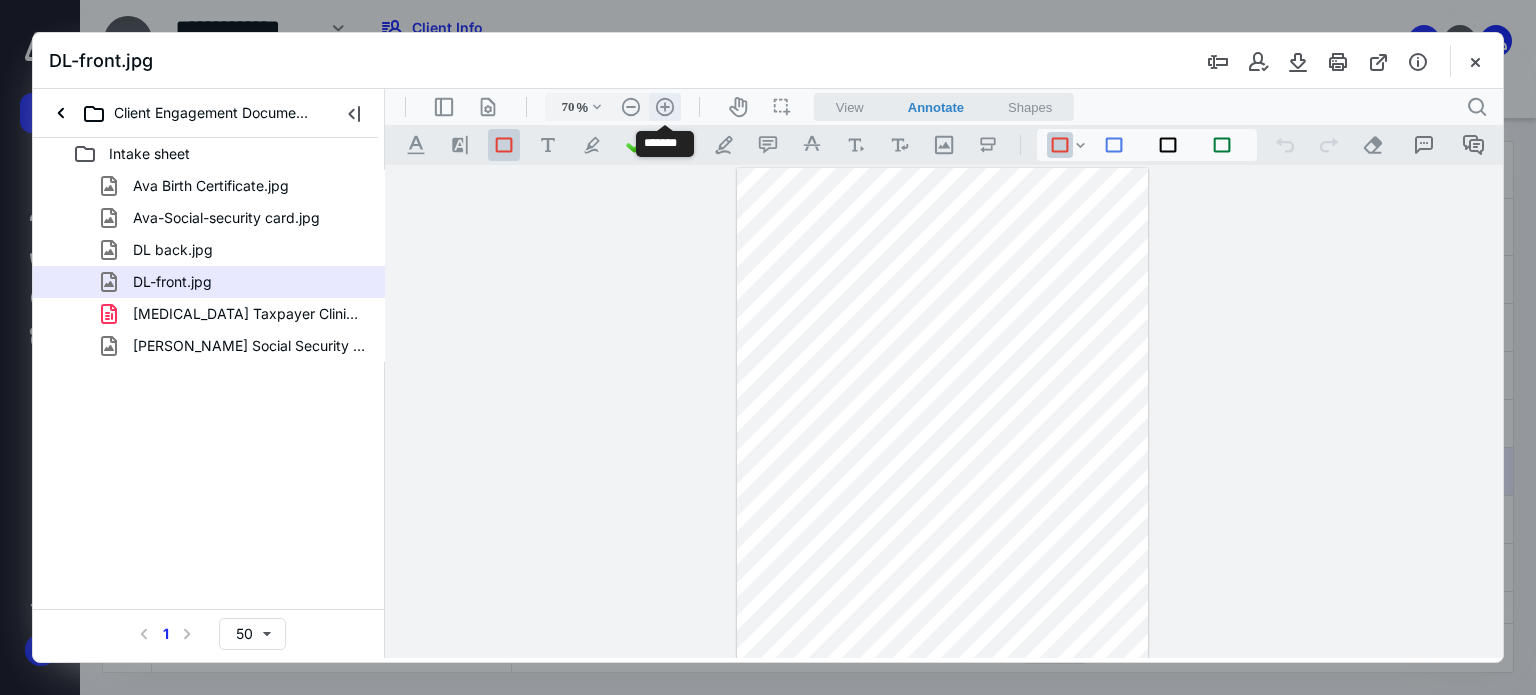 scroll, scrollTop: 25, scrollLeft: 0, axis: vertical 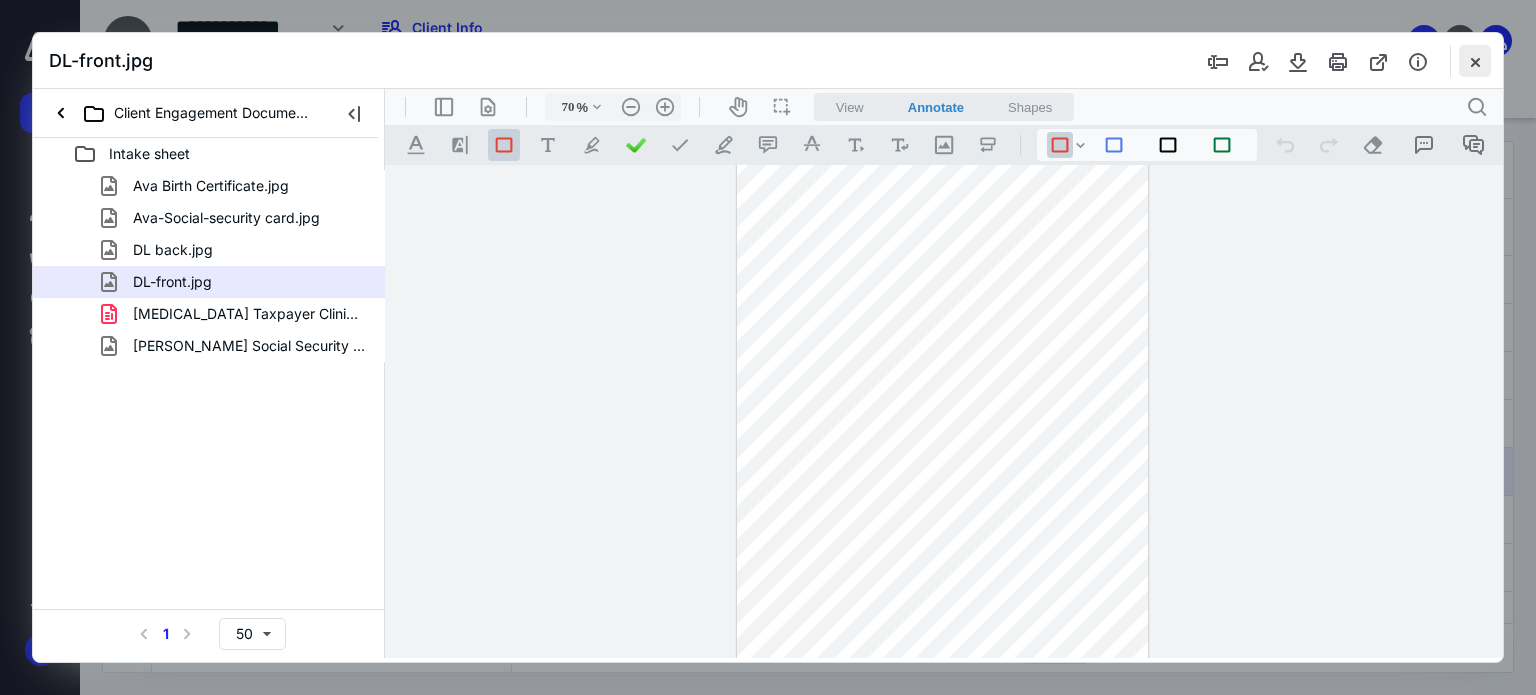 click at bounding box center [1475, 61] 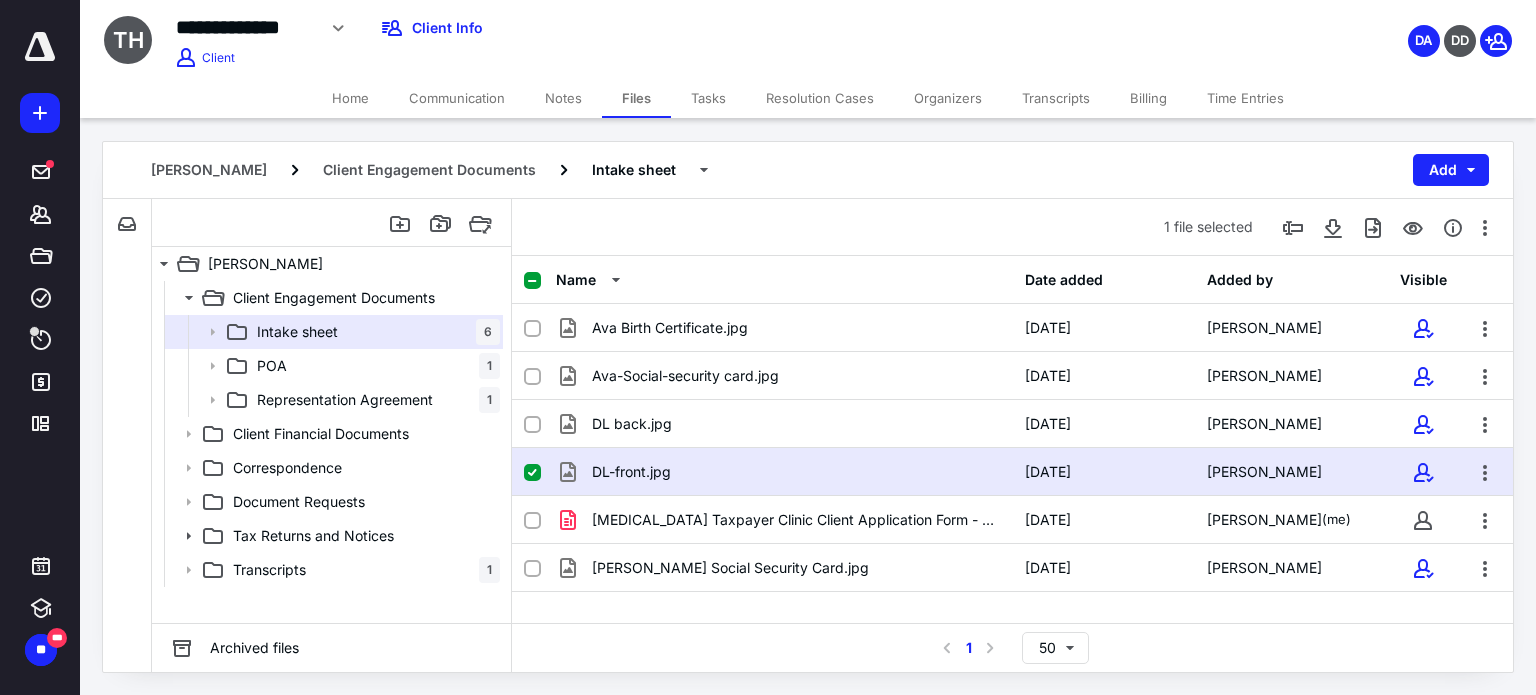 click on "Home" at bounding box center (350, 98) 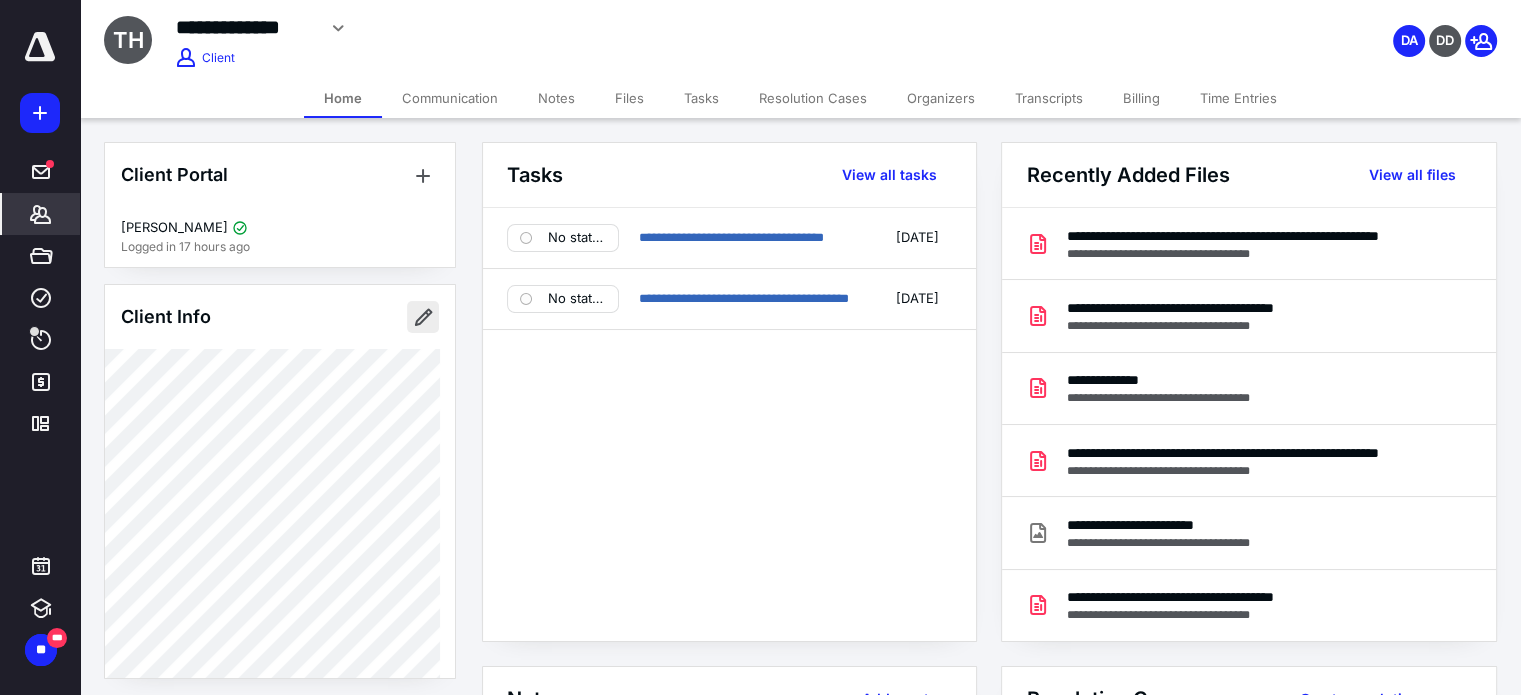 click at bounding box center [423, 317] 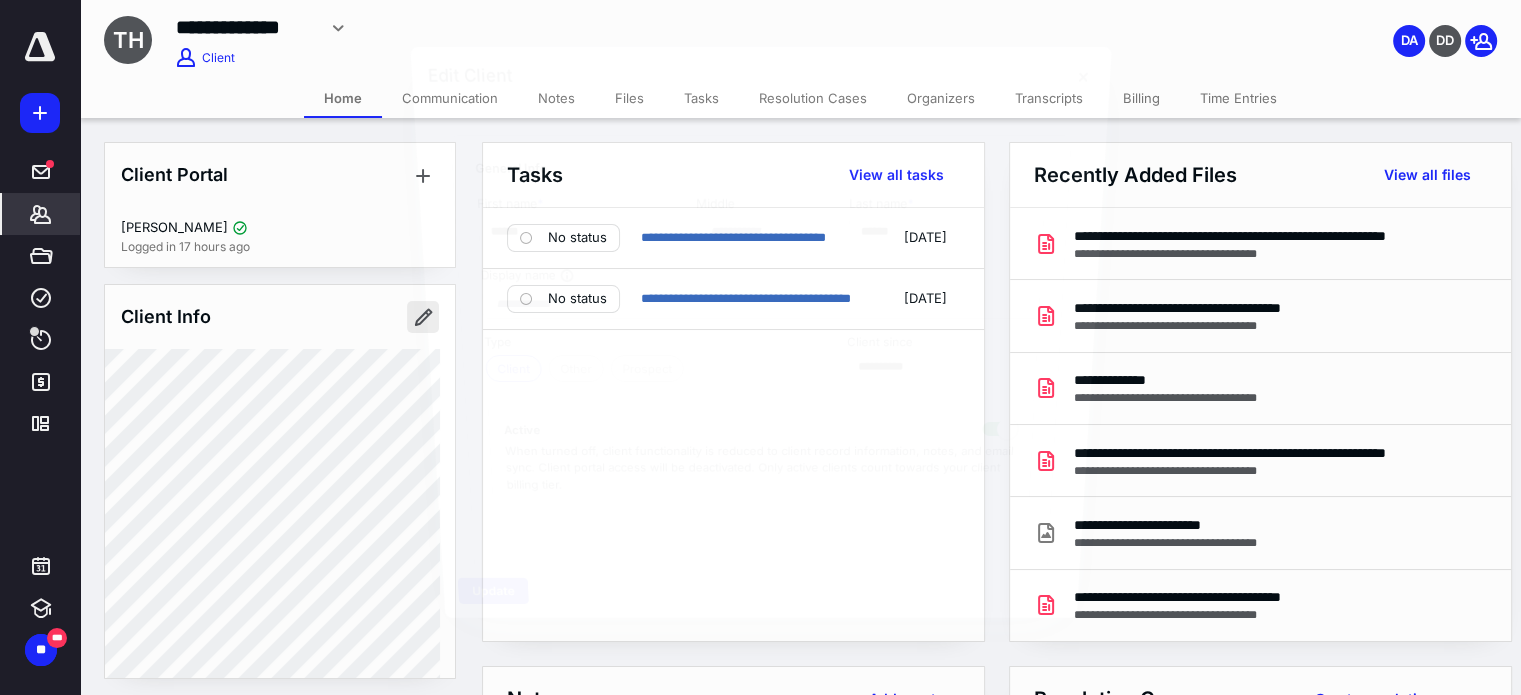 type on "**********" 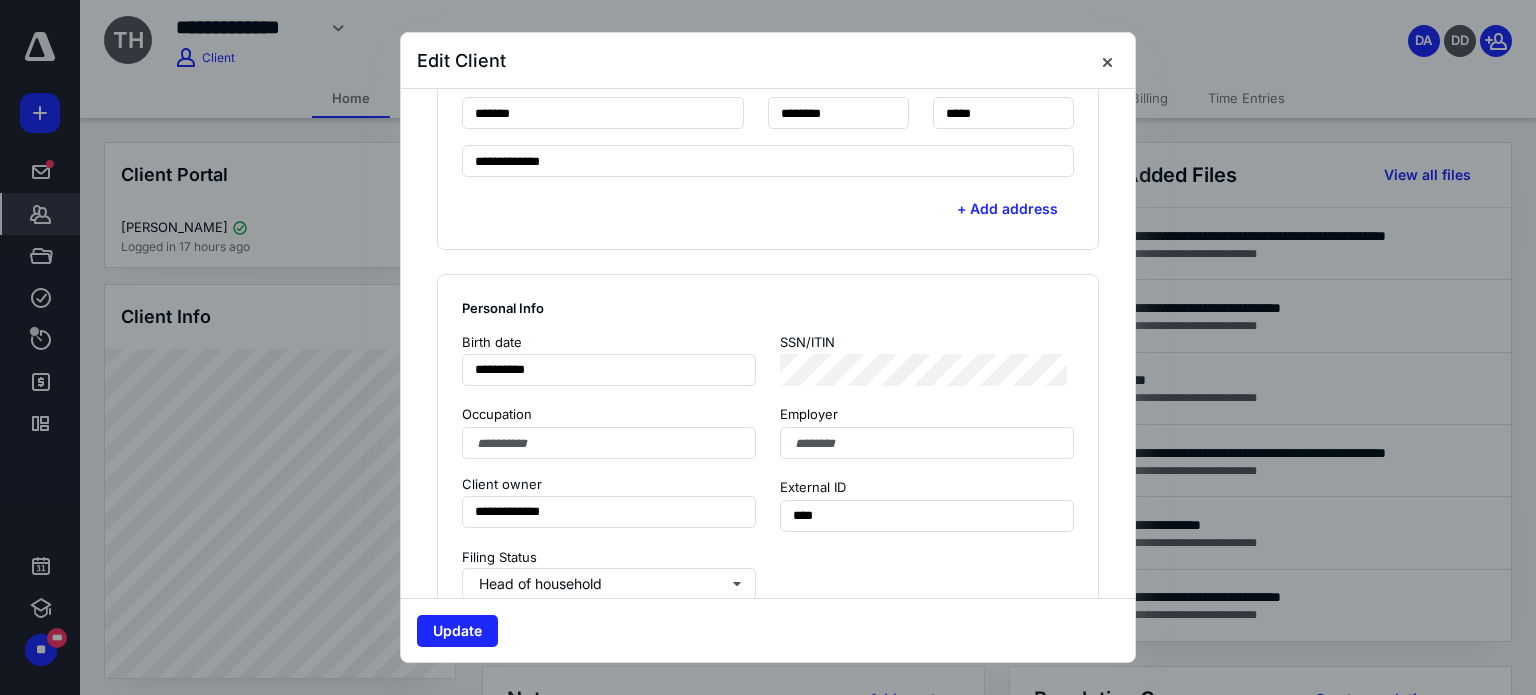 scroll, scrollTop: 923, scrollLeft: 0, axis: vertical 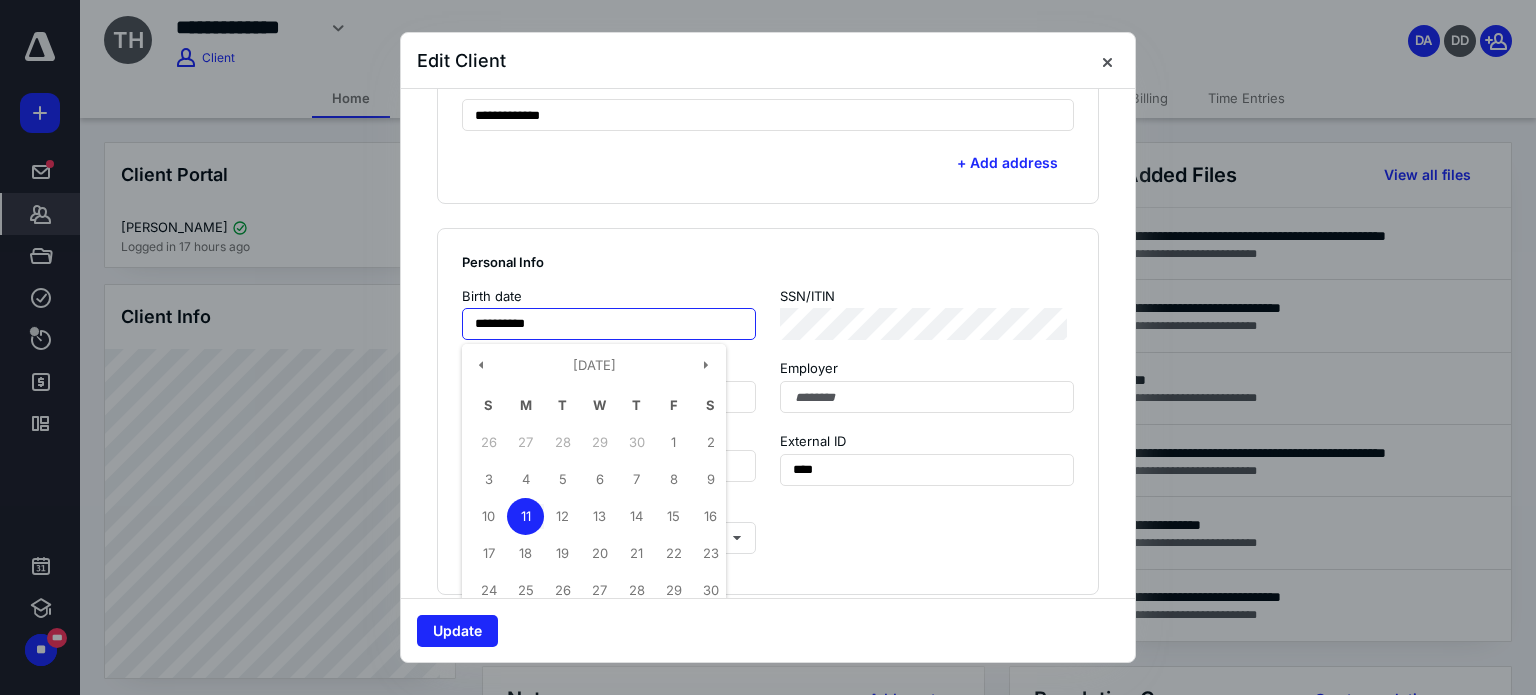 click on "**********" at bounding box center [609, 324] 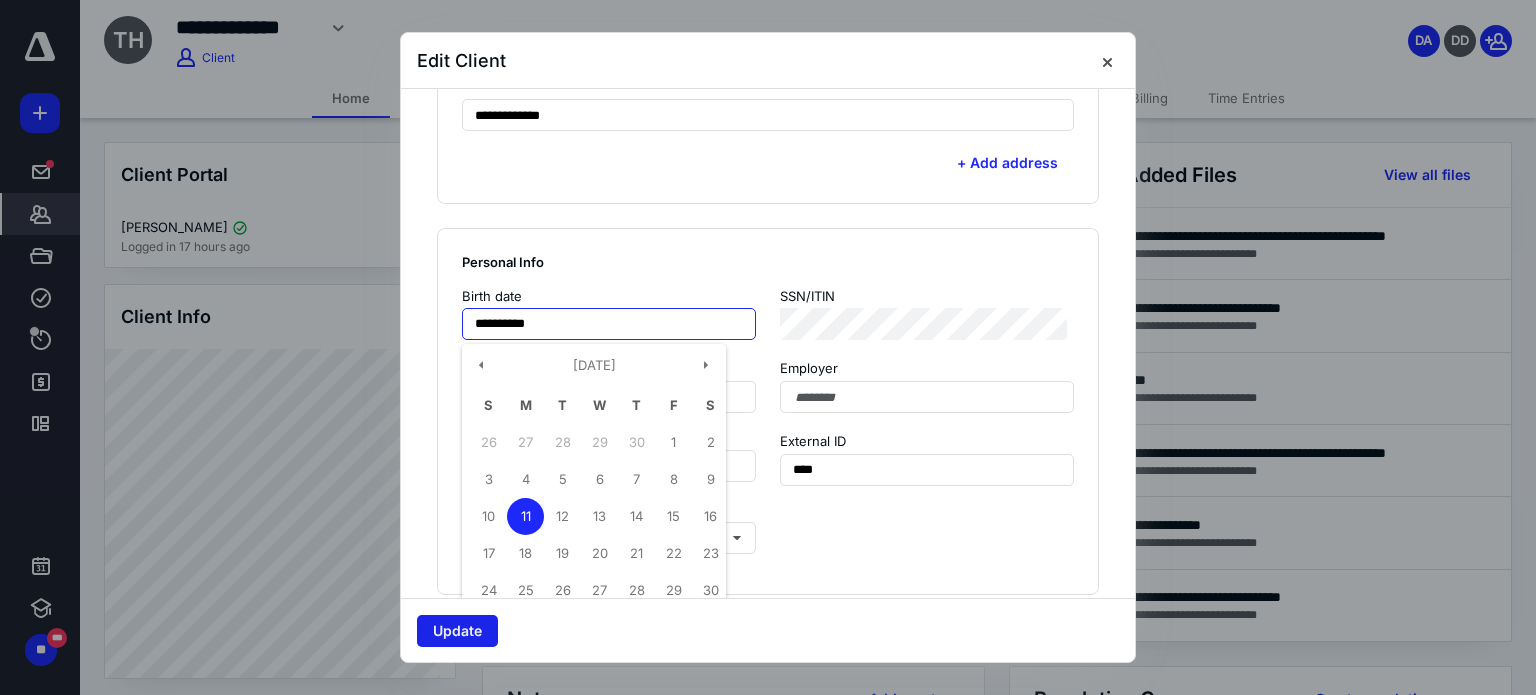 type on "**********" 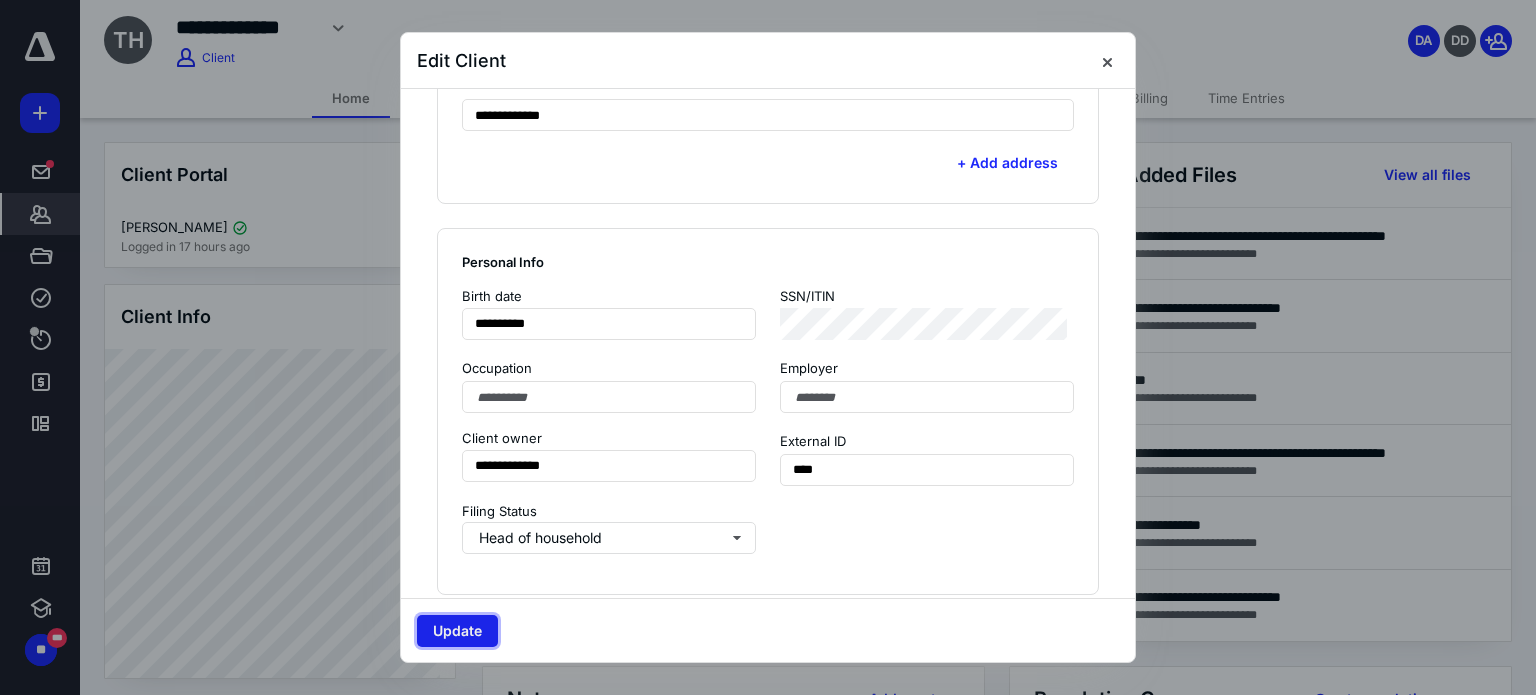 click on "Update" at bounding box center [457, 631] 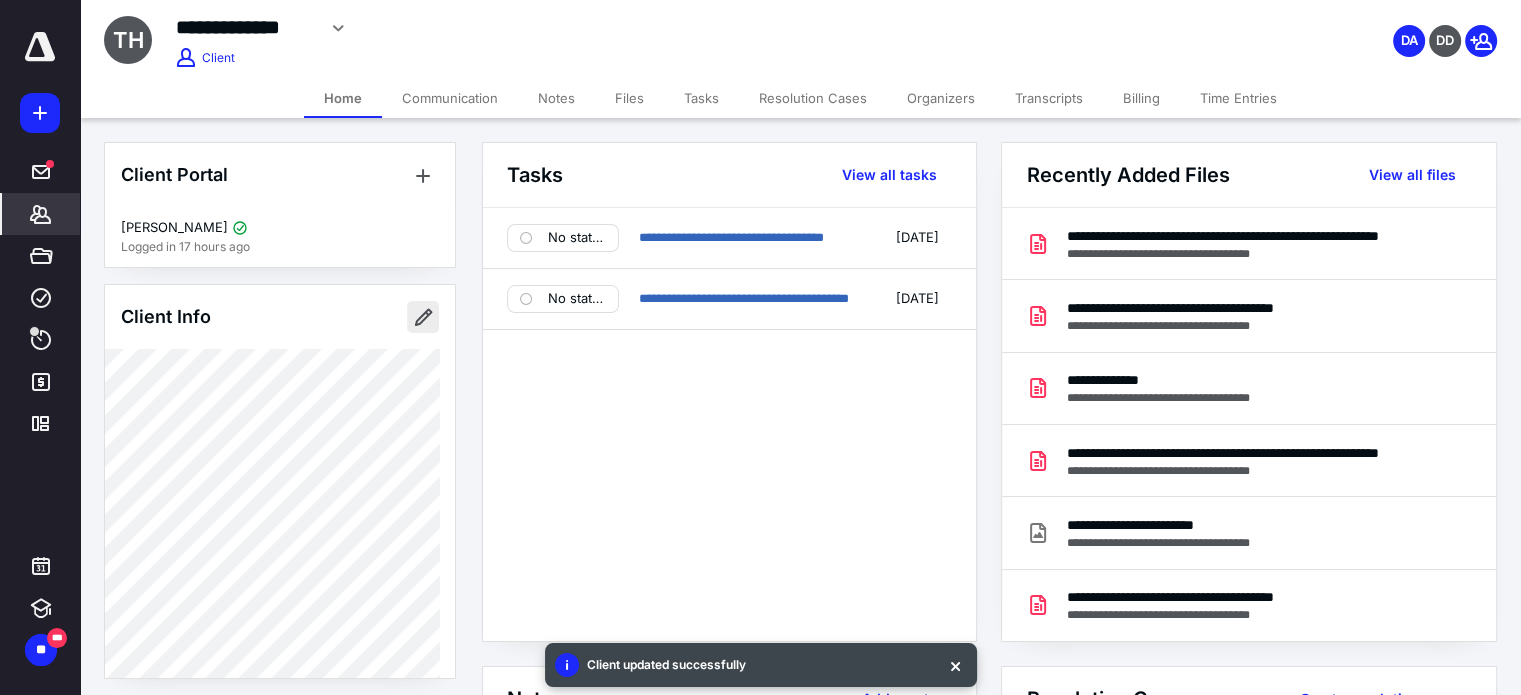 click at bounding box center [423, 317] 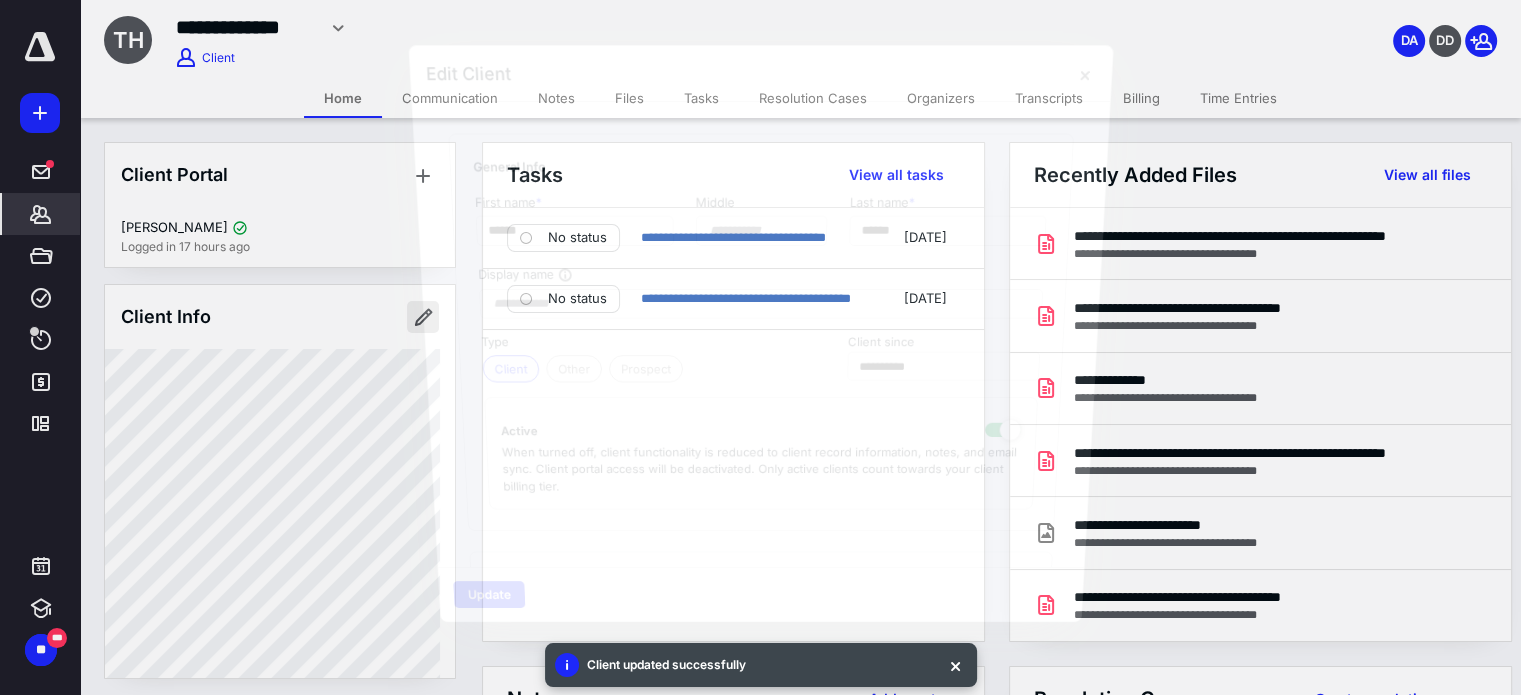 type on "**********" 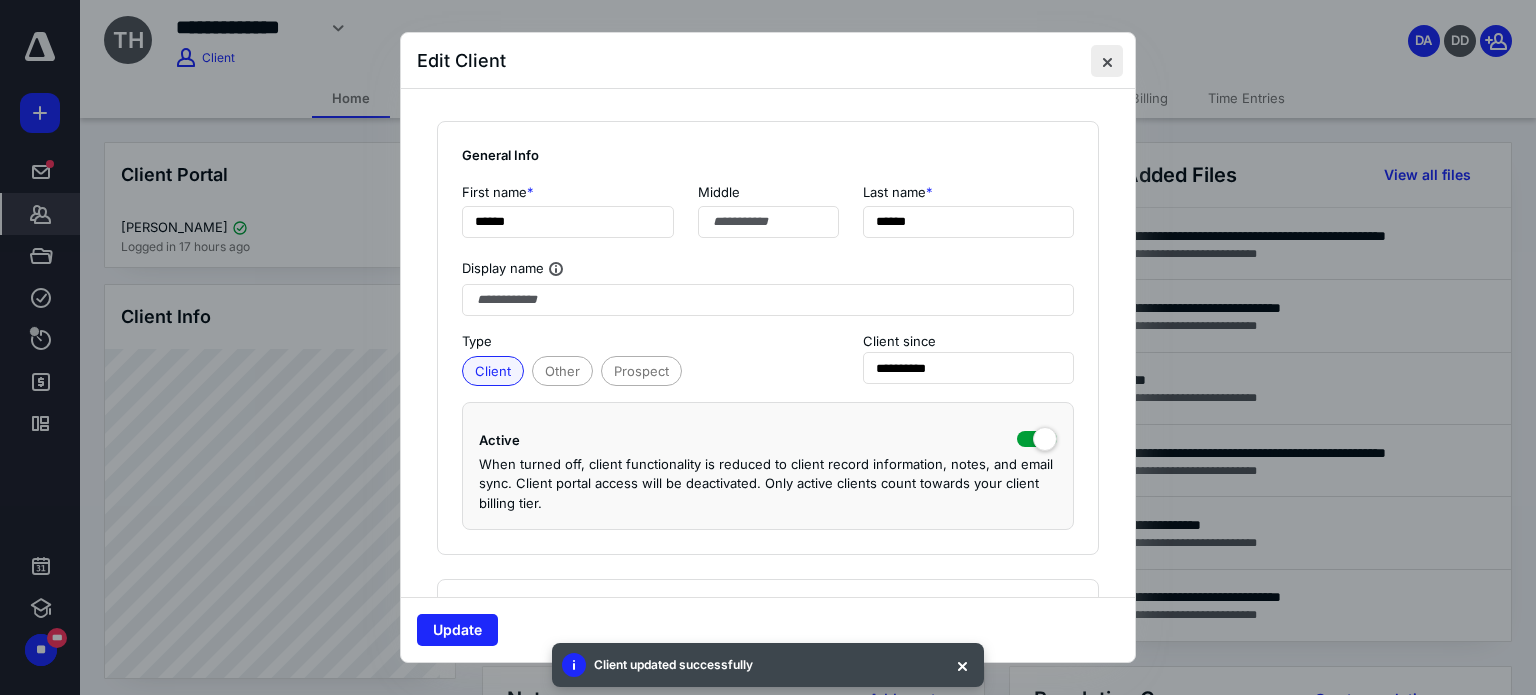 click at bounding box center (1107, 61) 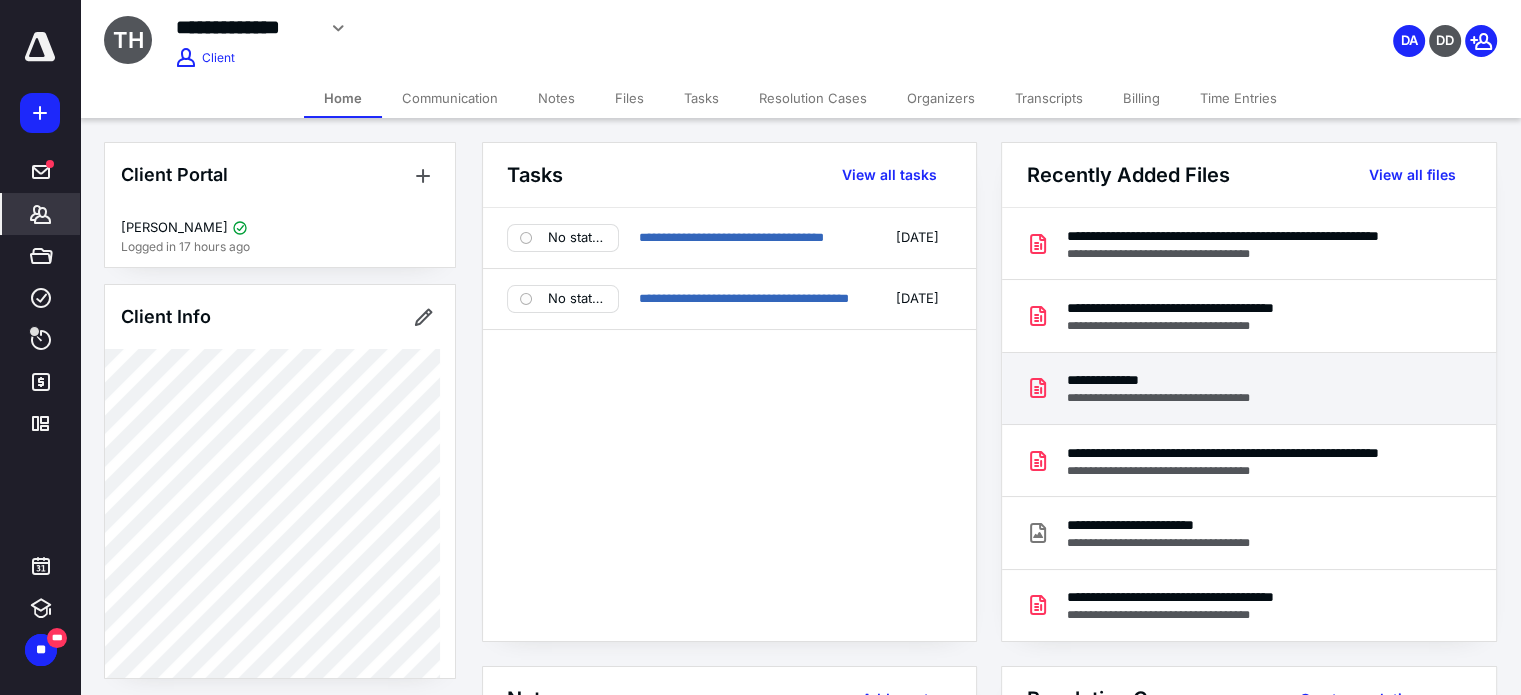 click on "**********" at bounding box center [1176, 398] 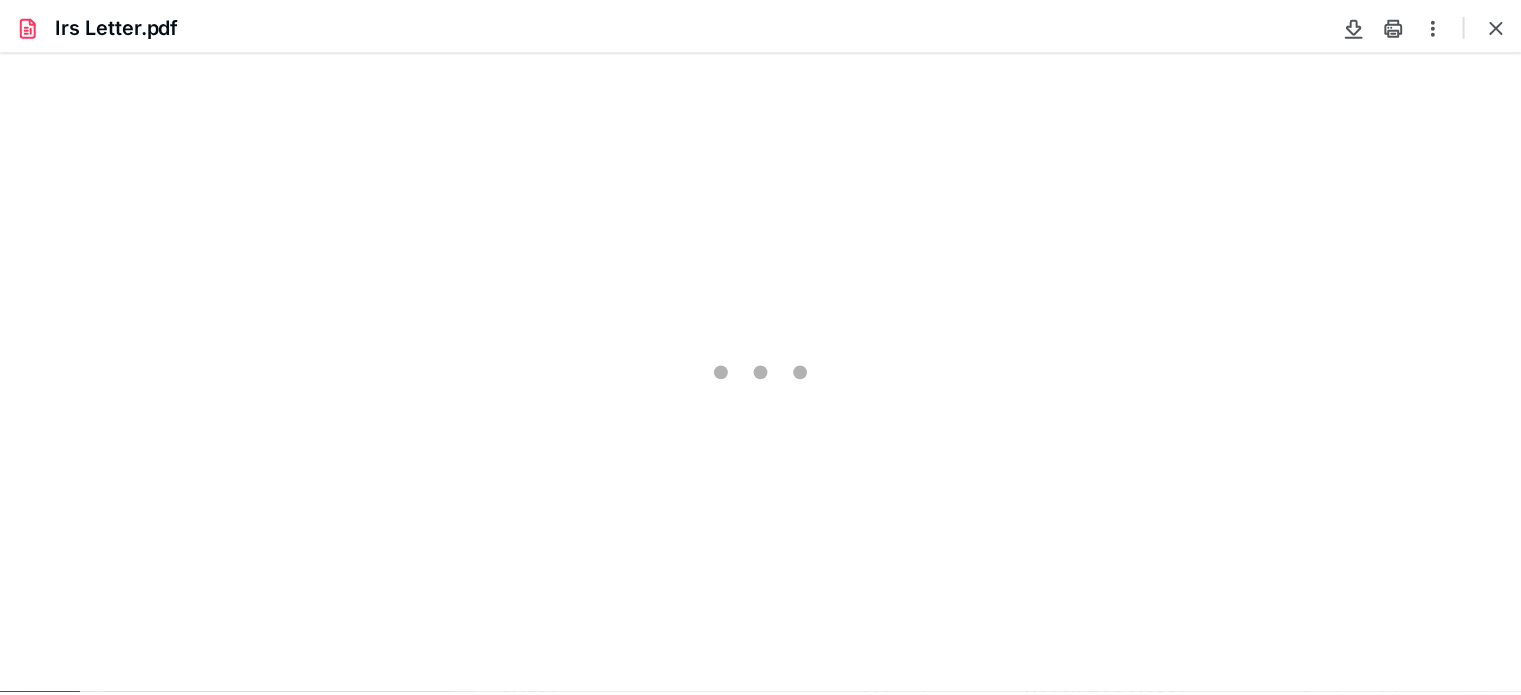 scroll, scrollTop: 0, scrollLeft: 0, axis: both 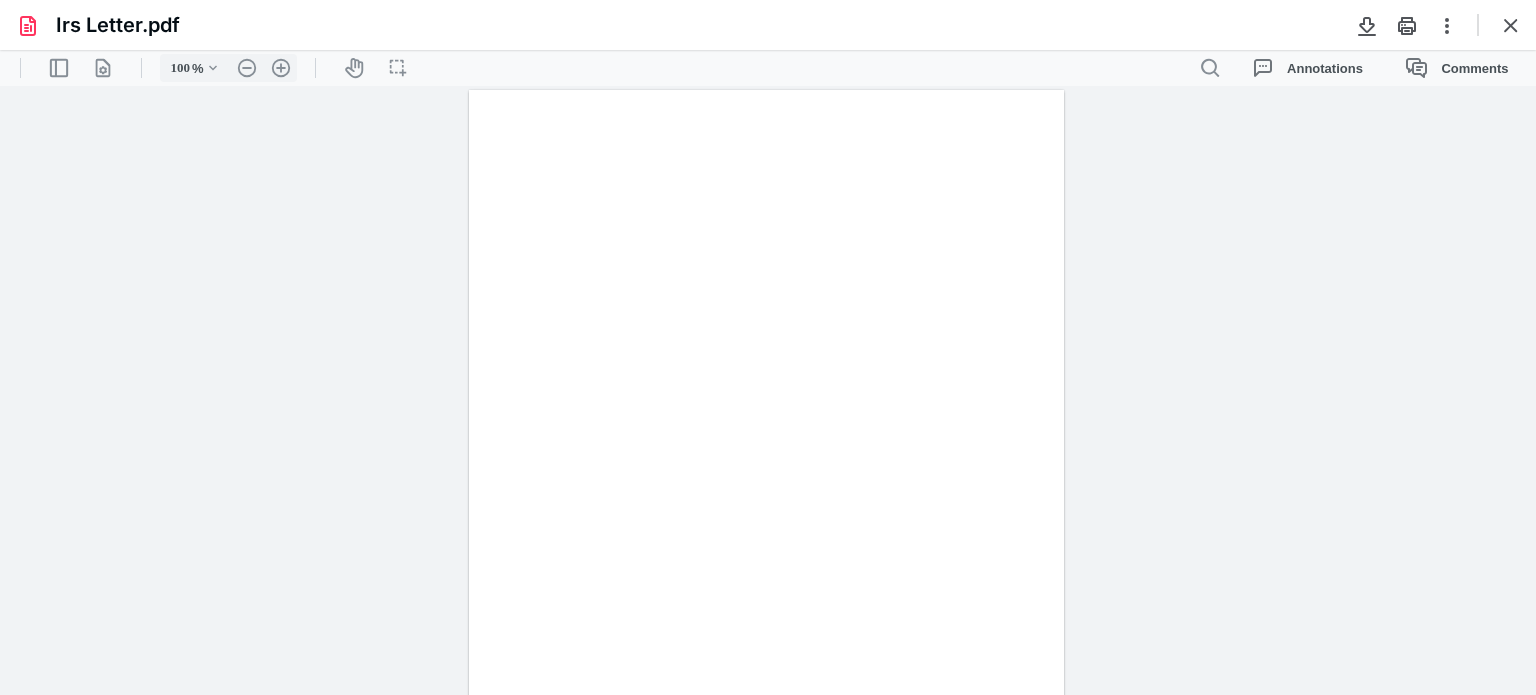type on "72" 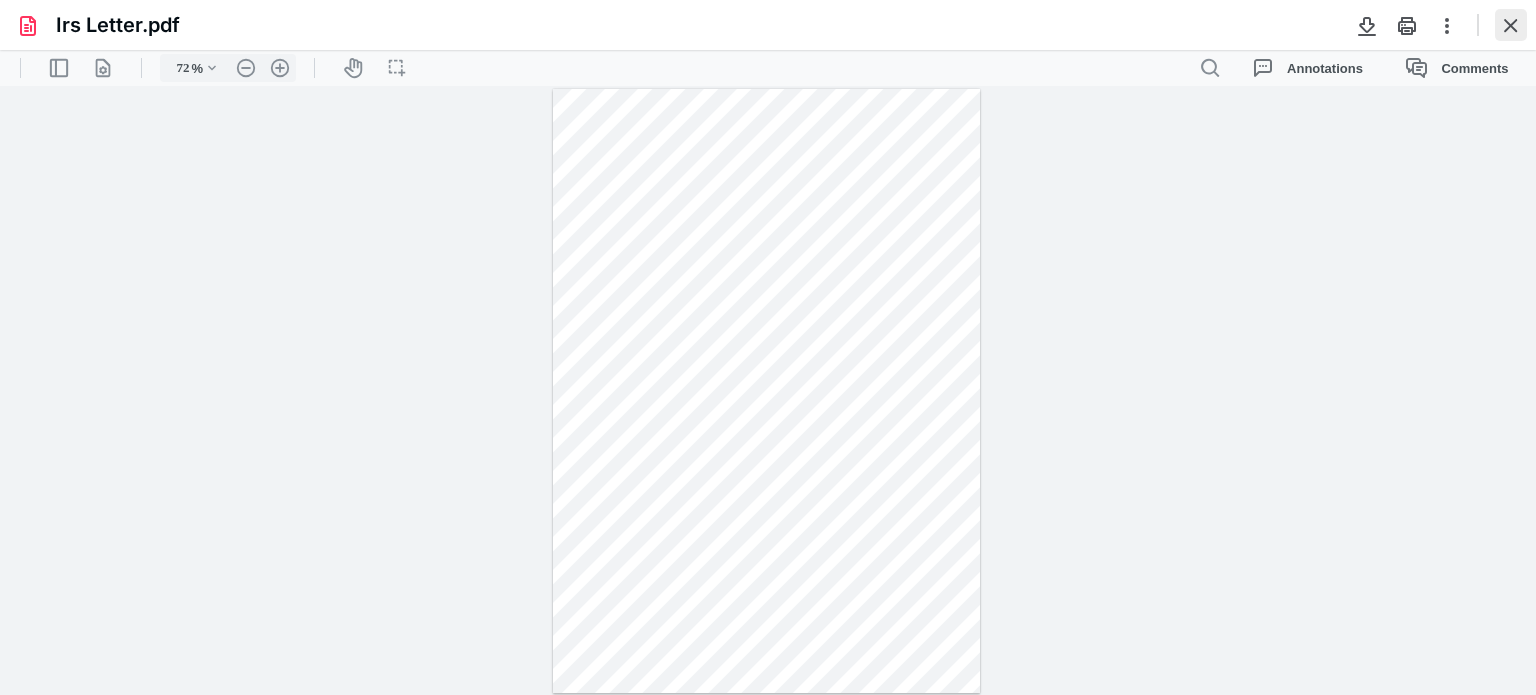 click at bounding box center (1511, 25) 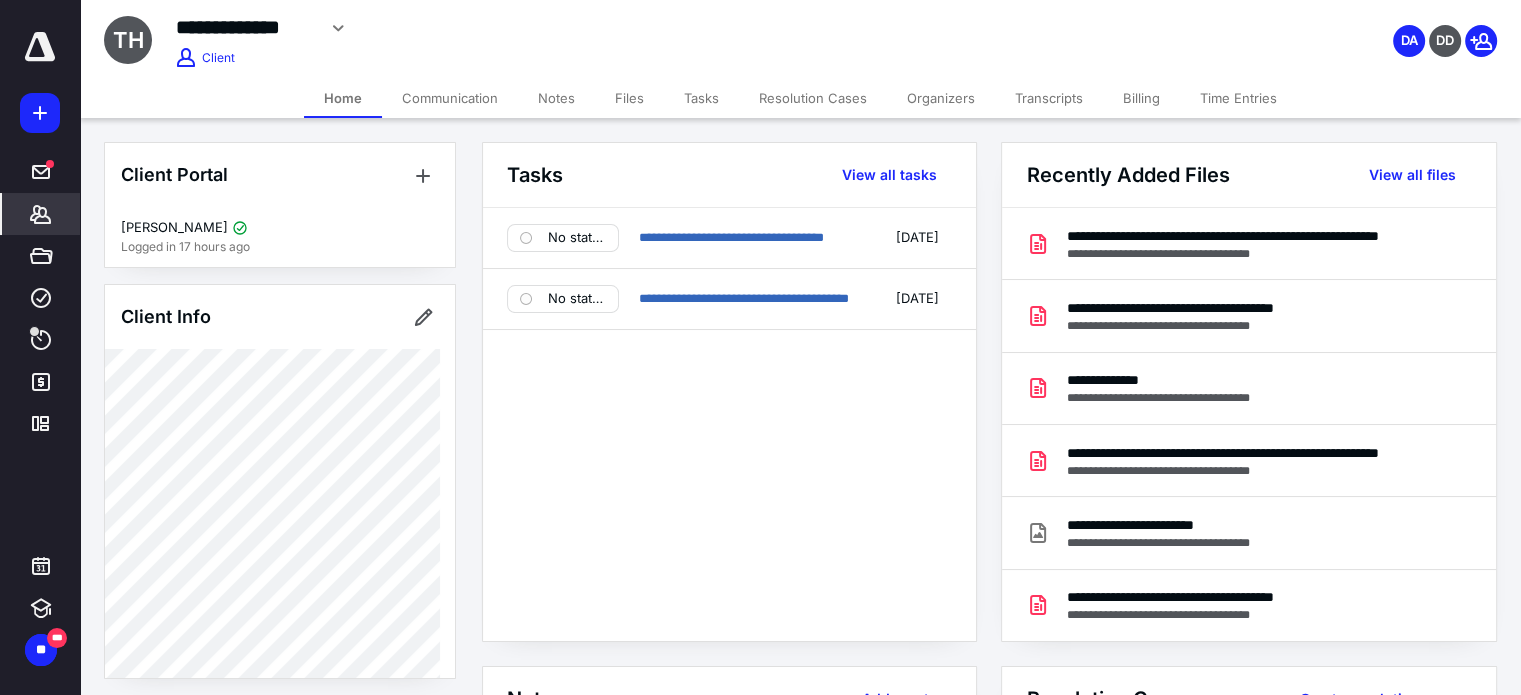 scroll, scrollTop: 3, scrollLeft: 0, axis: vertical 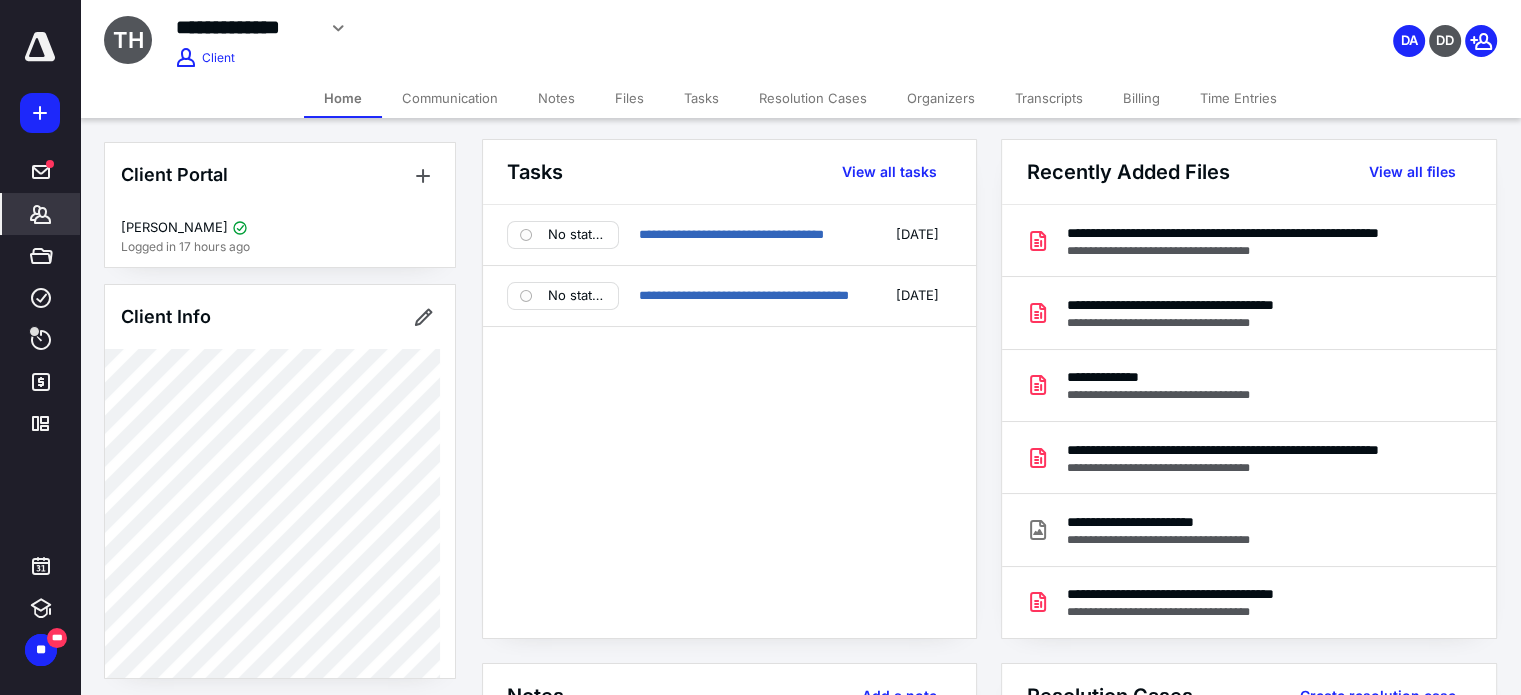 click on "Notes" at bounding box center [556, 98] 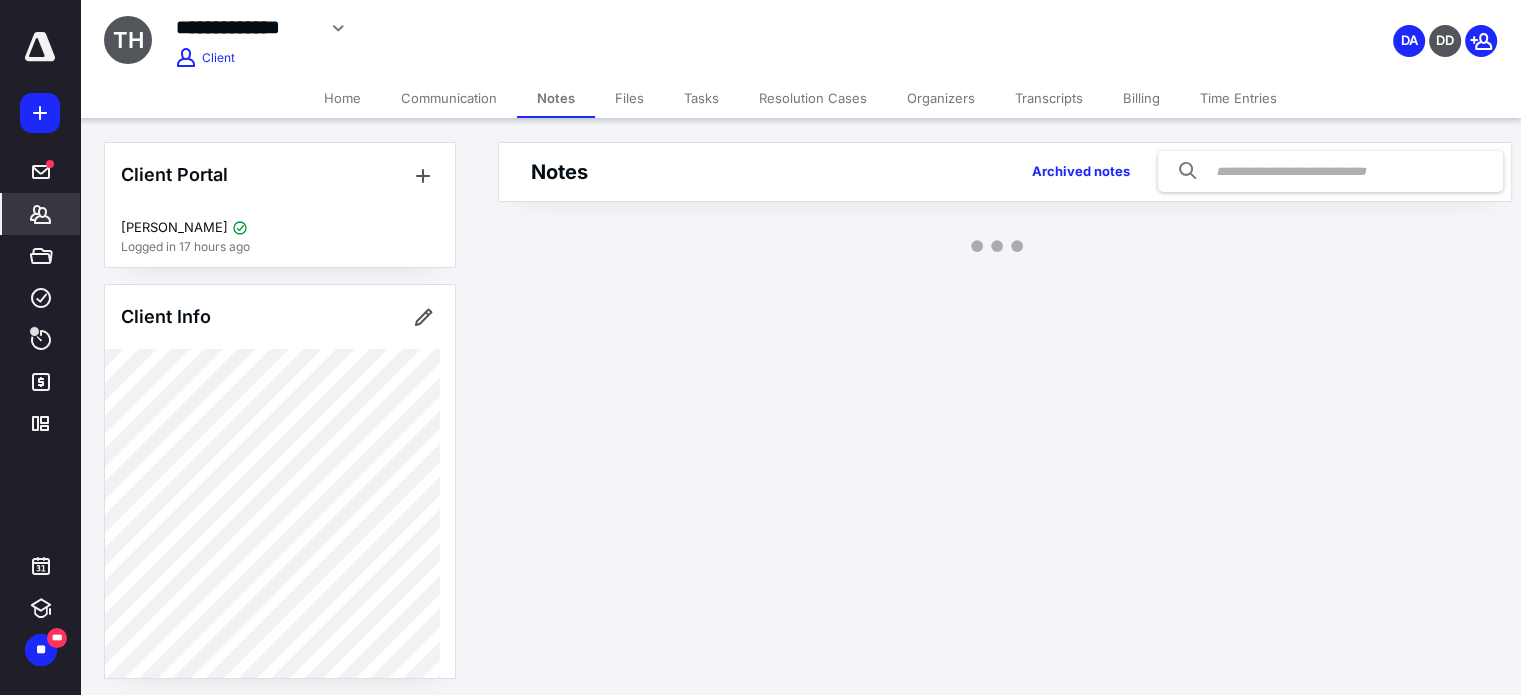 scroll, scrollTop: 0, scrollLeft: 0, axis: both 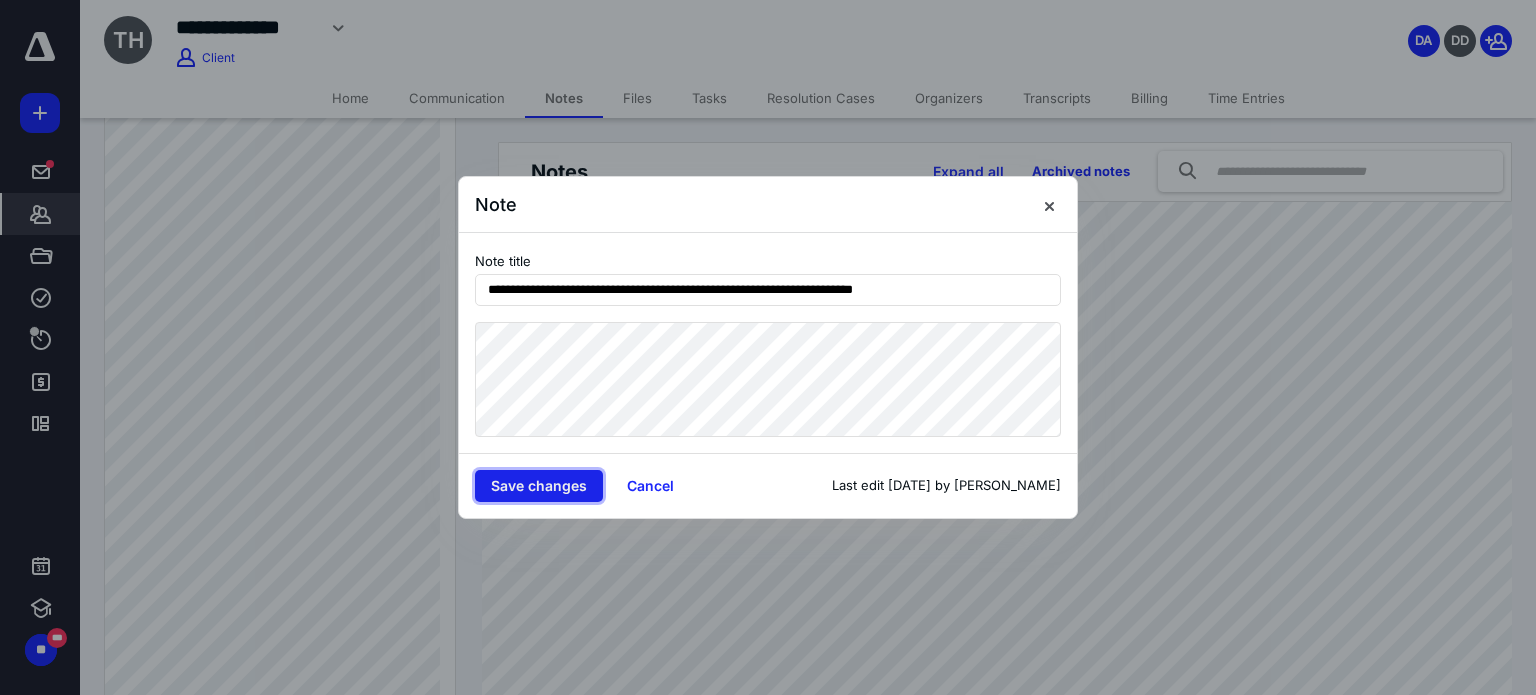click on "Save changes" at bounding box center [539, 486] 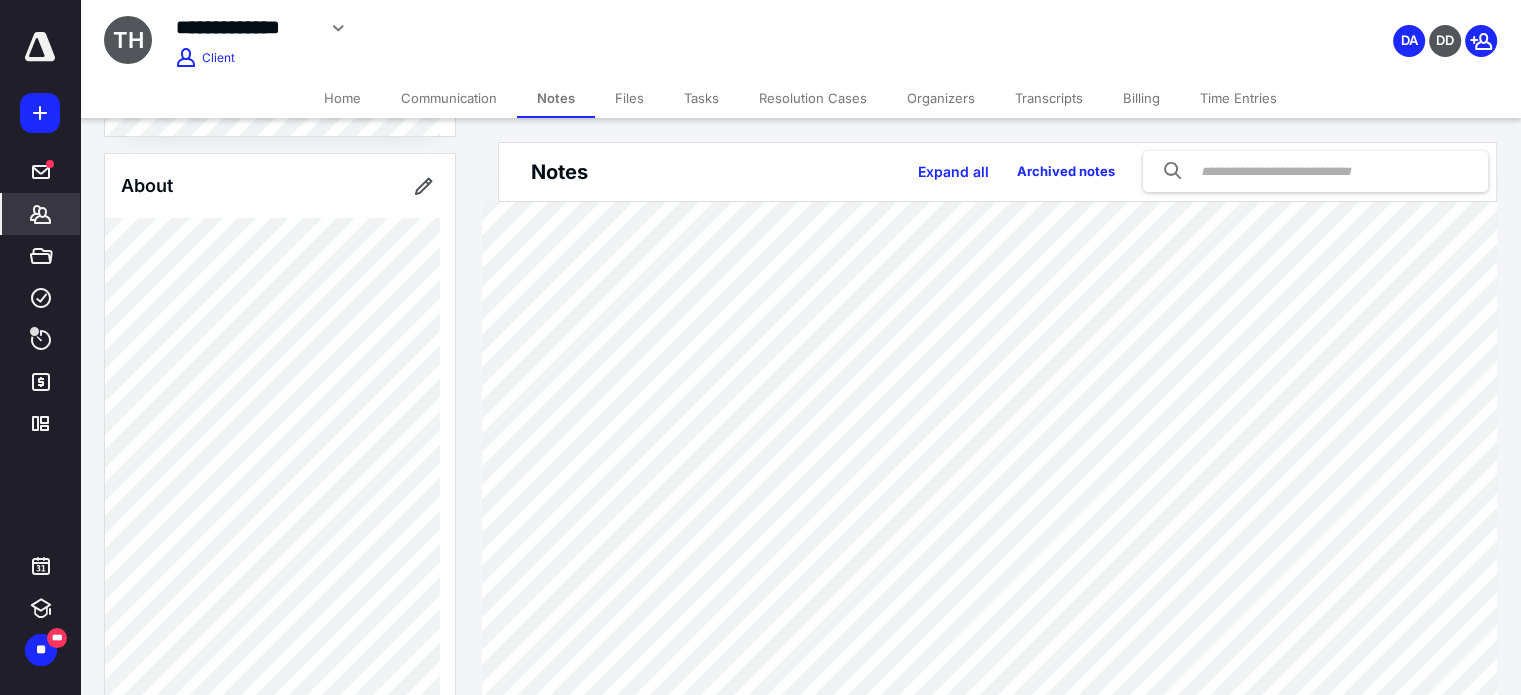 scroll, scrollTop: 488, scrollLeft: 0, axis: vertical 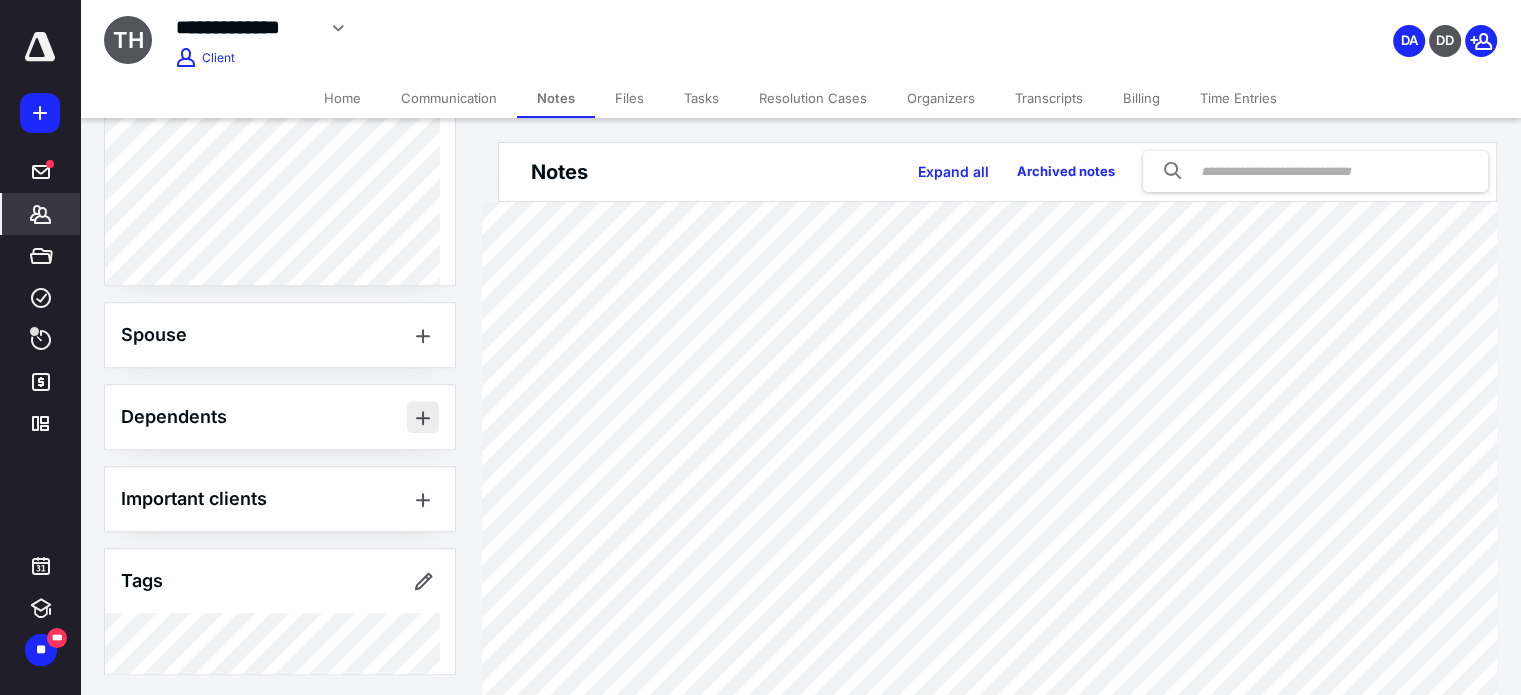 click at bounding box center [423, 417] 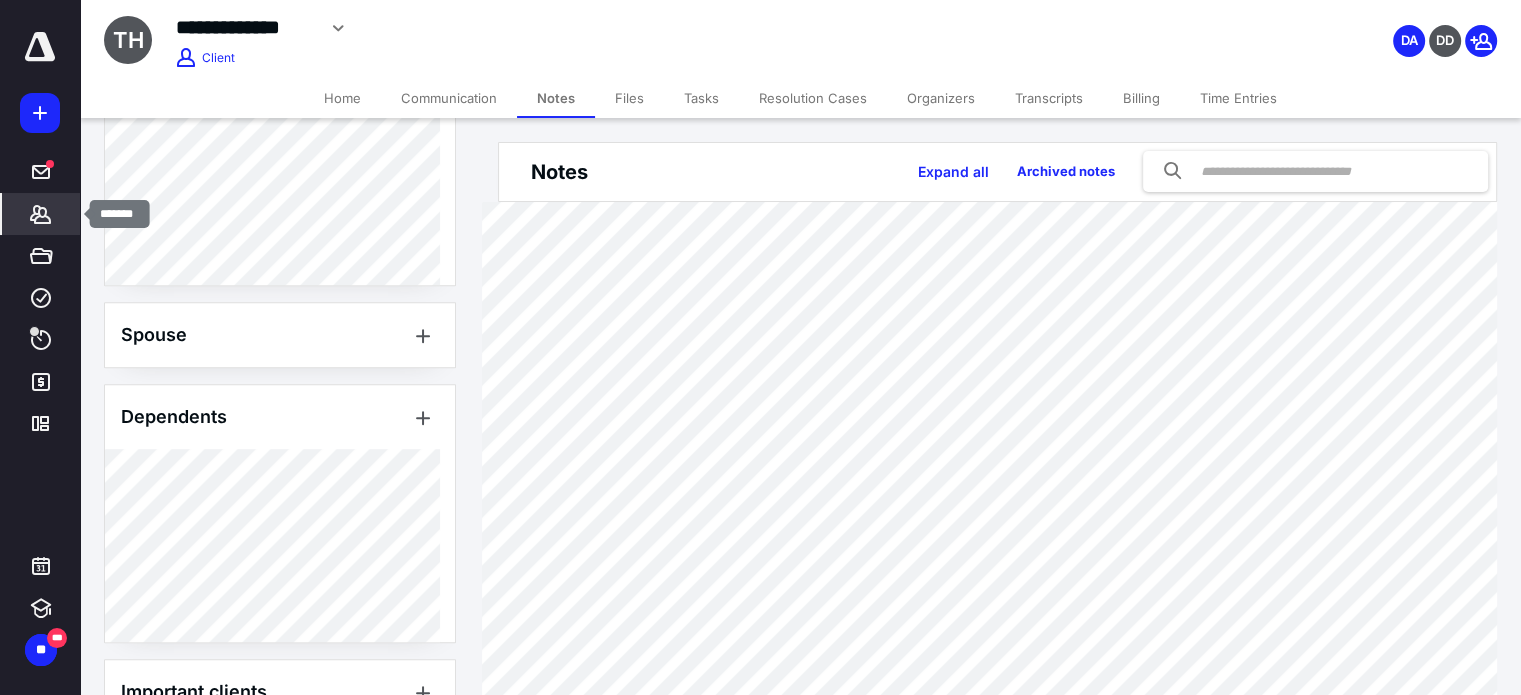 click 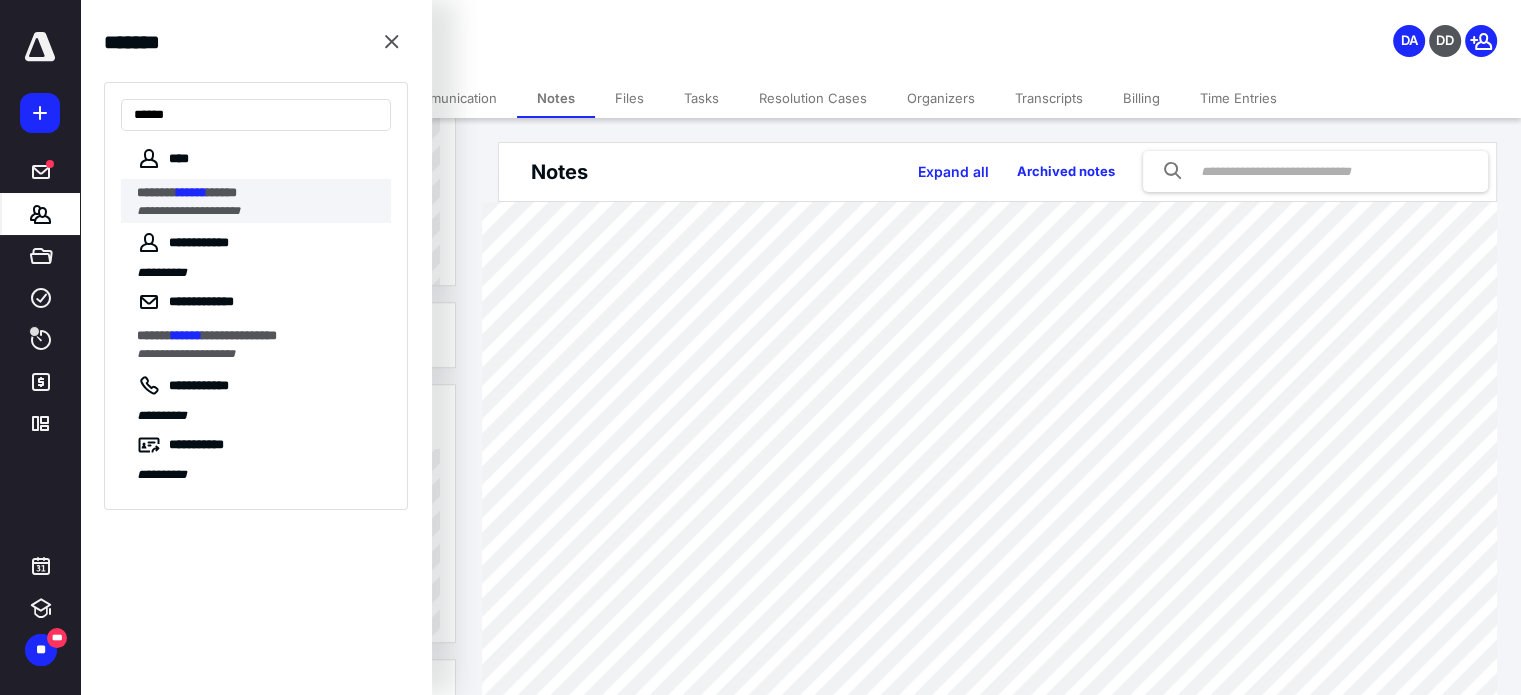 type on "******" 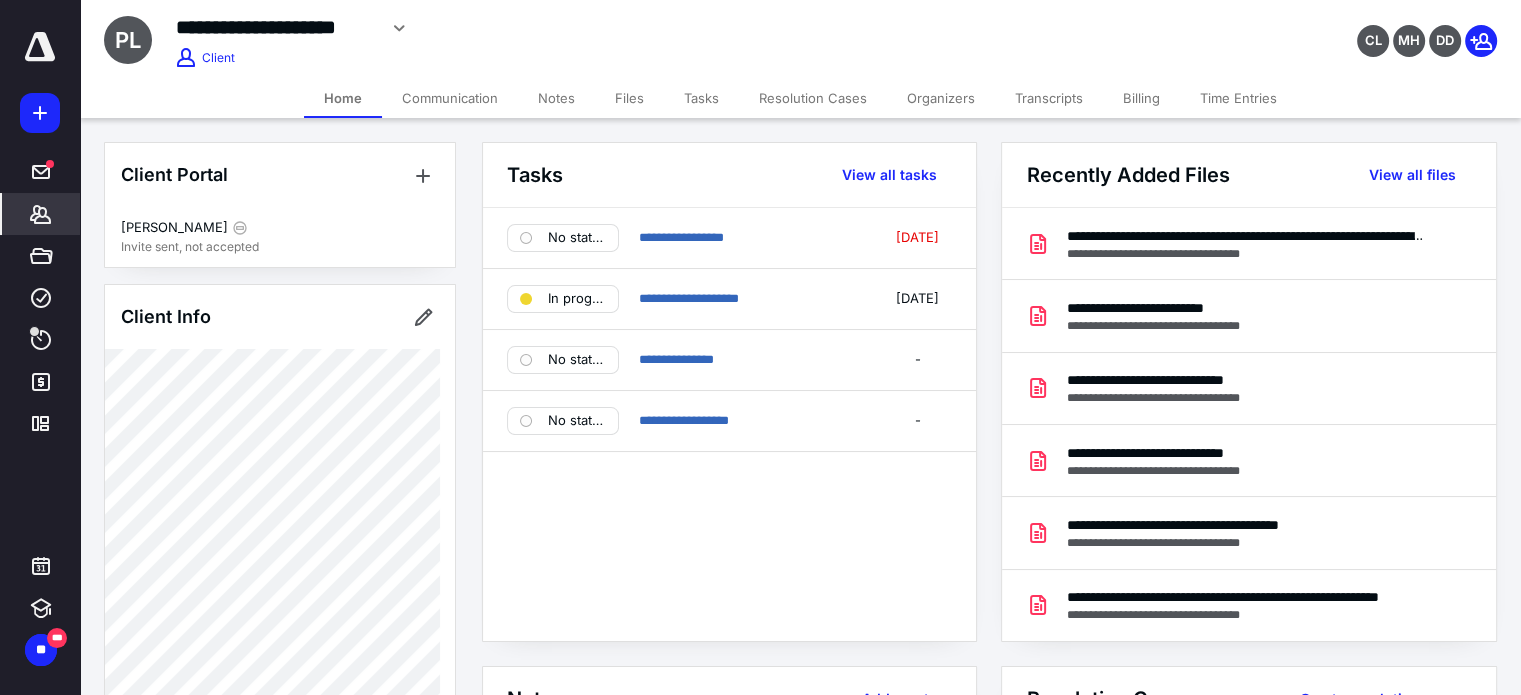 click on "Files" at bounding box center (629, 98) 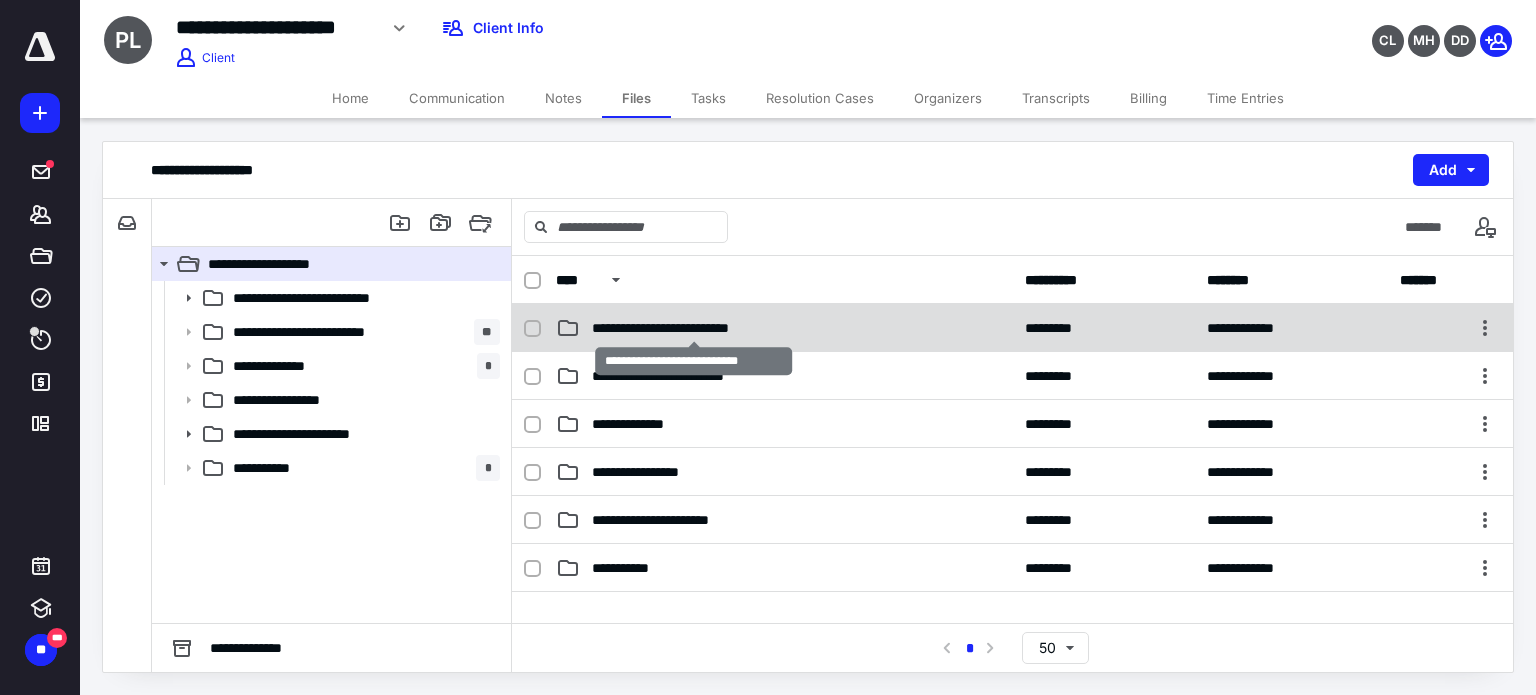 click on "**********" at bounding box center (694, 328) 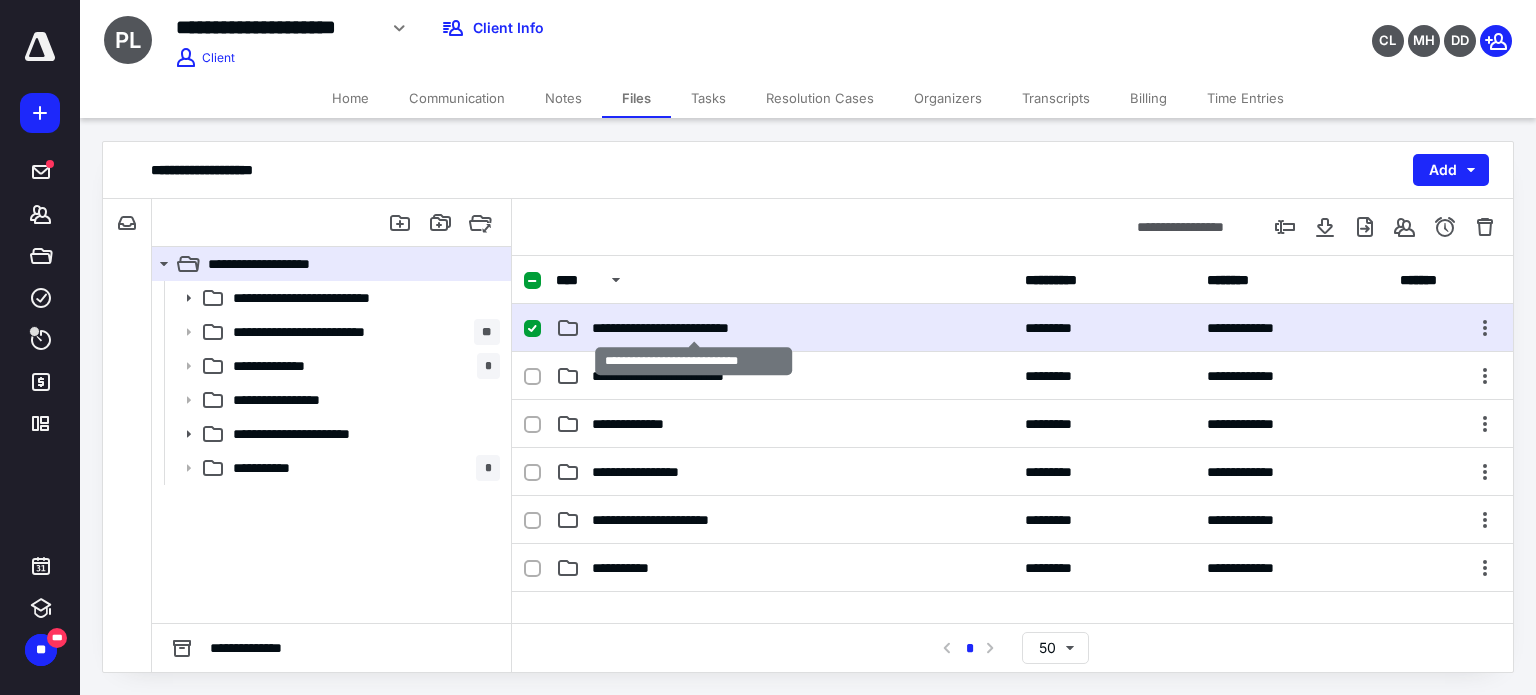 click on "**********" at bounding box center [694, 328] 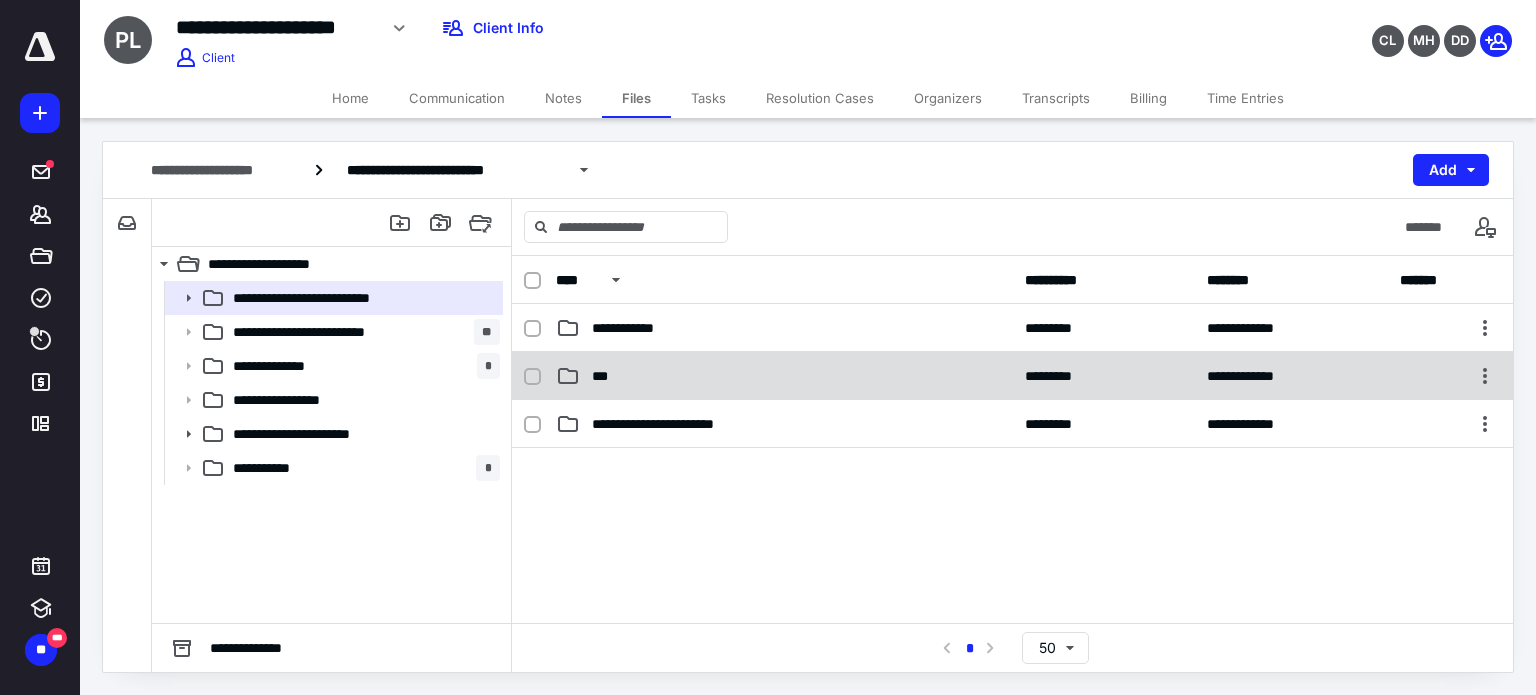 click on "***" at bounding box center (606, 376) 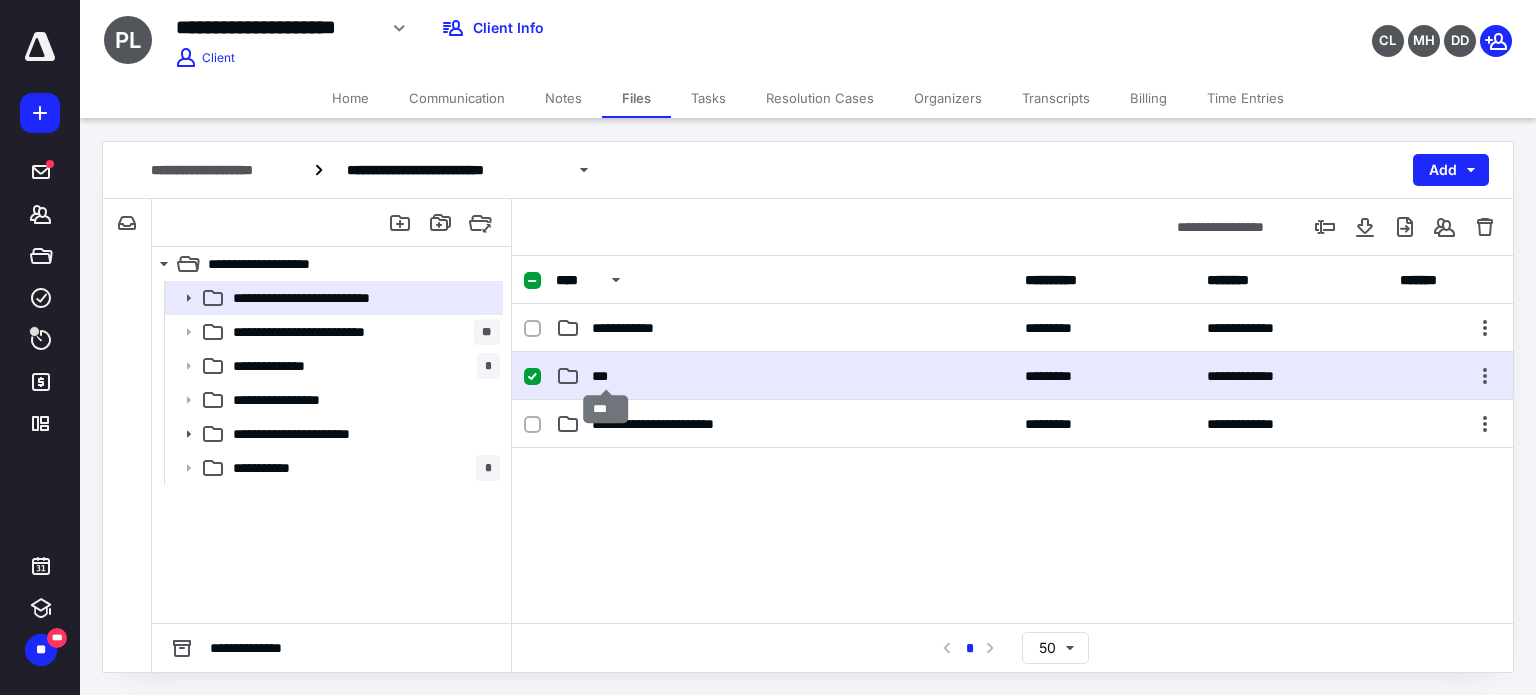click on "***" at bounding box center (606, 376) 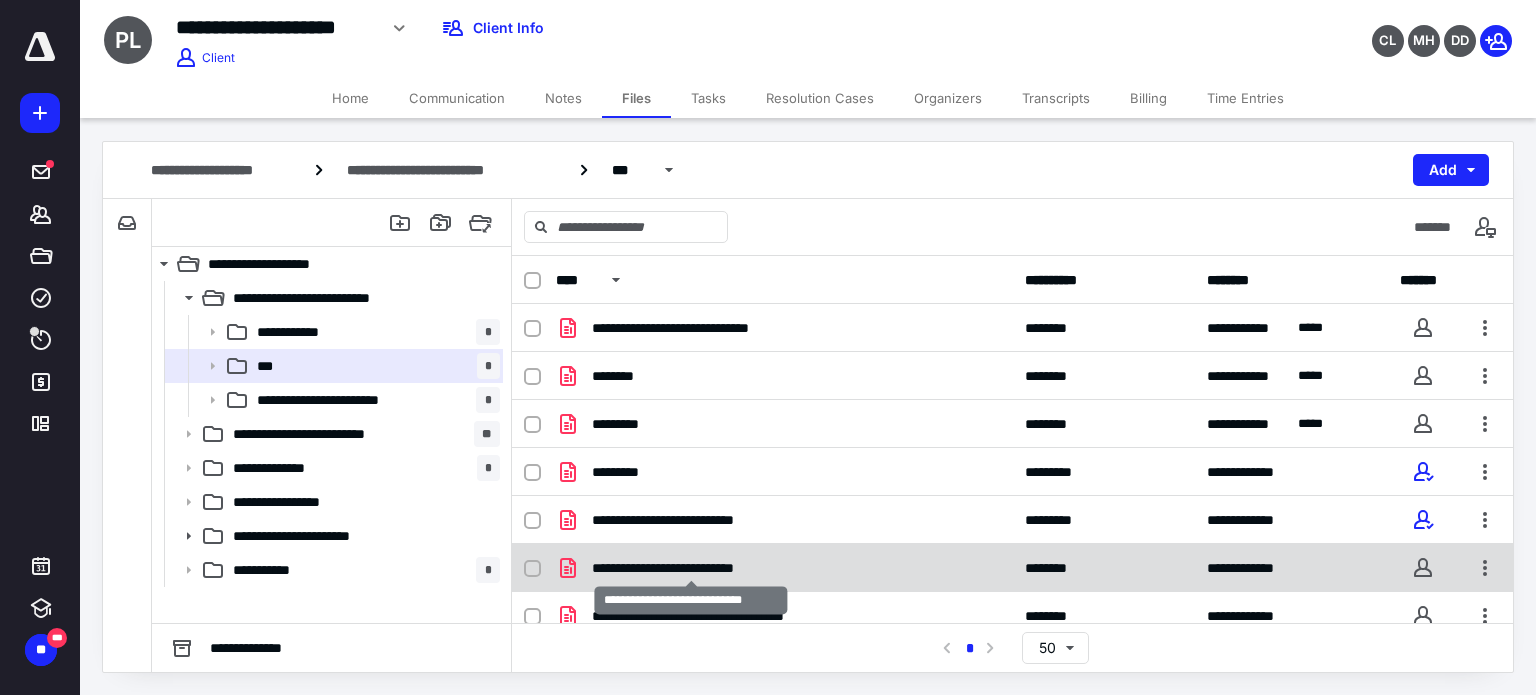 click on "**********" at bounding box center [692, 568] 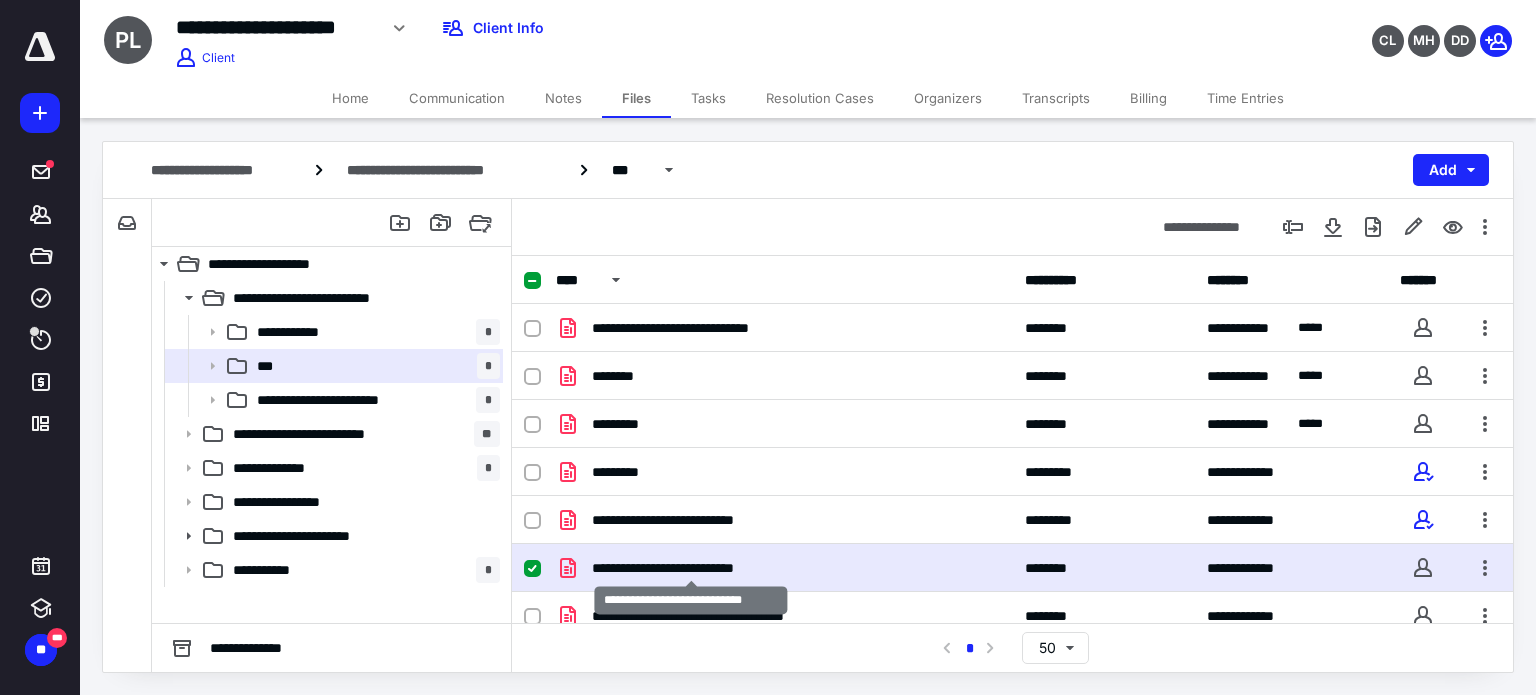 click on "**********" at bounding box center [692, 568] 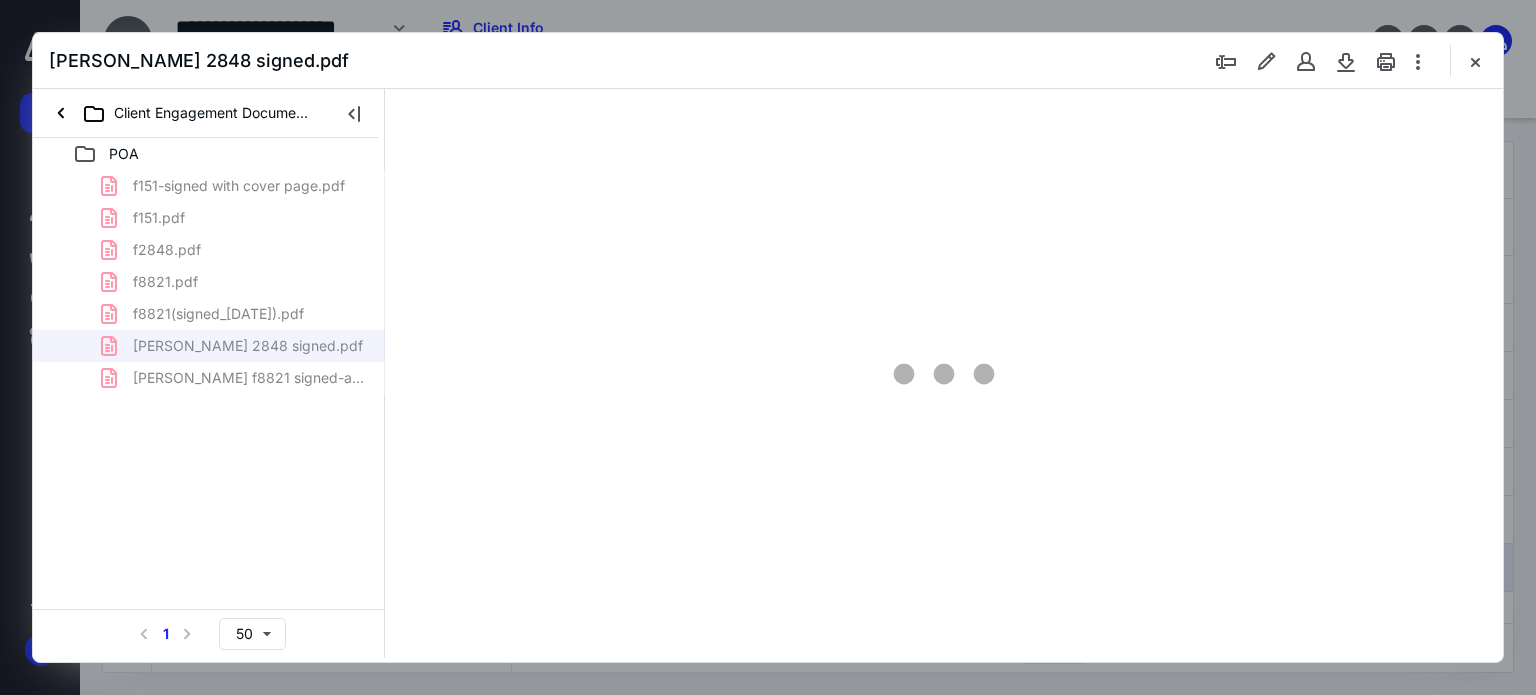 scroll, scrollTop: 0, scrollLeft: 0, axis: both 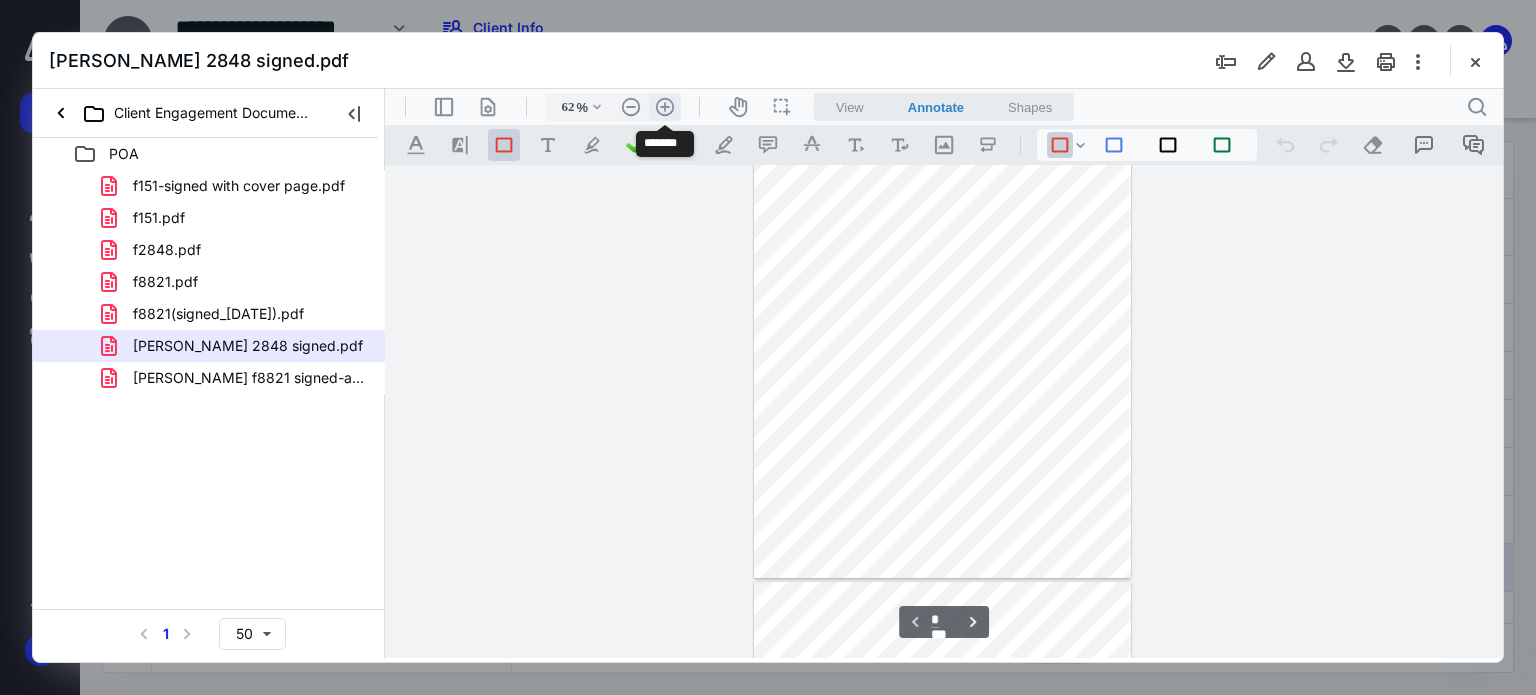 click on ".cls-1{fill:#abb0c4;} icon - header - zoom - in - line" at bounding box center (665, 107) 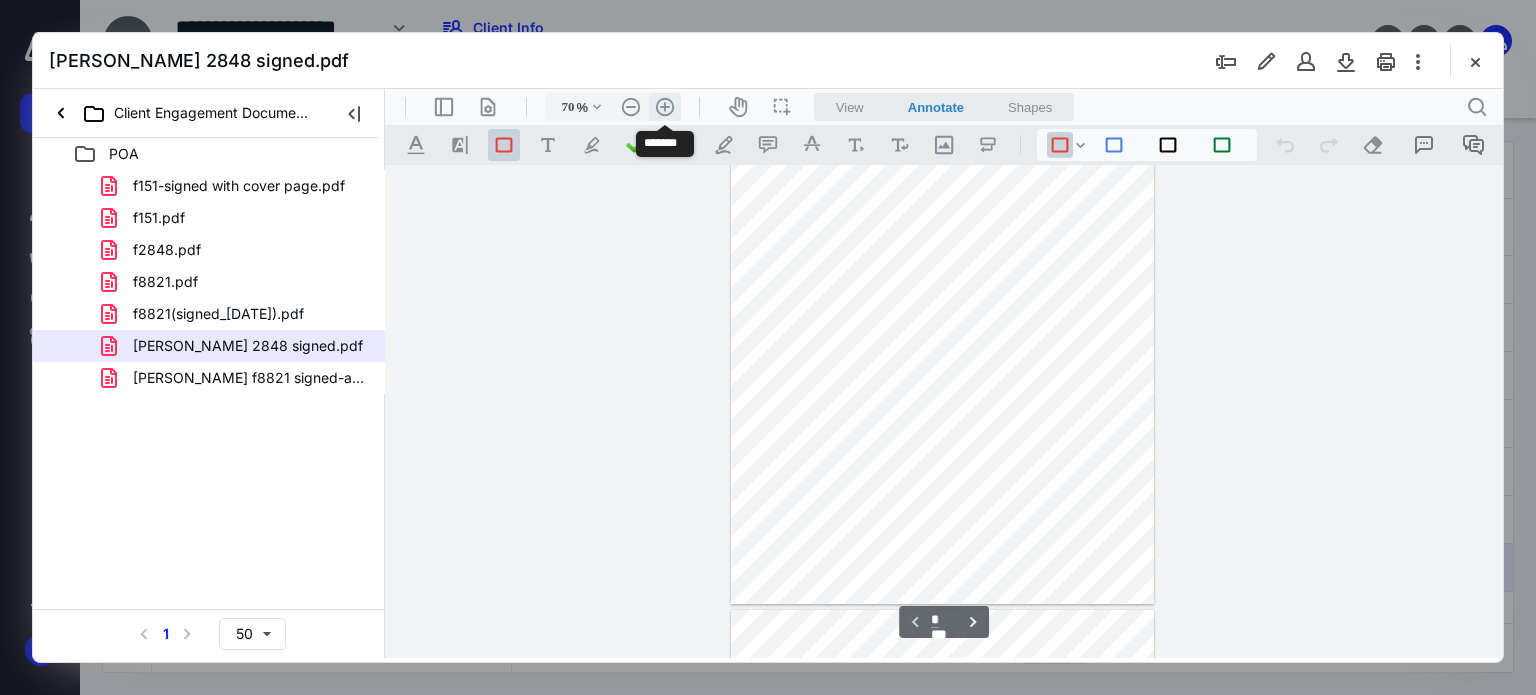 click on ".cls-1{fill:#abb0c4;} icon - header - zoom - in - line" at bounding box center [665, 107] 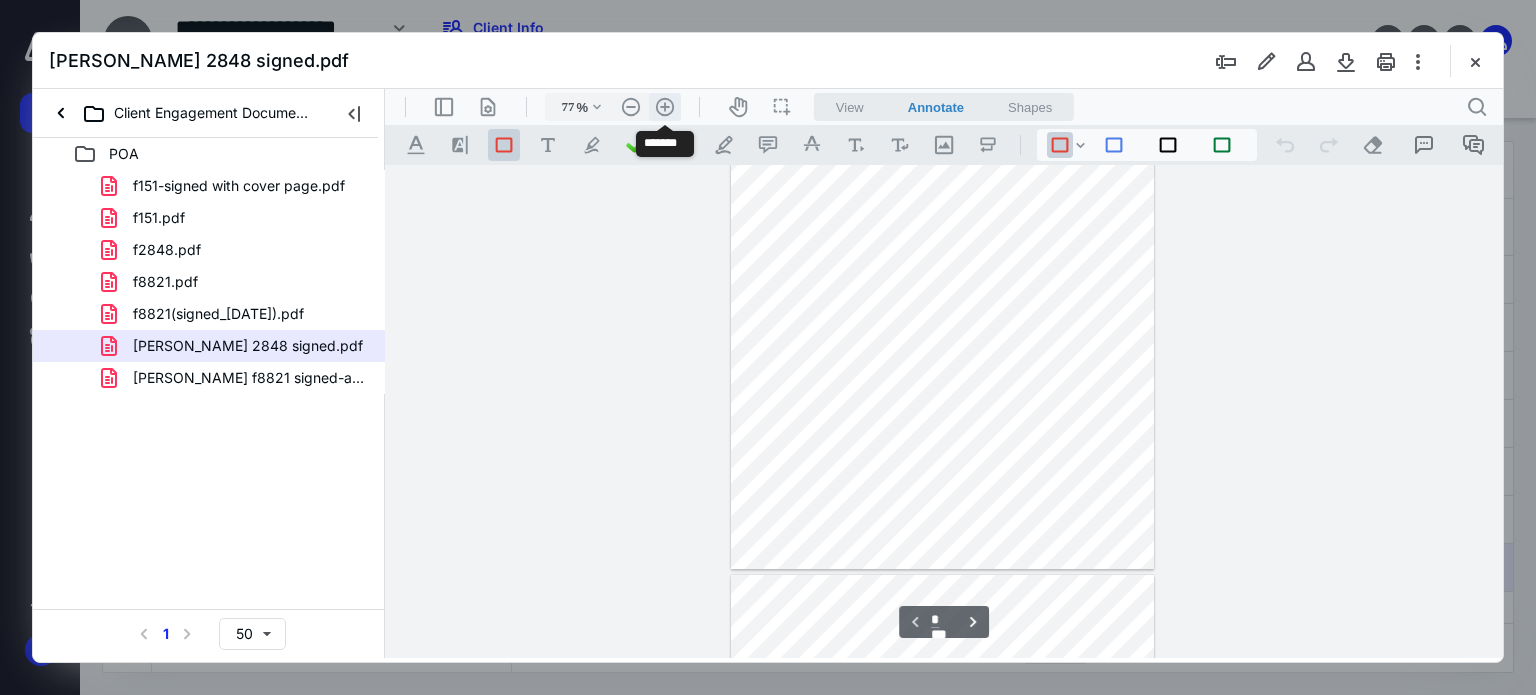click on ".cls-1{fill:#abb0c4;} icon - header - zoom - in - line" at bounding box center [665, 107] 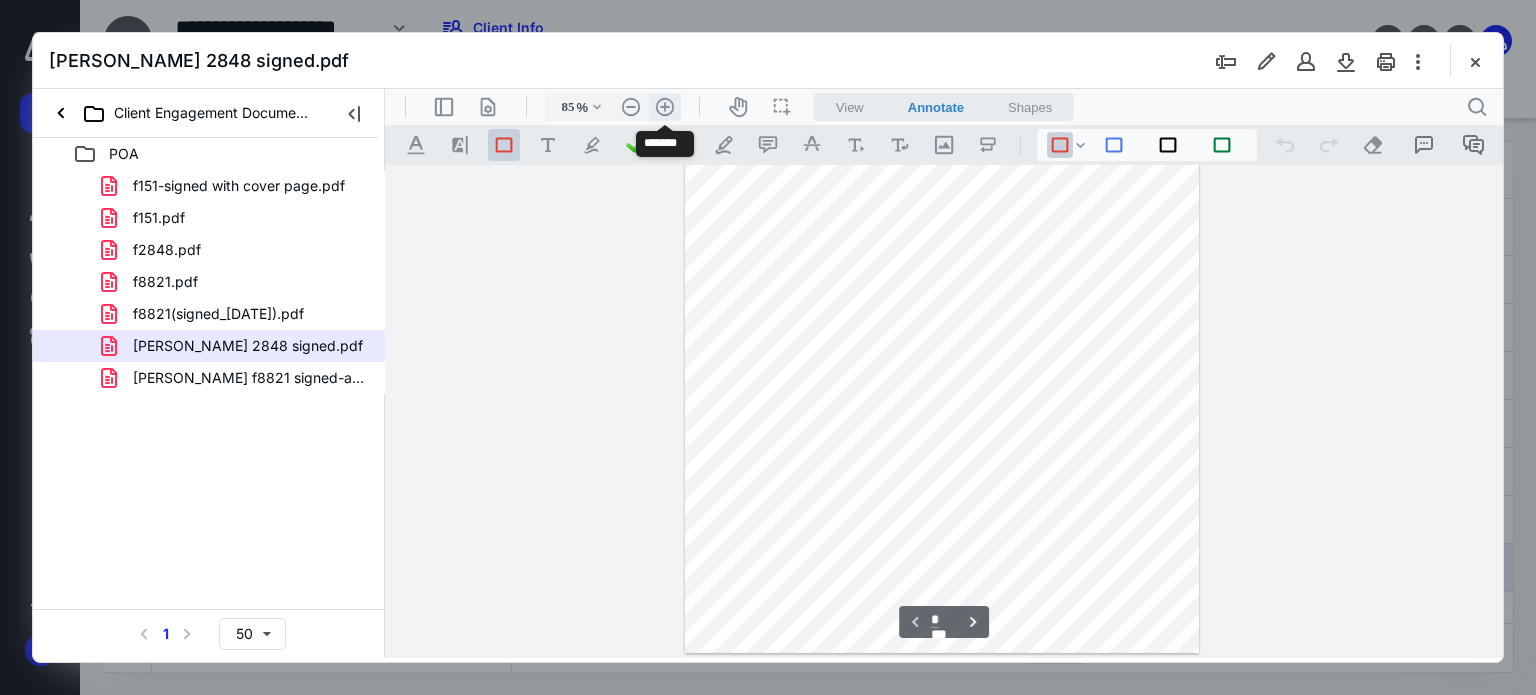 click on ".cls-1{fill:#abb0c4;} icon - header - zoom - in - line" at bounding box center [665, 107] 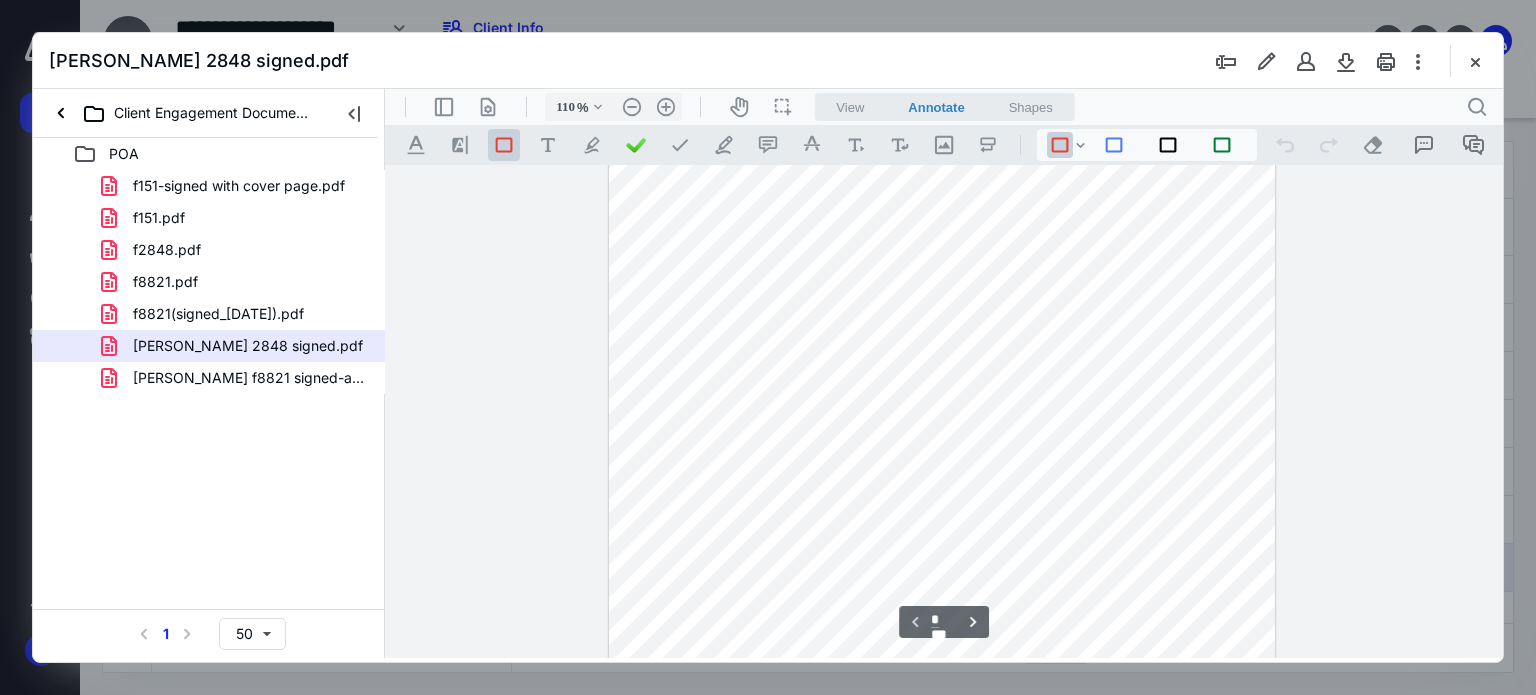 scroll, scrollTop: 64, scrollLeft: 0, axis: vertical 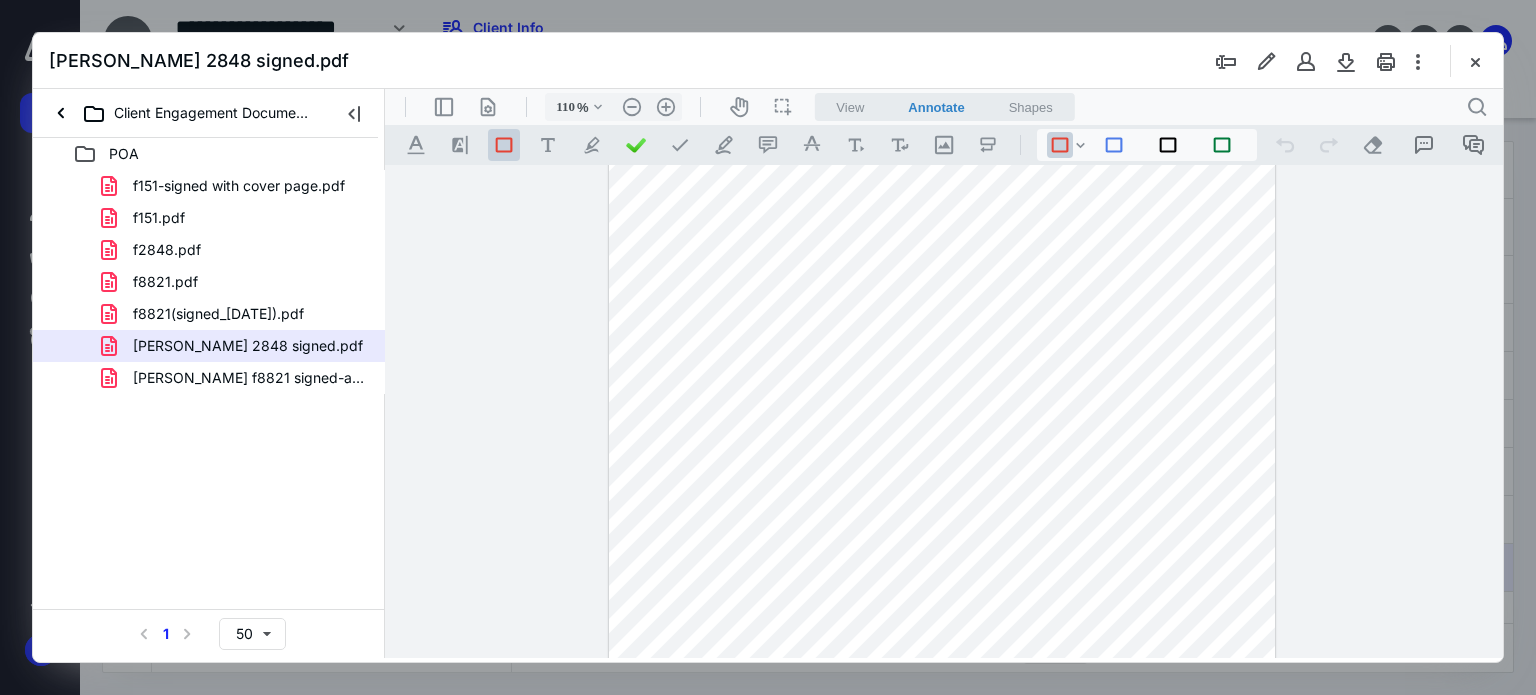 type 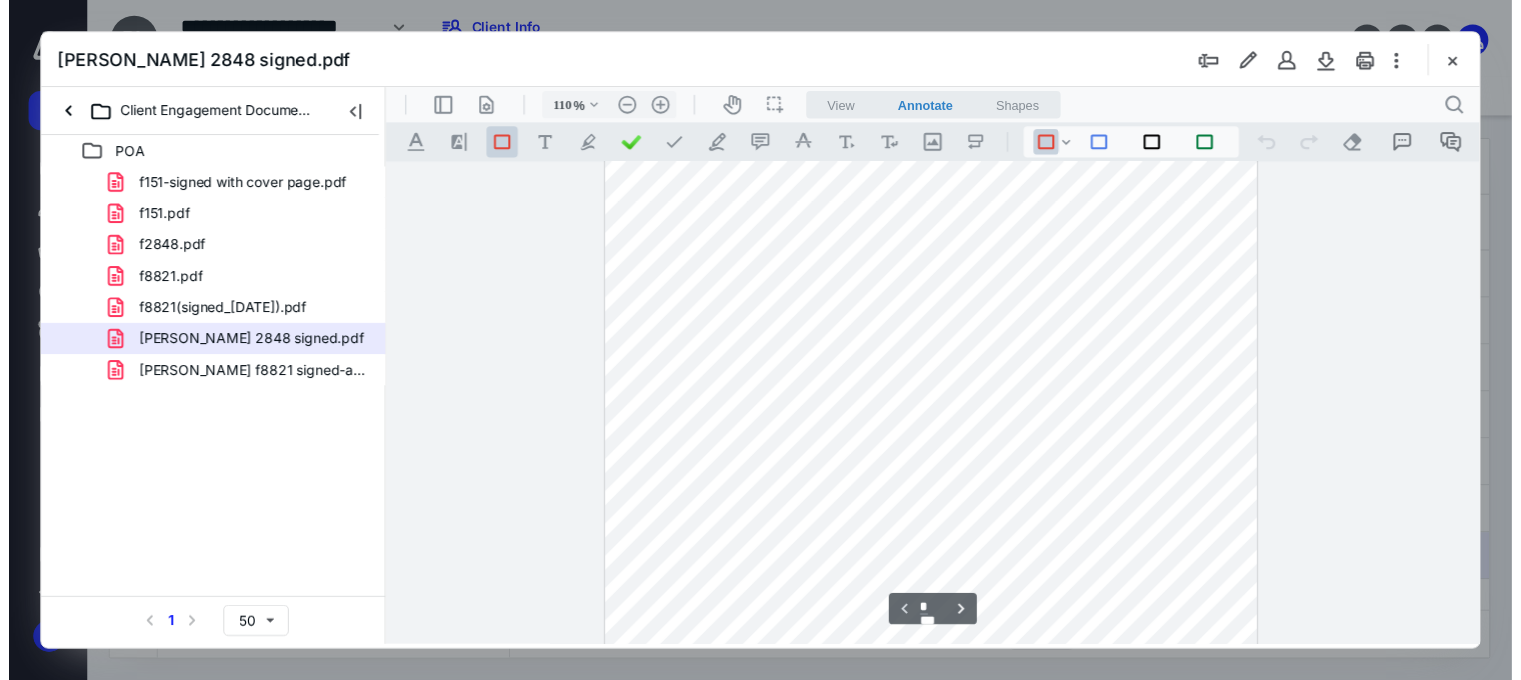 scroll, scrollTop: 200, scrollLeft: 0, axis: vertical 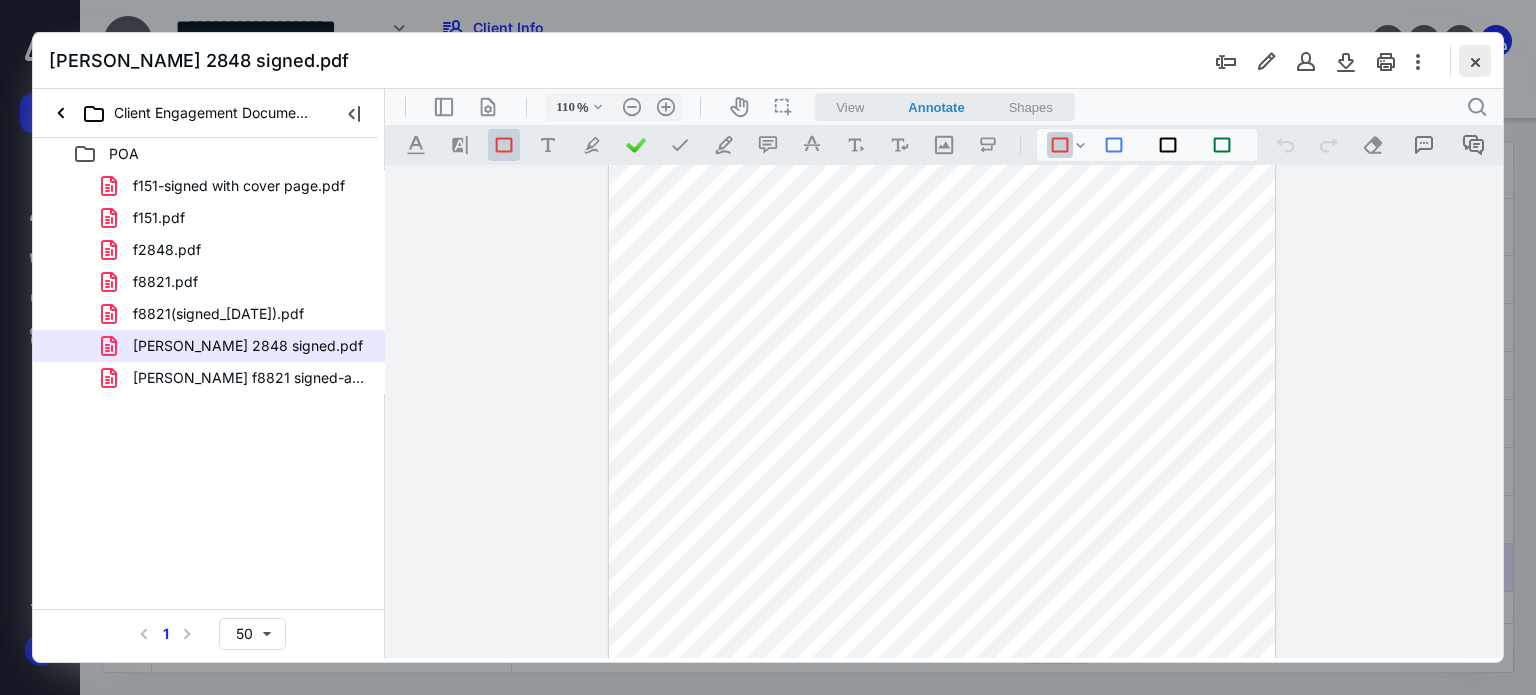 click at bounding box center (1475, 61) 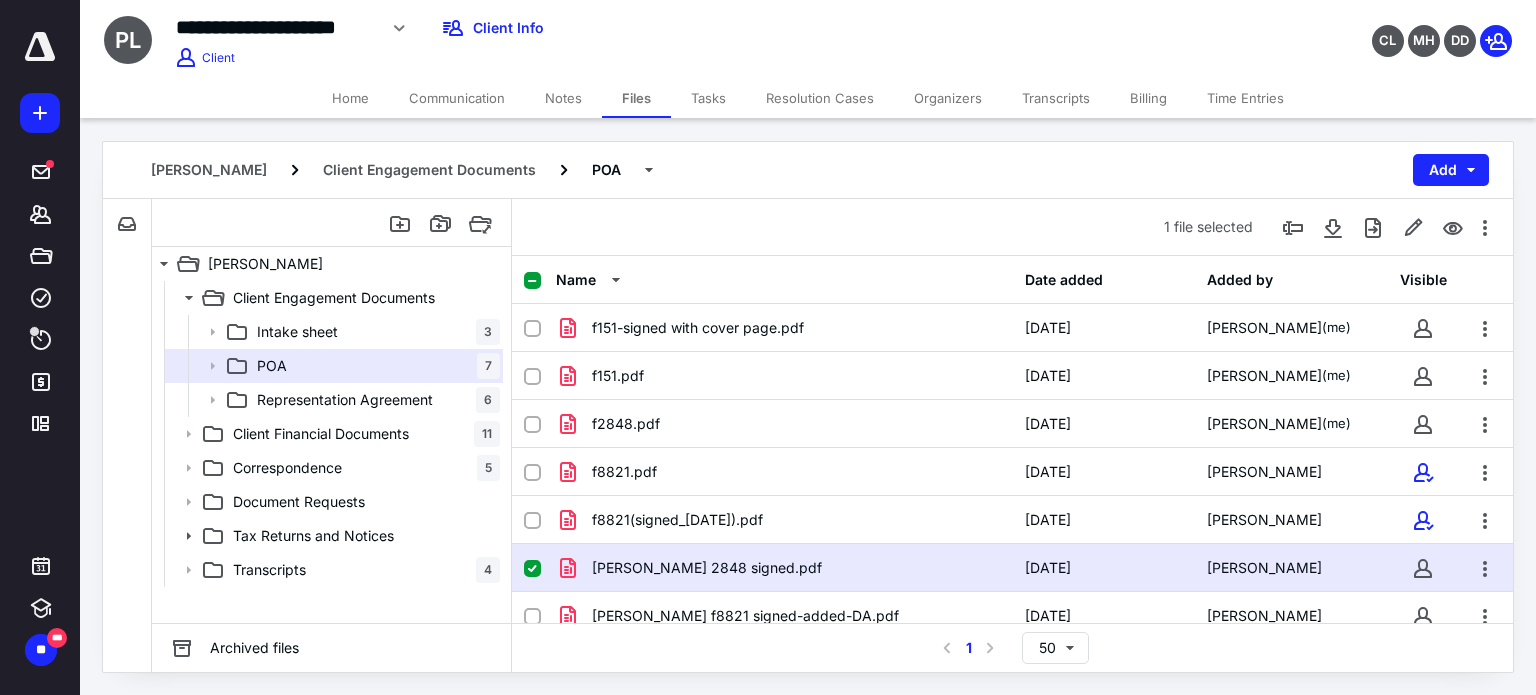 click on "Transcripts" at bounding box center [1056, 98] 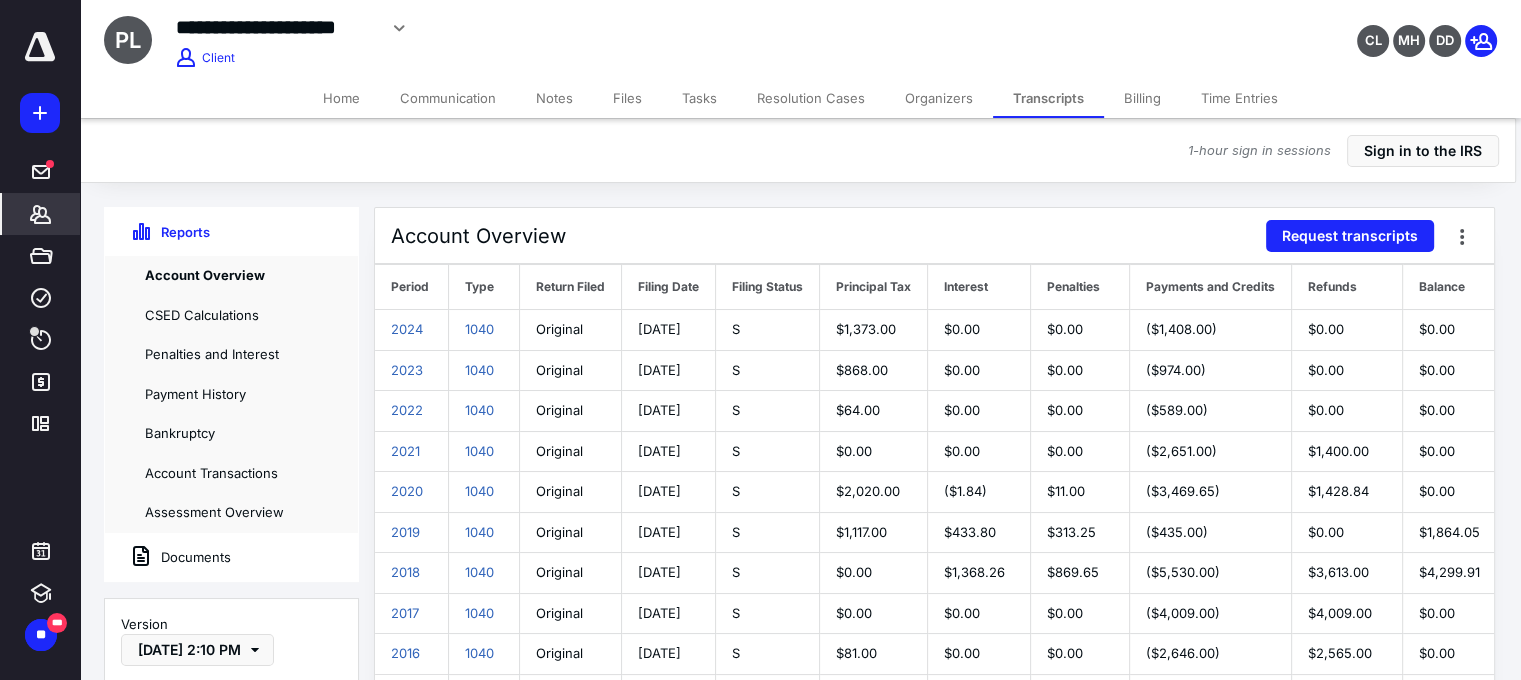 scroll, scrollTop: 0, scrollLeft: 20, axis: horizontal 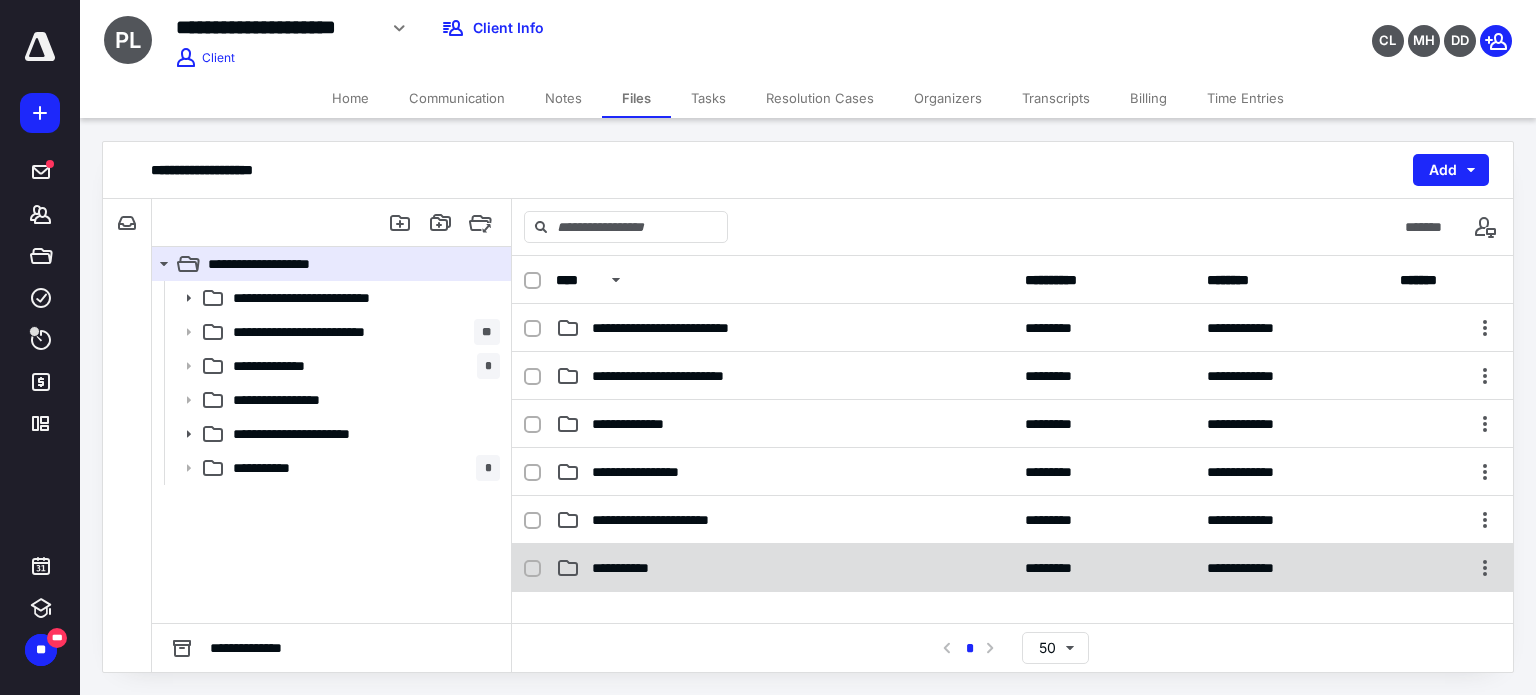 click on "**********" at bounding box center (784, 568) 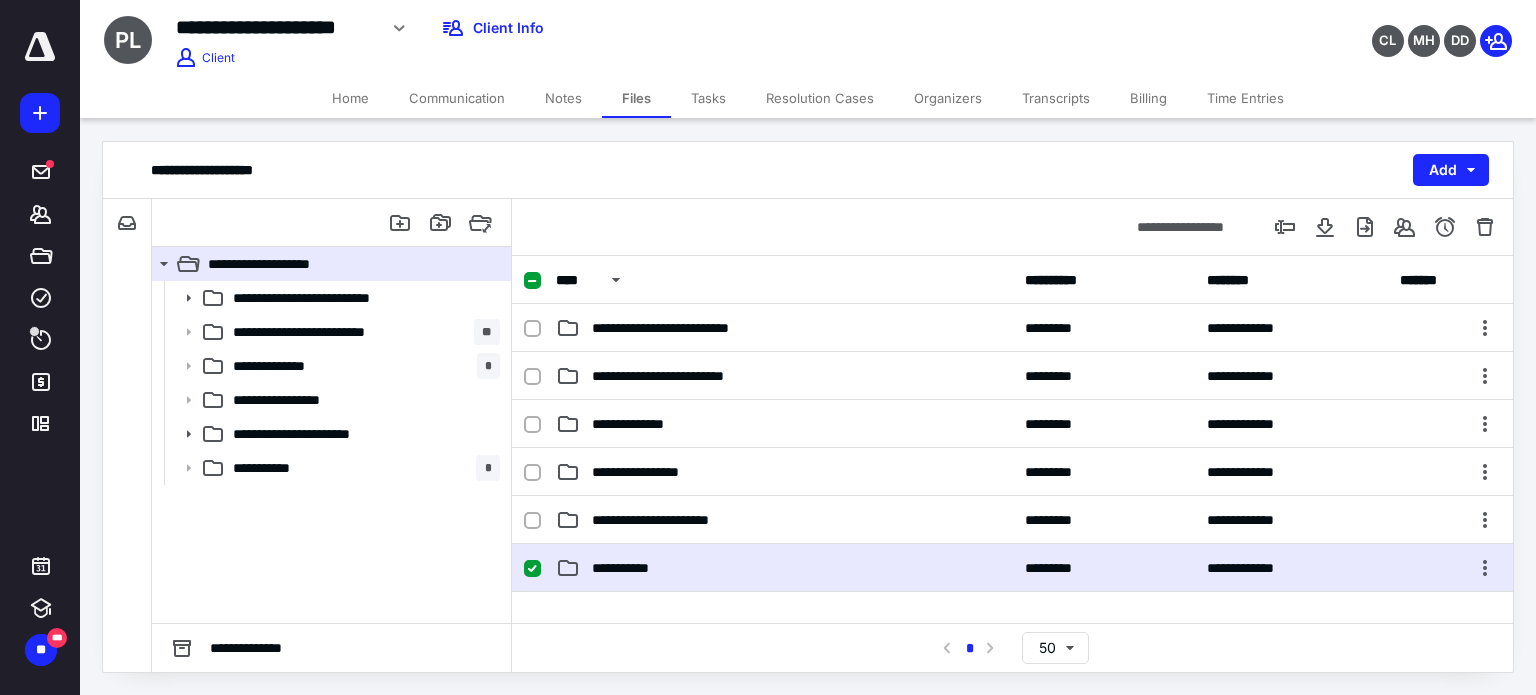 click on "**********" at bounding box center [784, 568] 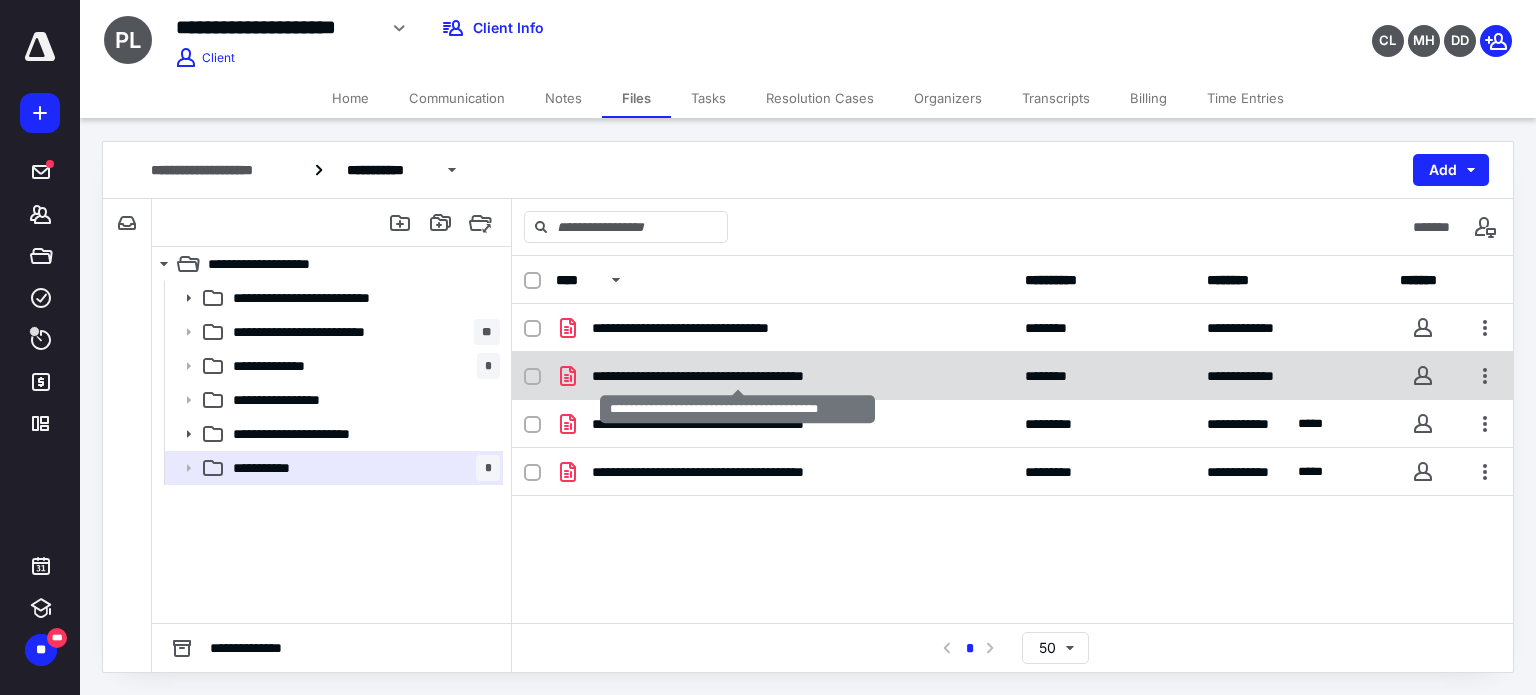 click on "**********" at bounding box center (738, 376) 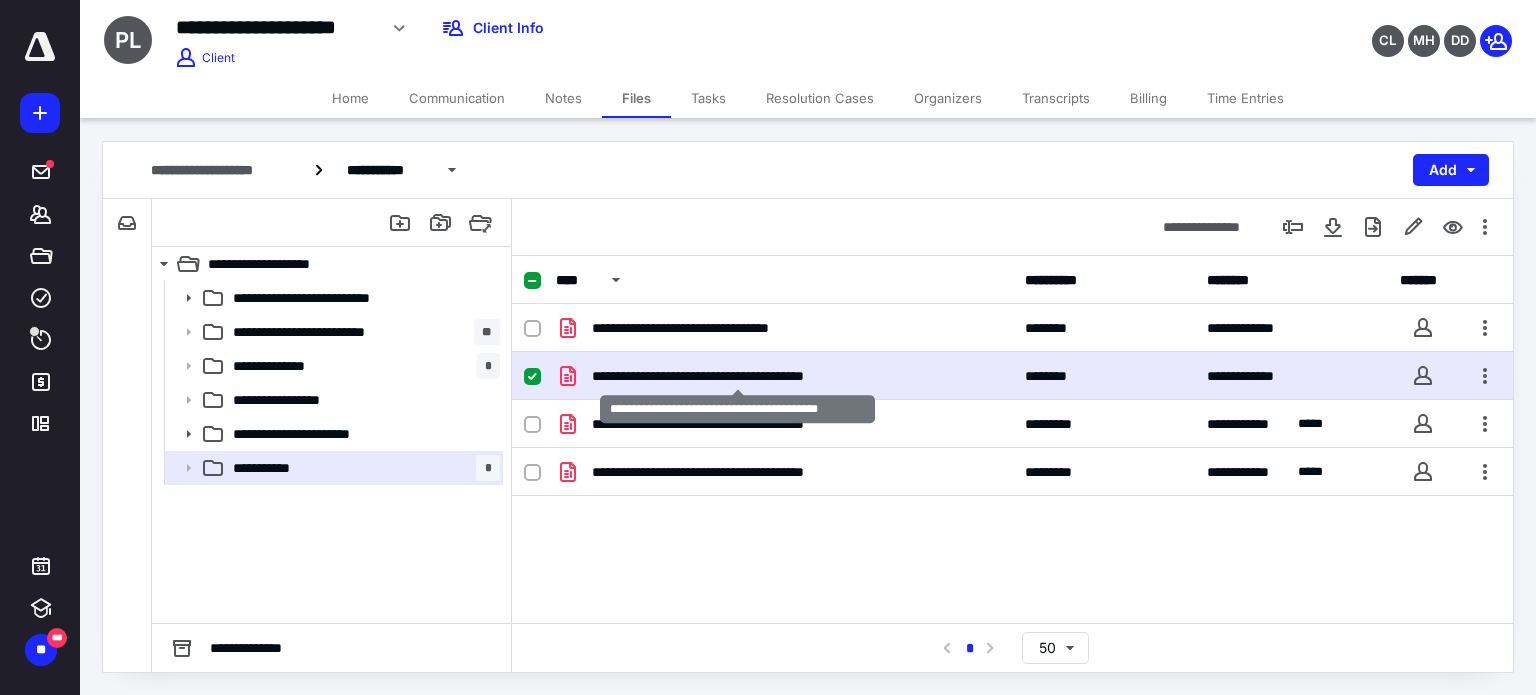 click on "**********" at bounding box center [738, 376] 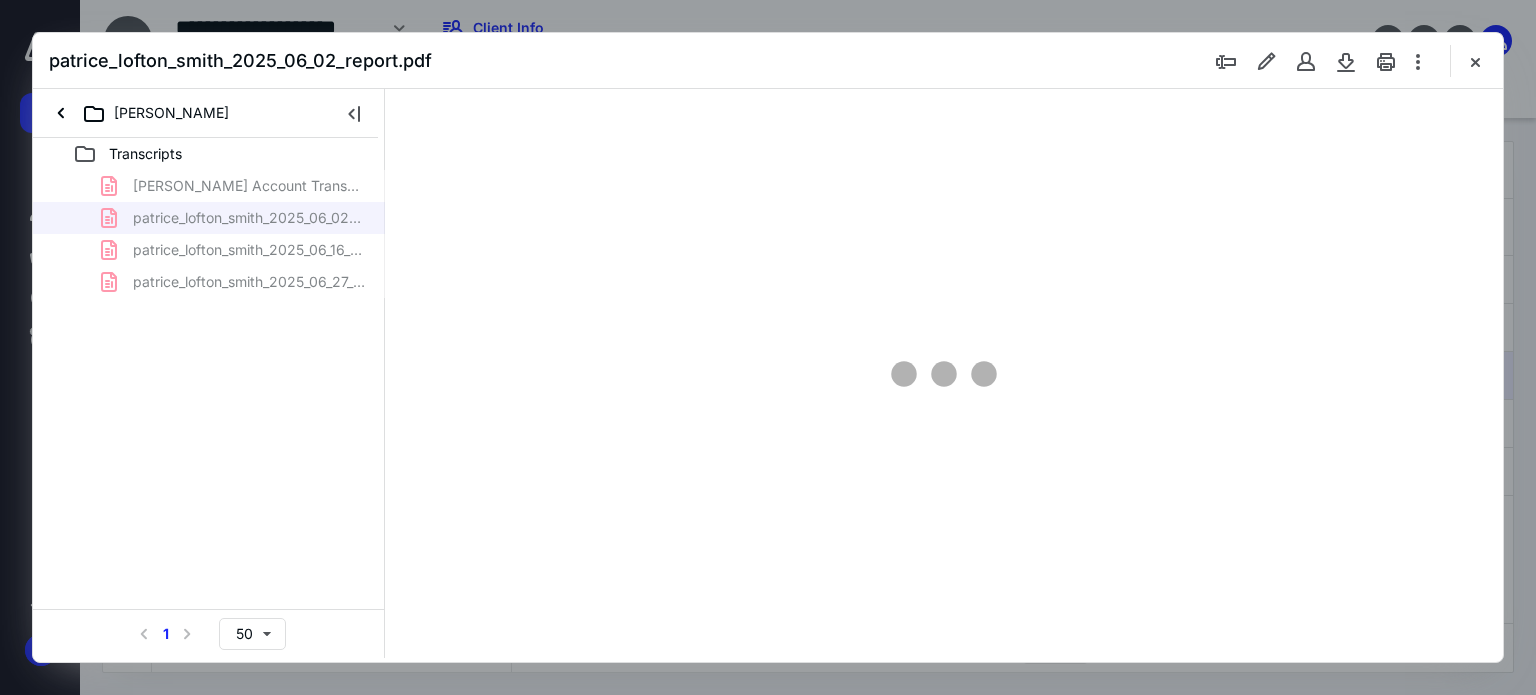 scroll, scrollTop: 0, scrollLeft: 0, axis: both 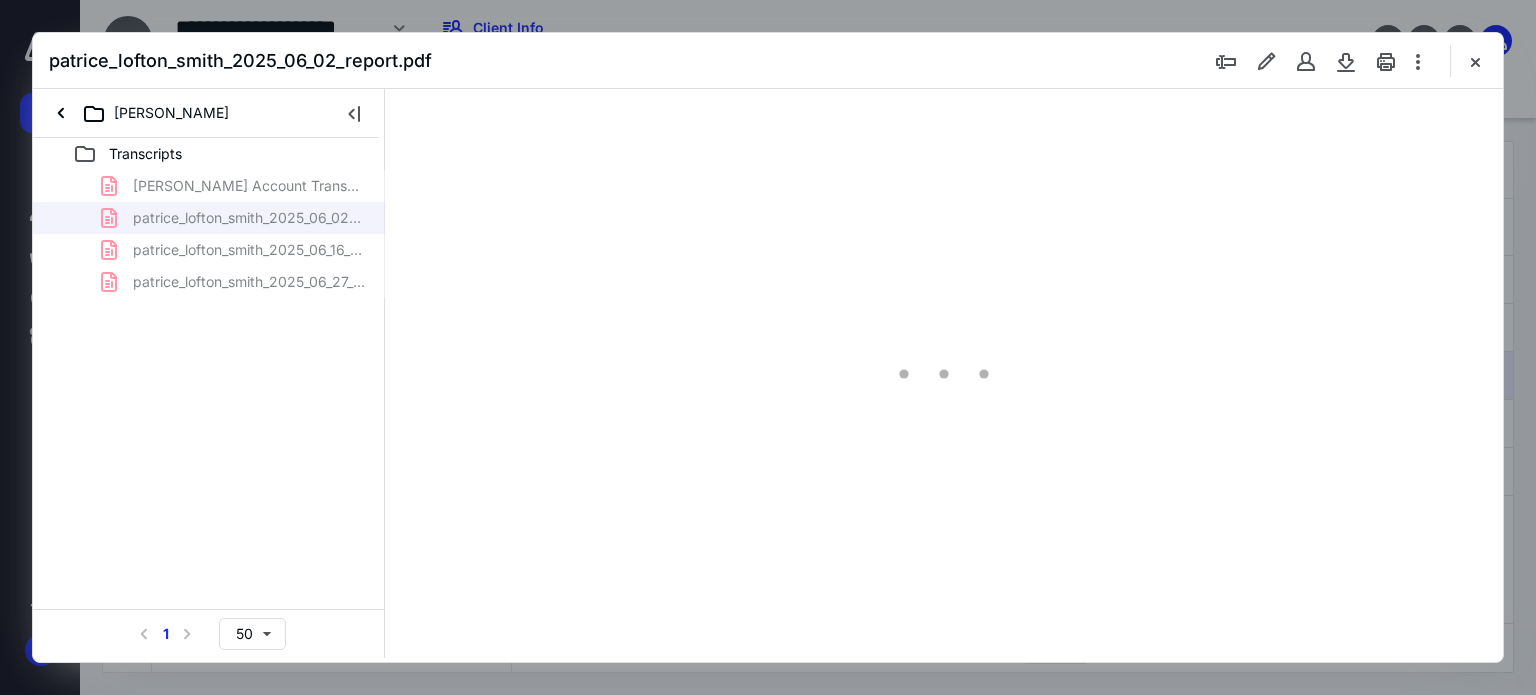 type on "82" 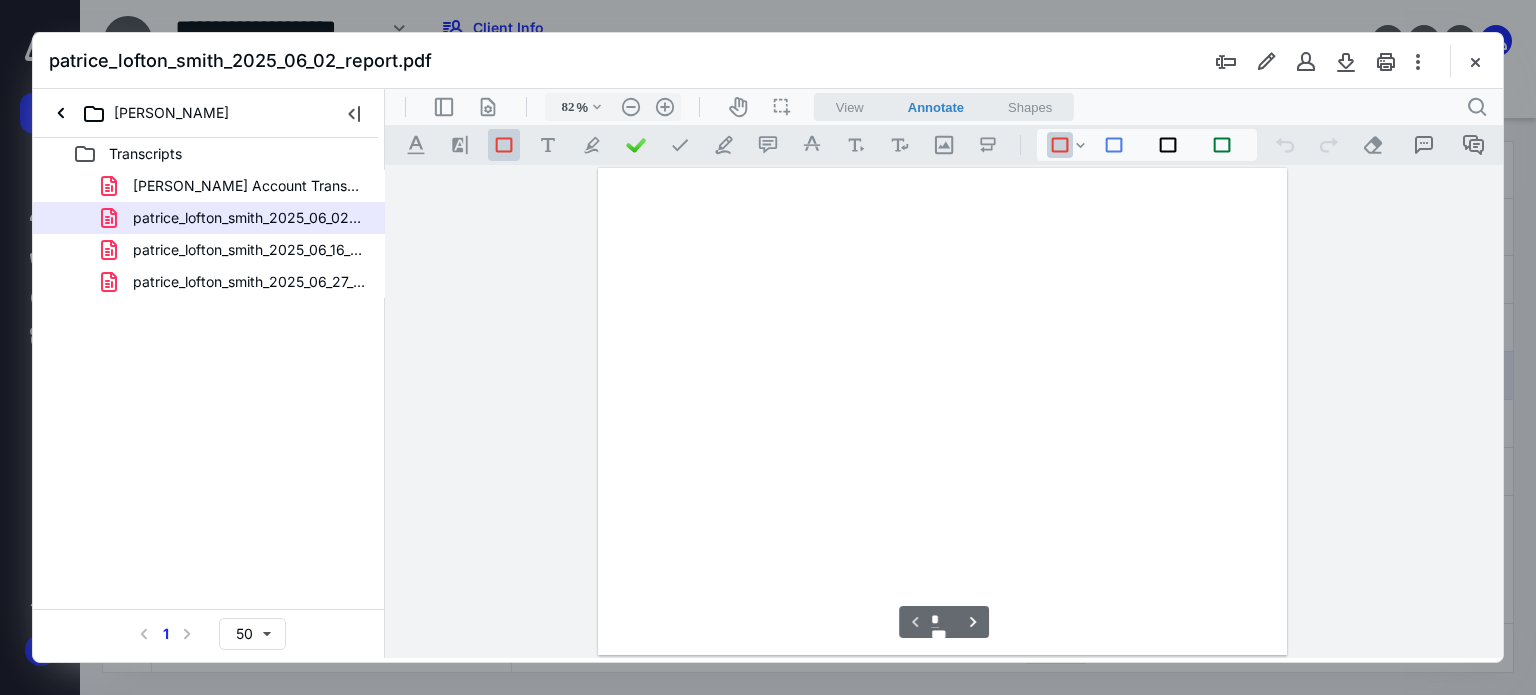 scroll, scrollTop: 79, scrollLeft: 0, axis: vertical 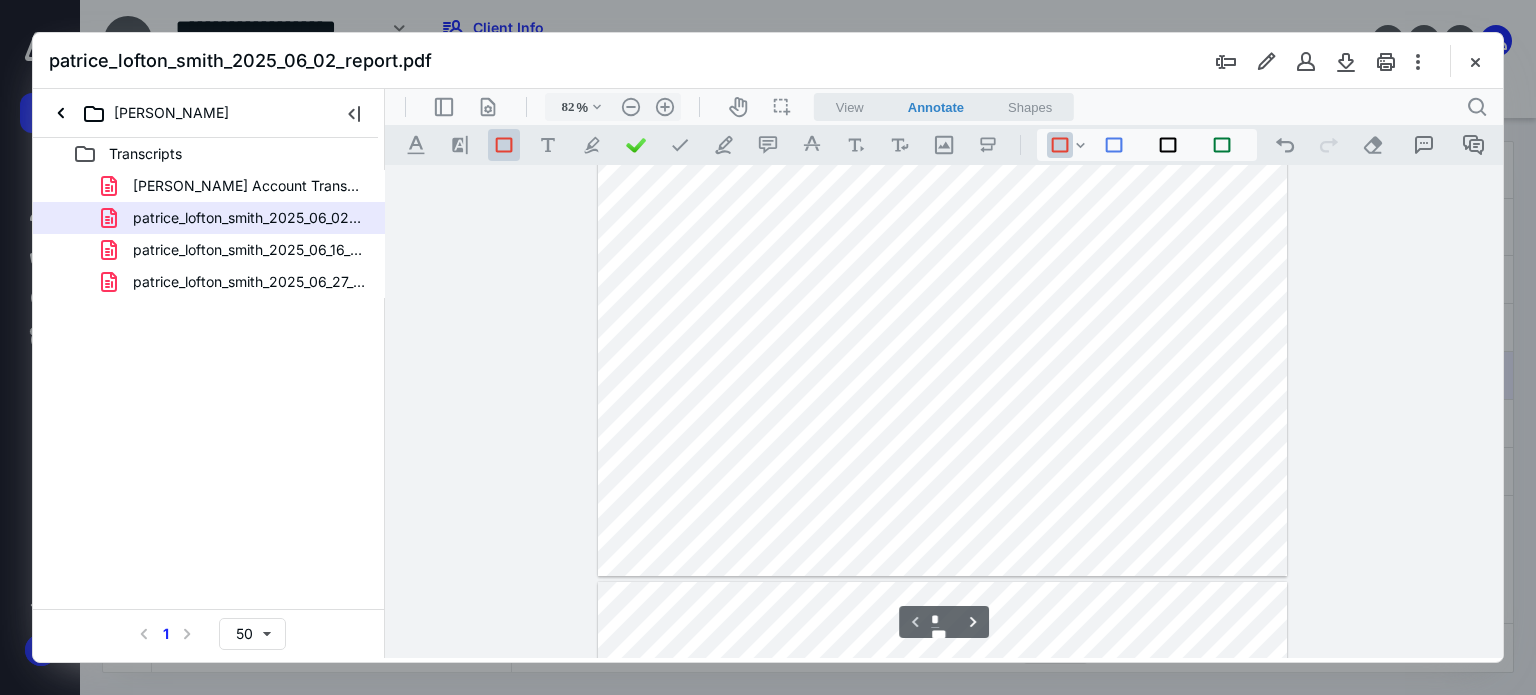 click at bounding box center [943, 825] 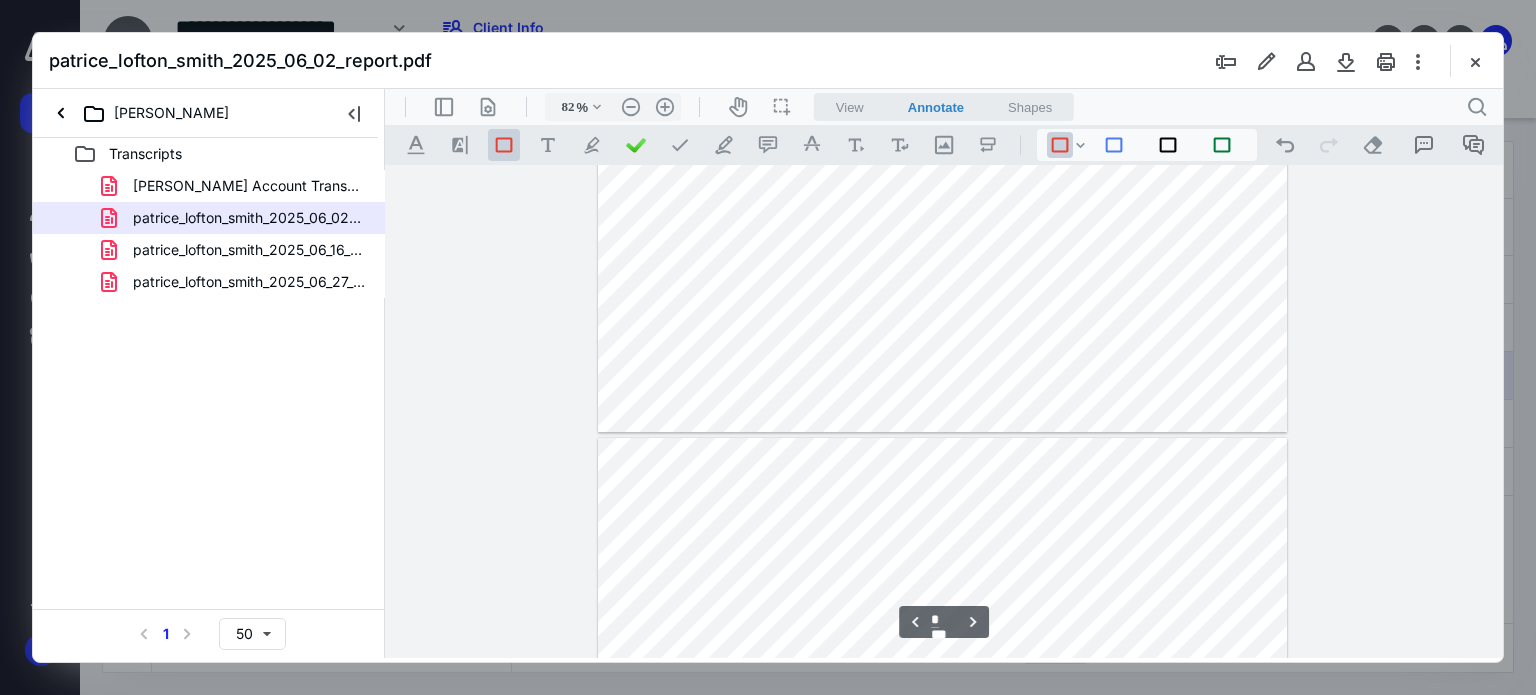 scroll, scrollTop: 719, scrollLeft: 0, axis: vertical 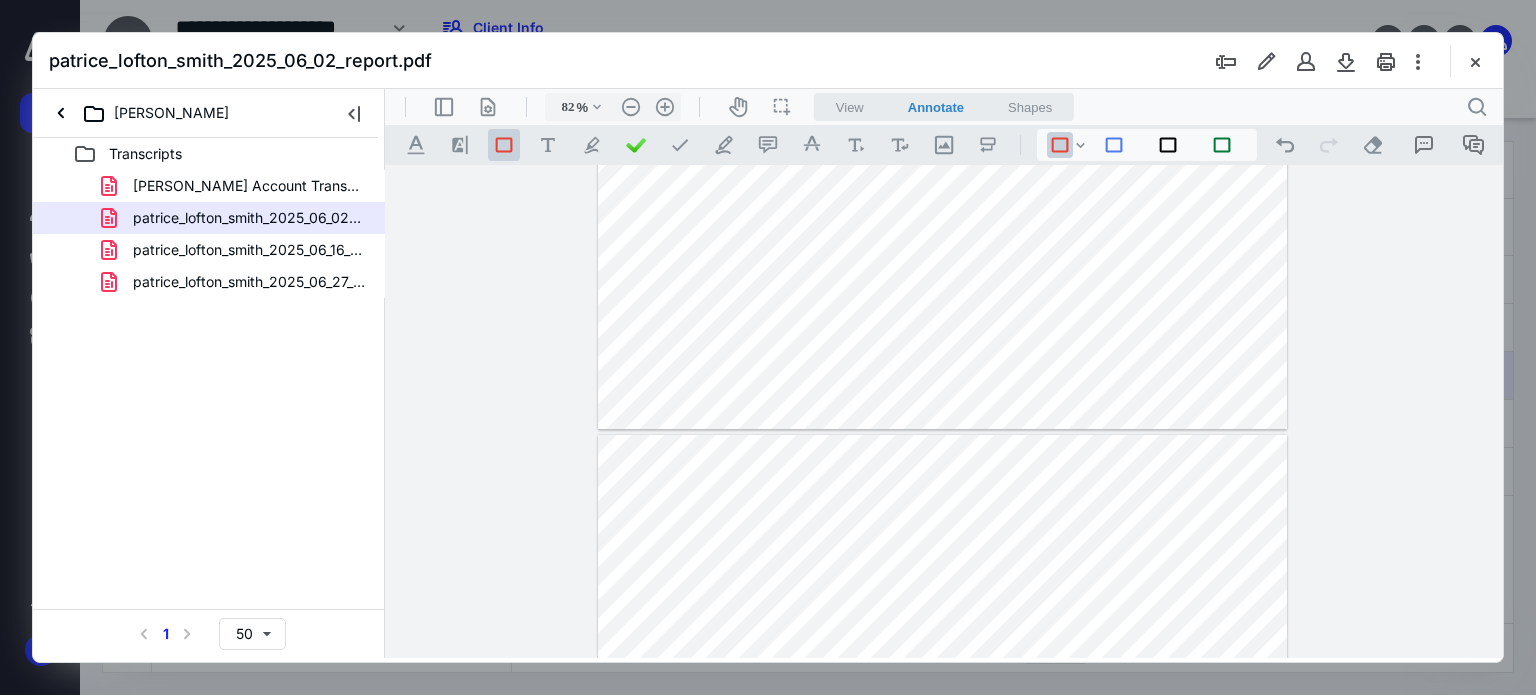 type on "*" 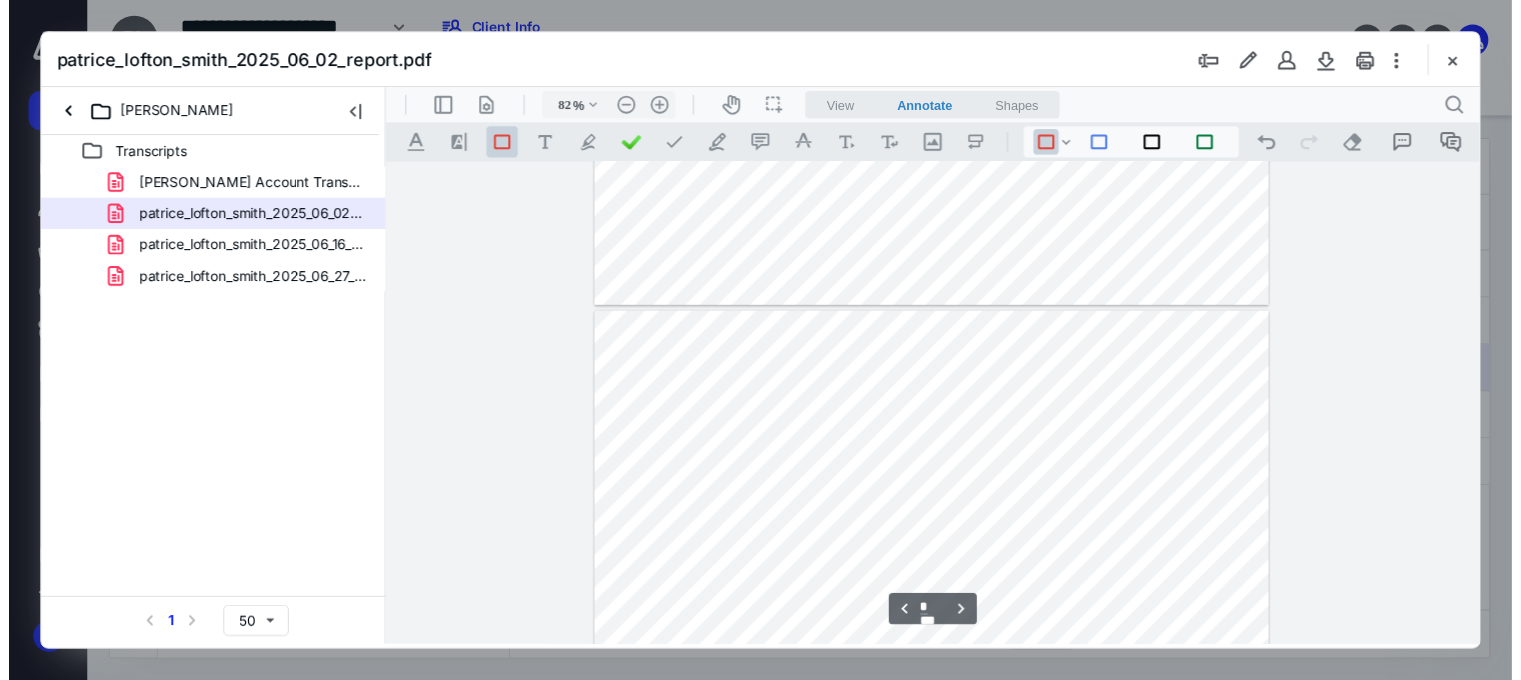 scroll, scrollTop: 839, scrollLeft: 0, axis: vertical 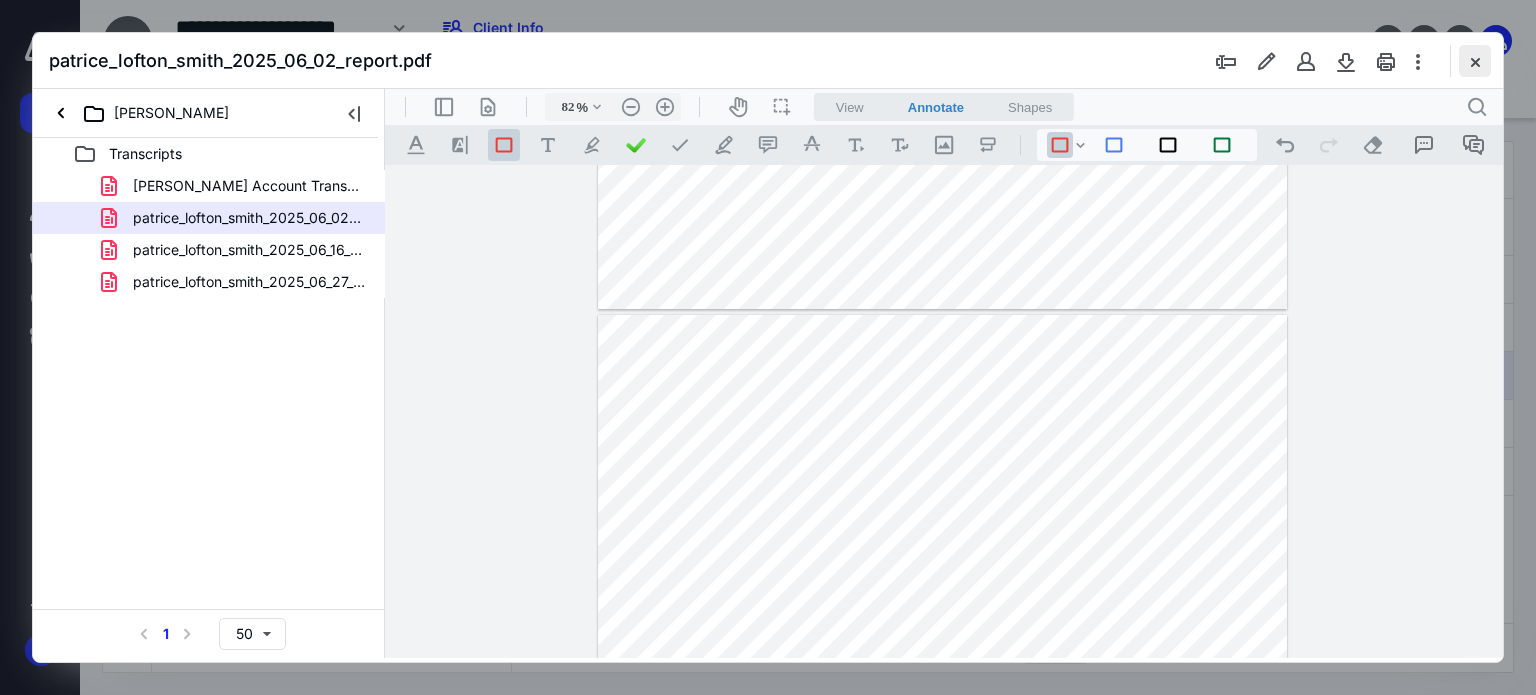 click at bounding box center [1475, 61] 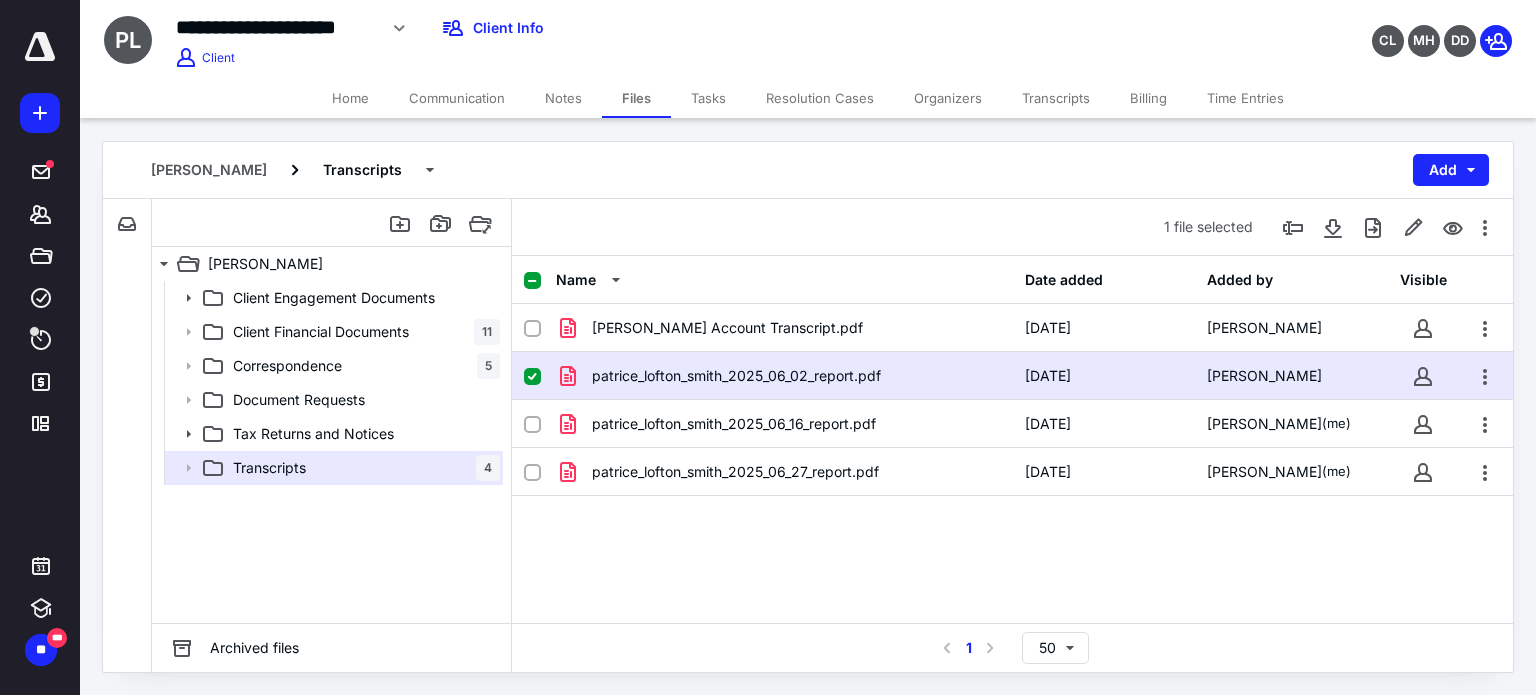 click on "Notes" at bounding box center [563, 98] 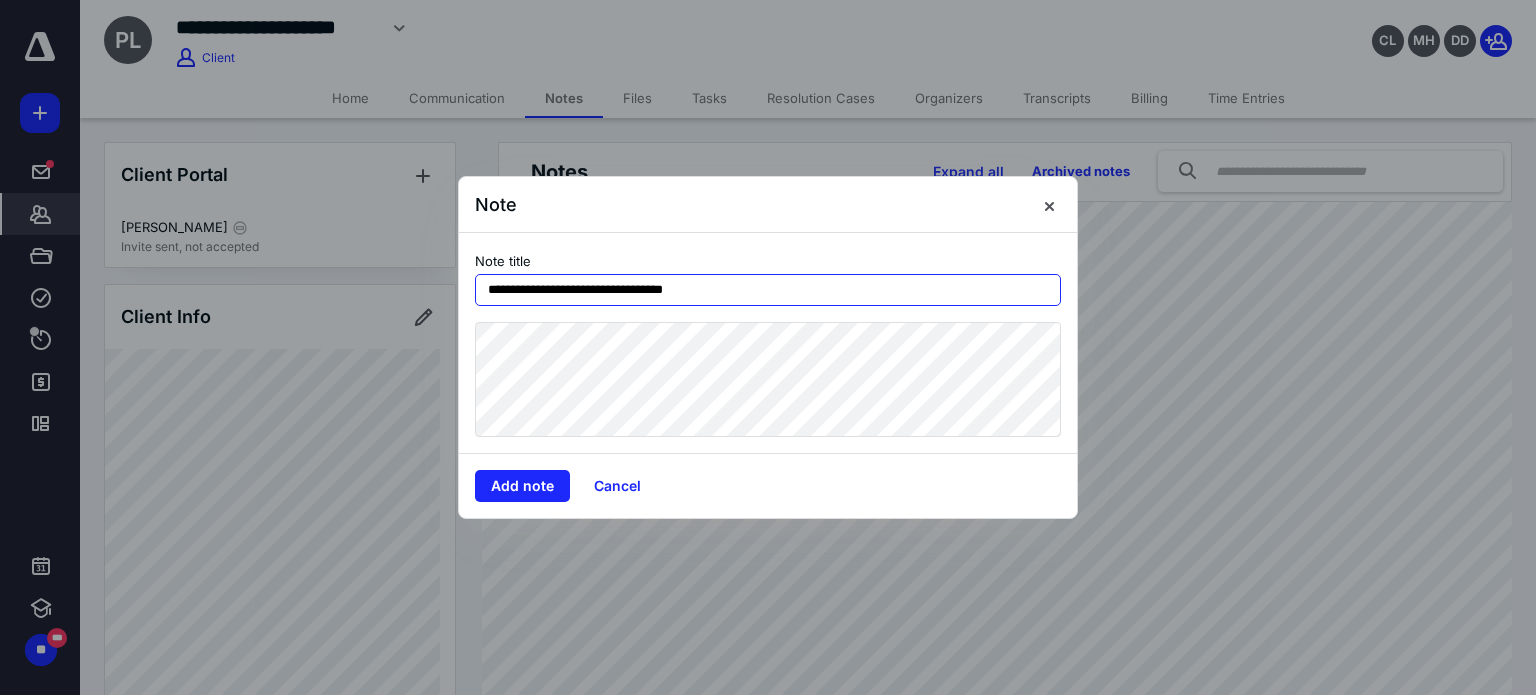 click on "**********" at bounding box center [768, 290] 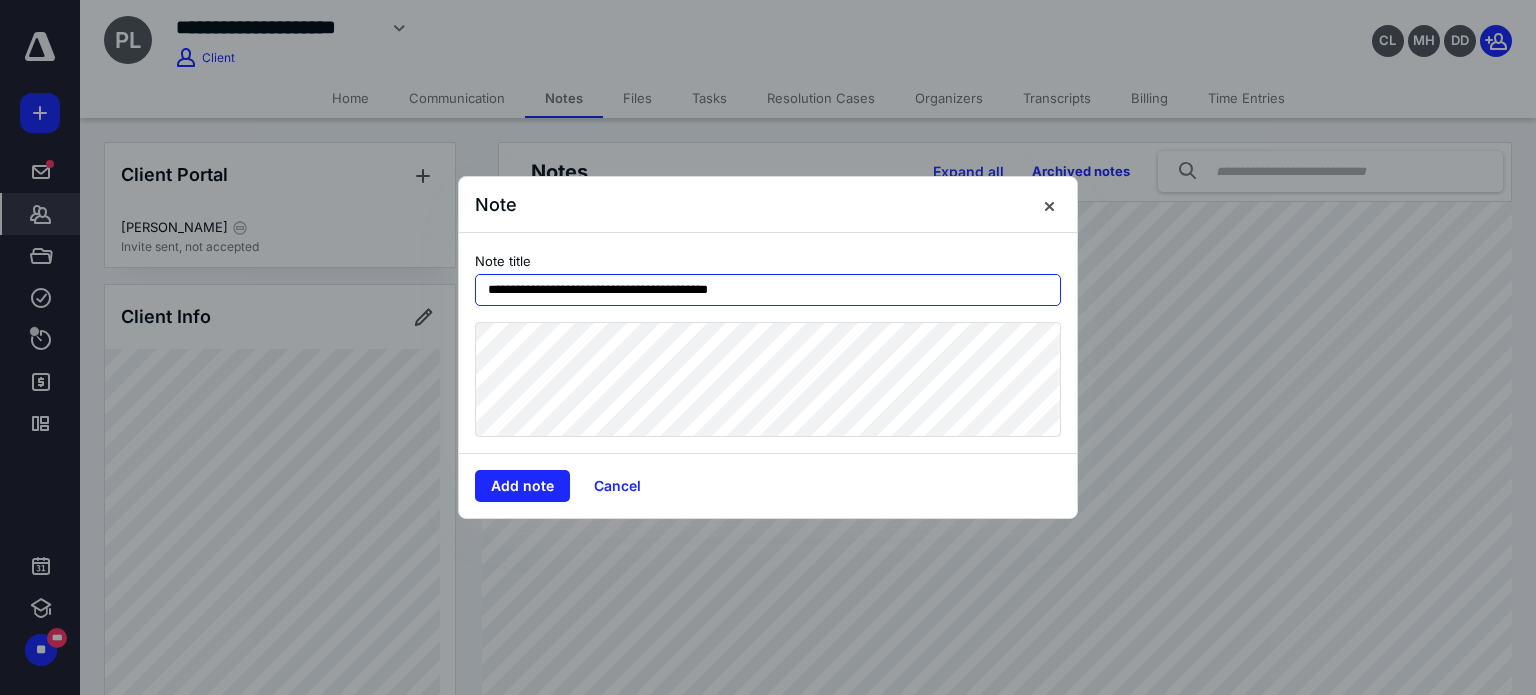 type on "**********" 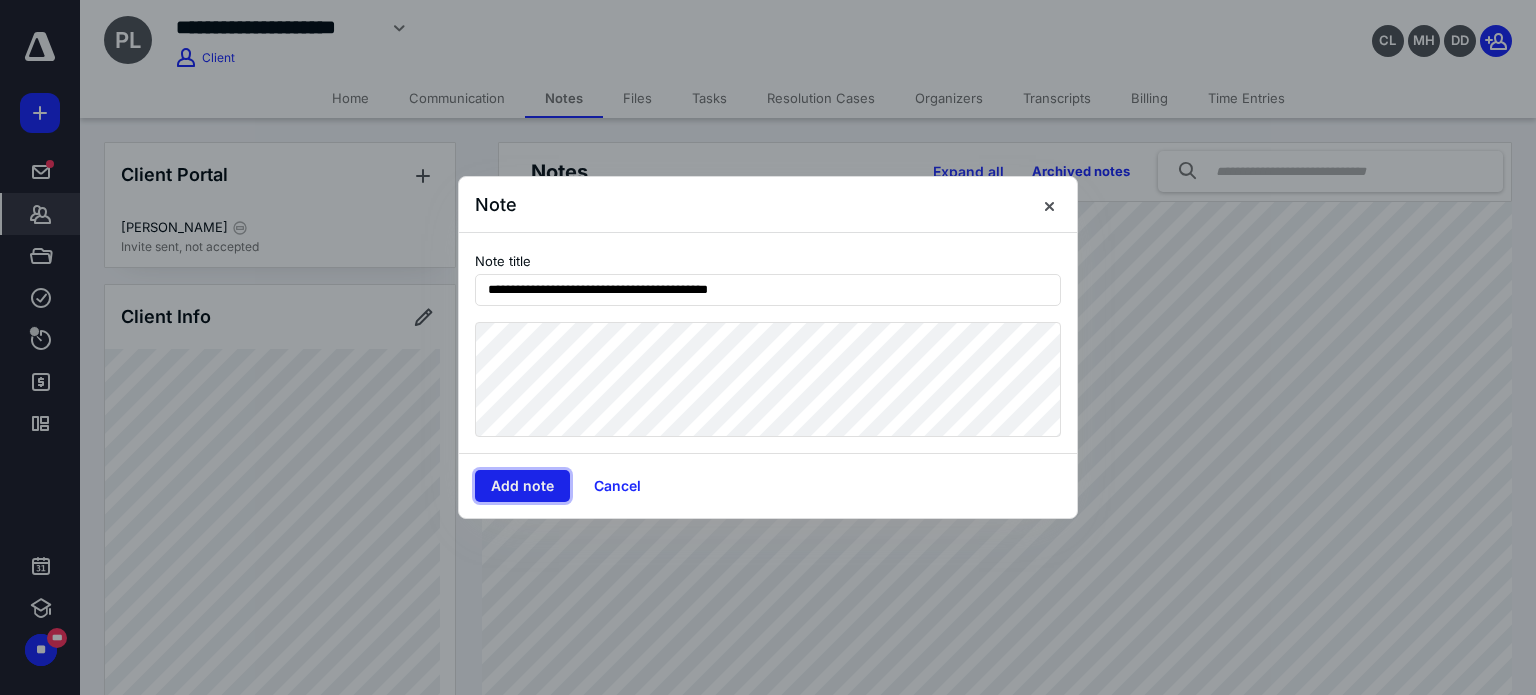 click on "Add note" at bounding box center (522, 486) 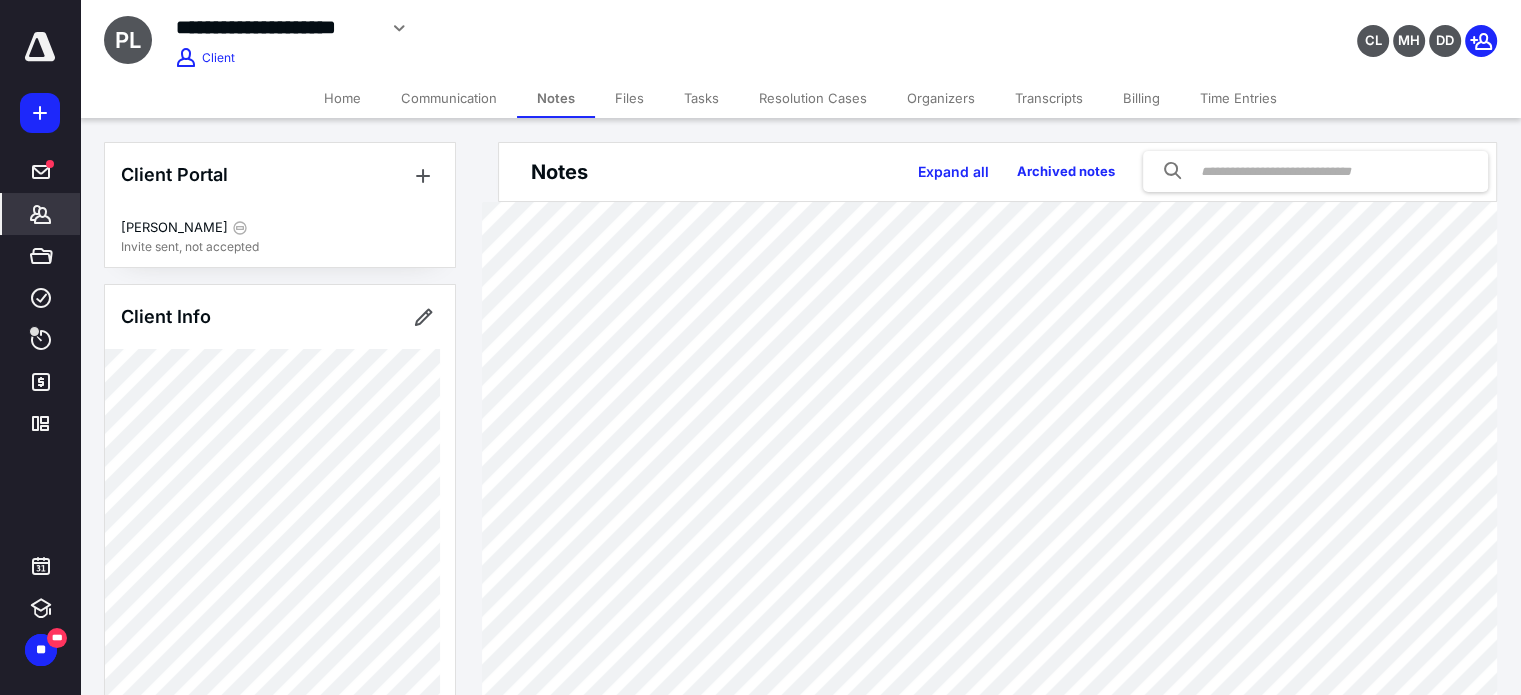 click on "Transcripts" at bounding box center (1049, 98) 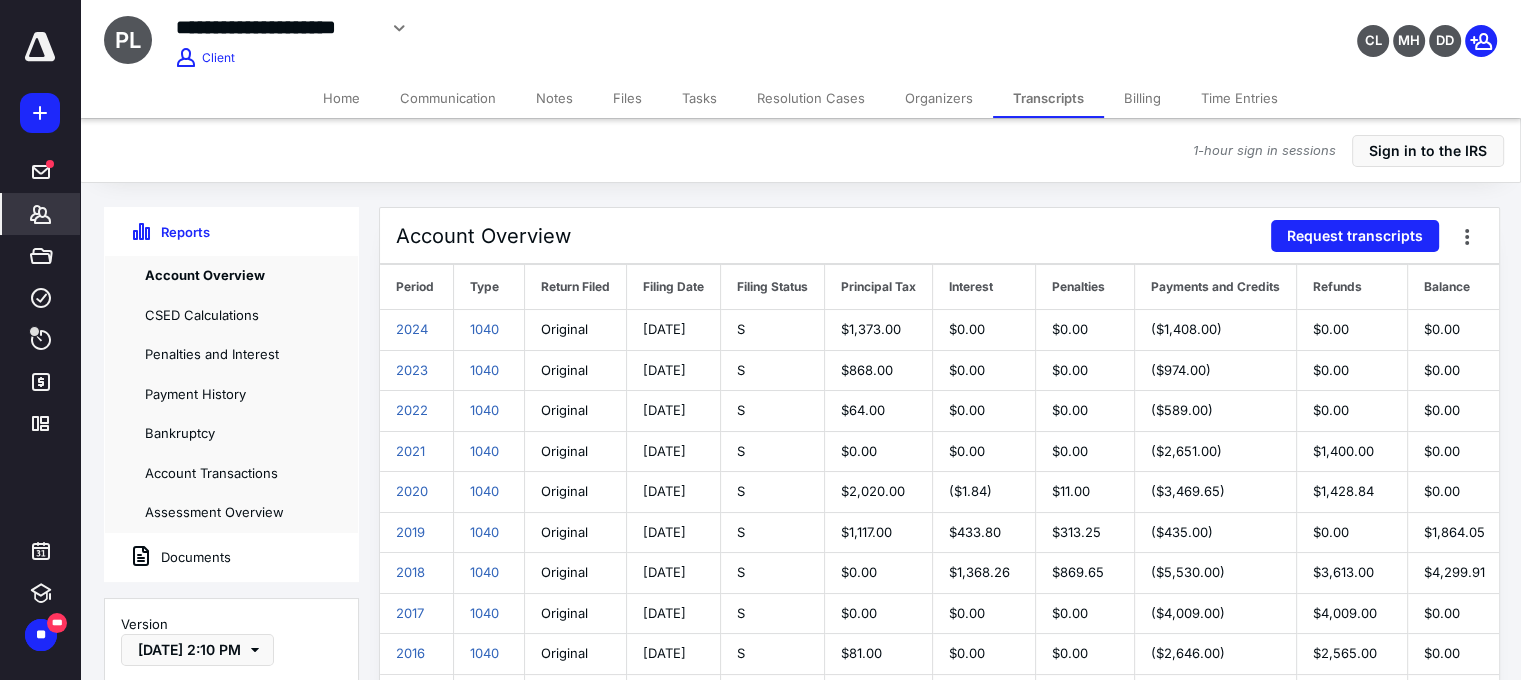 click on "1-hour sign in sessions Sign in to the IRS" at bounding box center (800, 150) 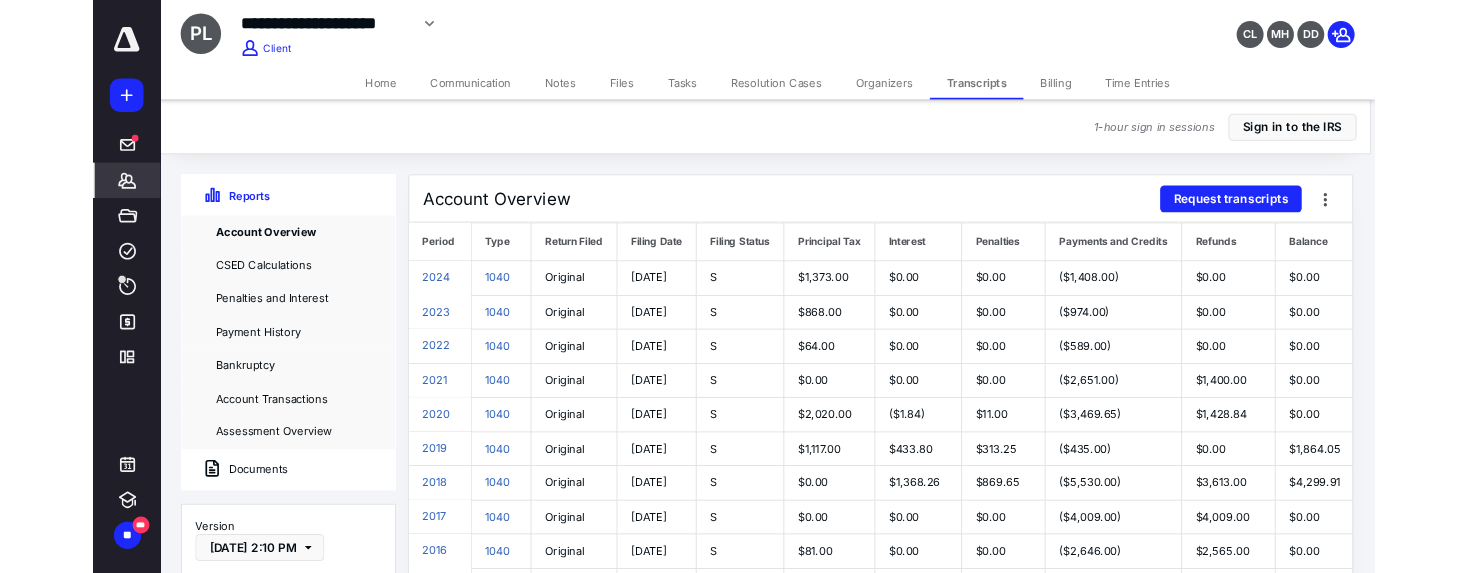 scroll, scrollTop: 0, scrollLeft: 20, axis: horizontal 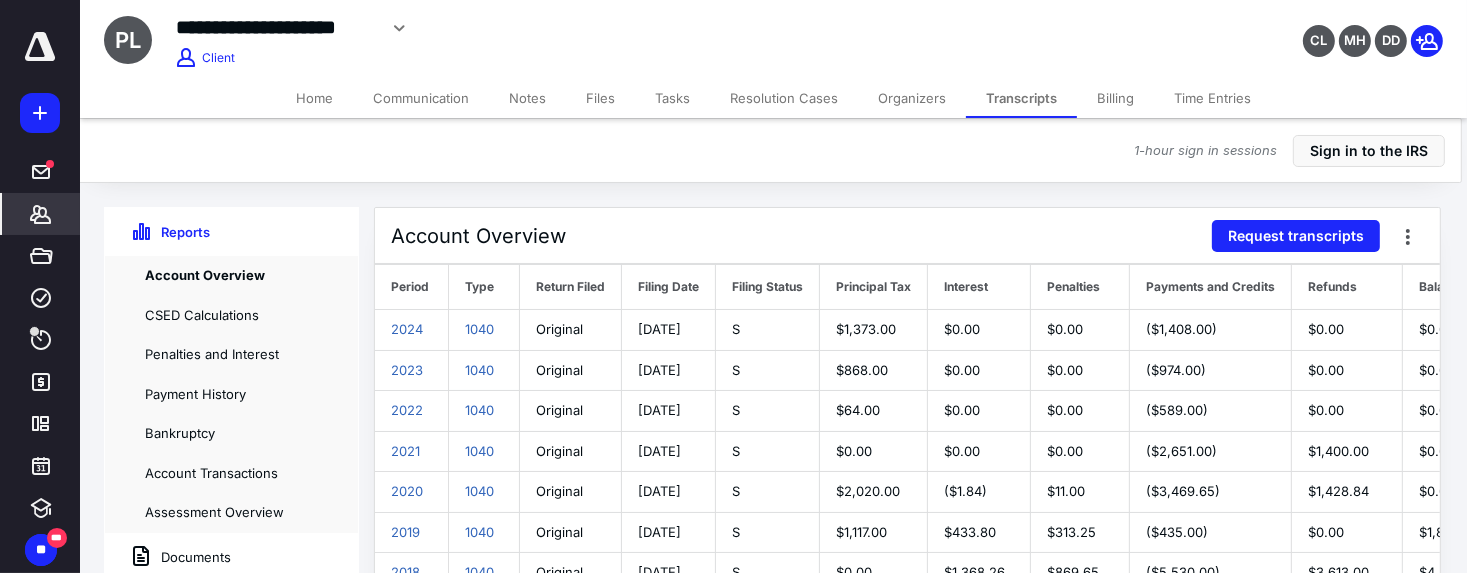 click on "Account Overview Request transcripts" at bounding box center [907, 236] 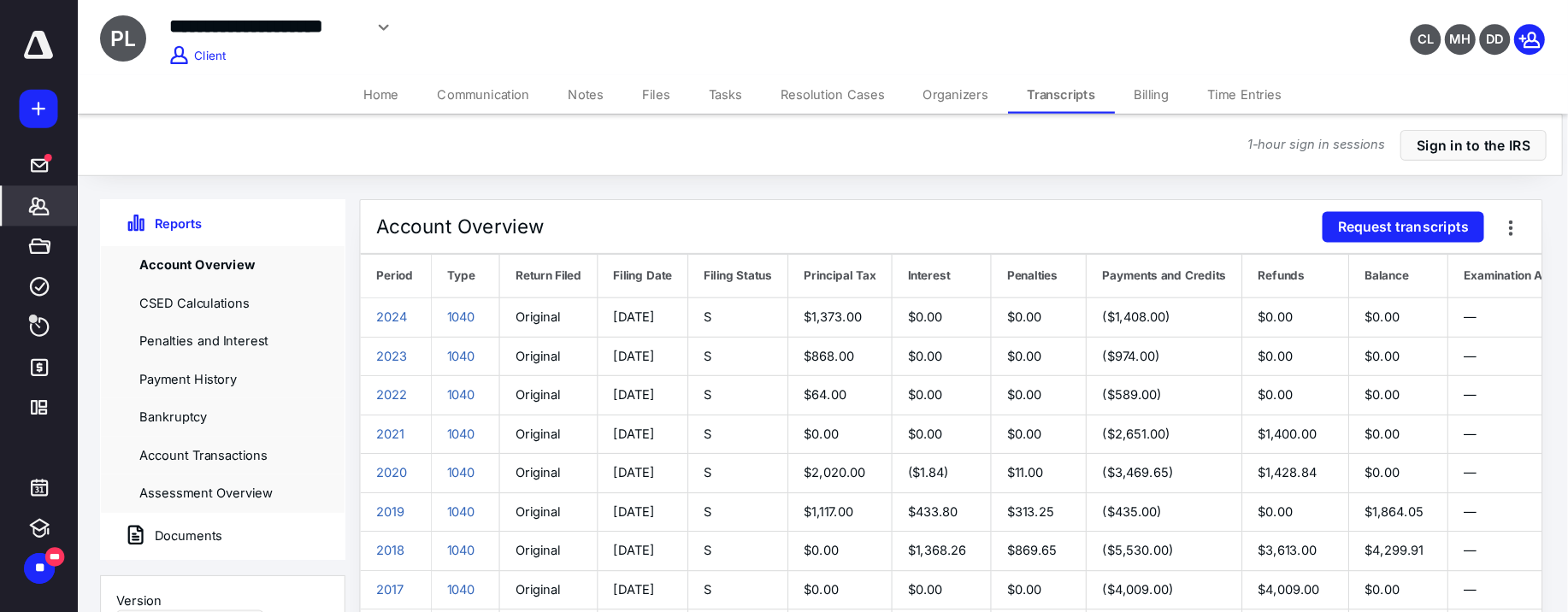 scroll, scrollTop: 0, scrollLeft: 17, axis: horizontal 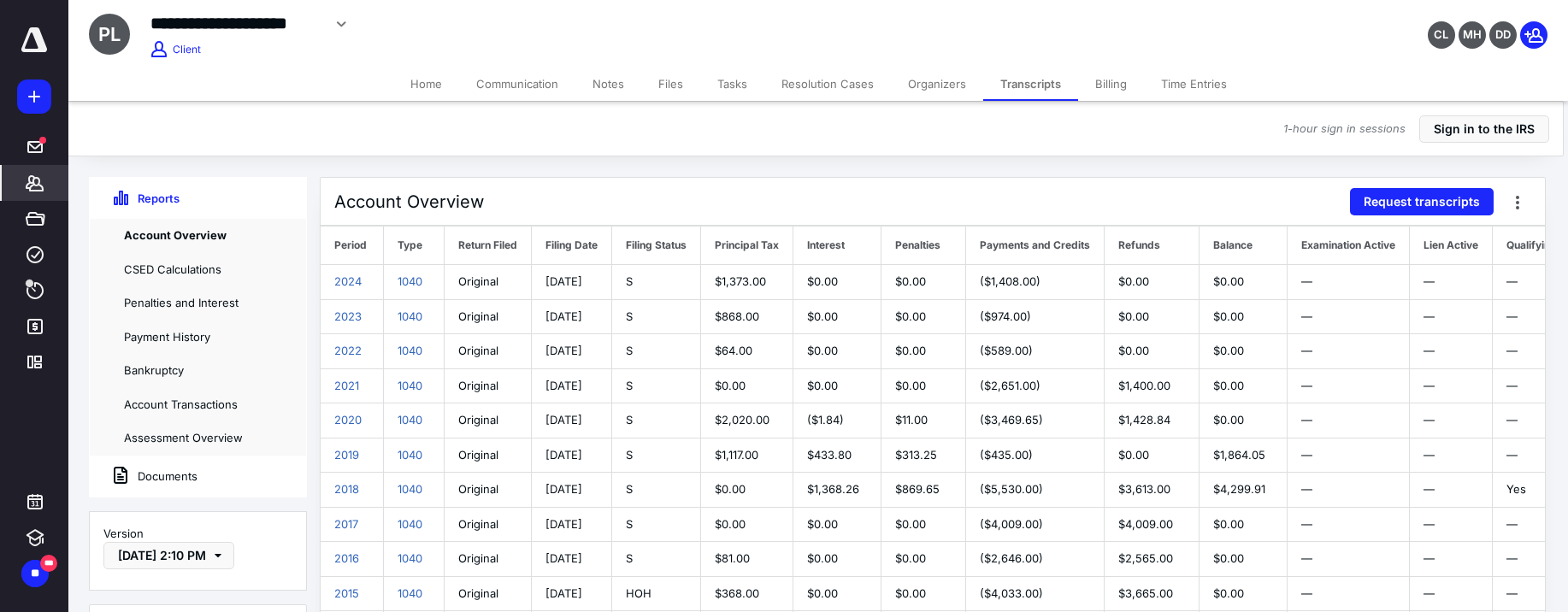 click at bounding box center (34, 40) 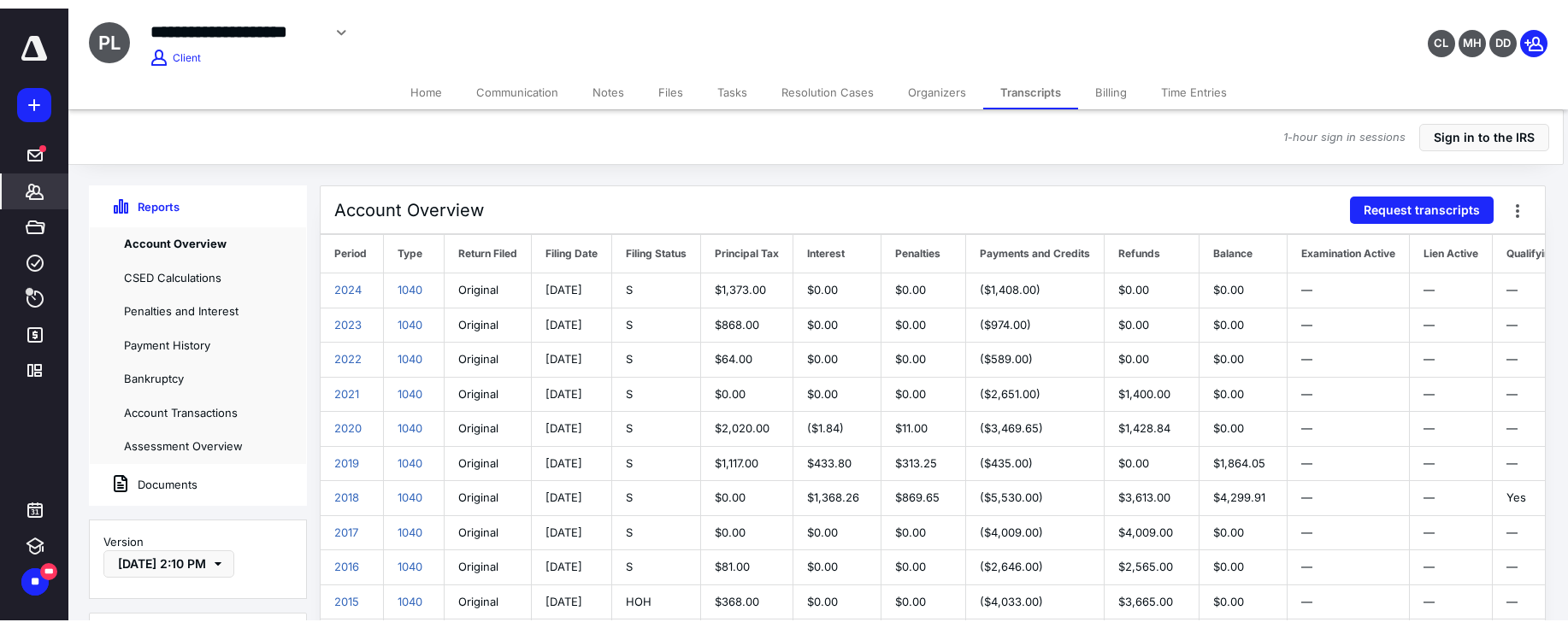 scroll, scrollTop: 0, scrollLeft: 0, axis: both 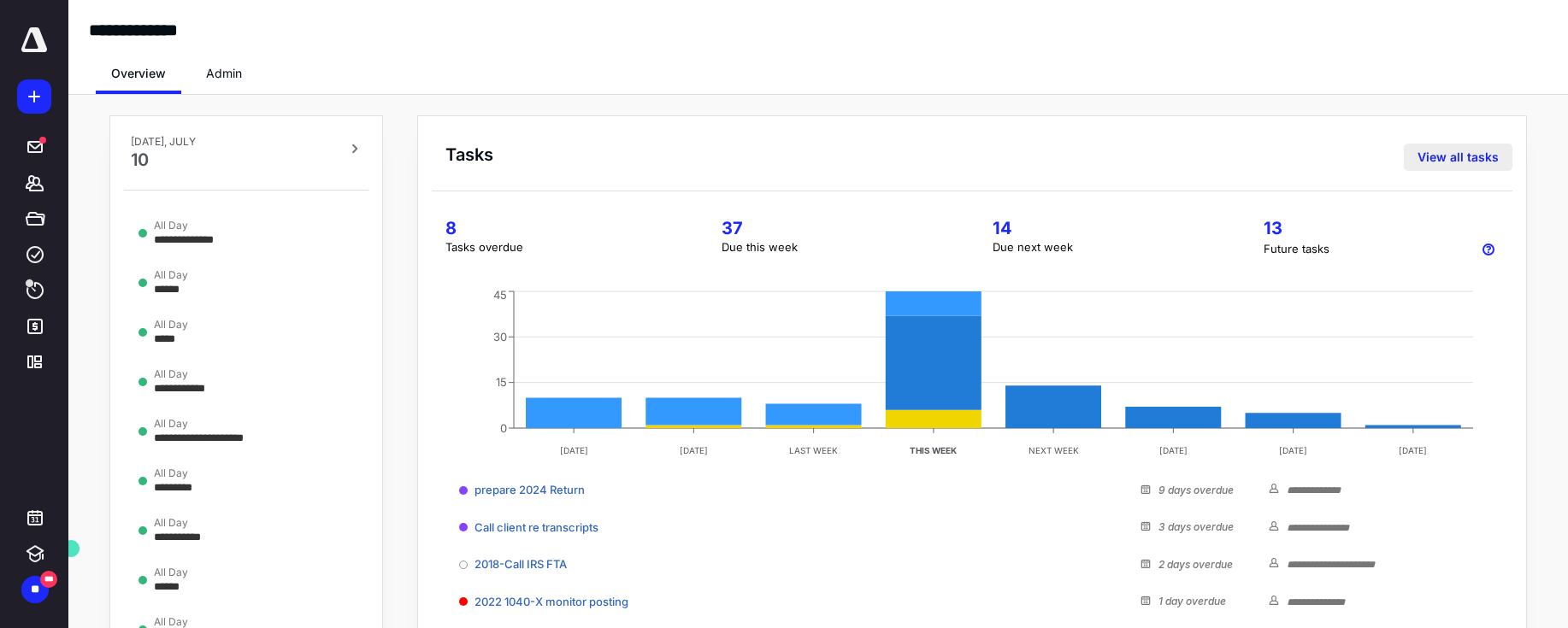 click on "View all tasks" at bounding box center (1458, 157) 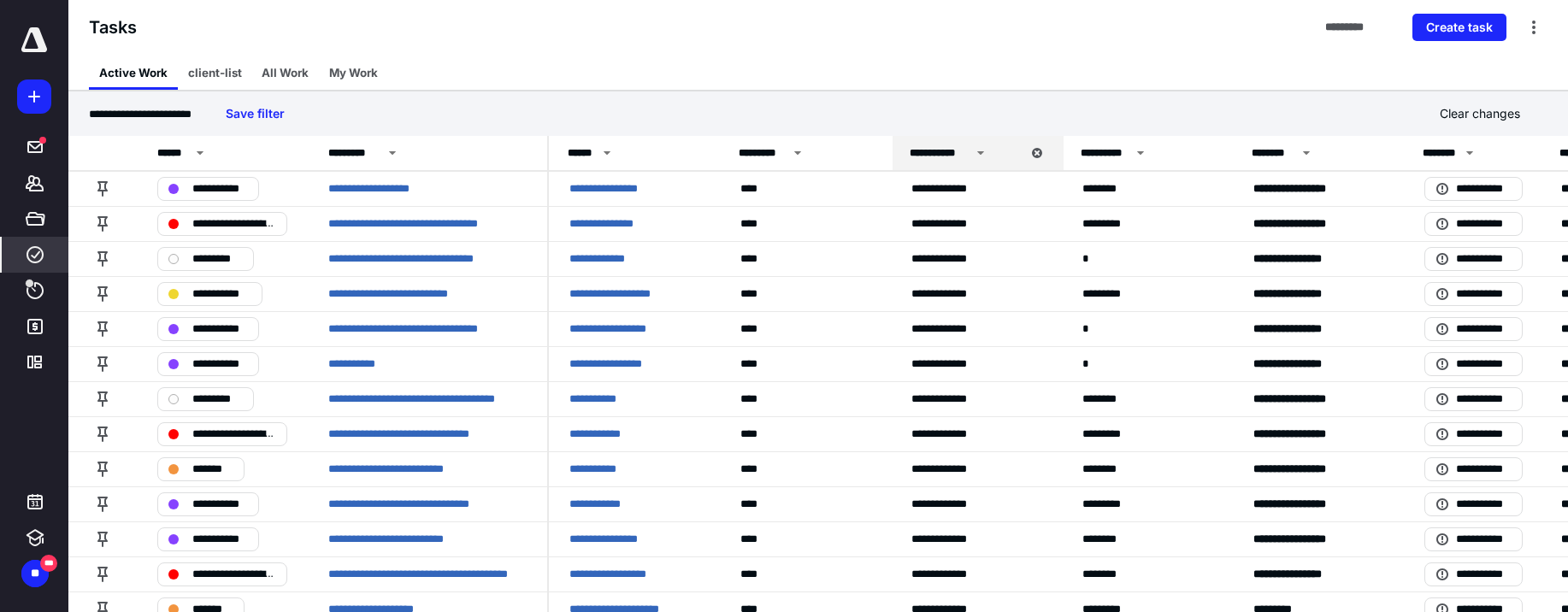 click 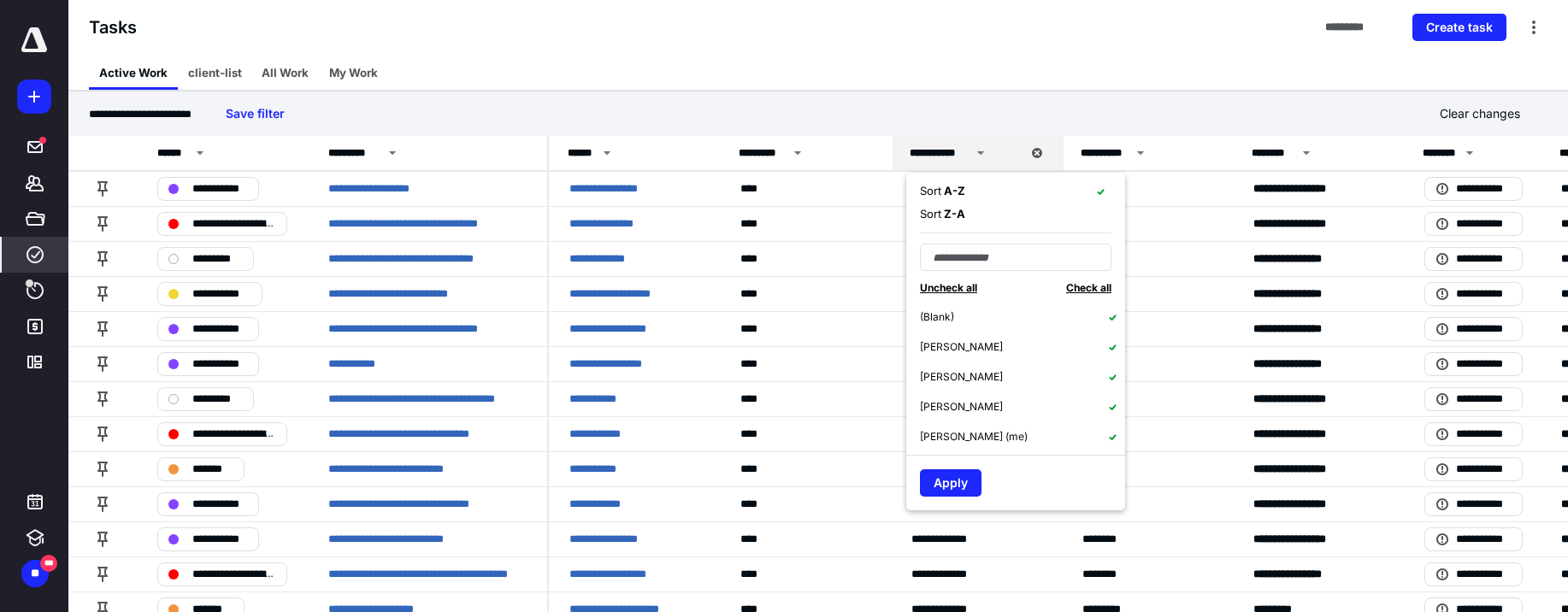 click on "(Blank)" at bounding box center (1023, 316) 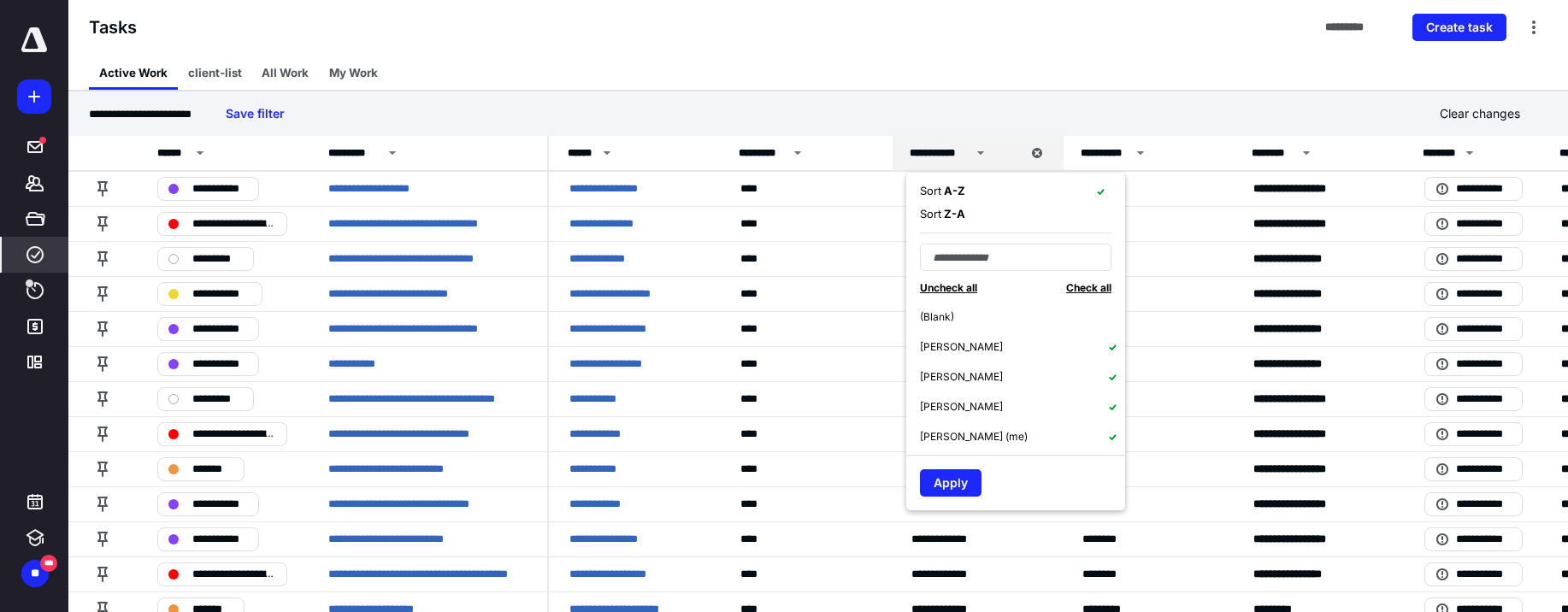 click on "(Blank)" at bounding box center [937, 317] 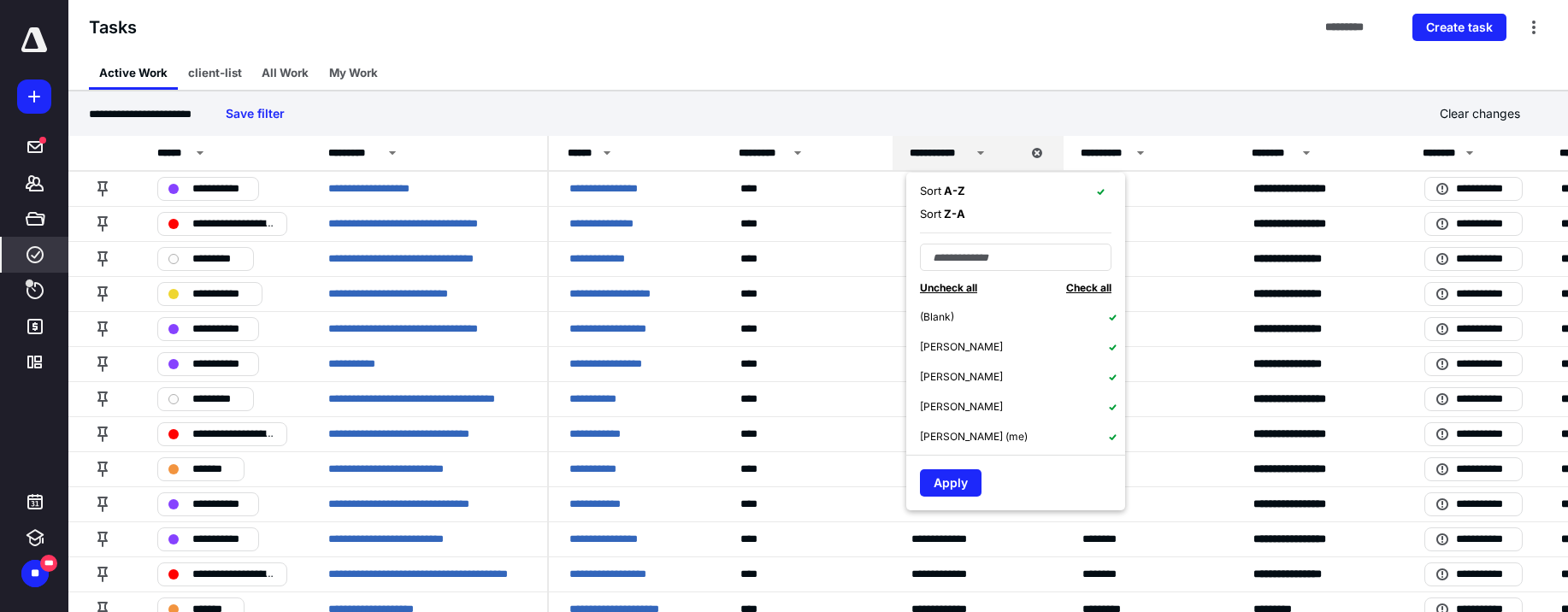 click on "Uncheck all" at bounding box center (948, 287) 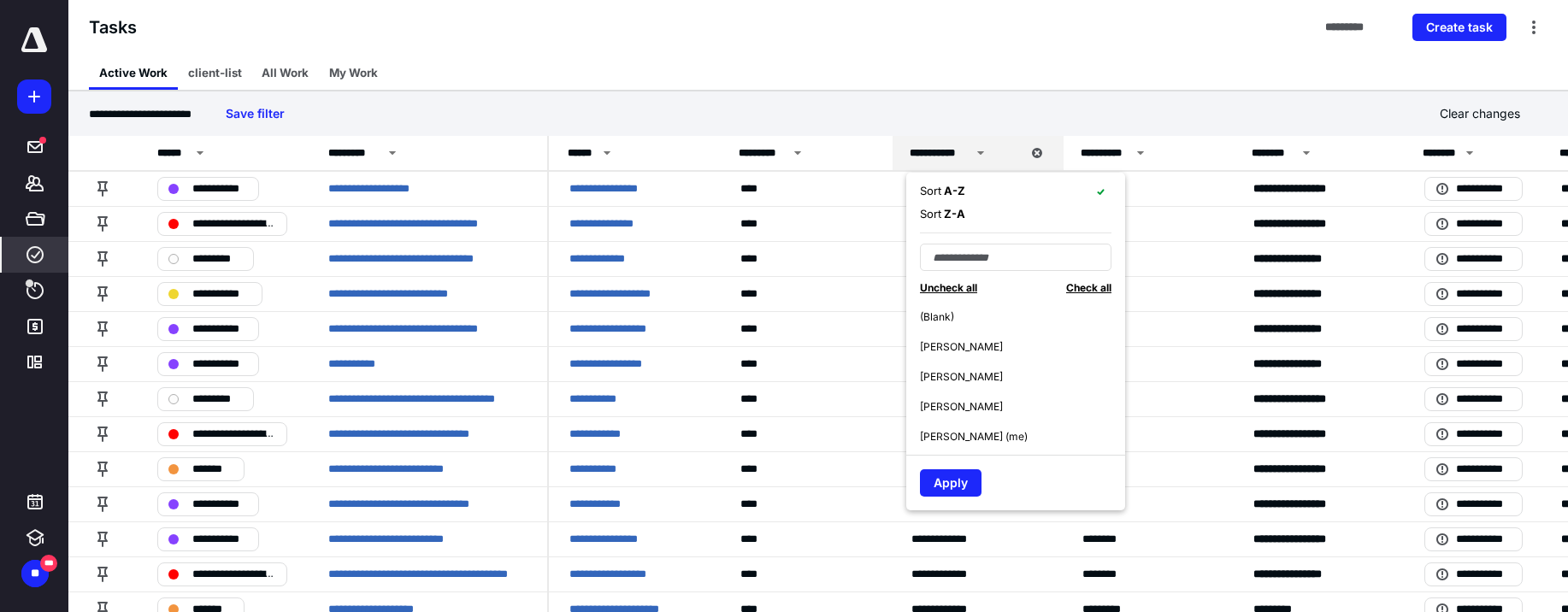 click on "(Blank)" at bounding box center (937, 317) 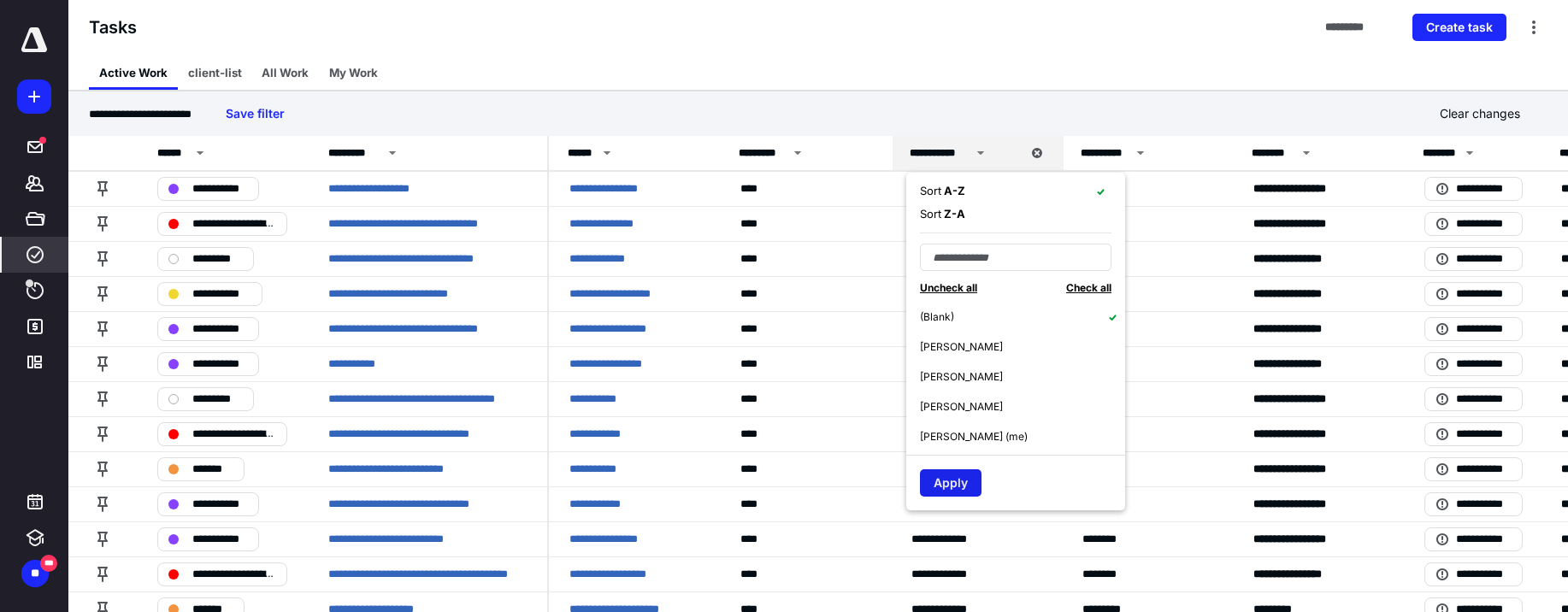 click on "Apply" at bounding box center (951, 483) 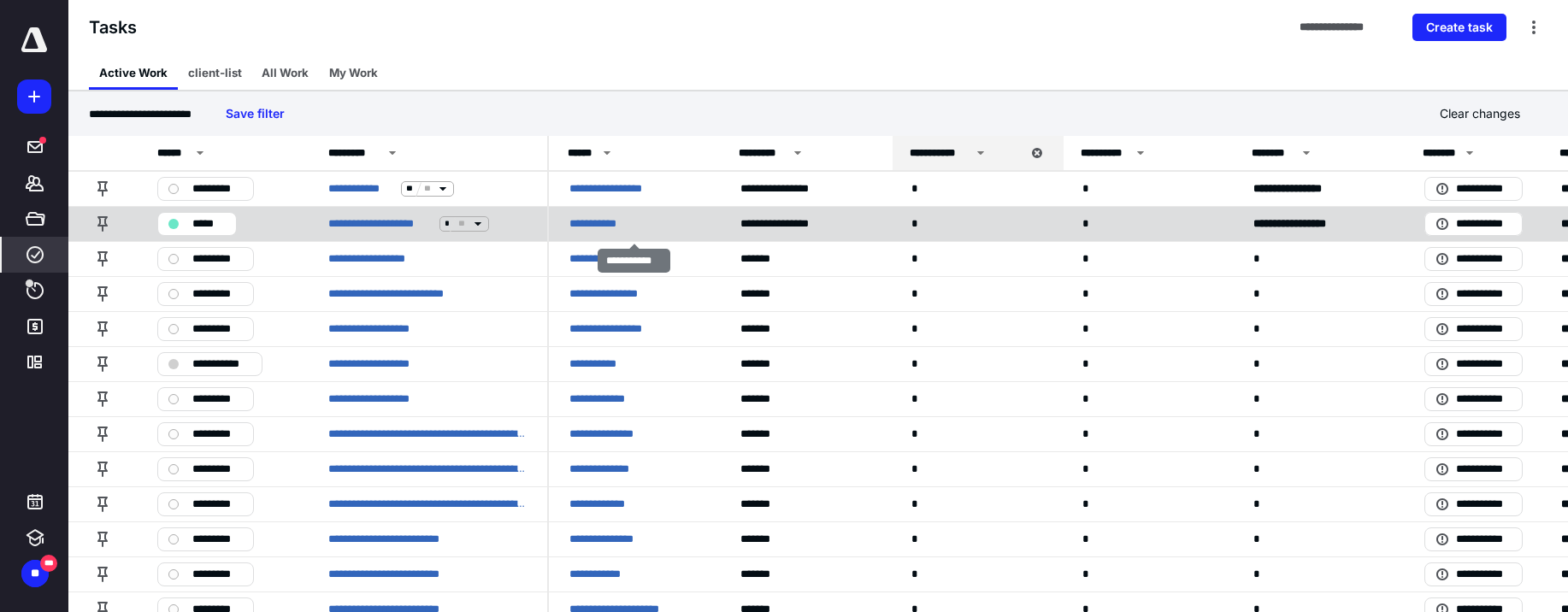 click on "**********" at bounding box center (599, 224) 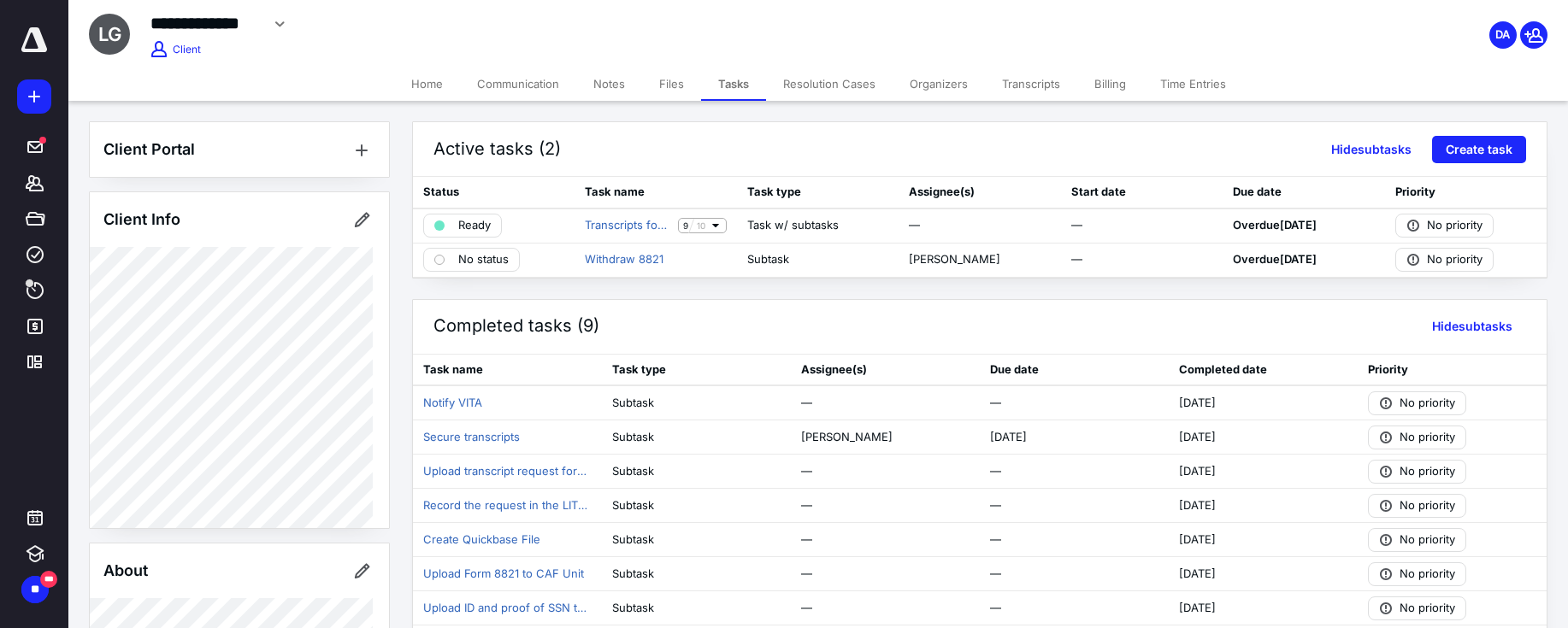 click on "Files" at bounding box center (671, 84) 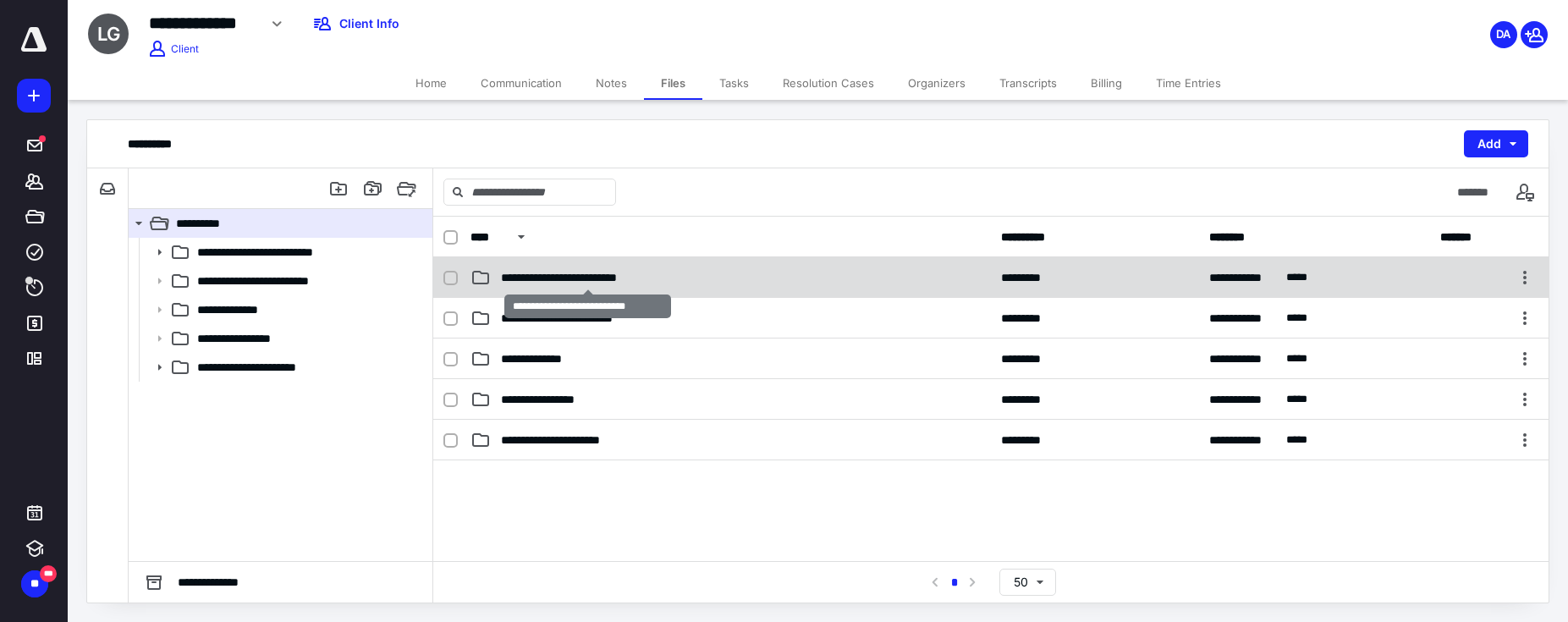 click on "**********" at bounding box center (587, 278) 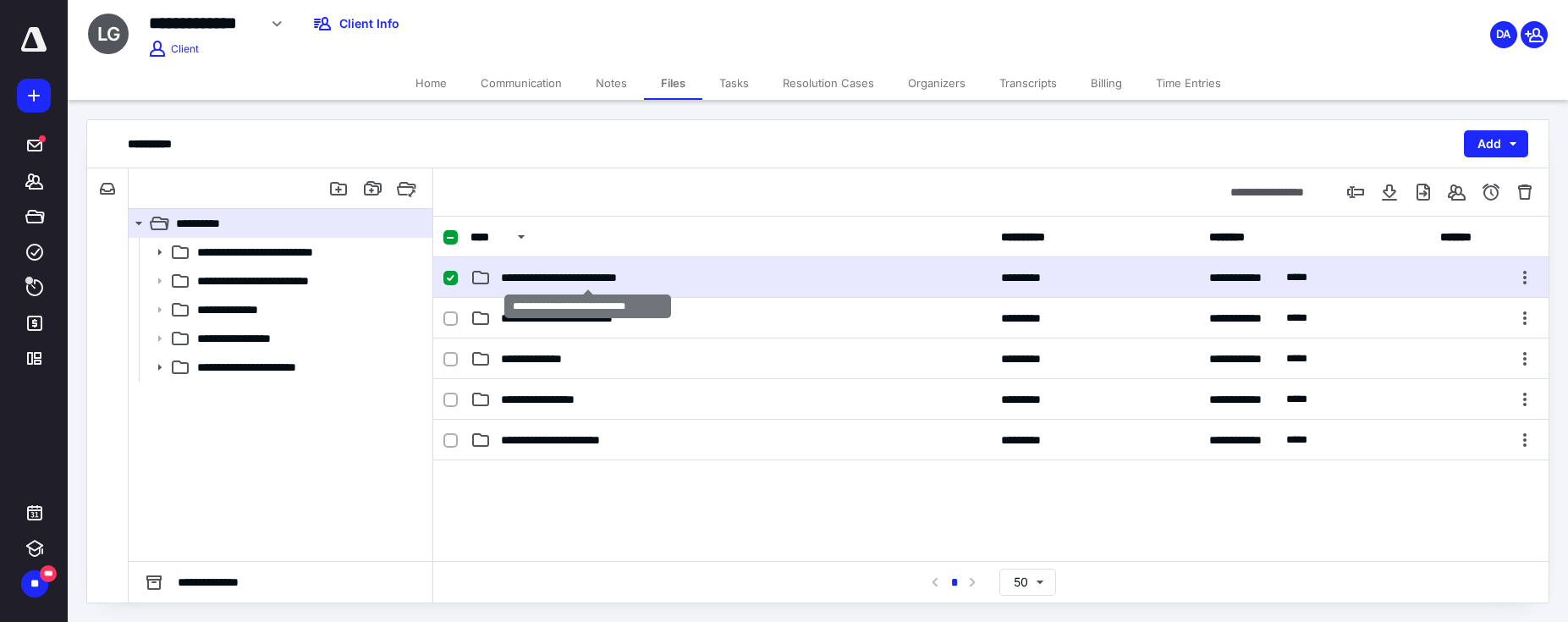 click on "**********" at bounding box center [587, 278] 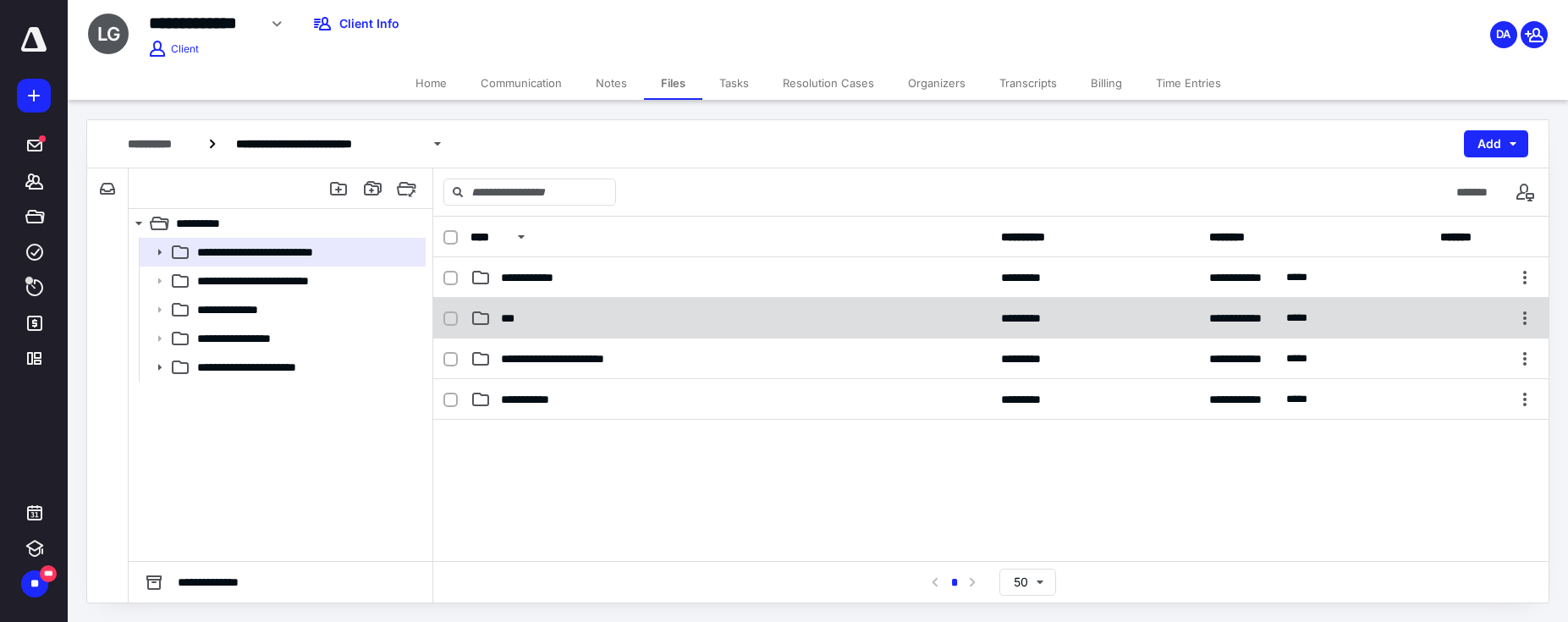 click on "***" at bounding box center (730, 318) 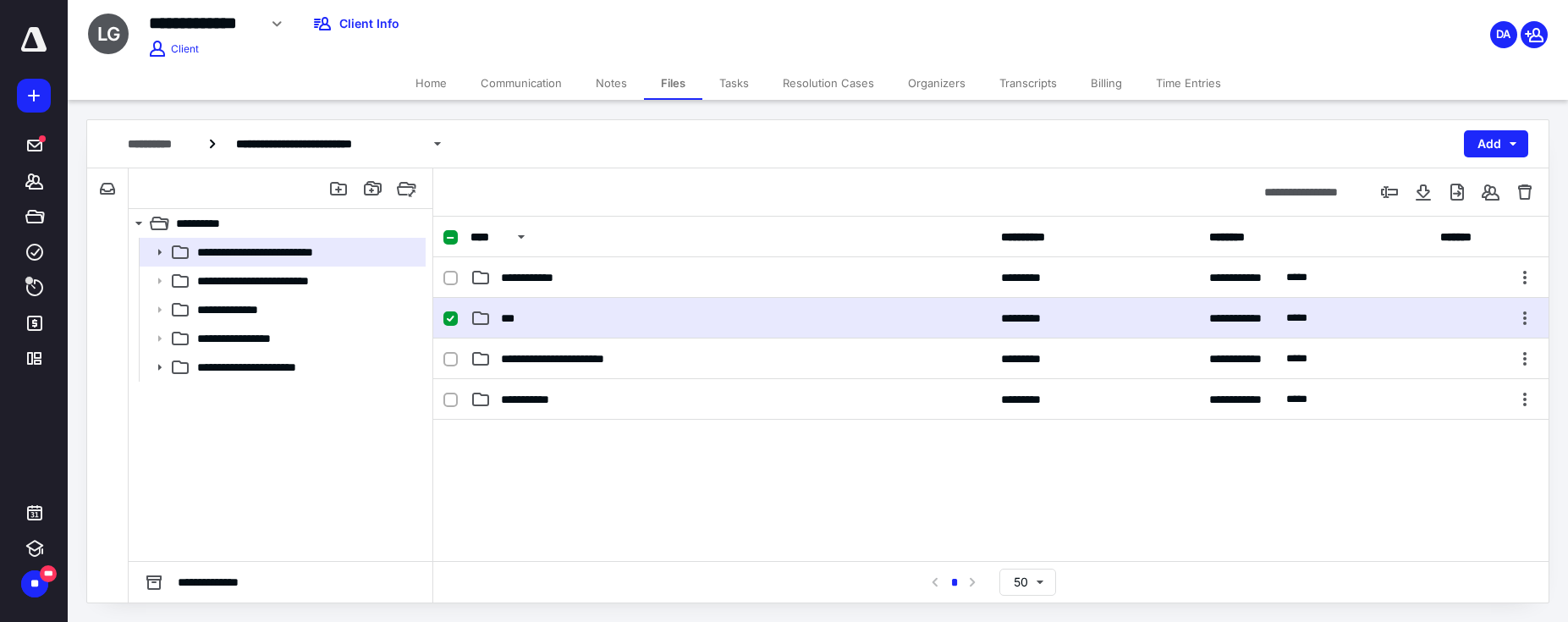 click on "***" at bounding box center (730, 318) 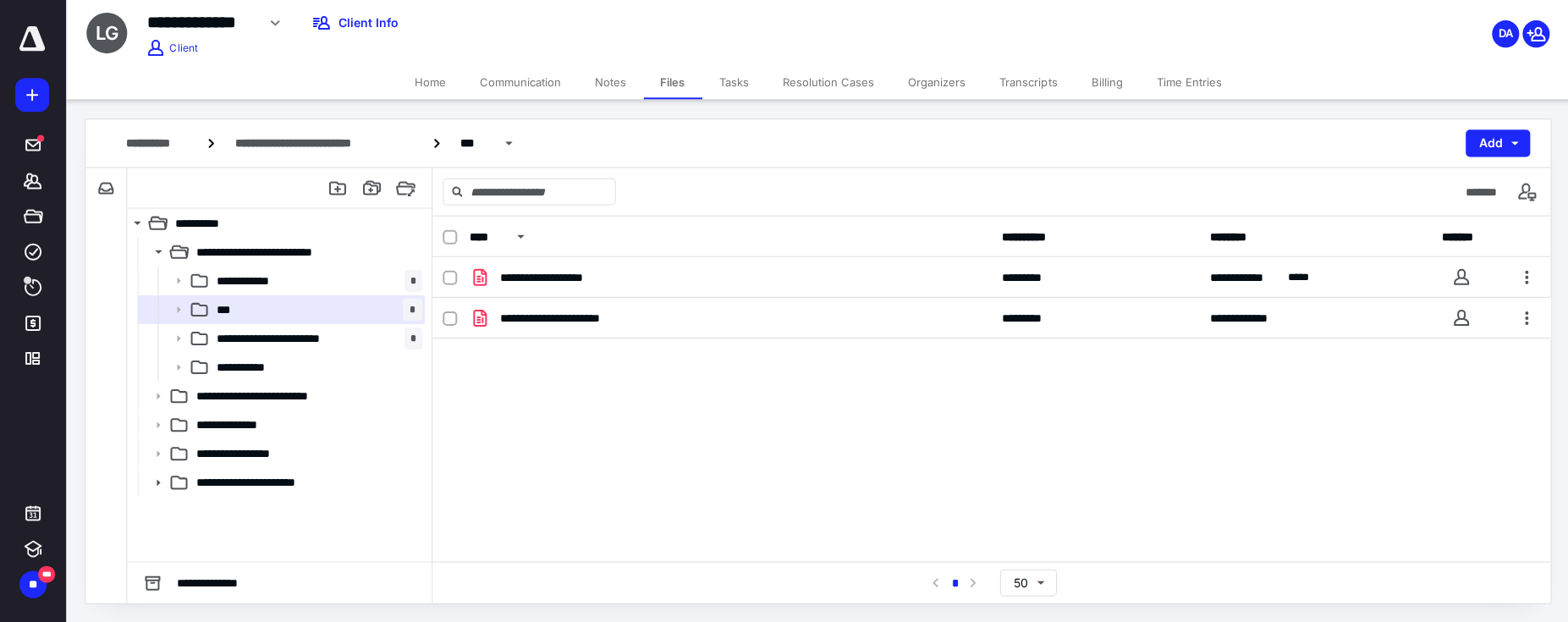 scroll, scrollTop: 0, scrollLeft: 0, axis: both 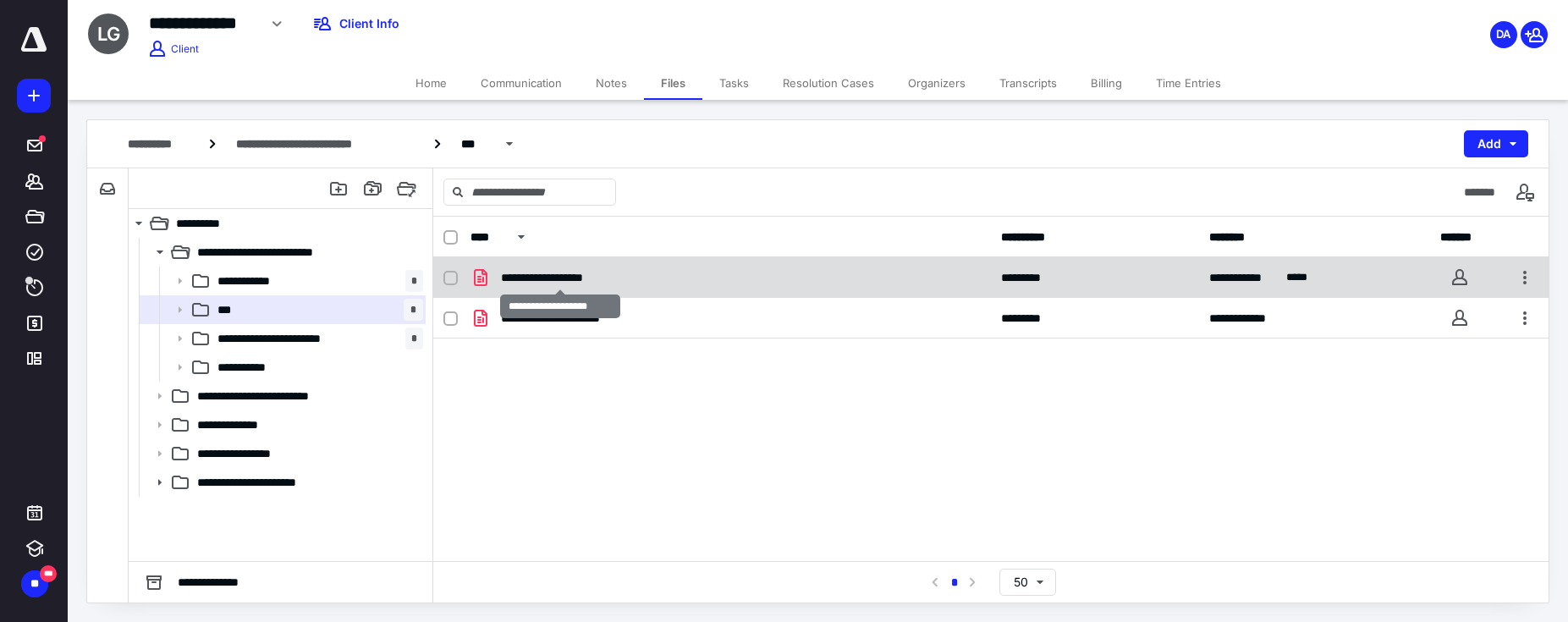 click on "**********" at bounding box center [560, 278] 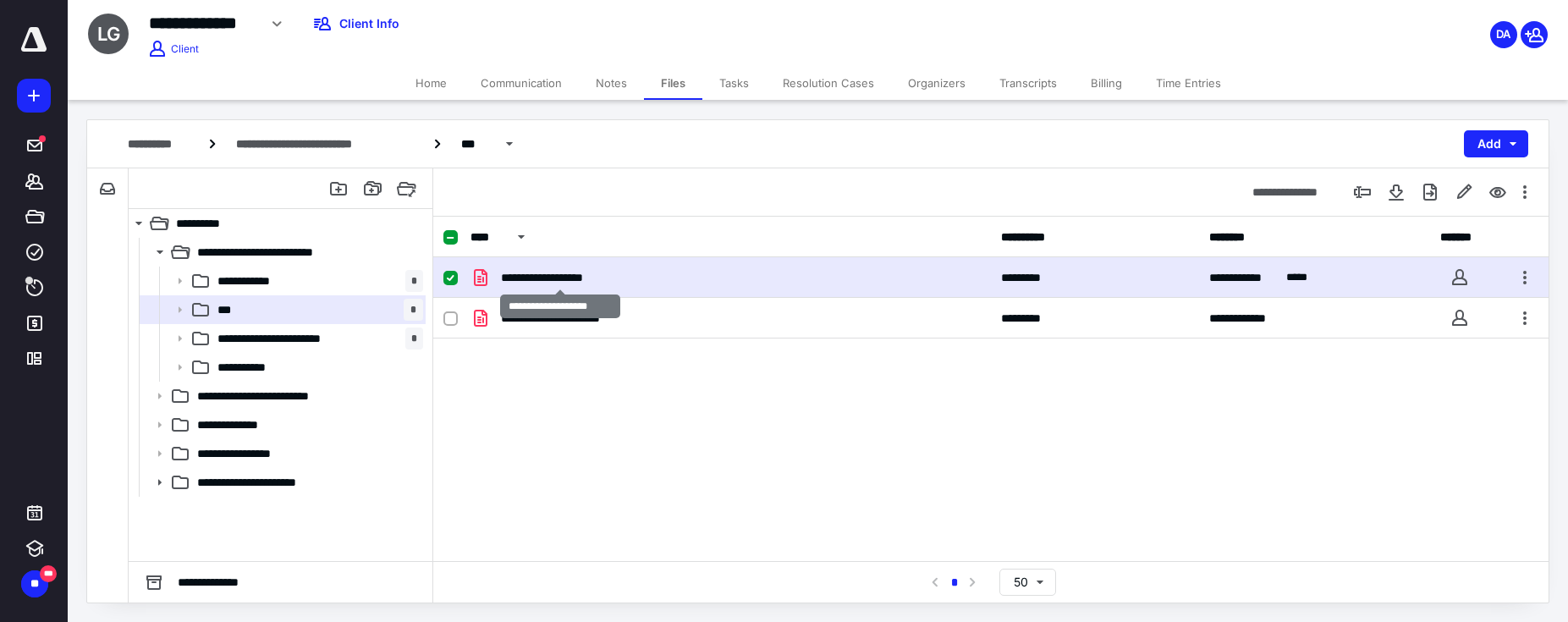 click on "**********" at bounding box center (560, 278) 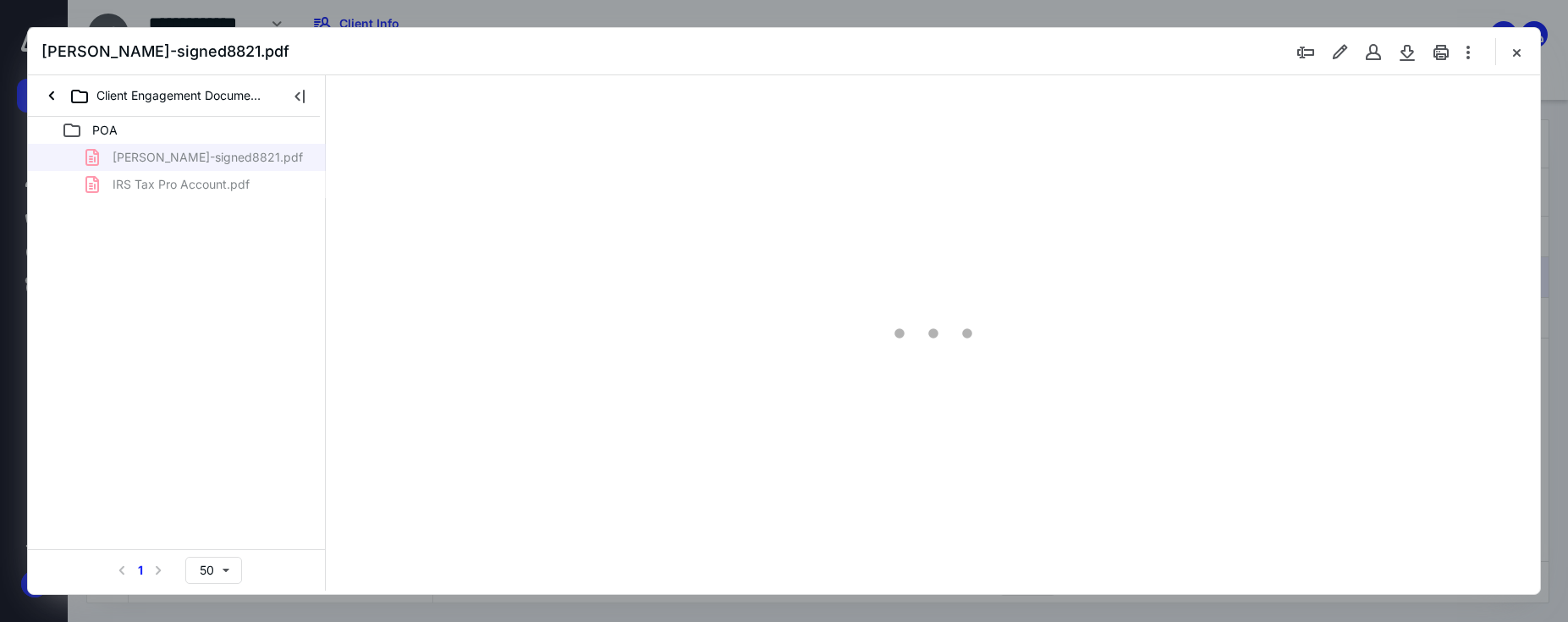 scroll, scrollTop: 0, scrollLeft: 0, axis: both 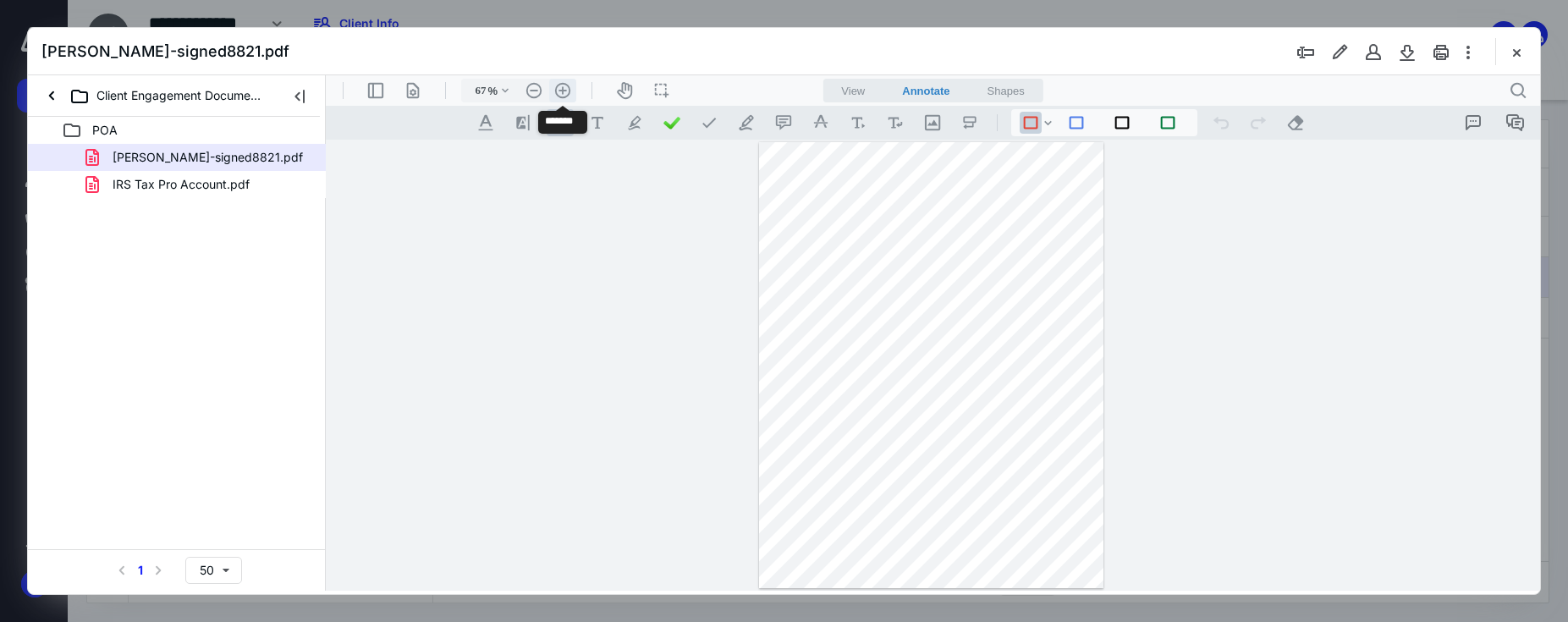 click on ".cls-1{fill:#abb0c4;} icon - header - zoom - in - line" at bounding box center [563, 91] 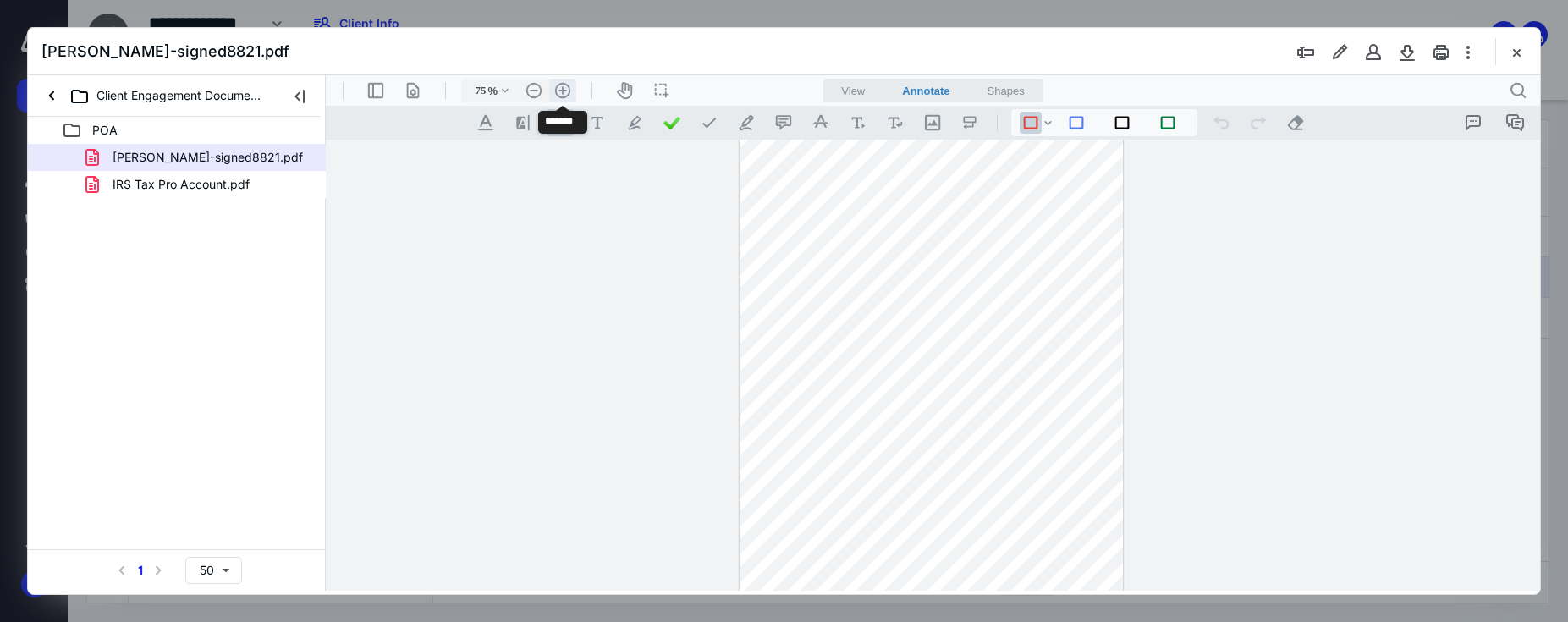 click on ".cls-1{fill:#abb0c4;} icon - header - zoom - in - line" at bounding box center (563, 91) 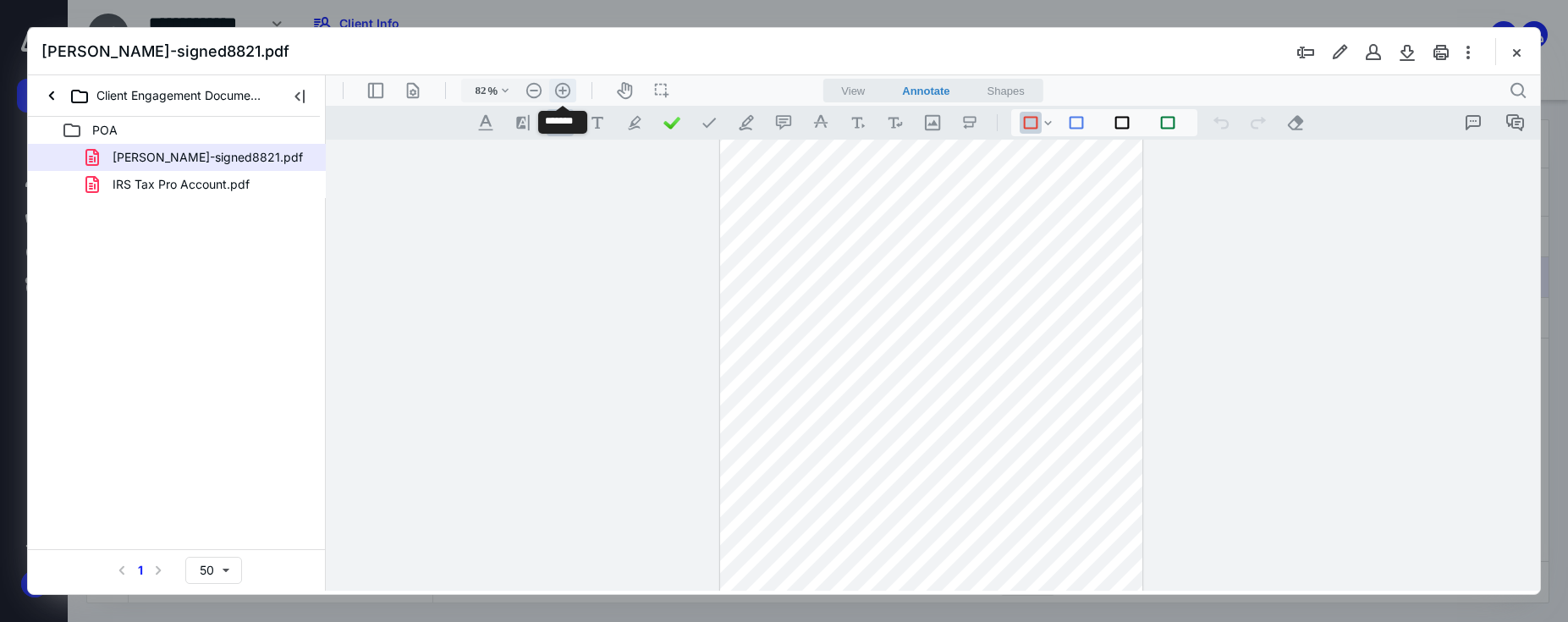 click on ".cls-1{fill:#abb0c4;} icon - header - zoom - in - line" at bounding box center (563, 91) 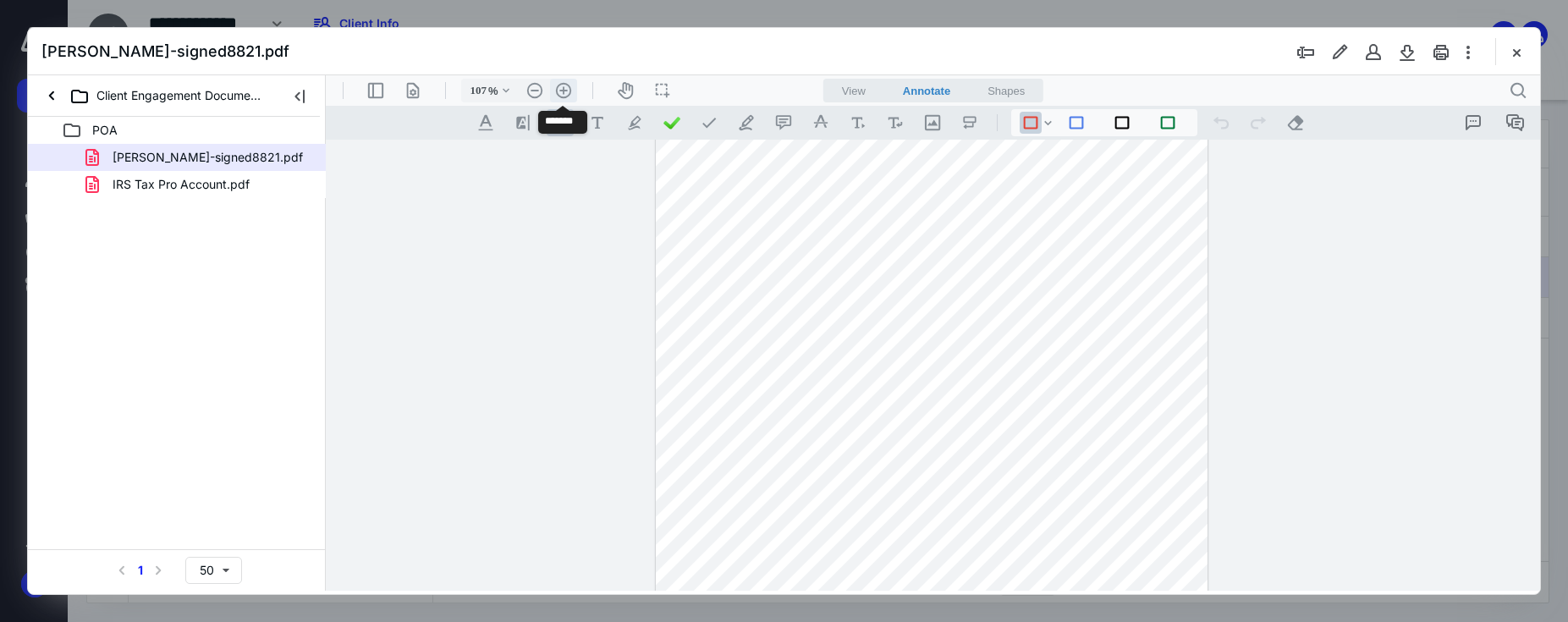 click on ".cls-1{fill:#abb0c4;} icon - header - zoom - in - line" at bounding box center [564, 91] 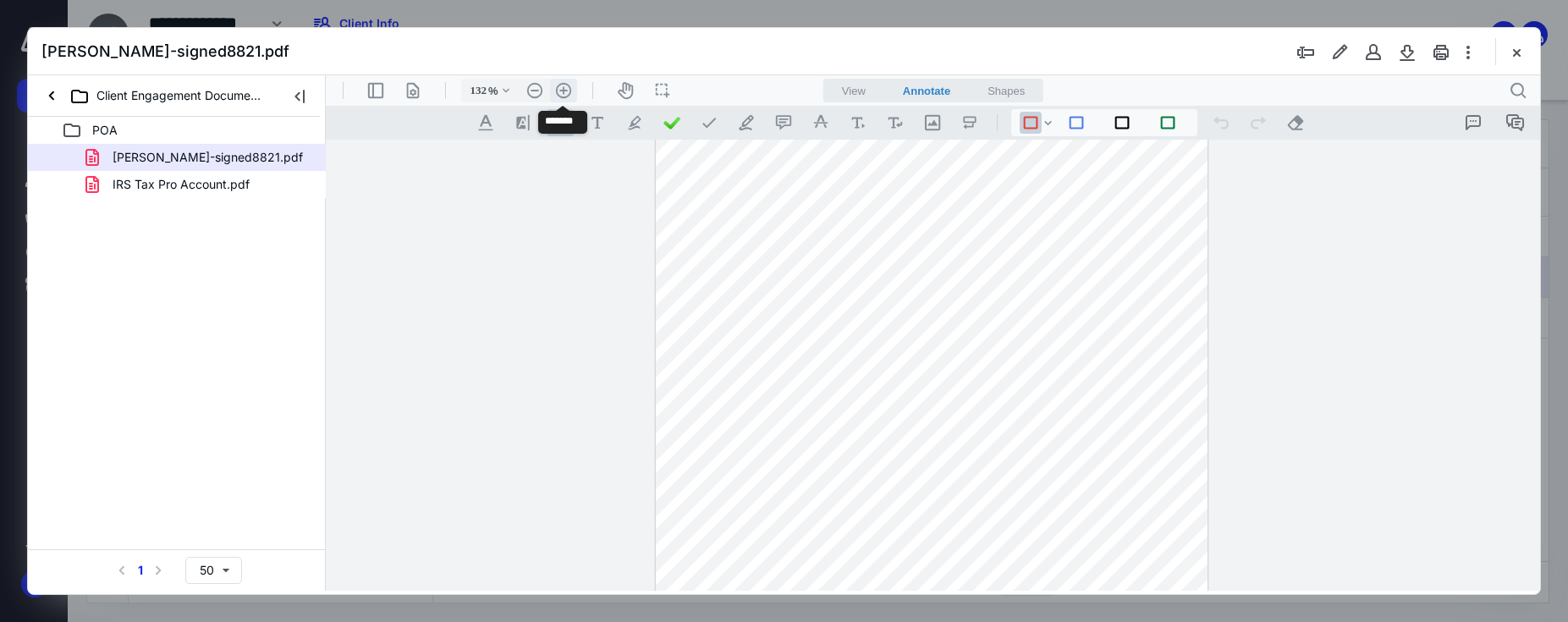 scroll, scrollTop: 190, scrollLeft: 0, axis: vertical 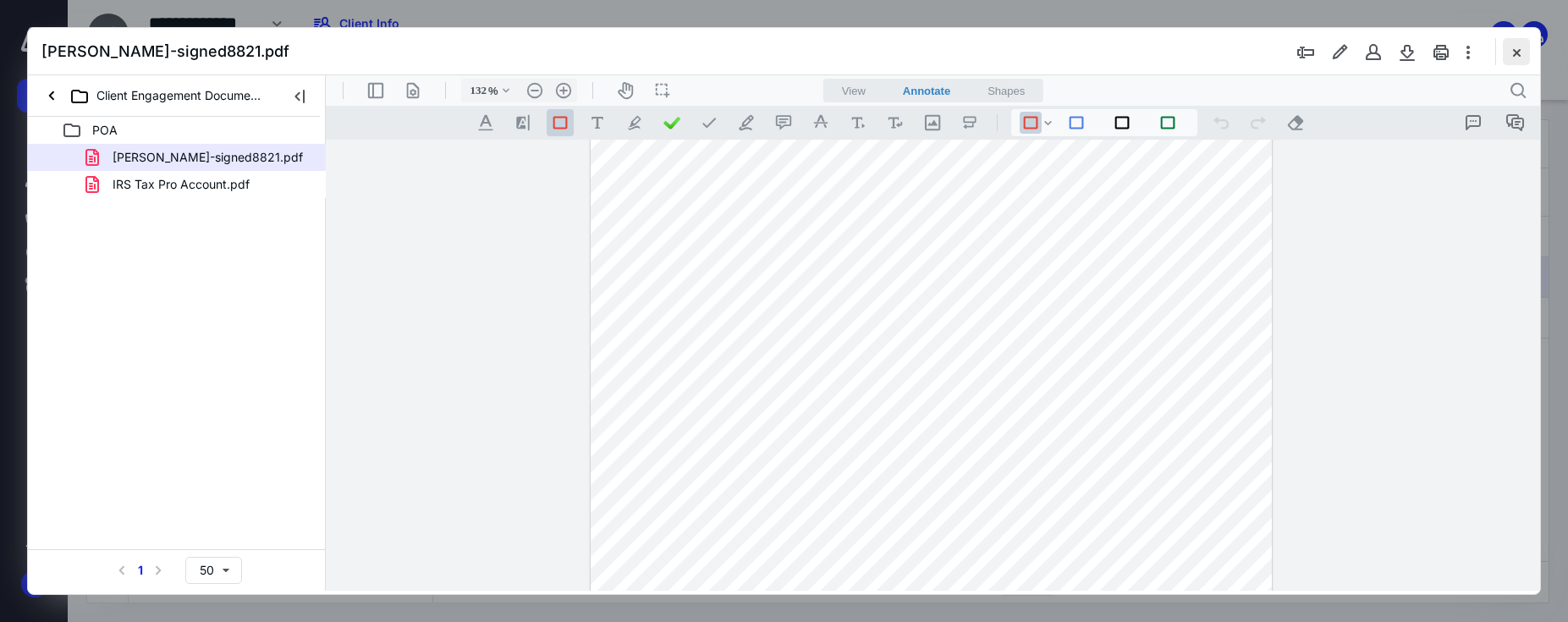 click at bounding box center [1516, 52] 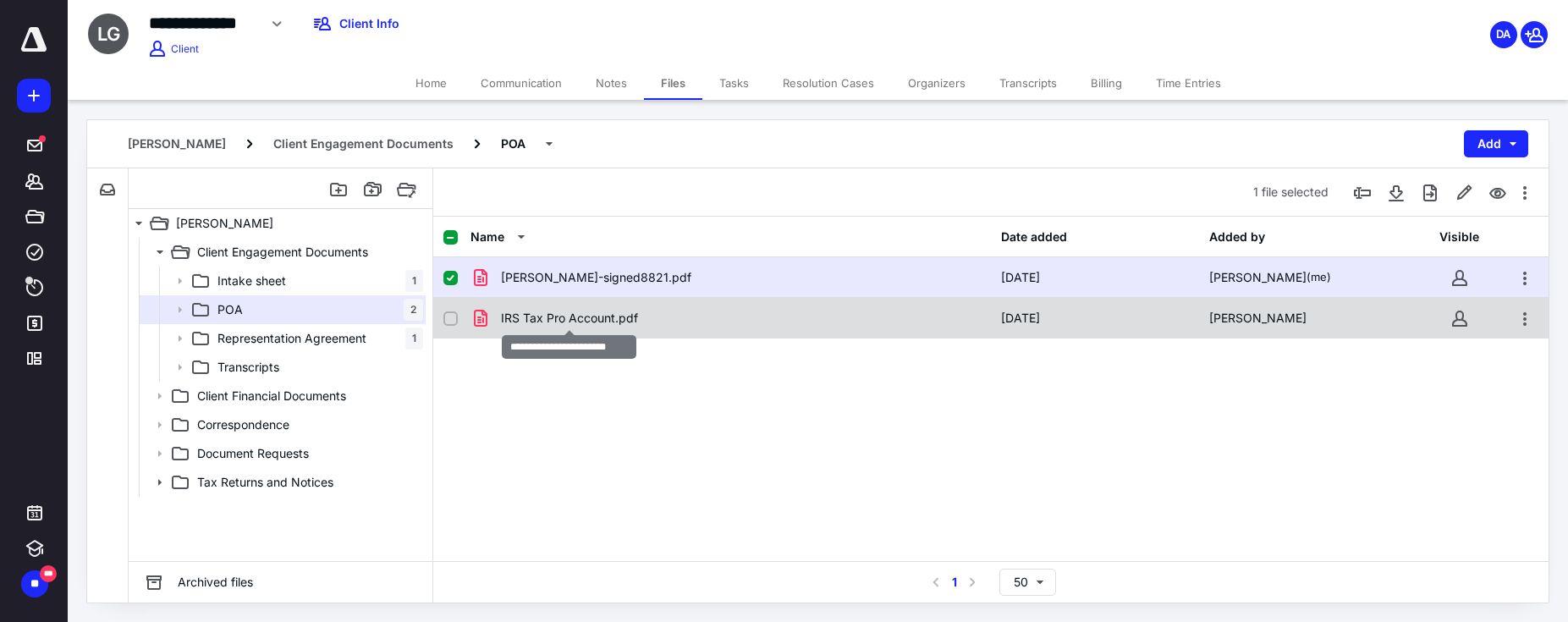 click on "IRS Tax Pro Account.pdf" at bounding box center [569, 318] 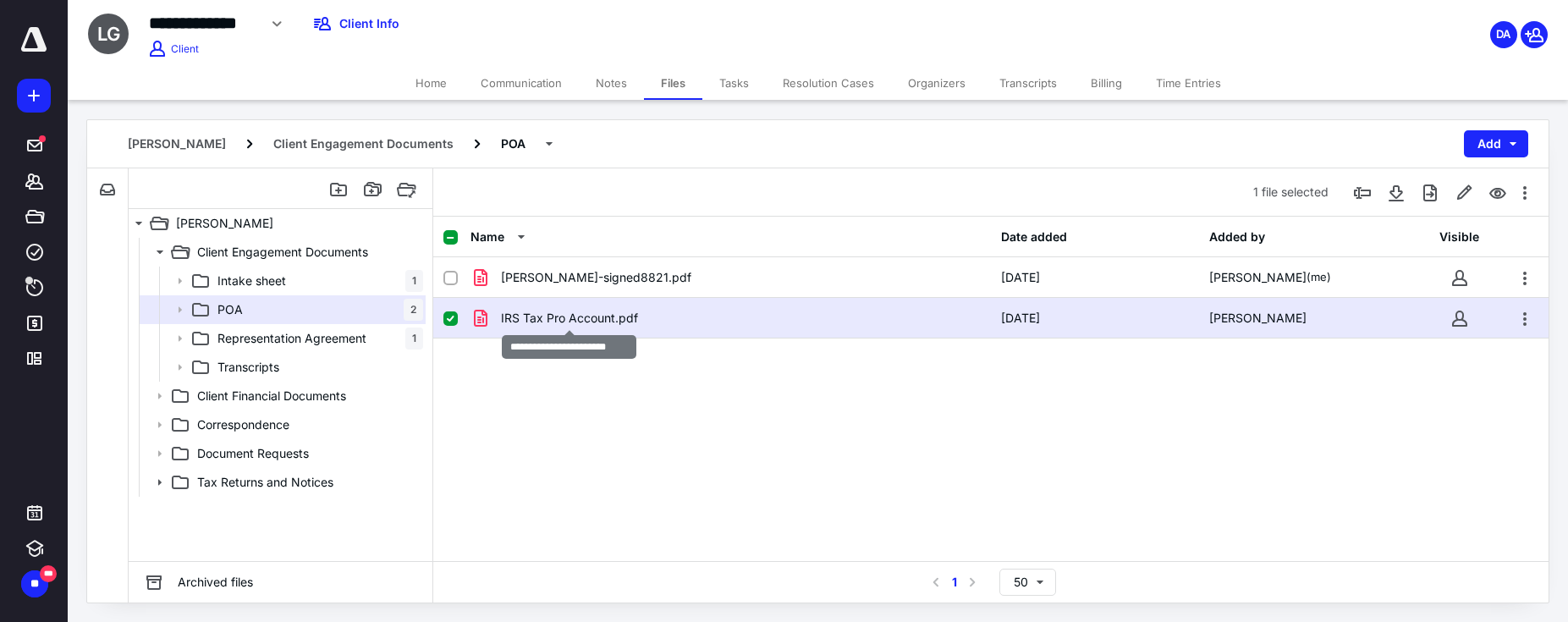 click on "IRS Tax Pro Account.pdf" at bounding box center (569, 318) 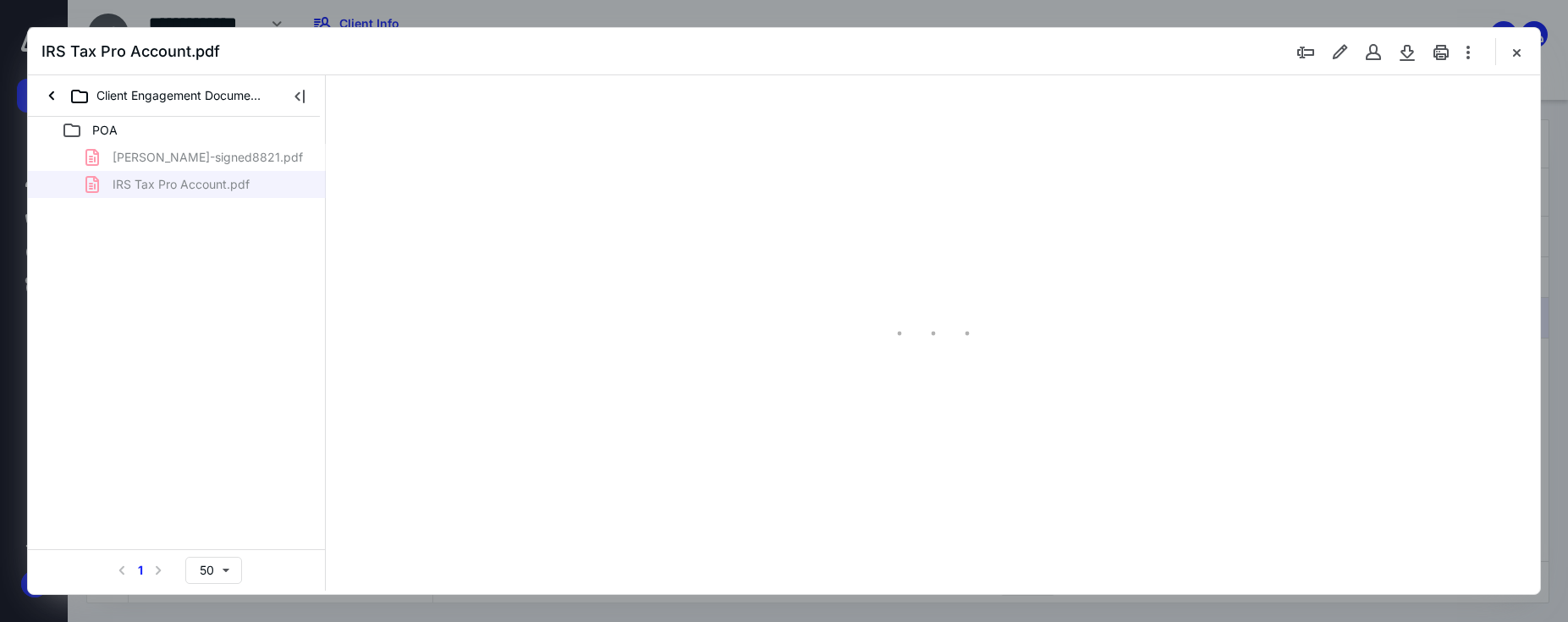 scroll, scrollTop: 0, scrollLeft: 0, axis: both 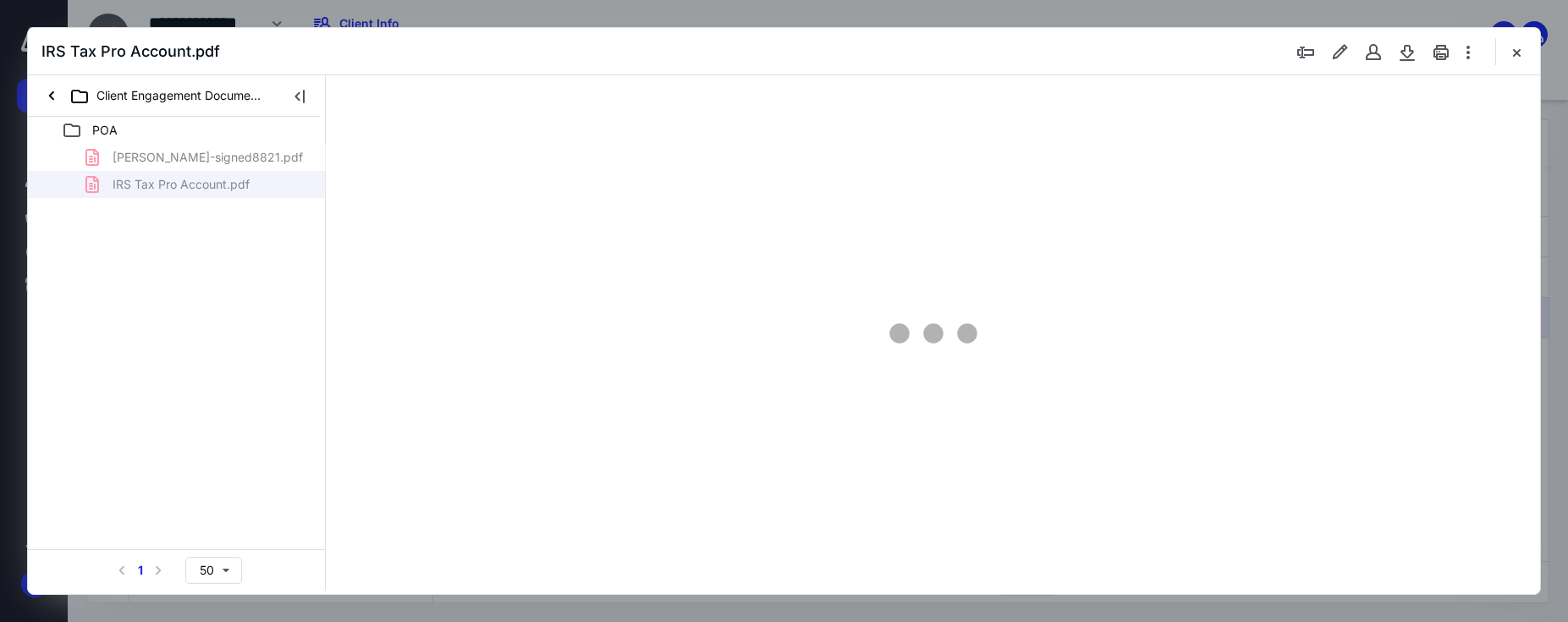 type on "67" 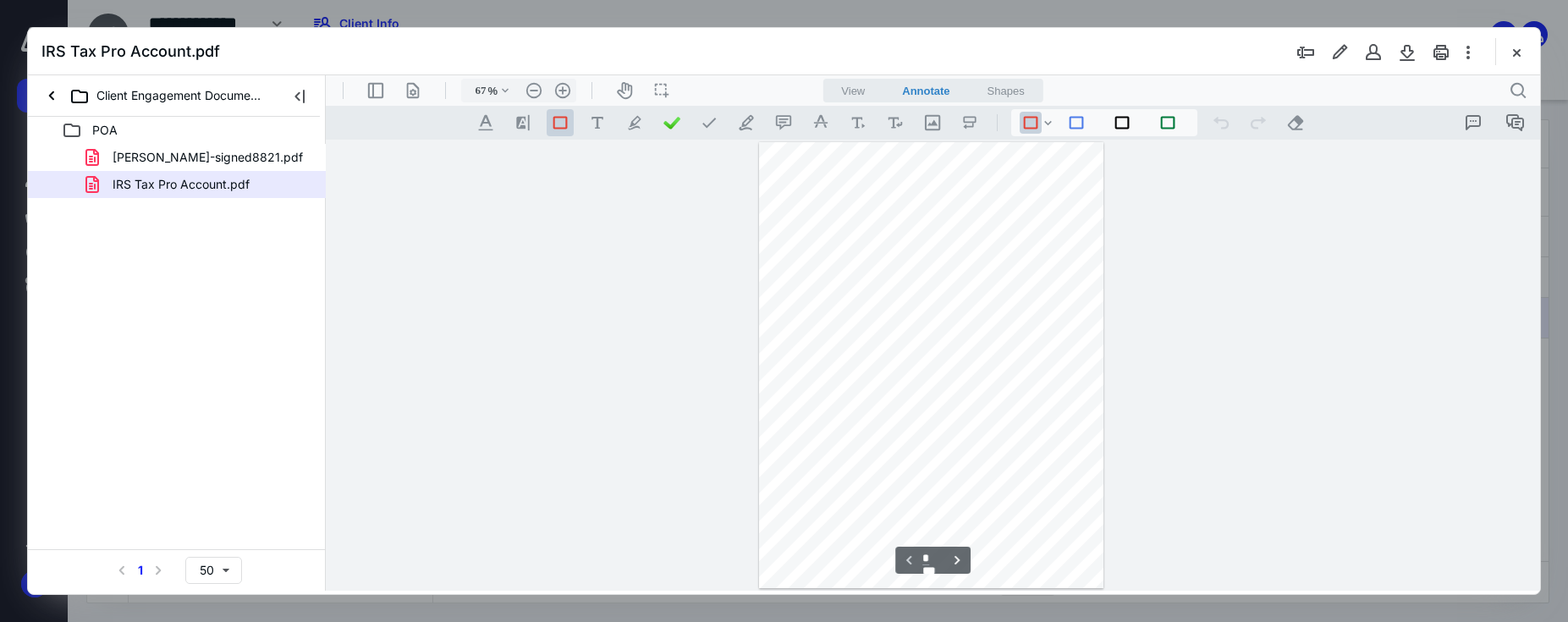 scroll, scrollTop: 67, scrollLeft: 0, axis: vertical 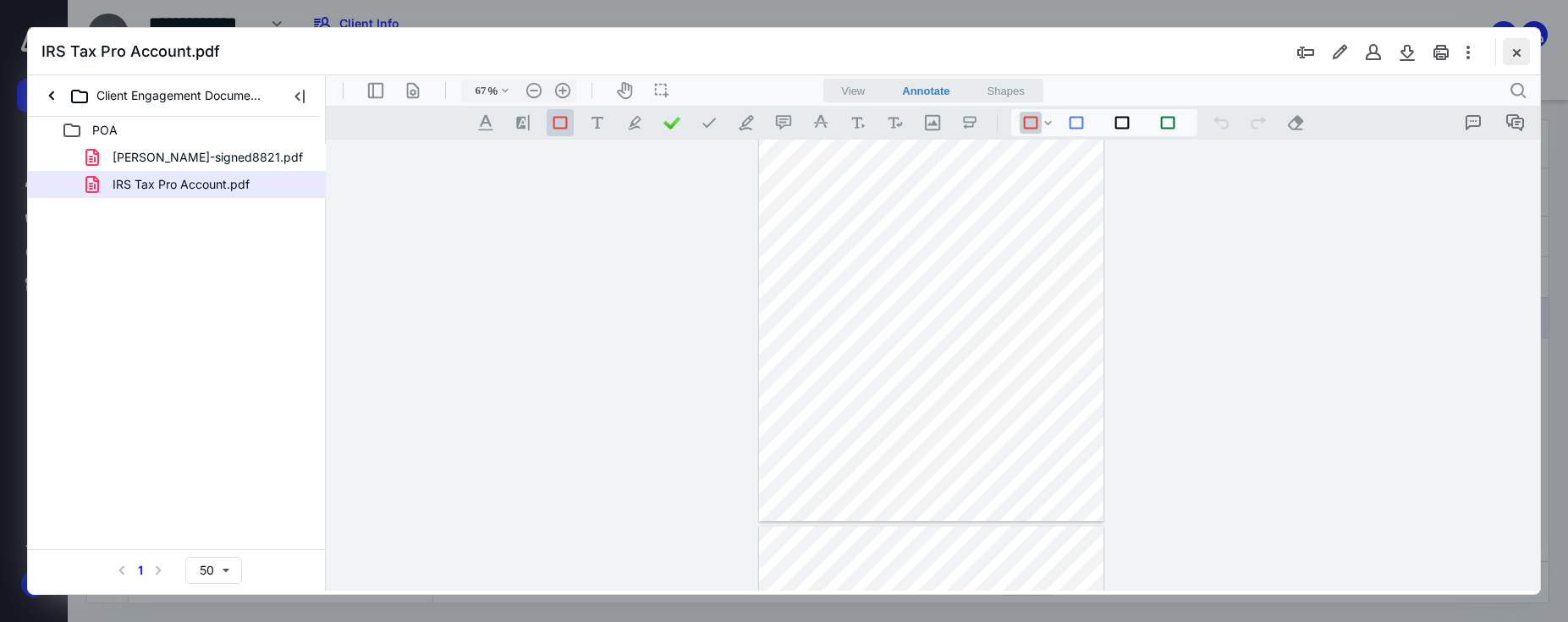 click at bounding box center (1516, 52) 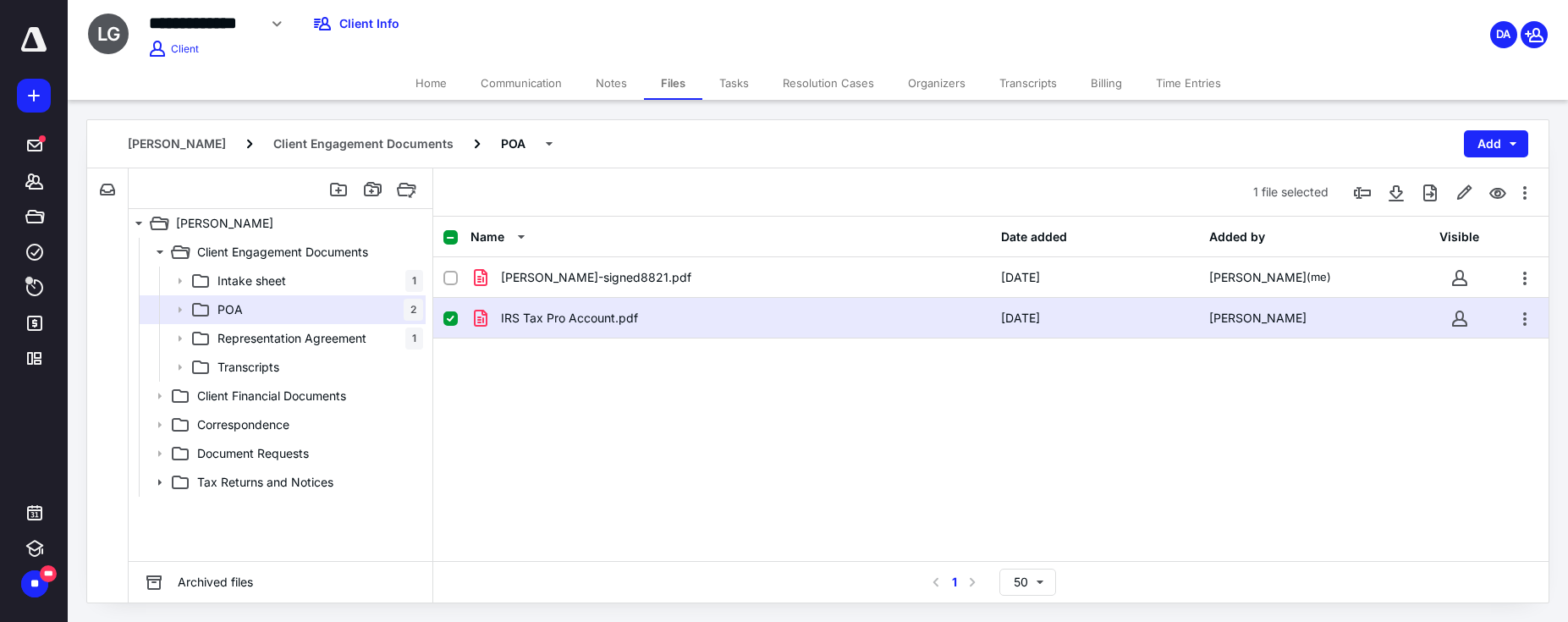 click on "Notes" at bounding box center [611, 83] 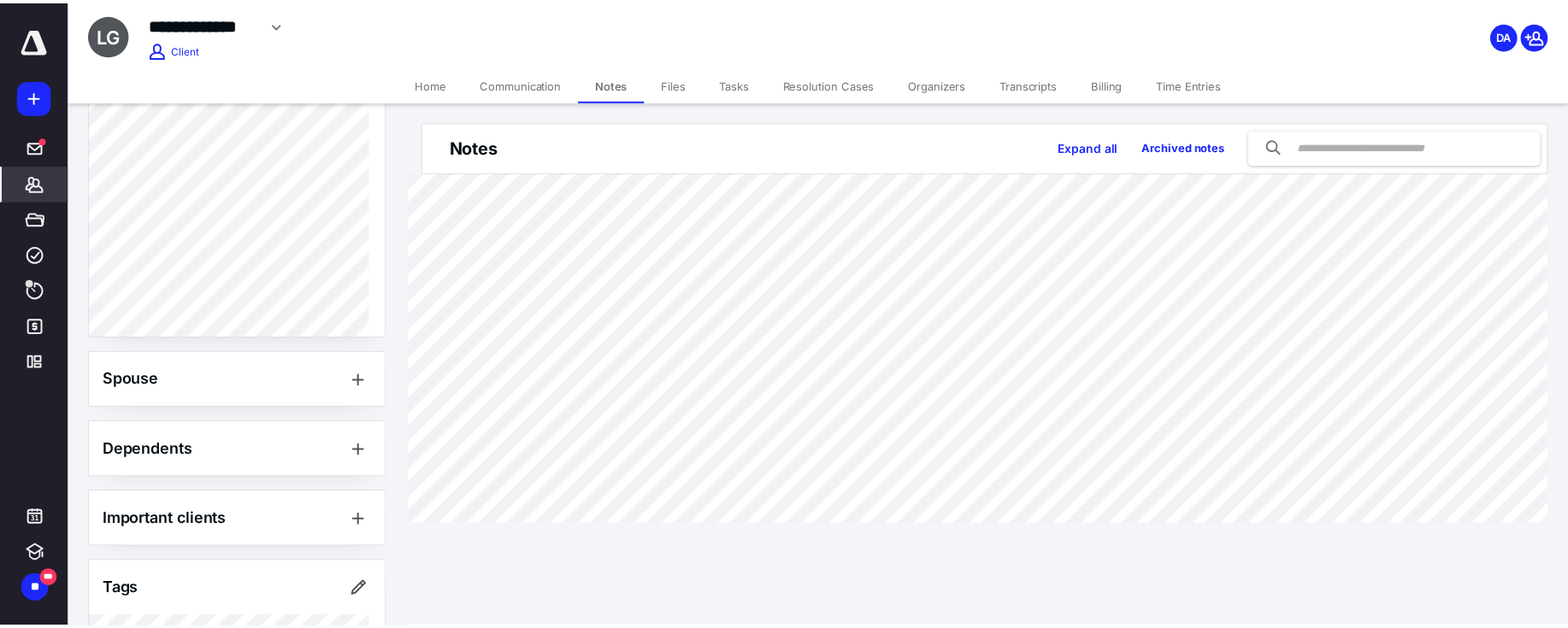 scroll, scrollTop: 664, scrollLeft: 0, axis: vertical 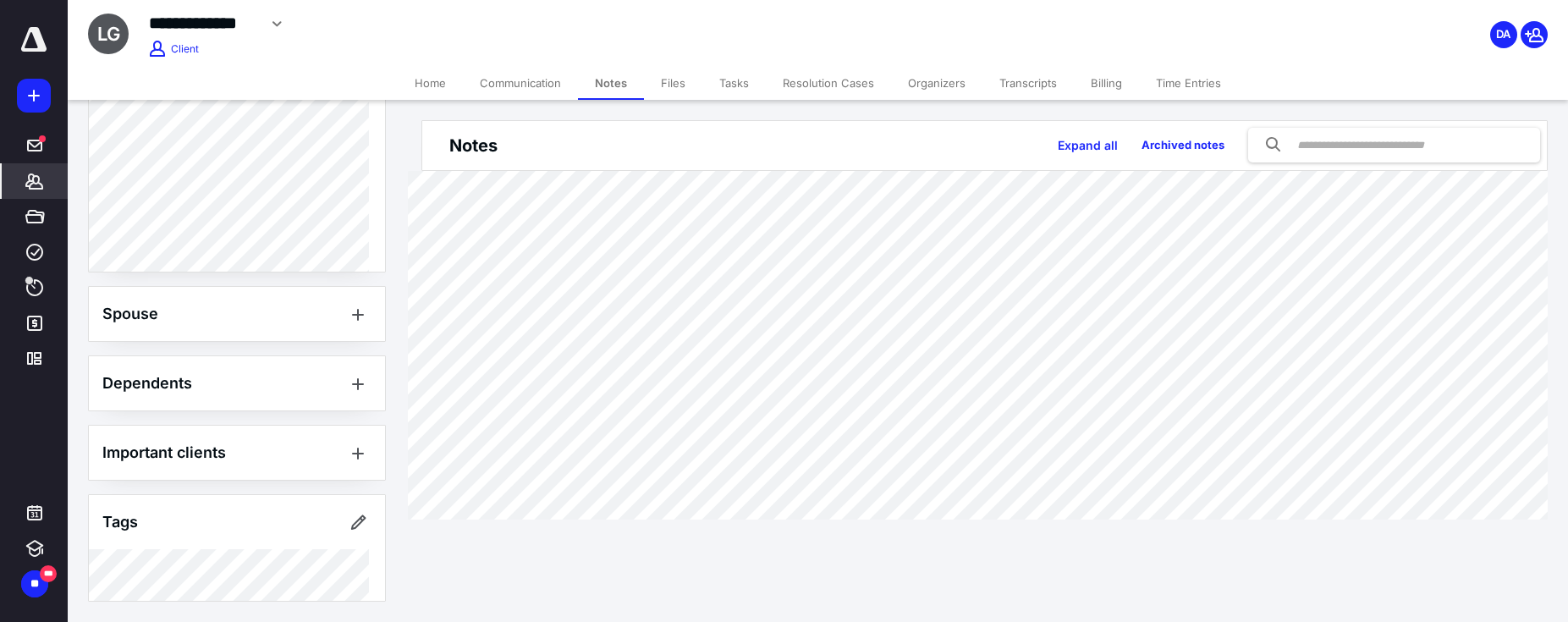 click on "Tasks" at bounding box center [734, 83] 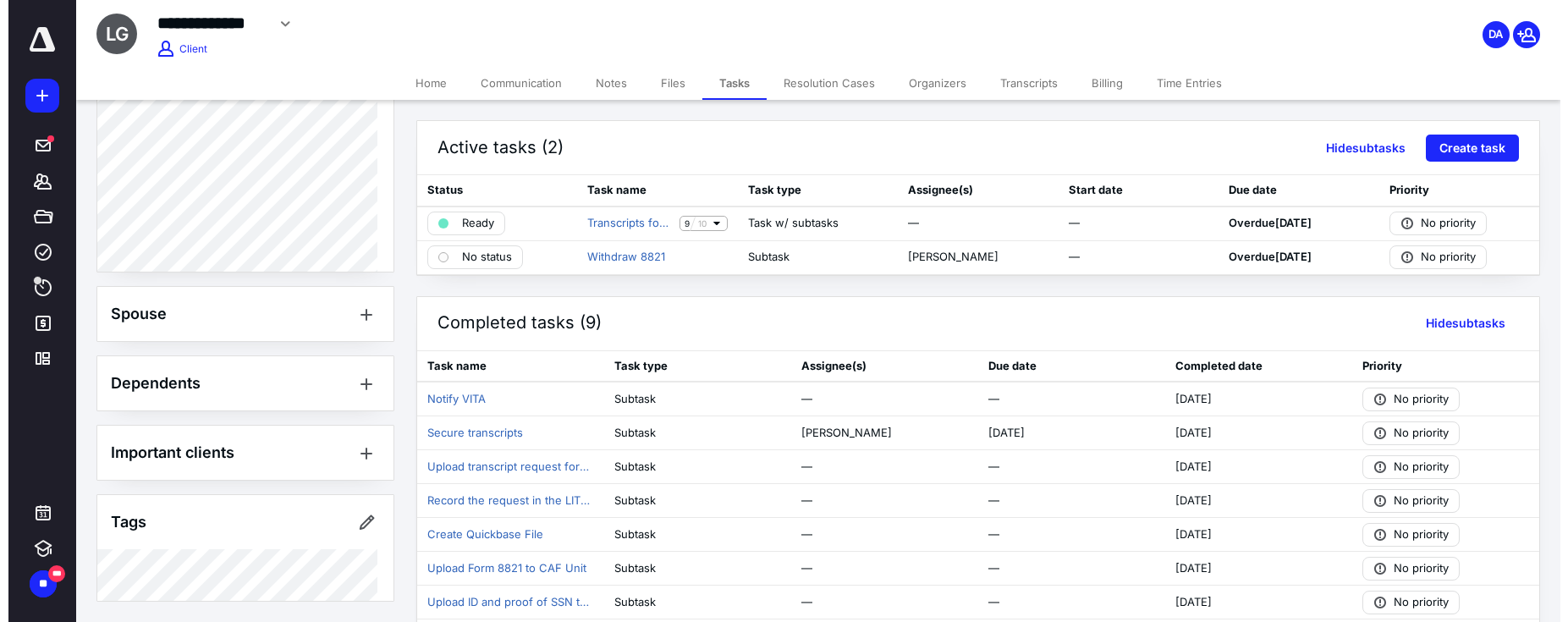 scroll, scrollTop: 13, scrollLeft: 0, axis: vertical 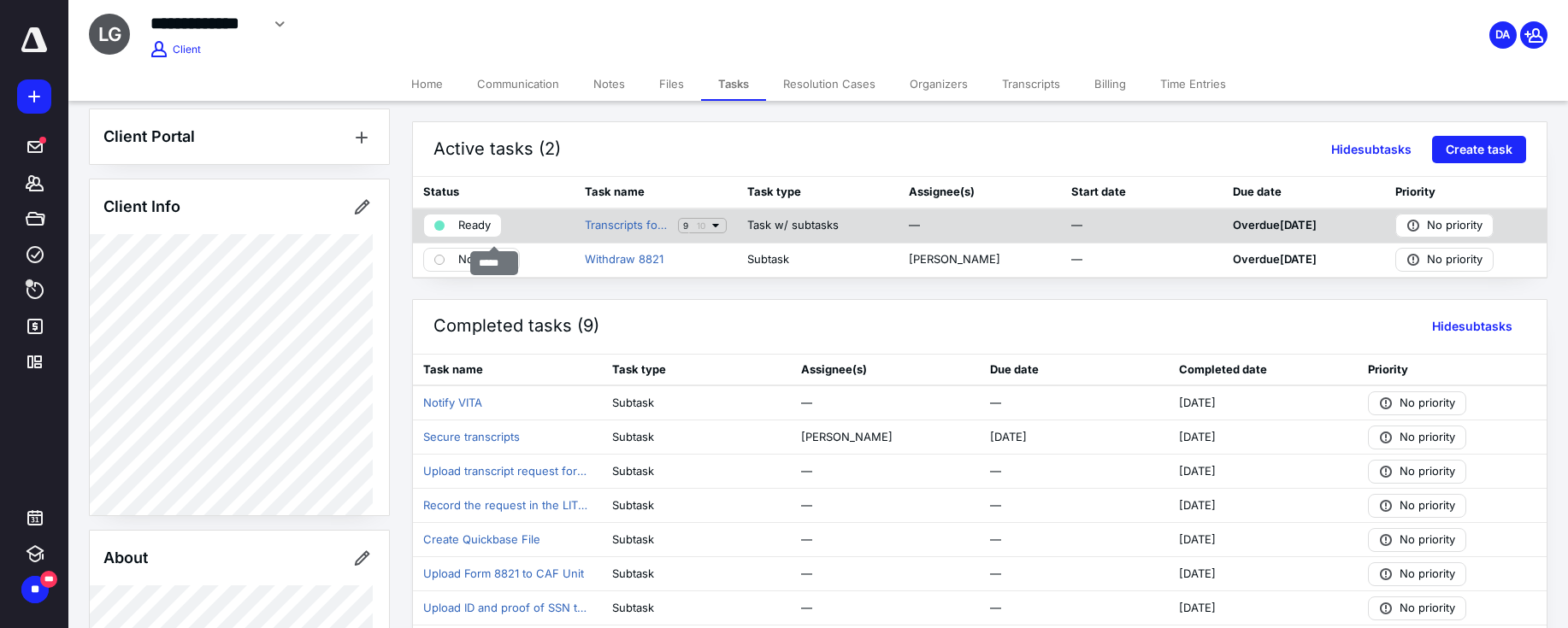 click on "Ready" at bounding box center (475, 226) 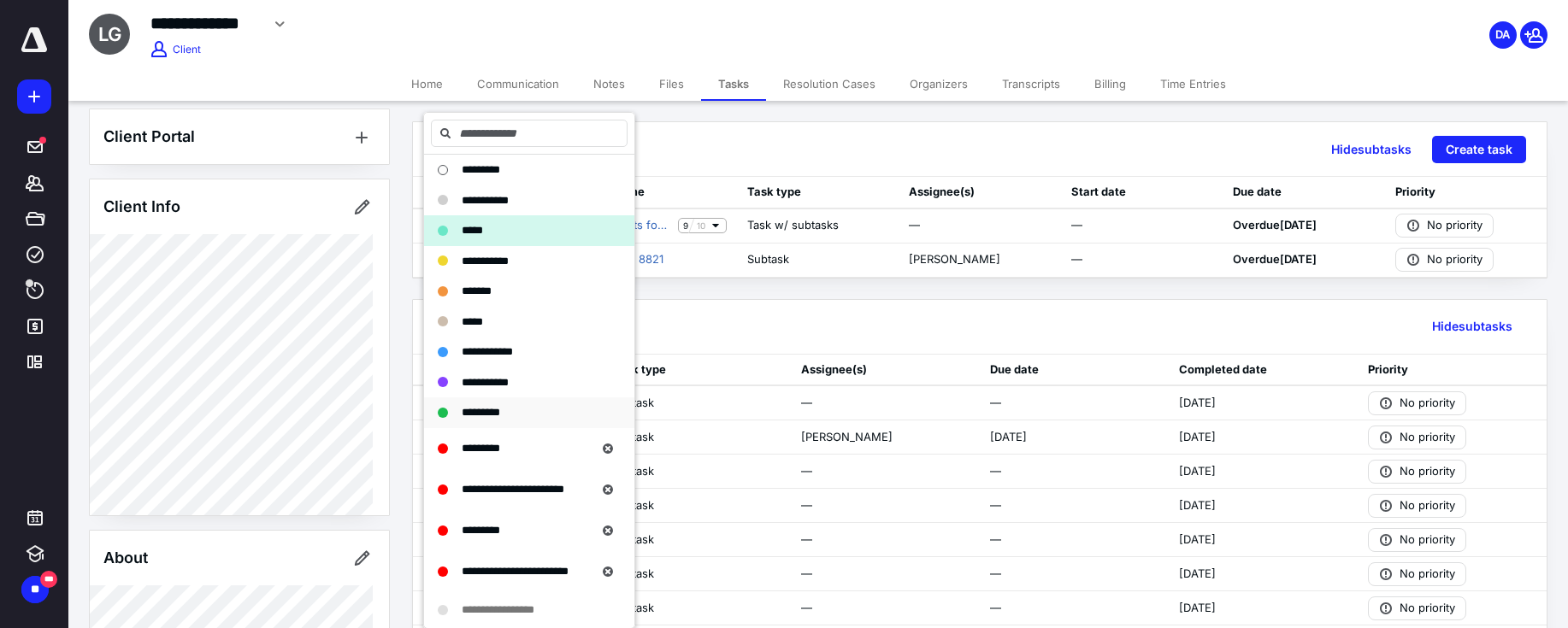 click on "*********" at bounding box center [480, 412] 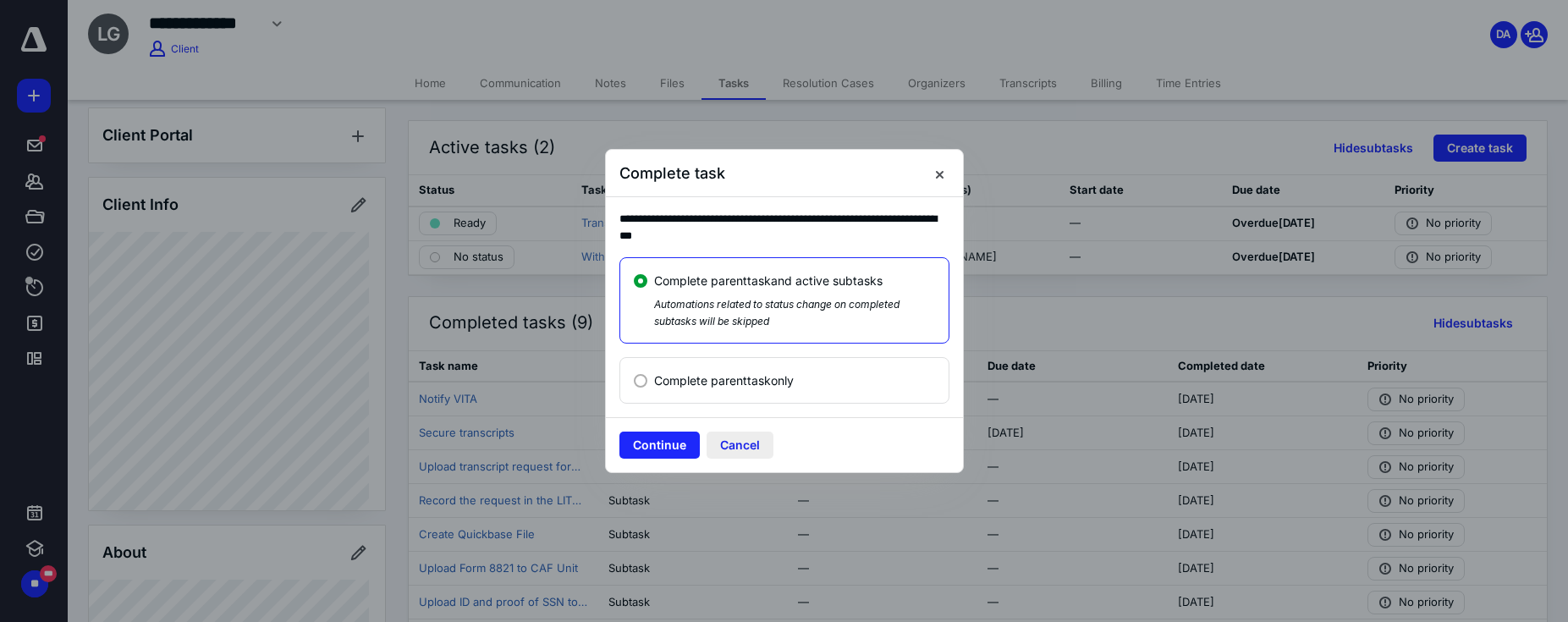 click on "Cancel" at bounding box center (740, 445) 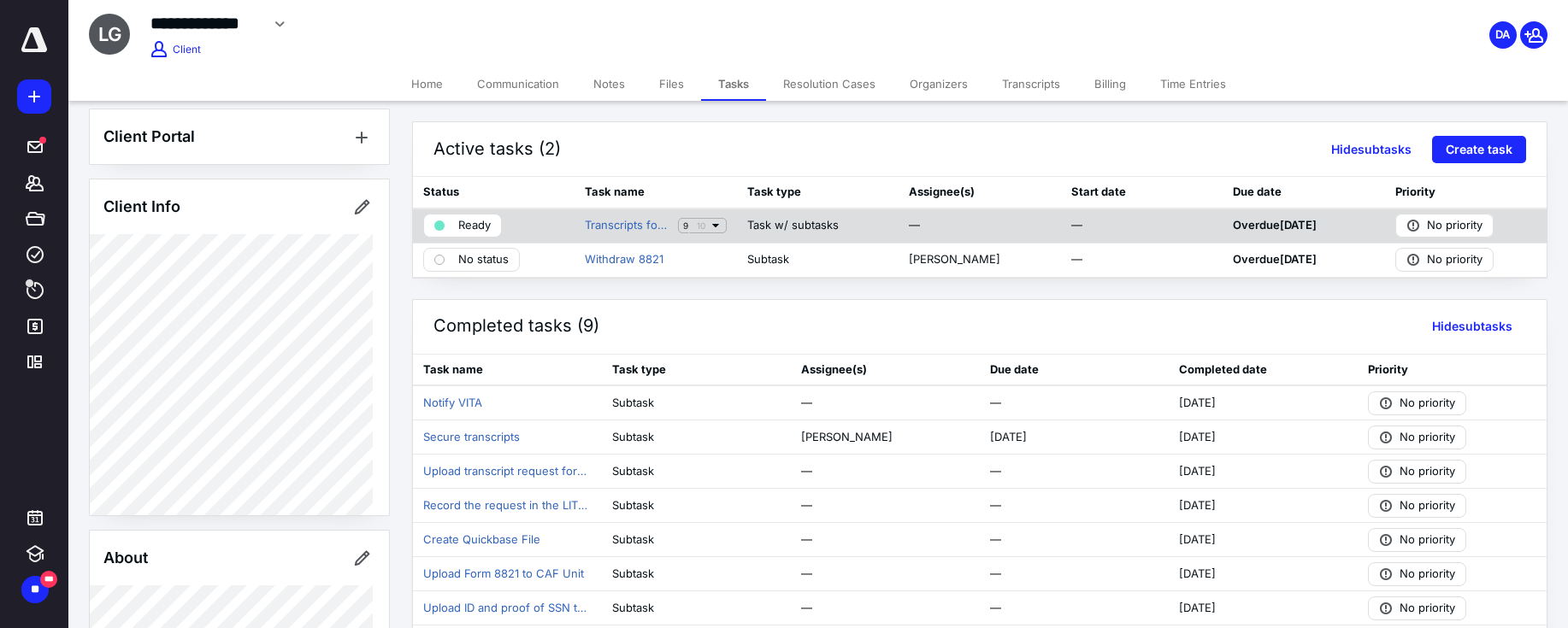 click on "Ready" at bounding box center (475, 226) 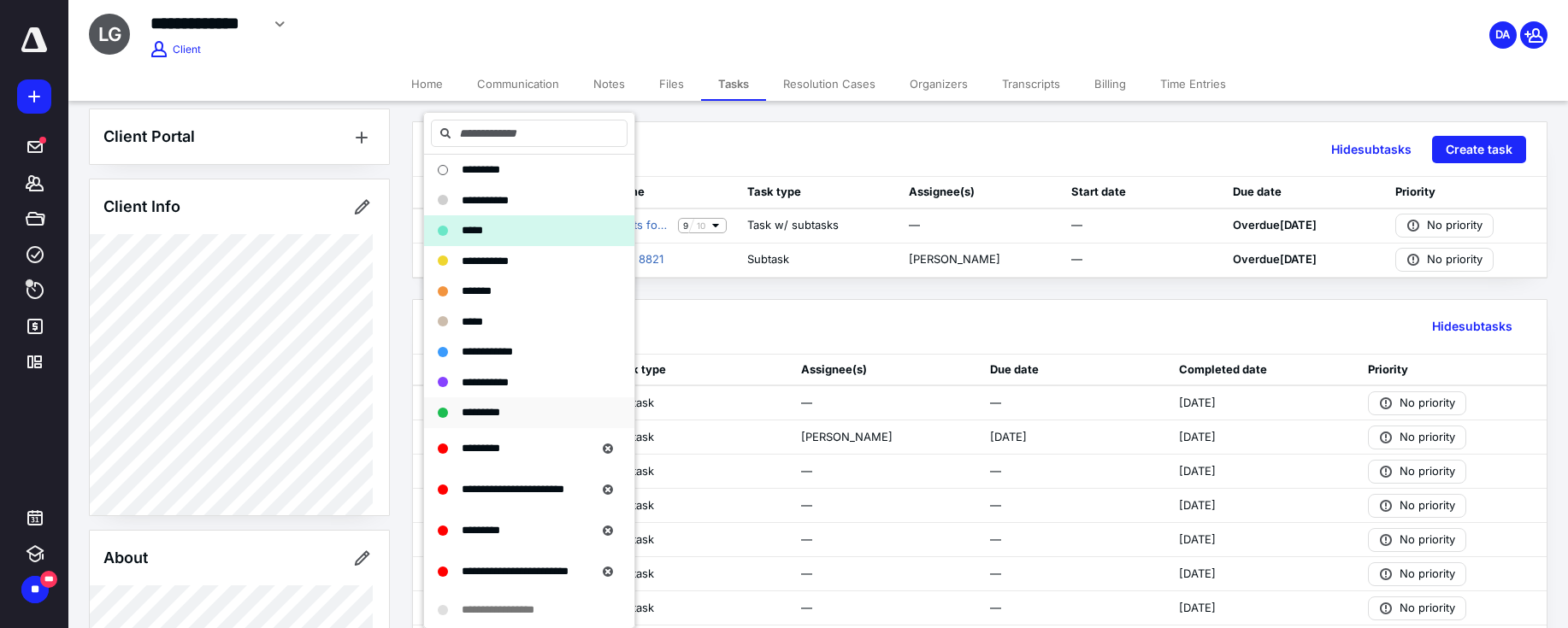 click on "*********" at bounding box center (529, 413) 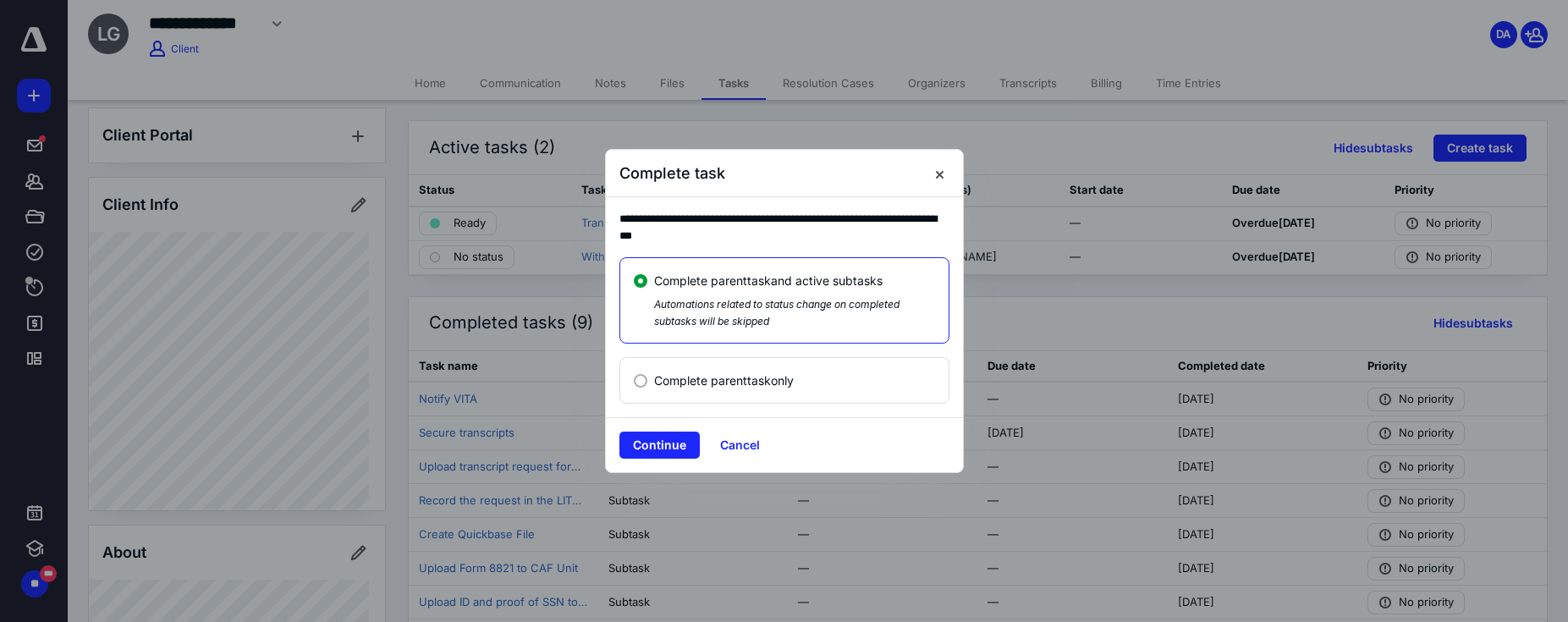 click at bounding box center [641, 381] 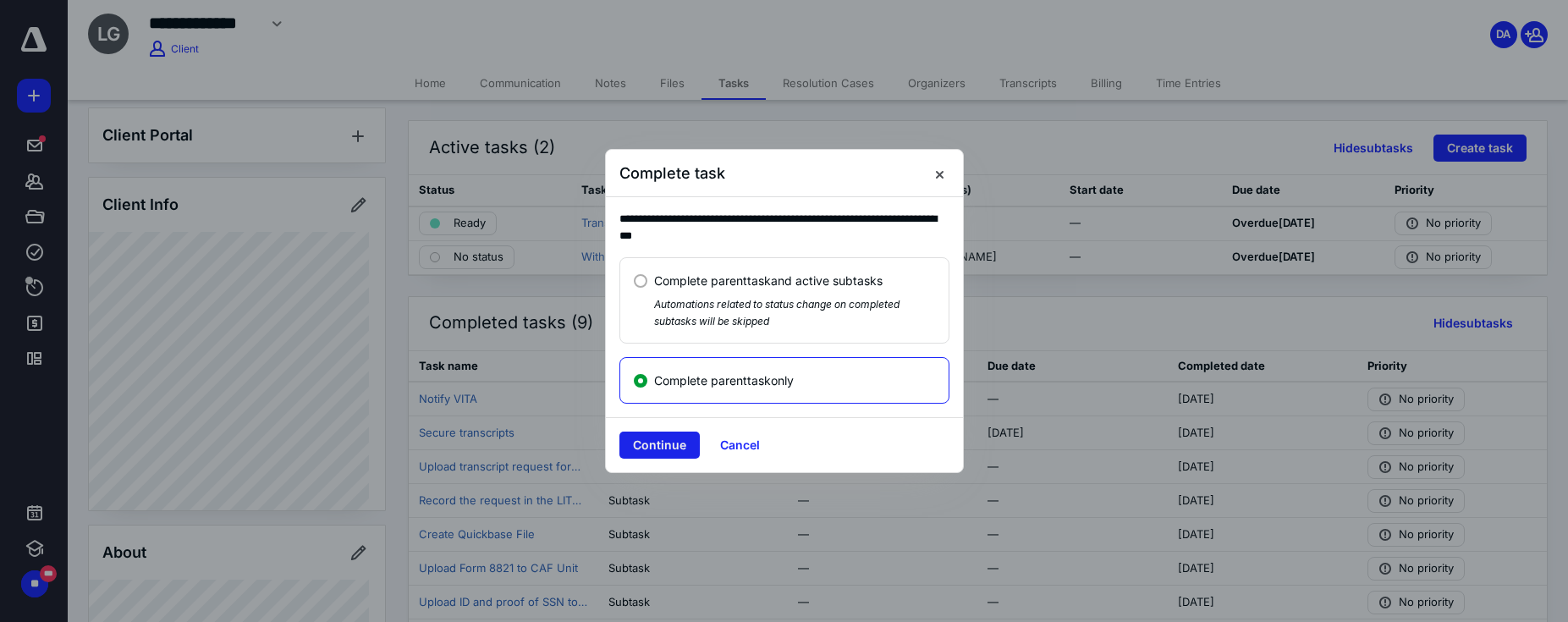 click on "Continue" at bounding box center (659, 445) 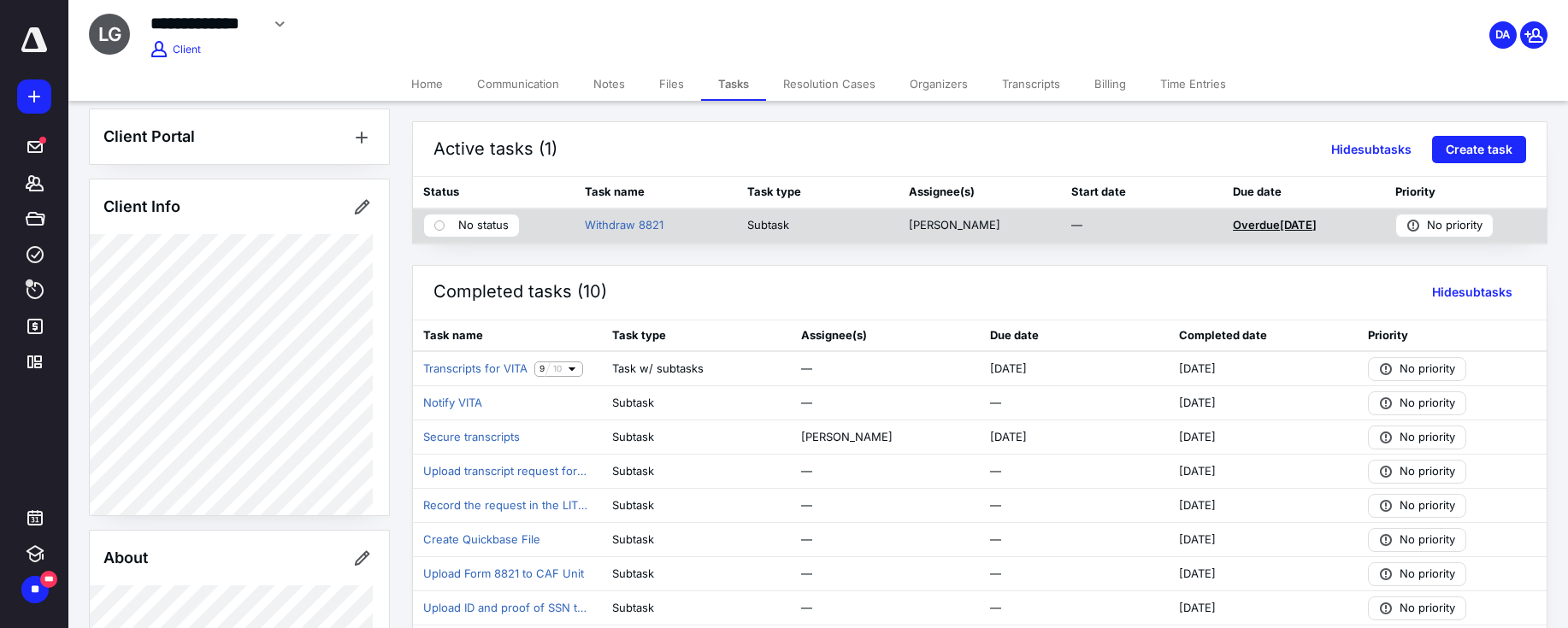 click on "Overdue  6/13/2025" at bounding box center [1275, 225] 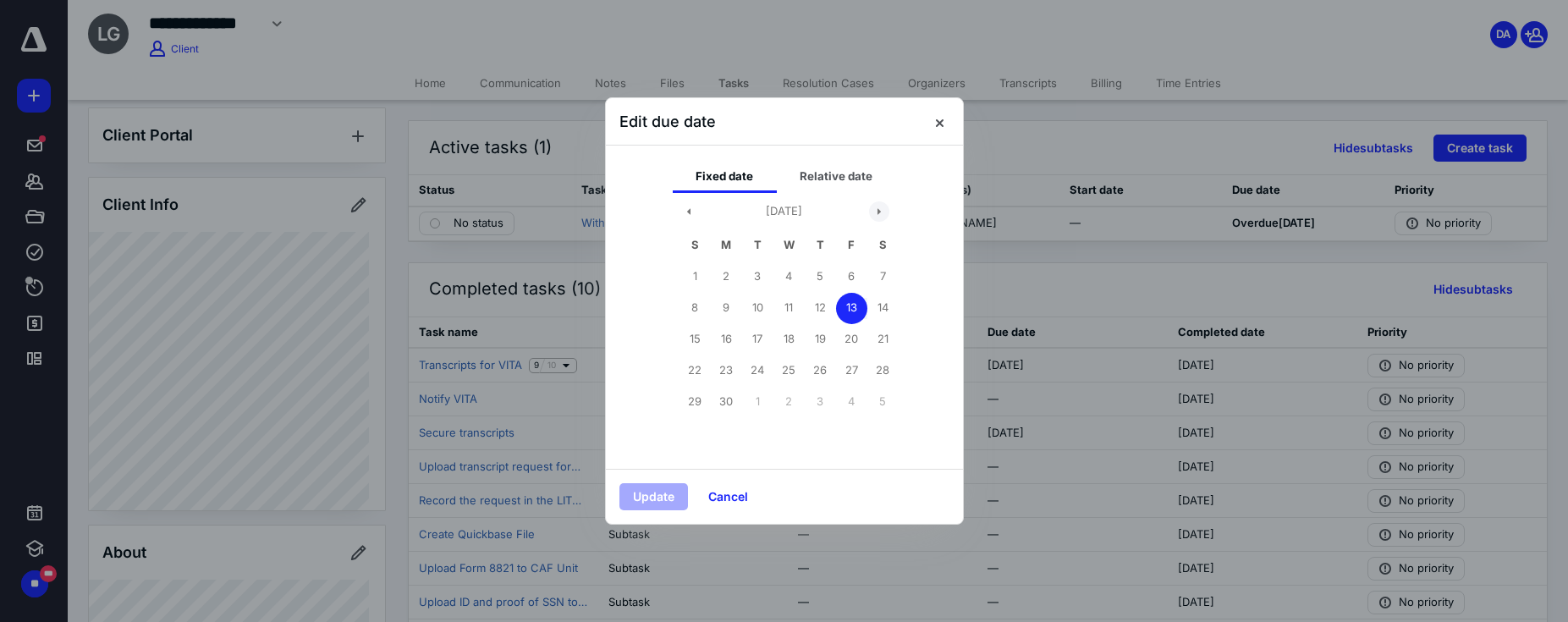 click at bounding box center [879, 212] 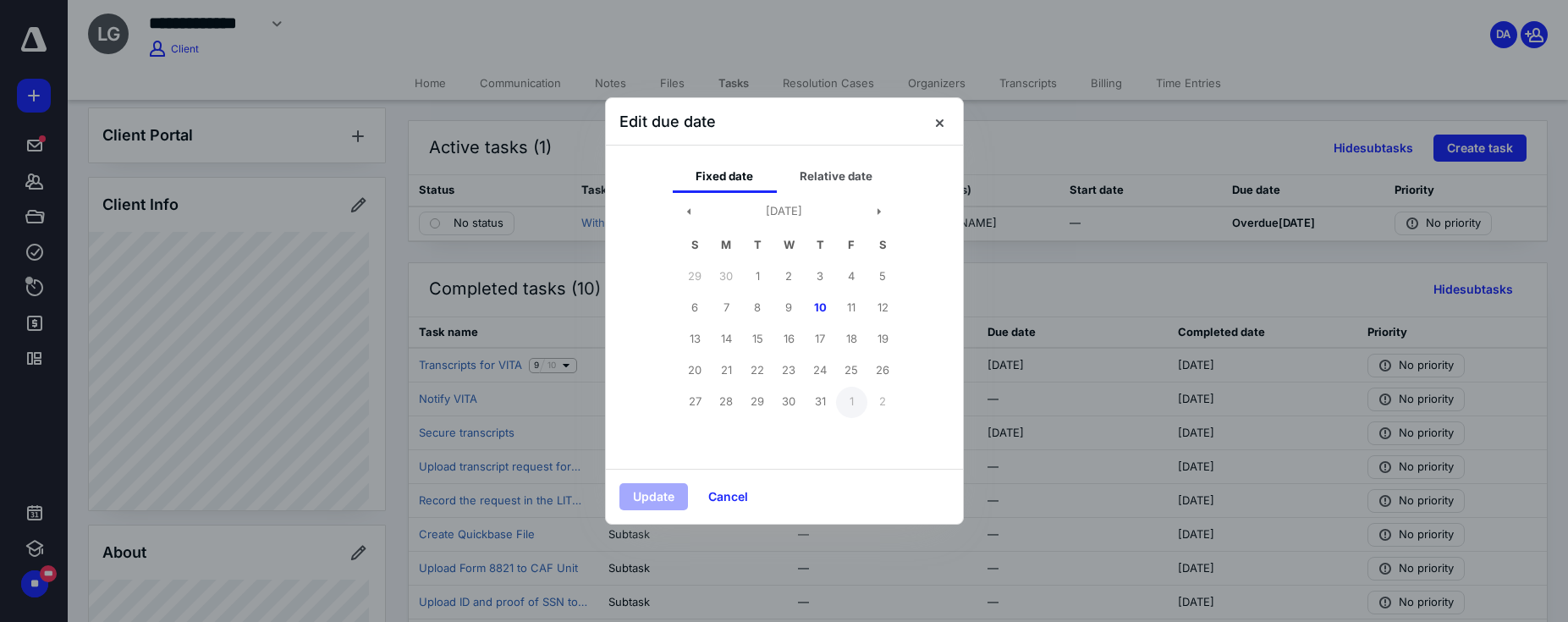 click on "1" at bounding box center (851, 402) 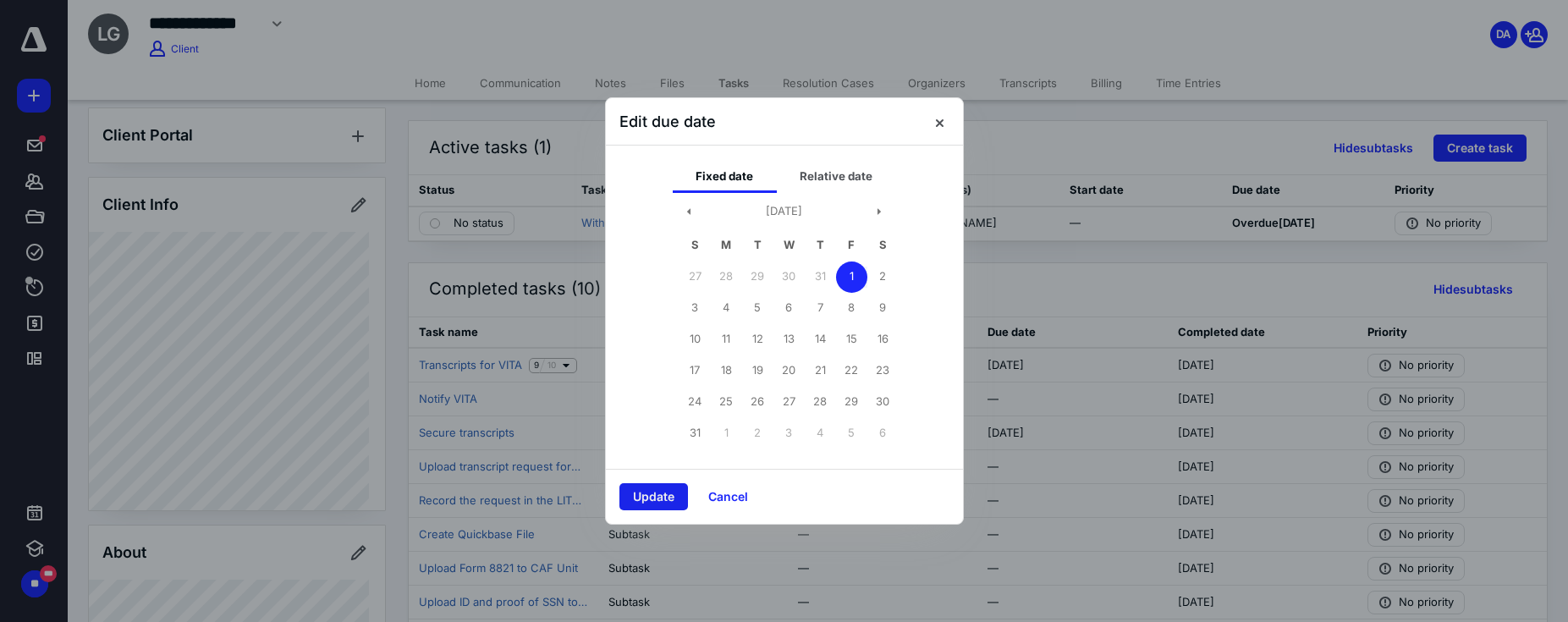 click on "Update" at bounding box center (653, 497) 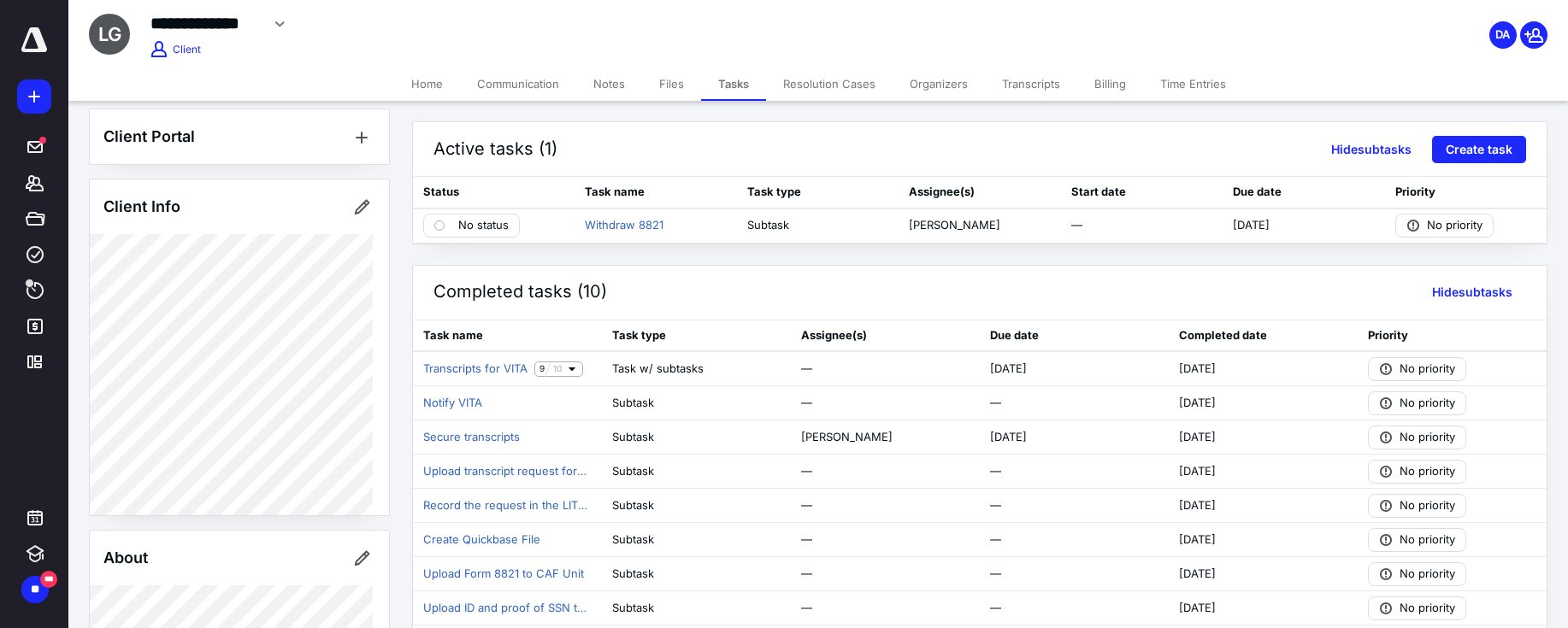 click on "Active   tasks   (1) Hide  subtasks Create task Status Task name Task type Assignee(s) Start date Due date Priority No status Withdraw 8821 Subtask Maya Holleman — 8/1/2025 No priority Completed   tasks   (10) Hide  subtasks Task name Task type Assignee(s) Due date Completed date Priority Transcripts for VITA 9 10 Task w/ subtasks — 6/13/2025 7/10/2025 No priority Notify VITA Subtask — — 5/30/2025 No priority Secure transcripts Subtask Dennis Dolbee 6/4/2025 5/30/2025 No priority Upload transcript request form to Canopy Subtask — — 5/30/2025 No priority Record the request in the LITC call intake sheet Subtask — — 5/30/2025 No priority Create Quickbase File Subtask — — 5/30/2025 No priority Upload Form 8821 to CAF Unit Subtask — — 5/30/2025 No priority Upload ID and proof of SSN to Canopy Subtask — — 5/30/2025 No priority Prepare 8821 and send to VITA Staff Subtask — — 5/30/2025 No priority Create client file in Canopy Subtask — — 5/30/2025 No priority" at bounding box center [980, 408] 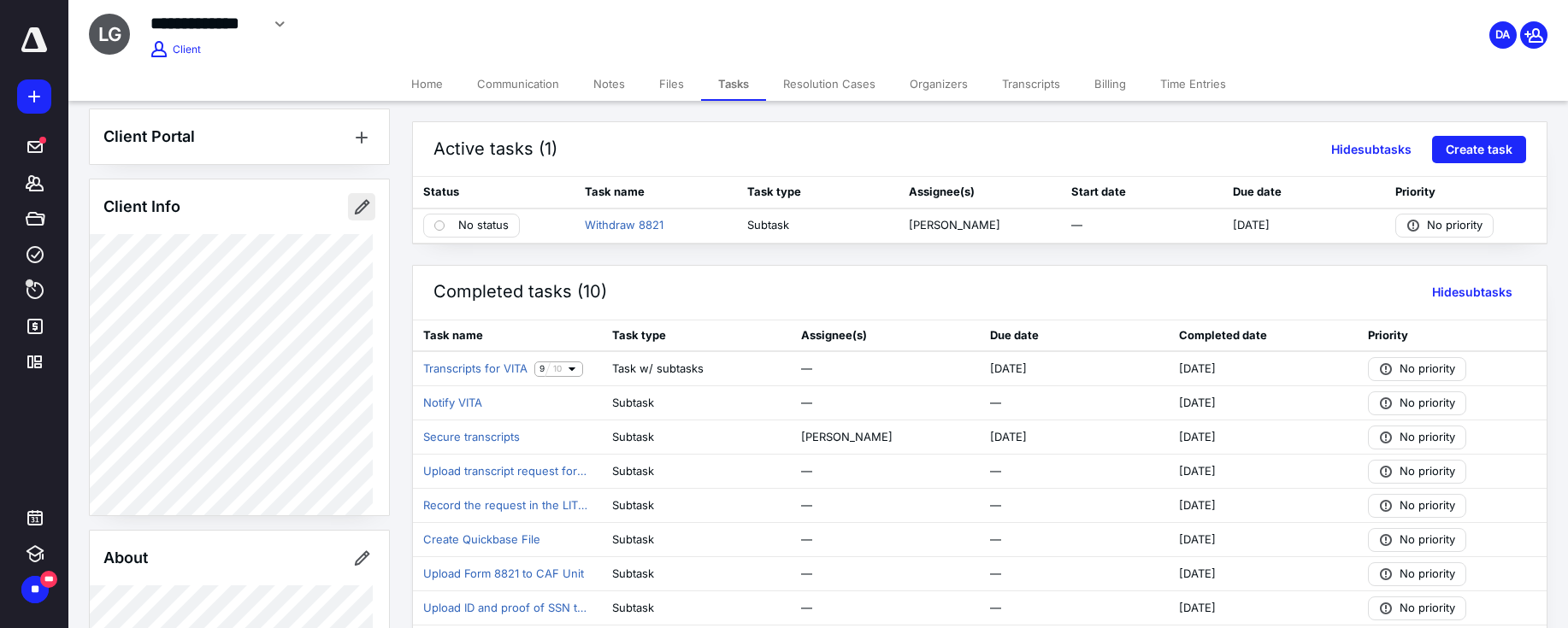 click at bounding box center [362, 207] 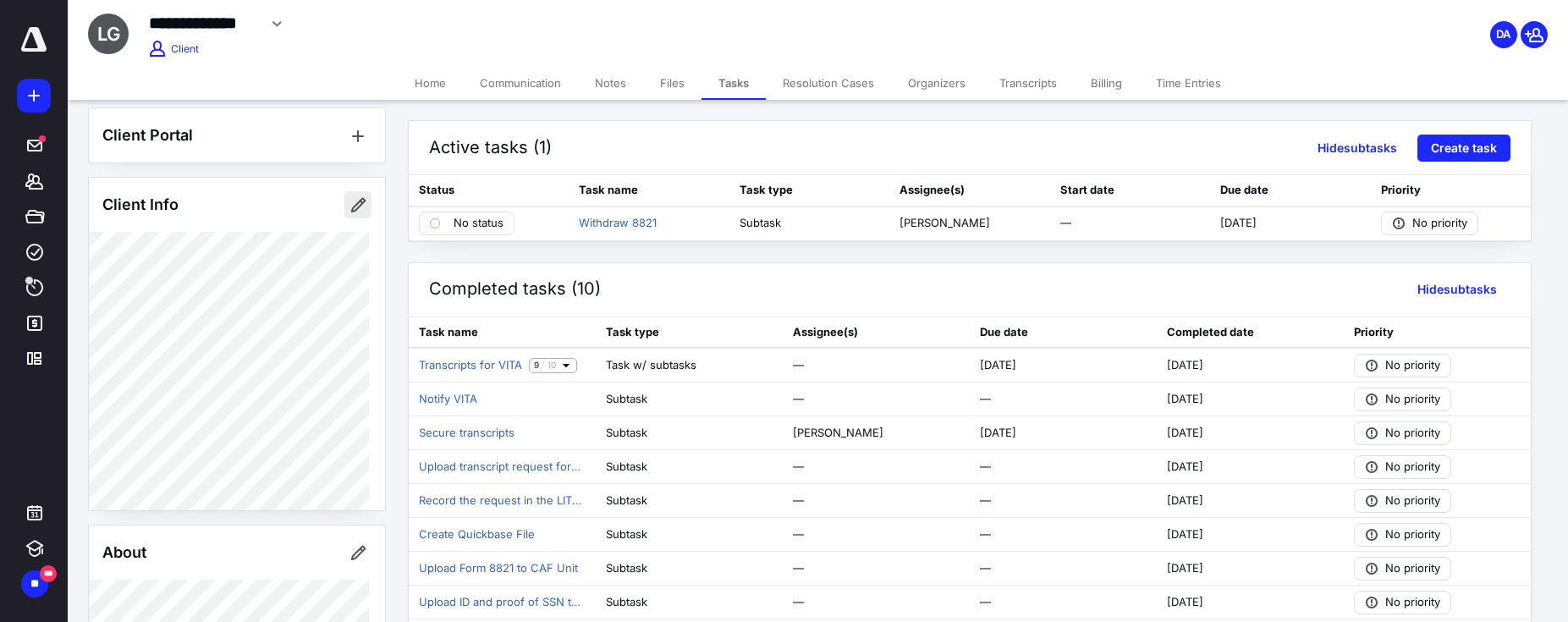 type on "**********" 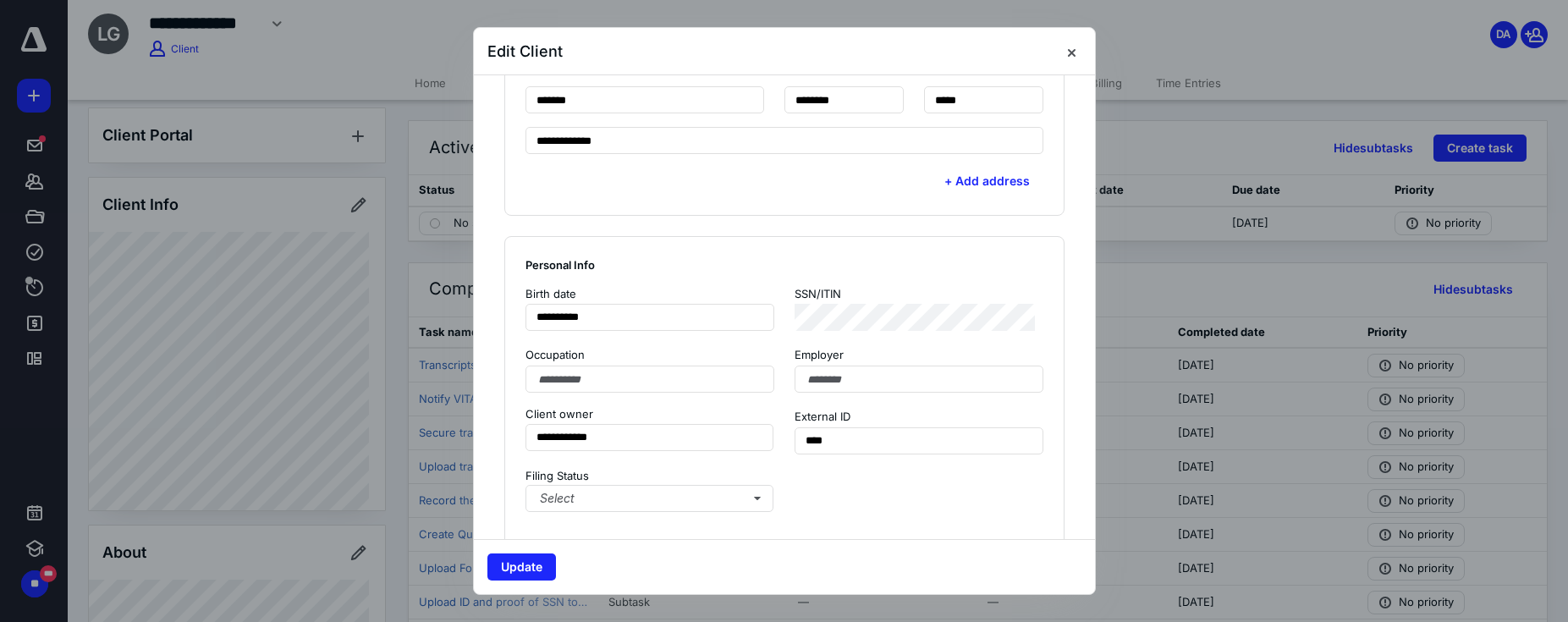 scroll, scrollTop: 1628, scrollLeft: 0, axis: vertical 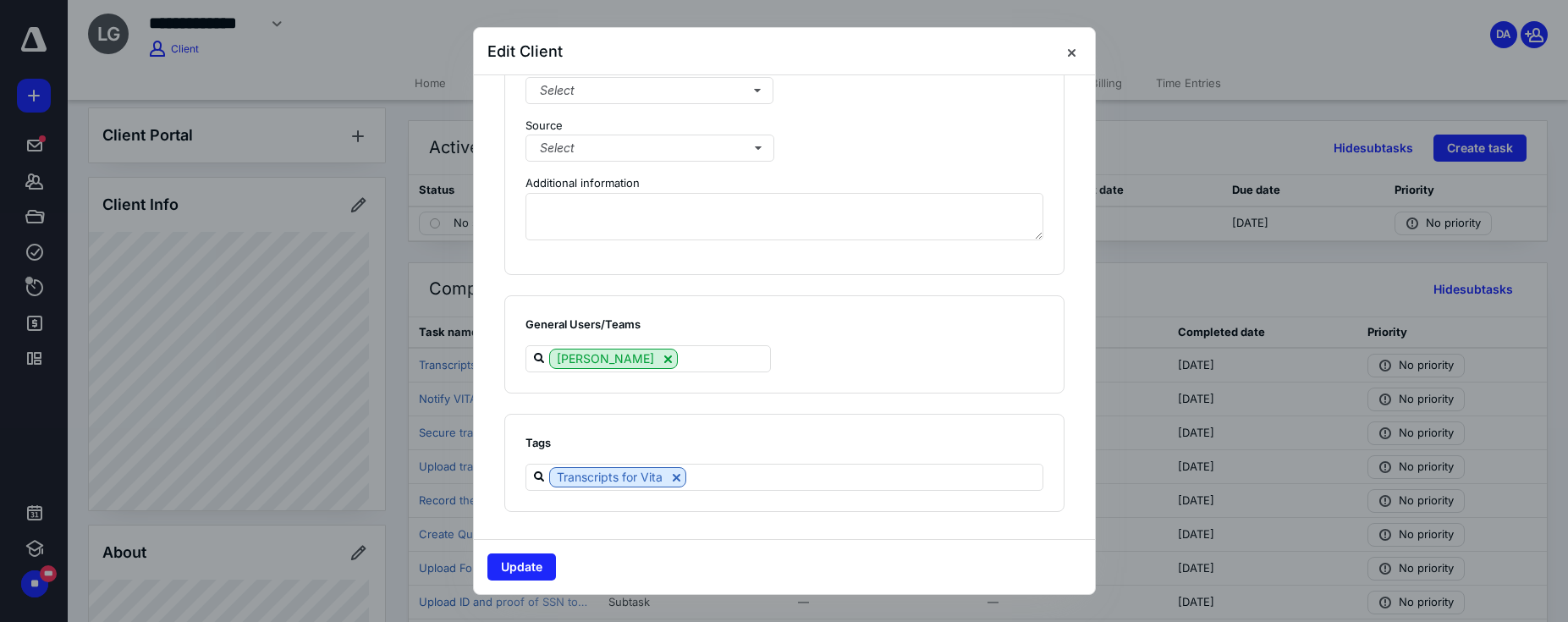 click on "Tags Transcripts for Vita" at bounding box center (784, 463) 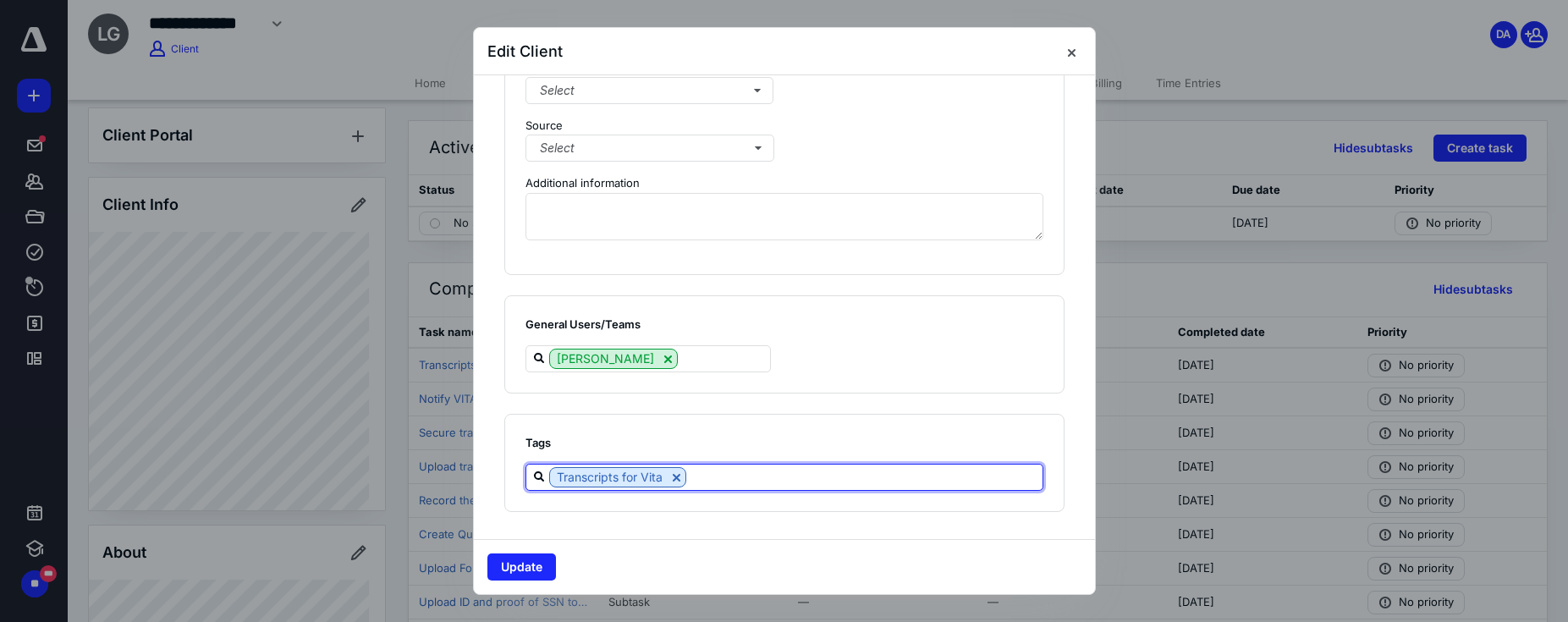 click at bounding box center (864, 476) 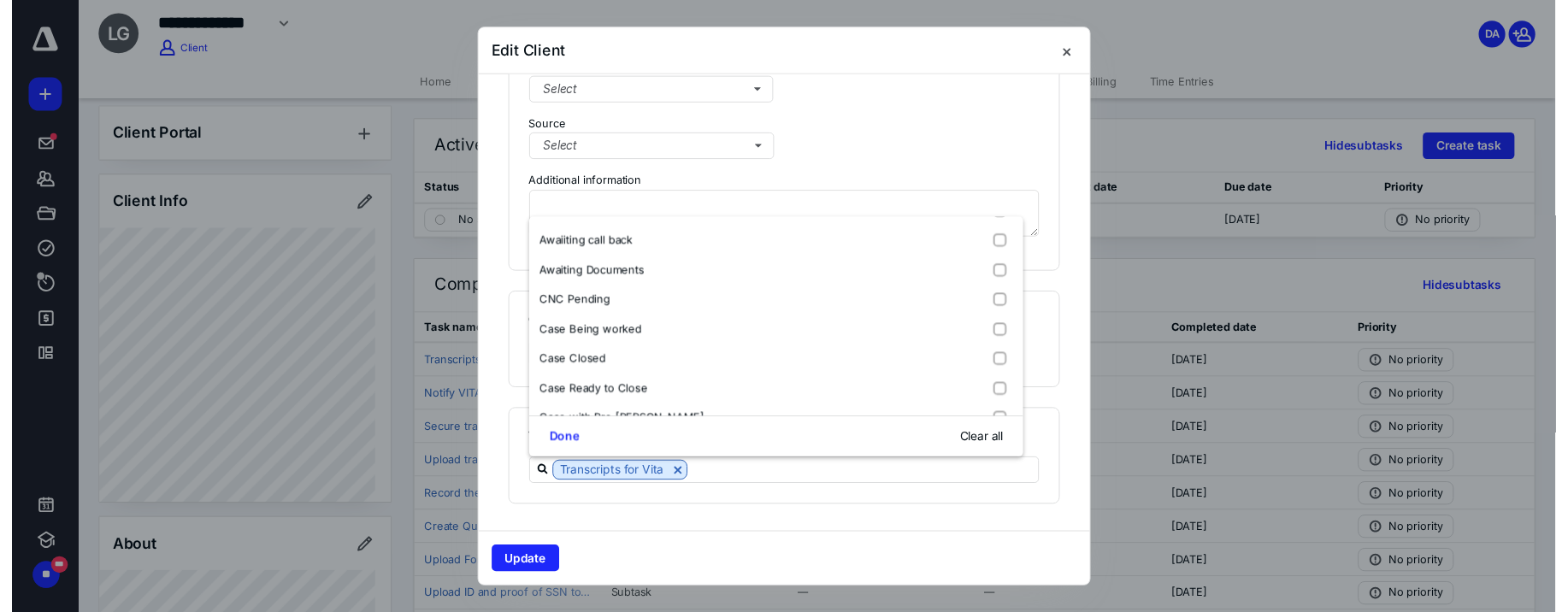 scroll, scrollTop: 180, scrollLeft: 0, axis: vertical 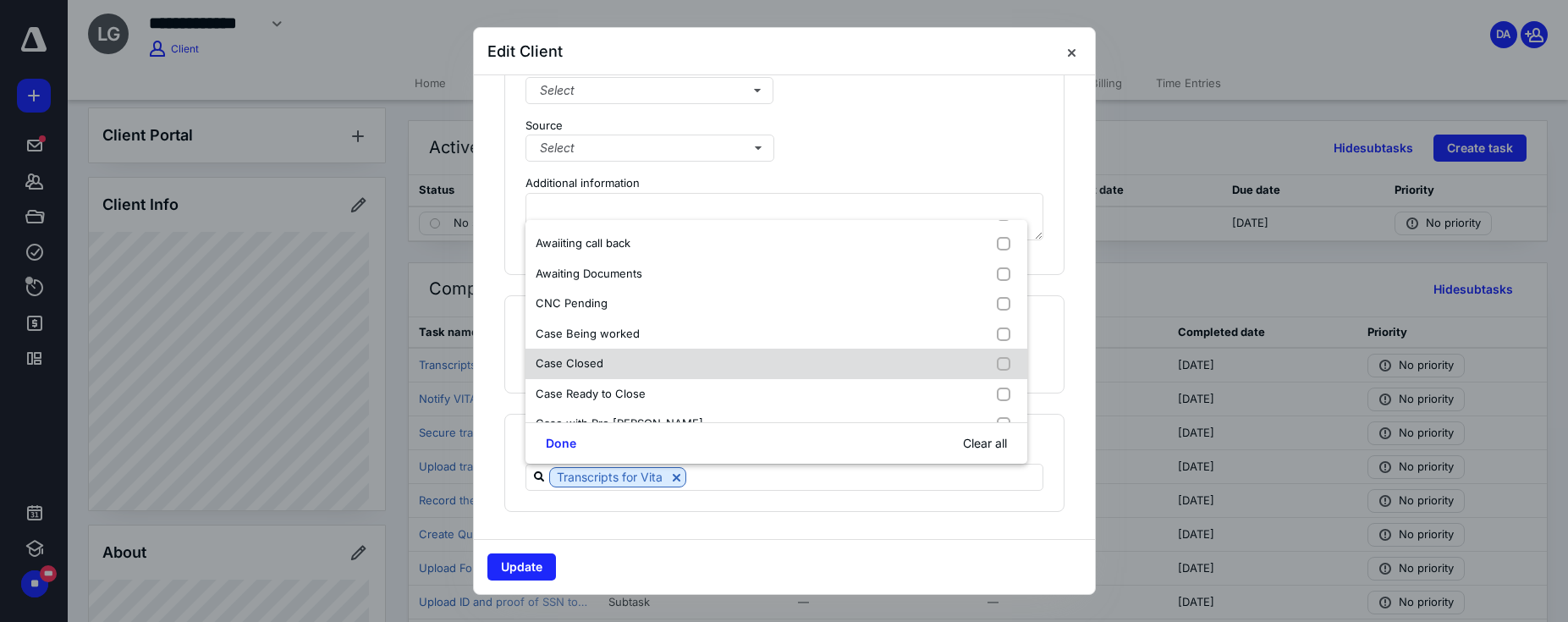 click at bounding box center (1007, 364) 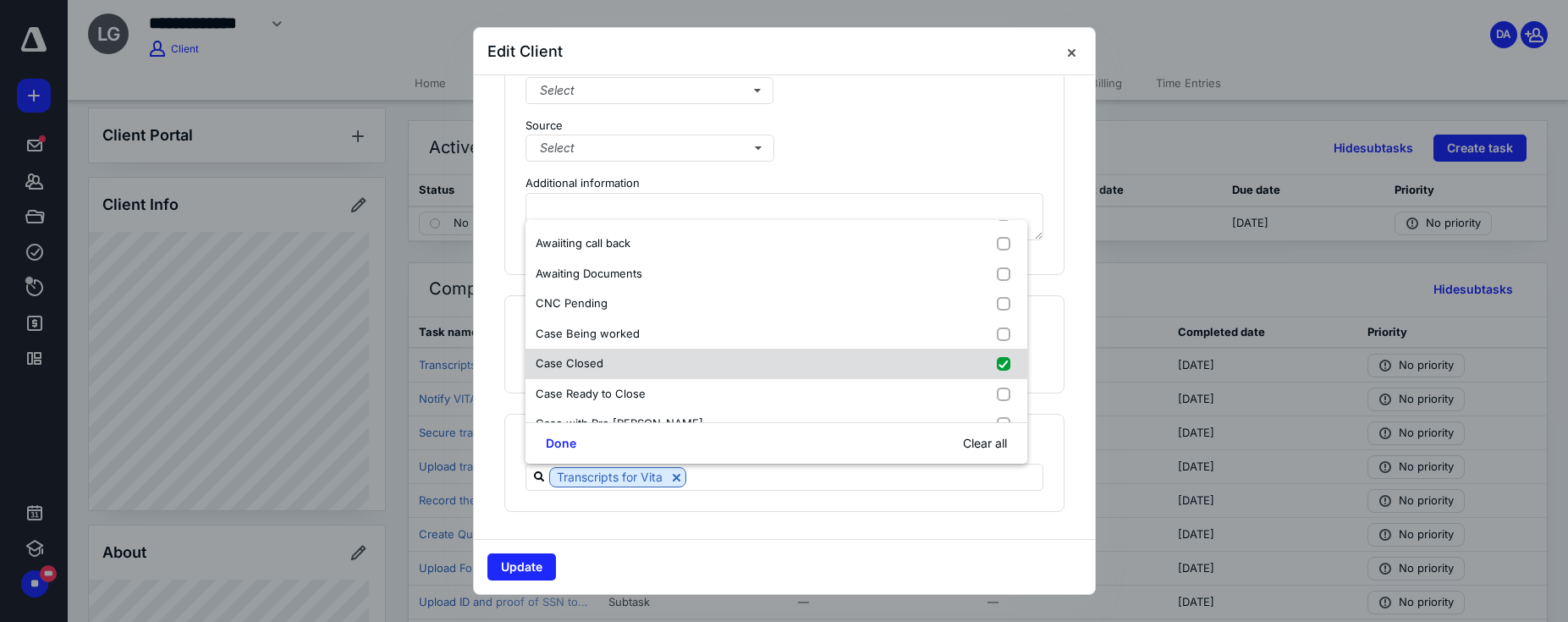 checkbox on "true" 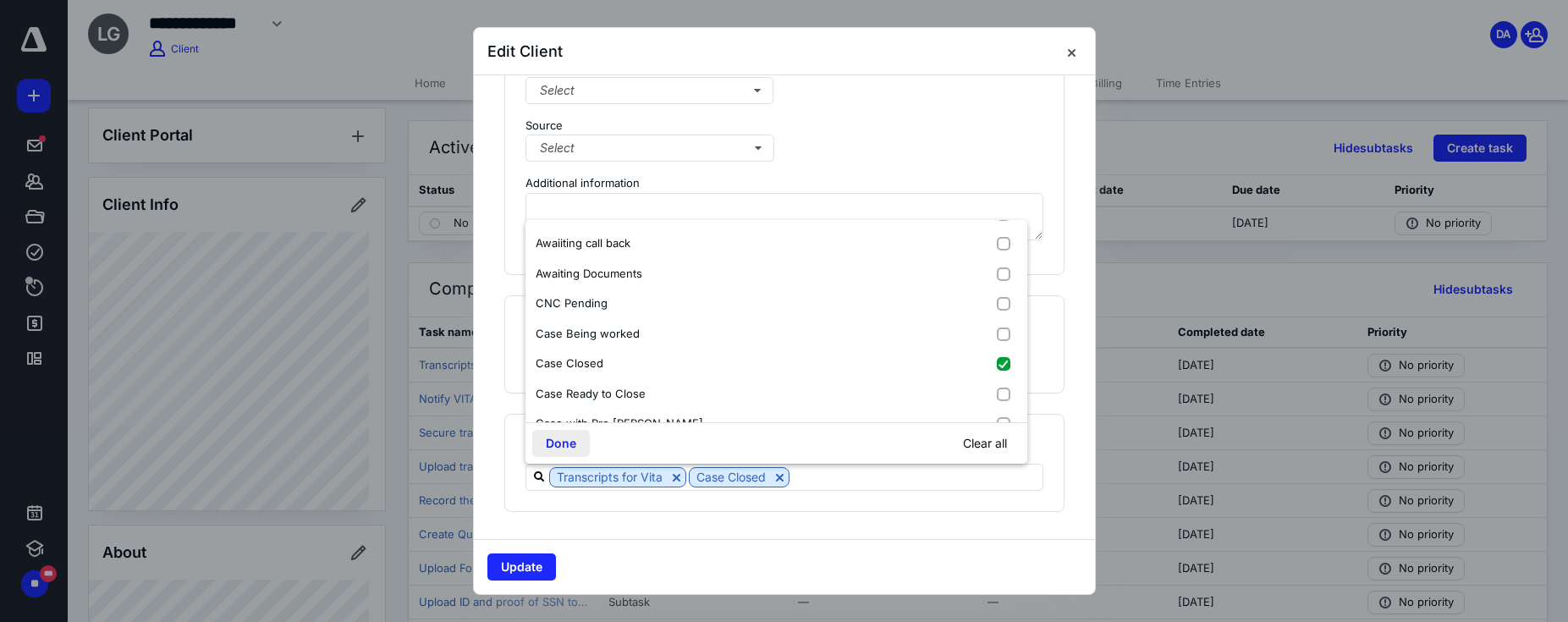 click on "Done" at bounding box center (561, 443) 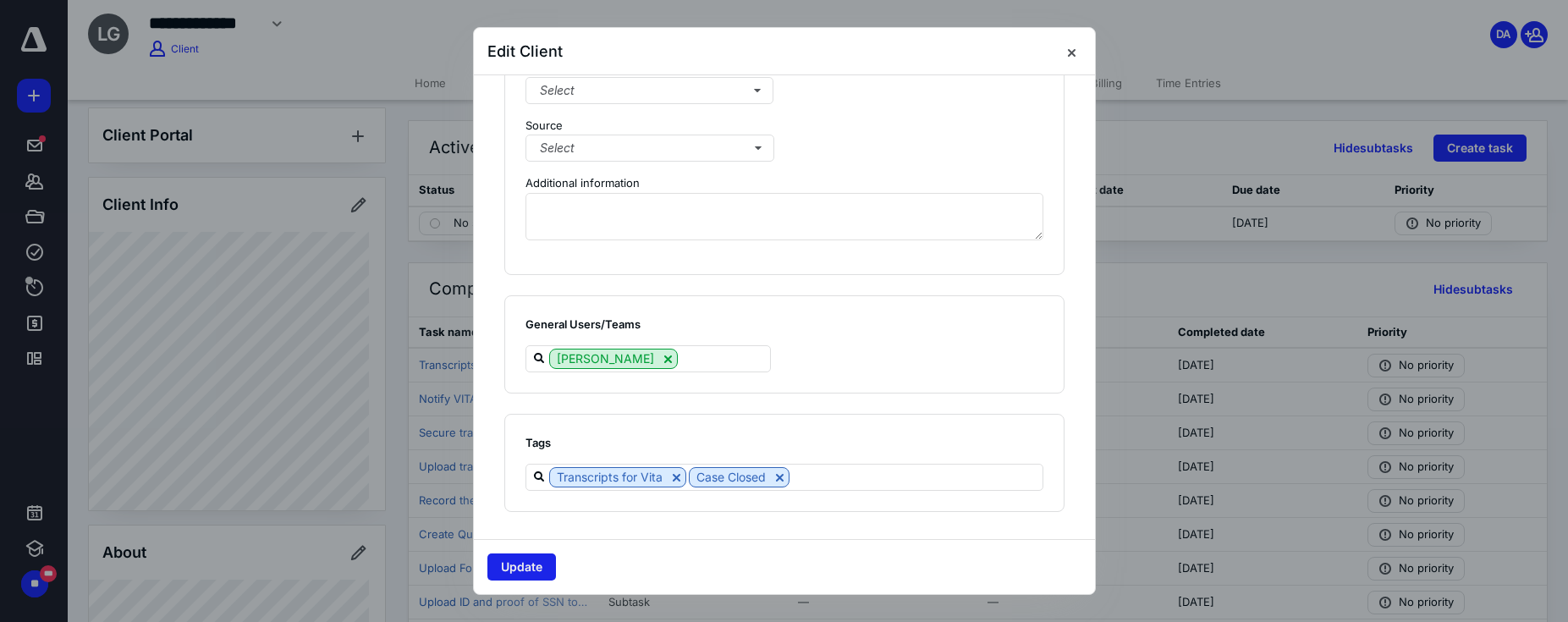 click on "Update" at bounding box center [521, 567] 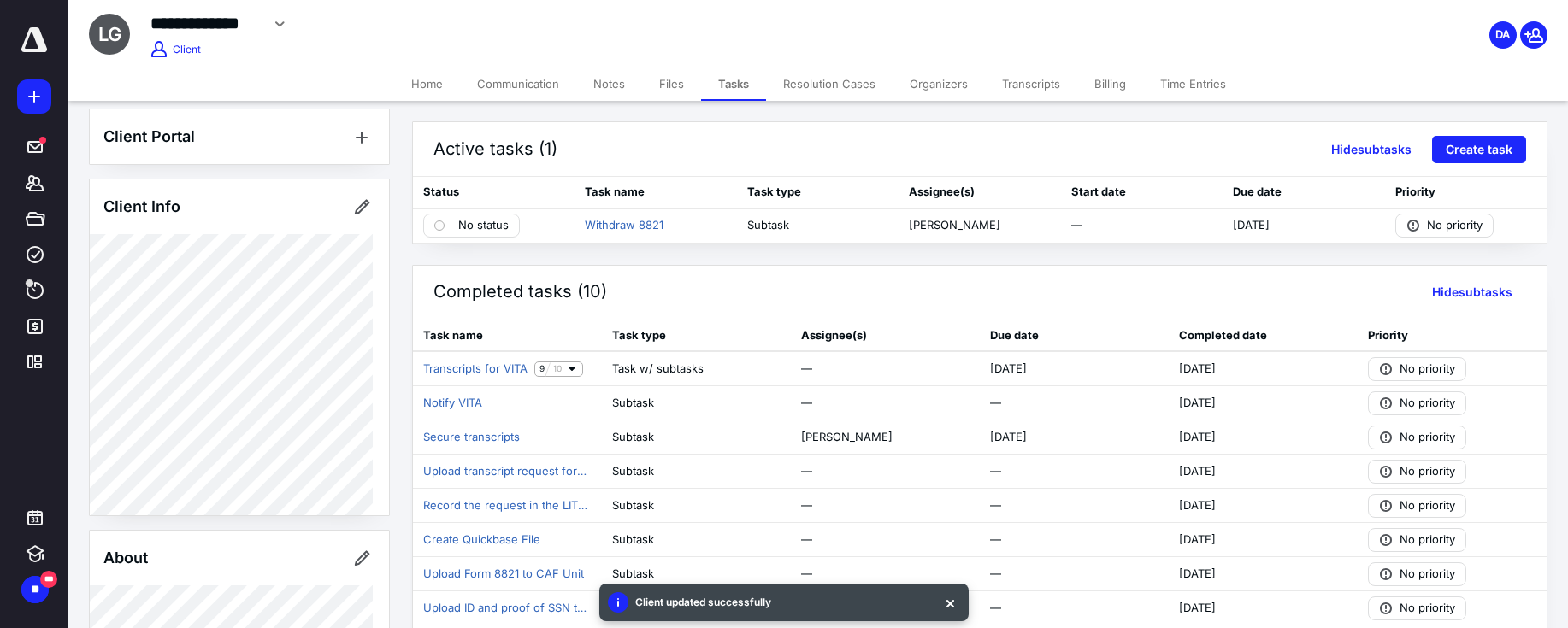 click at bounding box center (34, 40) 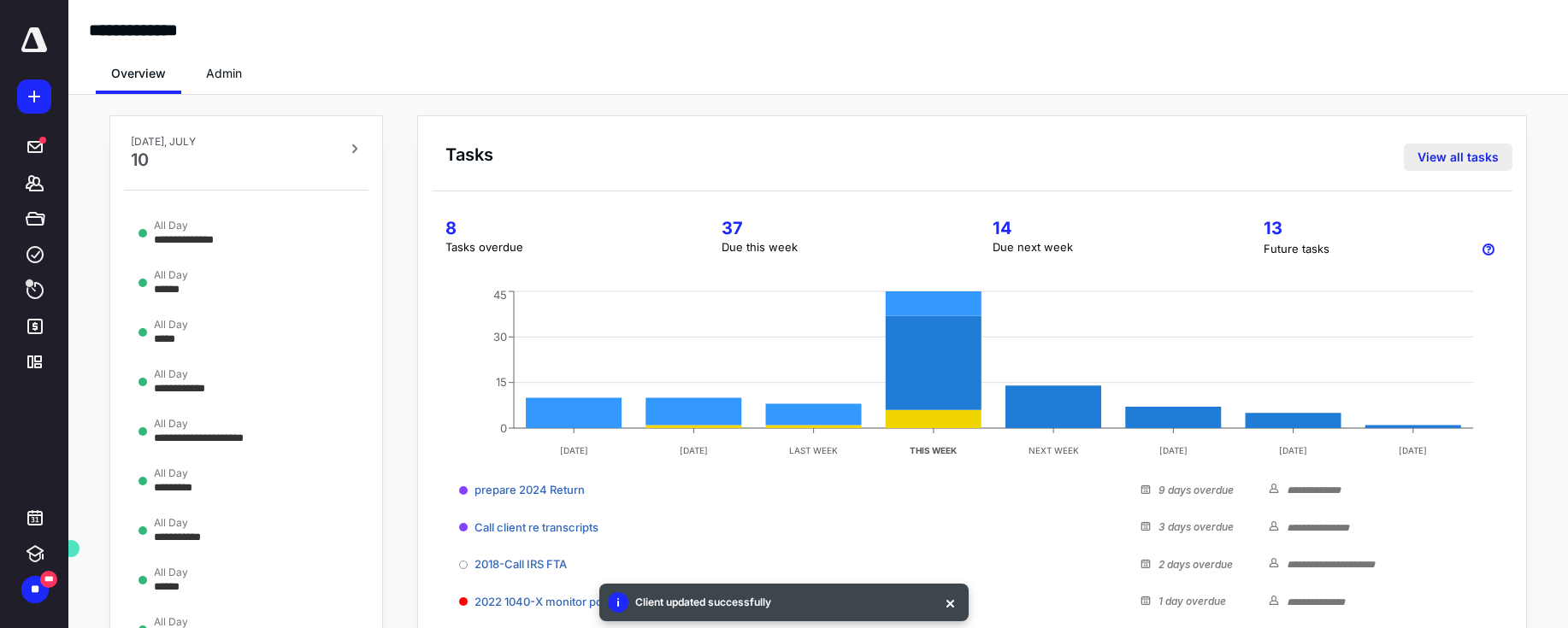 click on "View all tasks" at bounding box center (1458, 157) 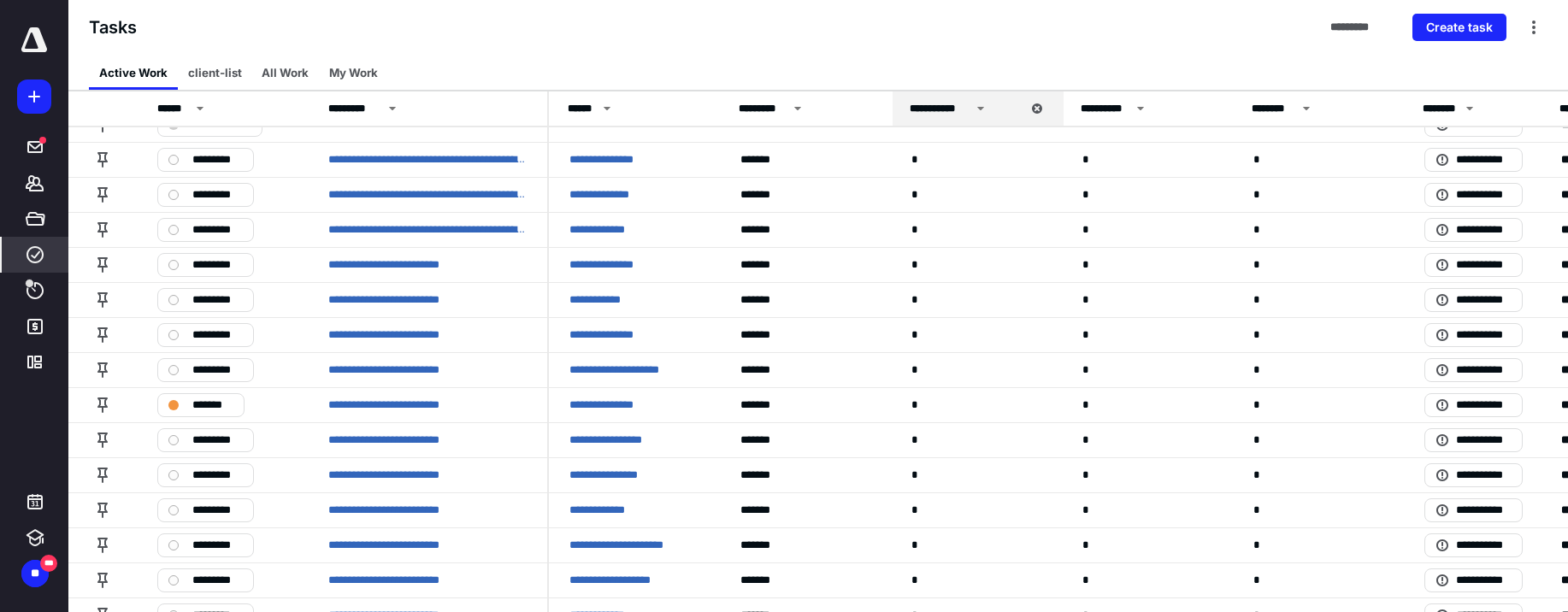 scroll, scrollTop: 306, scrollLeft: 0, axis: vertical 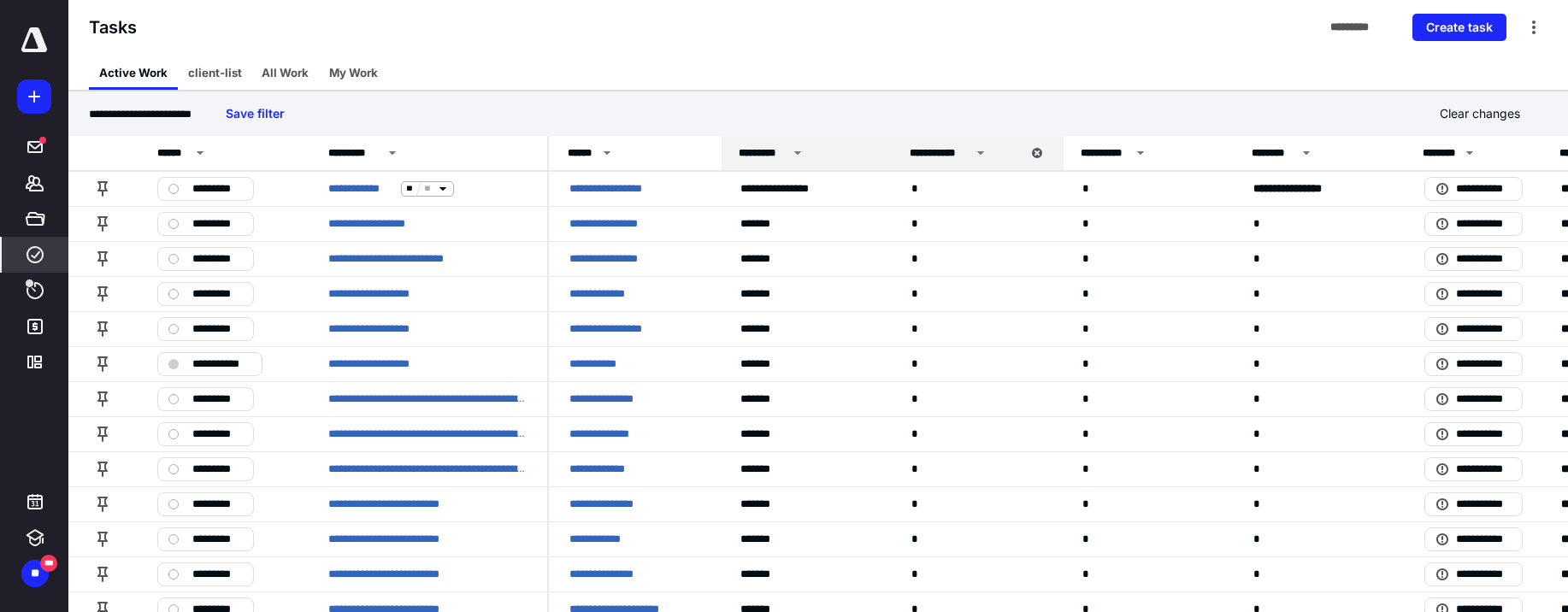 click on "*********" at bounding box center (800, 153) 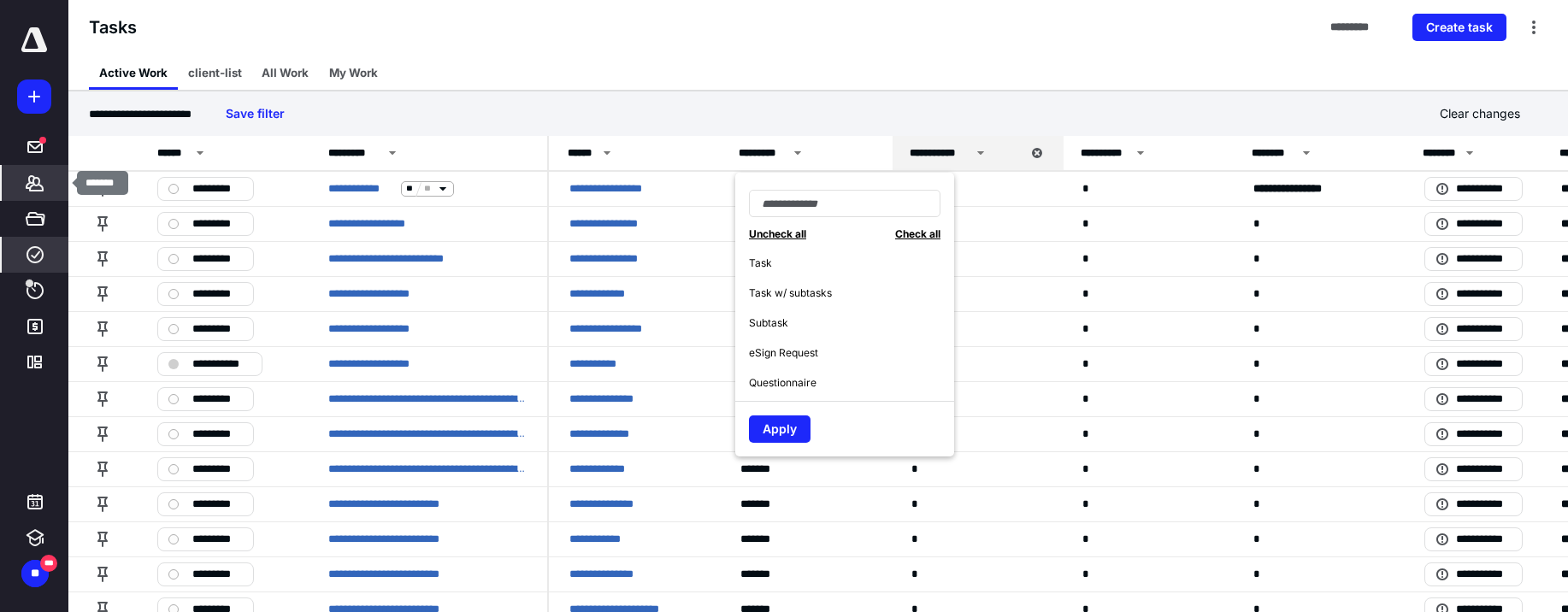 click 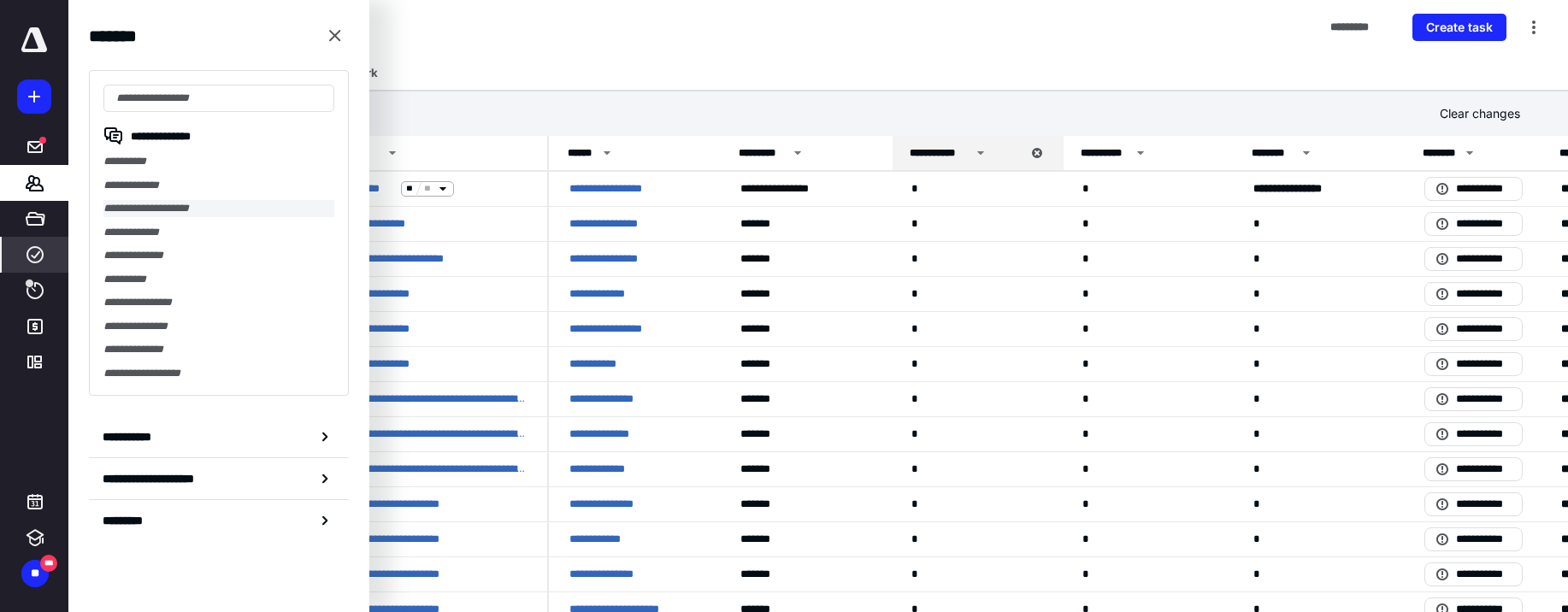 click on "**********" at bounding box center (219, 209) 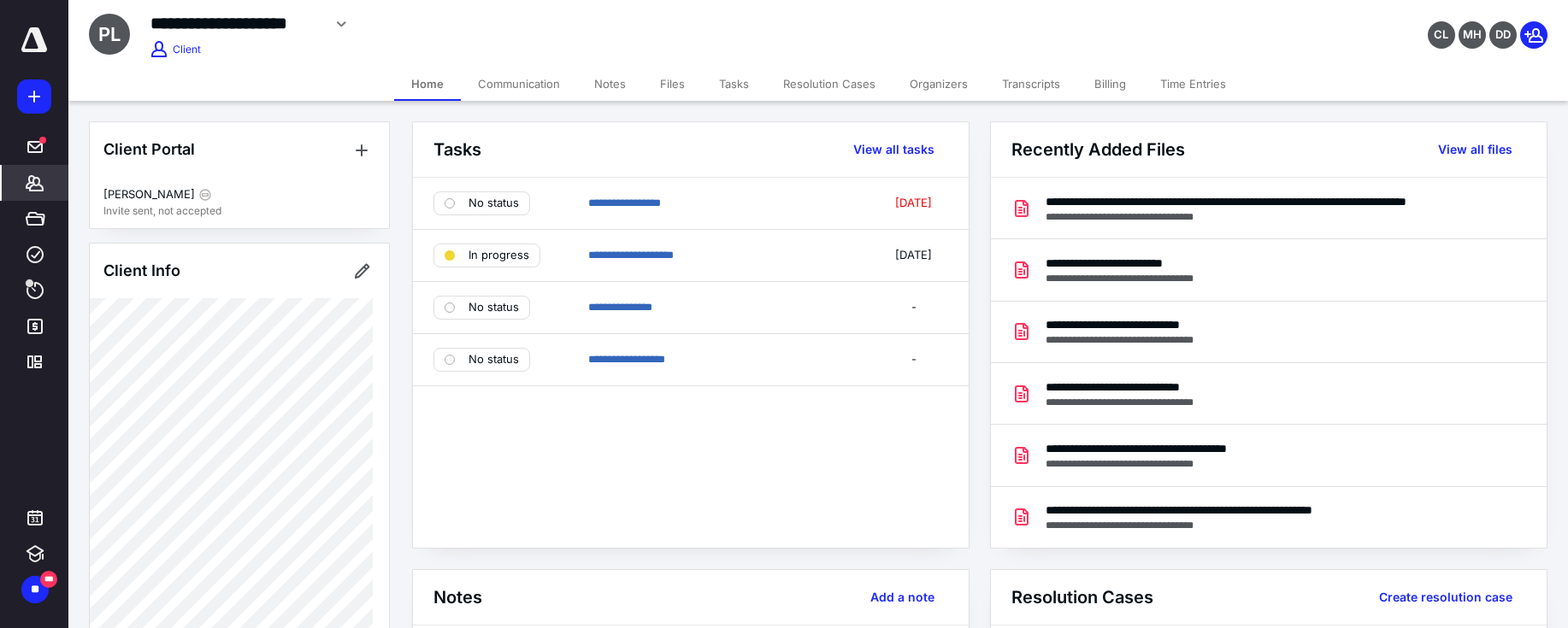 click on "Notes" at bounding box center [610, 84] 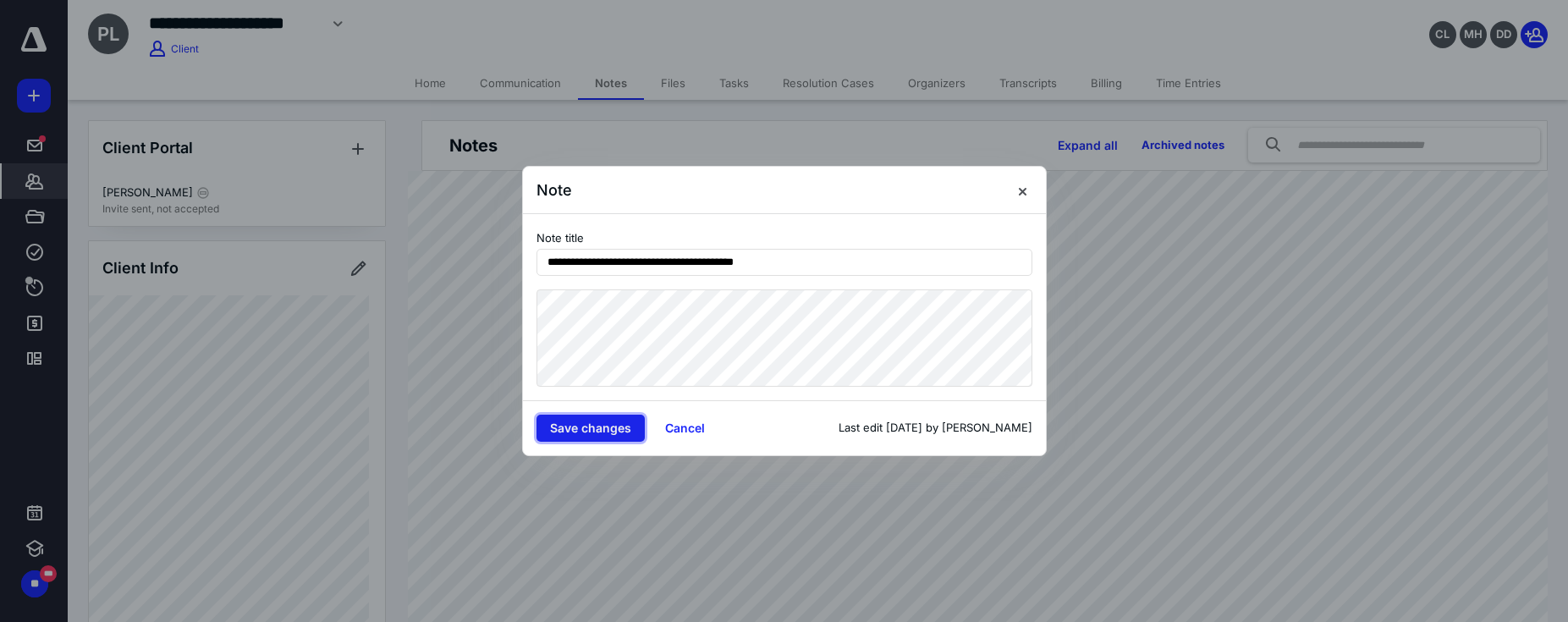 click on "Save changes" at bounding box center [591, 428] 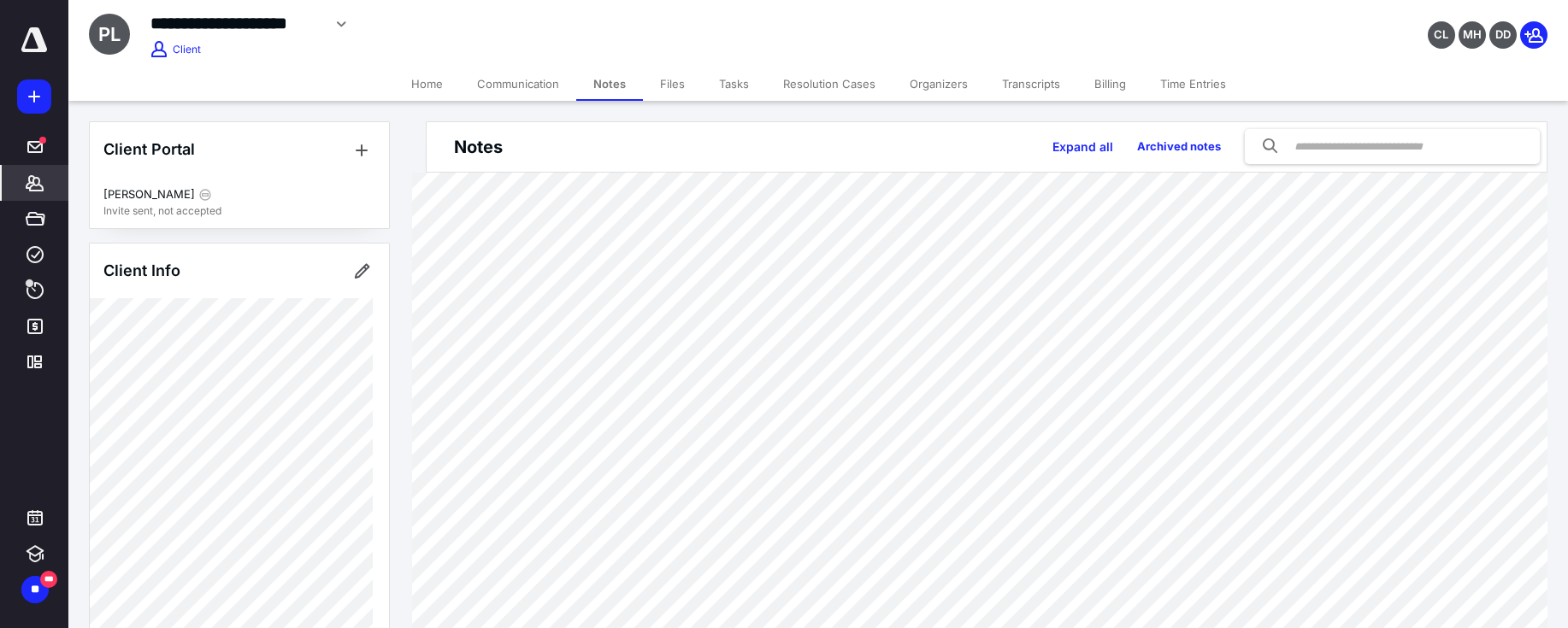 click at bounding box center [34, 40] 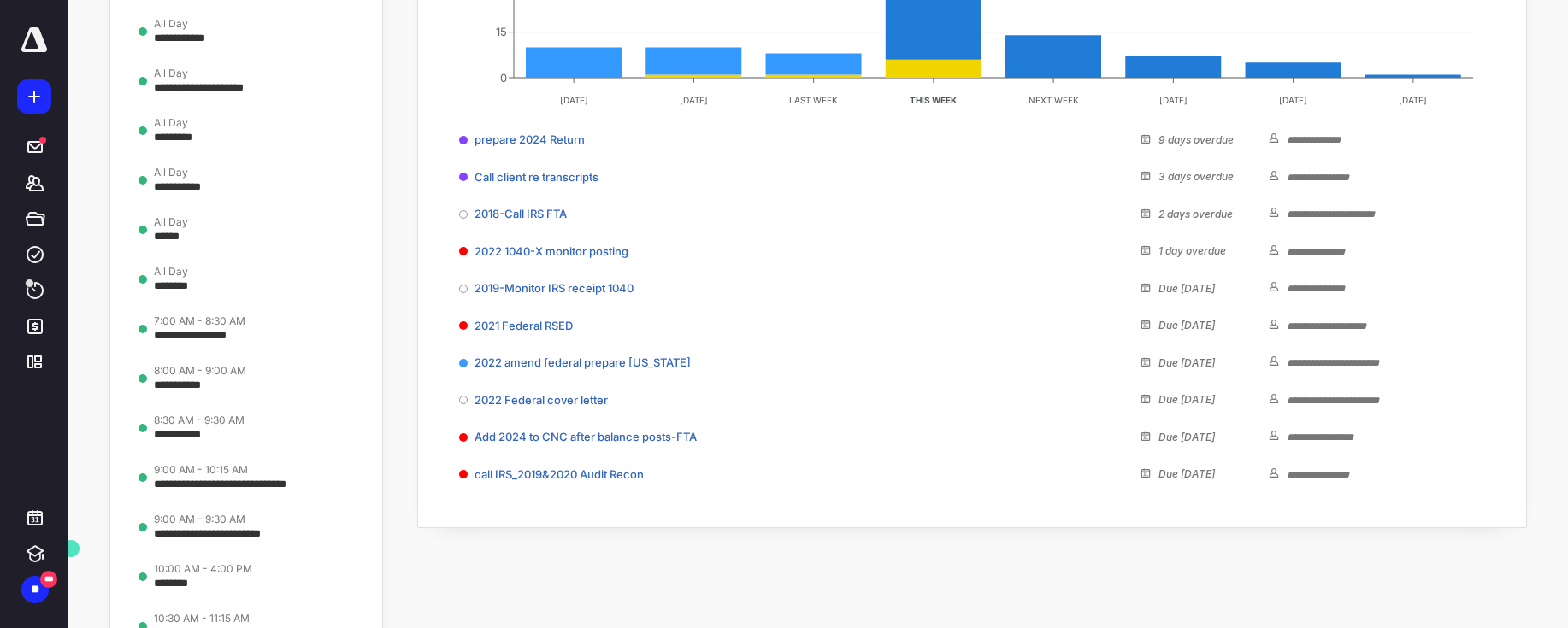 scroll, scrollTop: 355, scrollLeft: 0, axis: vertical 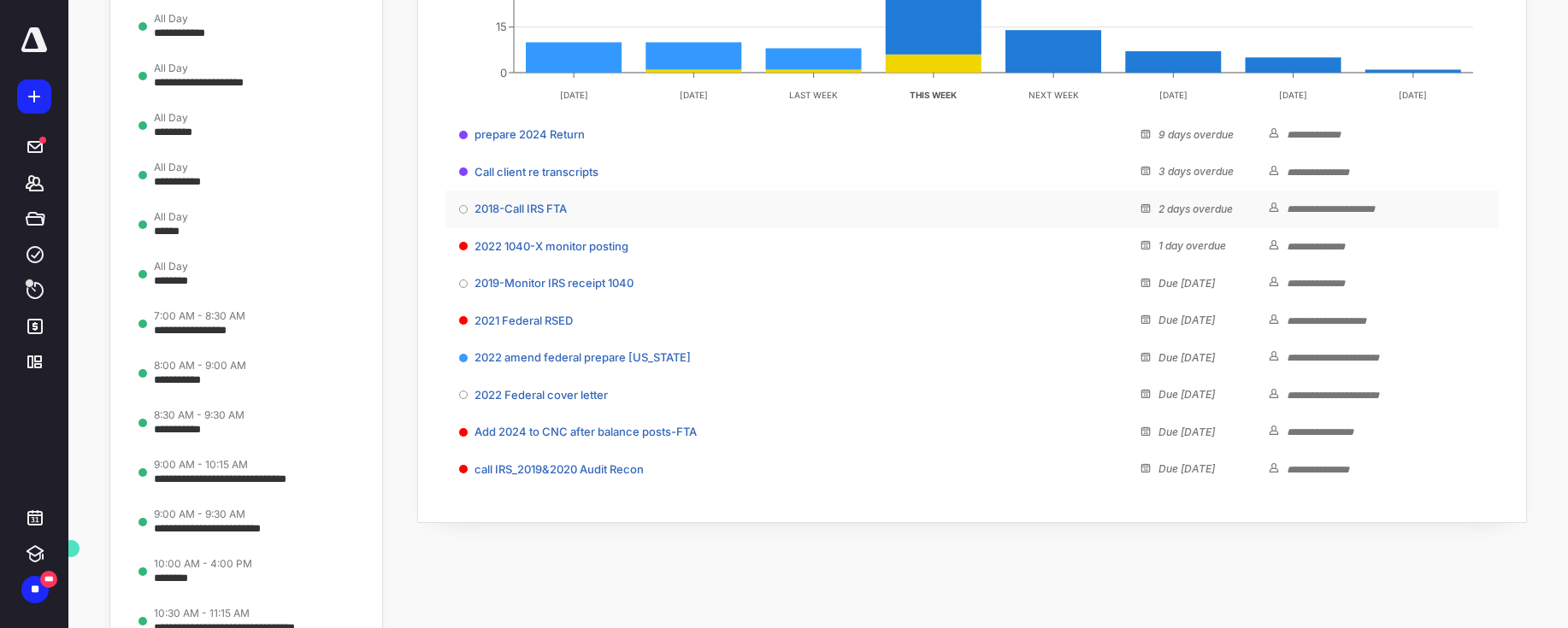 click on "**********" at bounding box center [1330, 209] 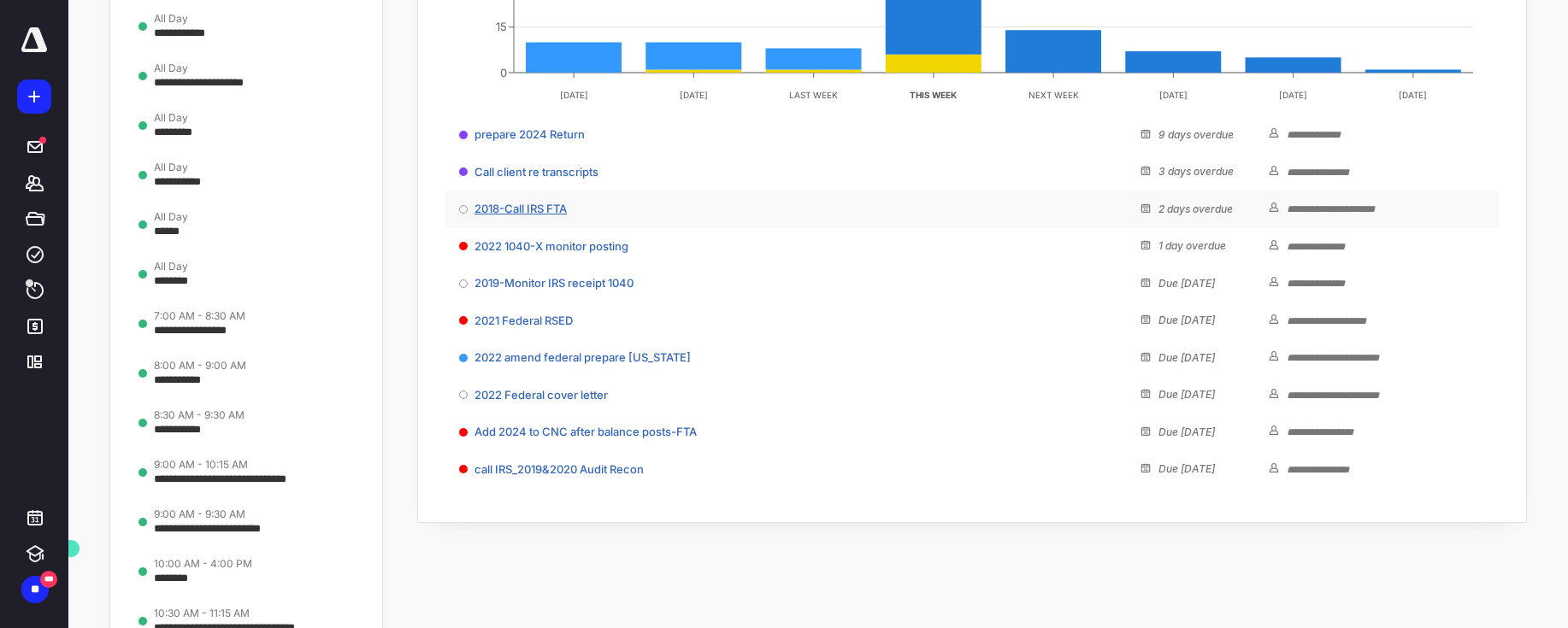 click on "2018-Call IRS FTA" at bounding box center (521, 208) 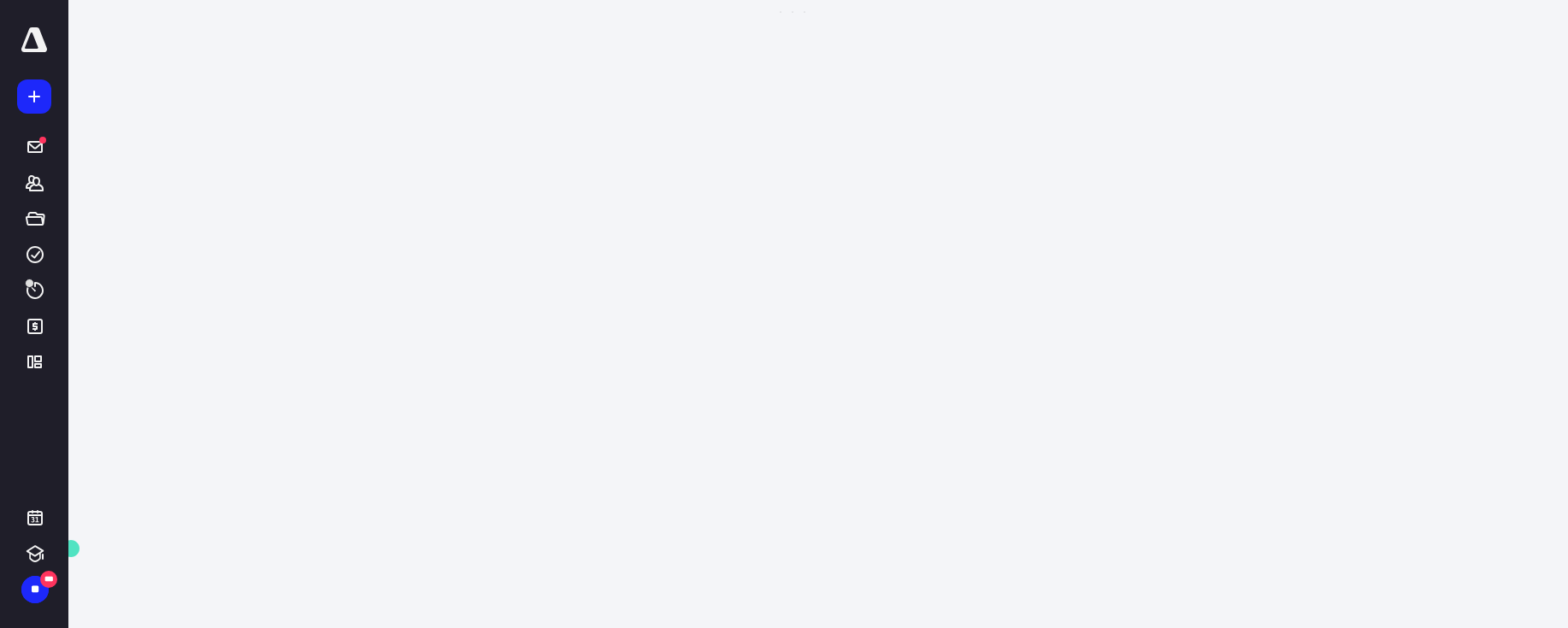 scroll, scrollTop: 0, scrollLeft: 0, axis: both 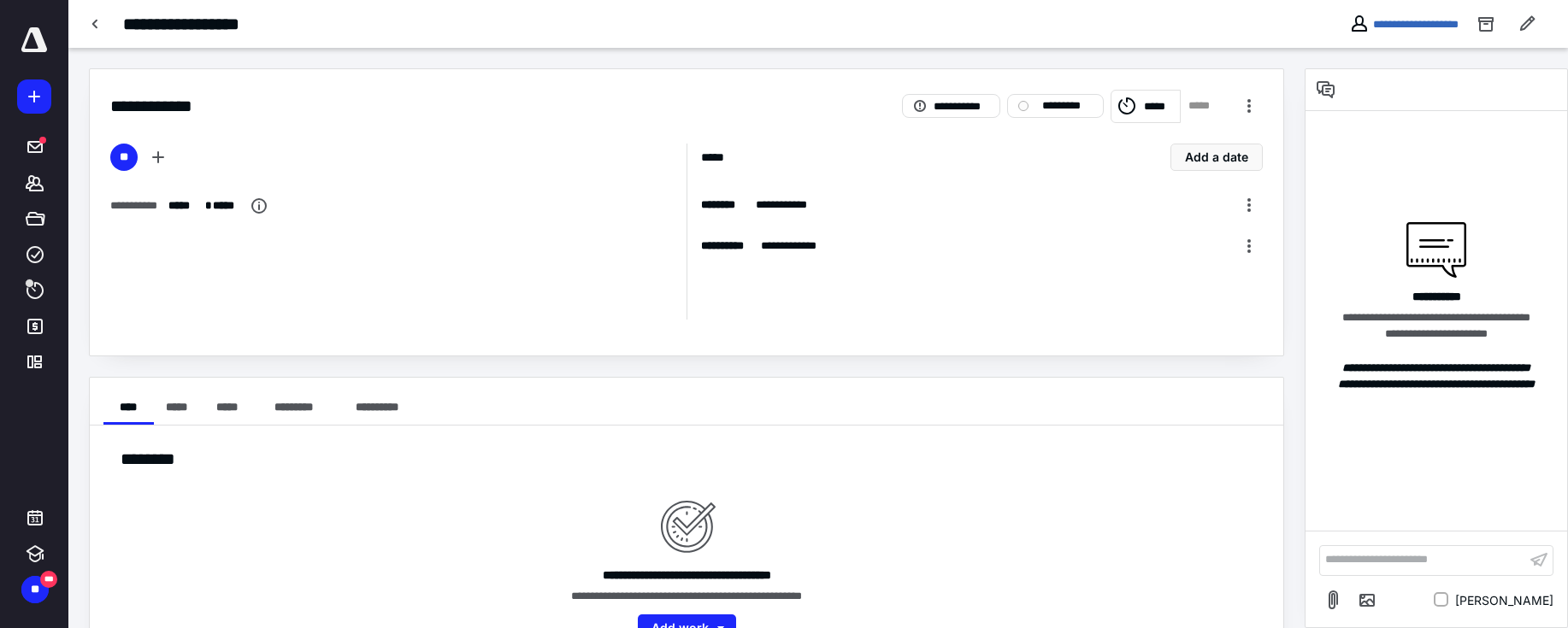 drag, startPoint x: 96, startPoint y: 23, endPoint x: 1011, endPoint y: 22, distance: 915.0005 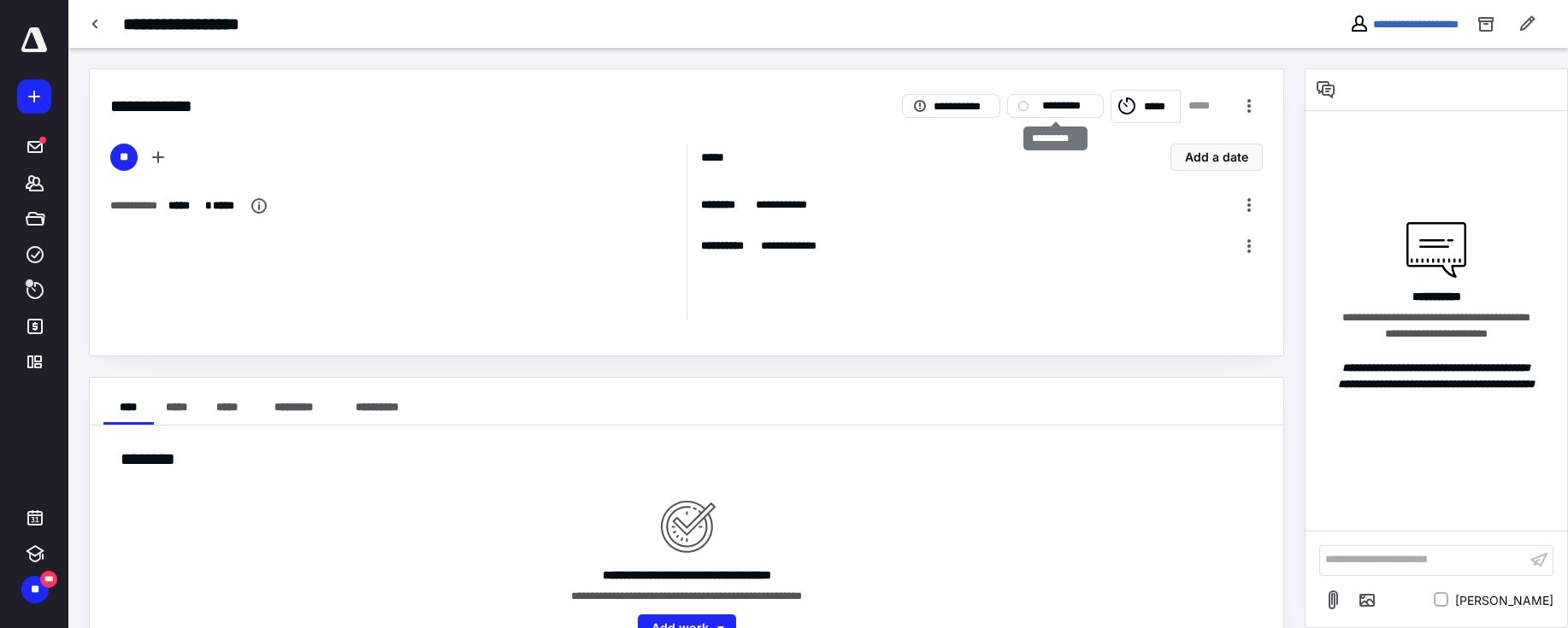 click on "*********" at bounding box center (1055, 106) 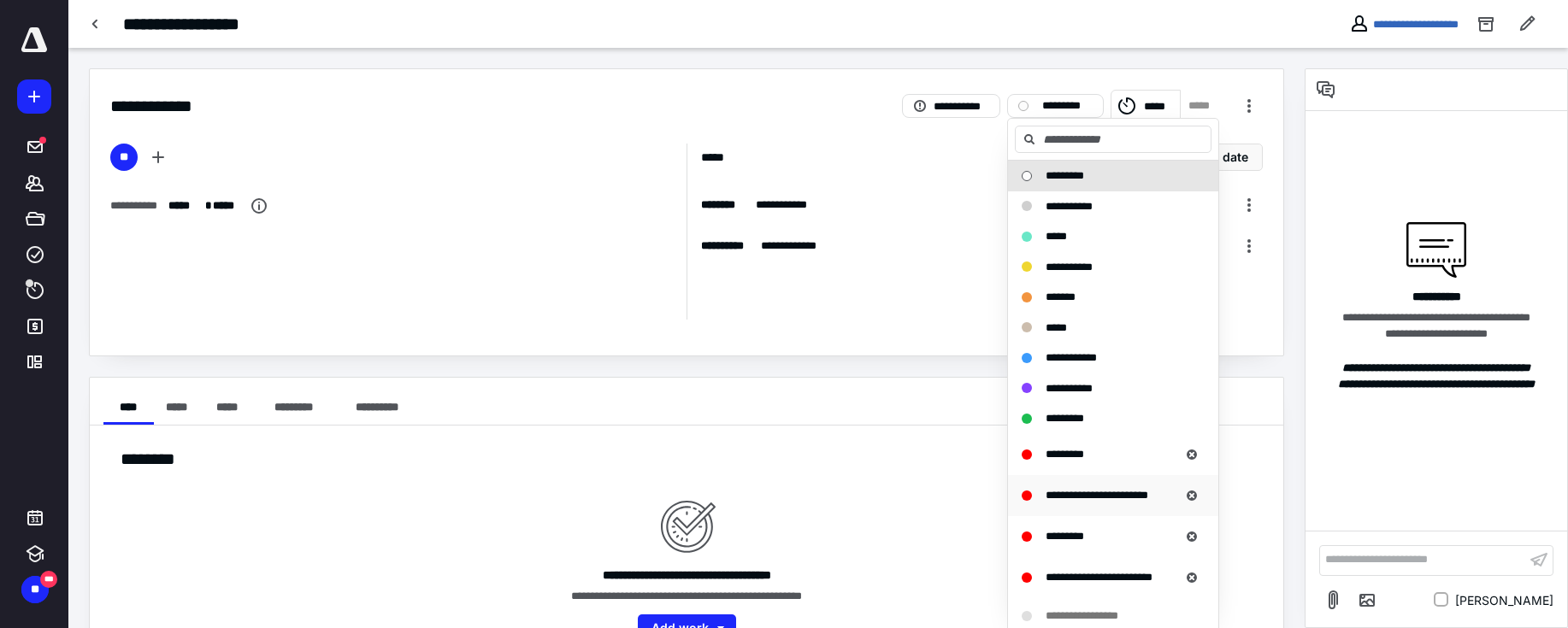 click on "**********" at bounding box center [1097, 495] 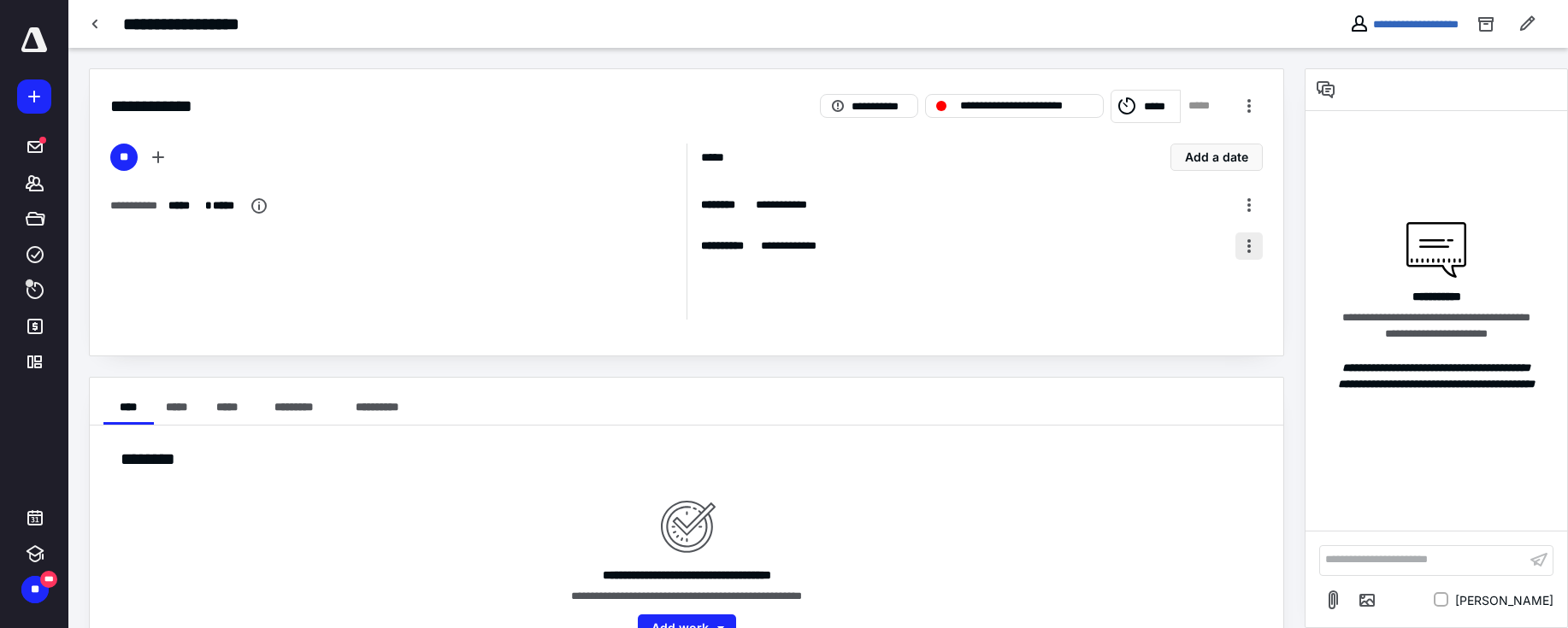 click at bounding box center (1249, 246) 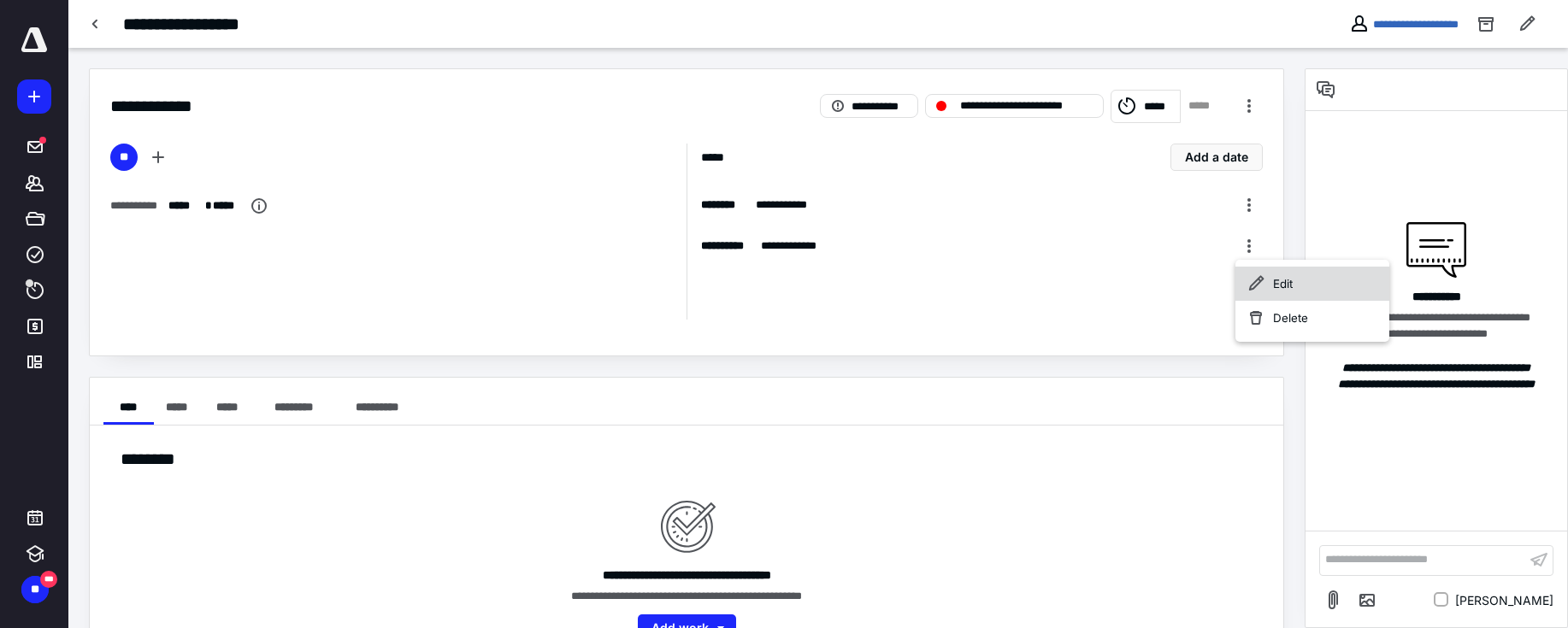 click on "Edit" at bounding box center (1312, 284) 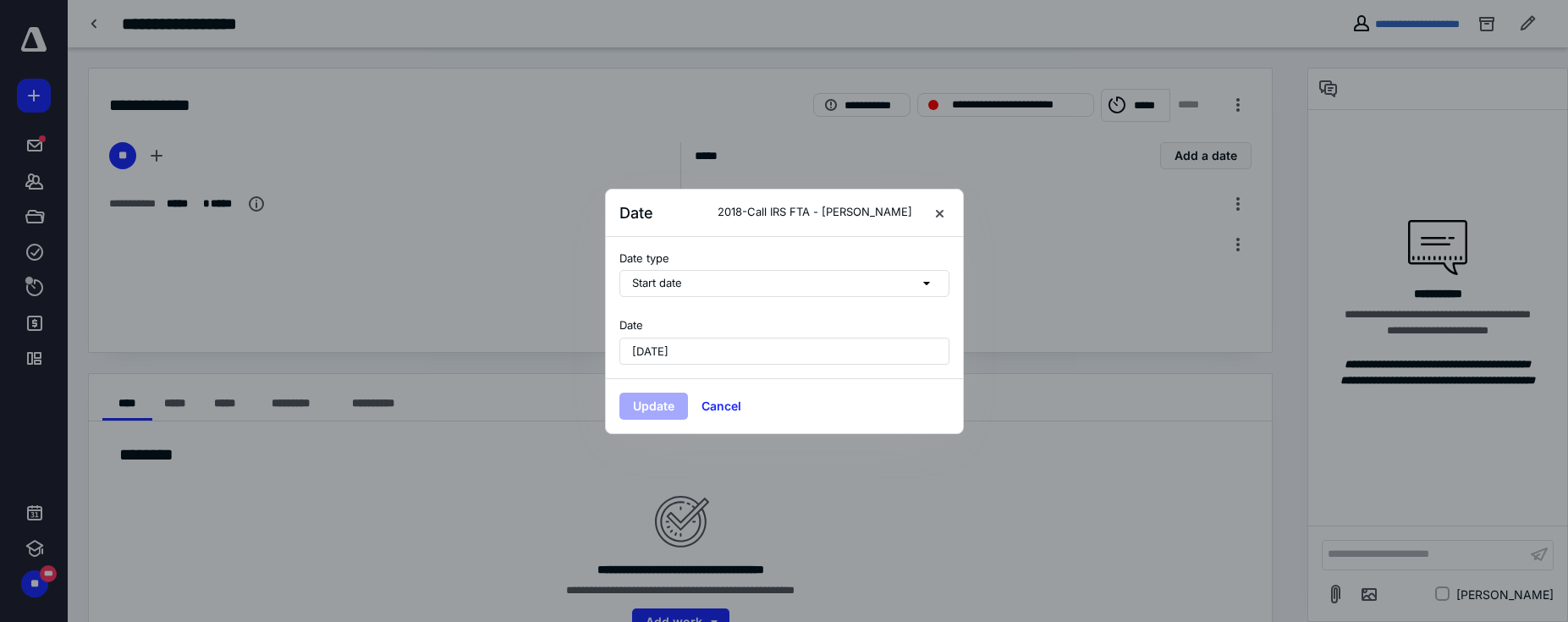 click on "Date July 11, 2025" at bounding box center (784, 341) 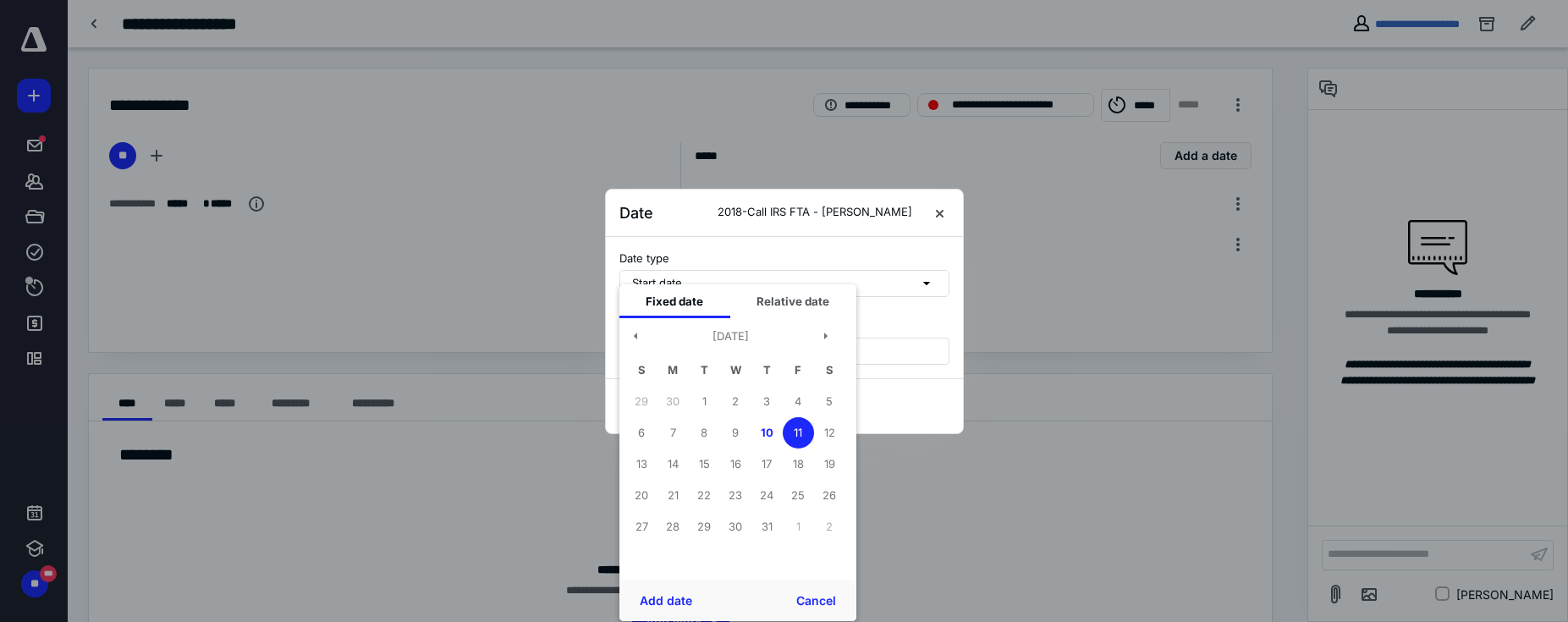 click on "11" at bounding box center [798, 432] 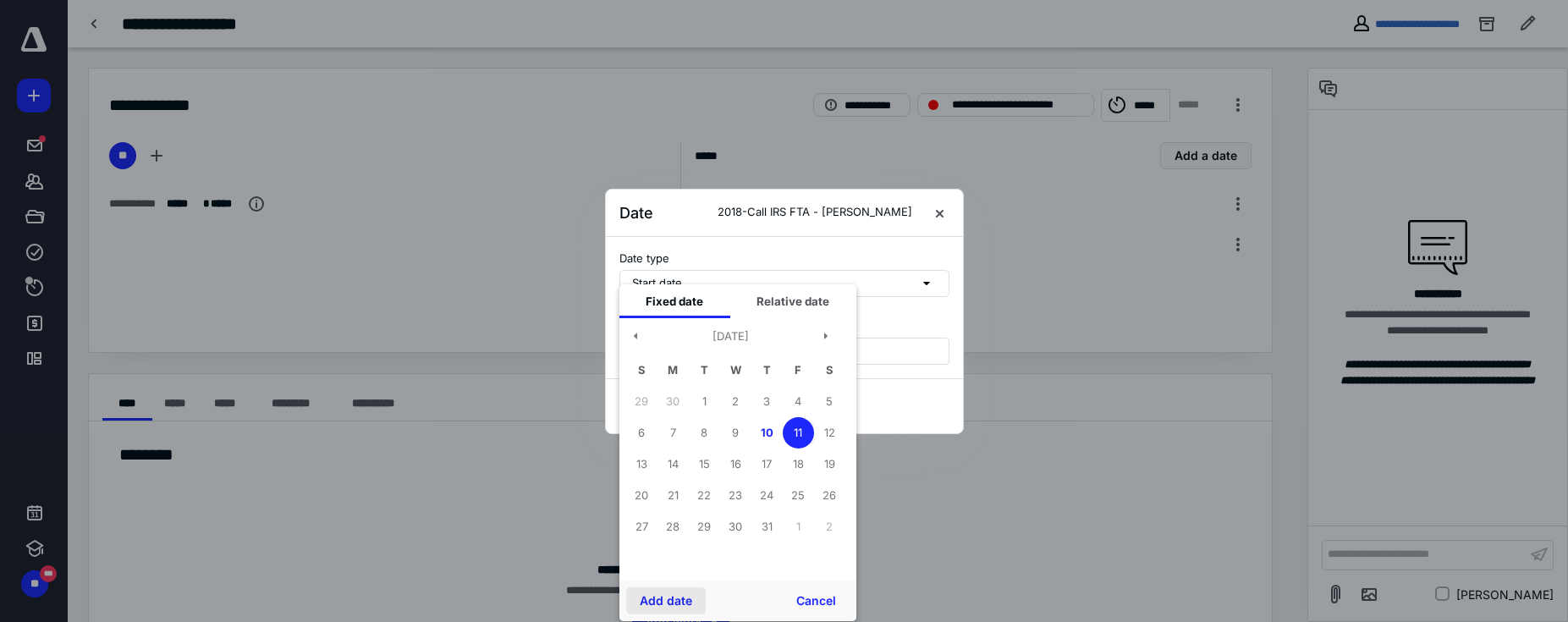 click on "Add date" at bounding box center [666, 601] 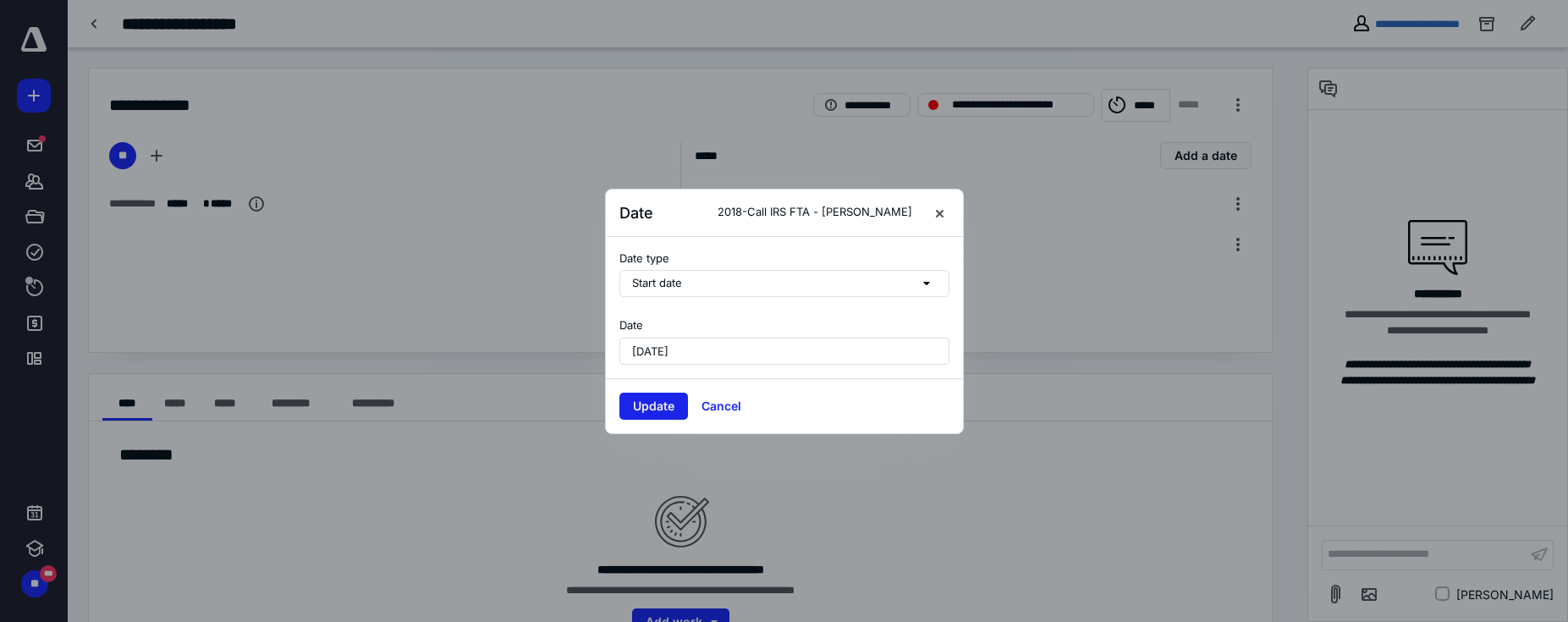 click on "Update" at bounding box center [653, 406] 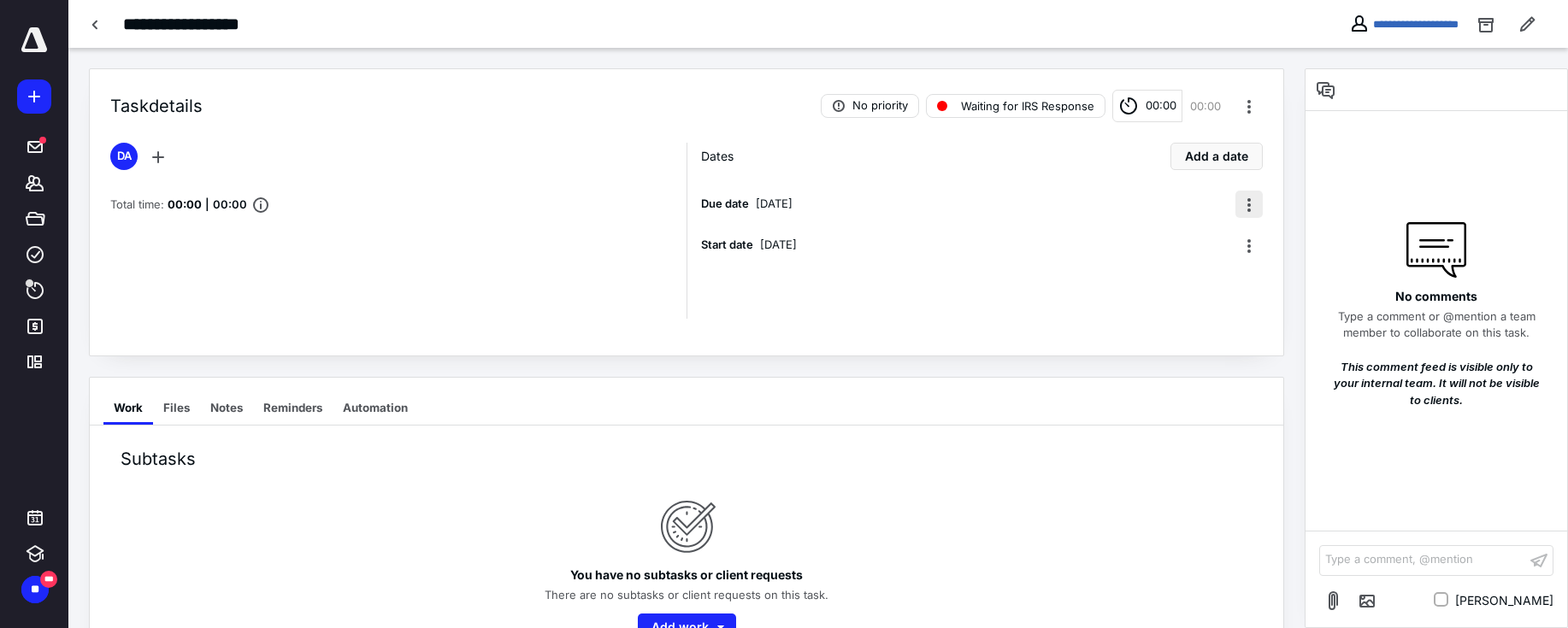 click at bounding box center [1249, 204] 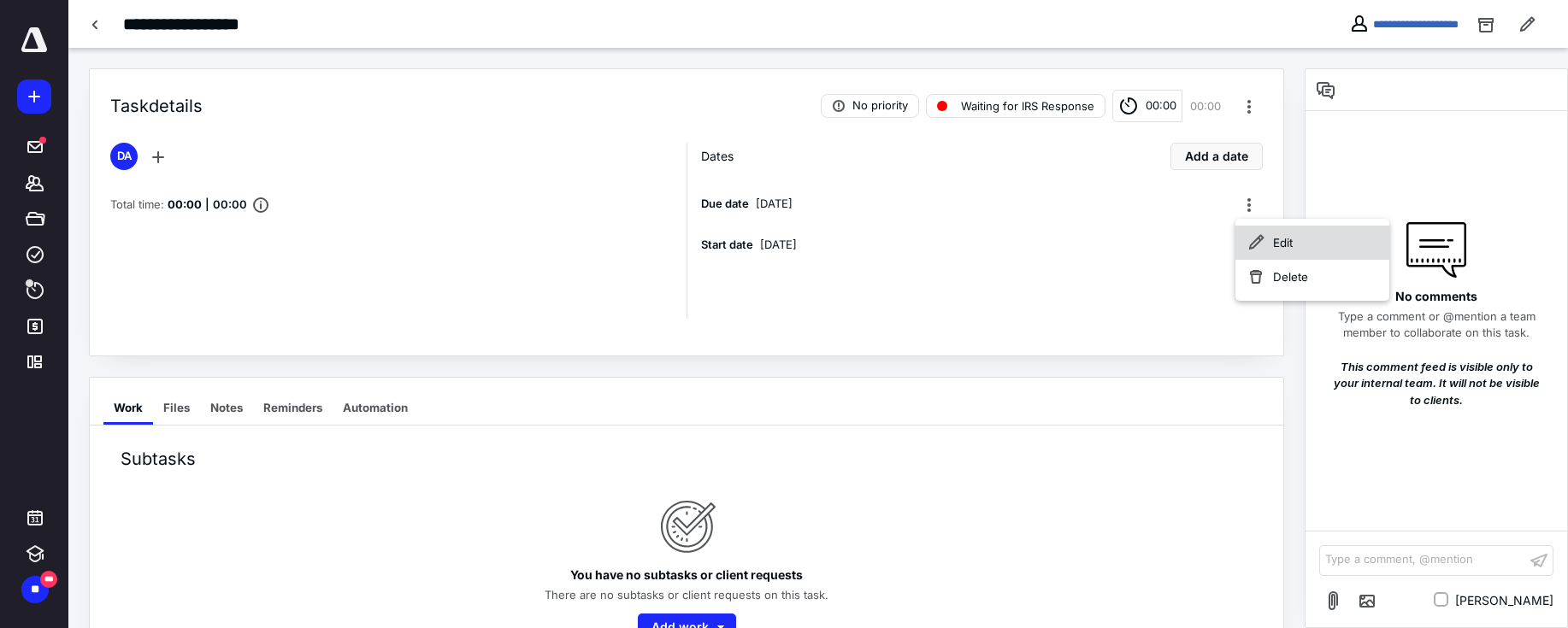 click on "Edit" at bounding box center (1312, 243) 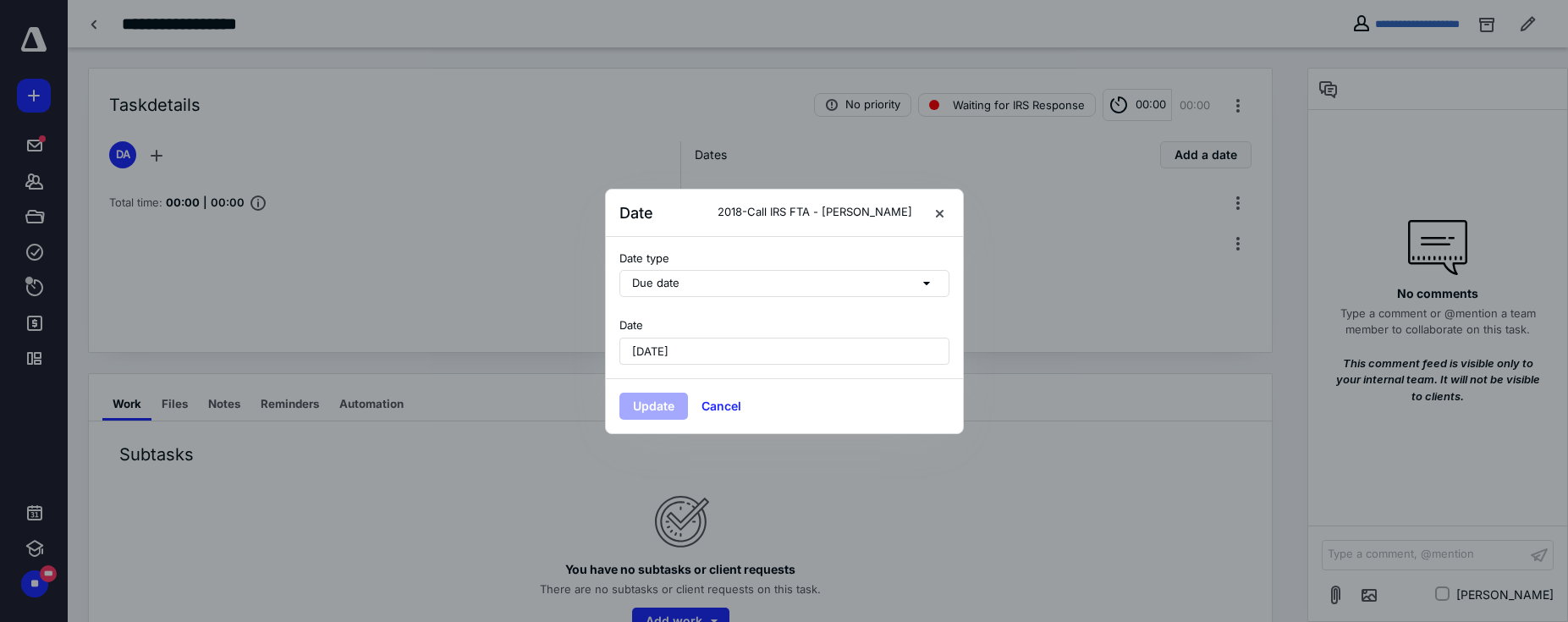 click on "July 8, 2025" at bounding box center (784, 351) 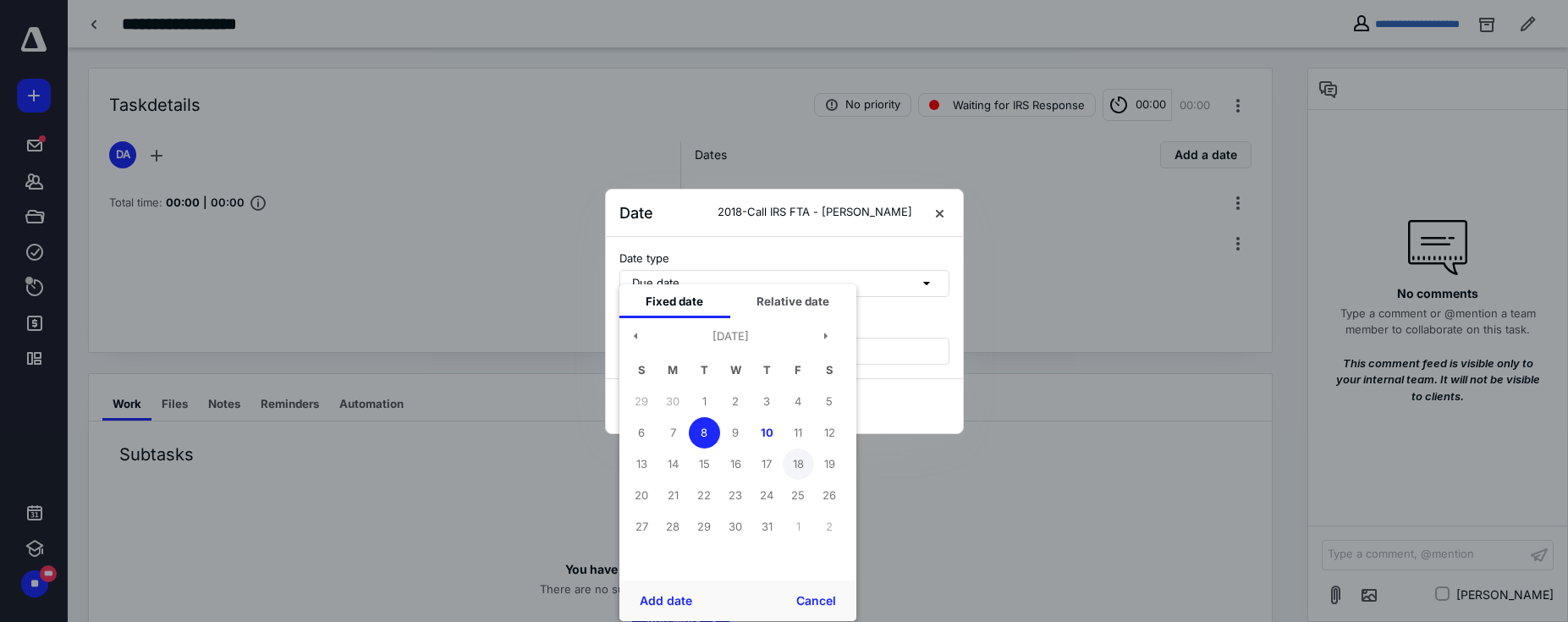 click on "18" at bounding box center [798, 464] 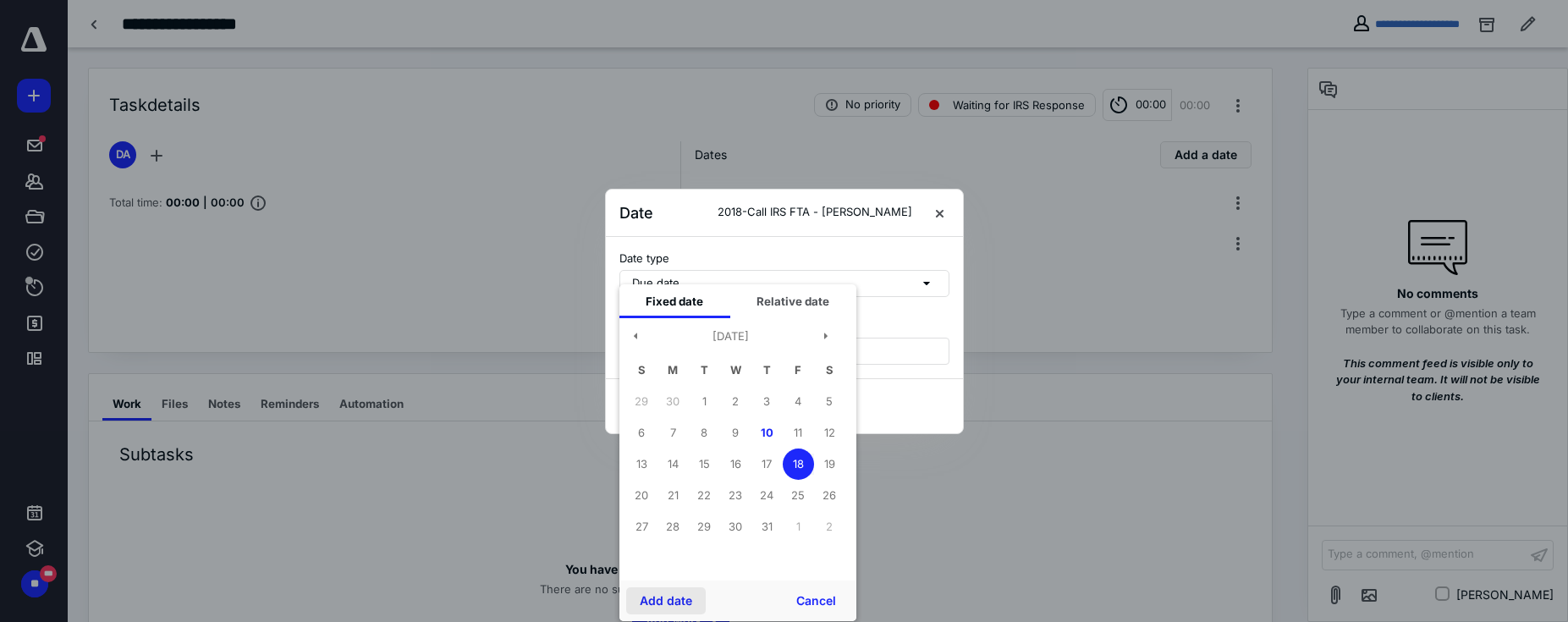 click on "Add date" at bounding box center [666, 601] 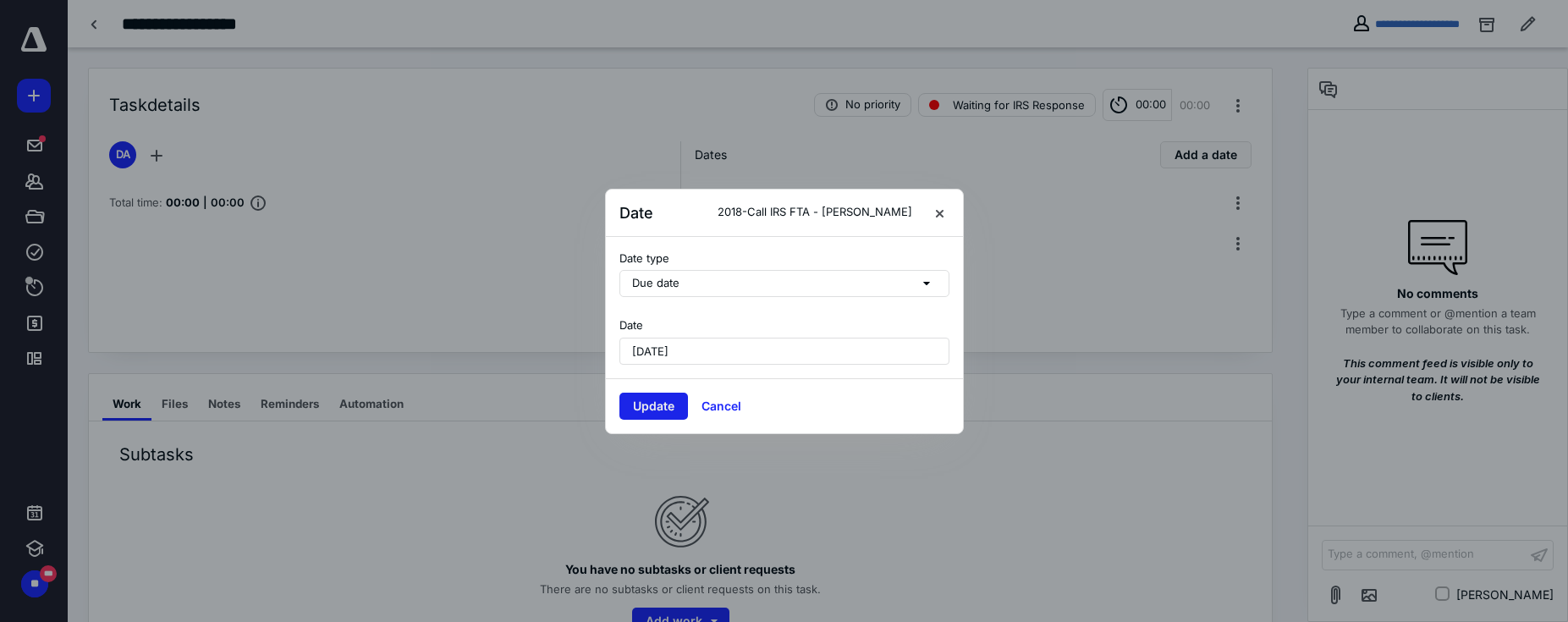 click on "Update" at bounding box center [653, 406] 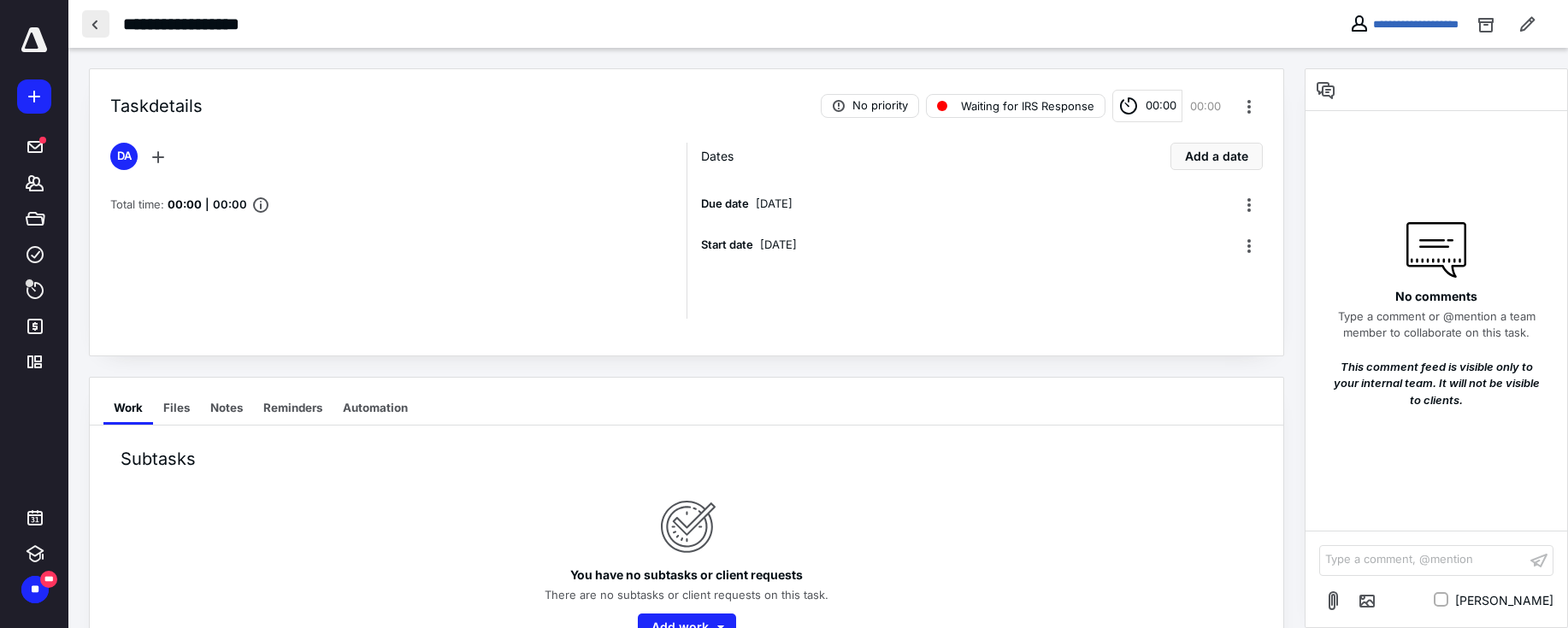 click at bounding box center [96, 24] 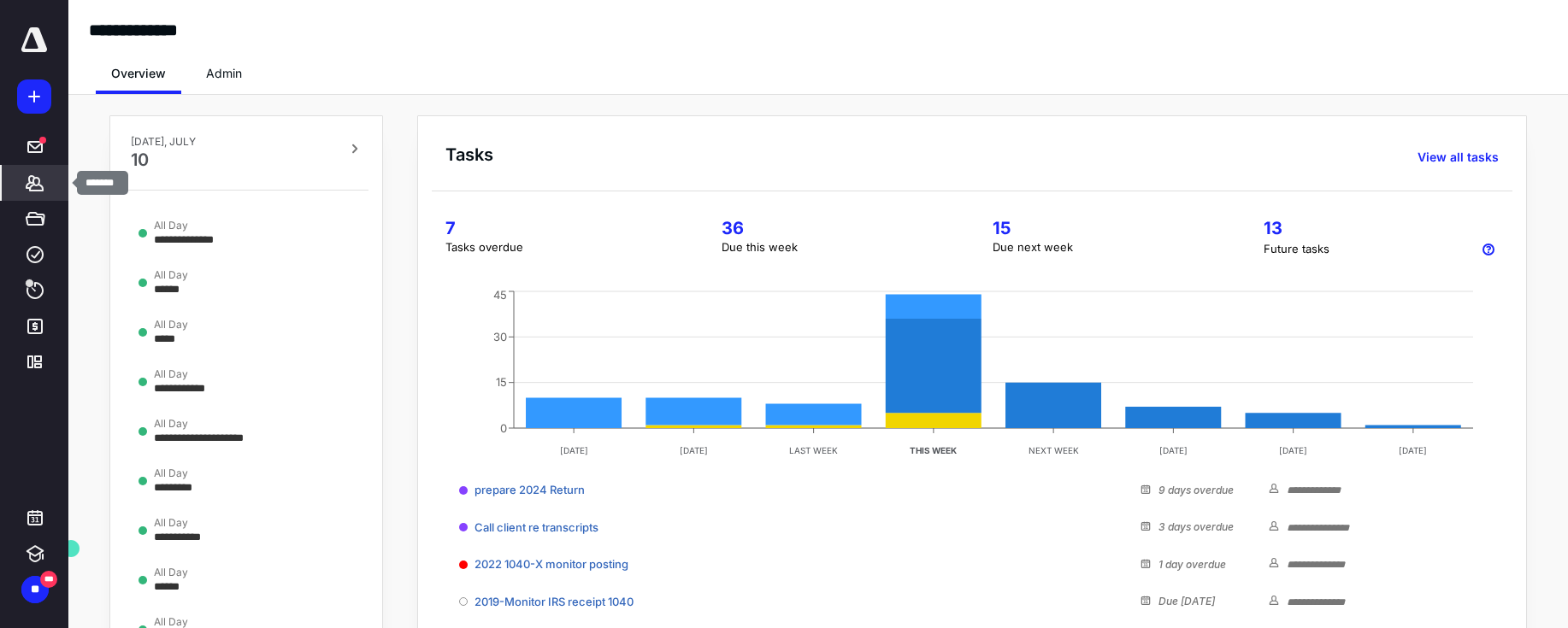 click 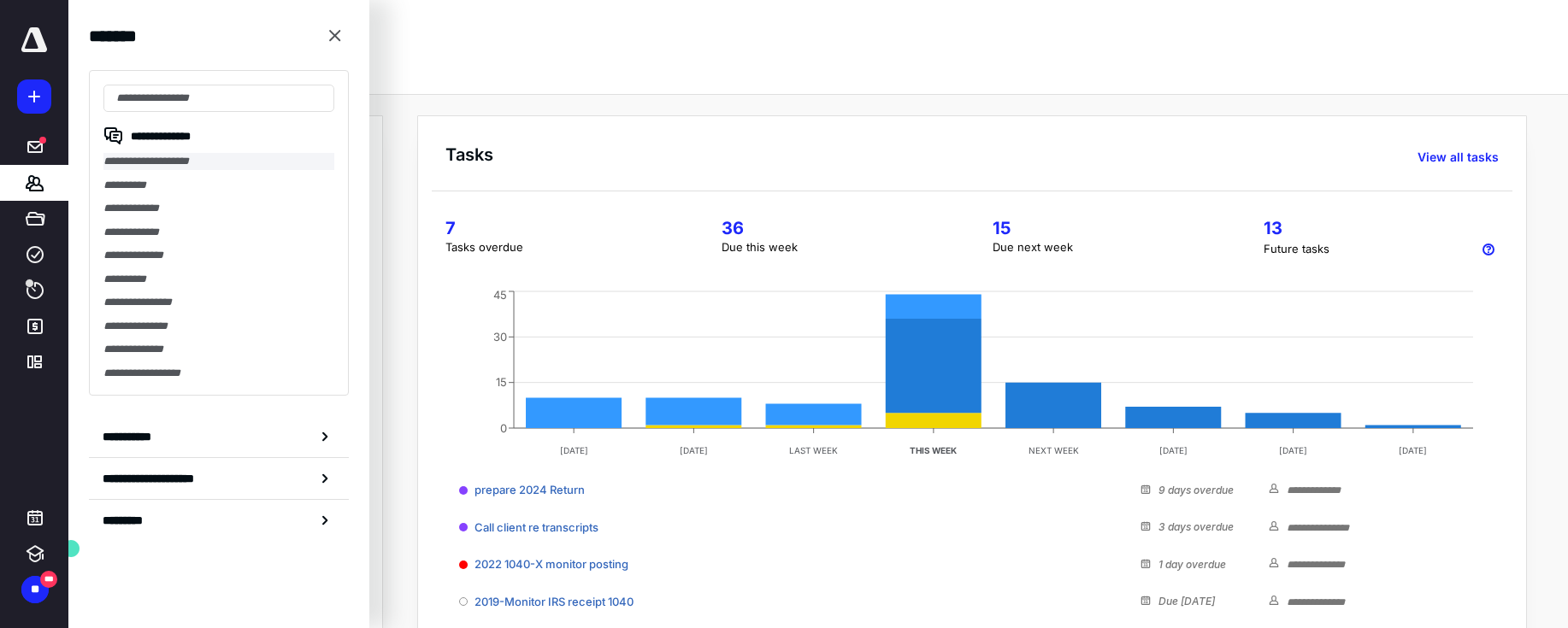 click on "**********" at bounding box center [219, 161] 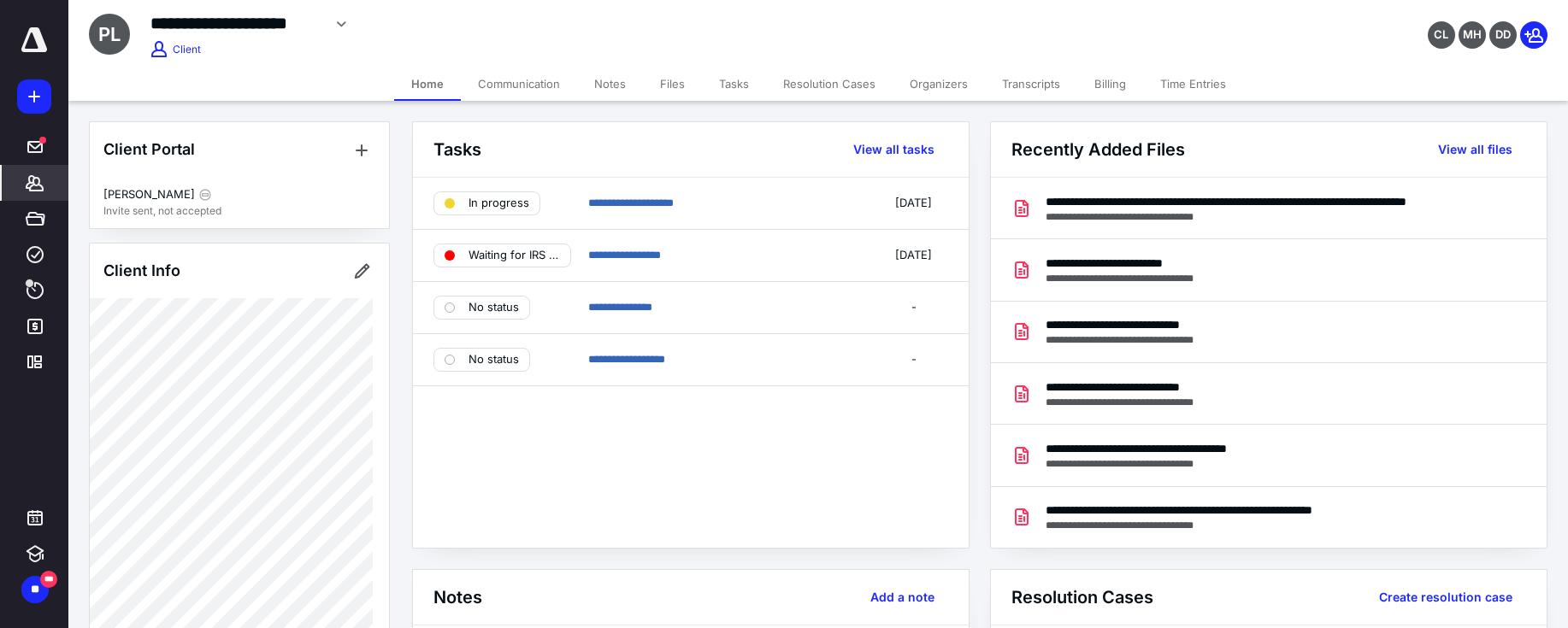 click on "Notes" at bounding box center (610, 84) 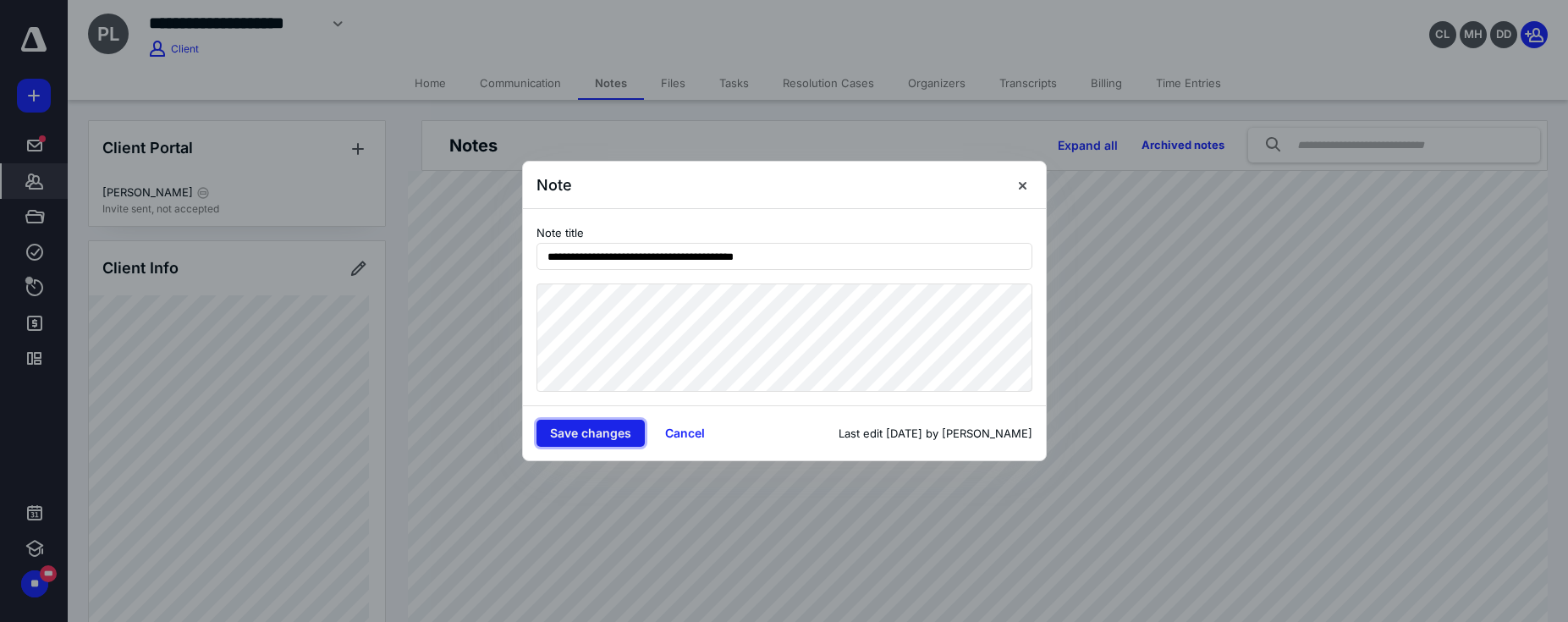 click on "Save changes" at bounding box center [591, 433] 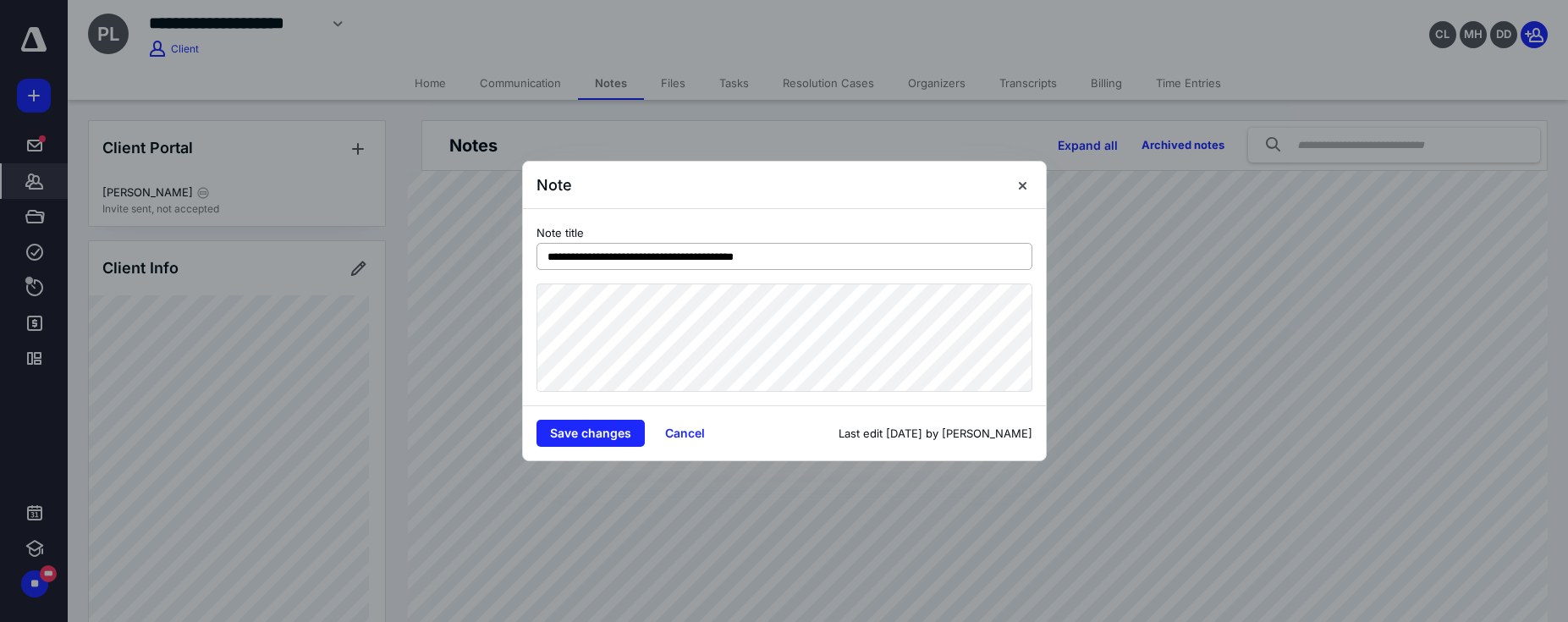 click on "**********" at bounding box center [784, 256] 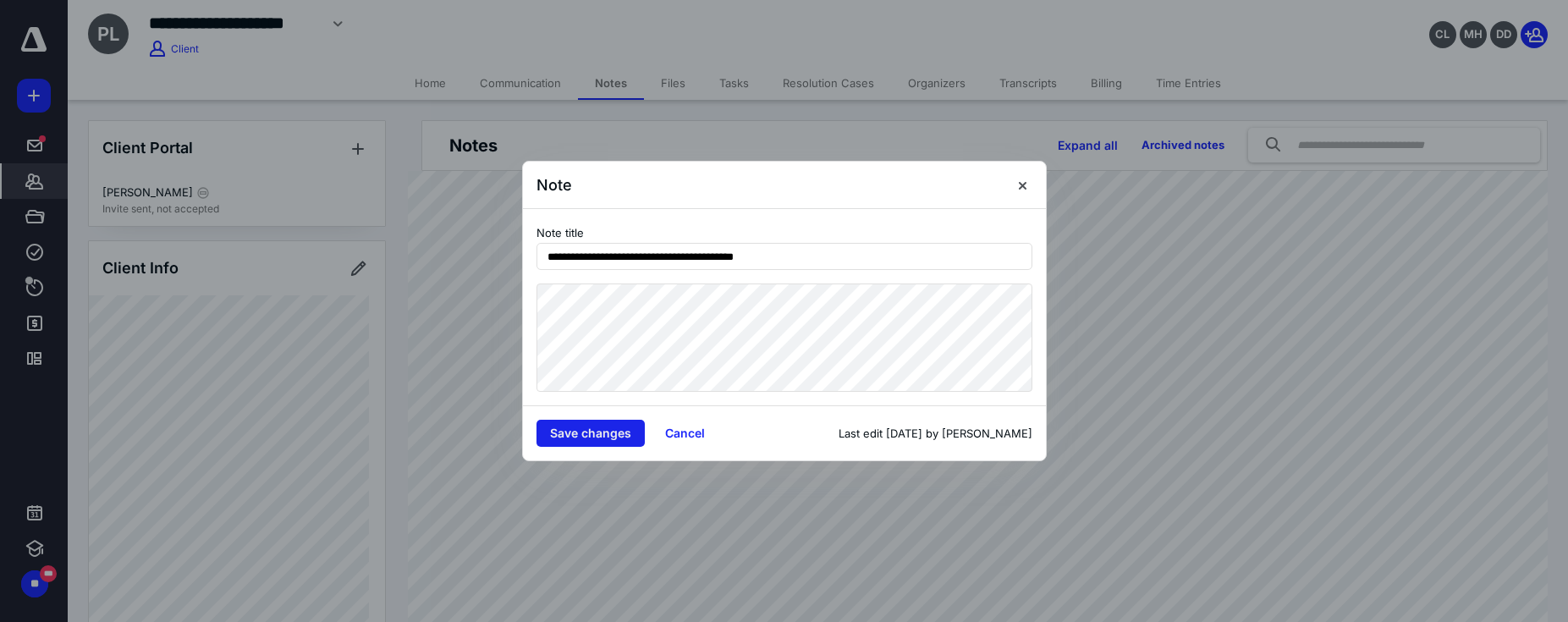 click on "Save changes" at bounding box center (591, 433) 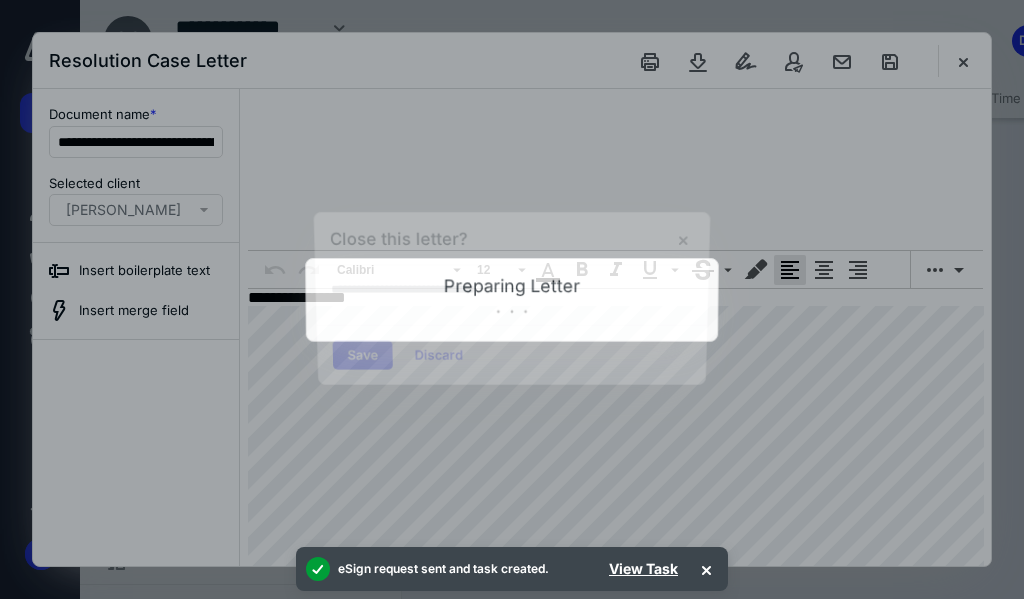 scroll, scrollTop: 0, scrollLeft: 0, axis: both 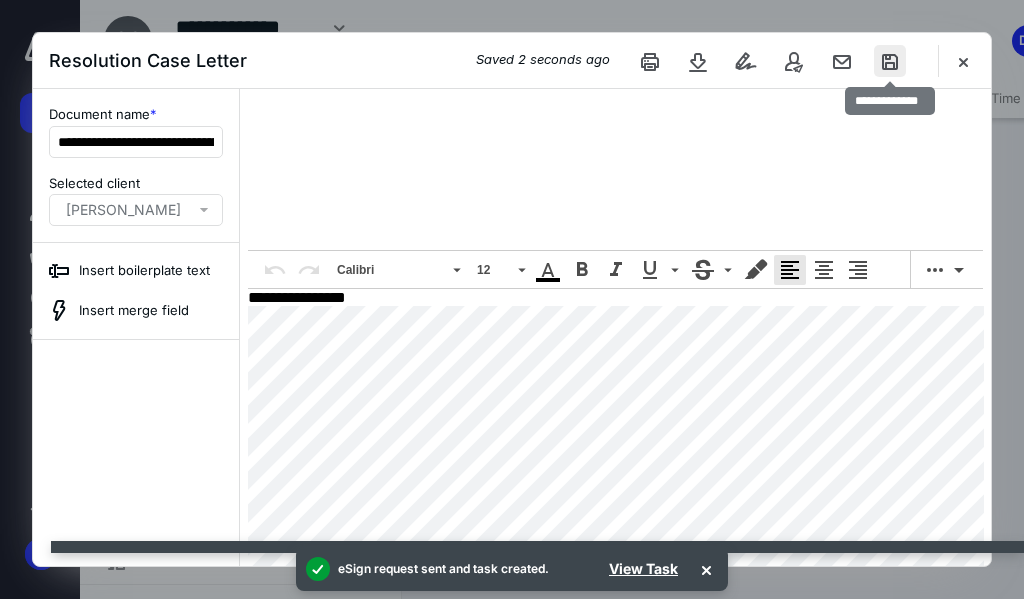 click at bounding box center (890, 61) 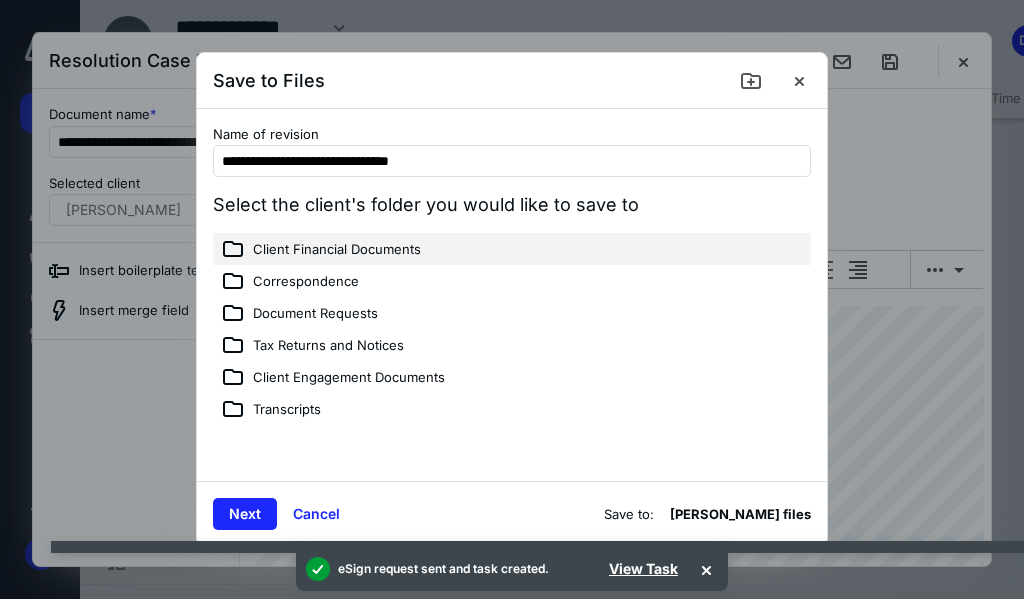 click on "Client Financial Documents" at bounding box center (337, 250) 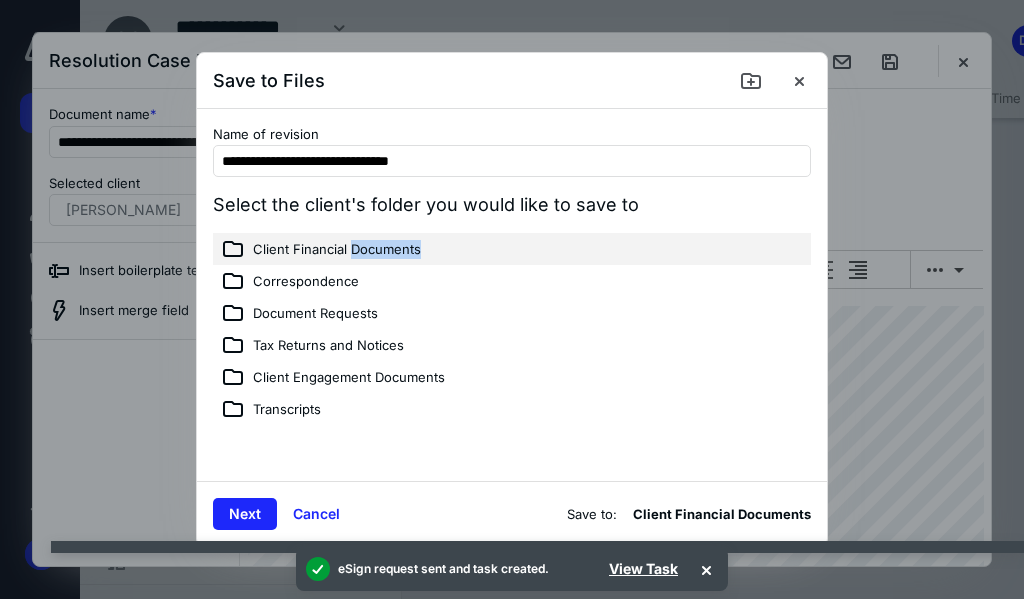 click on "Client Financial Documents" at bounding box center [337, 250] 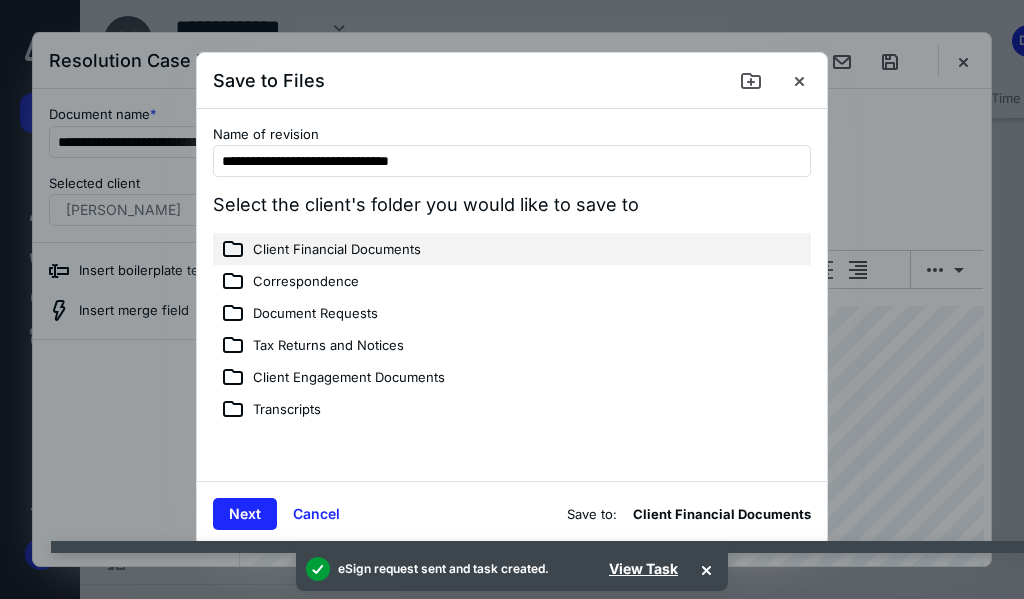 click on "Client Financial Documents" at bounding box center (337, 250) 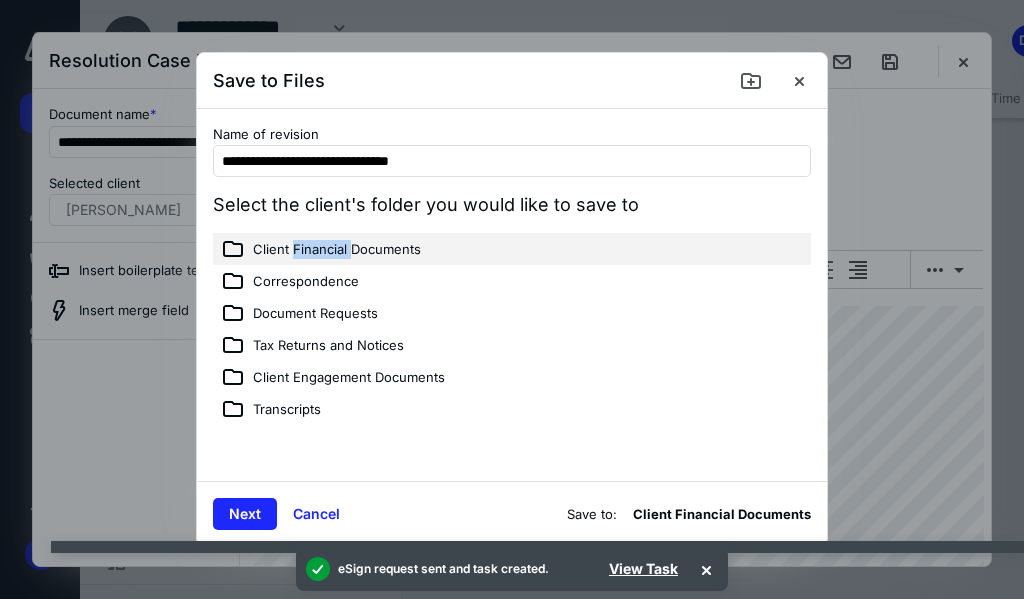 click on "Client Financial Documents" at bounding box center (337, 250) 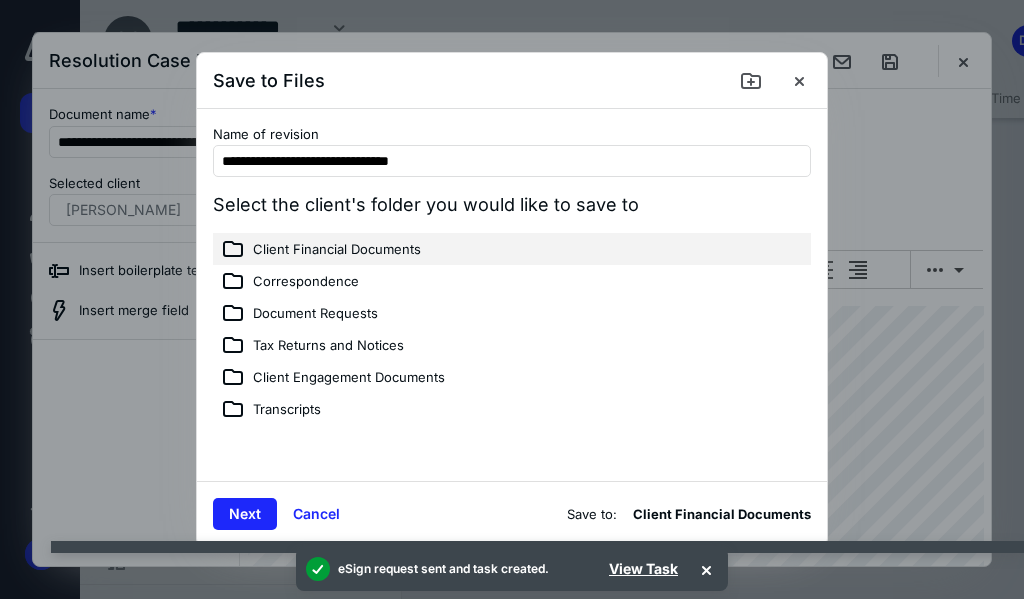click on "Client Financial Documents" at bounding box center [512, 249] 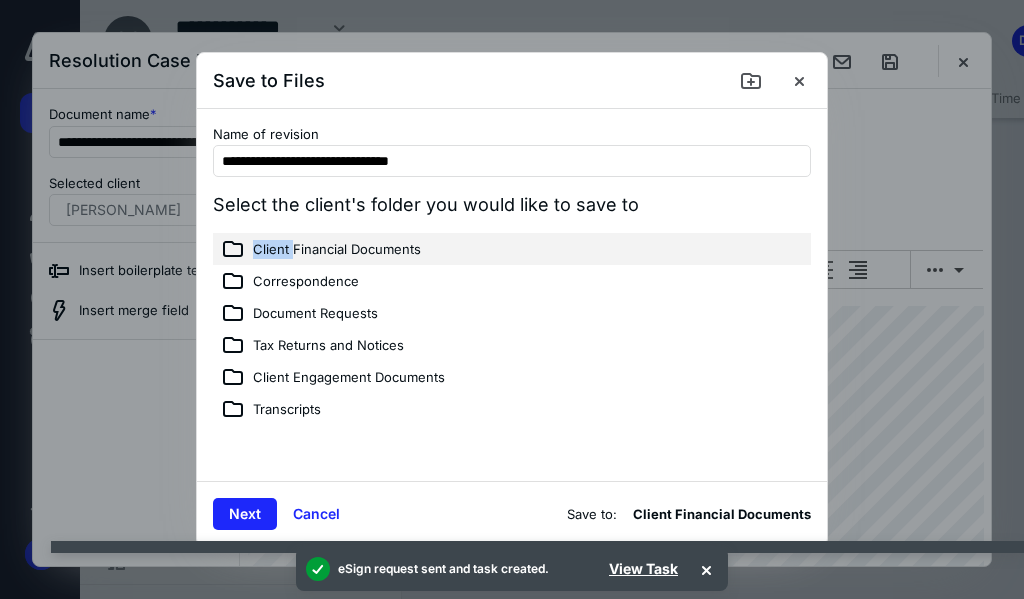 click on "Client Financial Documents" at bounding box center (512, 249) 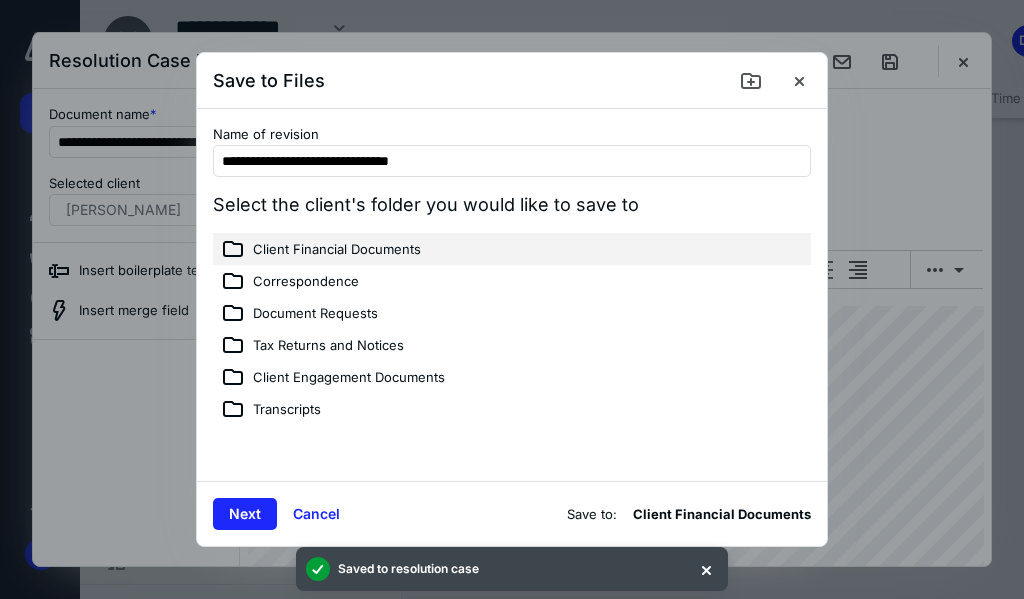 click on "Client Financial Documents" at bounding box center (337, 250) 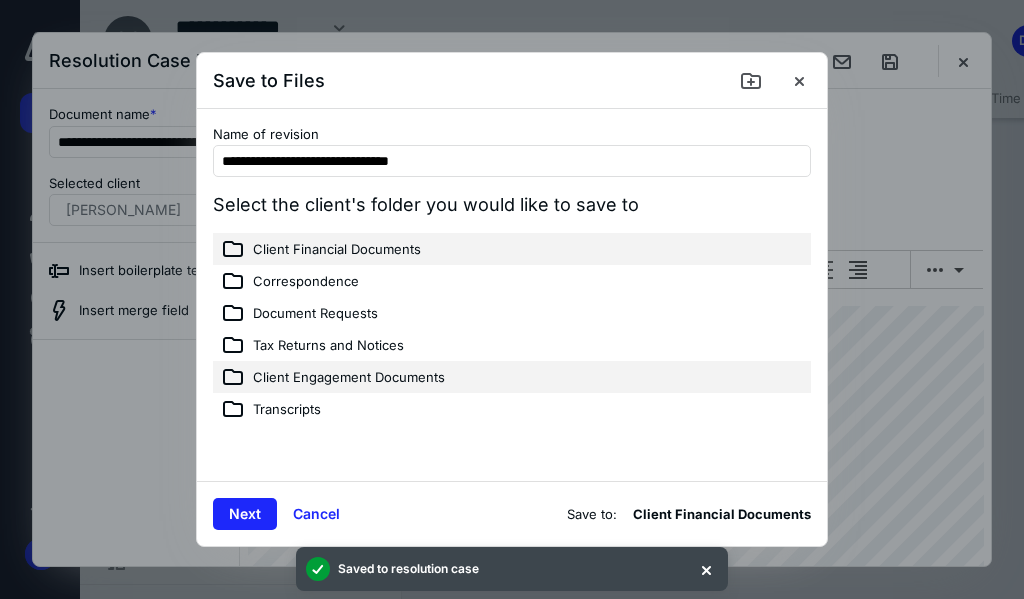 click on "Client Engagement Documents" at bounding box center [349, 378] 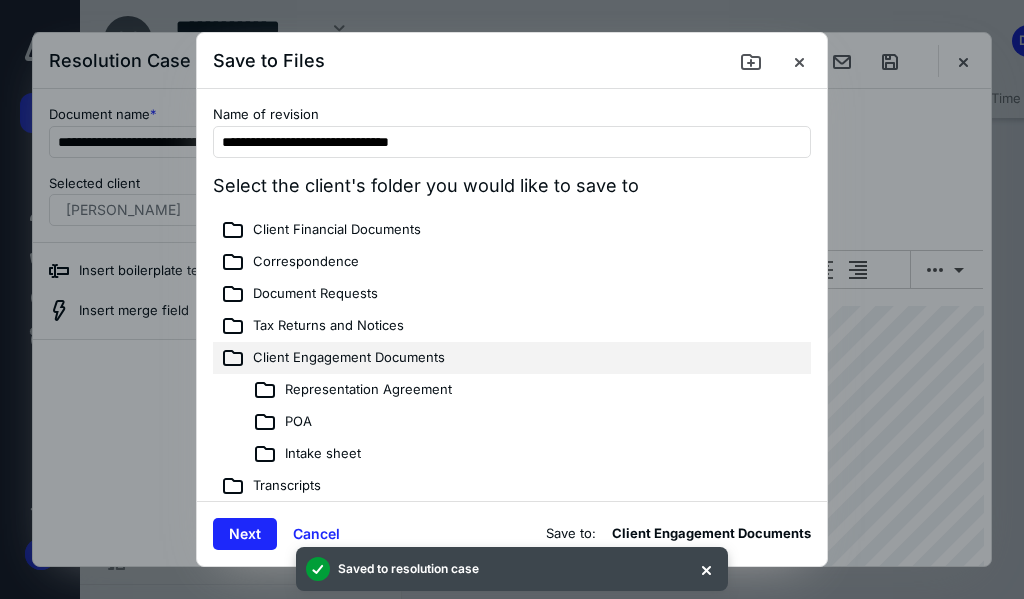 click on "Representation Agreement" at bounding box center (512, 390) 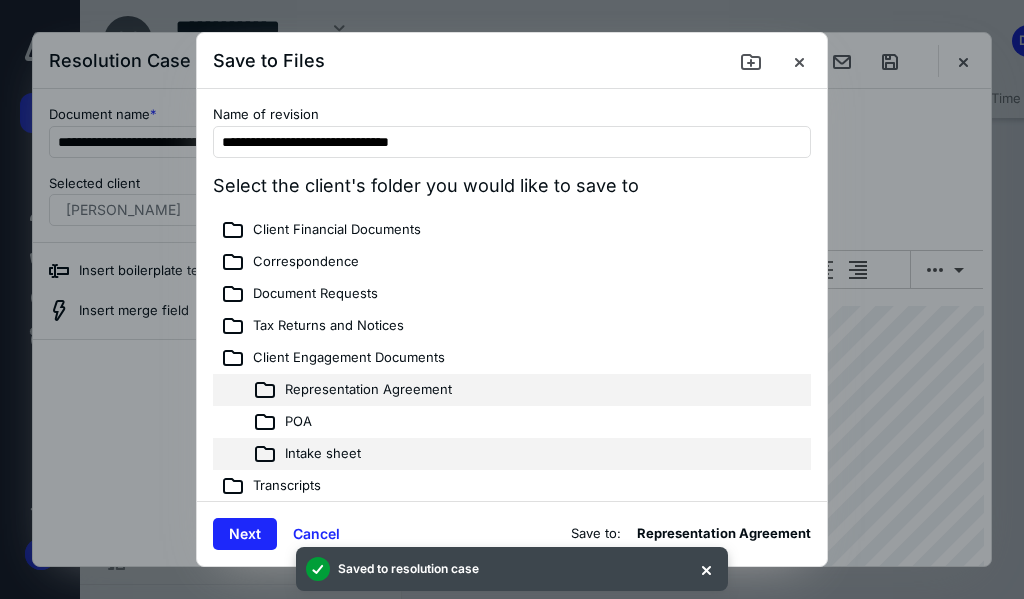 click on "Intake sheet" at bounding box center (323, 454) 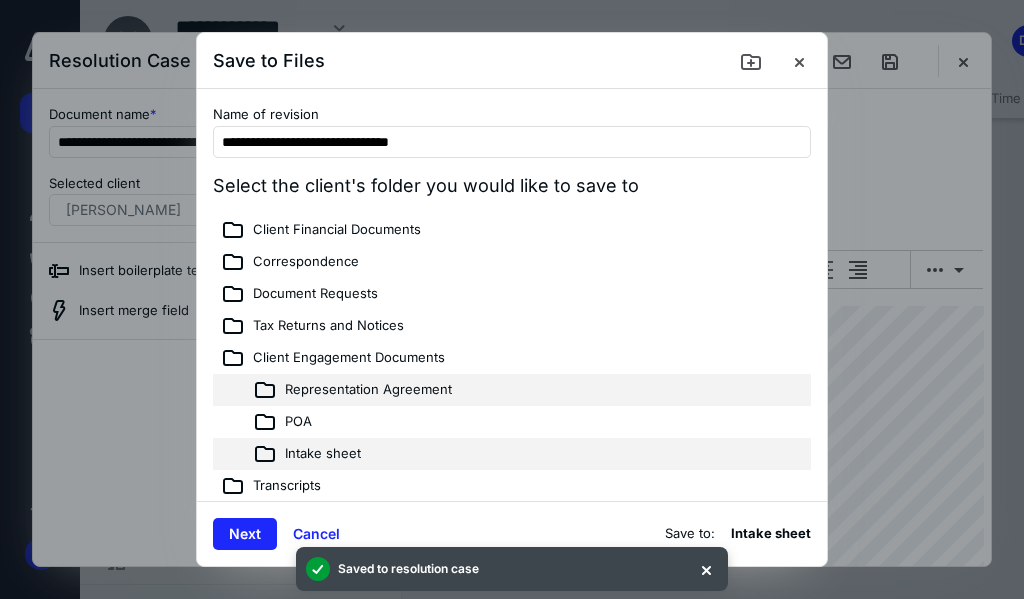 click on "Representation Agreement" at bounding box center [368, 390] 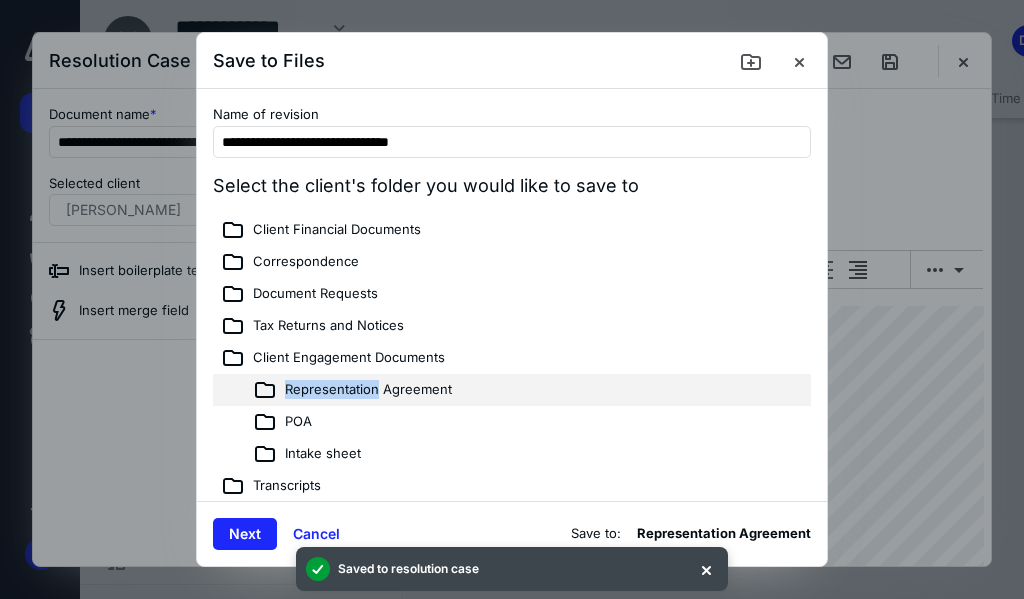 drag, startPoint x: 326, startPoint y: 388, endPoint x: 307, endPoint y: 388, distance: 19 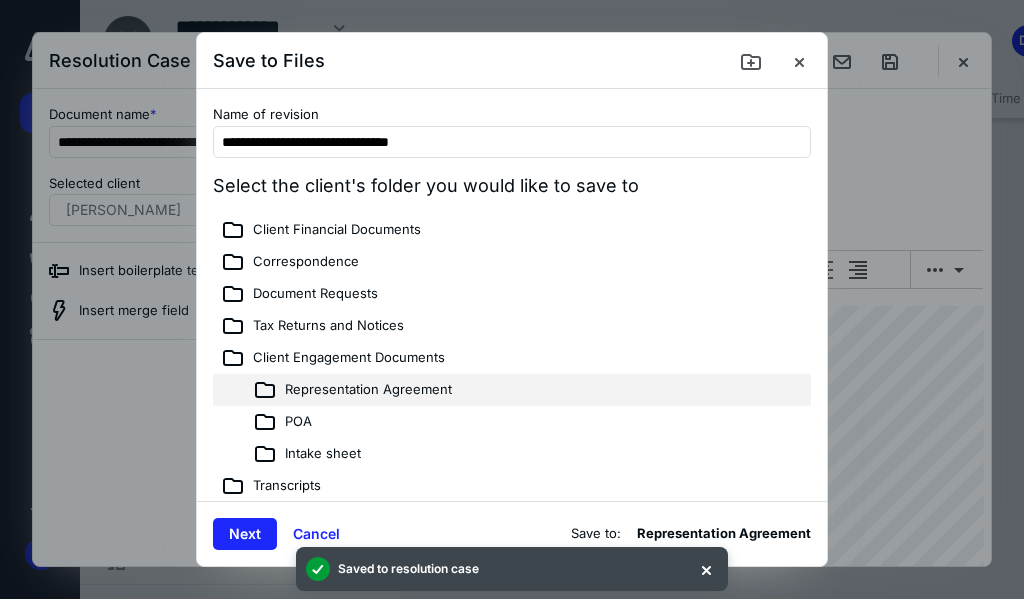 click 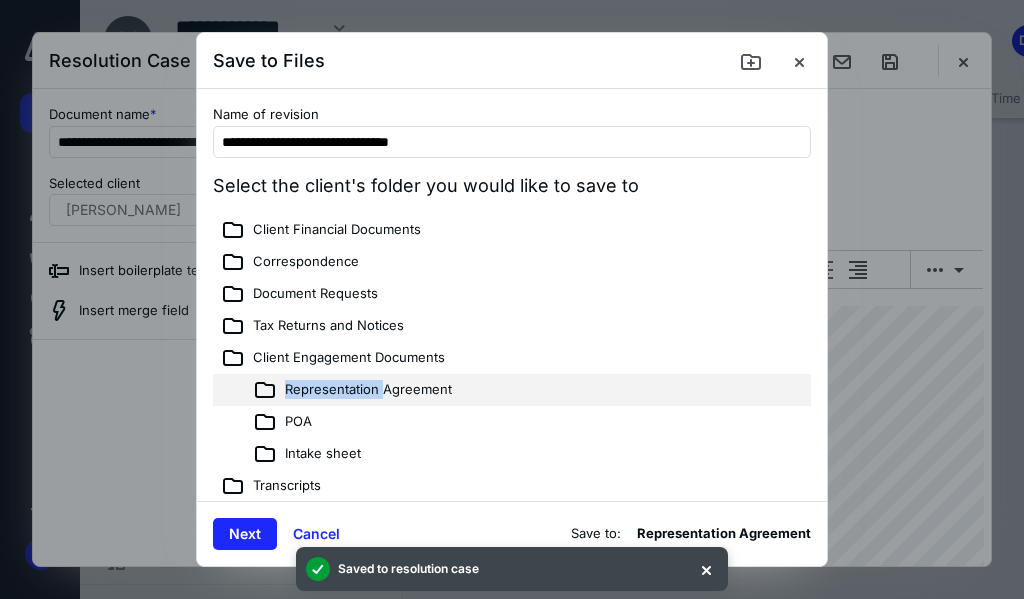 click 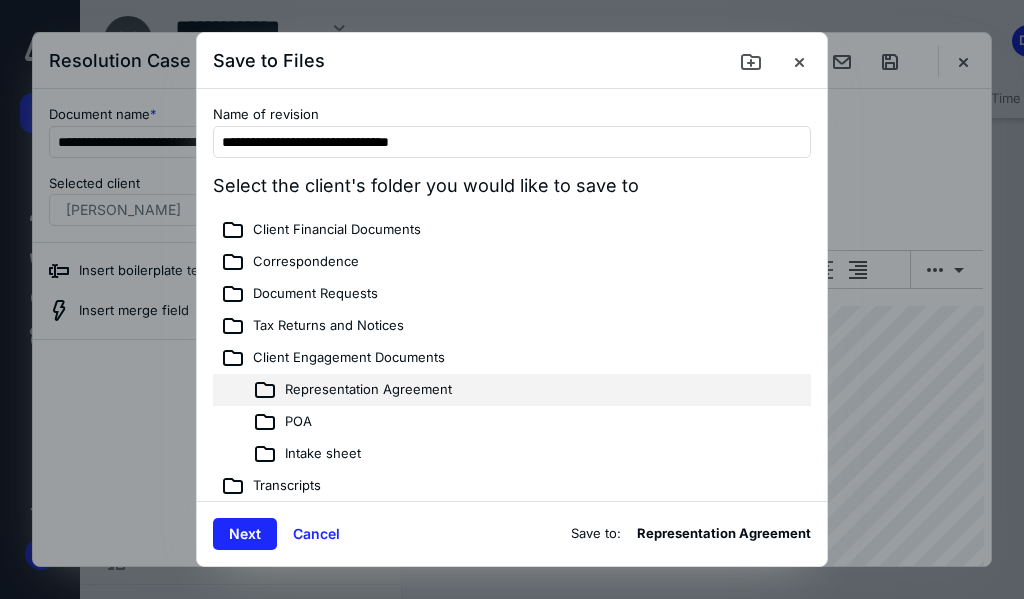 click 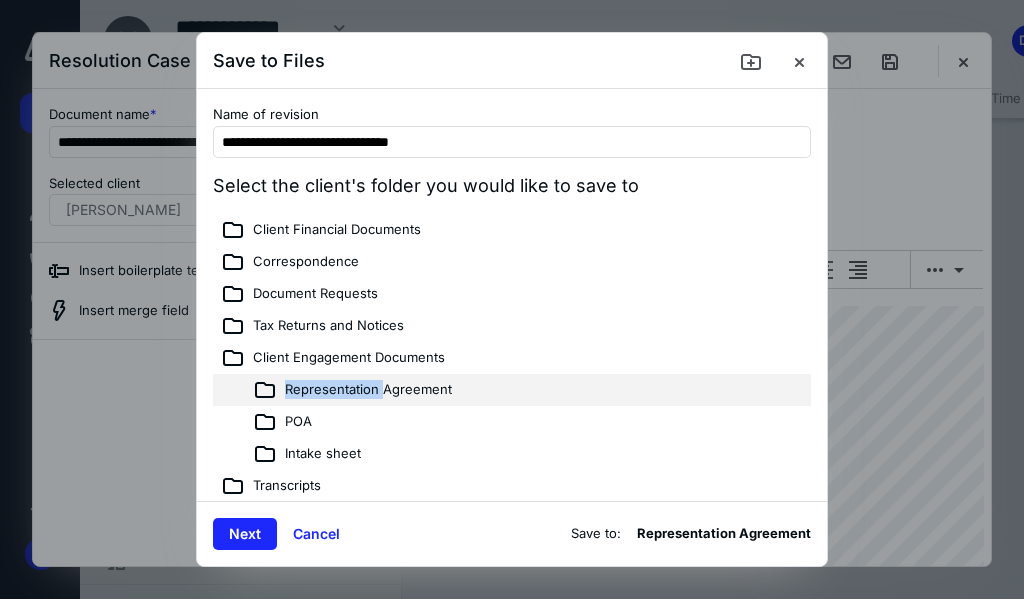 click 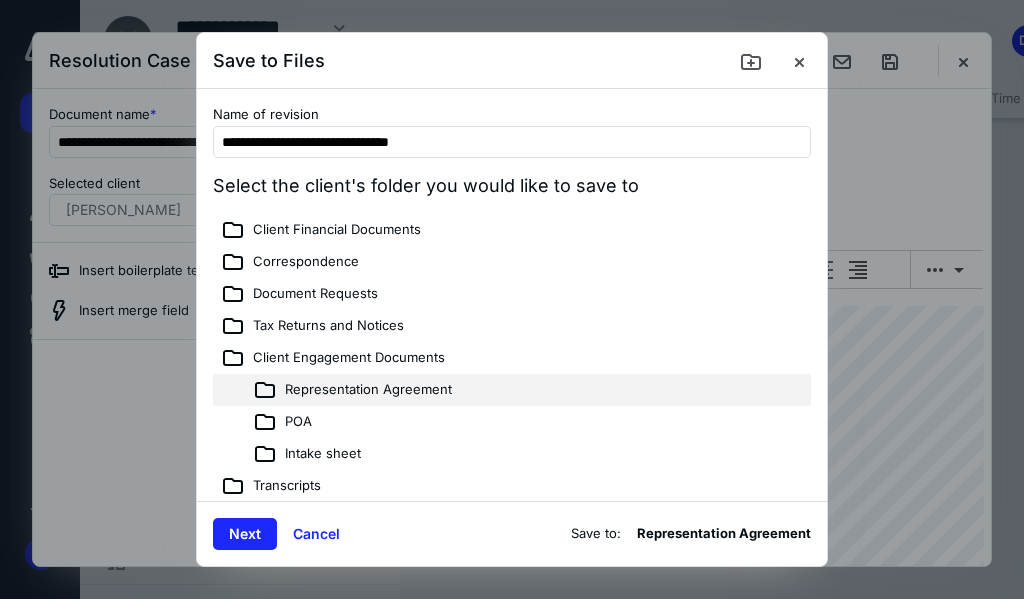click 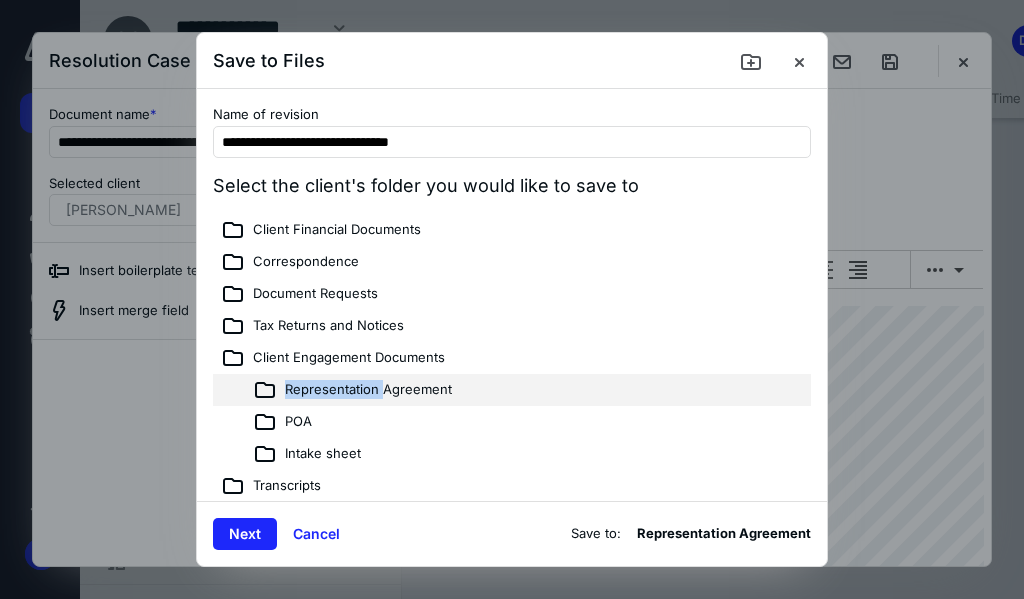 click on "Representation Agreement" at bounding box center (368, 390) 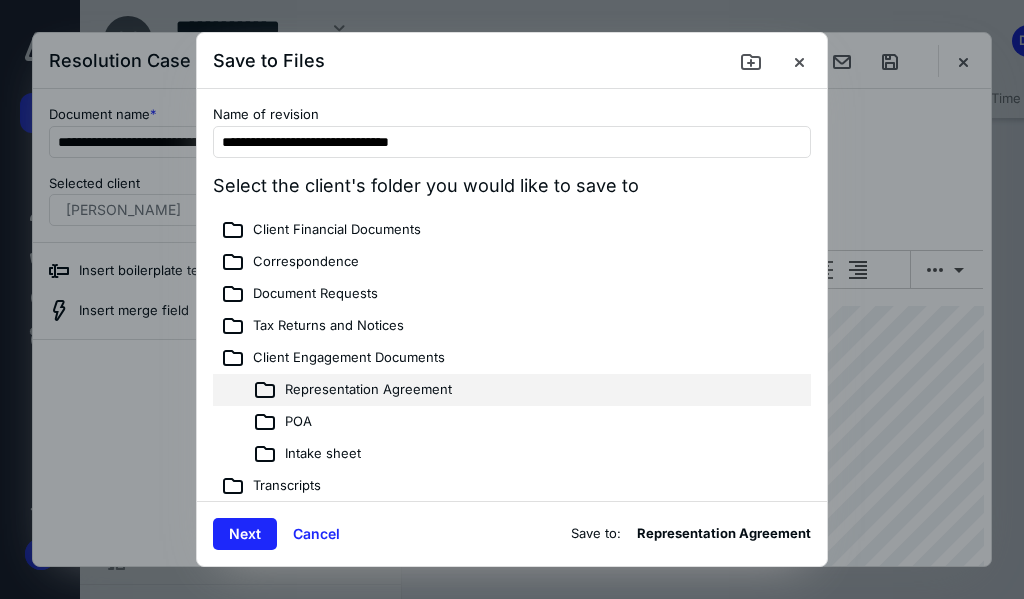 click 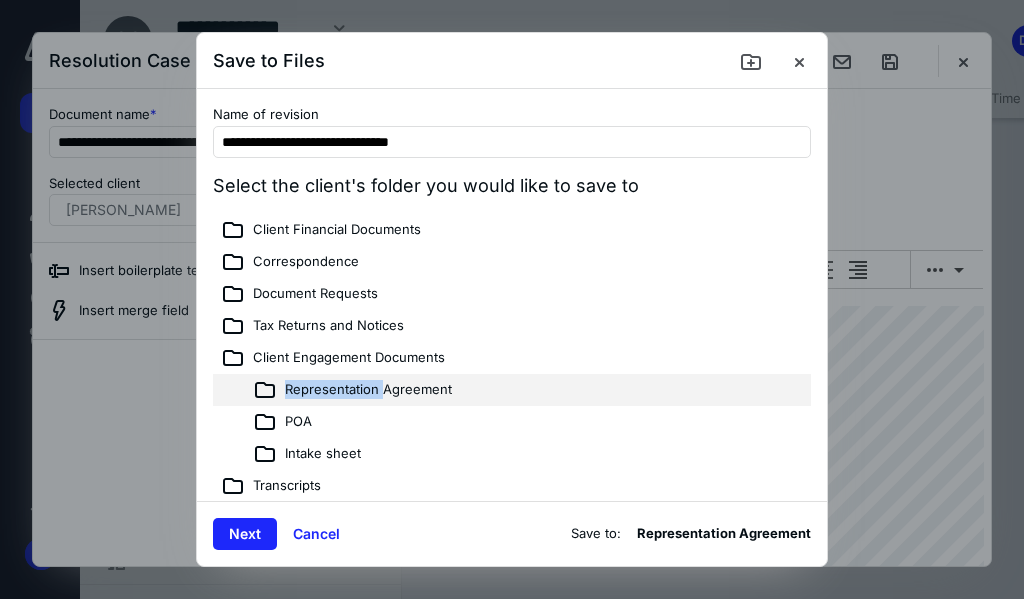 click 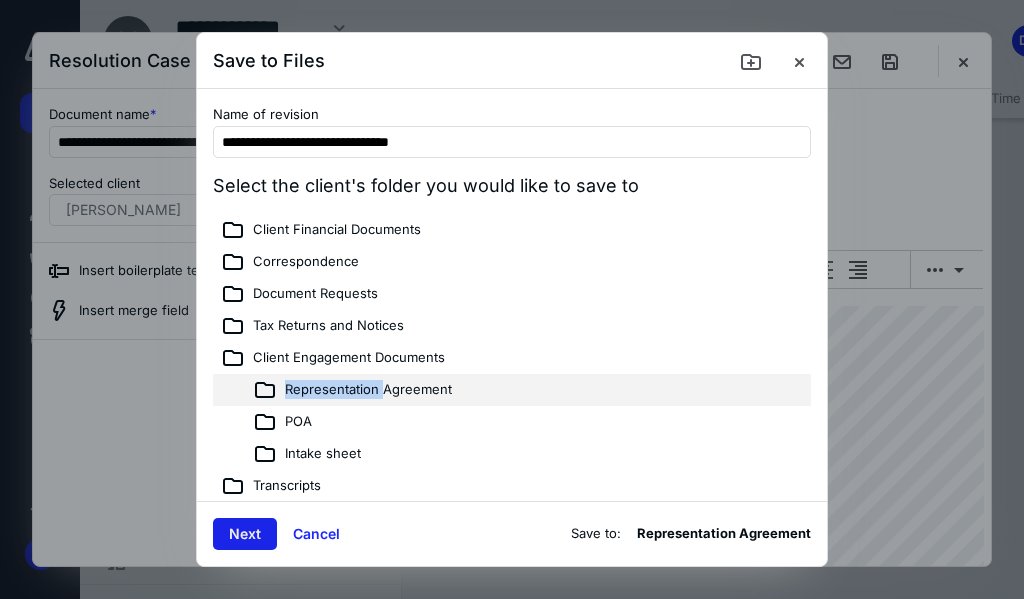 click on "Next" at bounding box center [245, 534] 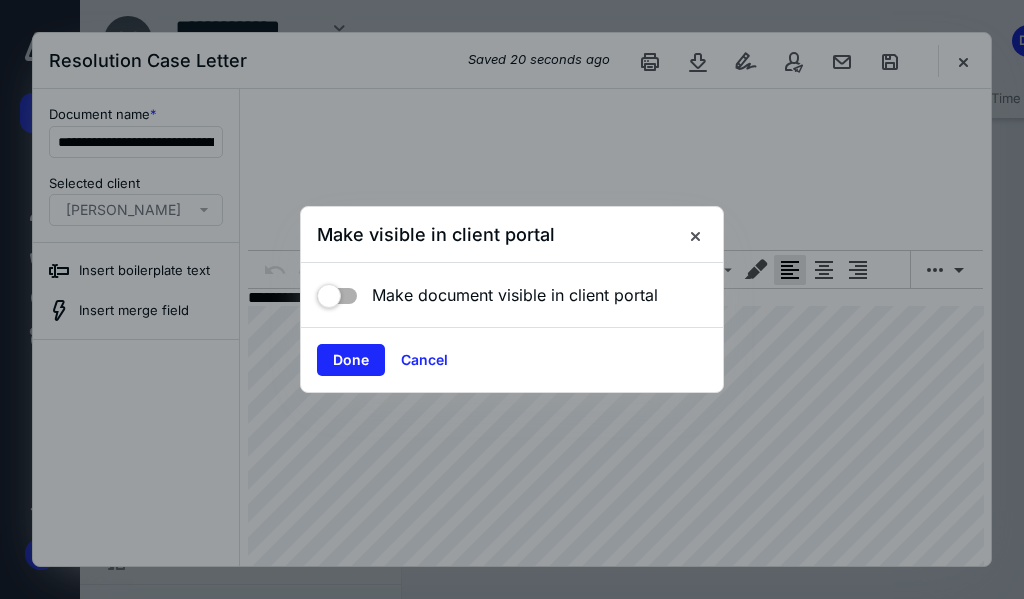 click on "Done Cancel" at bounding box center (512, 359) 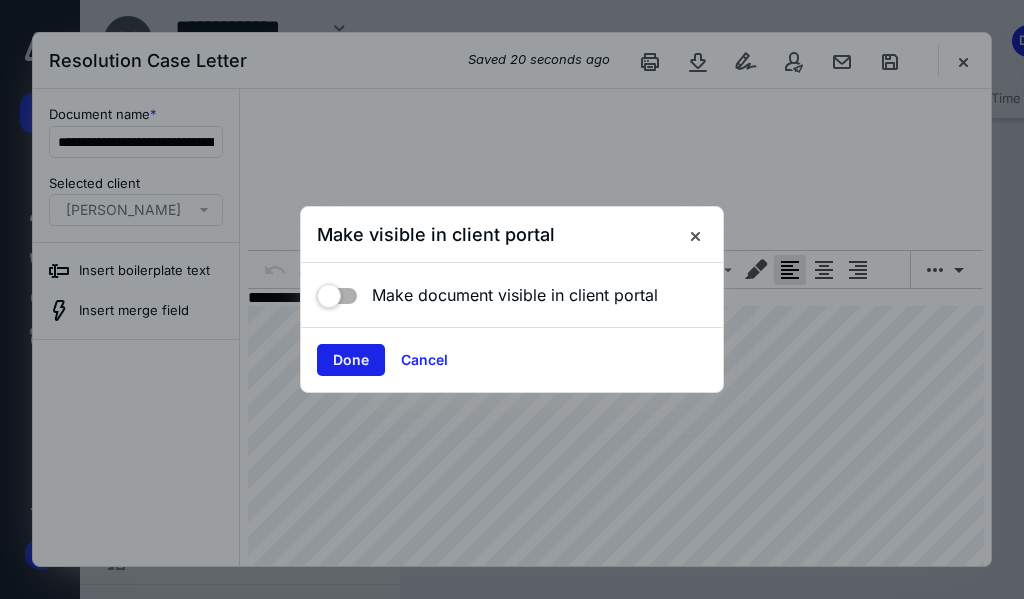 click on "Done" at bounding box center [351, 360] 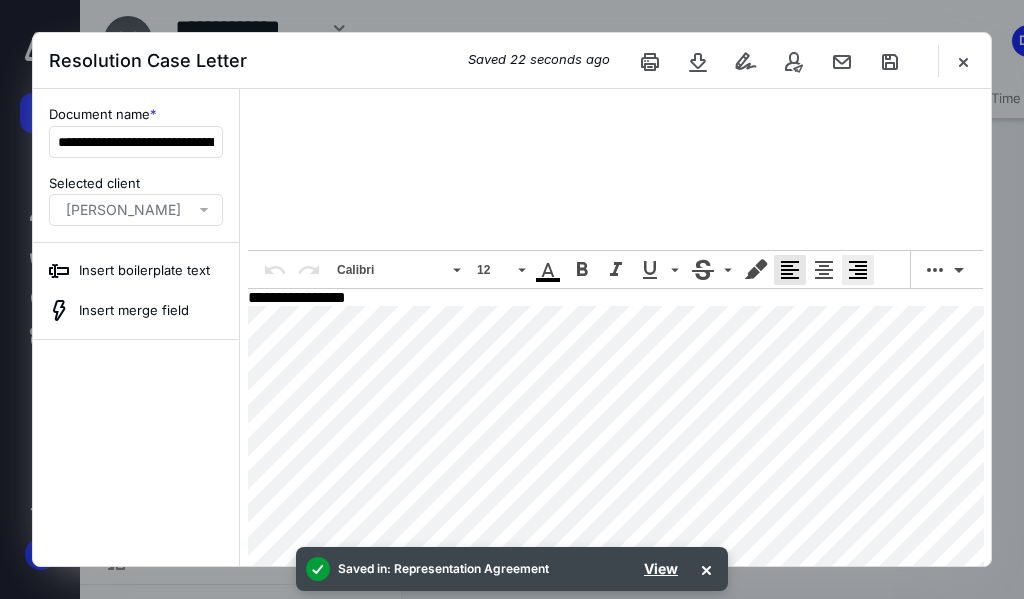 drag, startPoint x: 591, startPoint y: 443, endPoint x: 852, endPoint y: 107, distance: 425.46094 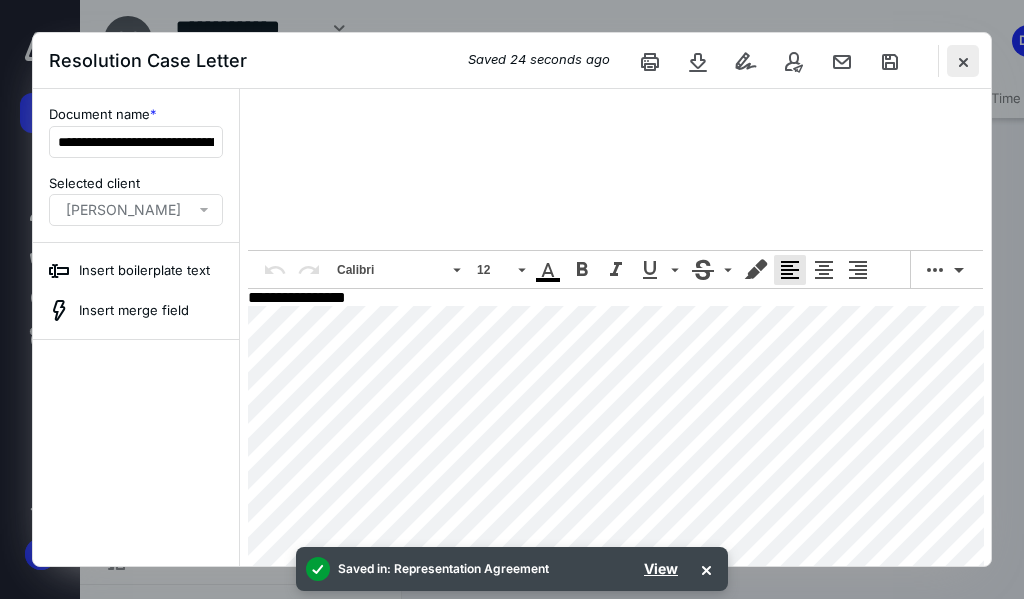 click at bounding box center [963, 61] 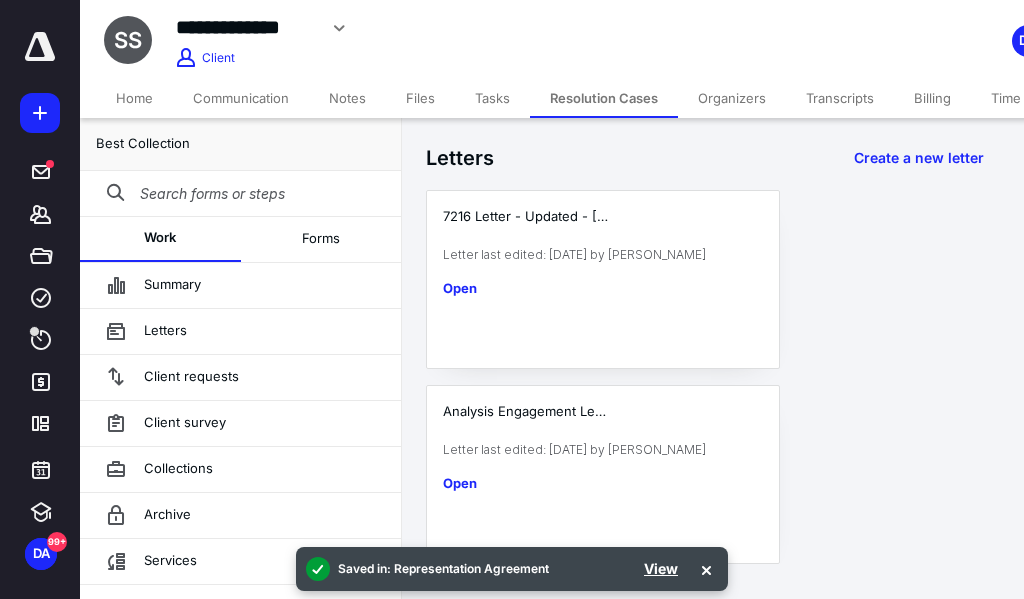 click on "Files" at bounding box center [420, 98] 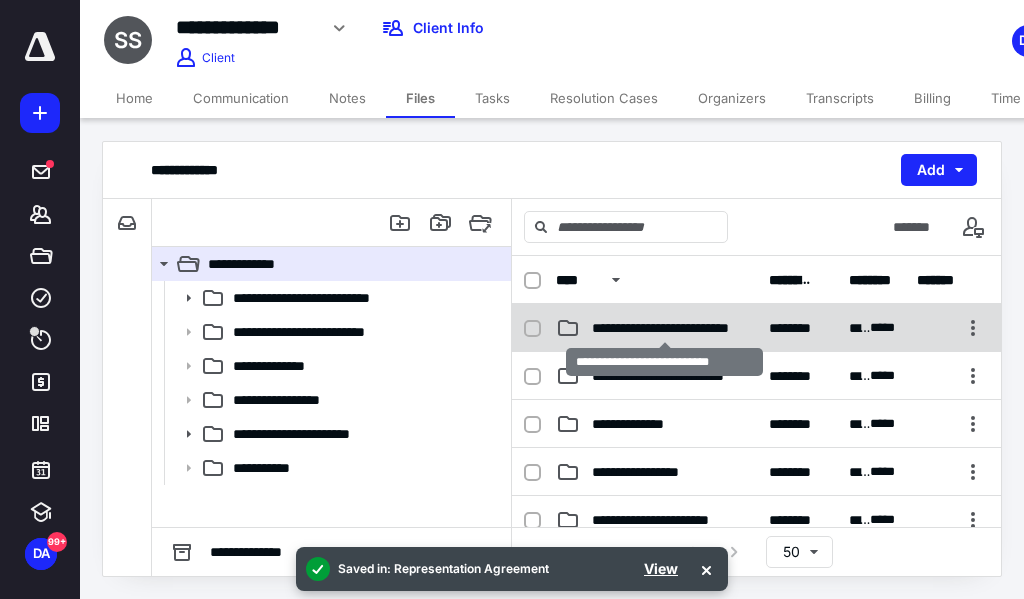 click on "**********" at bounding box center [664, 328] 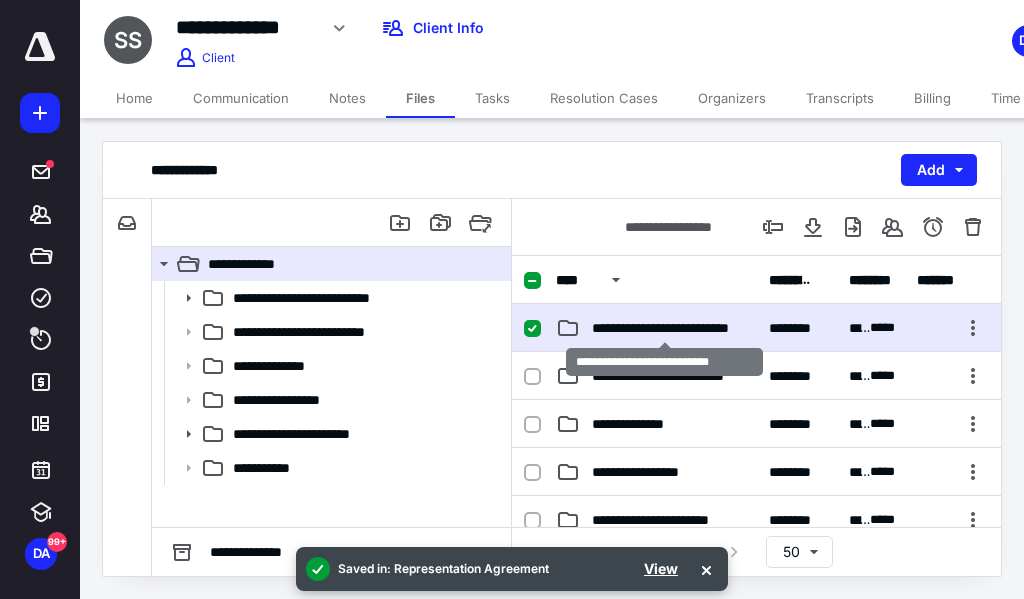 click on "**********" at bounding box center [664, 328] 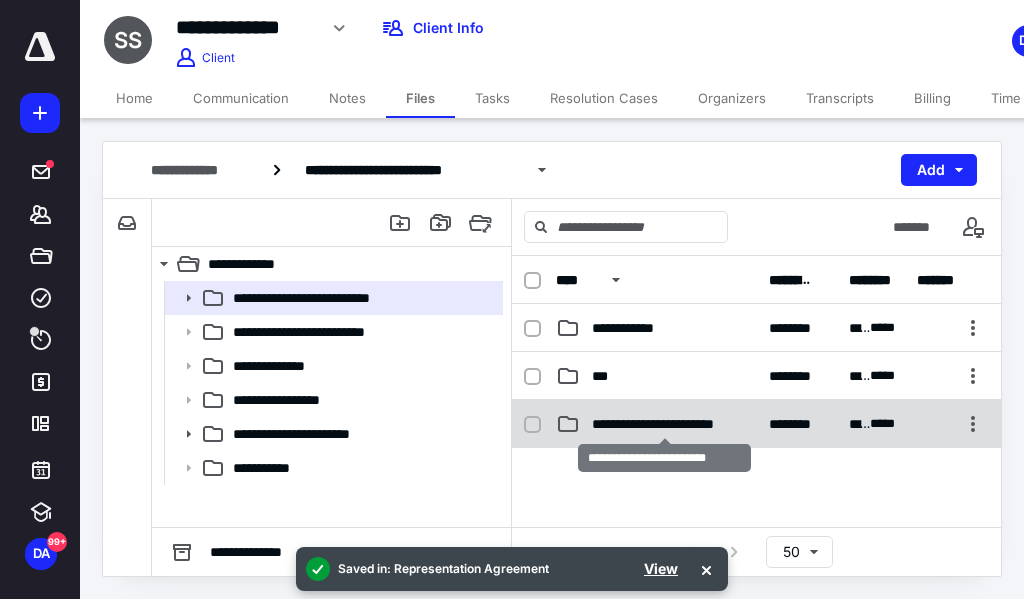 click on "**********" at bounding box center (664, 424) 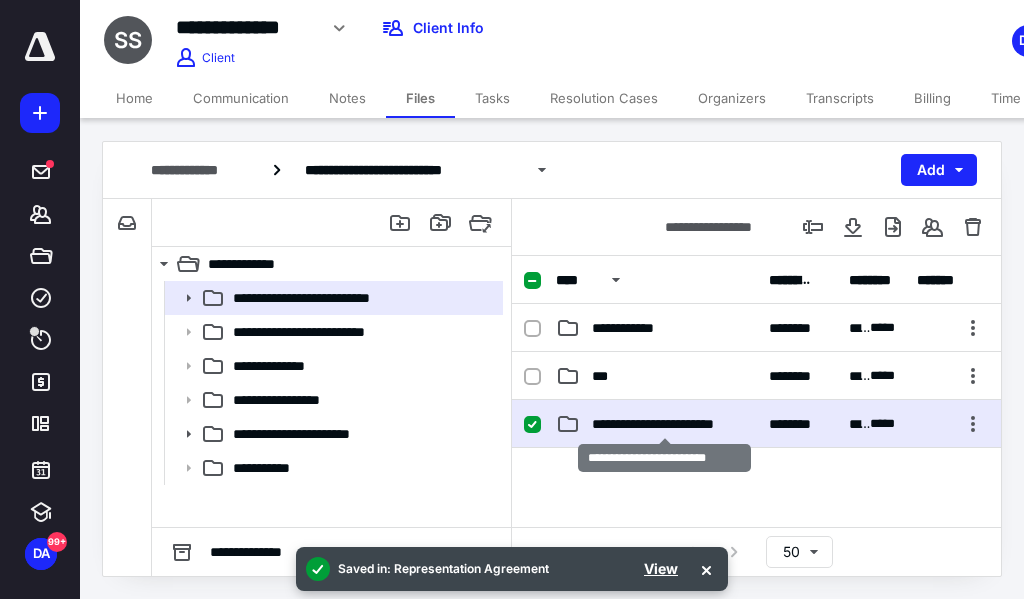 click on "**********" at bounding box center [664, 424] 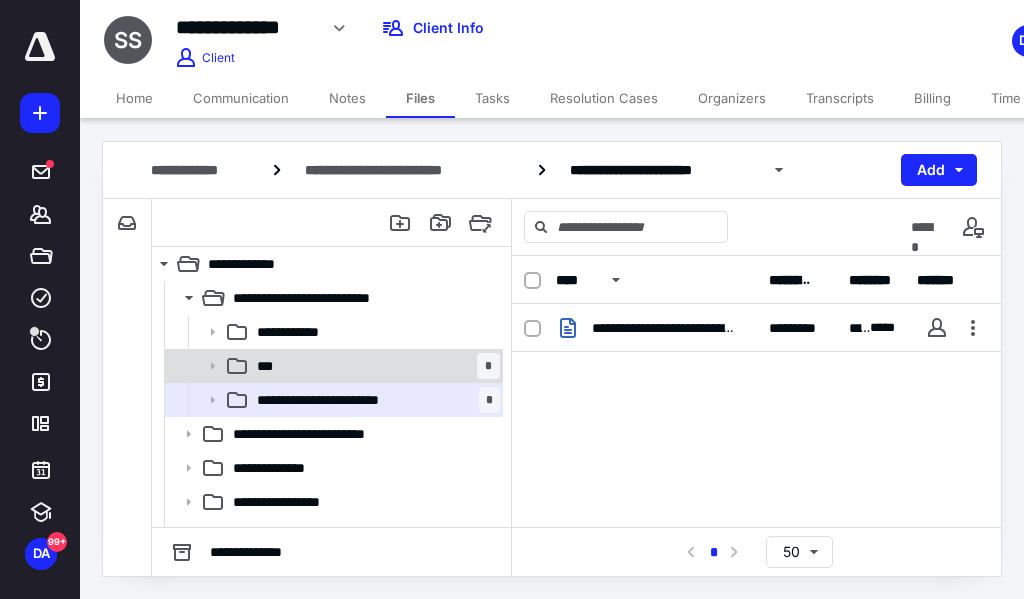 click on "*** *" at bounding box center (374, 366) 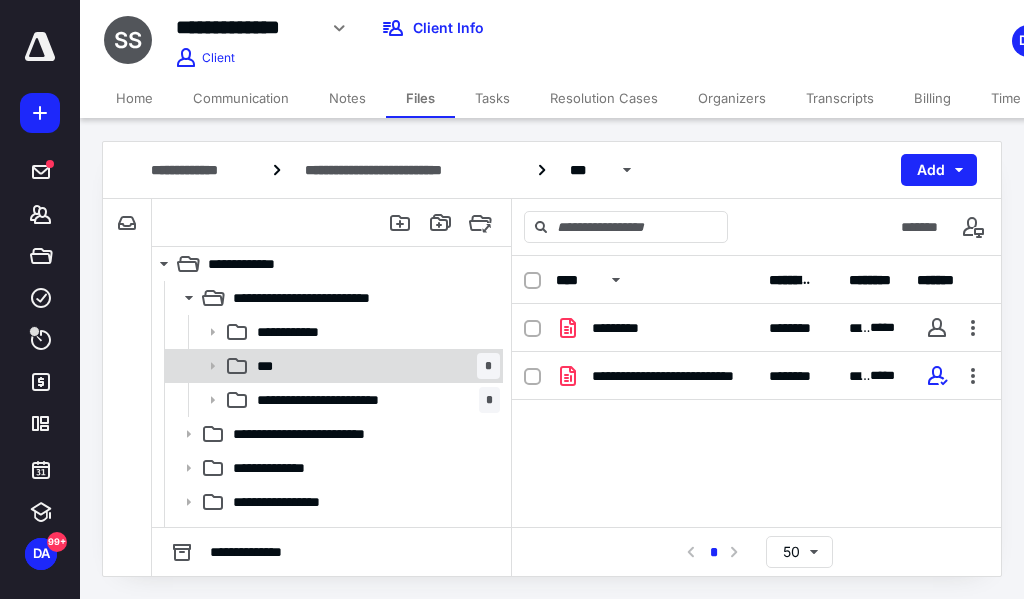 click on "*** *" at bounding box center [374, 366] 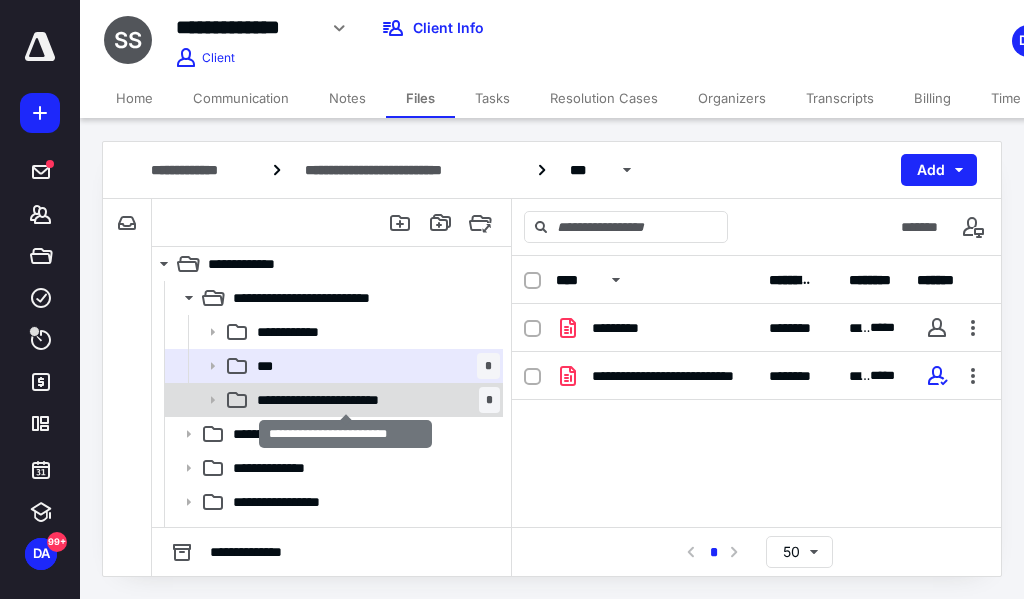 click on "**********" at bounding box center (345, 400) 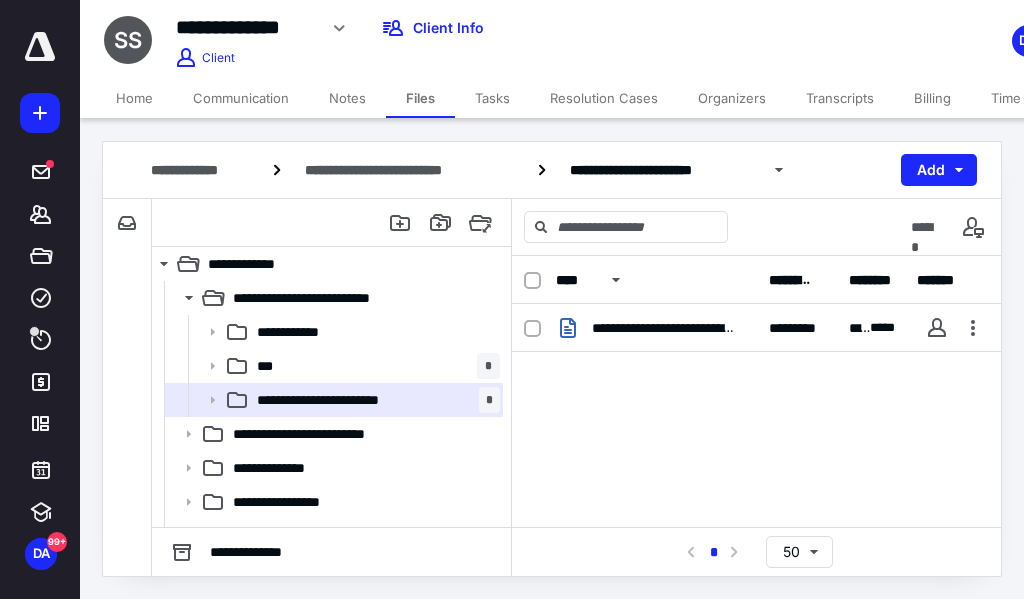 click on "Resolution Cases" at bounding box center [604, 98] 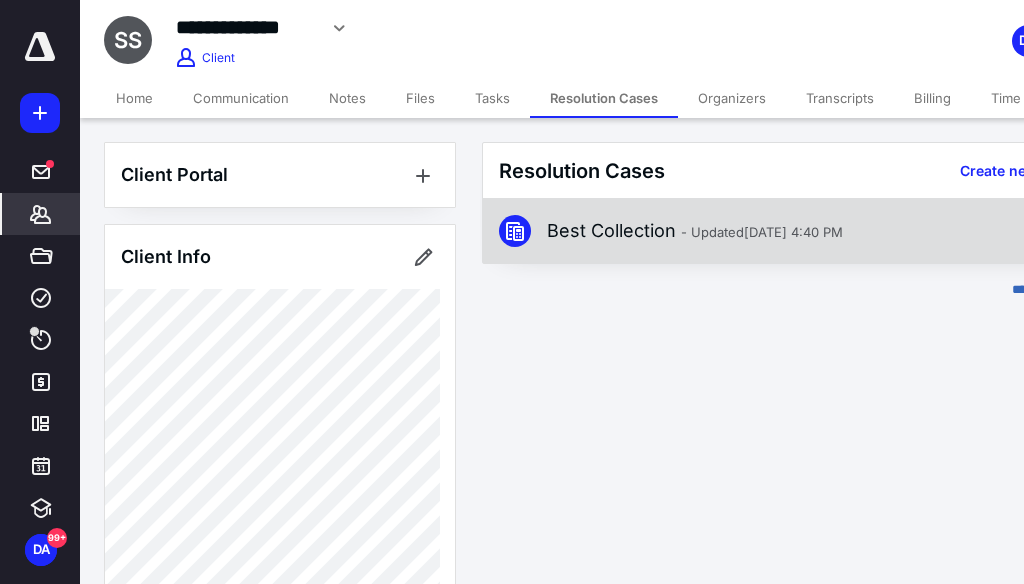 click on "Best Collection   - Updated  [DATE] 4:40 PM" at bounding box center (695, 231) 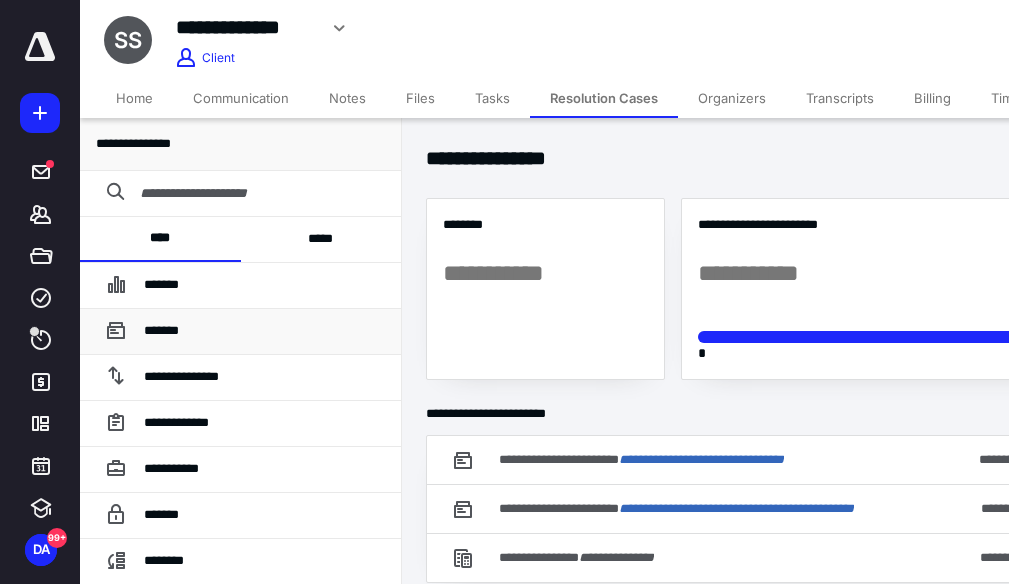 click on "*******" at bounding box center [264, 331] 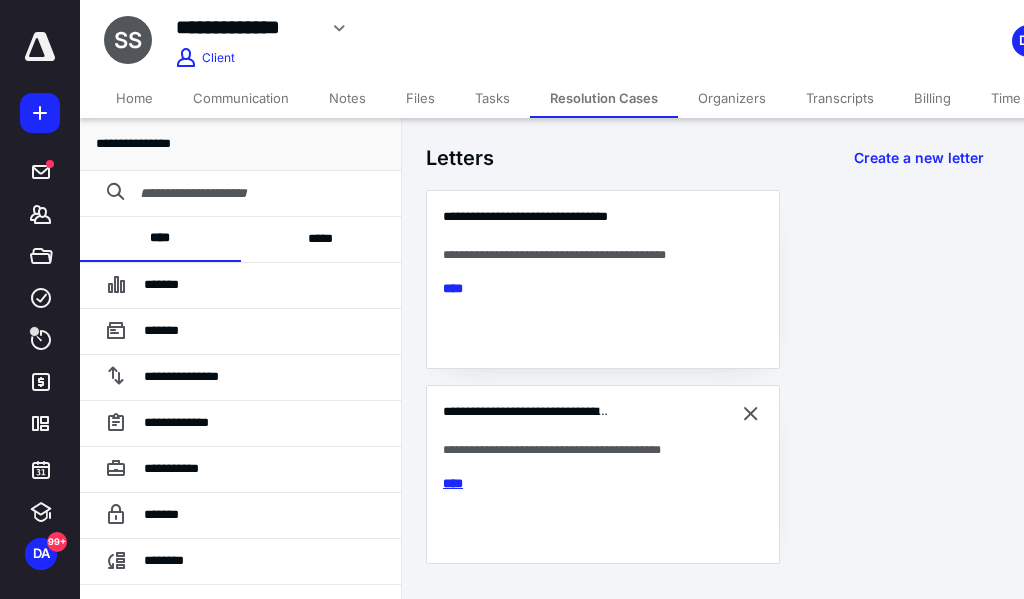 click on "****" at bounding box center (465, 483) 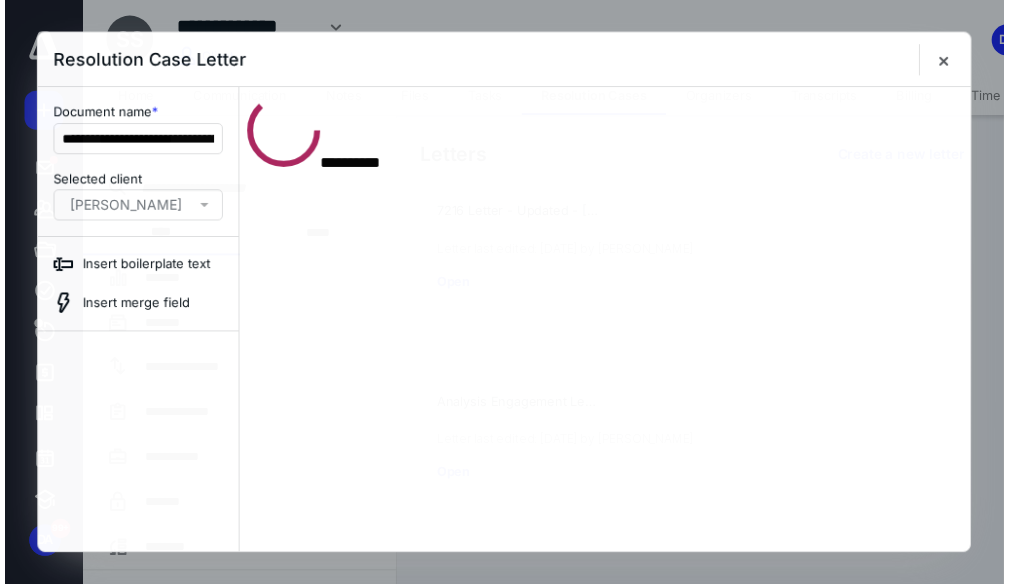 scroll, scrollTop: 0, scrollLeft: 0, axis: both 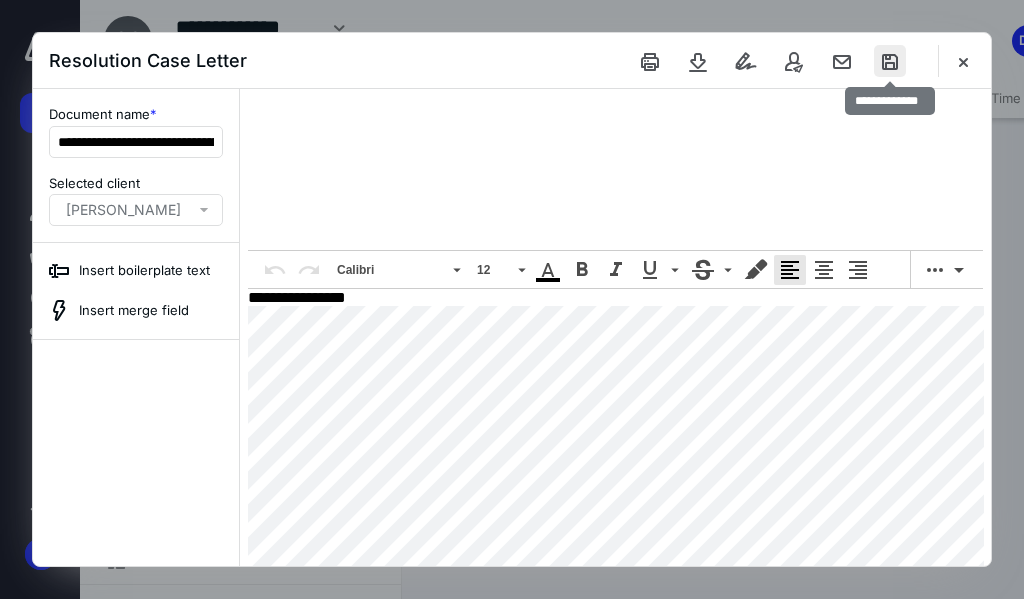 click at bounding box center [890, 61] 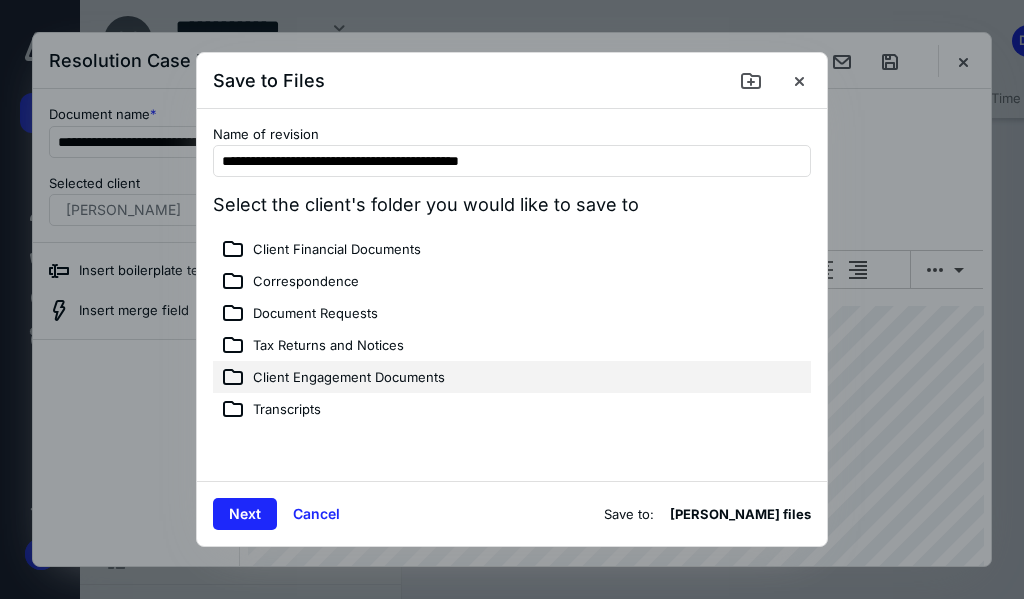 click on "Client Engagement Documents" at bounding box center (349, 378) 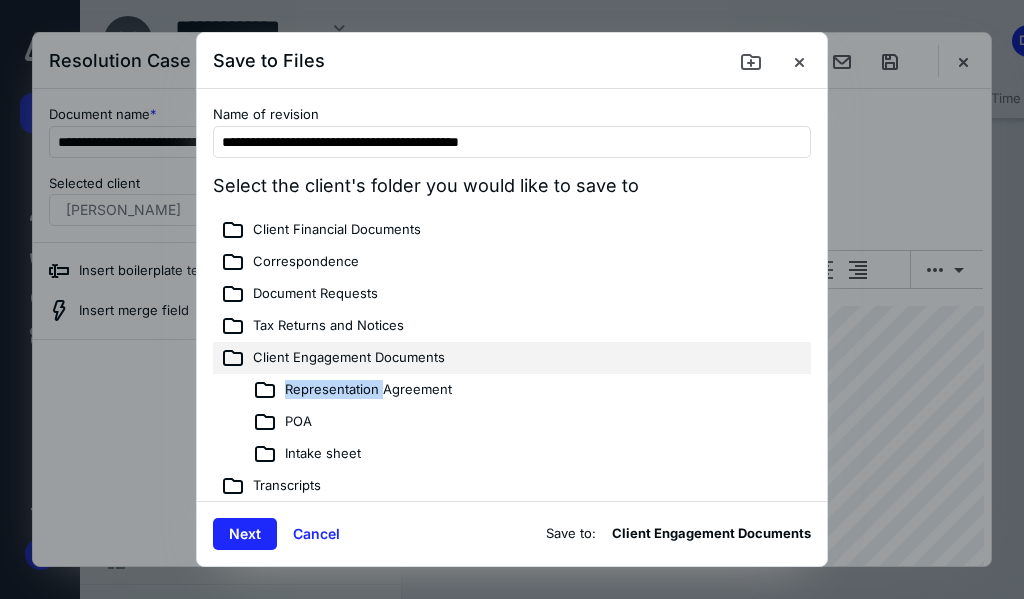 click on "Representation Agreement" at bounding box center [368, 390] 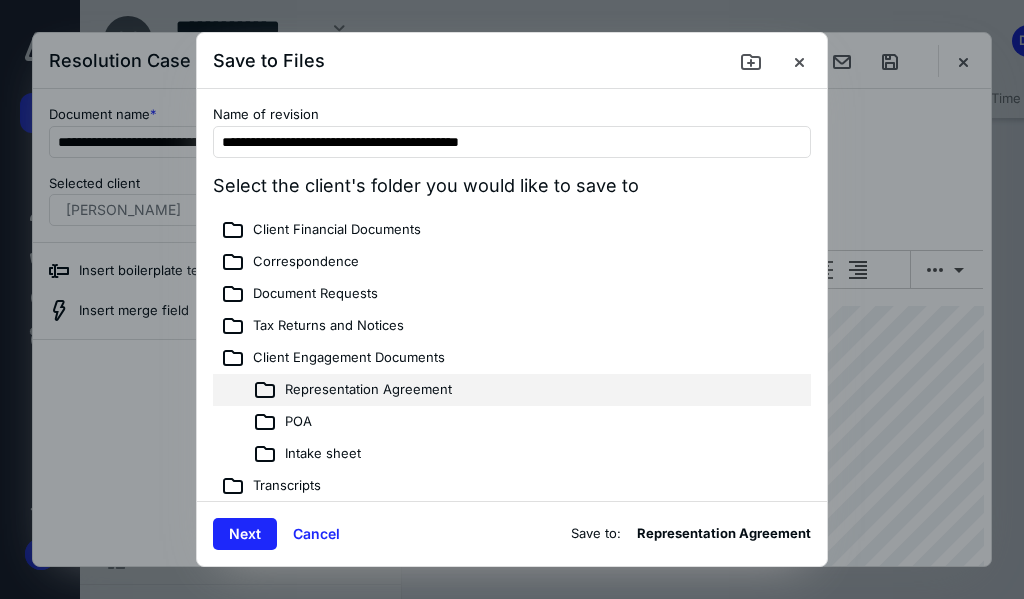 click 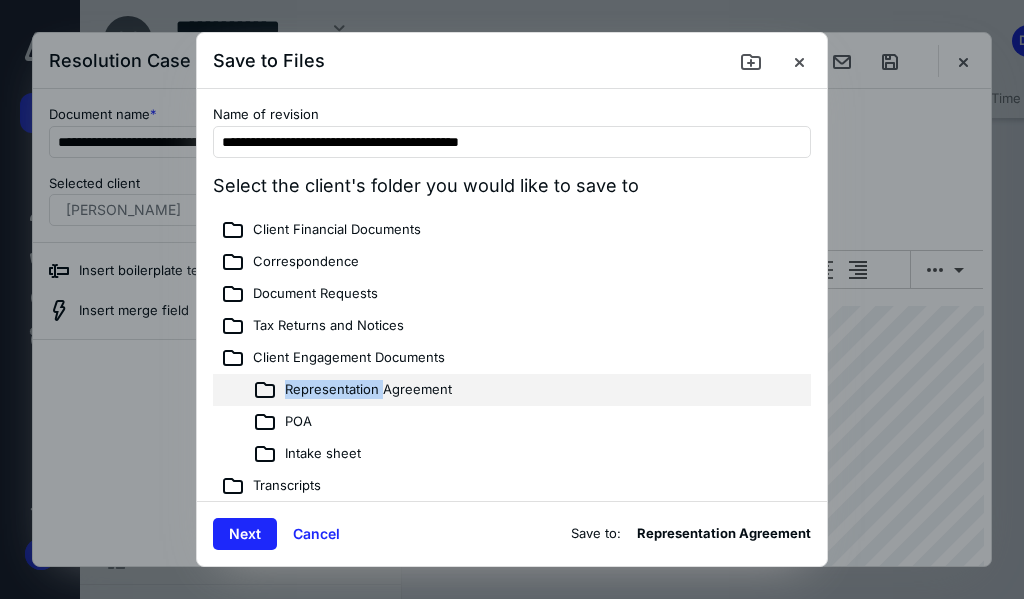 click 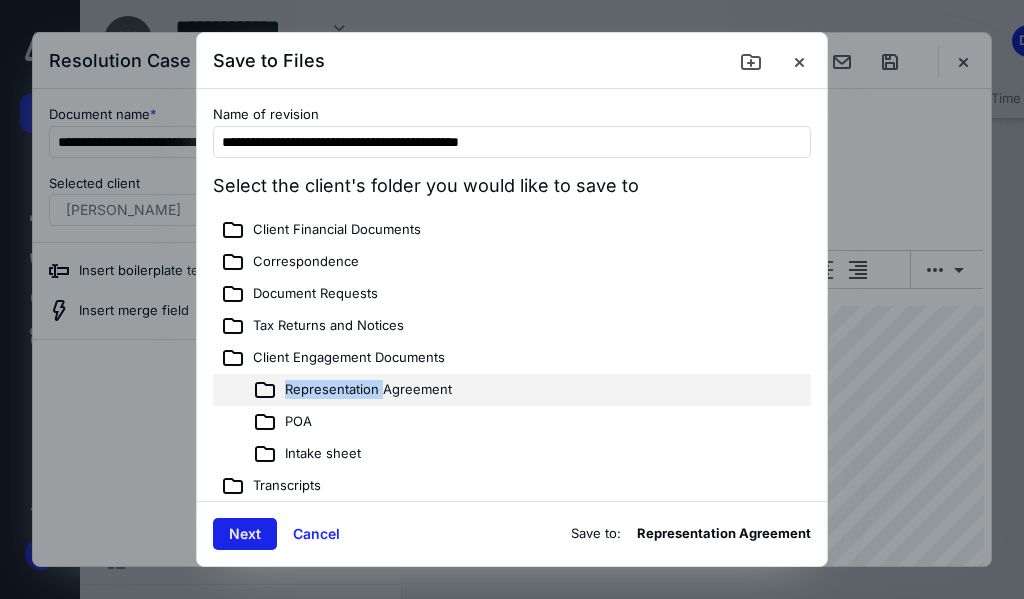 click on "Next" at bounding box center [245, 534] 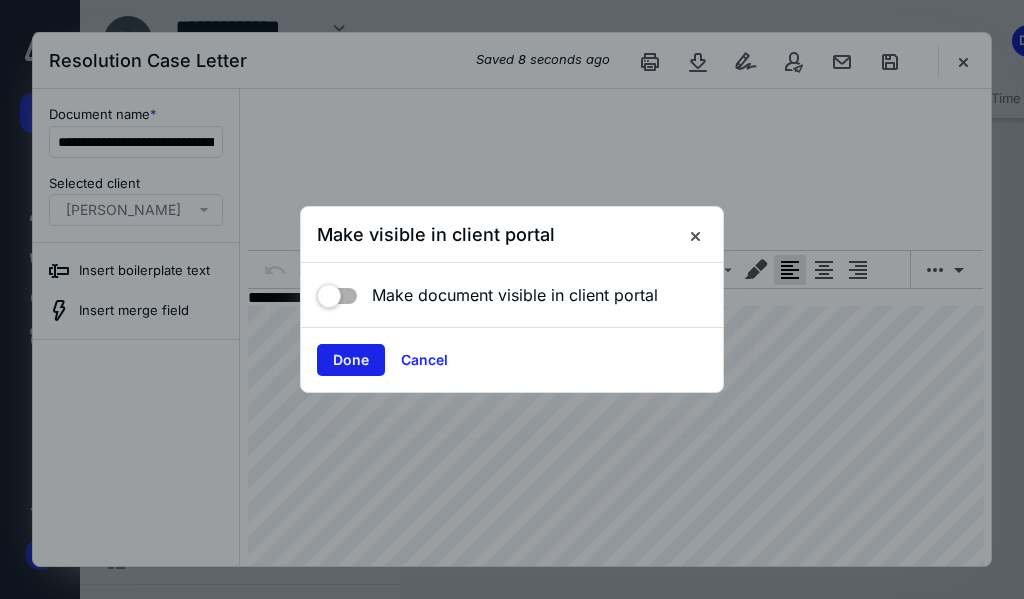 click on "Done" at bounding box center (351, 360) 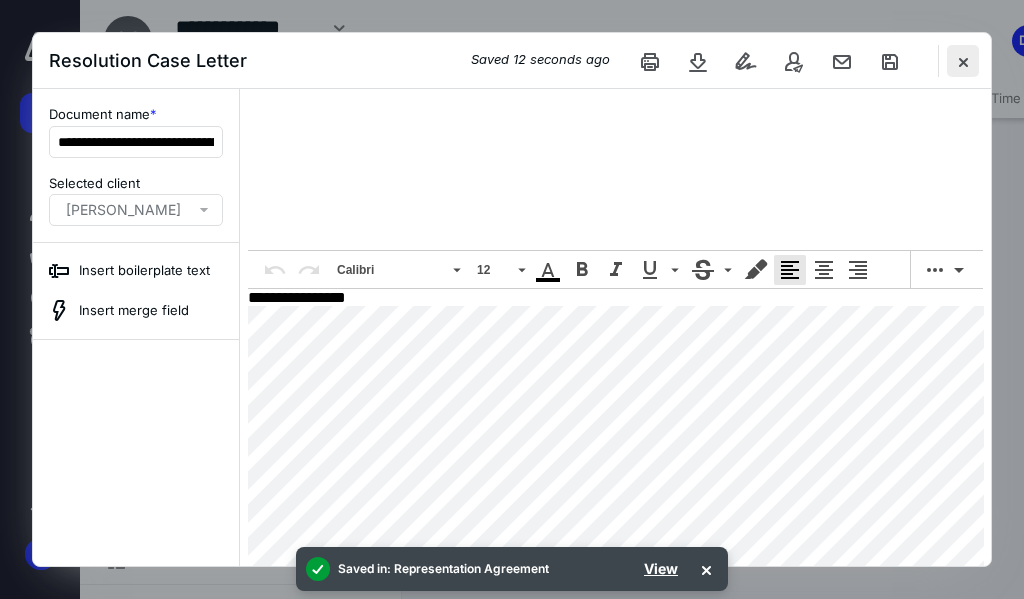 click at bounding box center [963, 61] 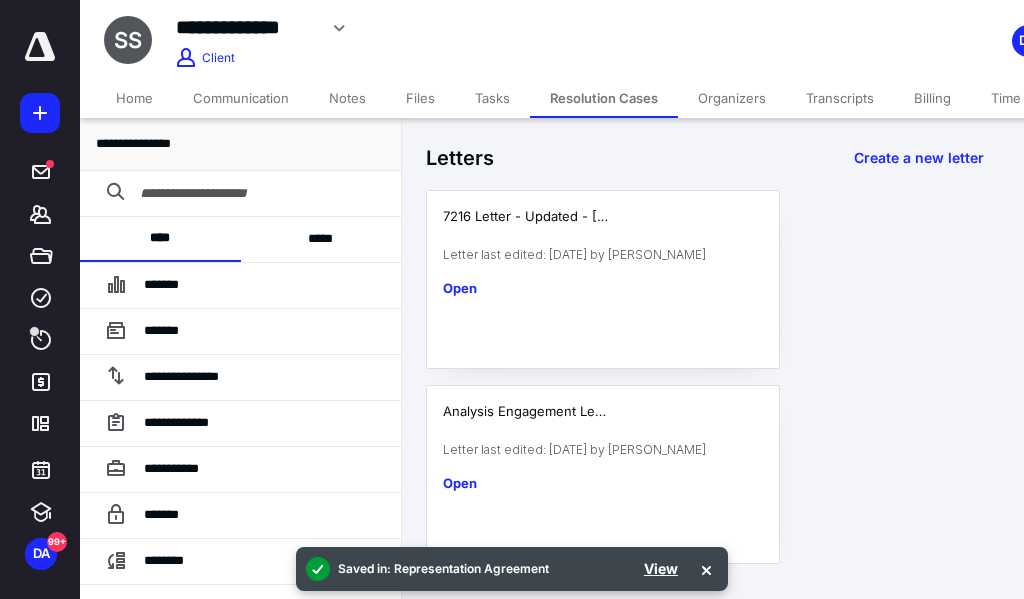 click on "Files" at bounding box center [420, 98] 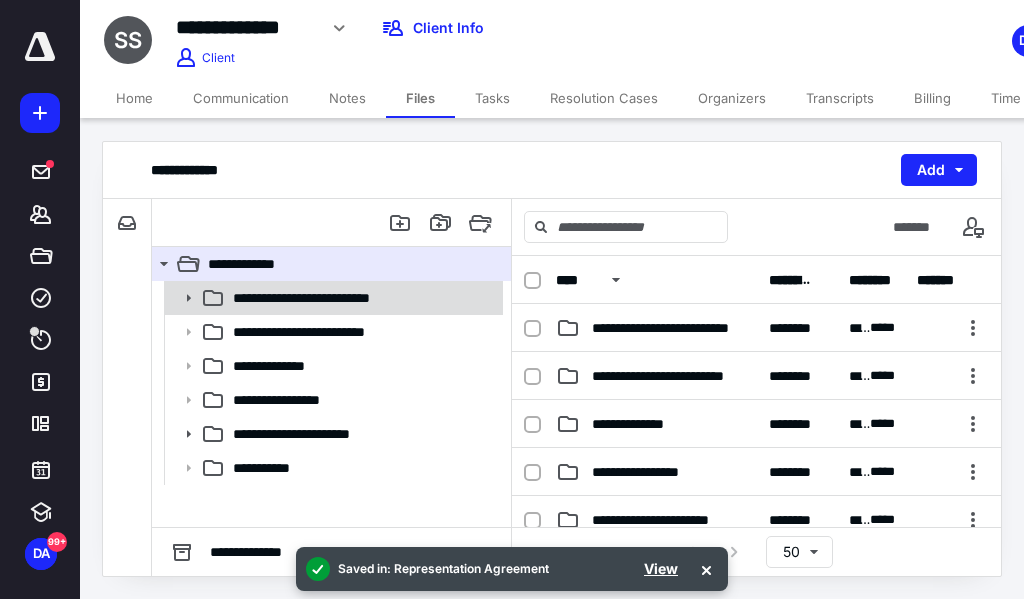 click on "**********" at bounding box center [332, 298] 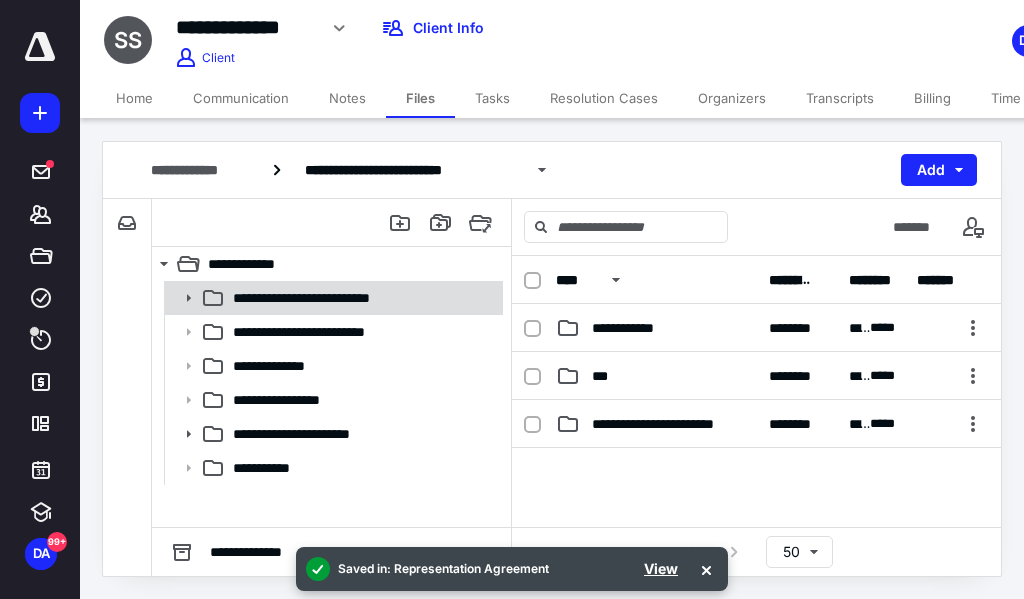 click on "**********" at bounding box center [332, 298] 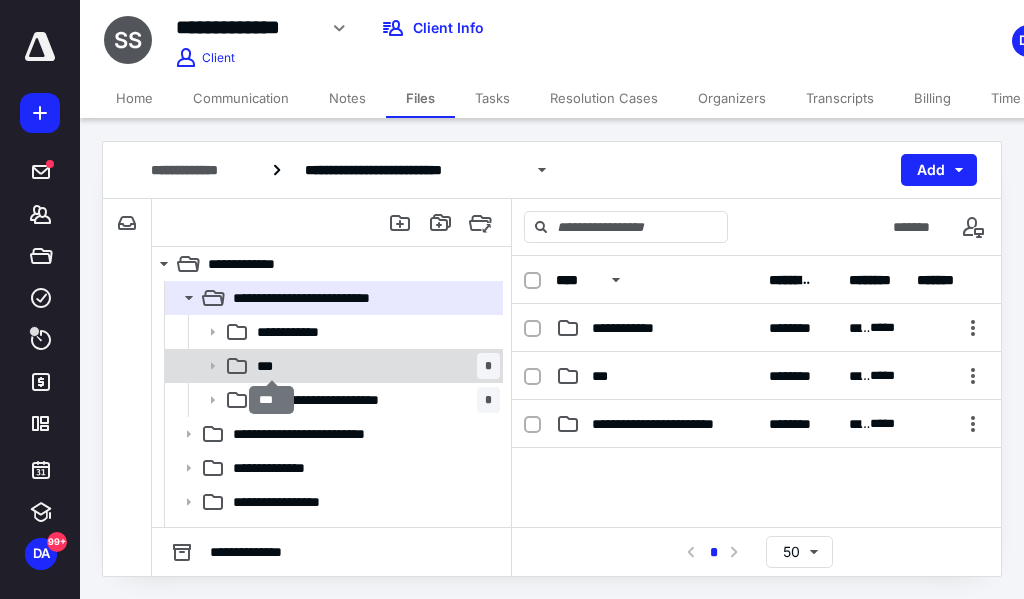click on "***" at bounding box center (271, 366) 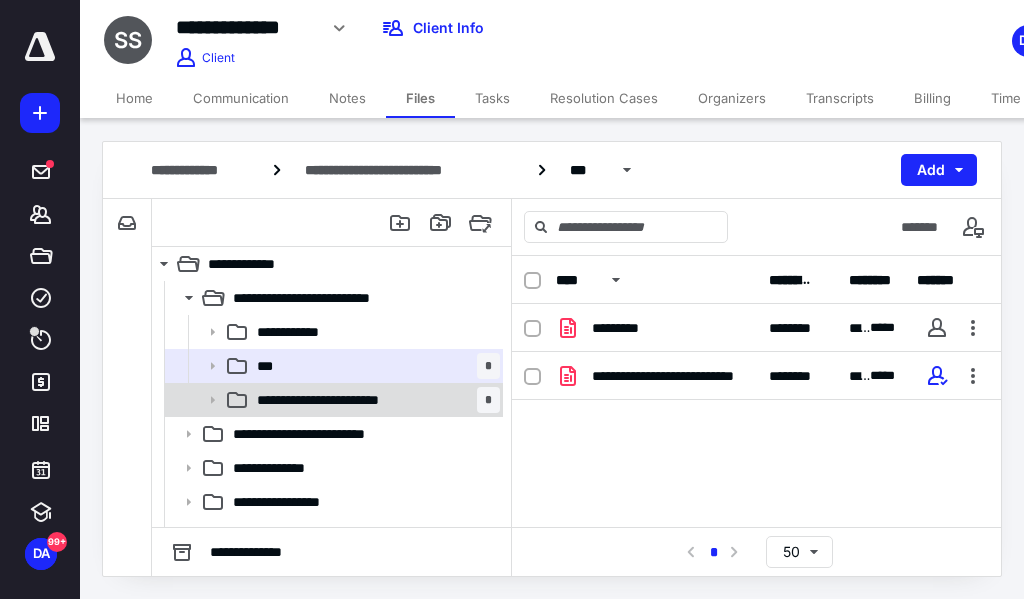 click on "**********" at bounding box center [332, 400] 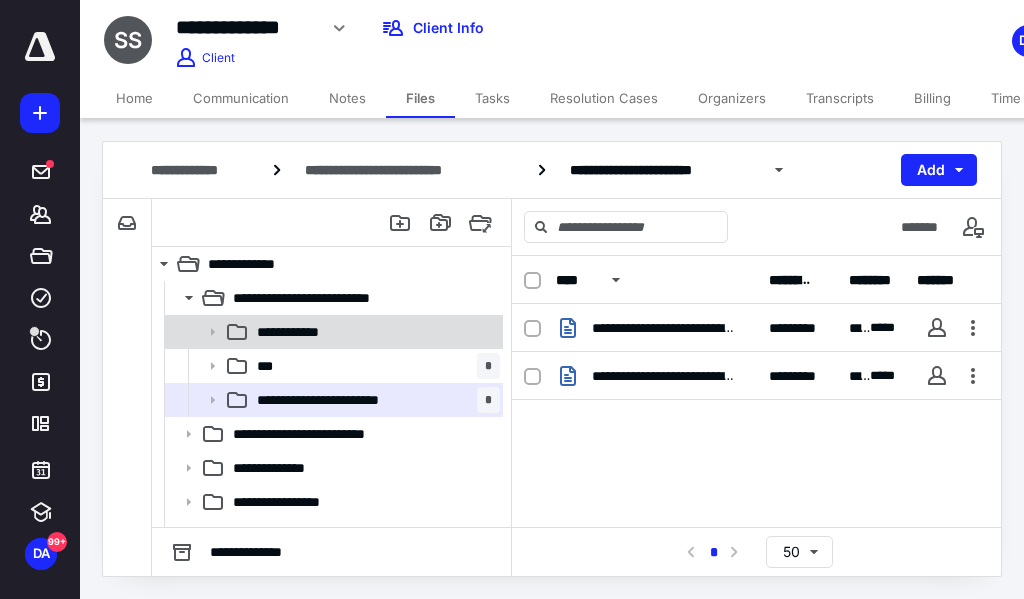 click 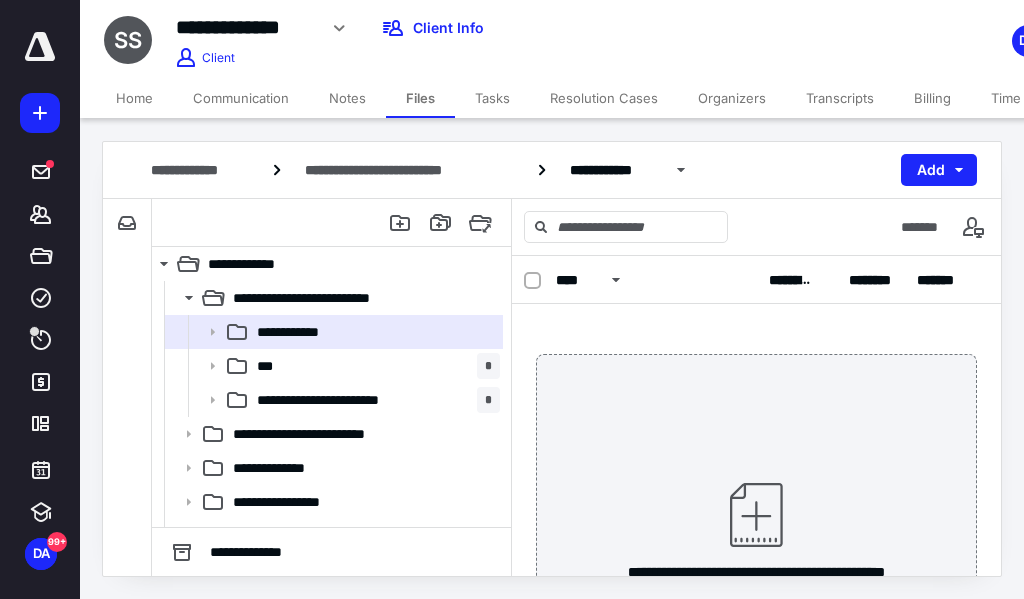 click on "Notes" at bounding box center (347, 98) 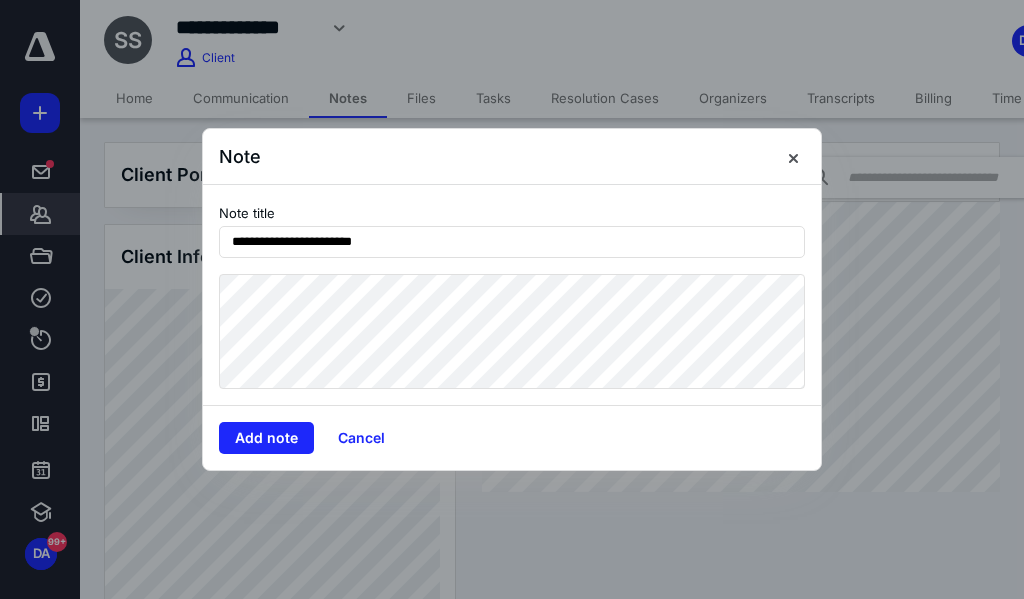 type on "**********" 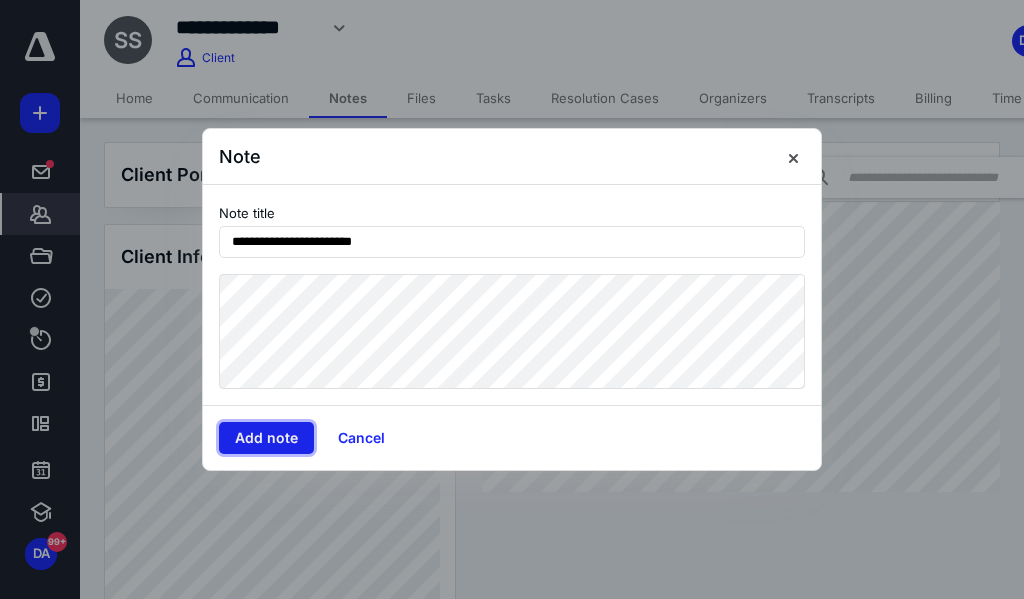 click on "Add note" at bounding box center [266, 438] 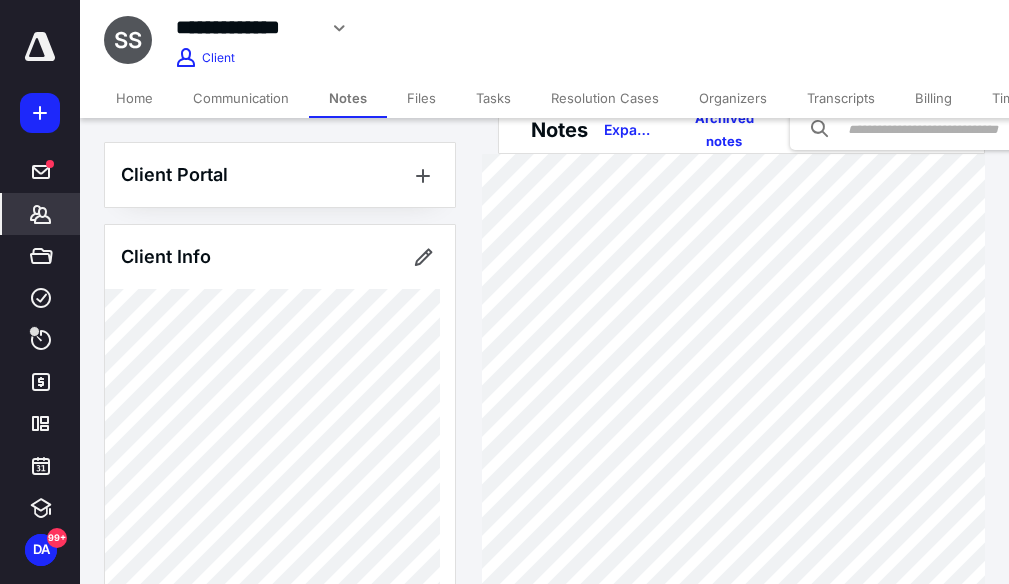 scroll, scrollTop: 49, scrollLeft: 0, axis: vertical 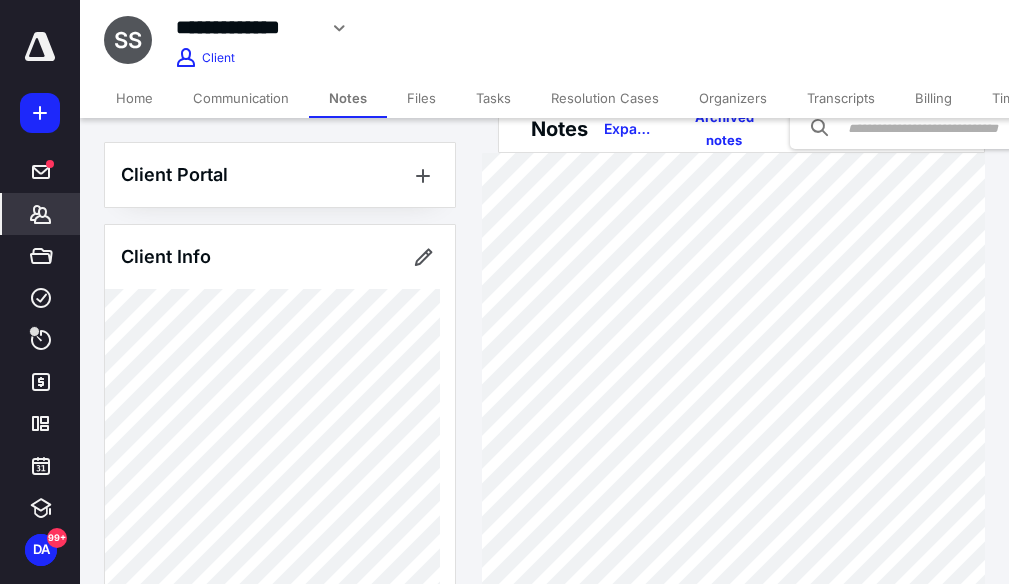 click on "Tasks" at bounding box center (493, 98) 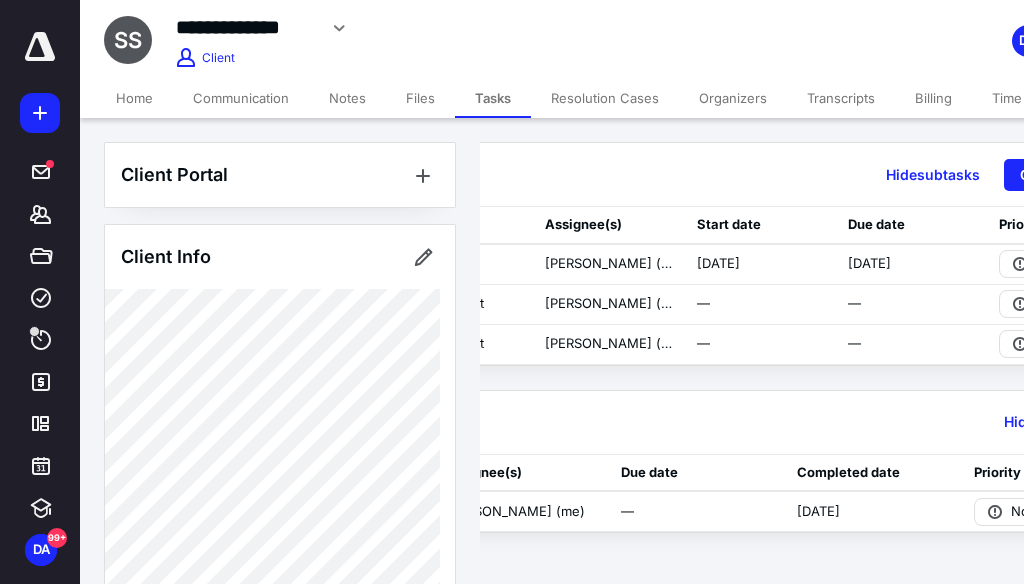 scroll, scrollTop: 0, scrollLeft: 440, axis: horizontal 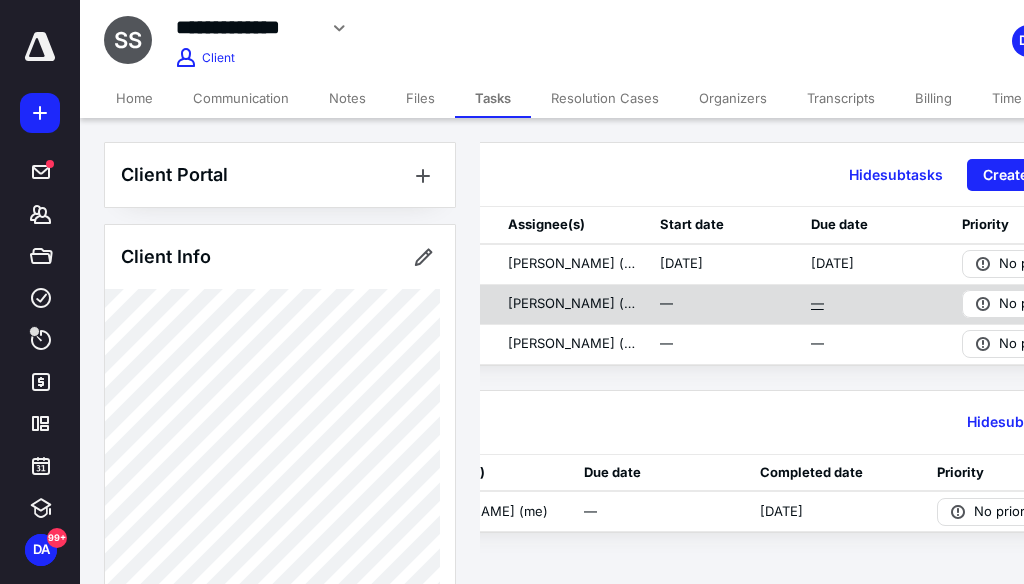 click on "—" at bounding box center (817, 304) 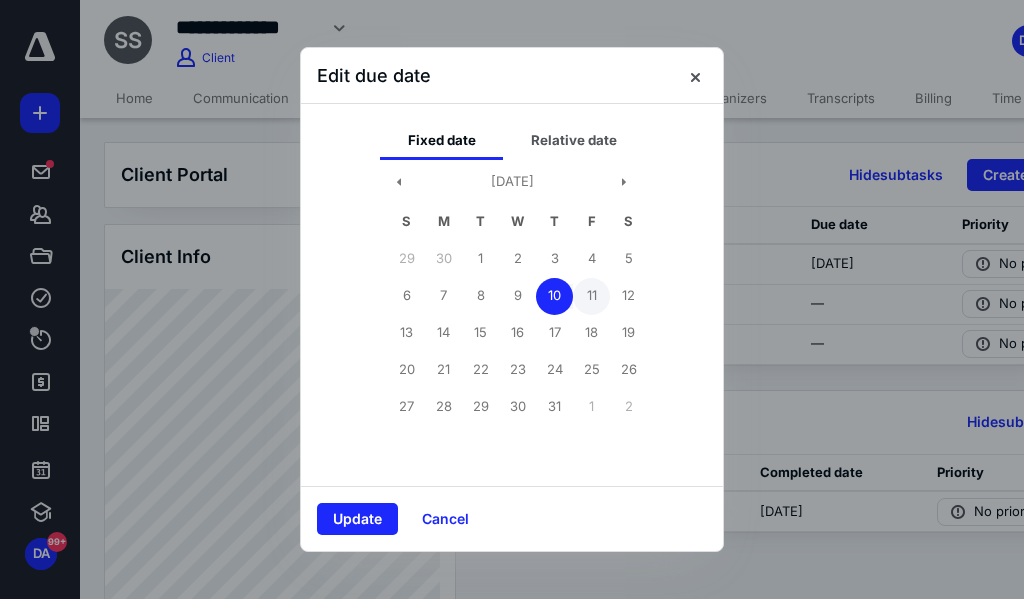 click on "11" at bounding box center (591, 296) 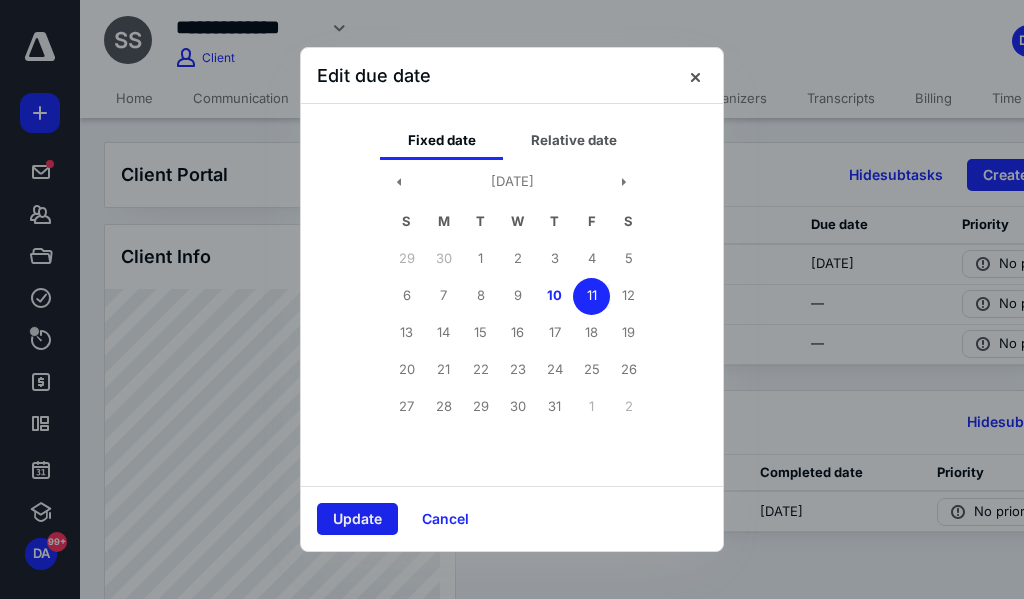click on "Update" at bounding box center [357, 519] 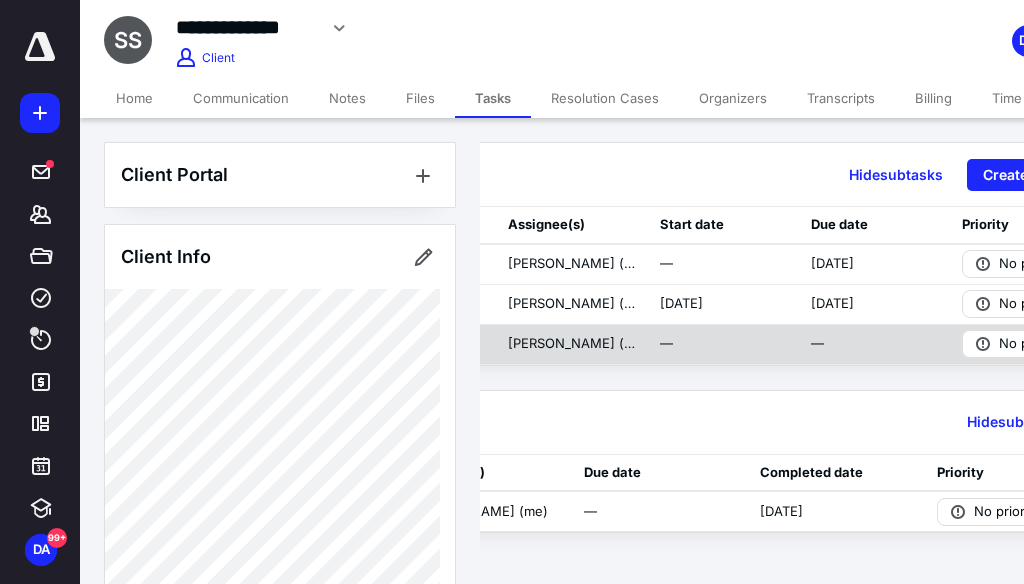 click on "—" at bounding box center [874, 344] 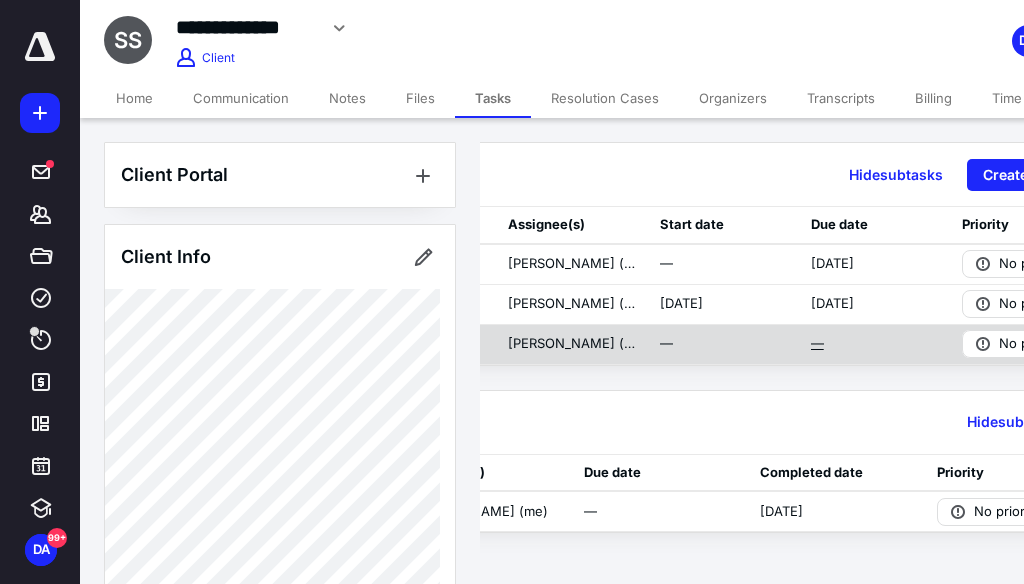 click on "—" at bounding box center (817, 344) 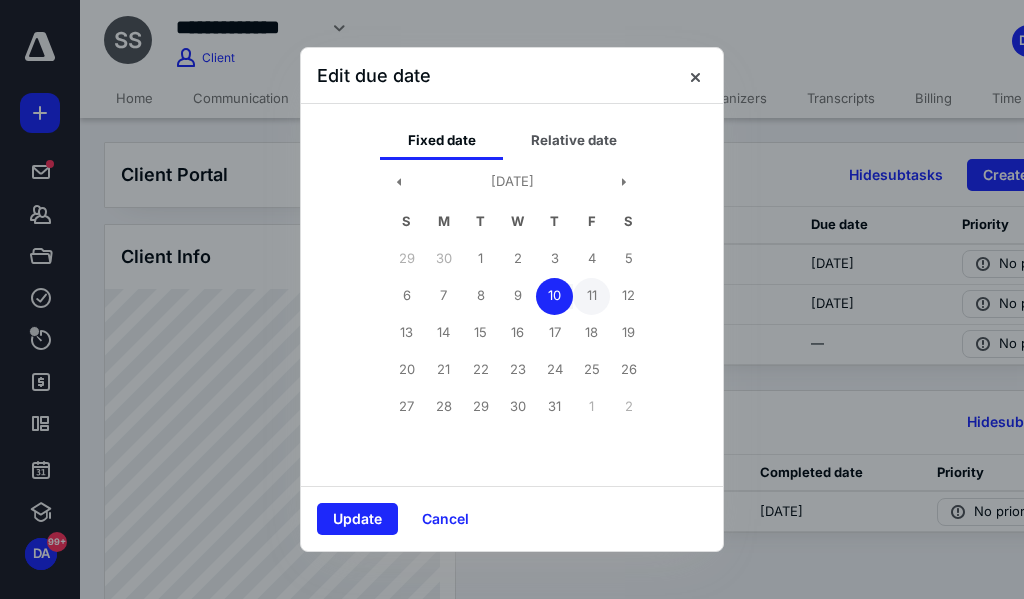 click on "11" at bounding box center (591, 296) 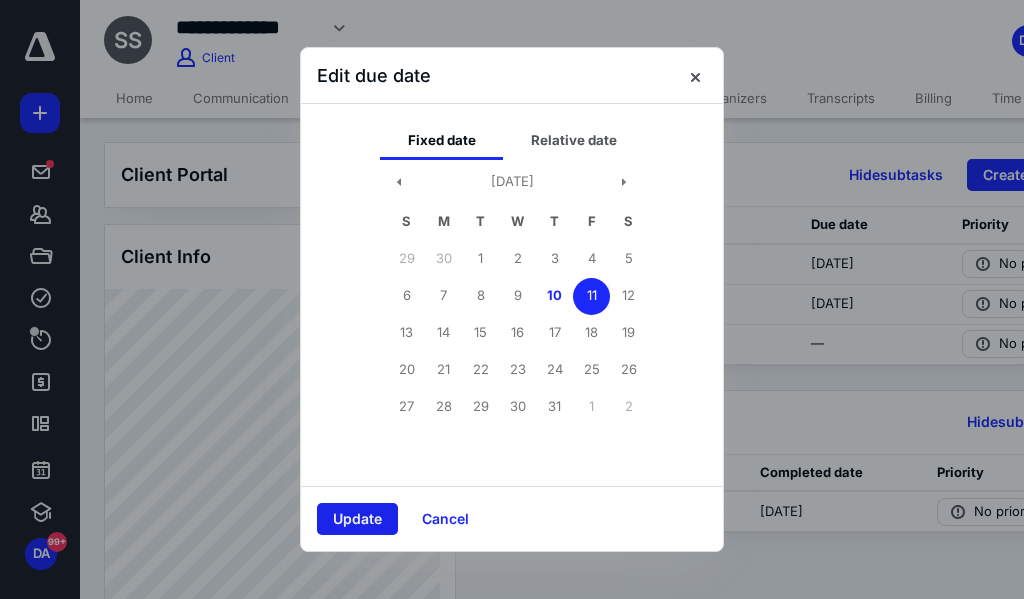 click on "Update" at bounding box center [357, 519] 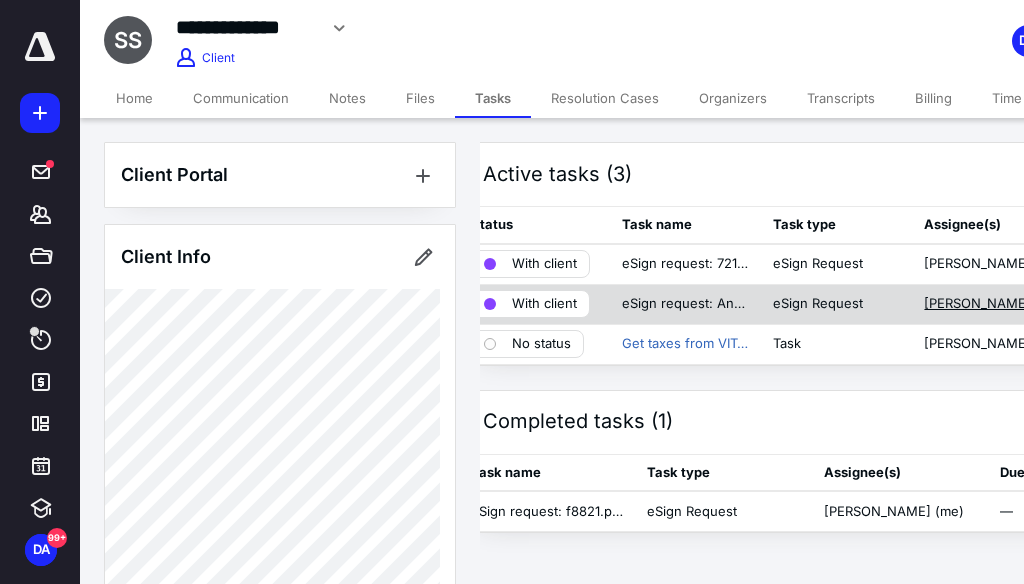 scroll, scrollTop: 0, scrollLeft: 0, axis: both 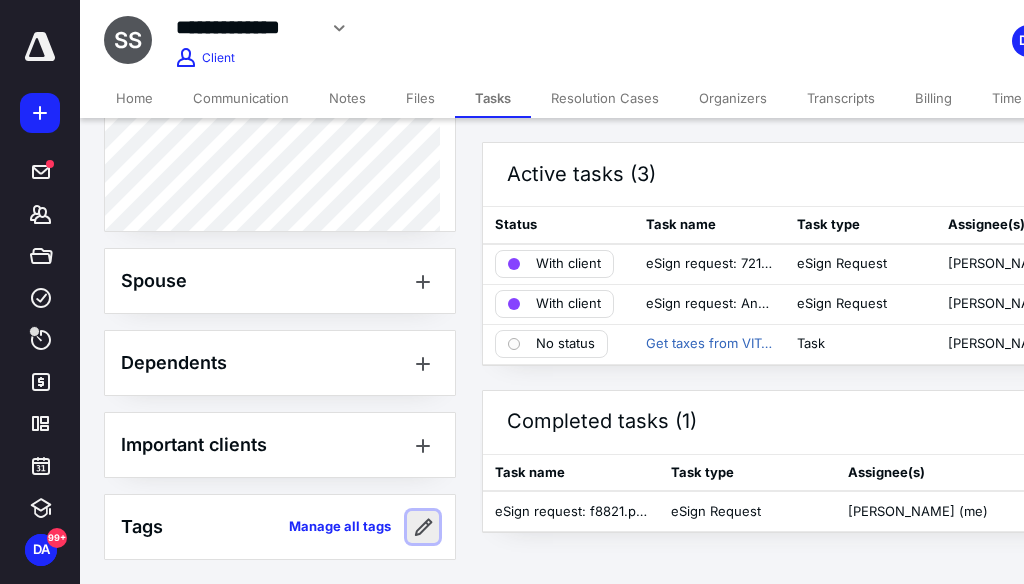 click at bounding box center [423, 527] 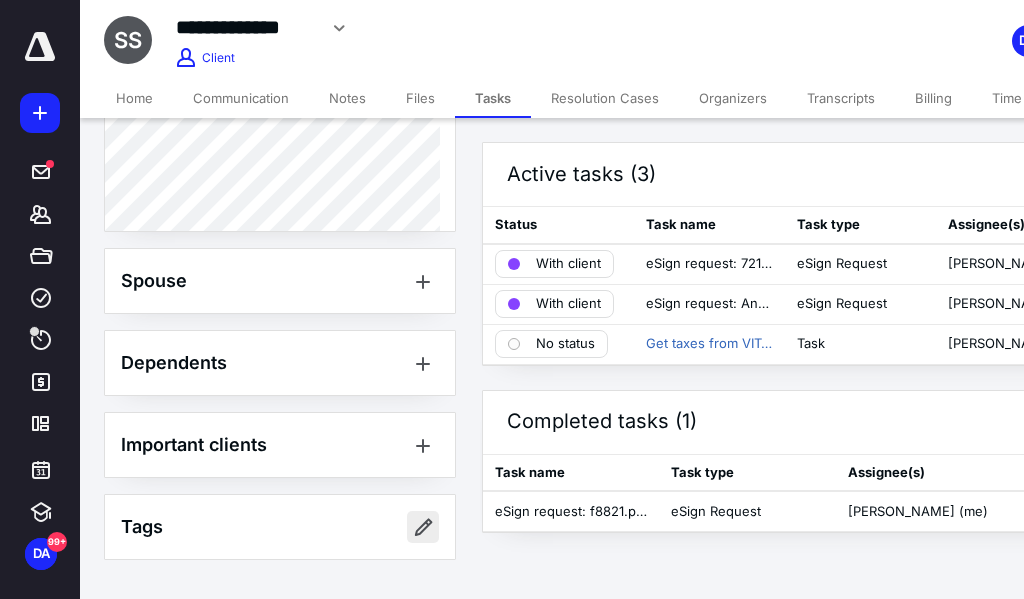 scroll, scrollTop: 994, scrollLeft: 0, axis: vertical 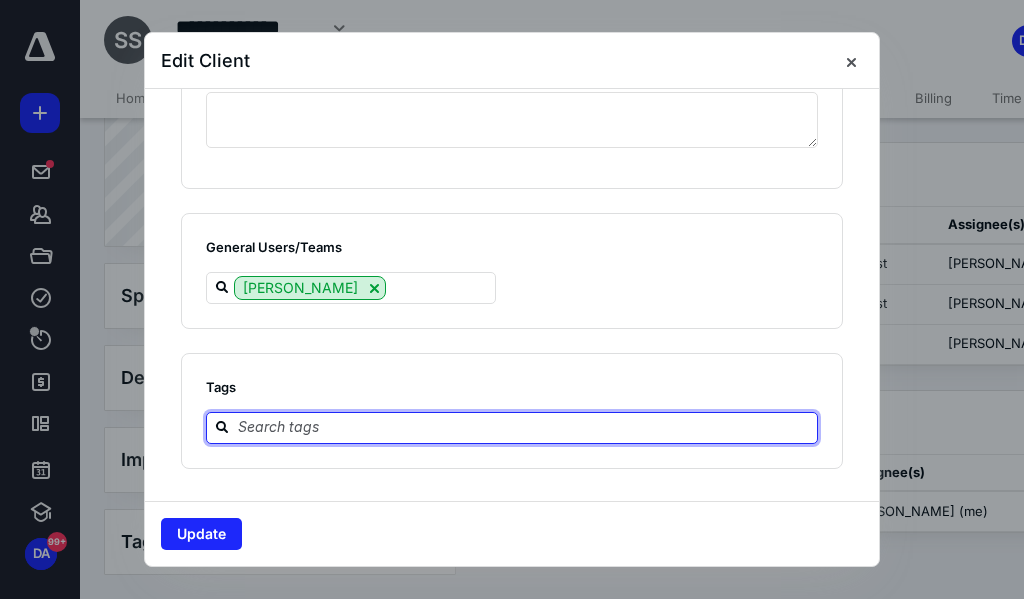 click at bounding box center (524, 427) 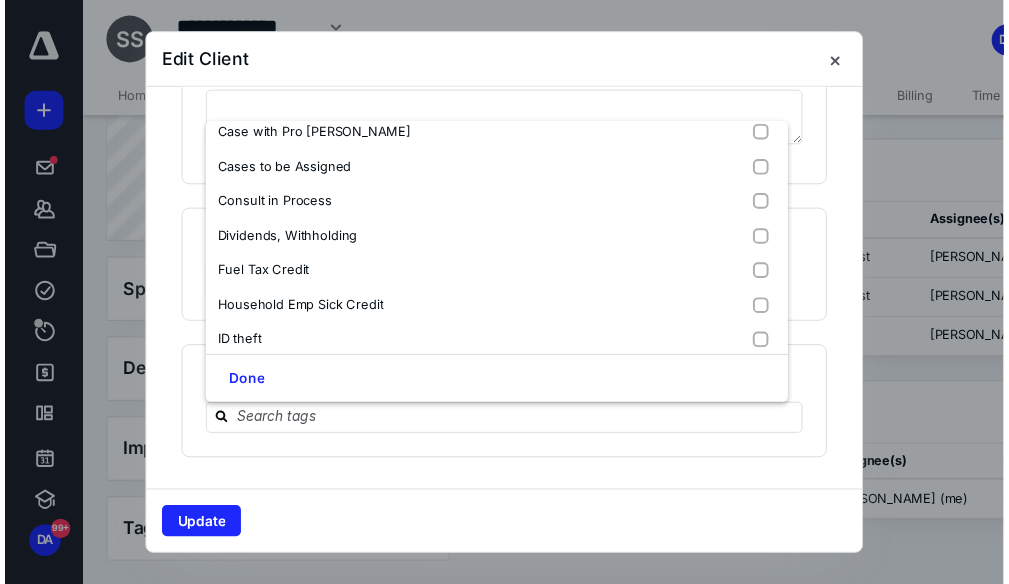 scroll, scrollTop: 459, scrollLeft: 0, axis: vertical 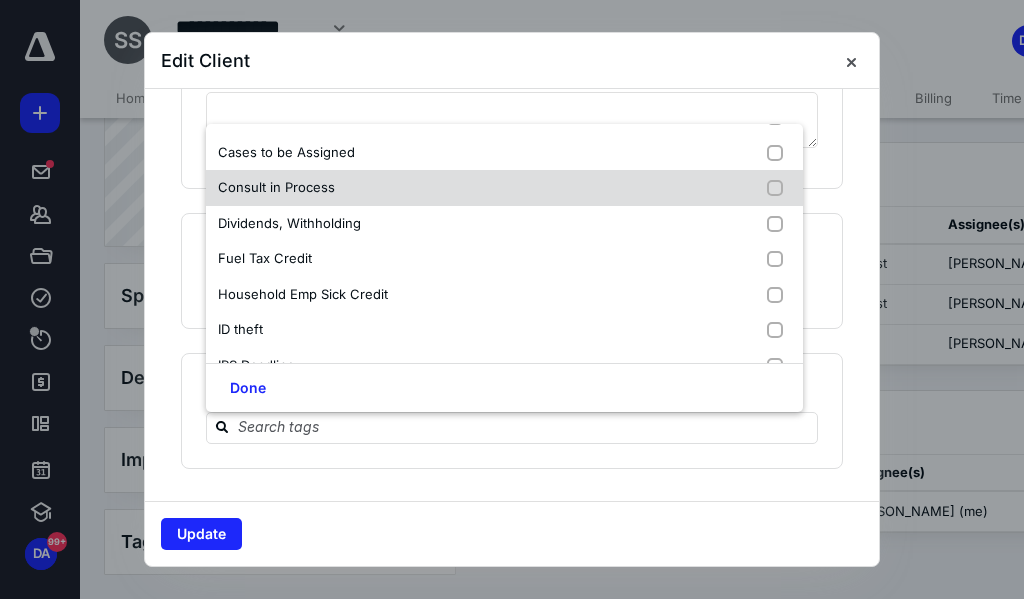 click at bounding box center (779, 188) 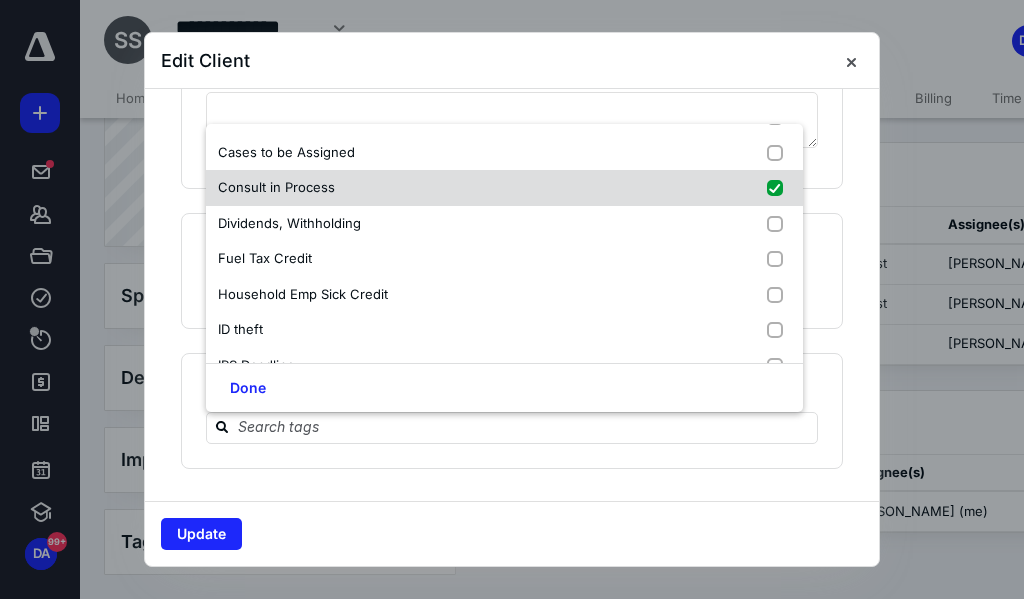 checkbox on "true" 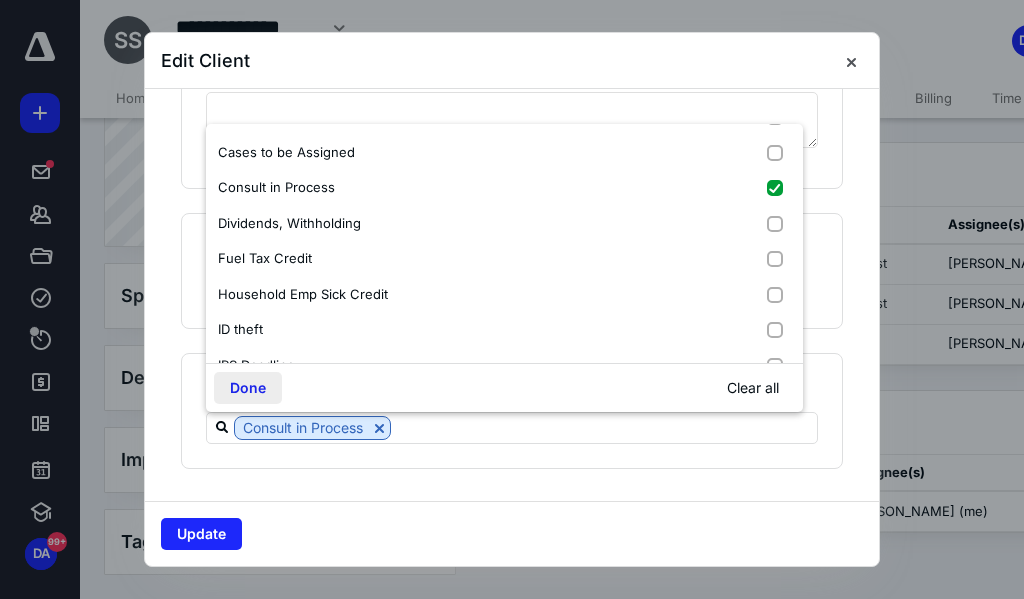 click on "Done" at bounding box center [248, 388] 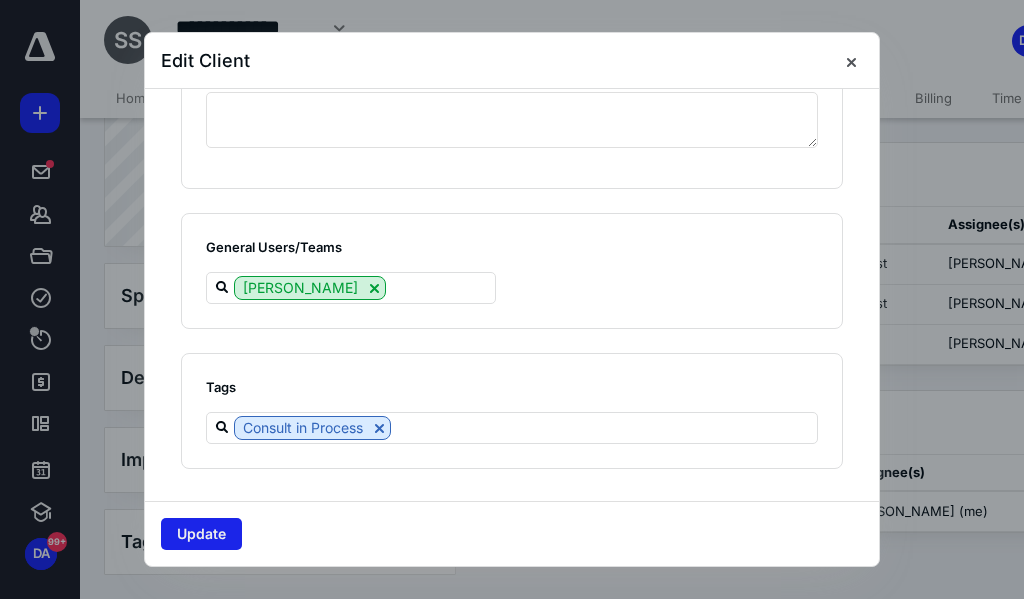 click on "Update" at bounding box center [201, 534] 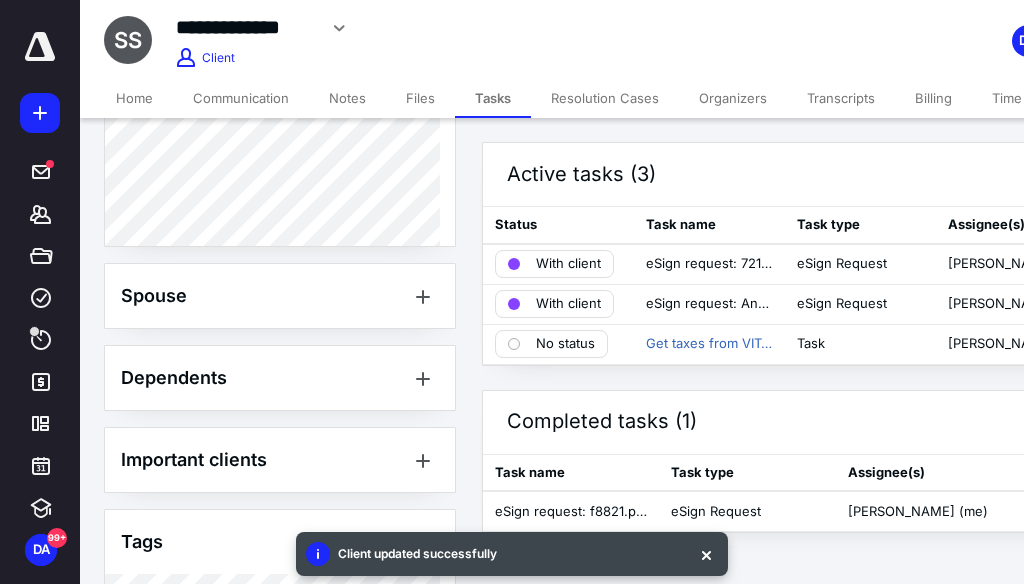 click on "Home" at bounding box center [134, 98] 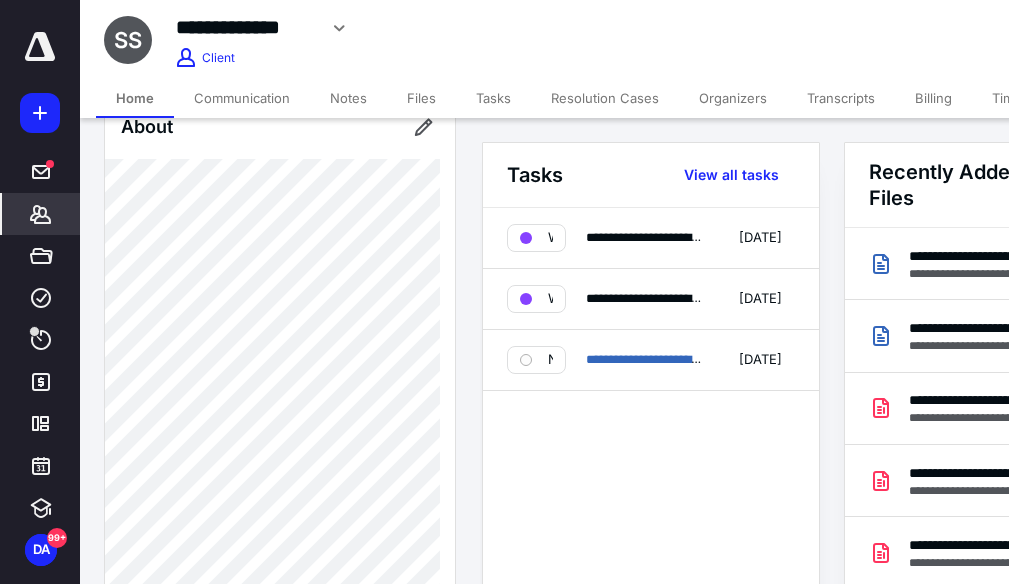 scroll, scrollTop: 621, scrollLeft: 0, axis: vertical 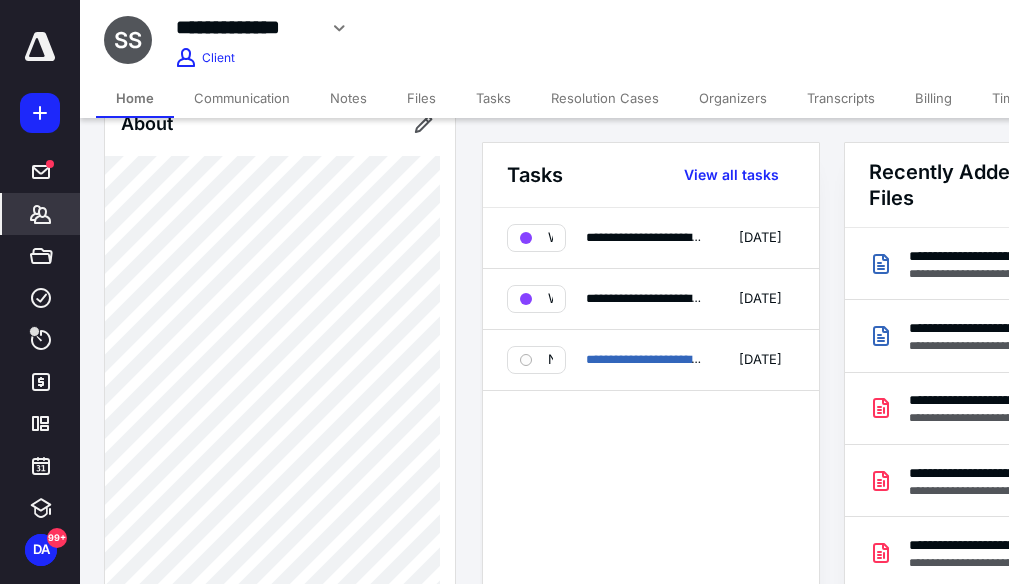 click on "Notes" at bounding box center (348, 98) 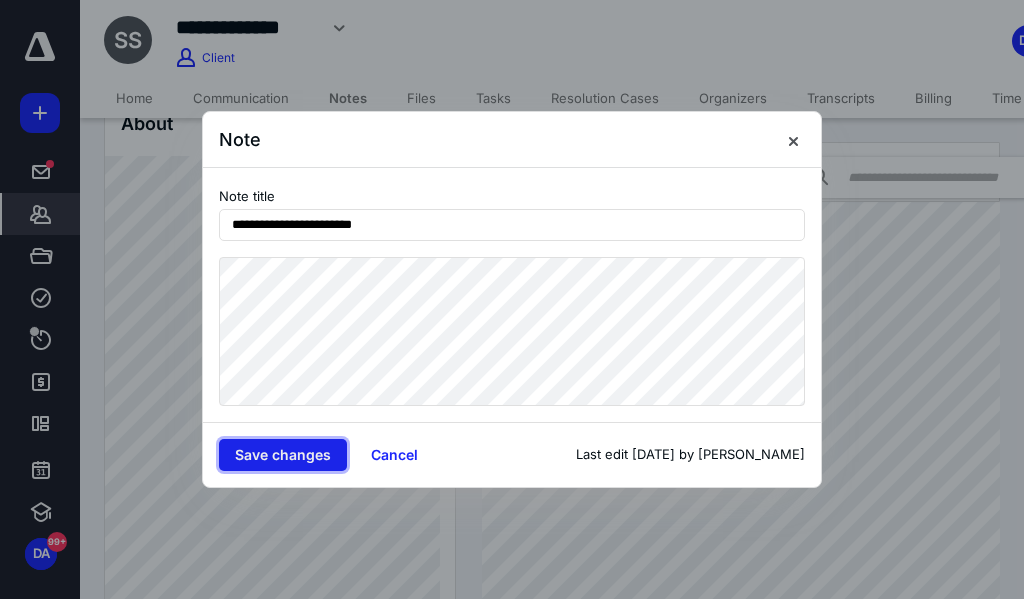 click on "Save changes" at bounding box center (283, 455) 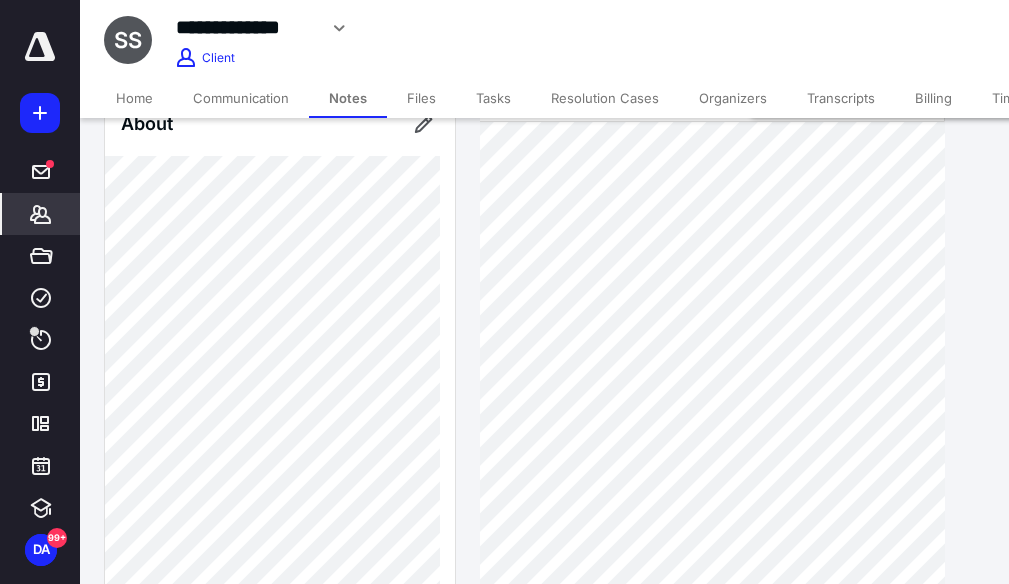 scroll, scrollTop: 80, scrollLeft: 0, axis: vertical 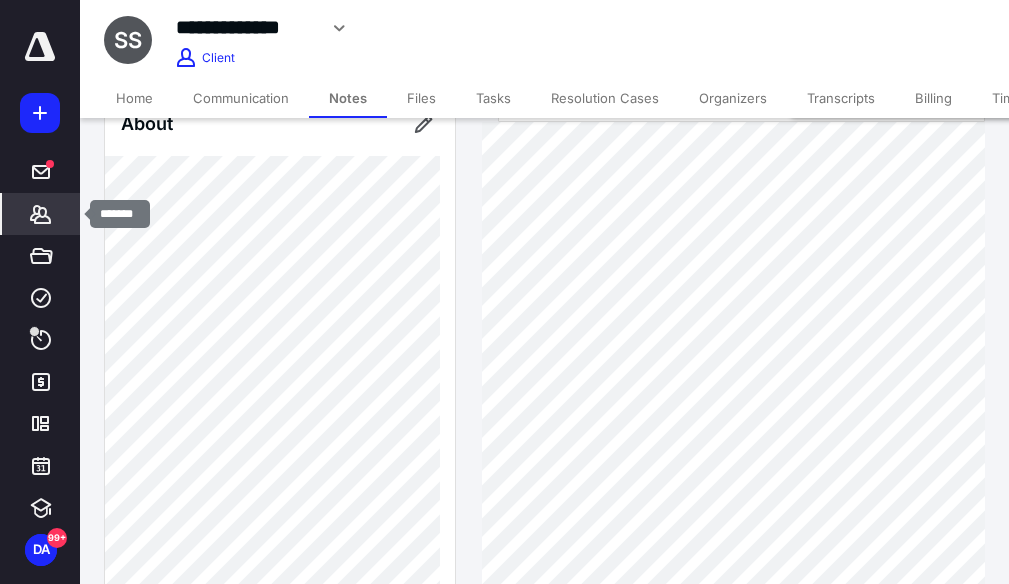 click 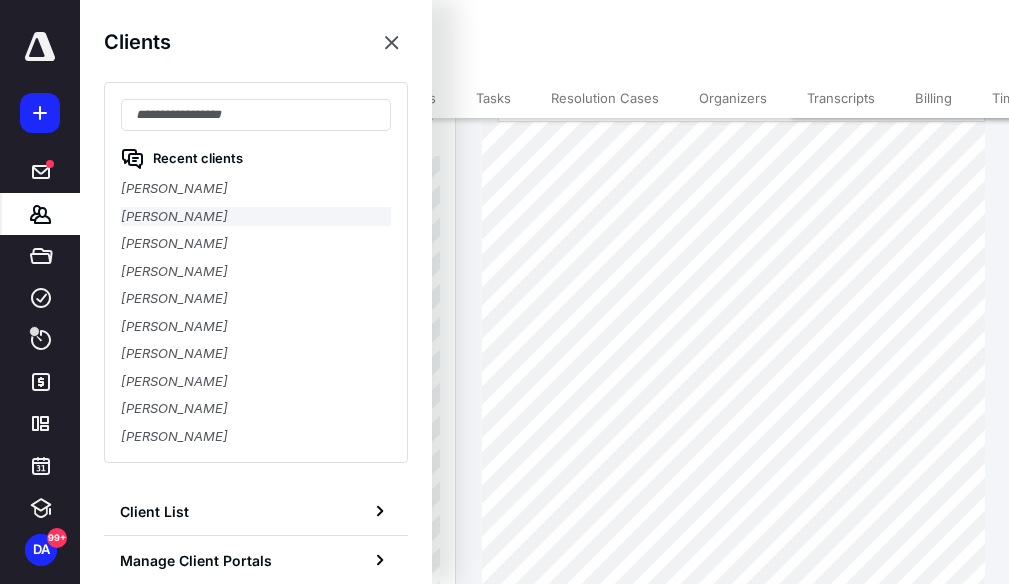 click on "[PERSON_NAME]" at bounding box center (256, 217) 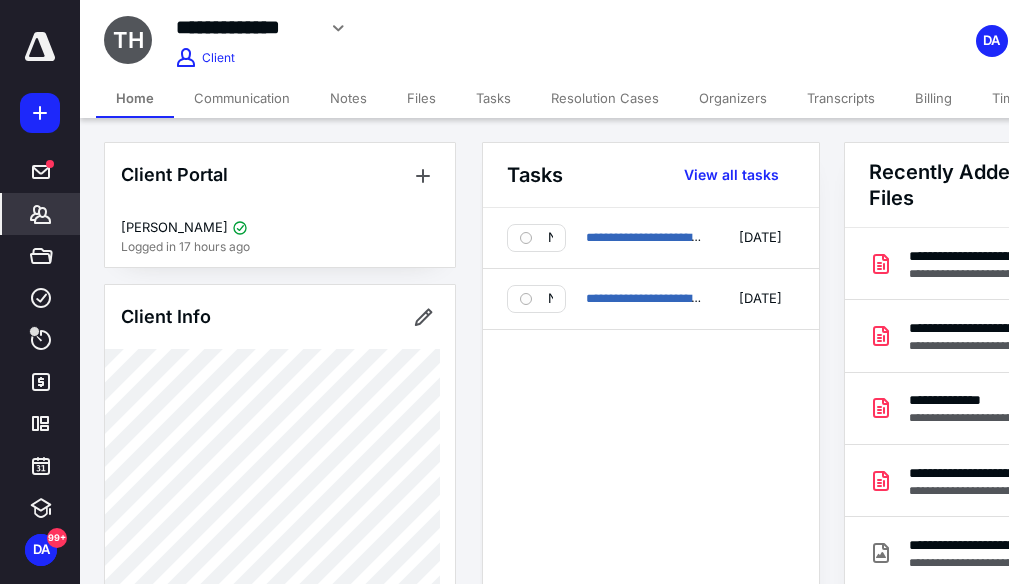 click on "Notes" at bounding box center (348, 98) 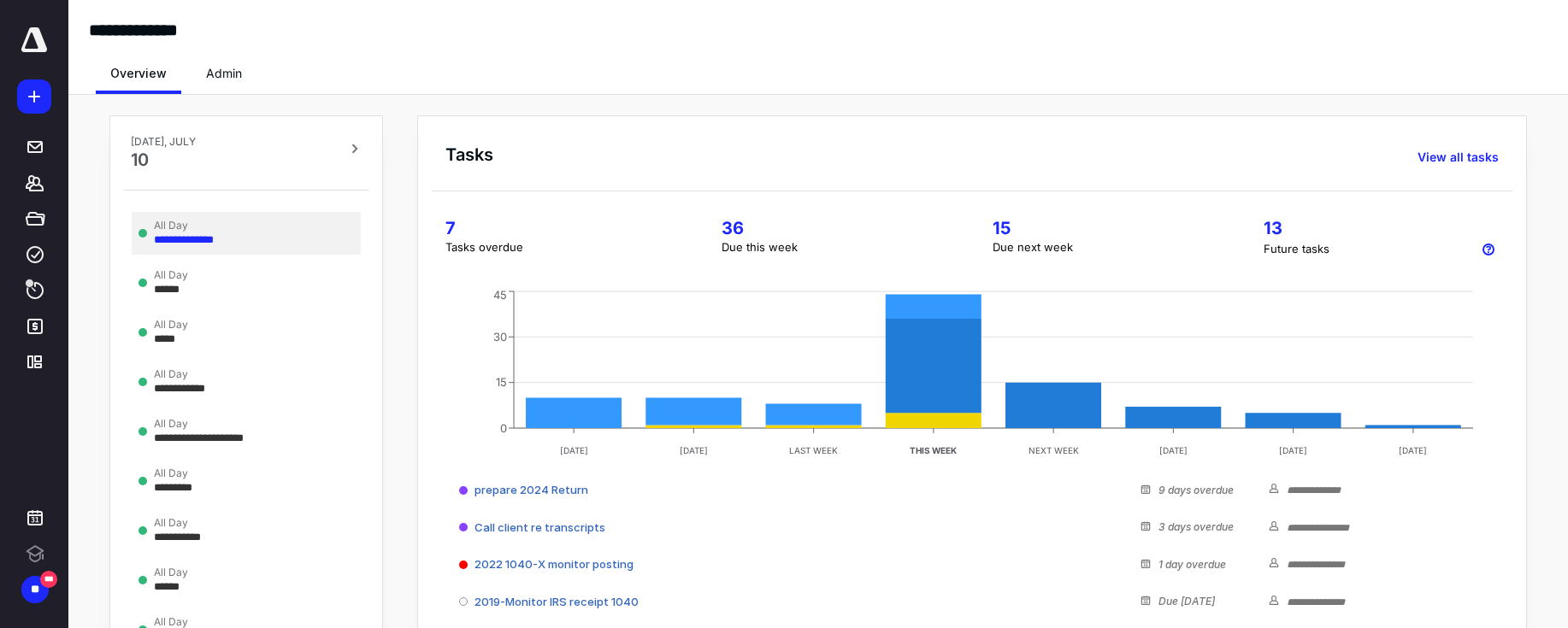 scroll, scrollTop: 0, scrollLeft: 0, axis: both 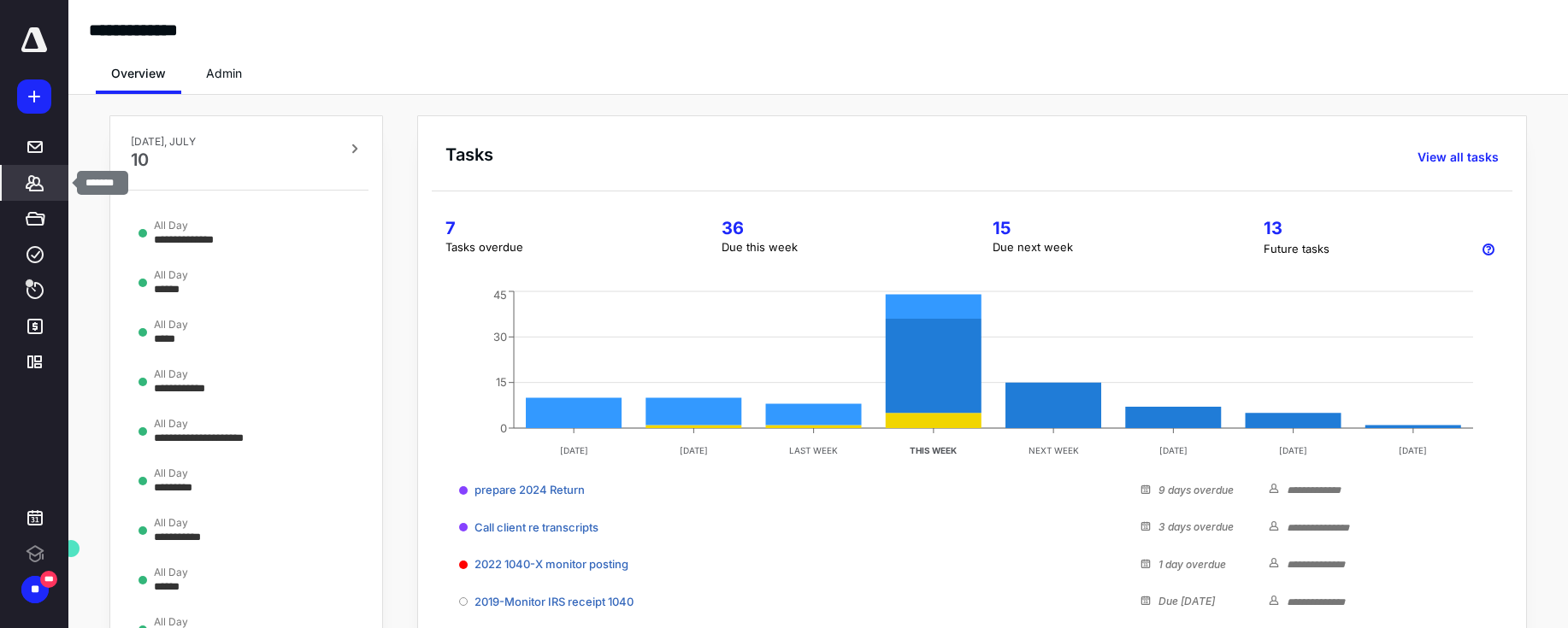click 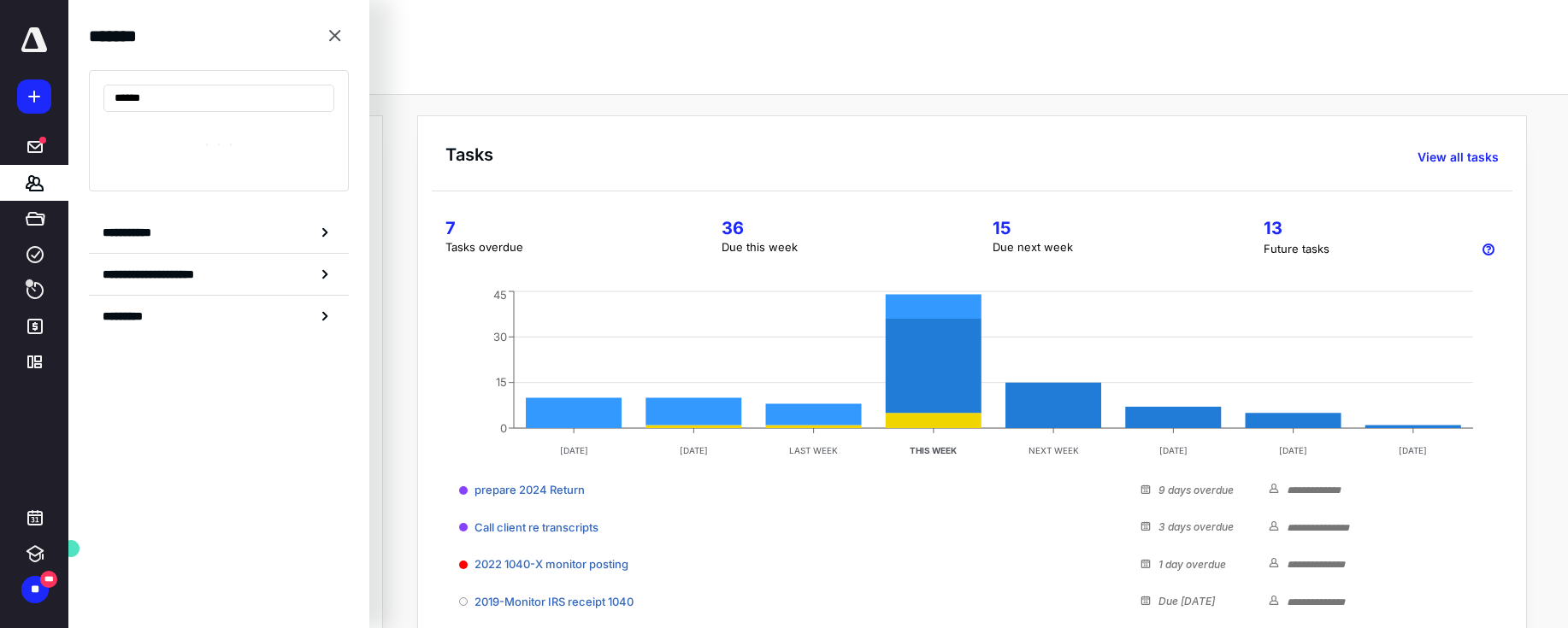 type on "******" 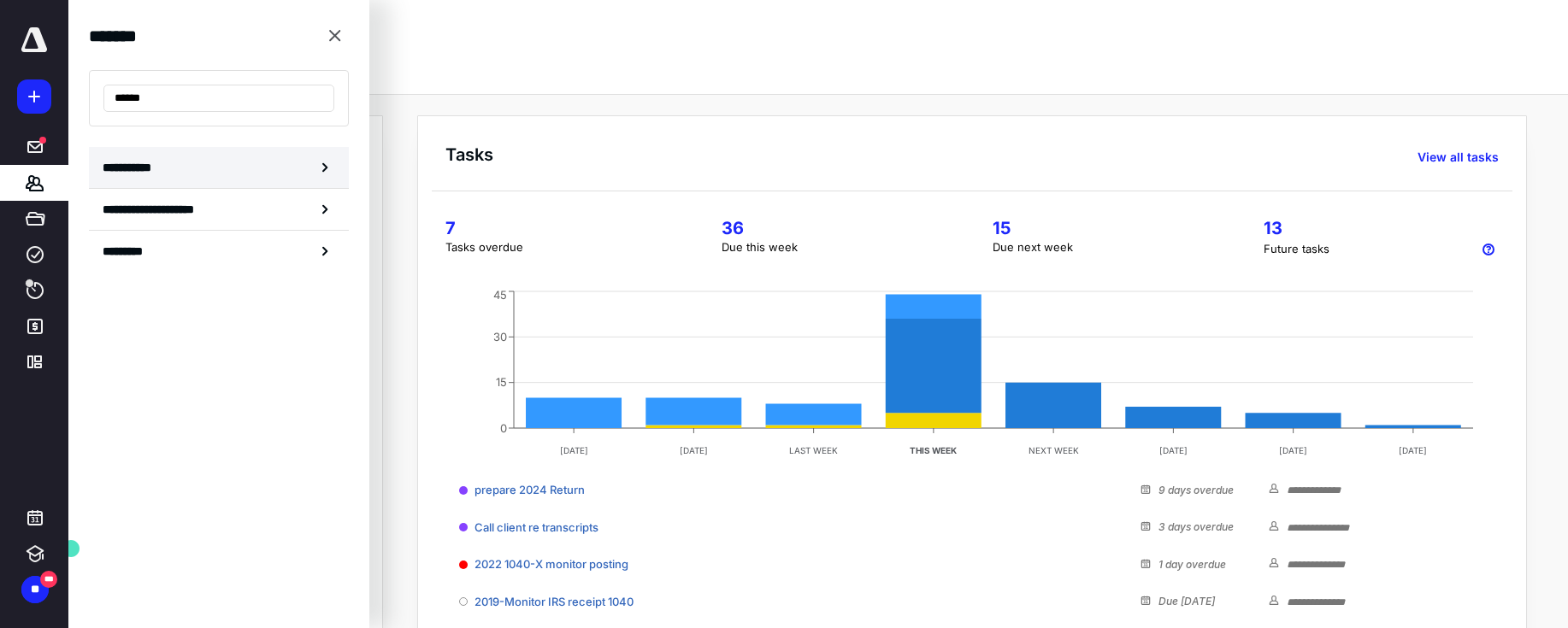 click on "**********" at bounding box center [219, 167] 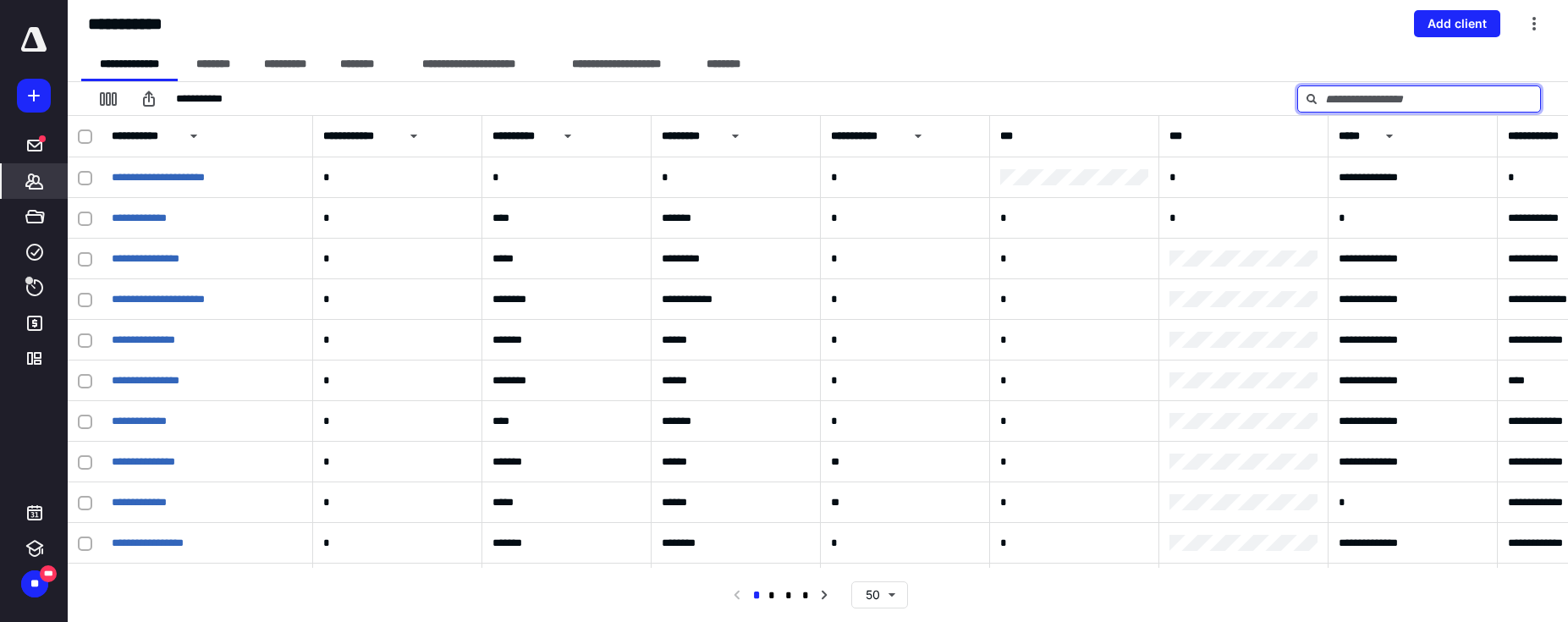 click at bounding box center [1419, 99] 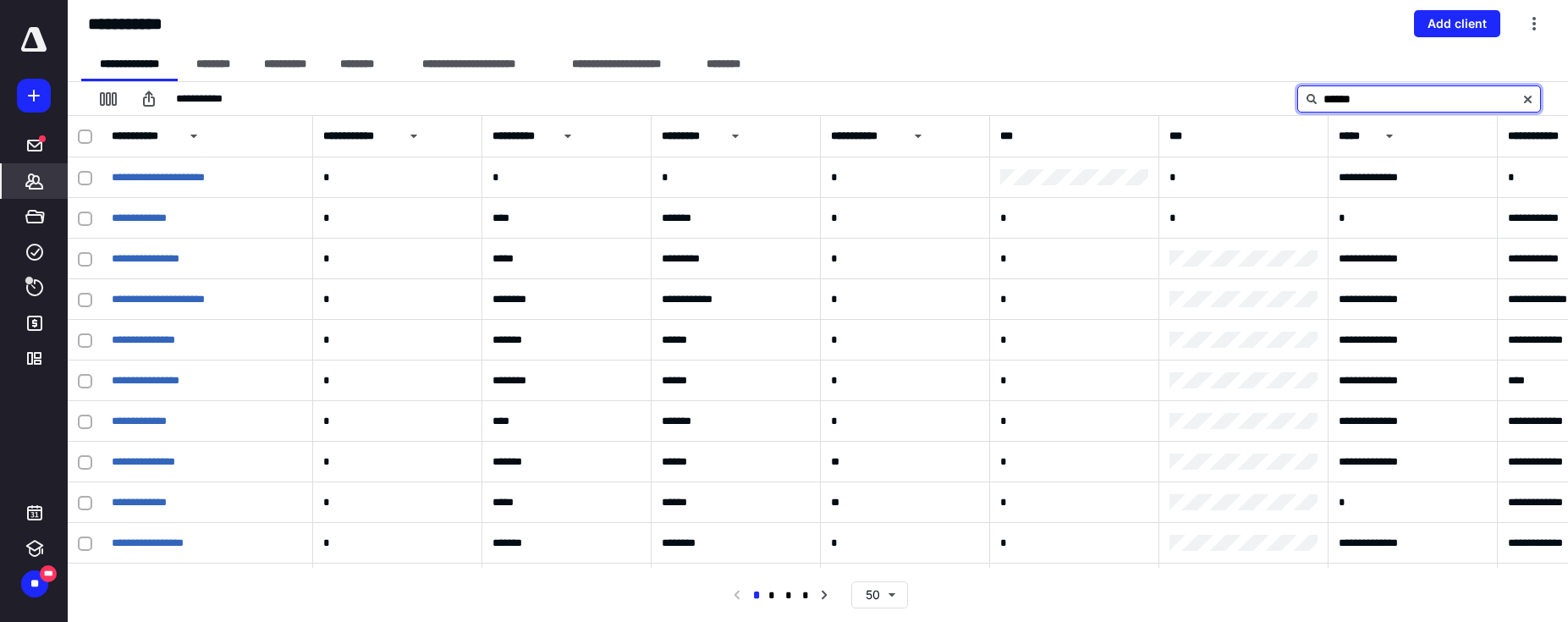 type on "******" 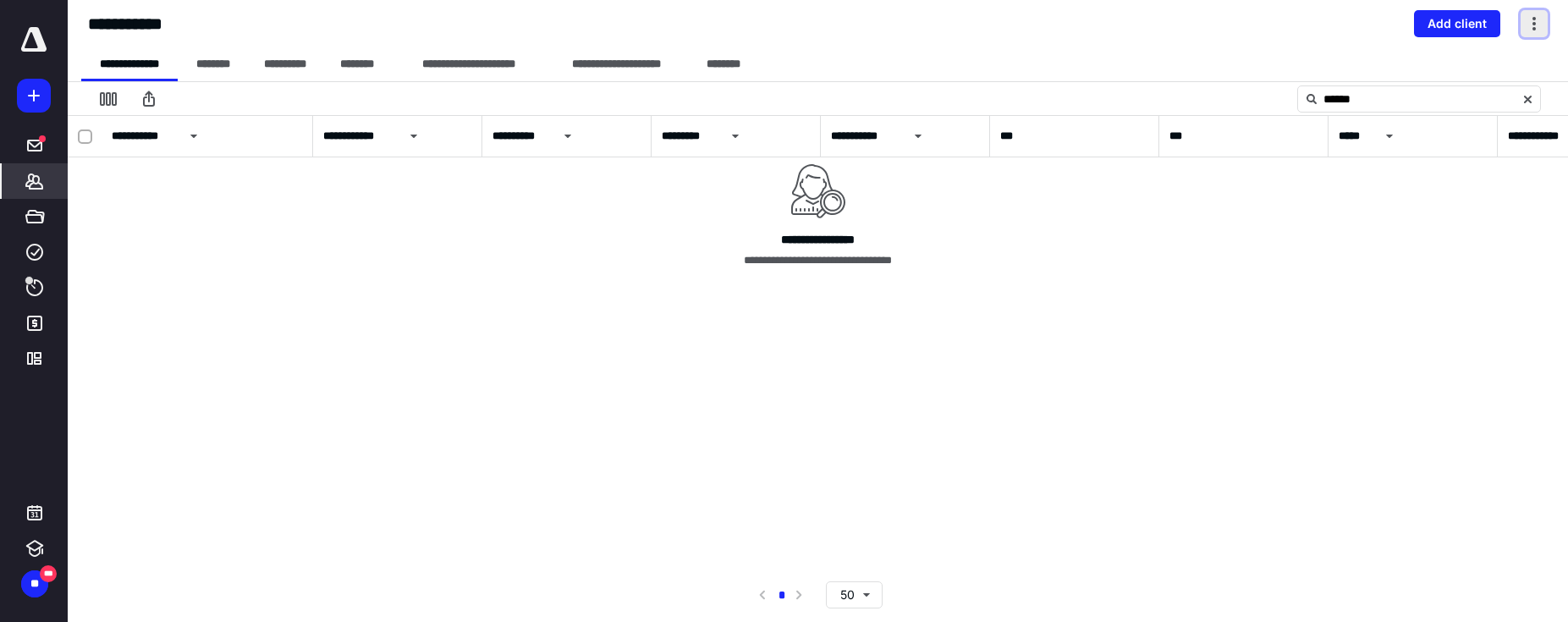 click at bounding box center [1534, 24] 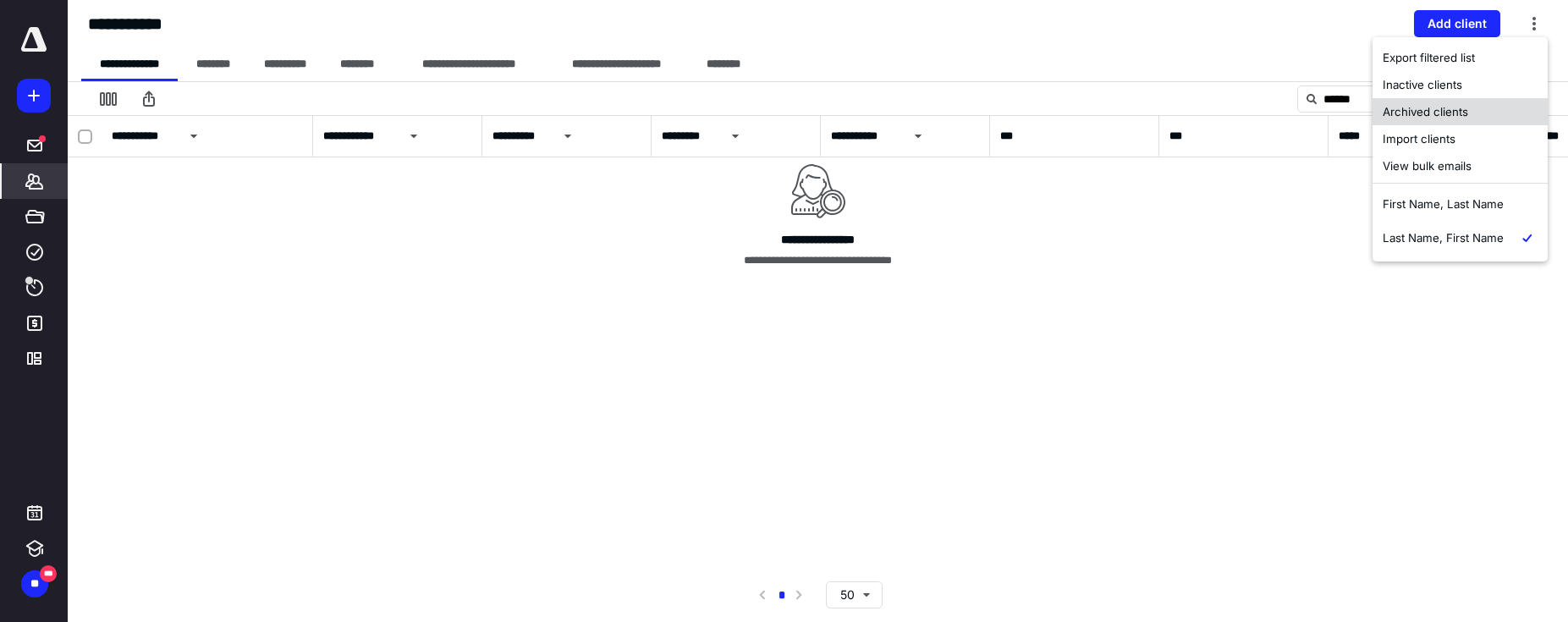 click on "Archived clients" at bounding box center (1460, 112) 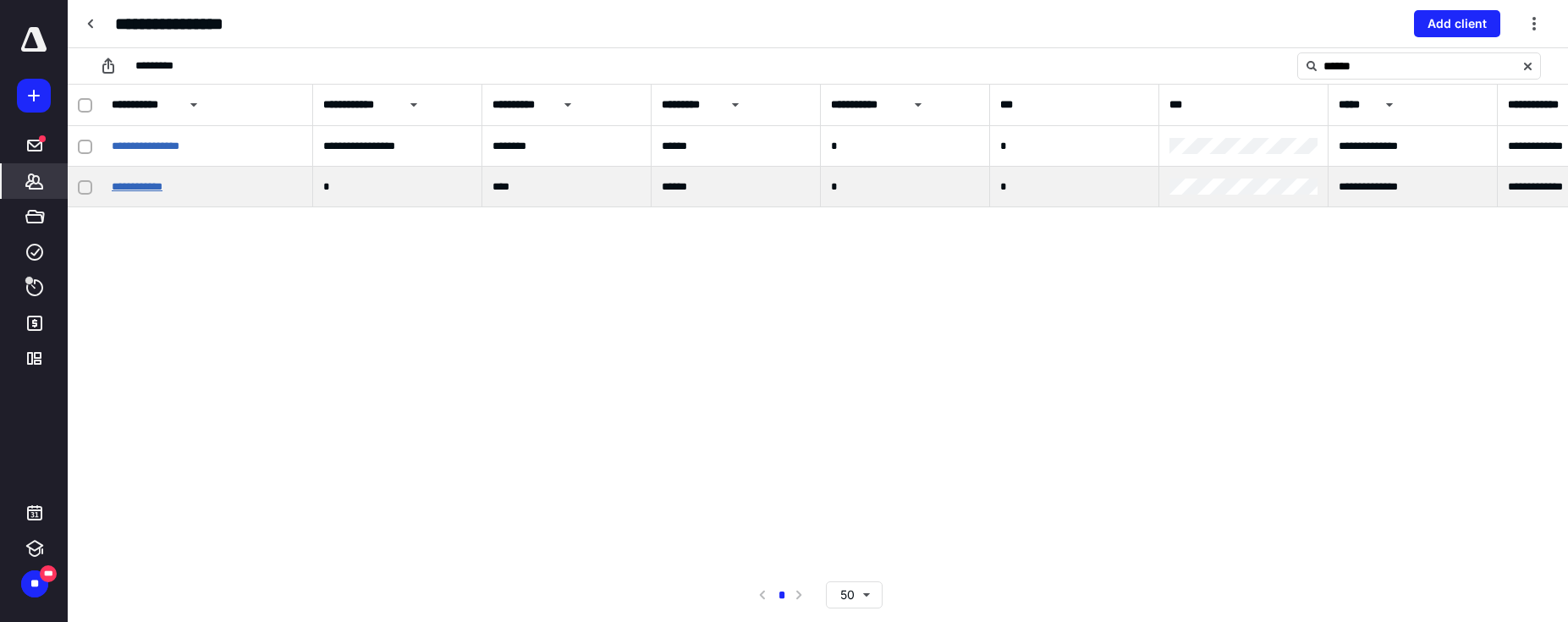 click on "**********" at bounding box center [137, 186] 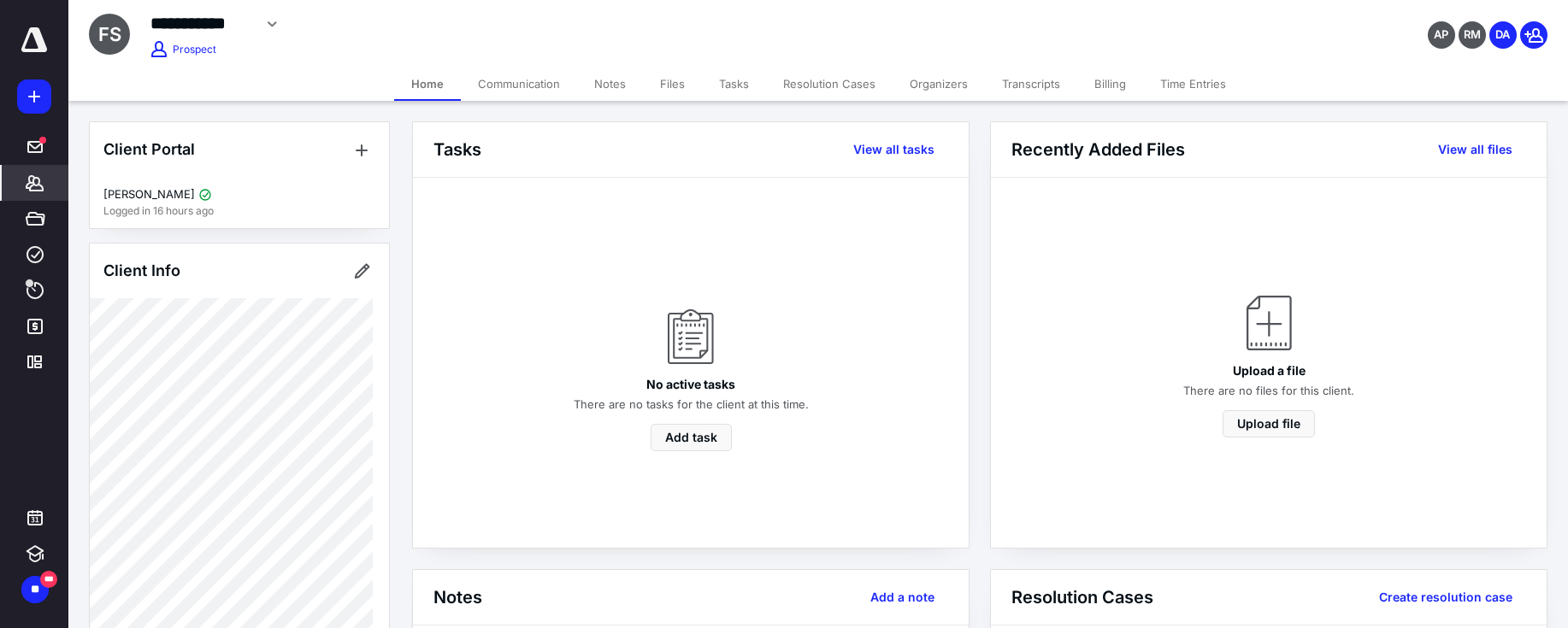 click on "Notes" at bounding box center (610, 84) 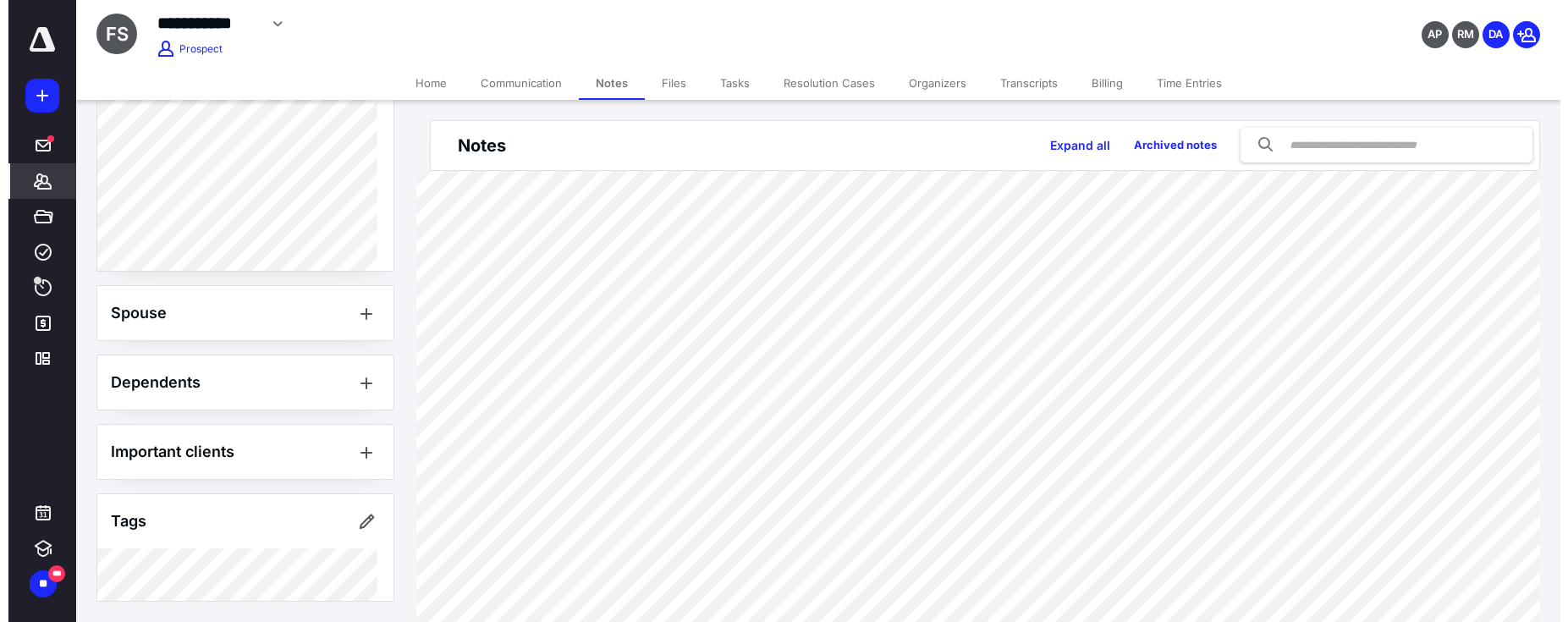 scroll, scrollTop: 0, scrollLeft: 0, axis: both 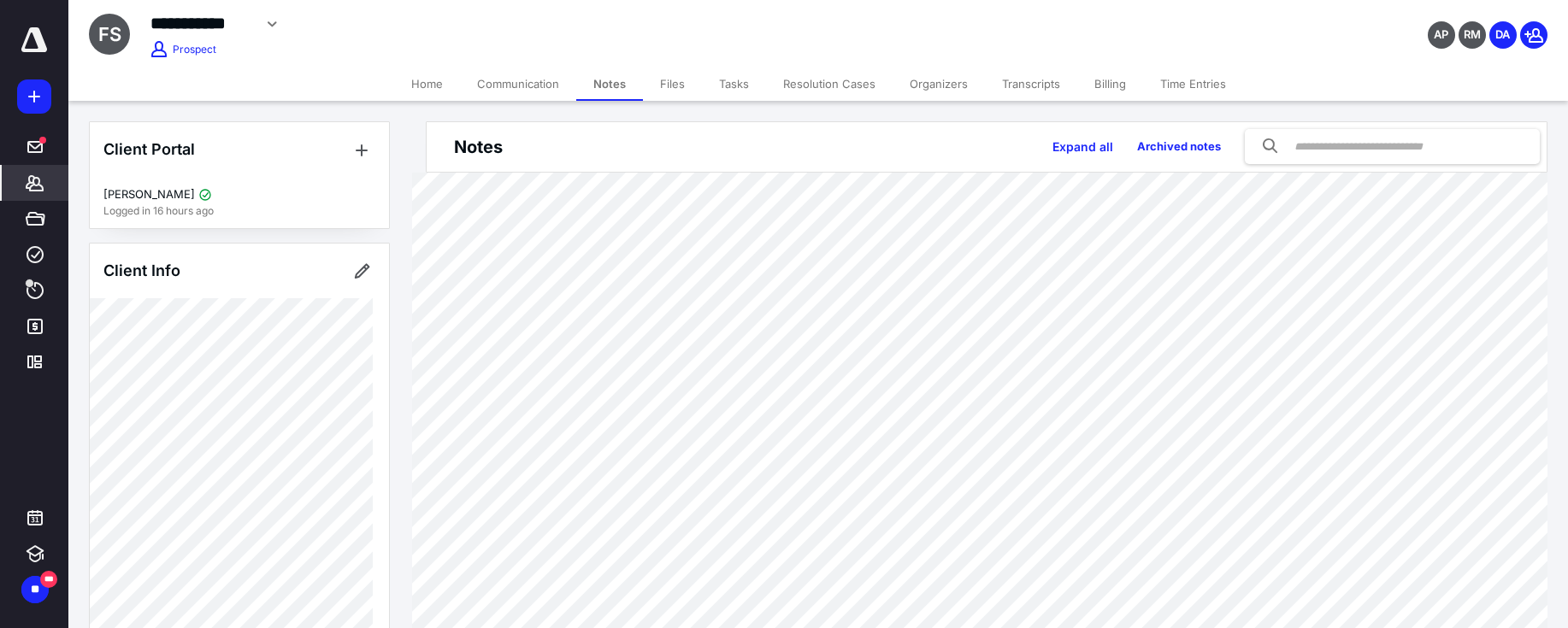 click on "Files" at bounding box center [672, 84] 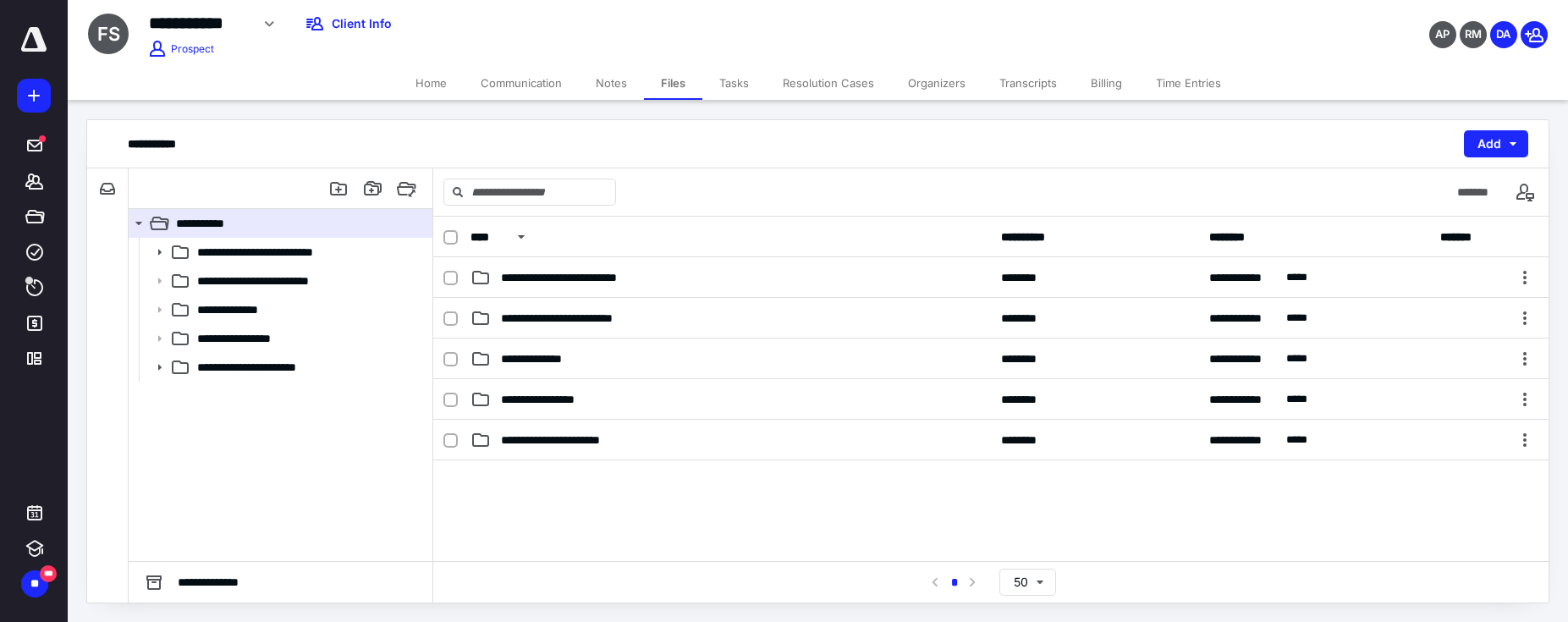 click on "Home" at bounding box center (431, 83) 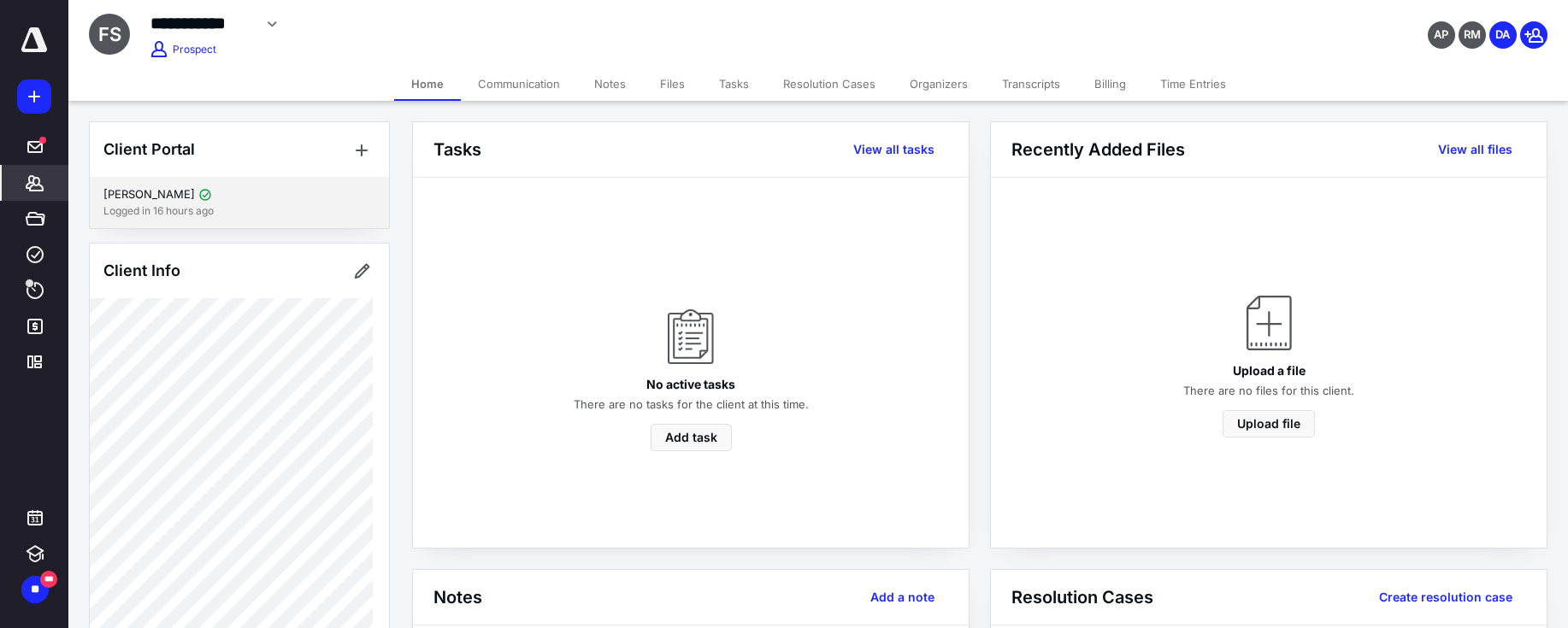 click on "Logged in 16 hours ago" at bounding box center (239, 211) 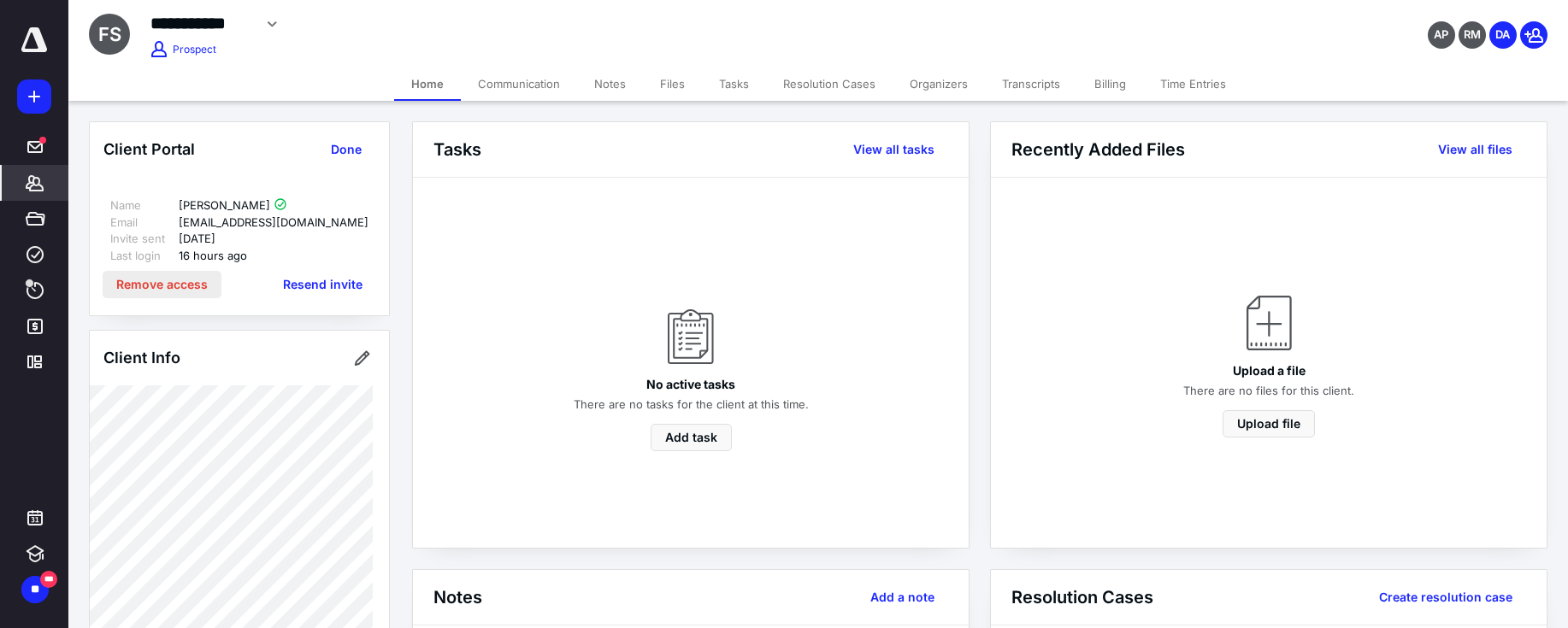 click on "Remove access" at bounding box center (162, 285) 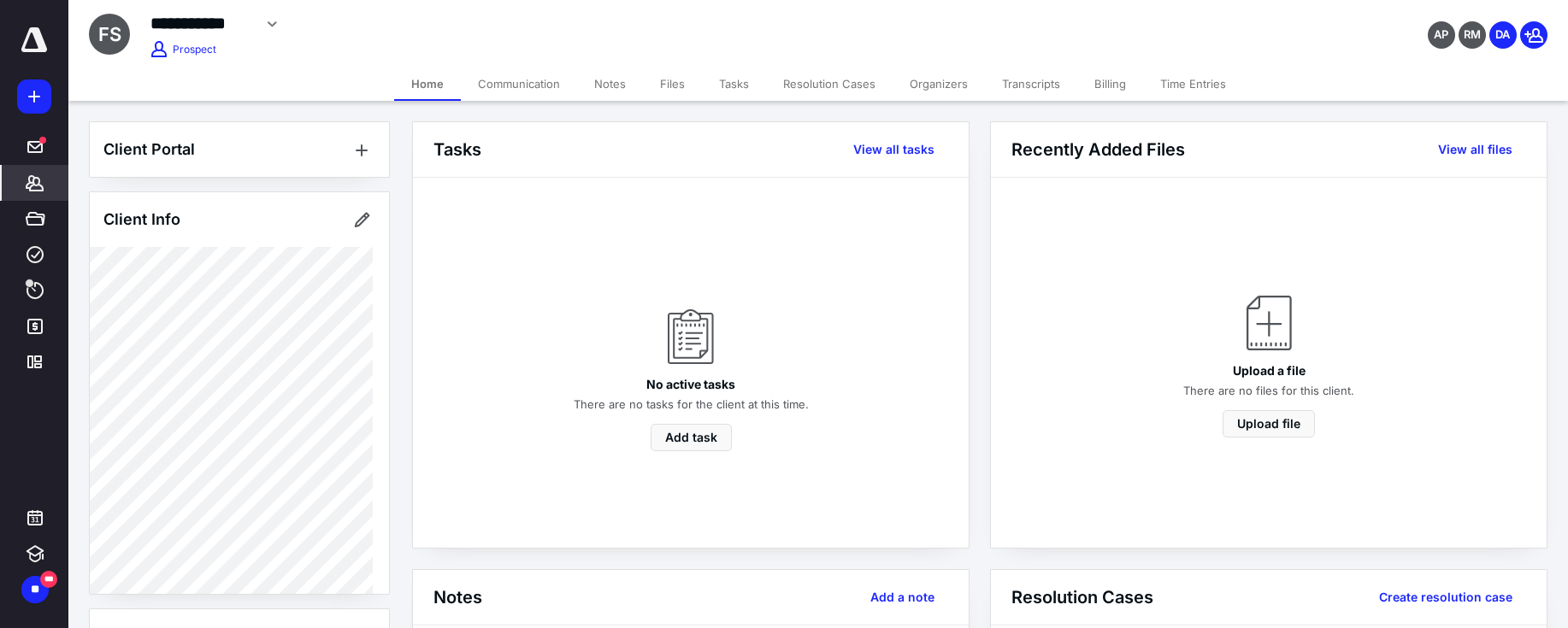 click on "Notes" at bounding box center (610, 84) 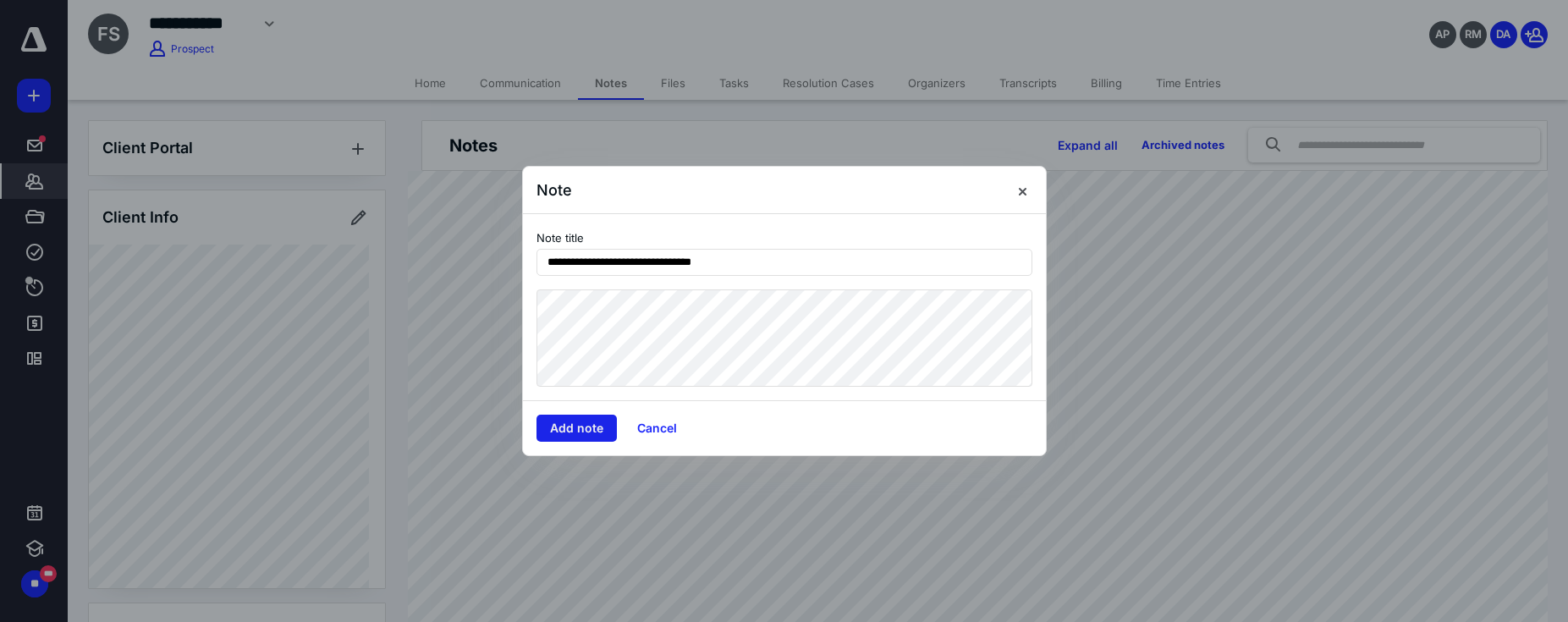 type on "**********" 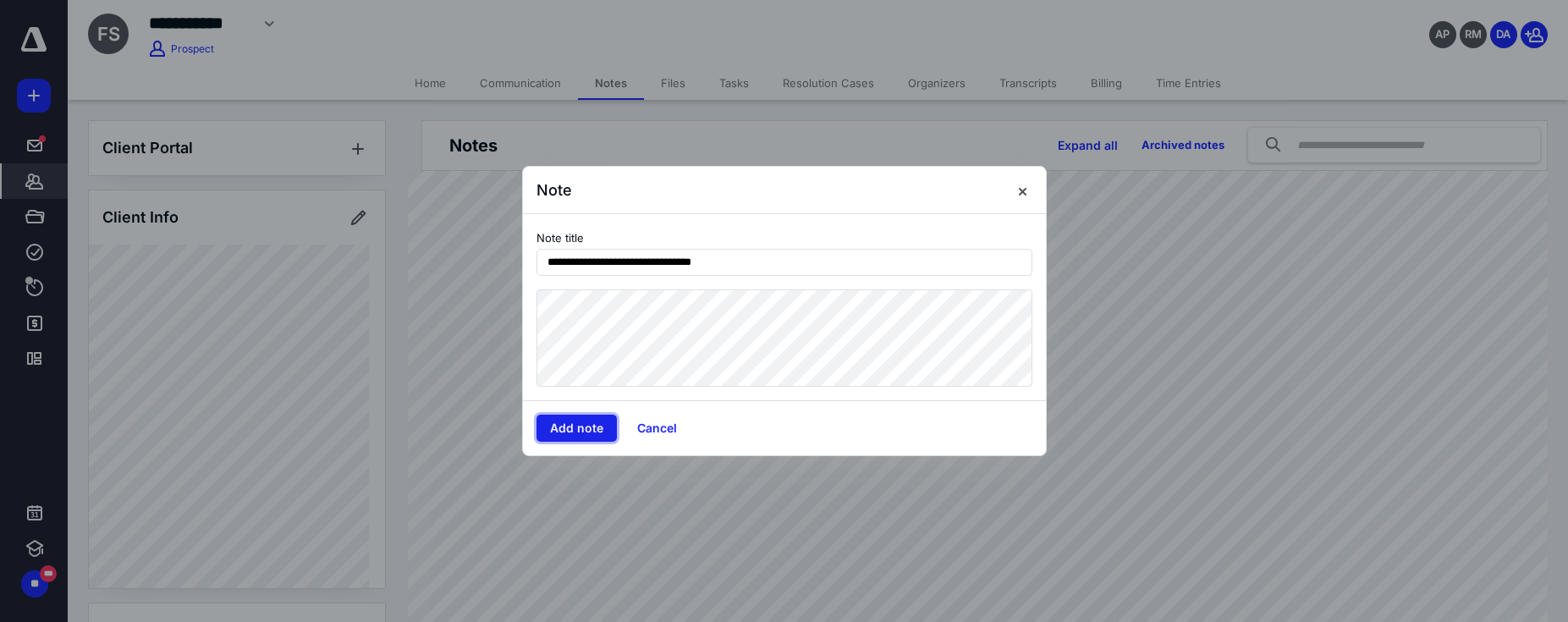 click on "Add note" at bounding box center [576, 428] 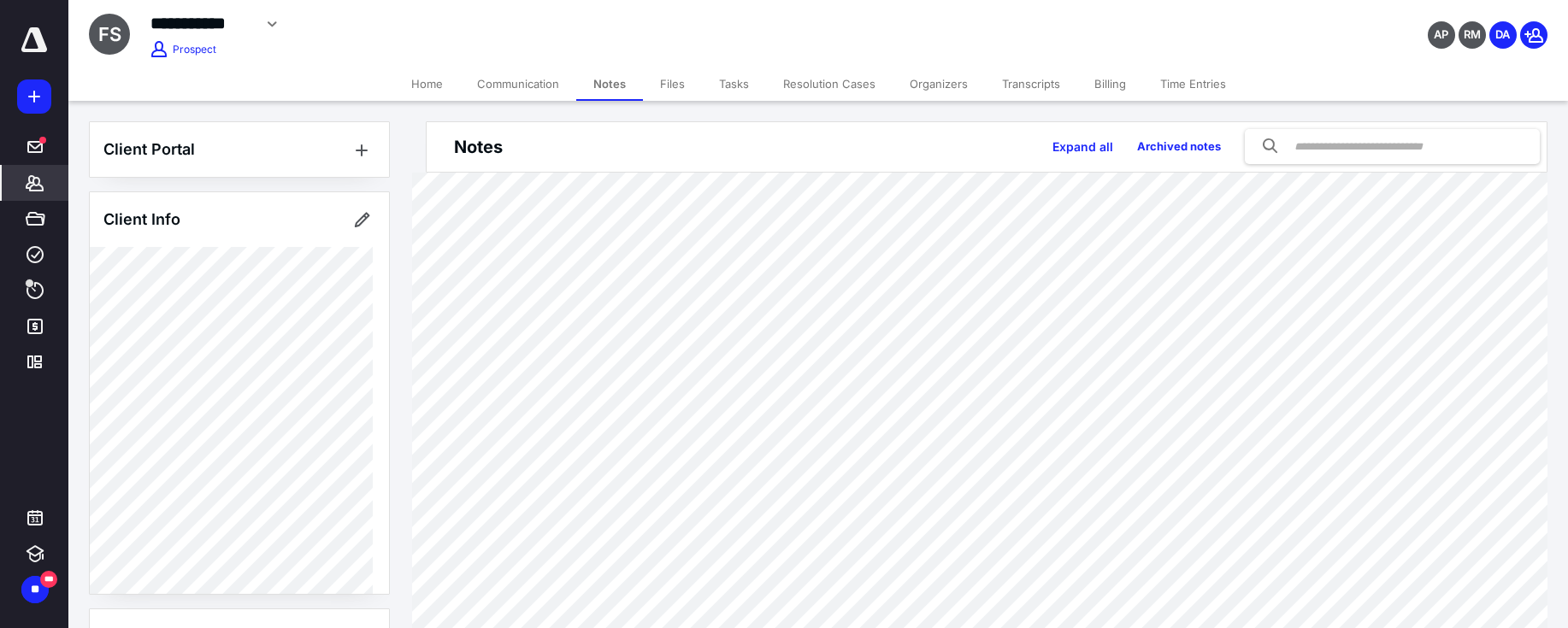 drag, startPoint x: 594, startPoint y: 421, endPoint x: 517, endPoint y: 78, distance: 351.53663 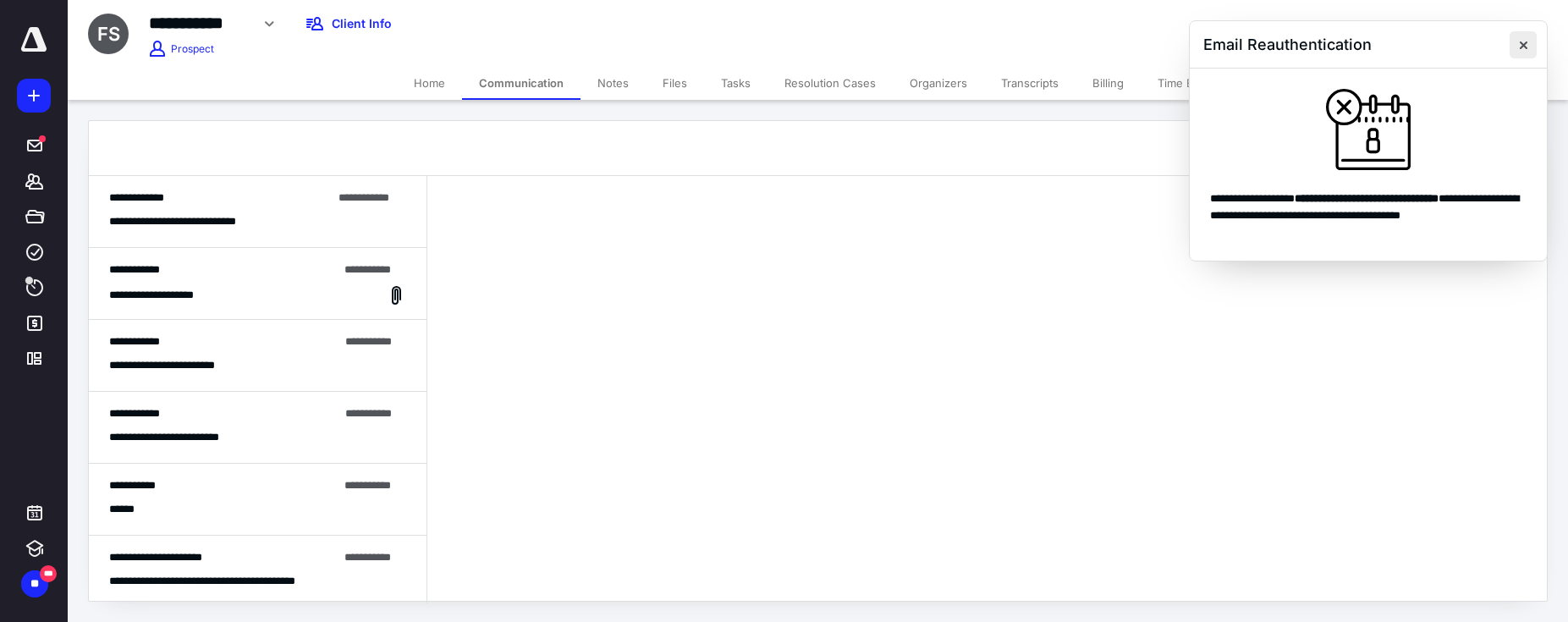 click at bounding box center (1523, 45) 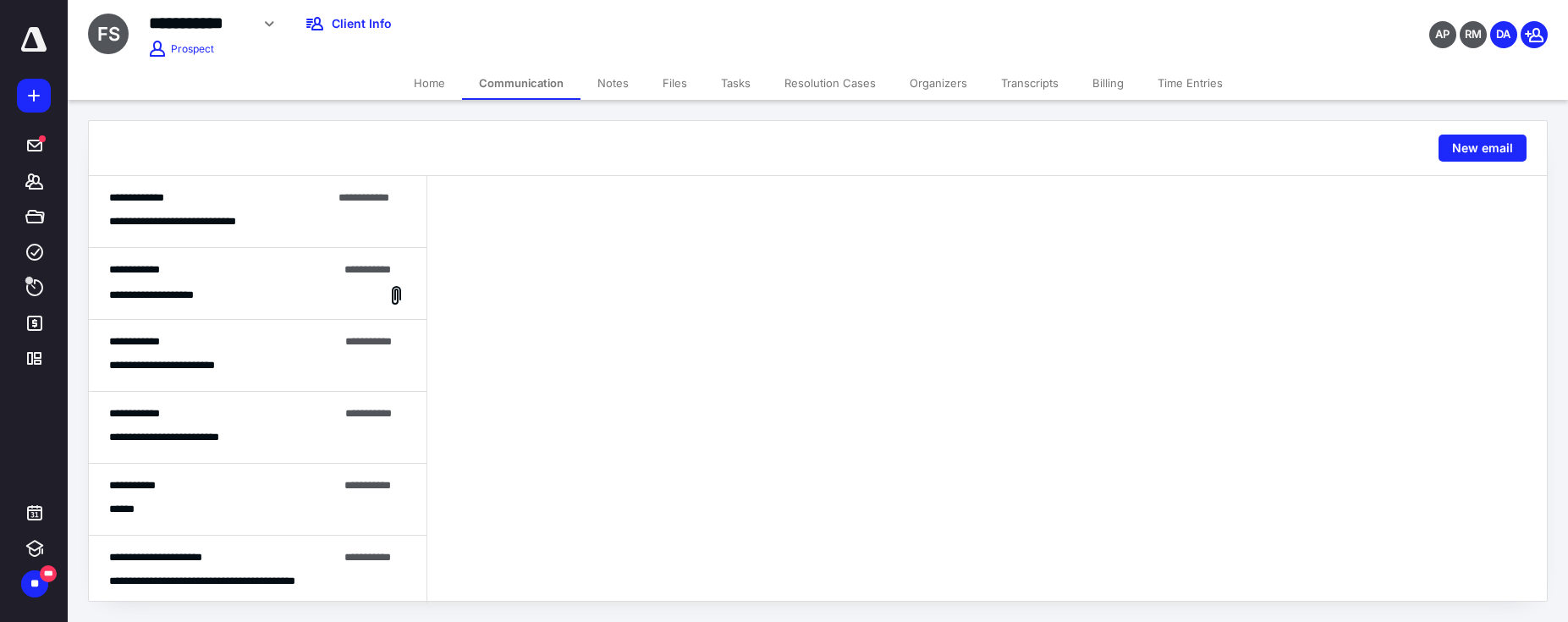 click on "Home" at bounding box center (429, 83) 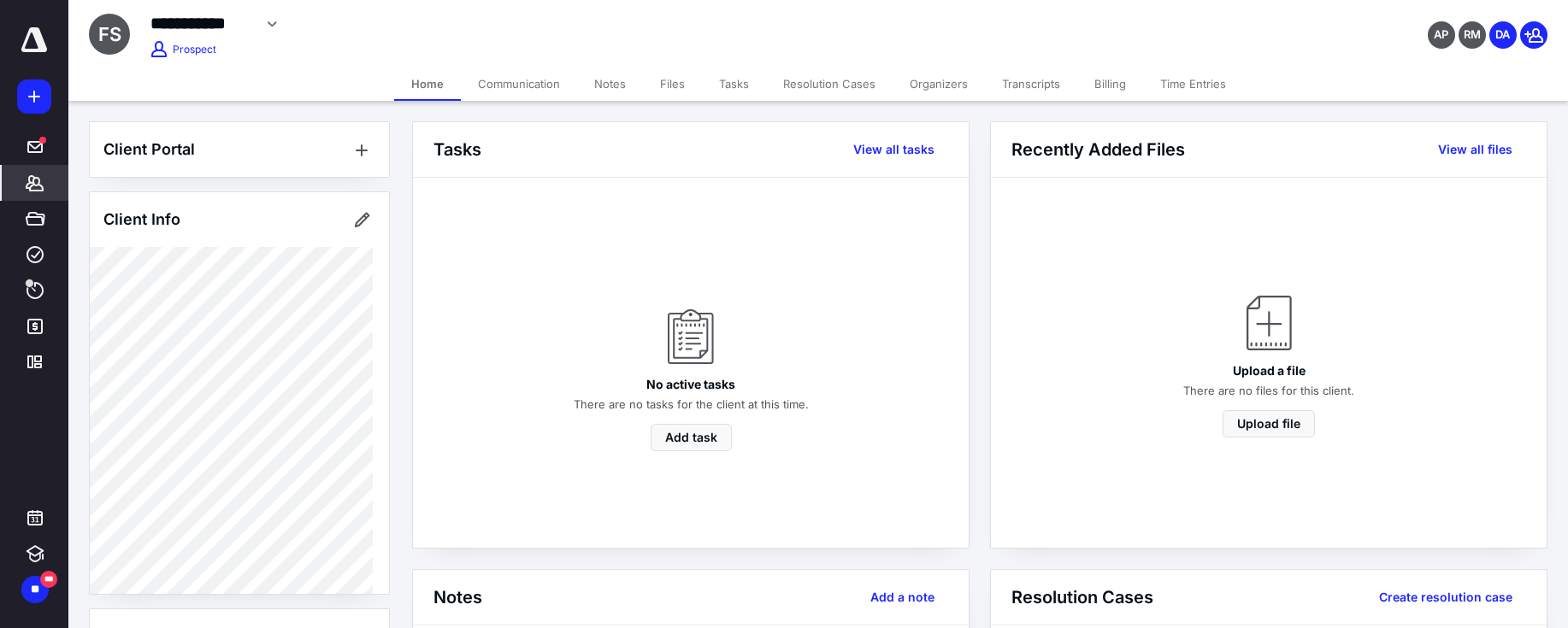 click on "Files" at bounding box center (672, 84) 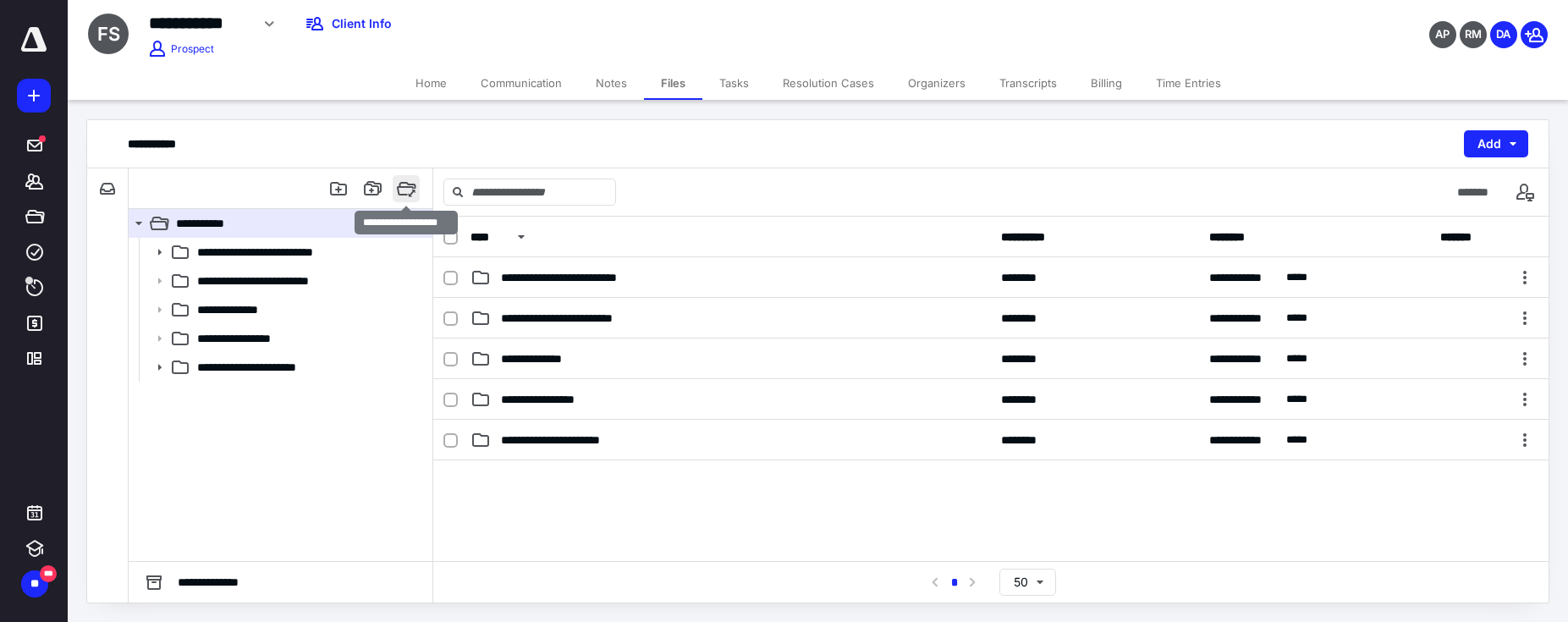 click at bounding box center [406, 189] 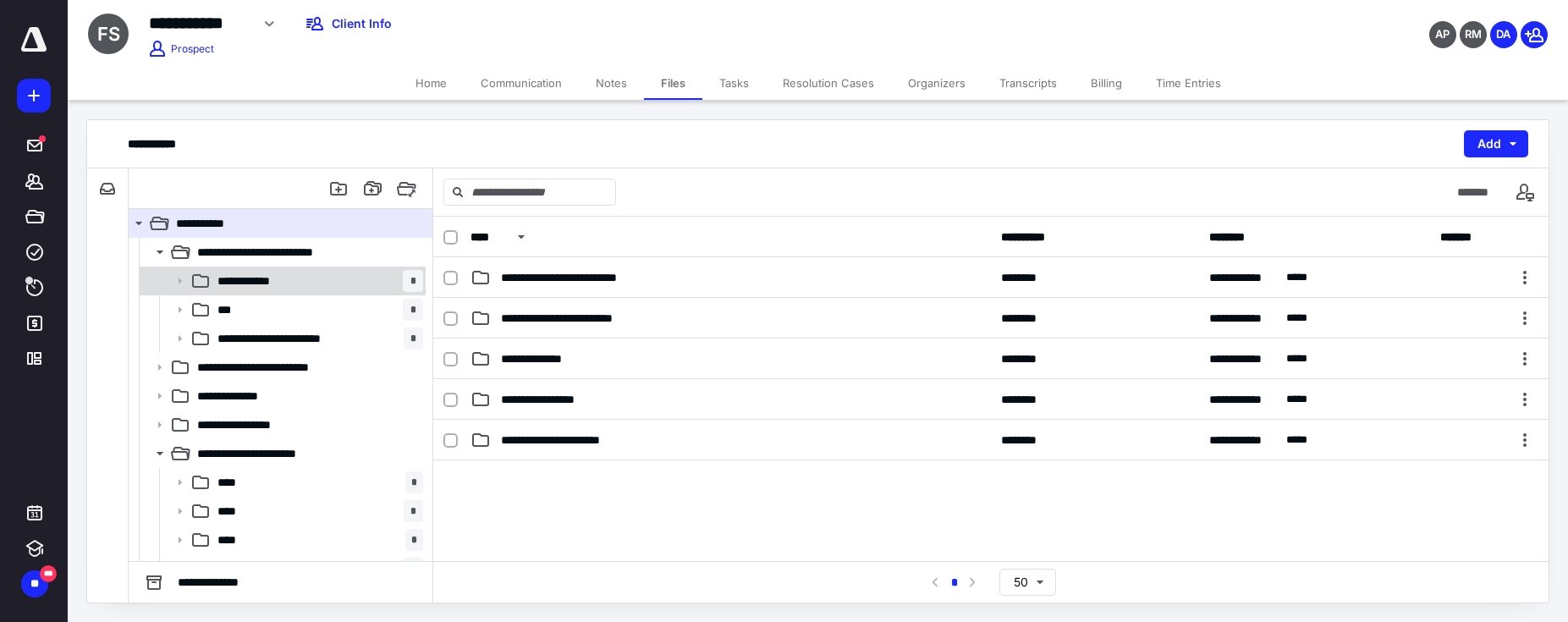 click on "**********" at bounding box center [316, 281] 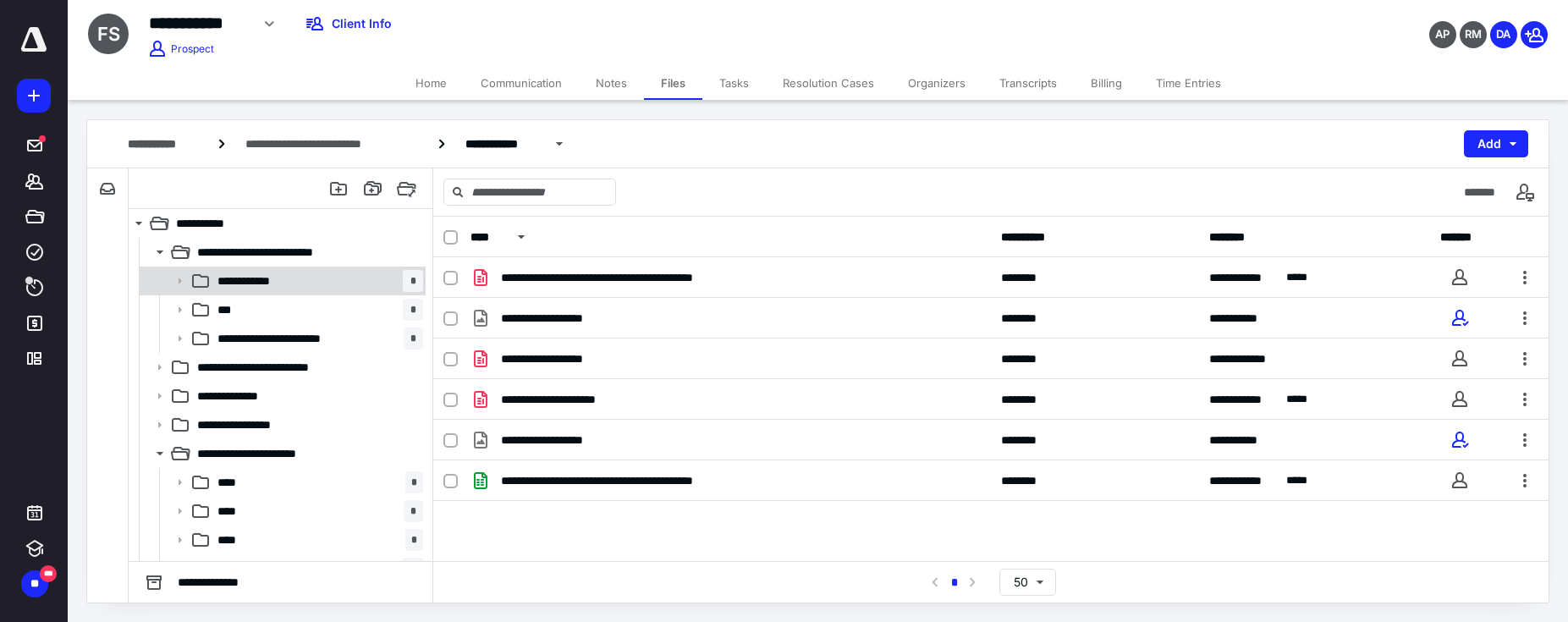 click on "**********" at bounding box center [316, 281] 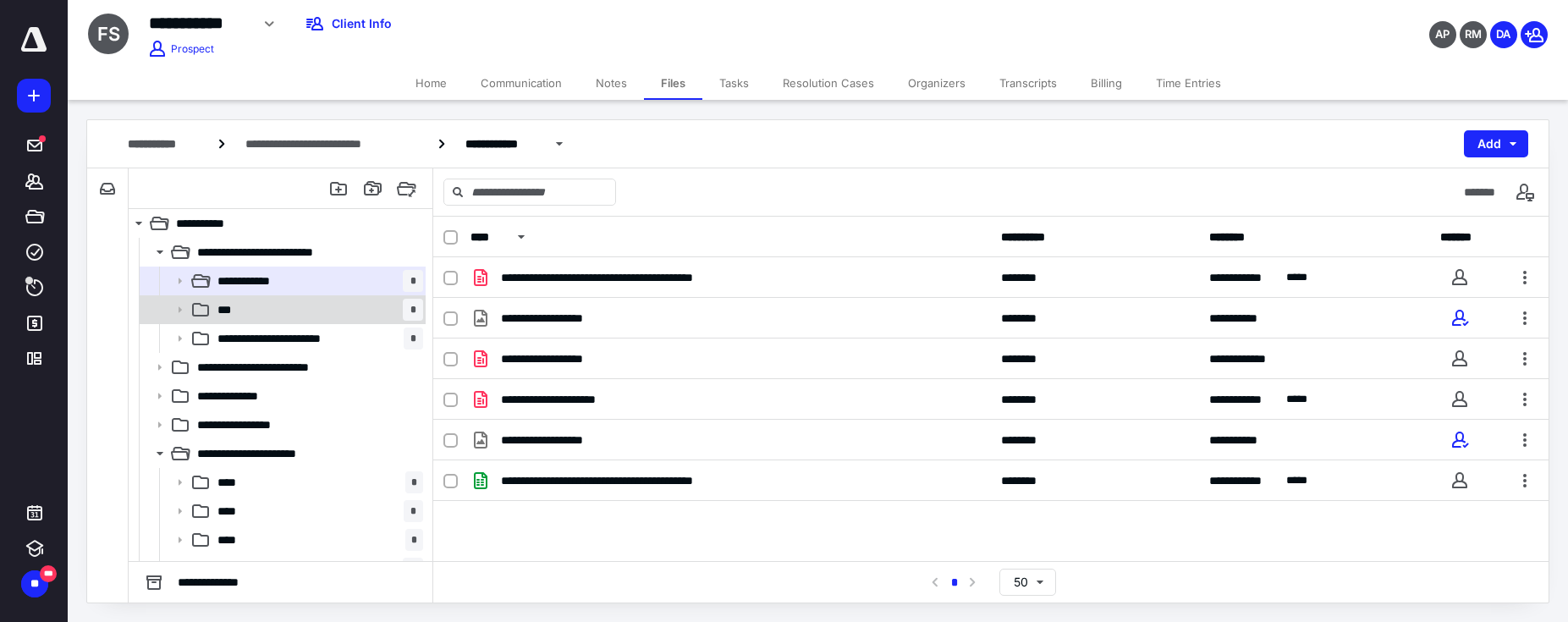 click on "*** *" at bounding box center (316, 310) 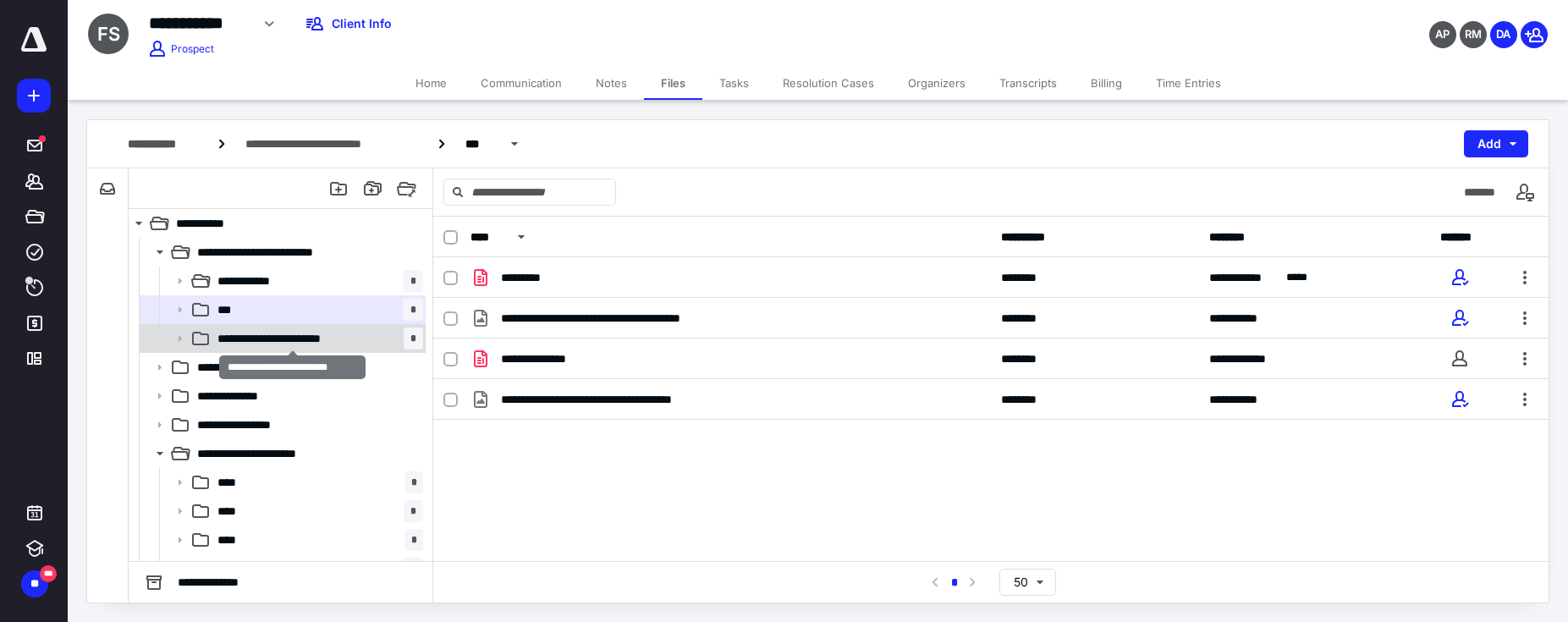 click on "**********" at bounding box center [292, 339] 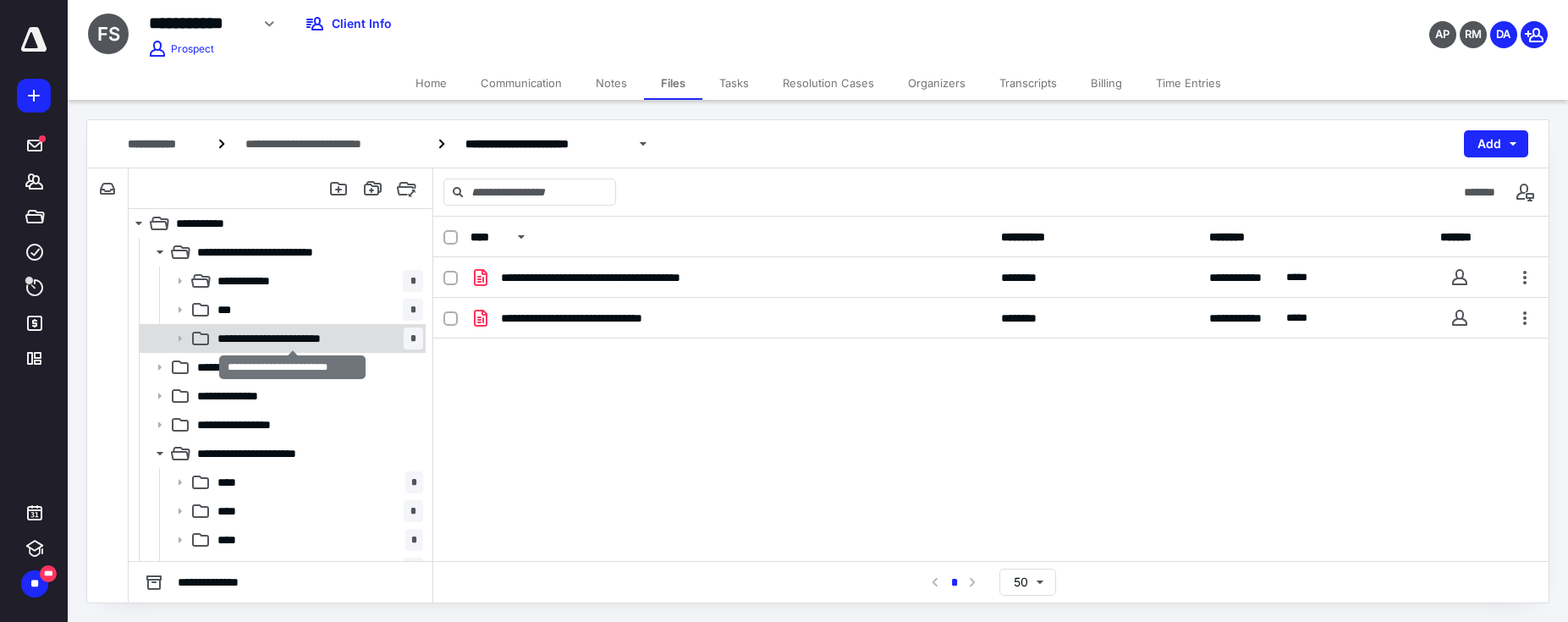 click on "**********" at bounding box center [292, 339] 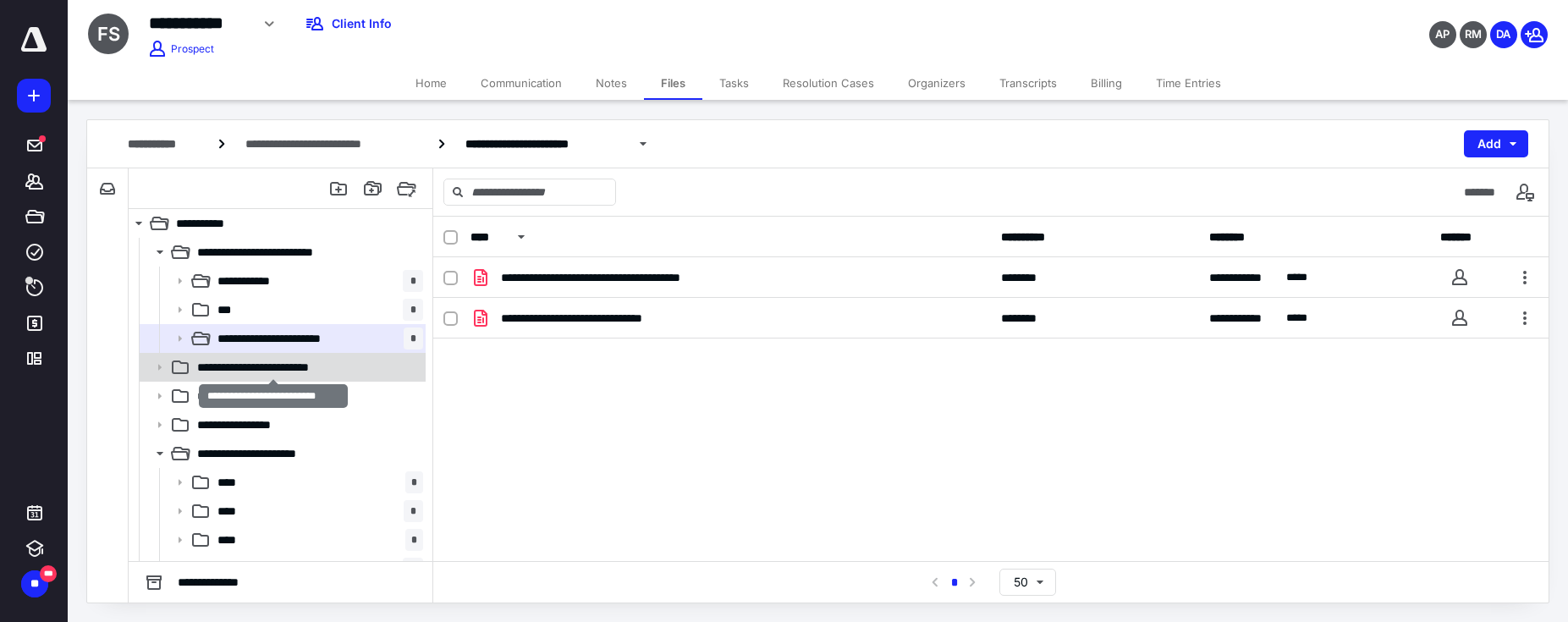 click on "**********" at bounding box center (273, 367) 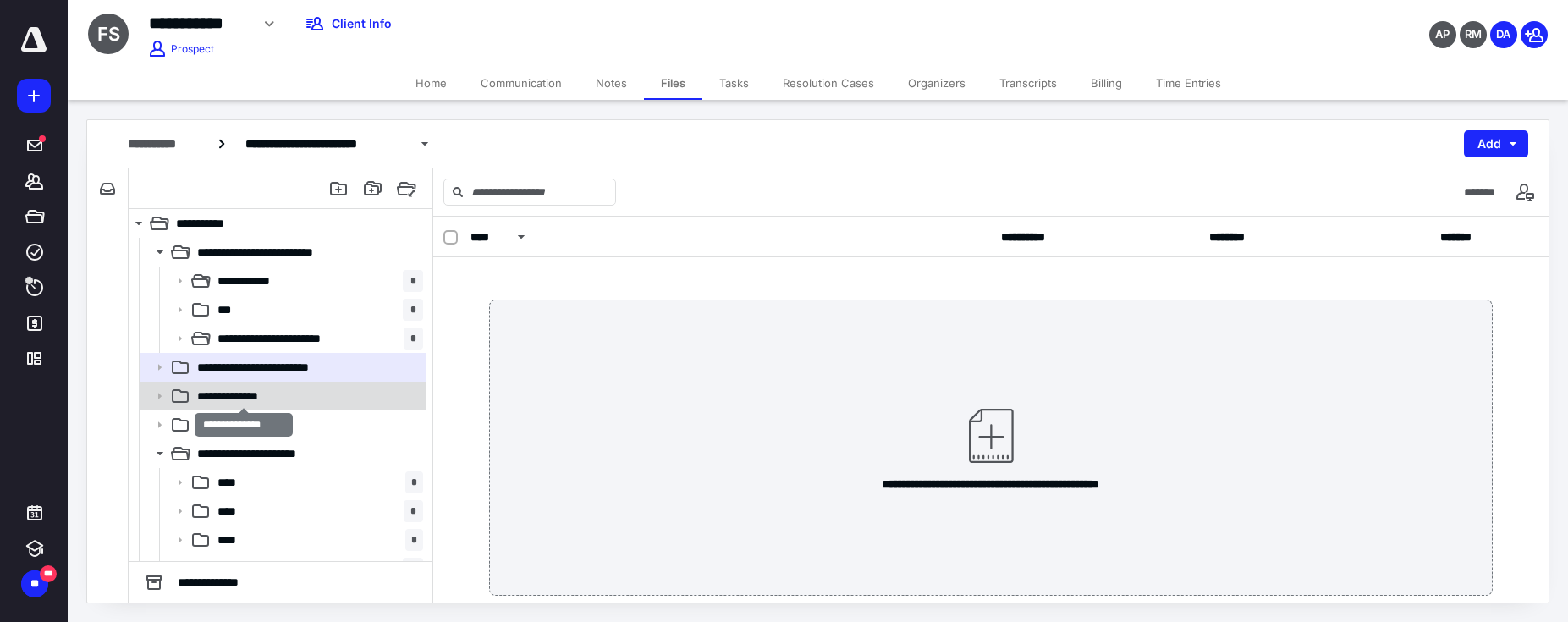click on "**********" at bounding box center [244, 396] 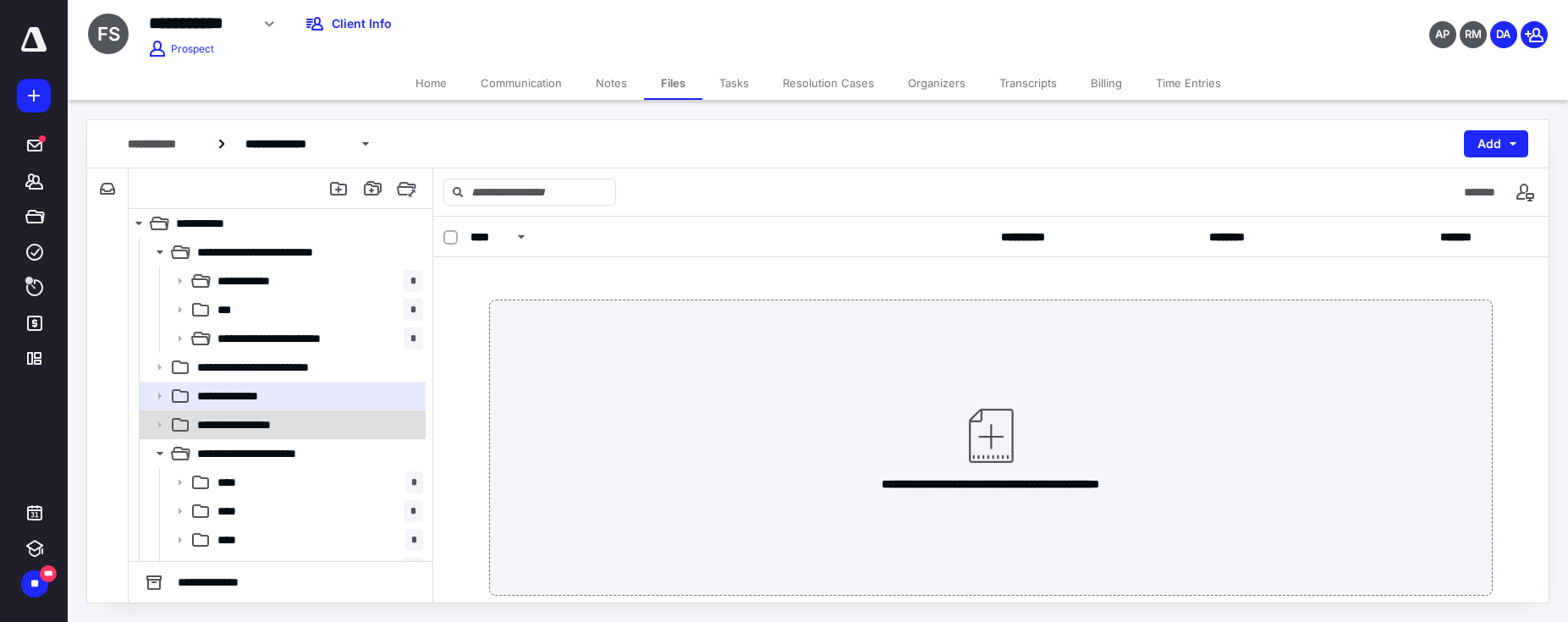 click on "**********" at bounding box center [253, 425] 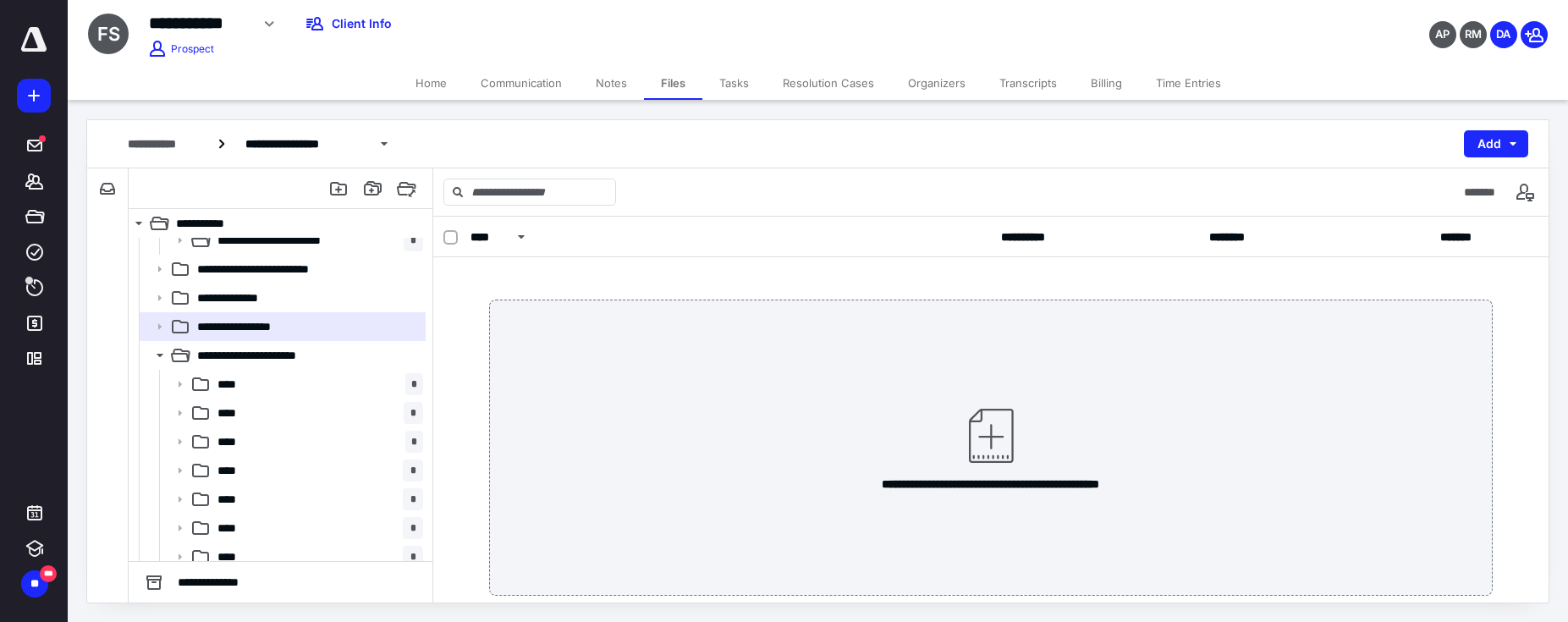 scroll, scrollTop: 108, scrollLeft: 0, axis: vertical 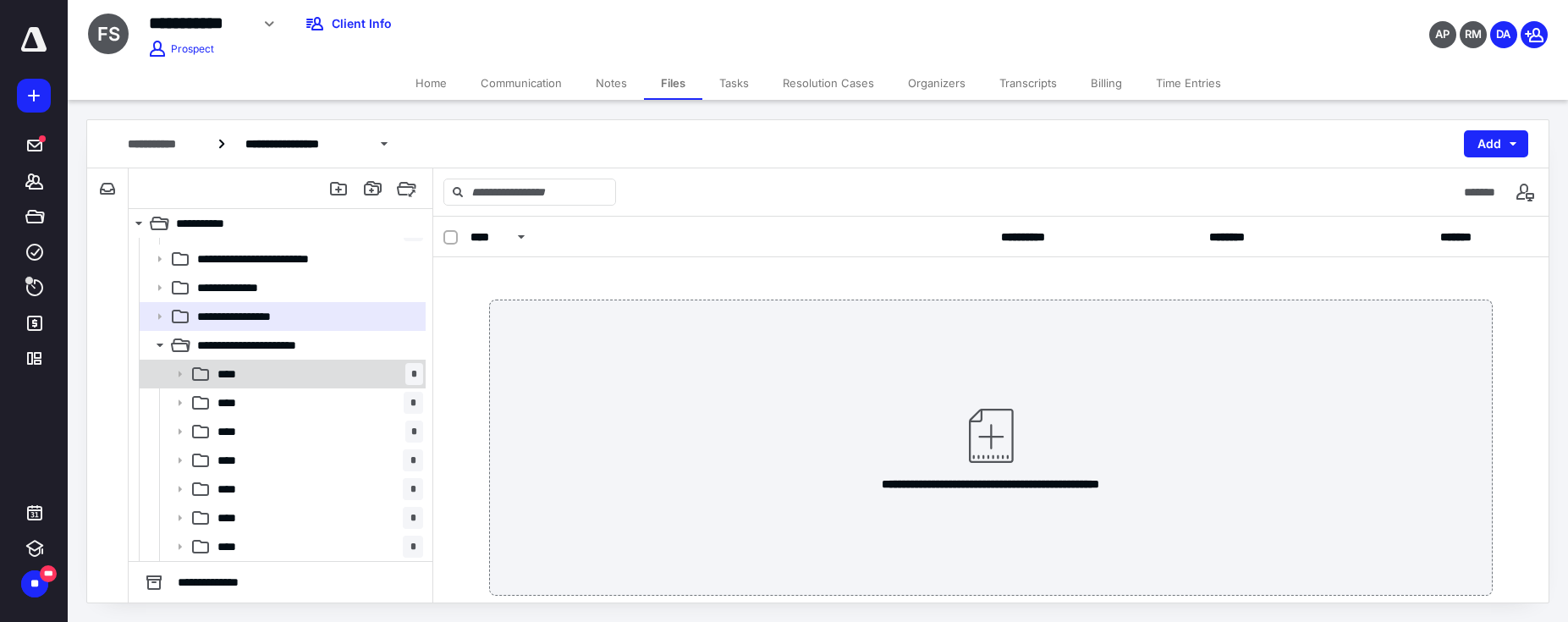 click on "**** *" at bounding box center (316, 374) 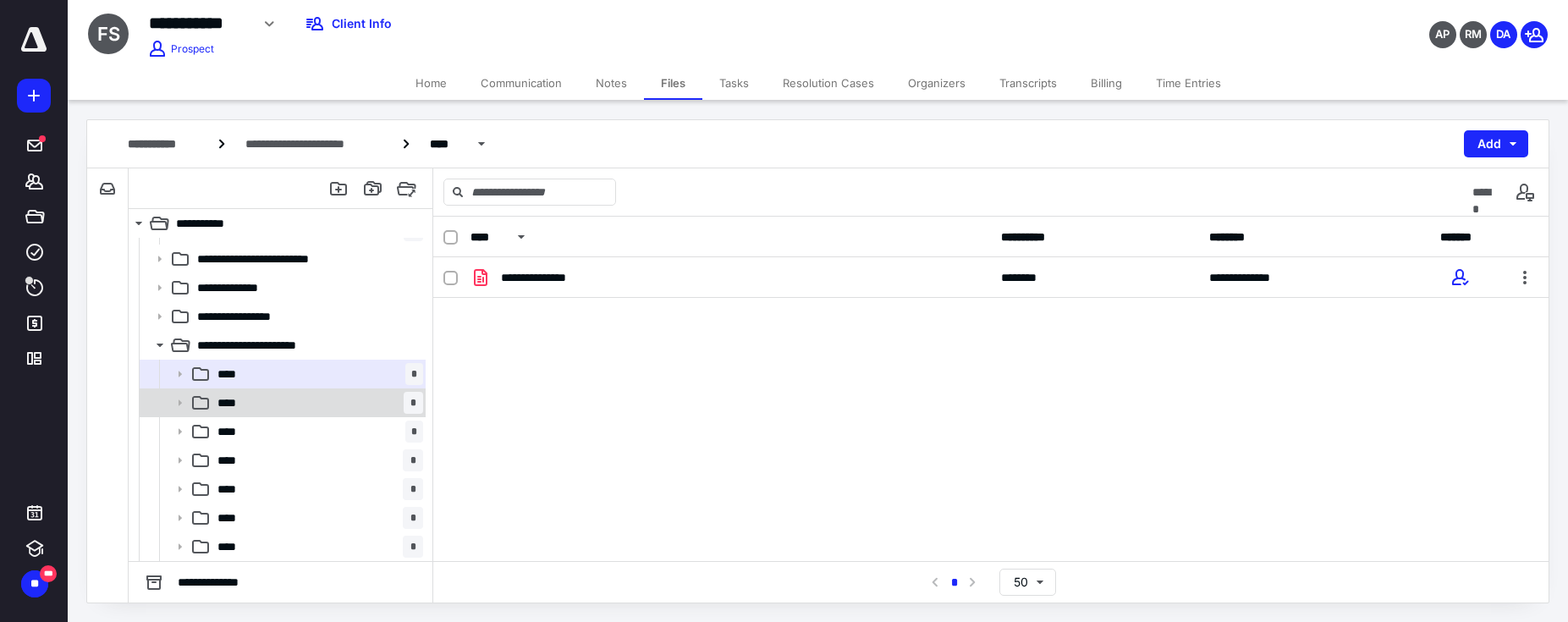 click on "**** *" at bounding box center [316, 403] 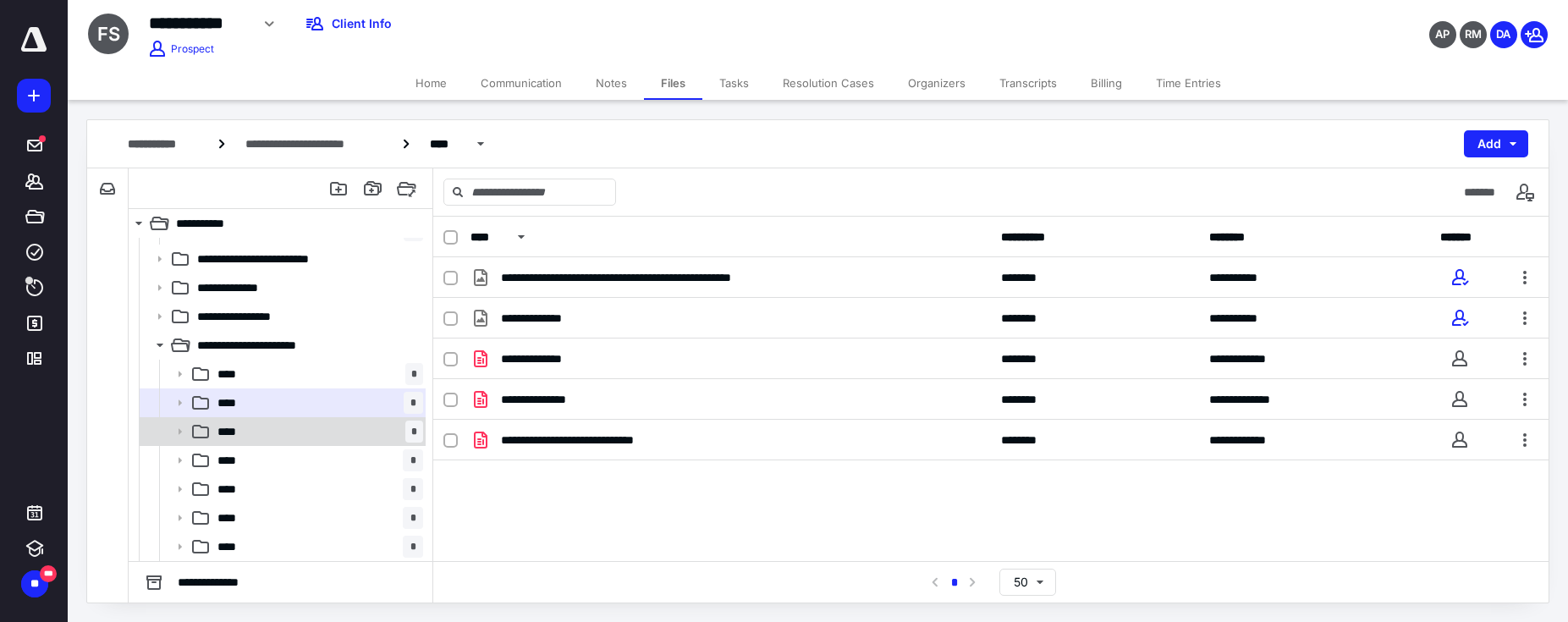 click on "**** *" at bounding box center (316, 432) 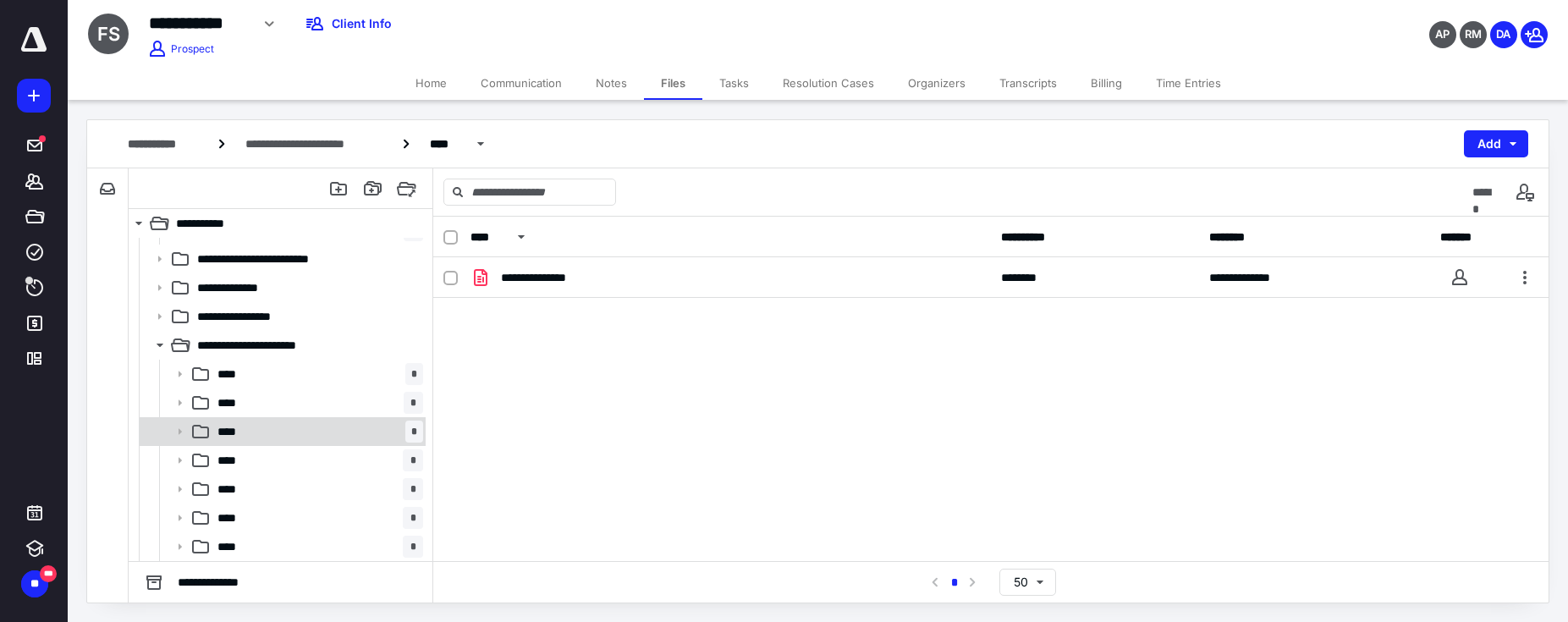 click on "**** *" at bounding box center (316, 432) 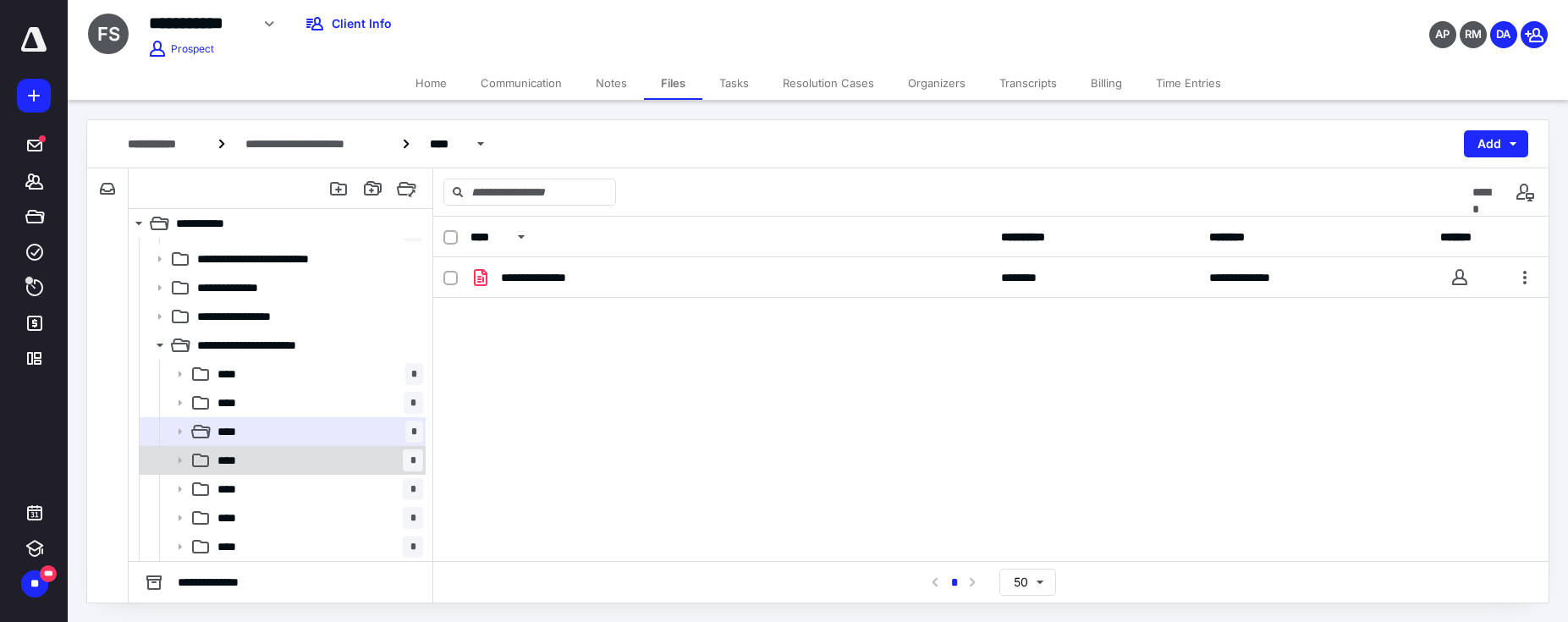 click on "**** *" at bounding box center [316, 460] 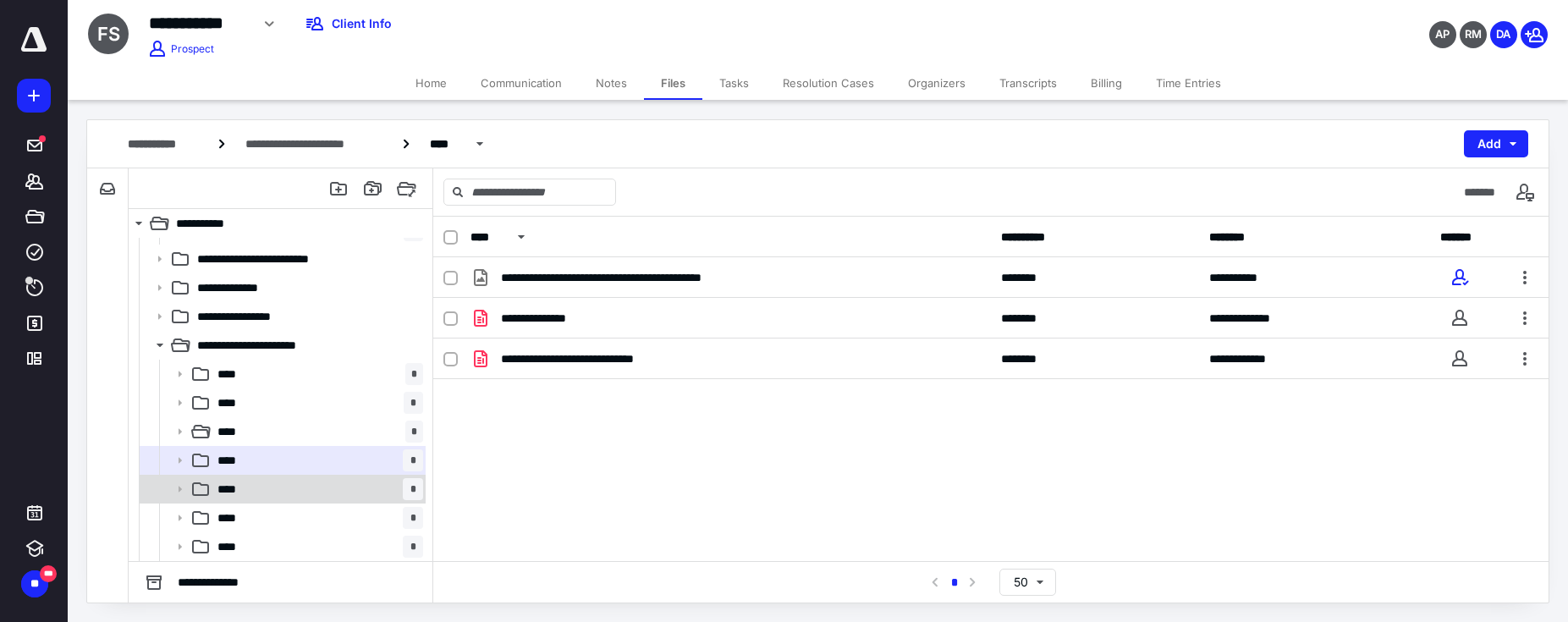 click on "**** *" at bounding box center [281, 489] 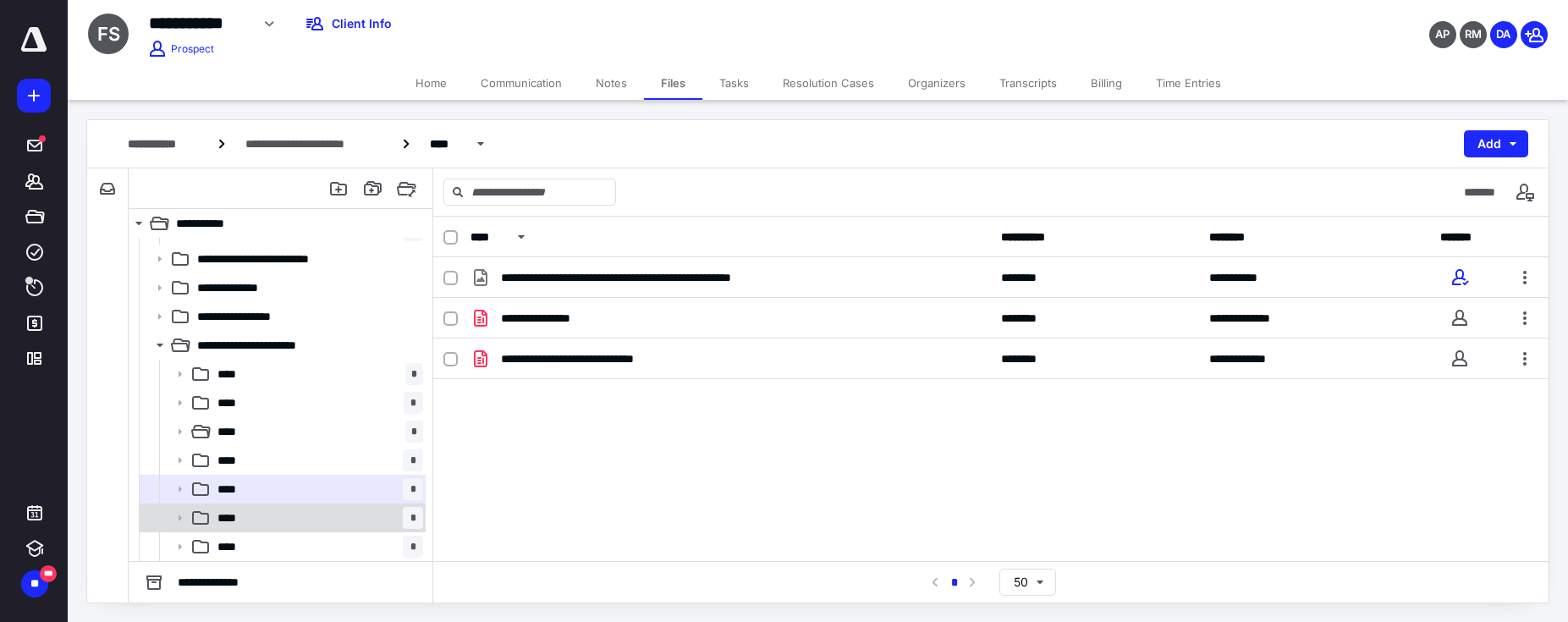 click on "**** *" at bounding box center (316, 518) 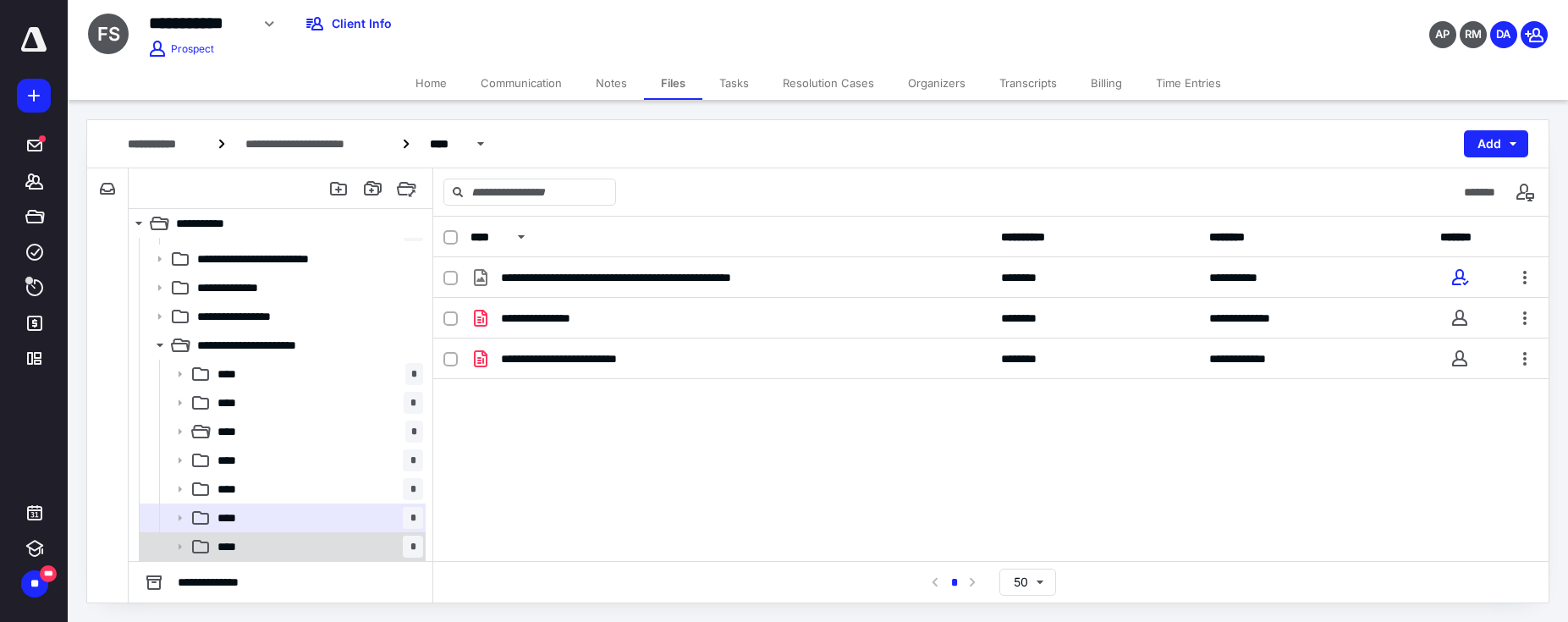 click on "**** *" at bounding box center [316, 547] 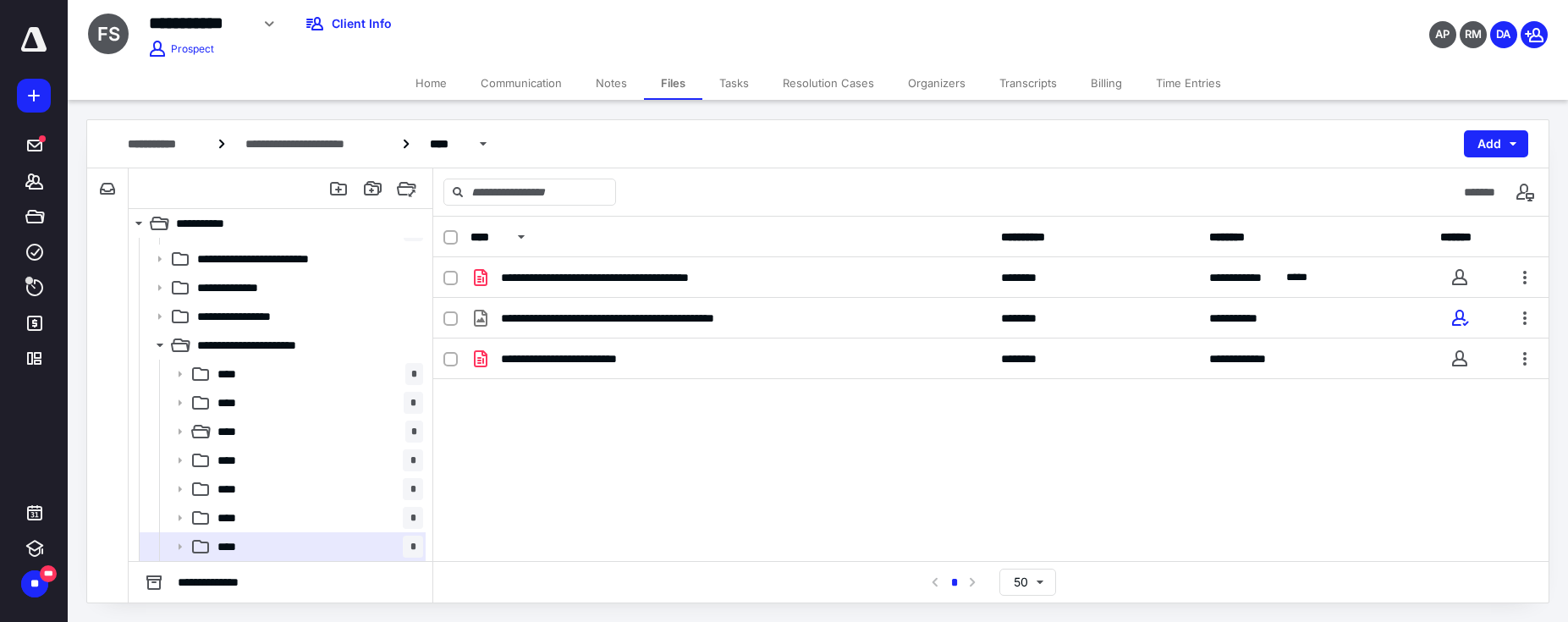 click on "Notes" at bounding box center [611, 83] 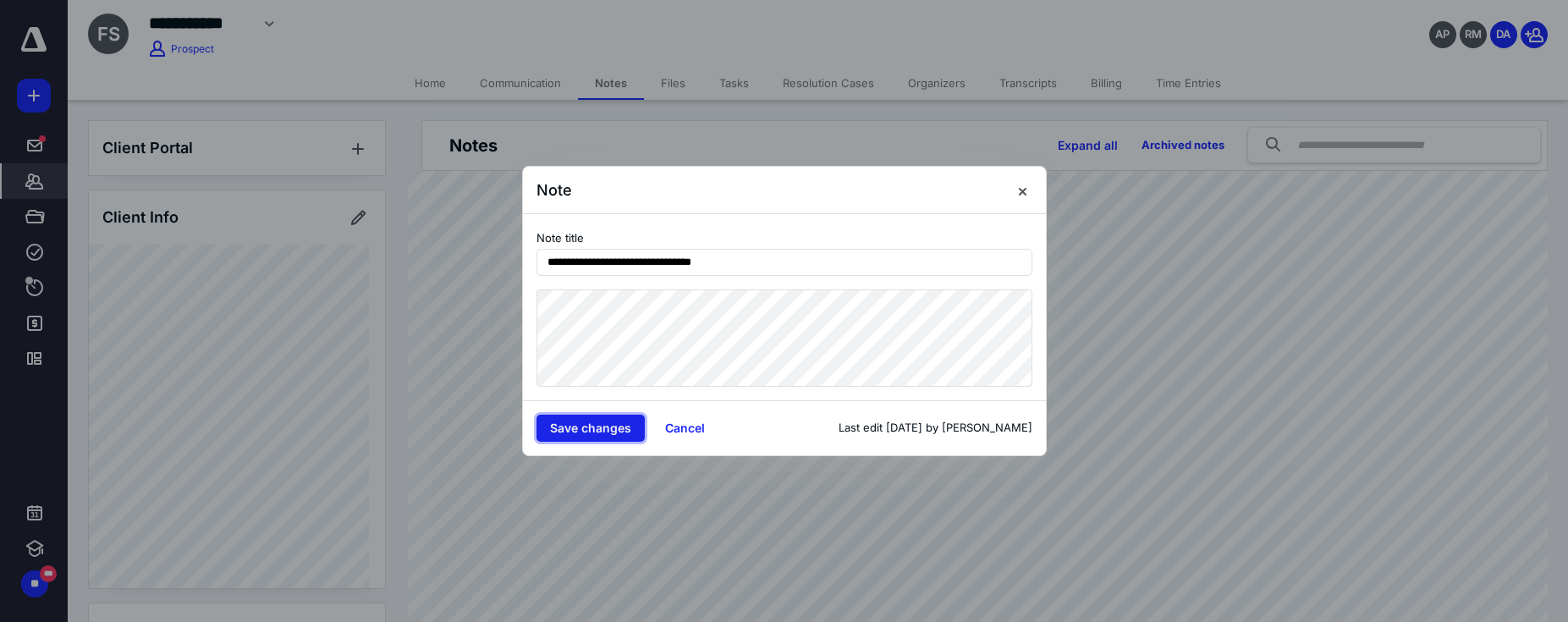 click on "Save changes" at bounding box center (591, 428) 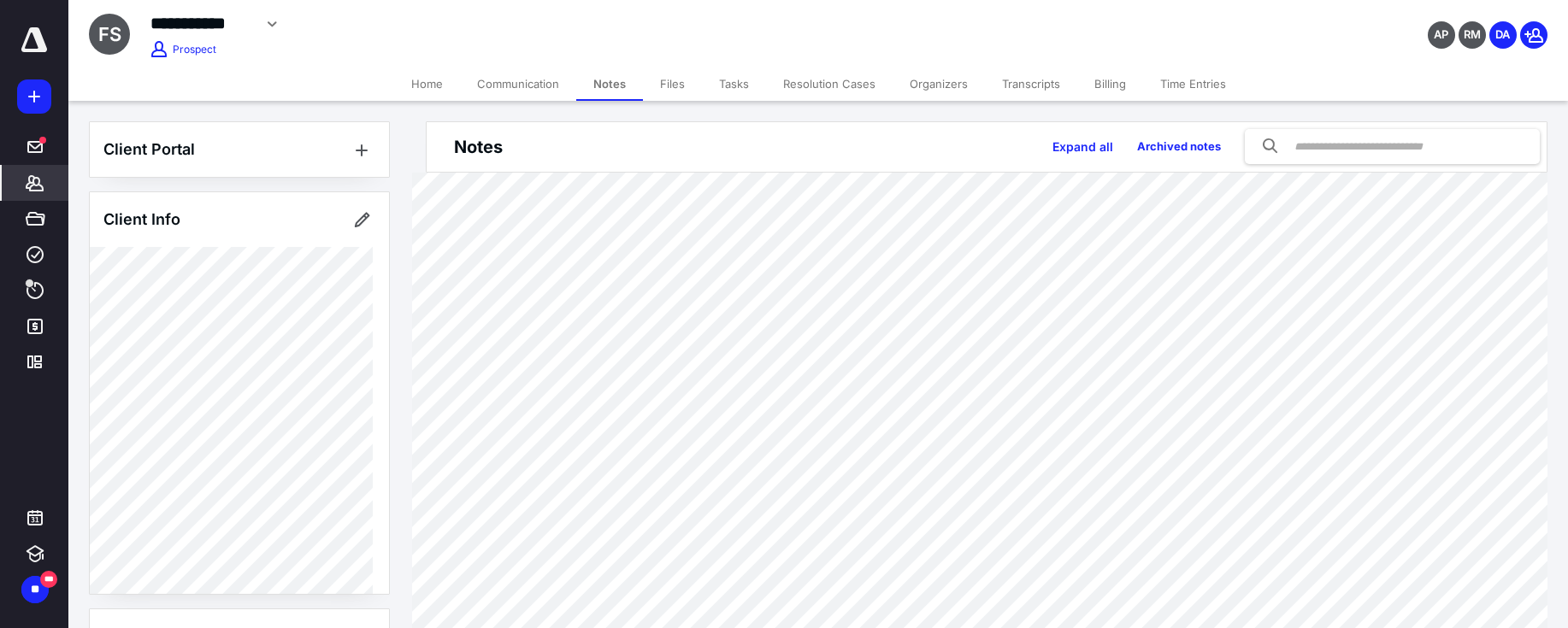 click on "Home" at bounding box center [427, 84] 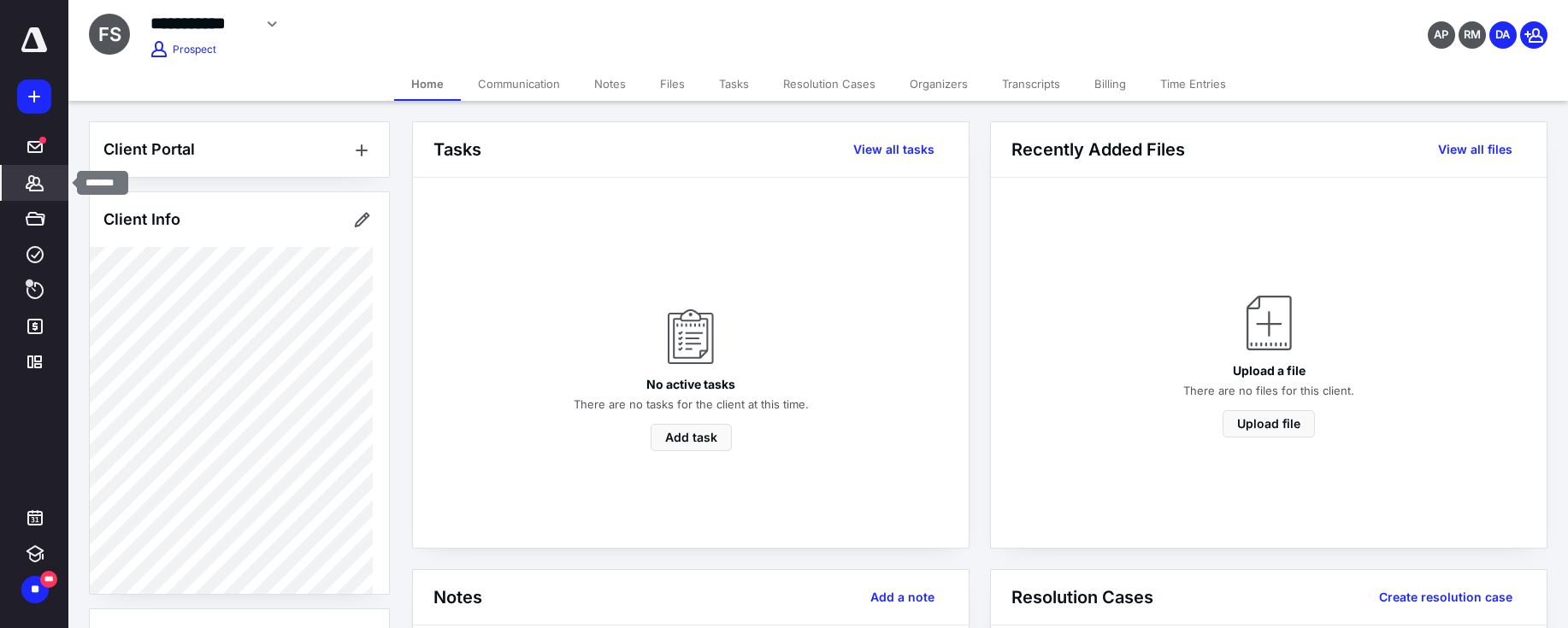 click 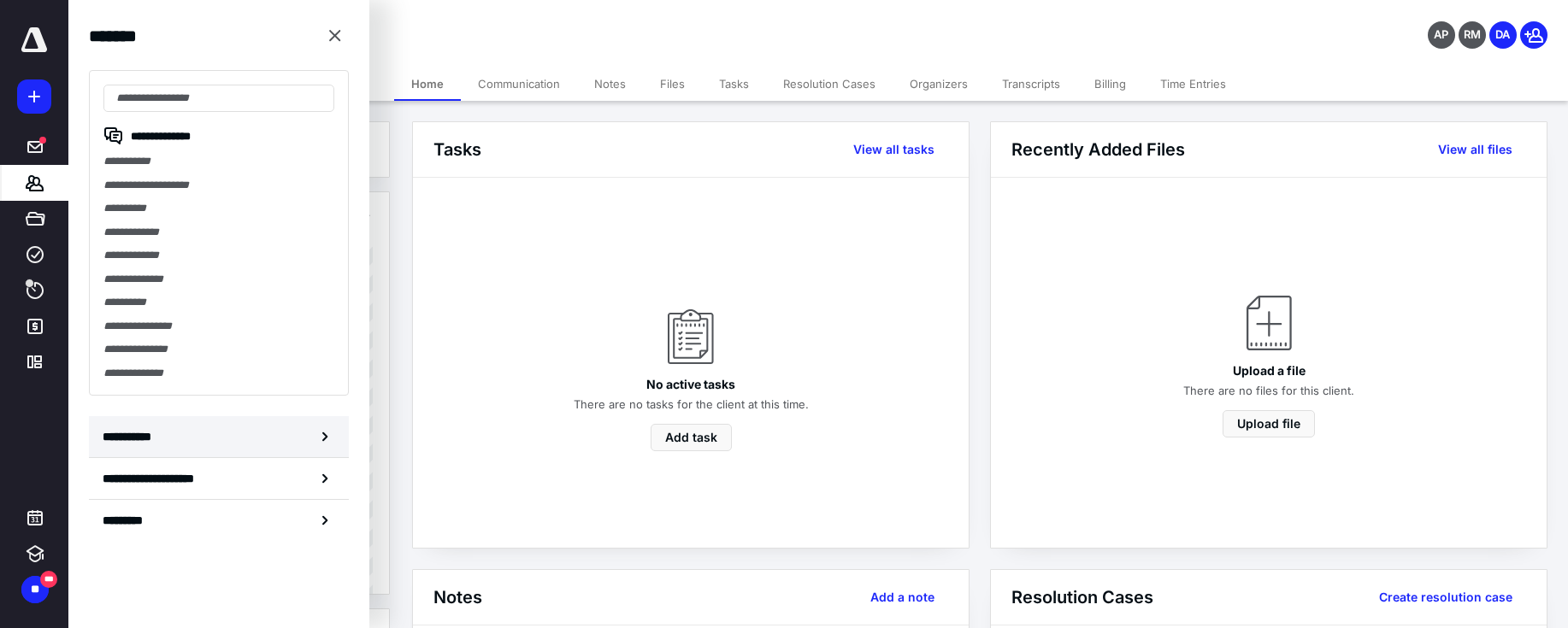 click on "**********" at bounding box center [219, 437] 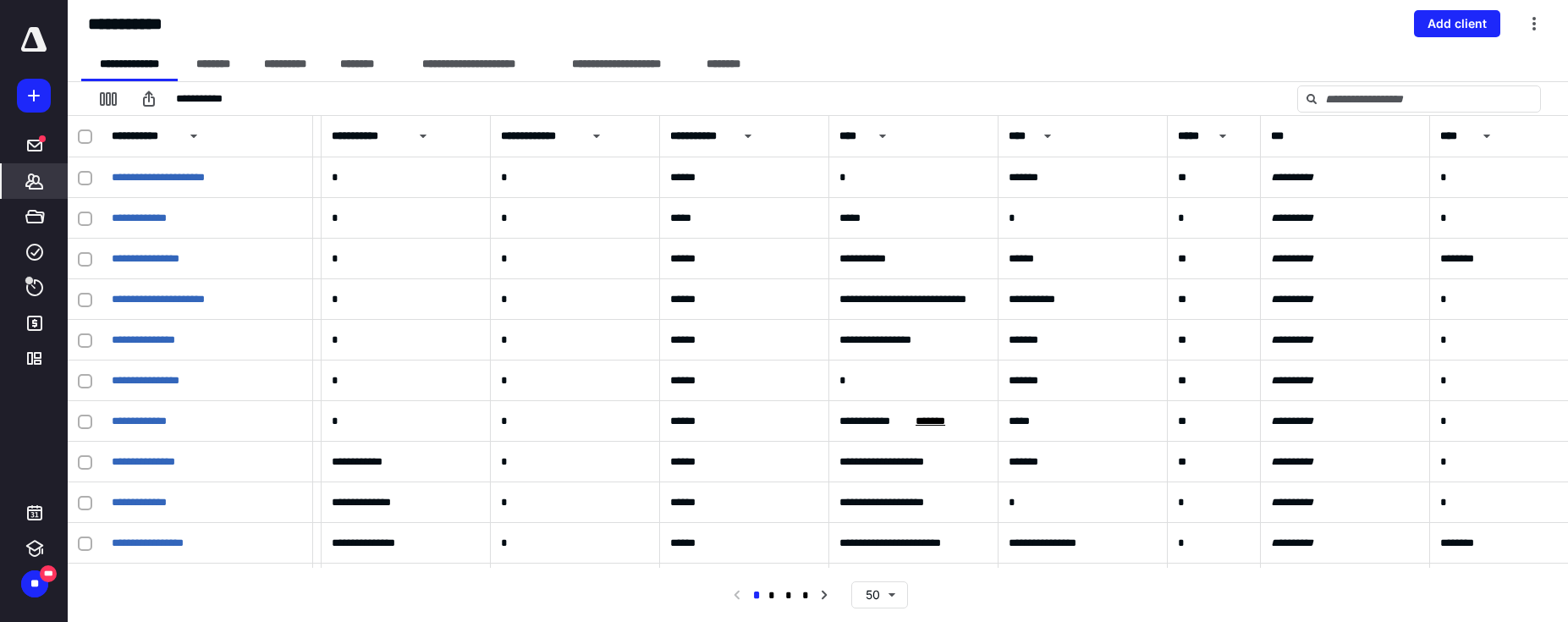 scroll, scrollTop: 0, scrollLeft: 1688, axis: horizontal 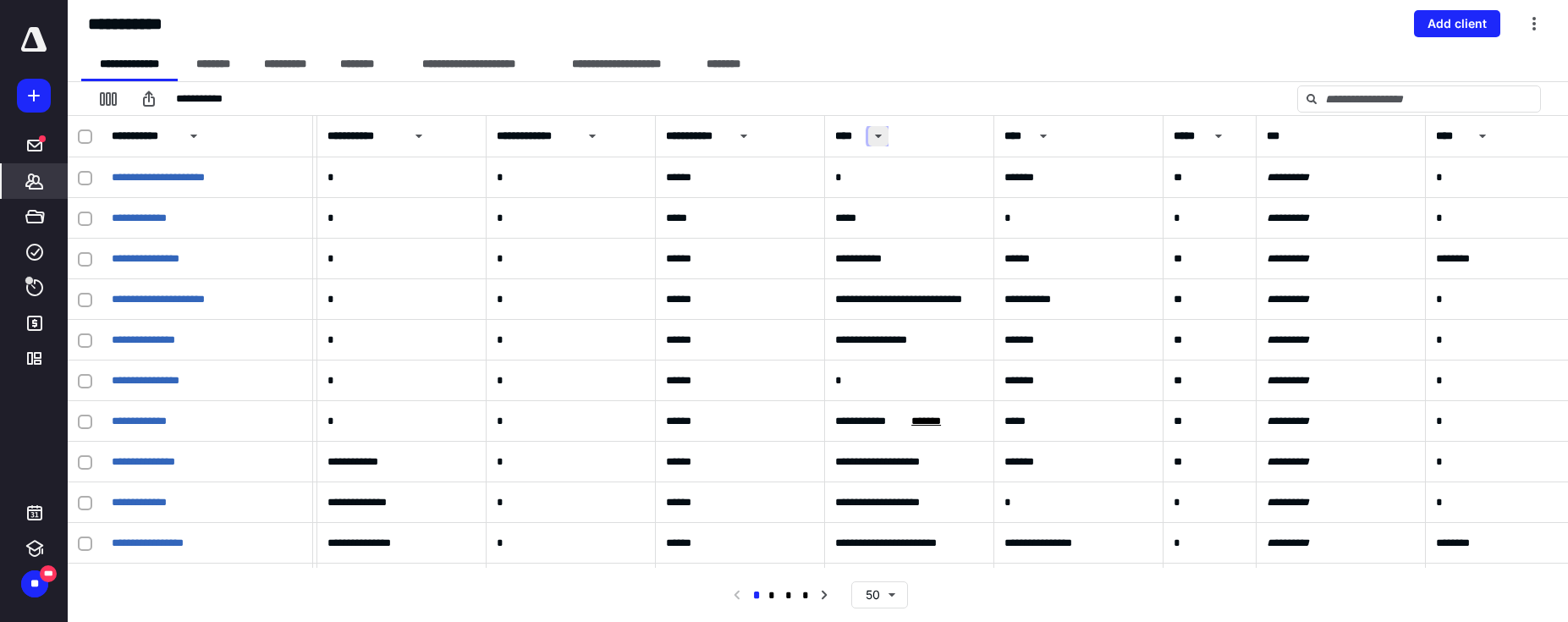 click at bounding box center [878, 136] 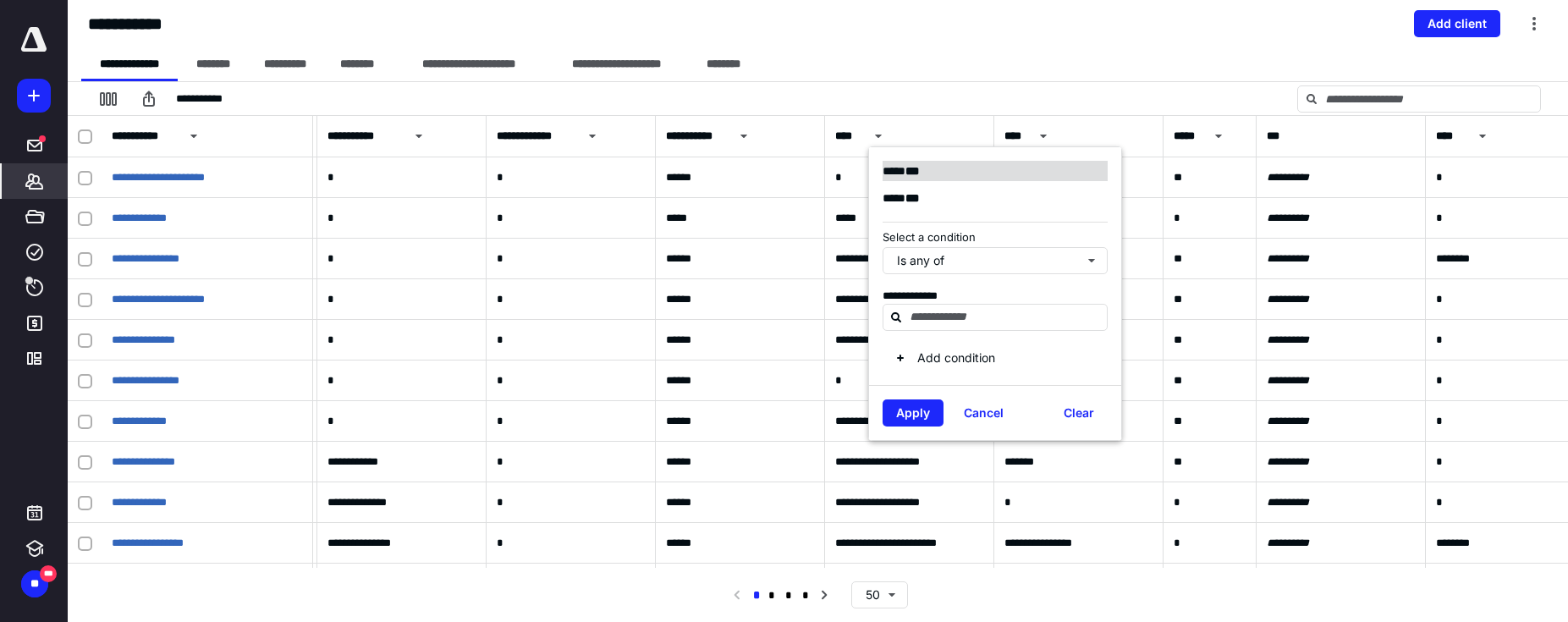 click on "**** ***" at bounding box center (906, 171) 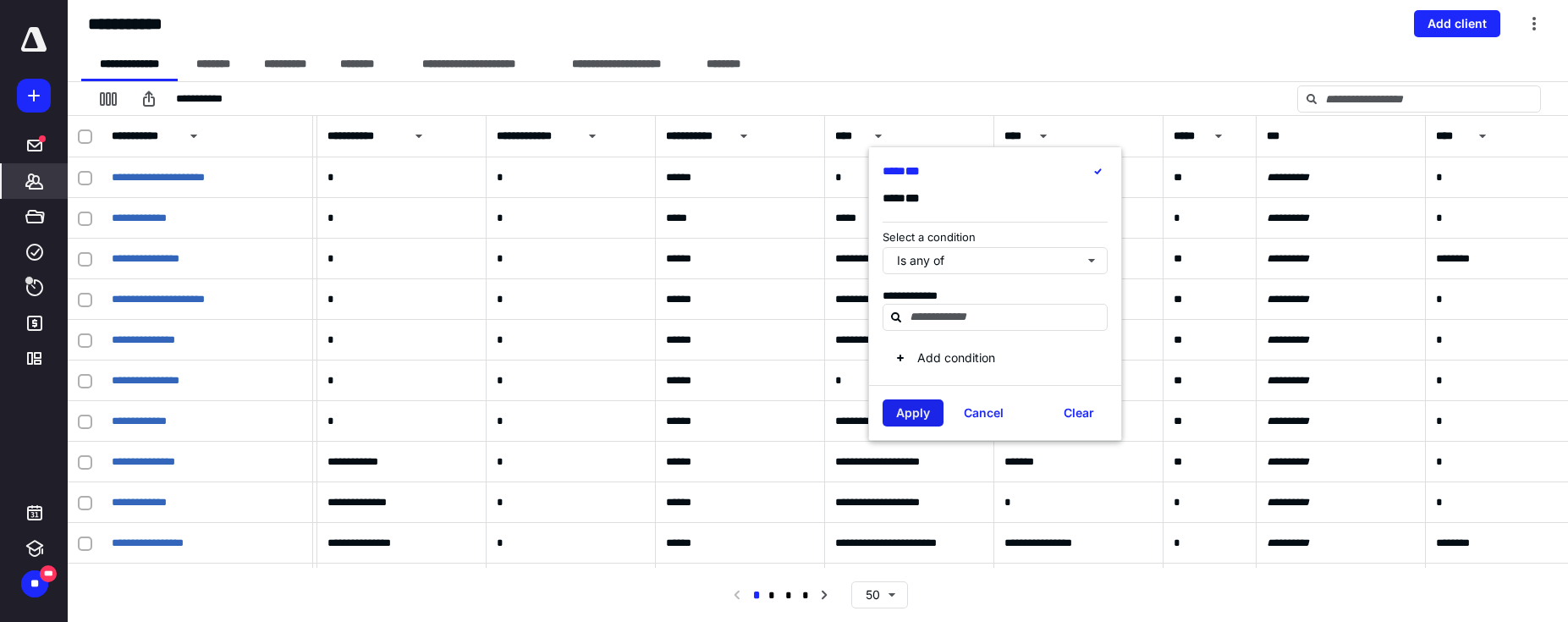 click on "Apply" at bounding box center [913, 413] 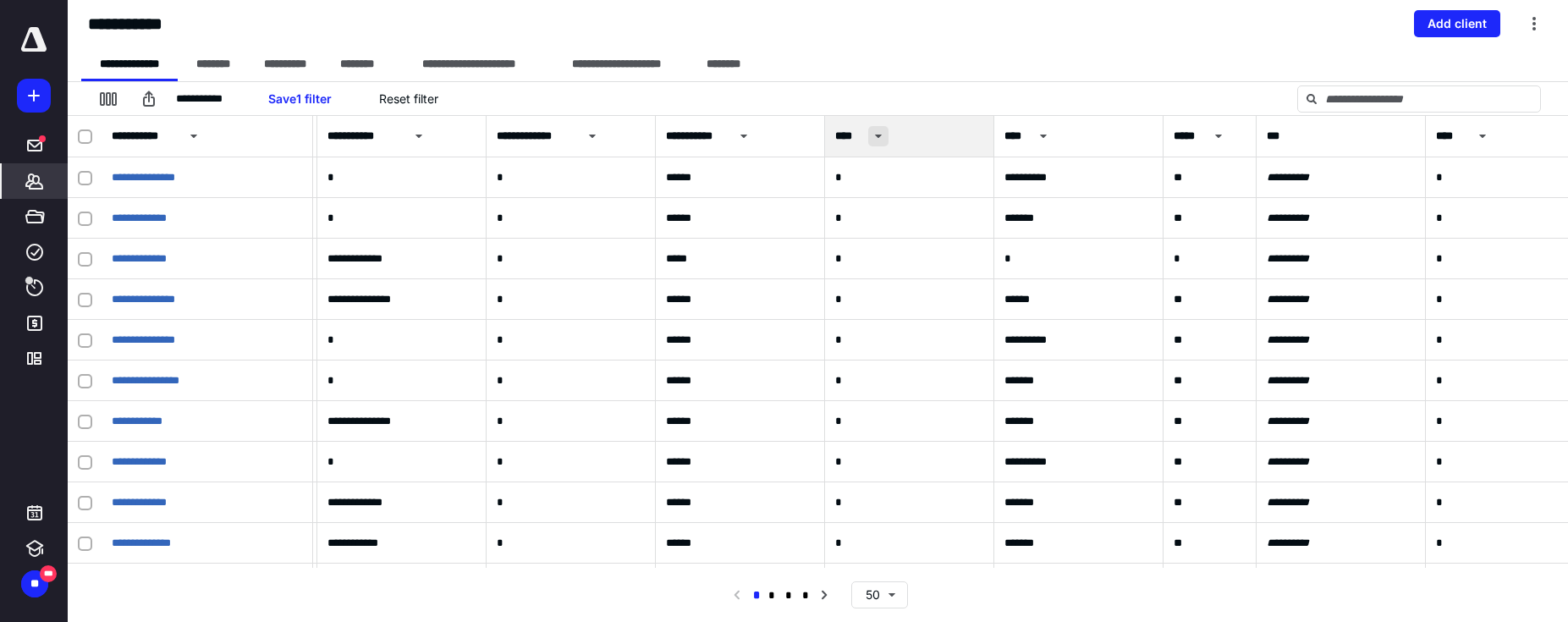 click at bounding box center (878, 136) 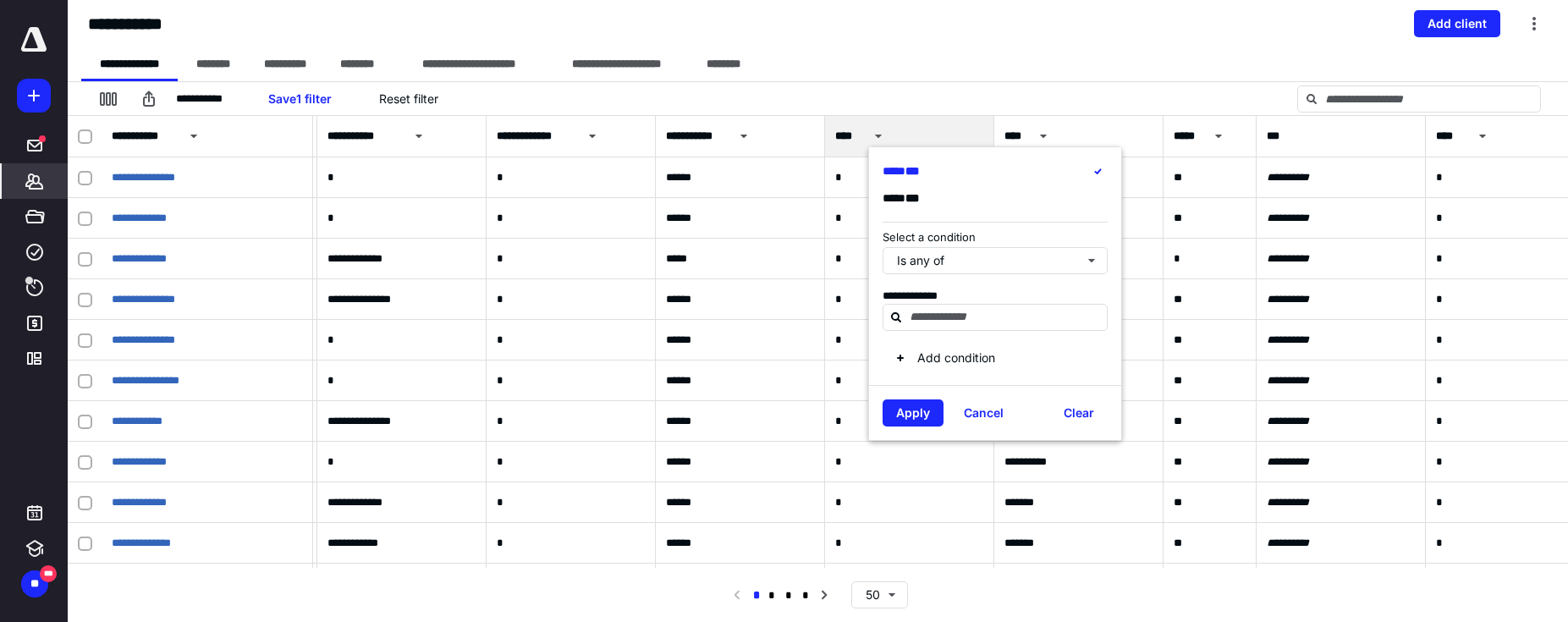 click on "**********" at bounding box center [824, 64] 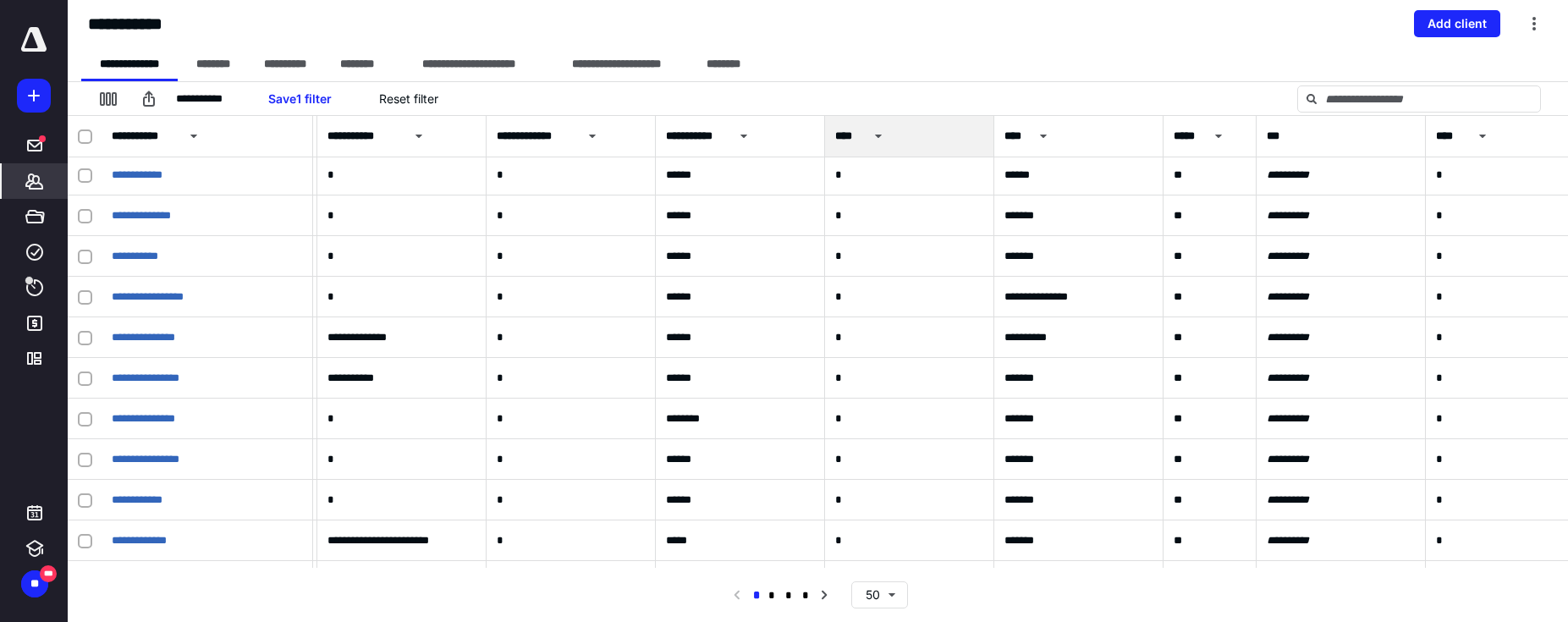 scroll, scrollTop: 1637, scrollLeft: 1688, axis: both 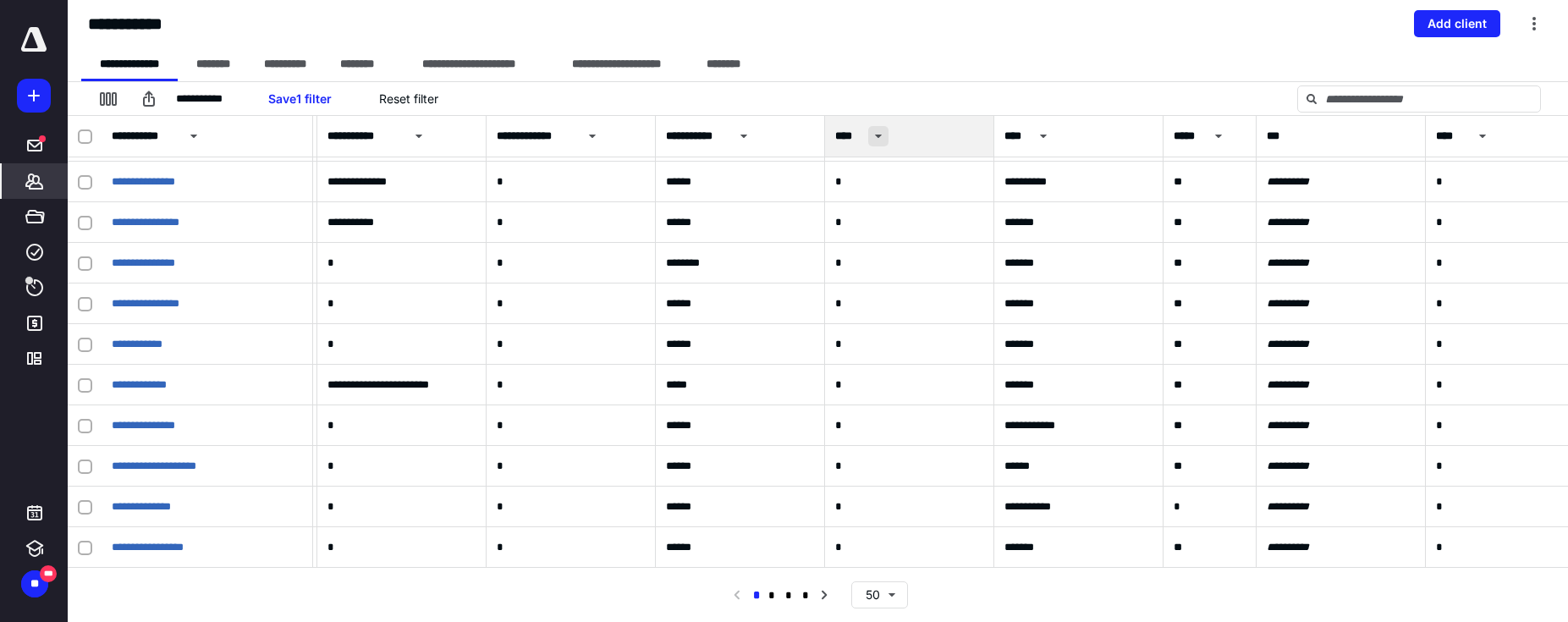 click at bounding box center [878, 136] 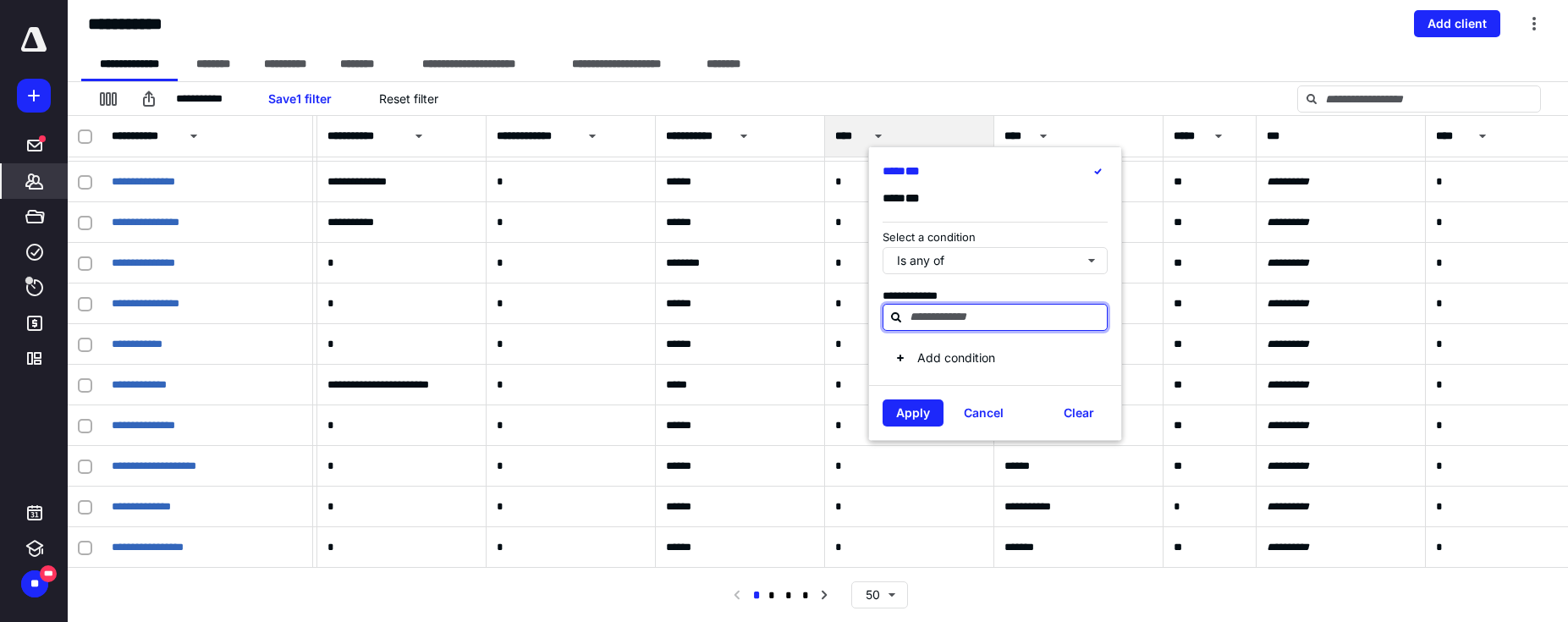 type on "*" 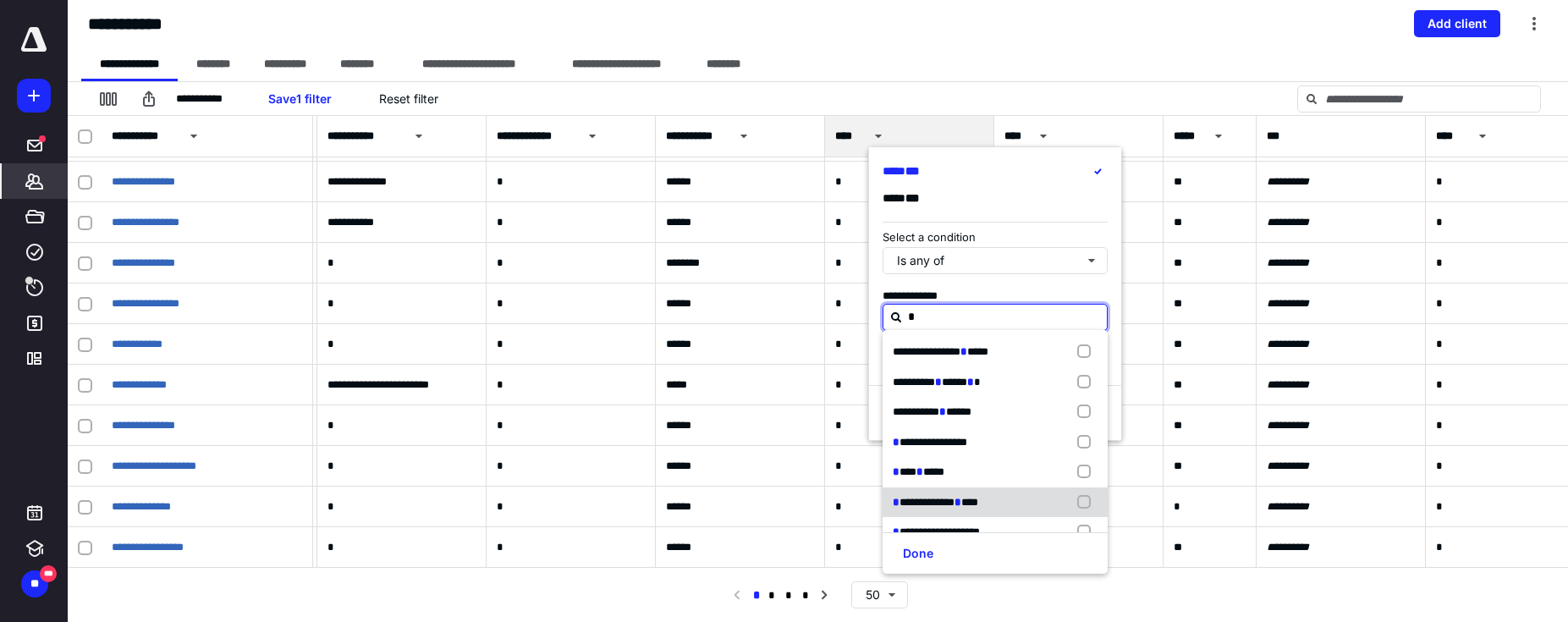click on "**********" at bounding box center (995, 431) 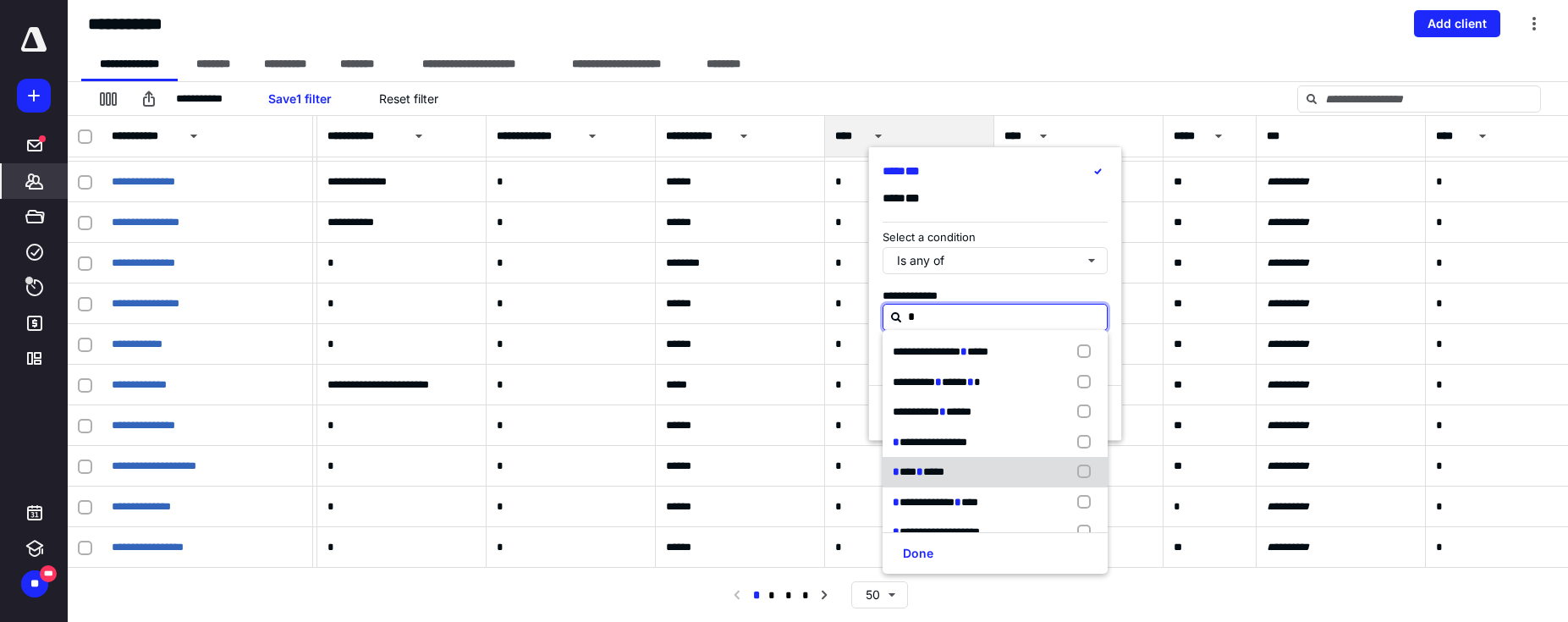 click at bounding box center [1087, 472] 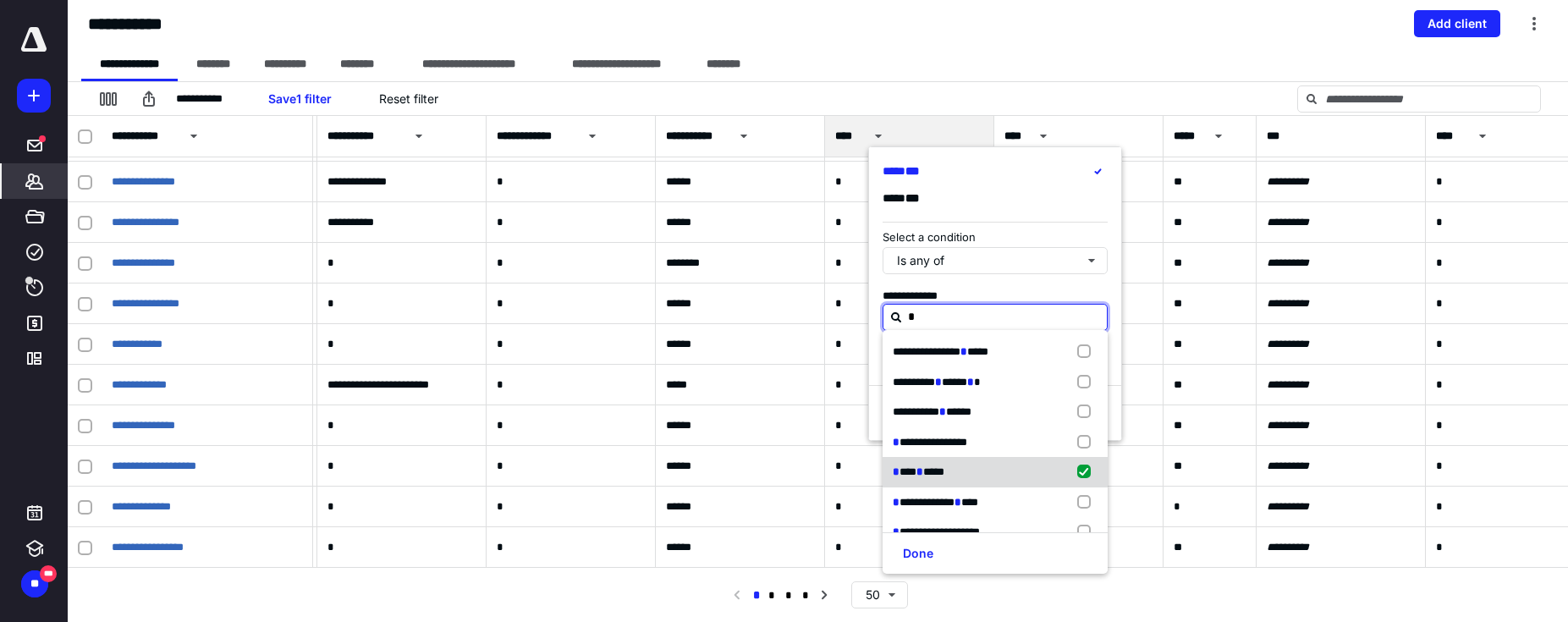 checkbox on "true" 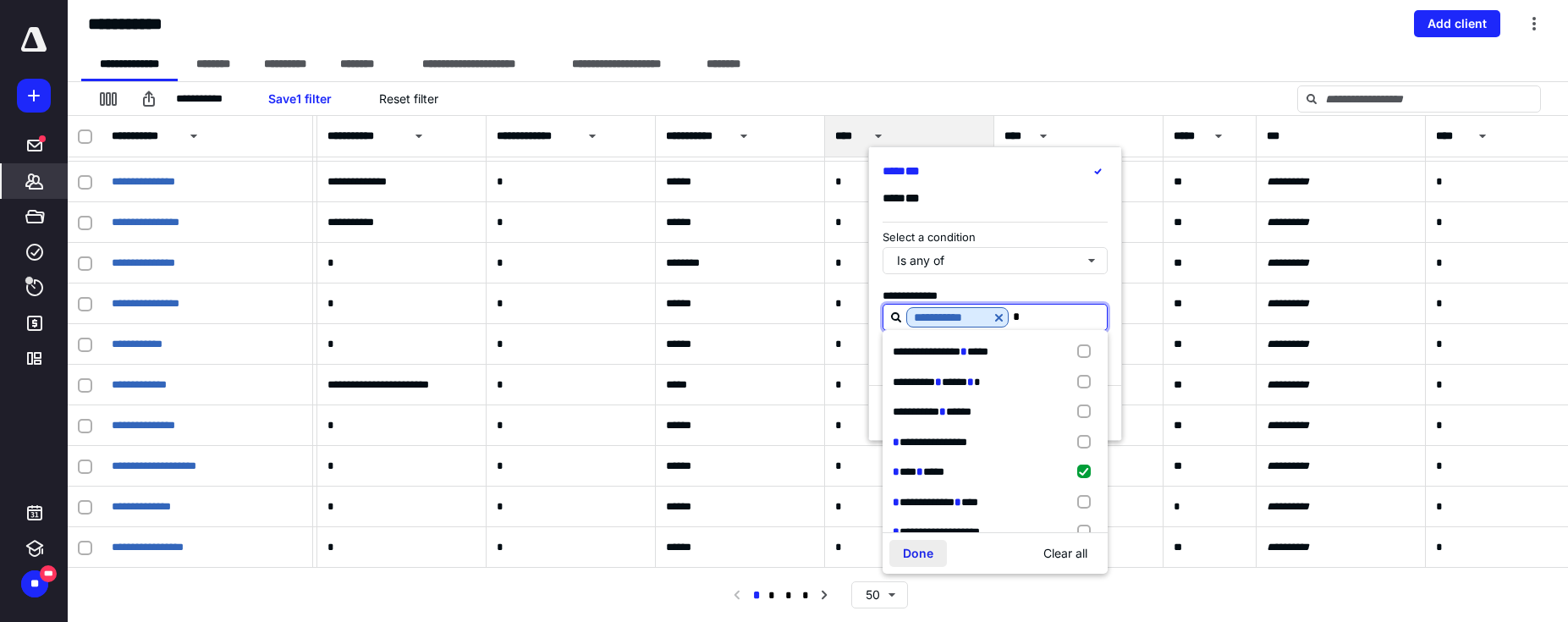 type on "*" 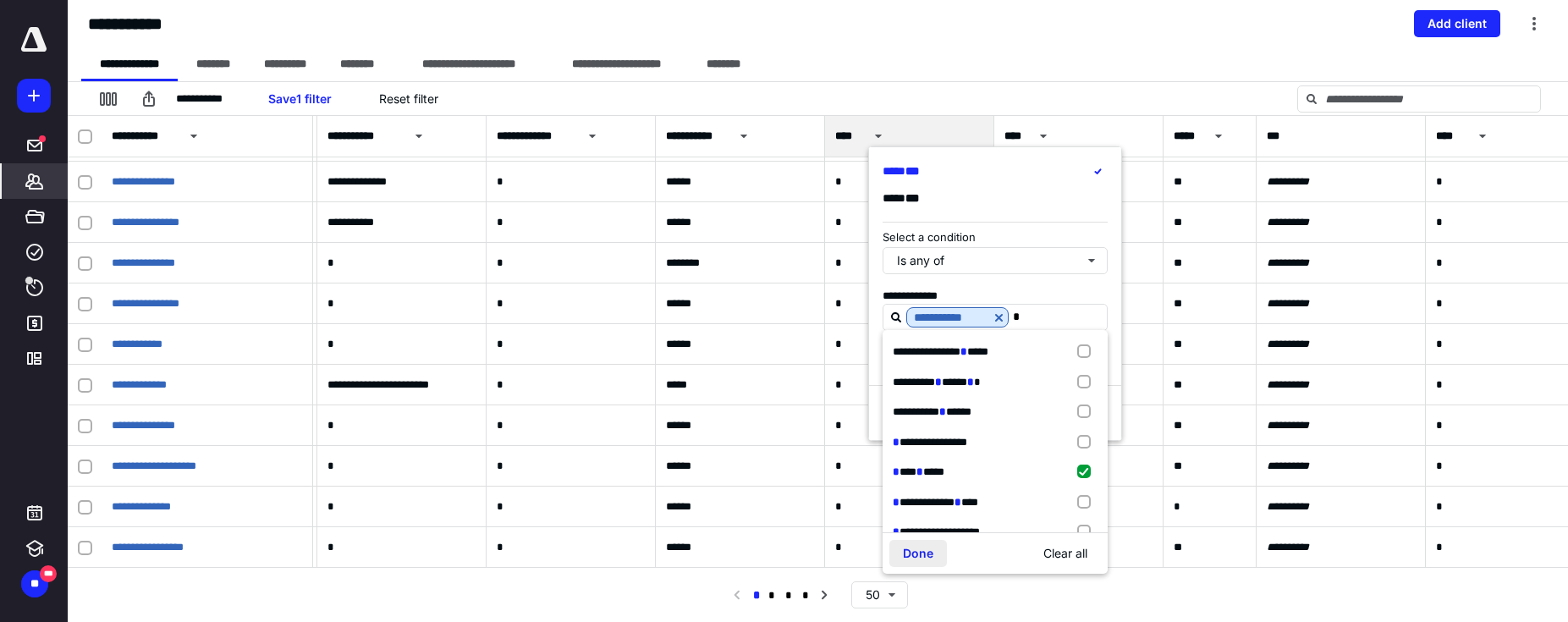 click on "Done" at bounding box center (918, 553) 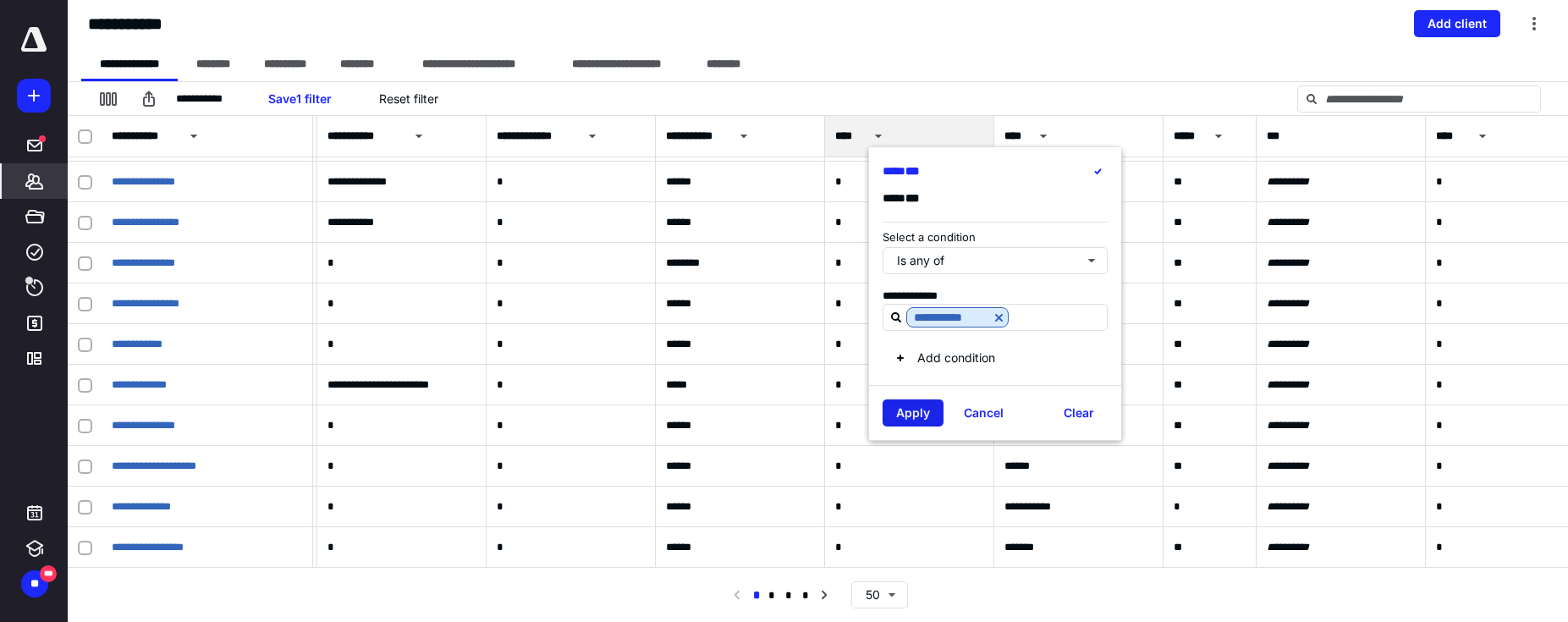 click on "Apply" at bounding box center (913, 413) 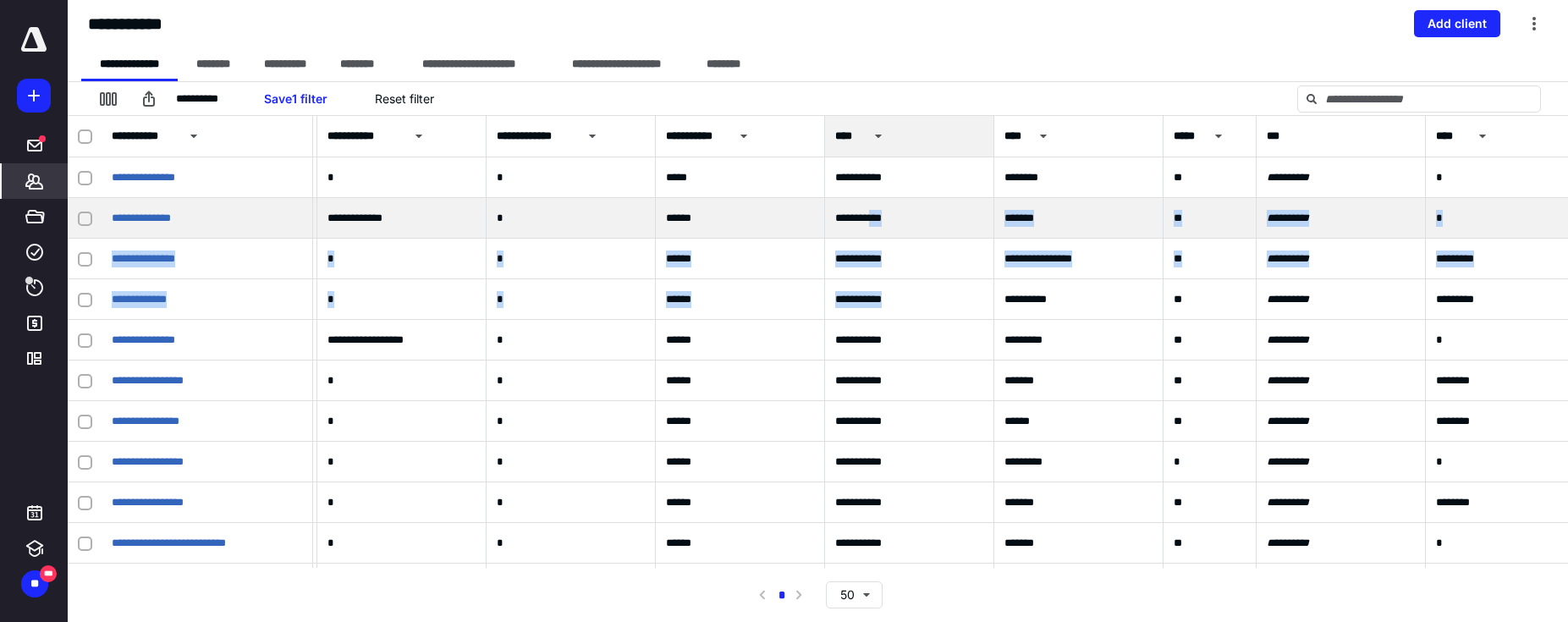 drag, startPoint x: 914, startPoint y: 294, endPoint x: 882, endPoint y: 201, distance: 98.35141 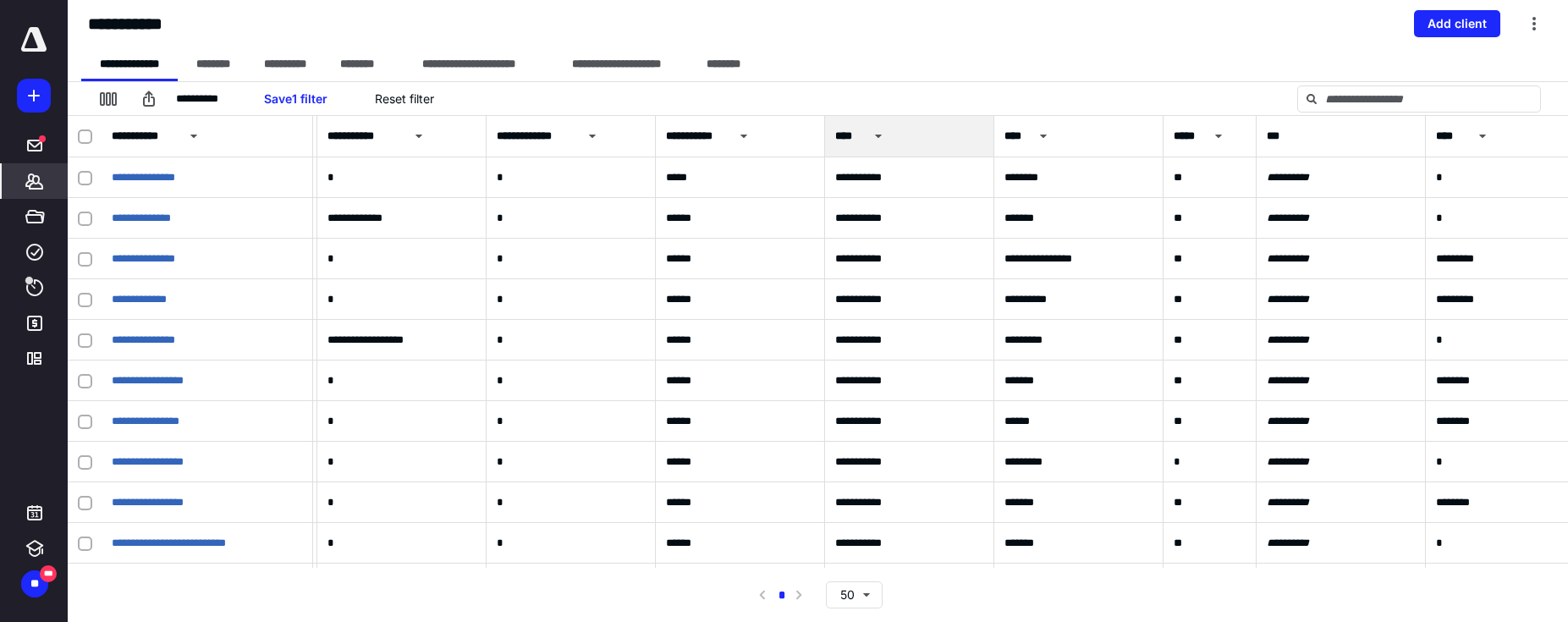 click on "**********" at bounding box center [817, 24] 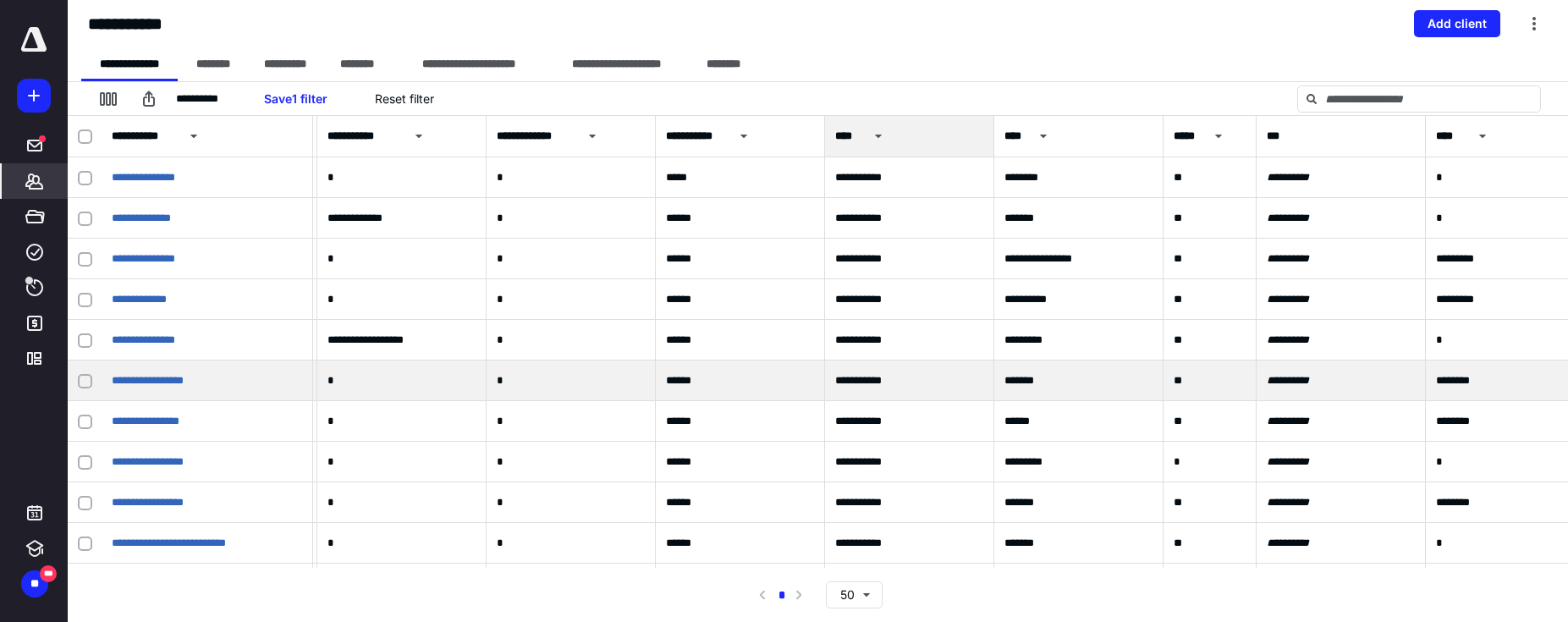 click on "**********" at bounding box center (858, 380) 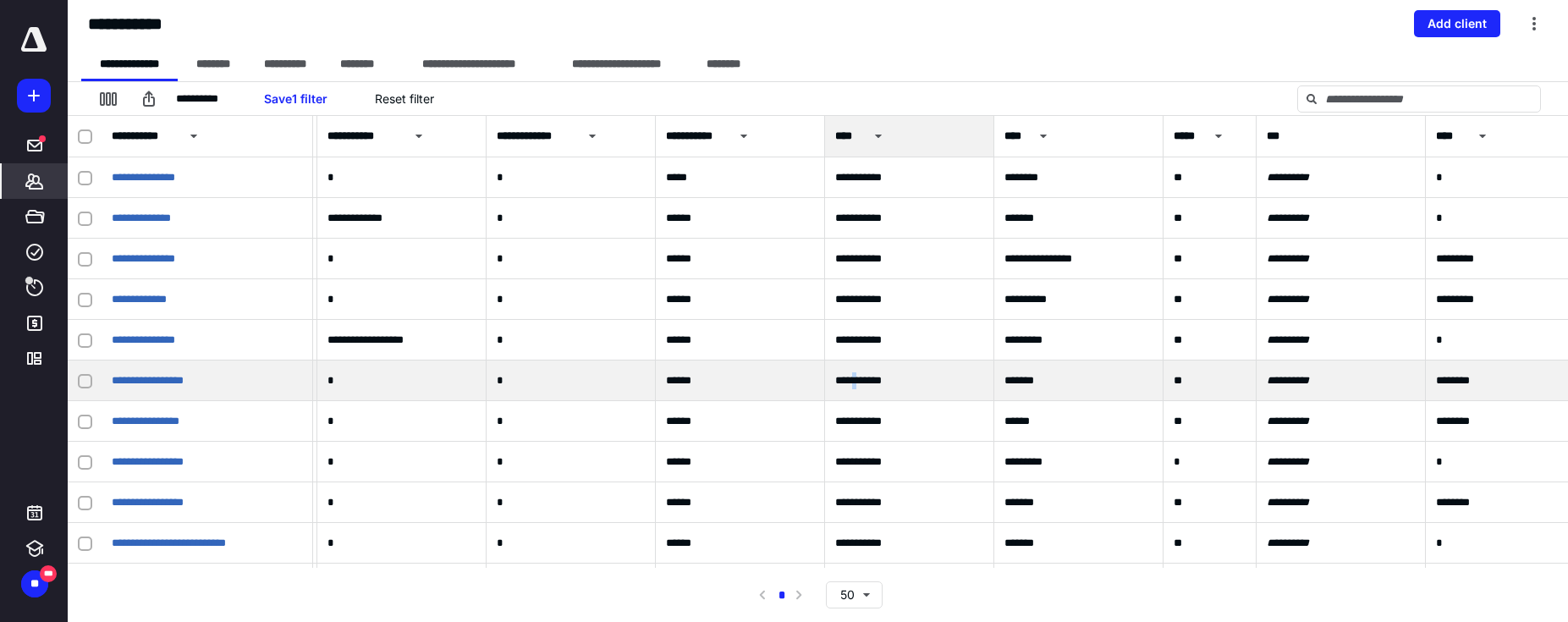 click on "**********" at bounding box center [858, 380] 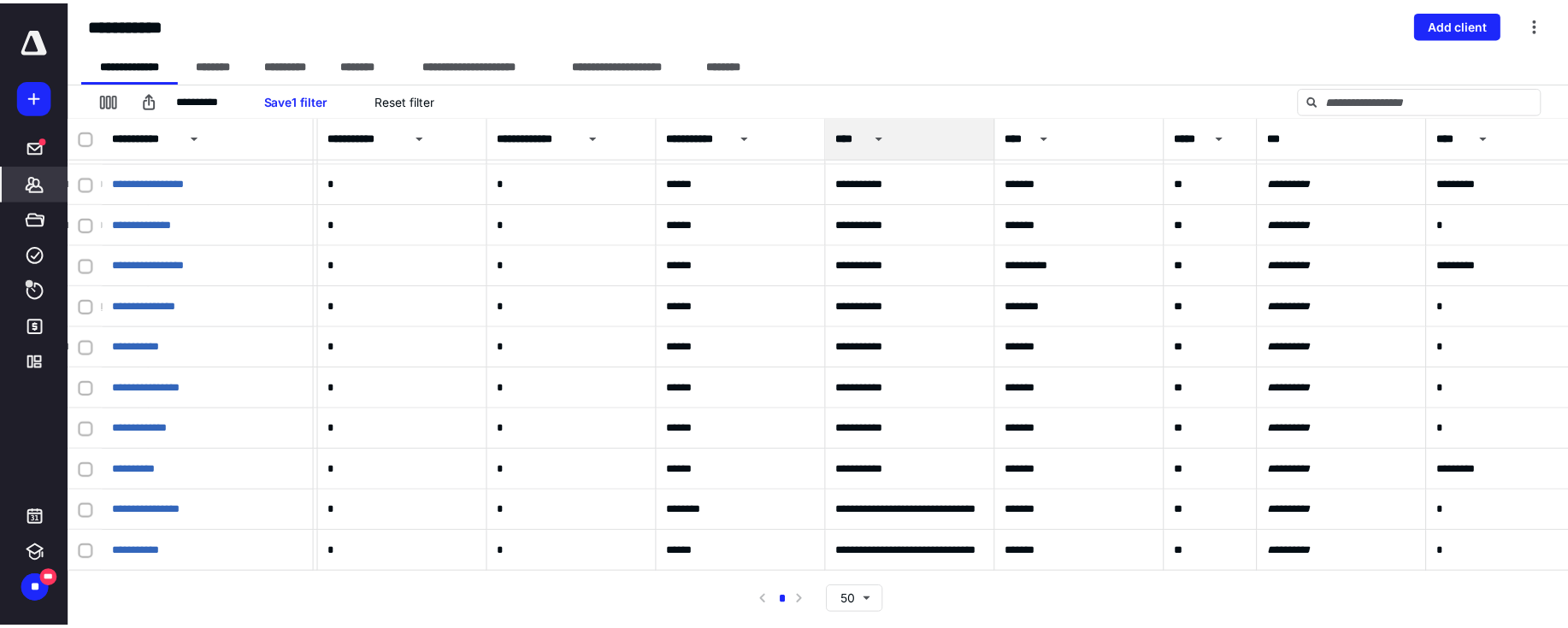 scroll, scrollTop: 415, scrollLeft: 1706, axis: both 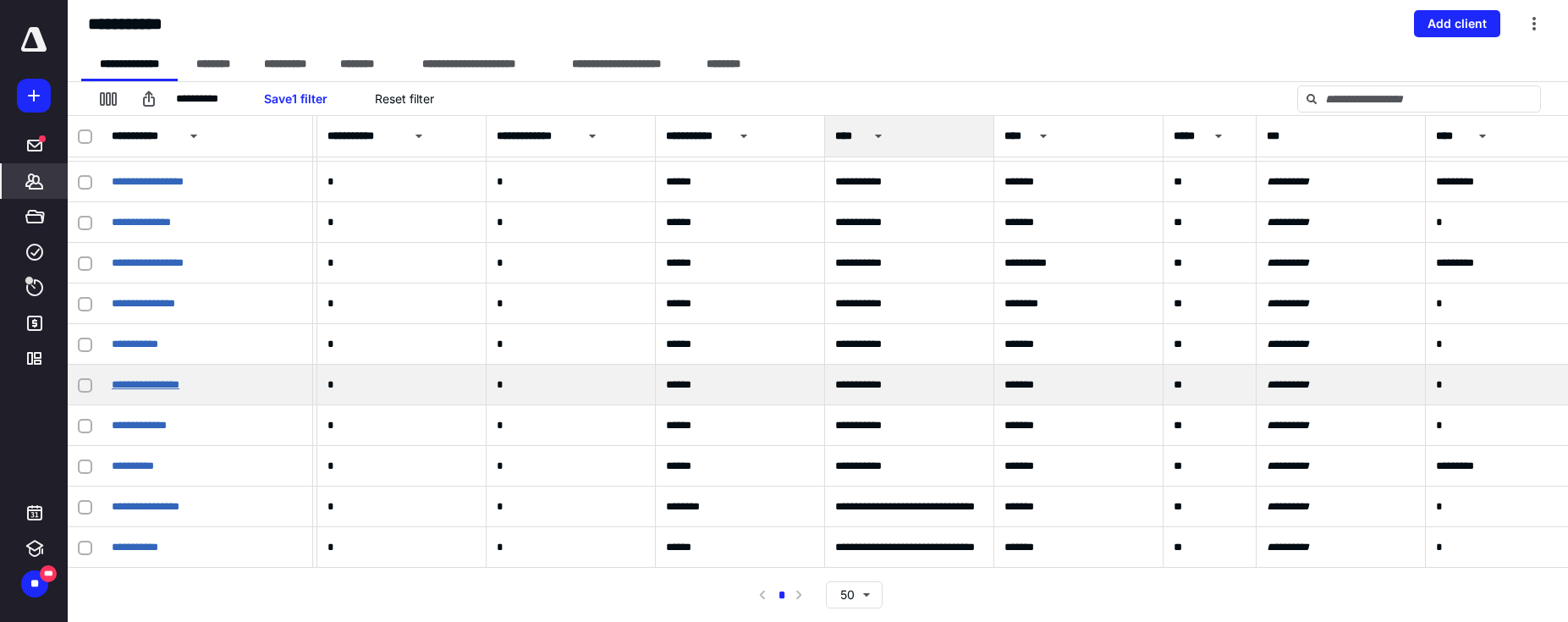 click on "**********" at bounding box center [146, 384] 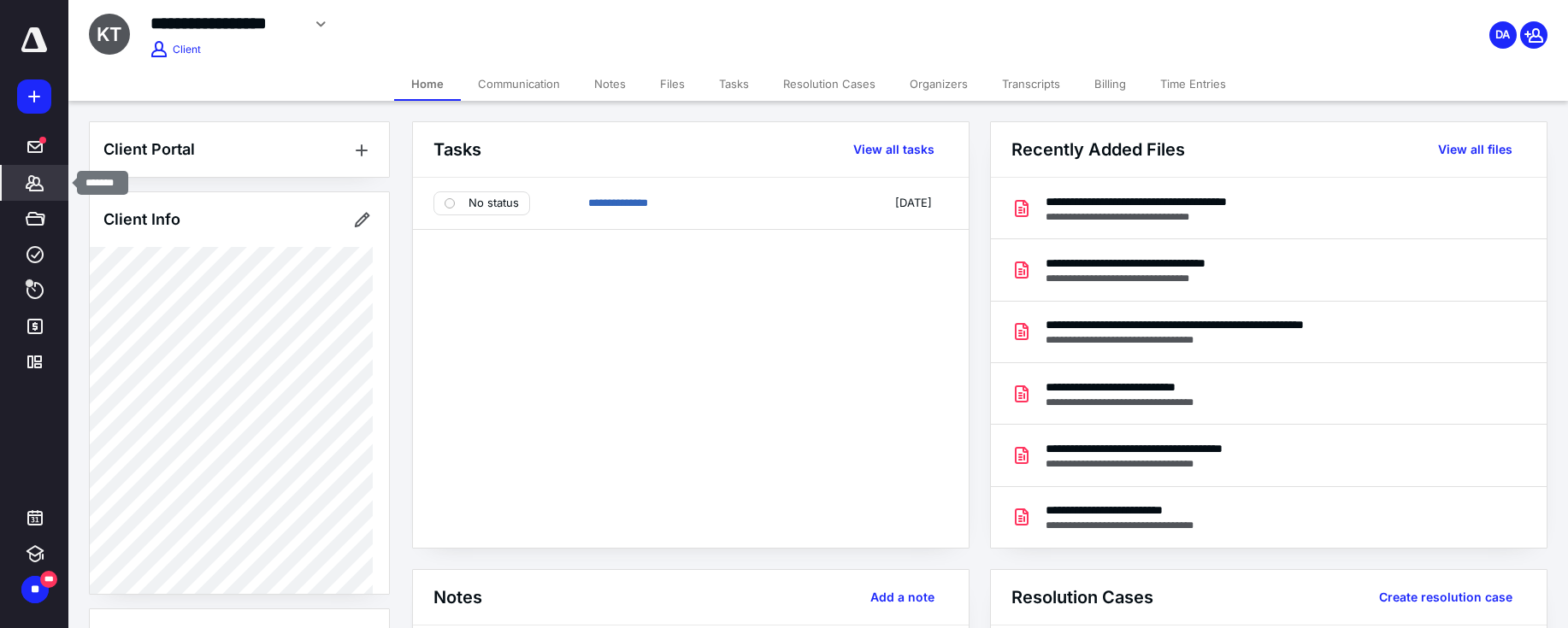 click 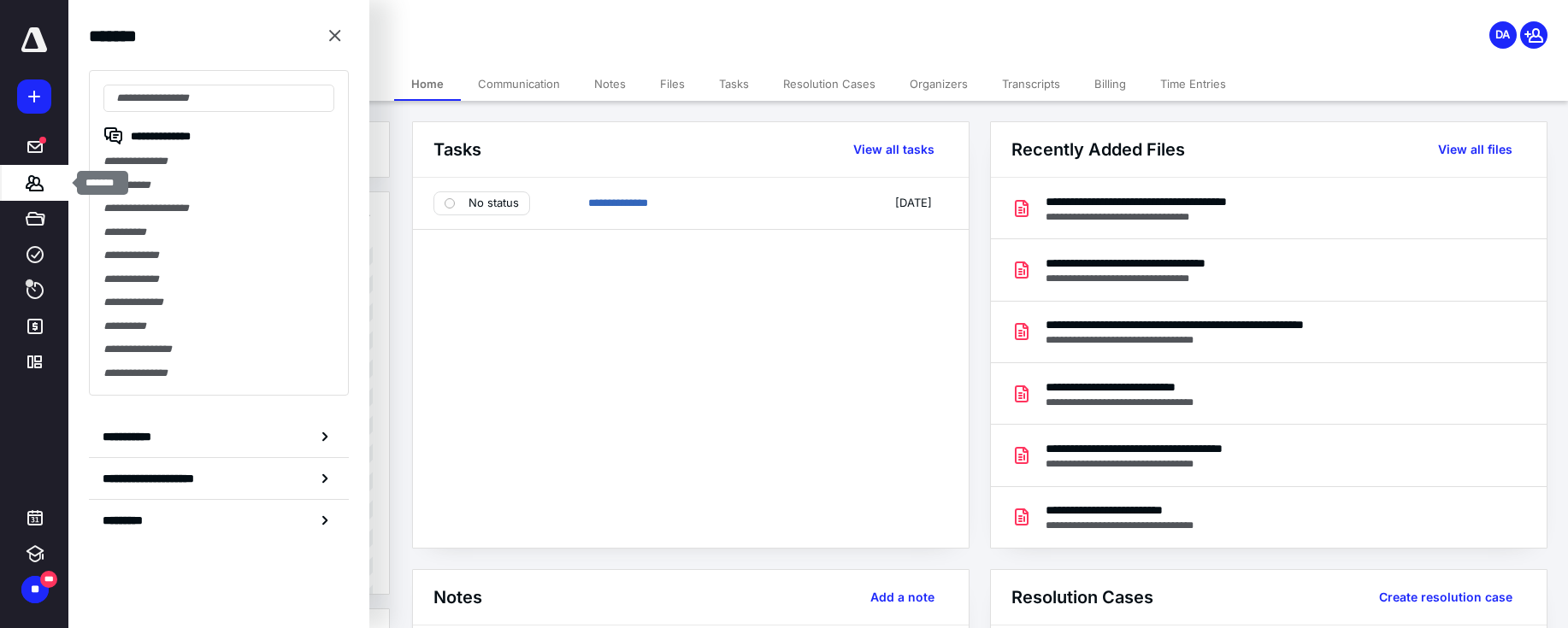 click 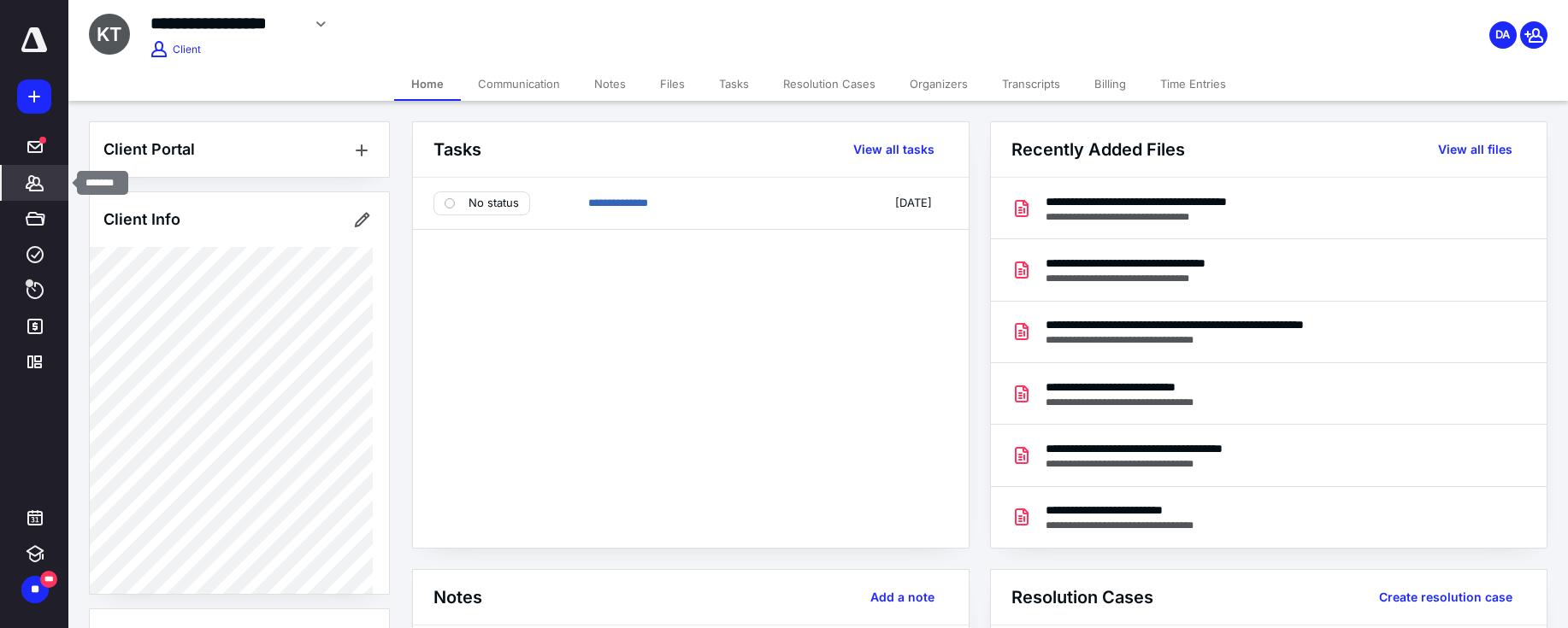 click 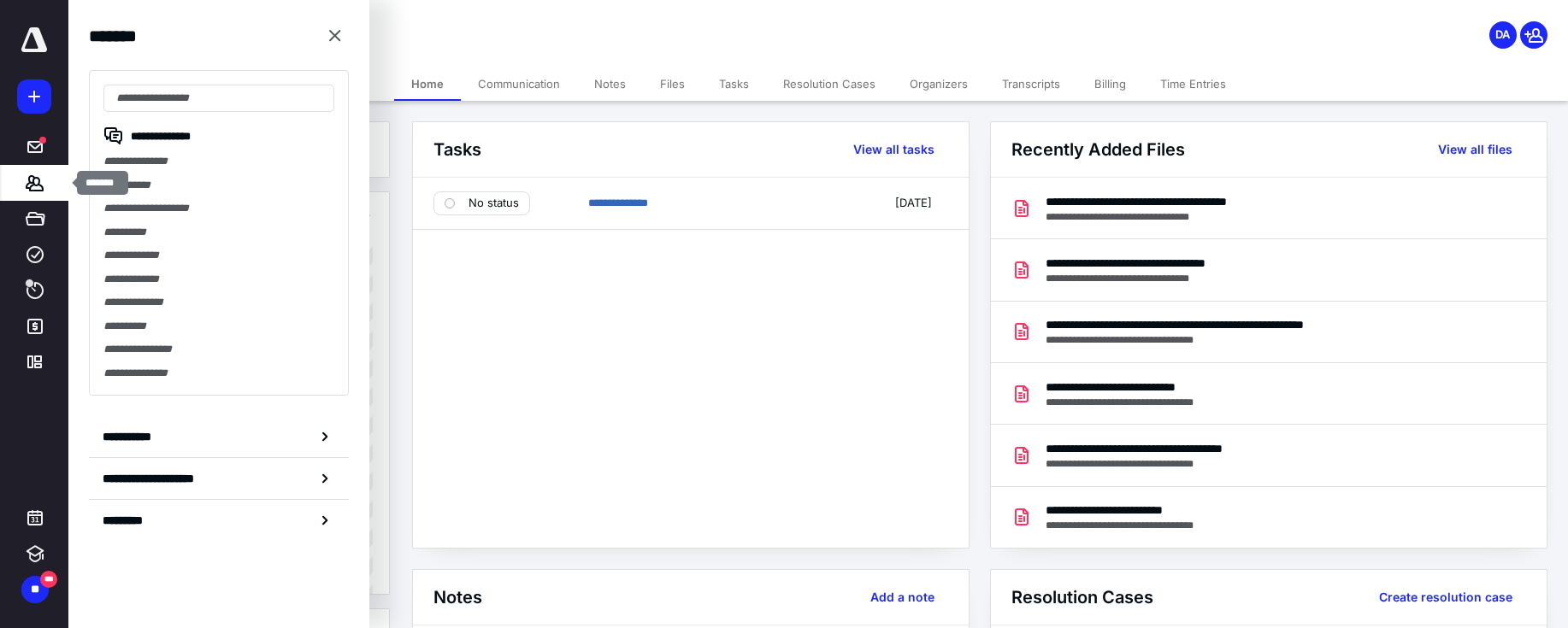 click 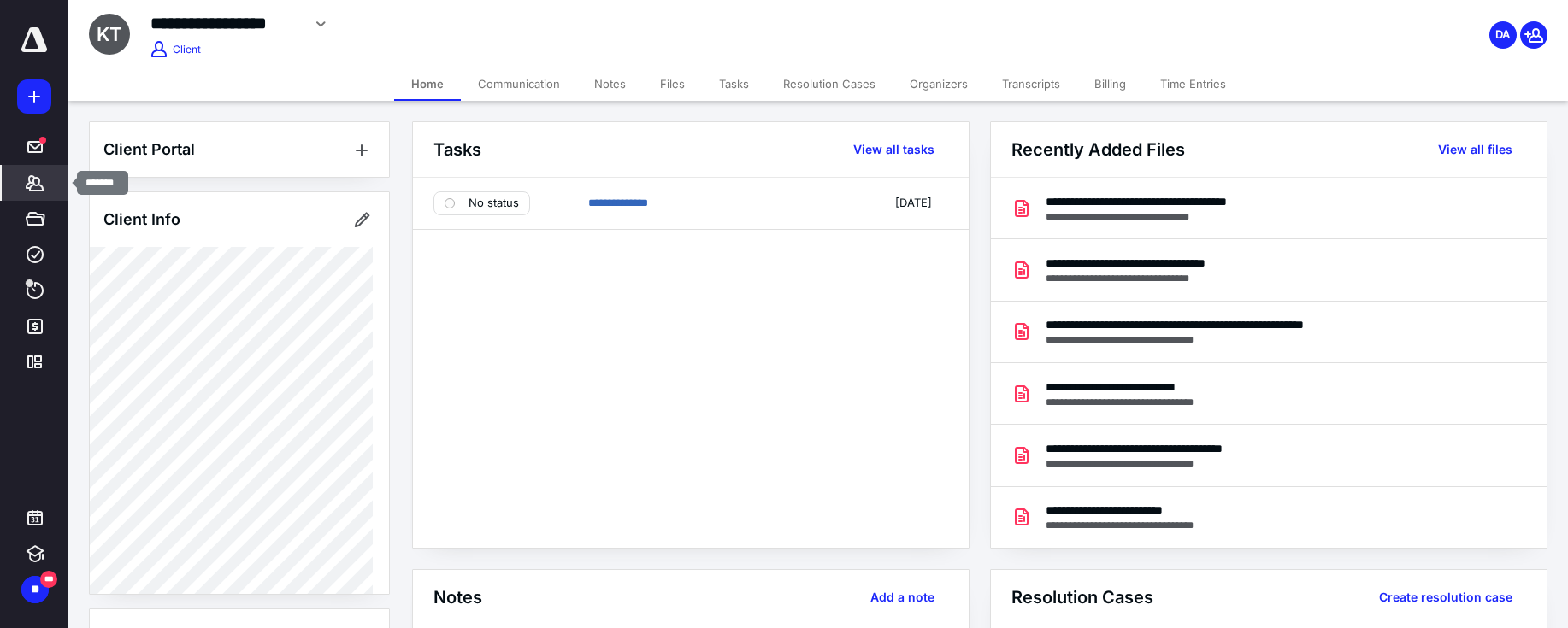 click 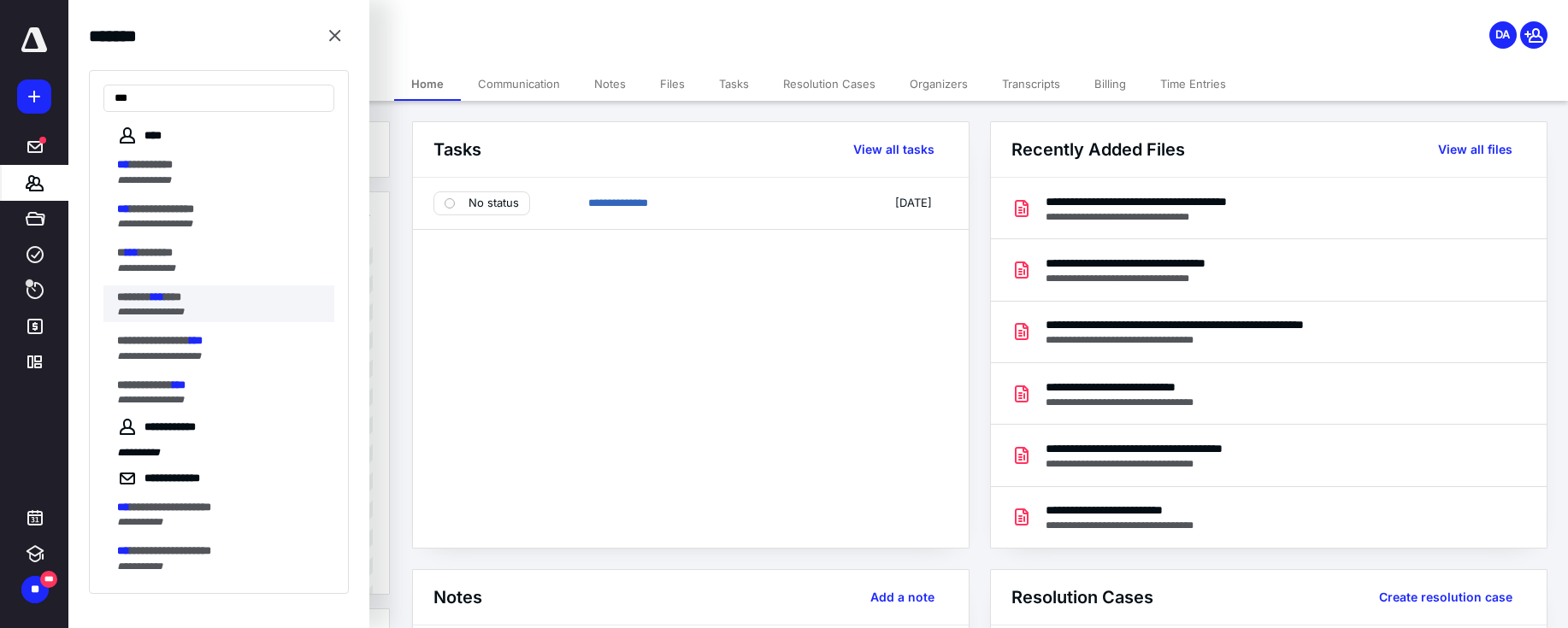 type on "***" 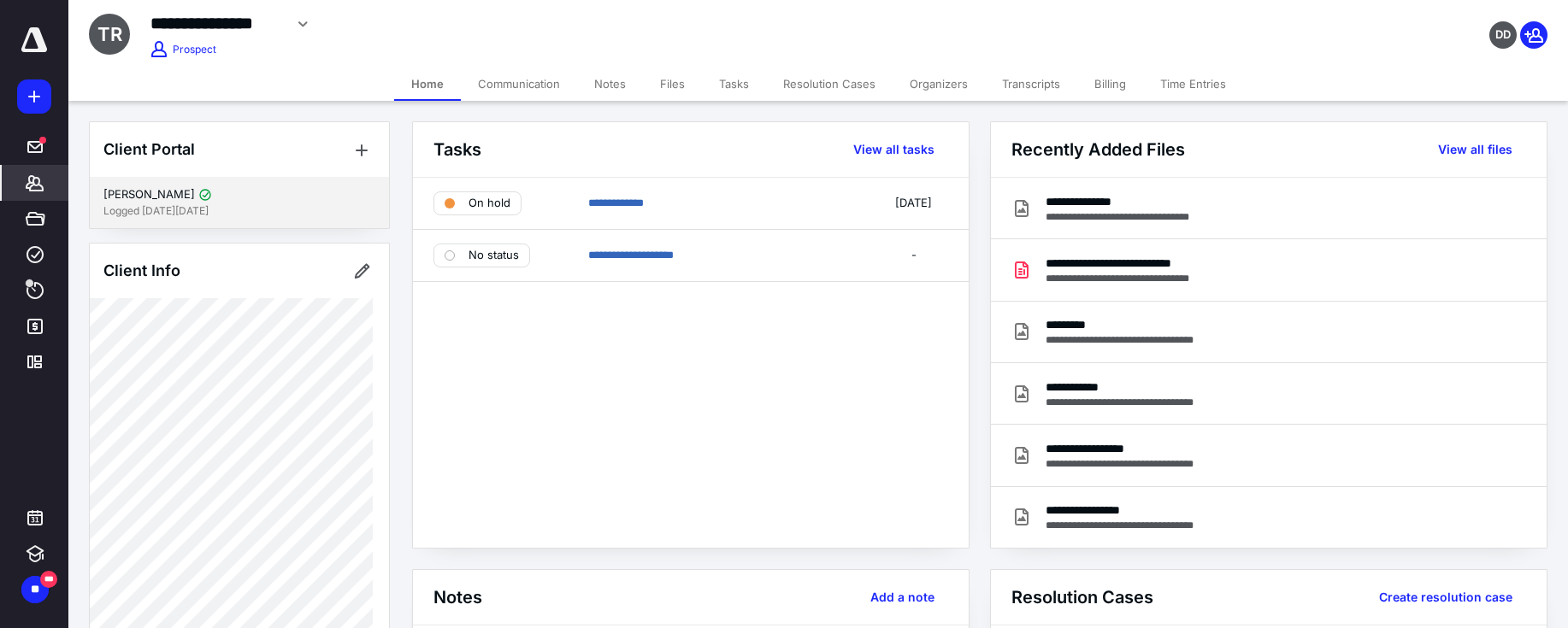 click on "Takayla Renfroe Logged in 6 days ago" at bounding box center (239, 202) 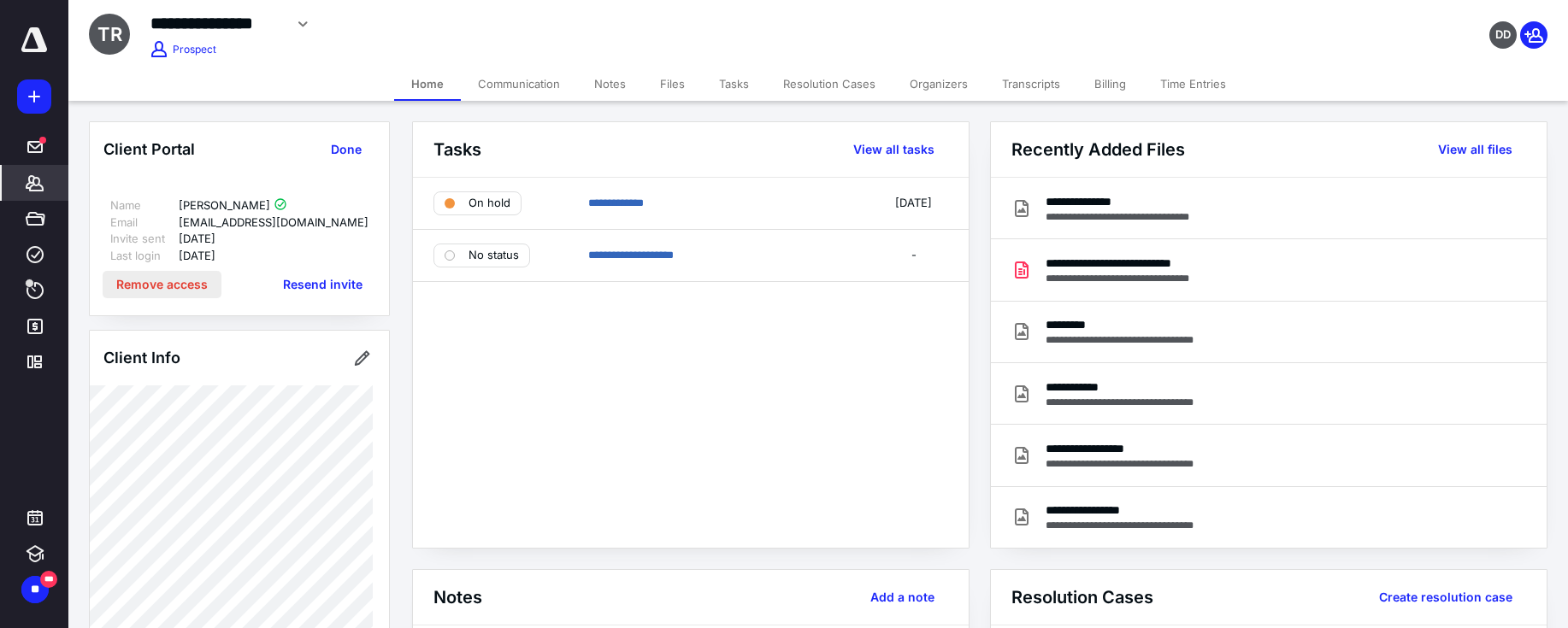 click on "Remove access" at bounding box center [162, 285] 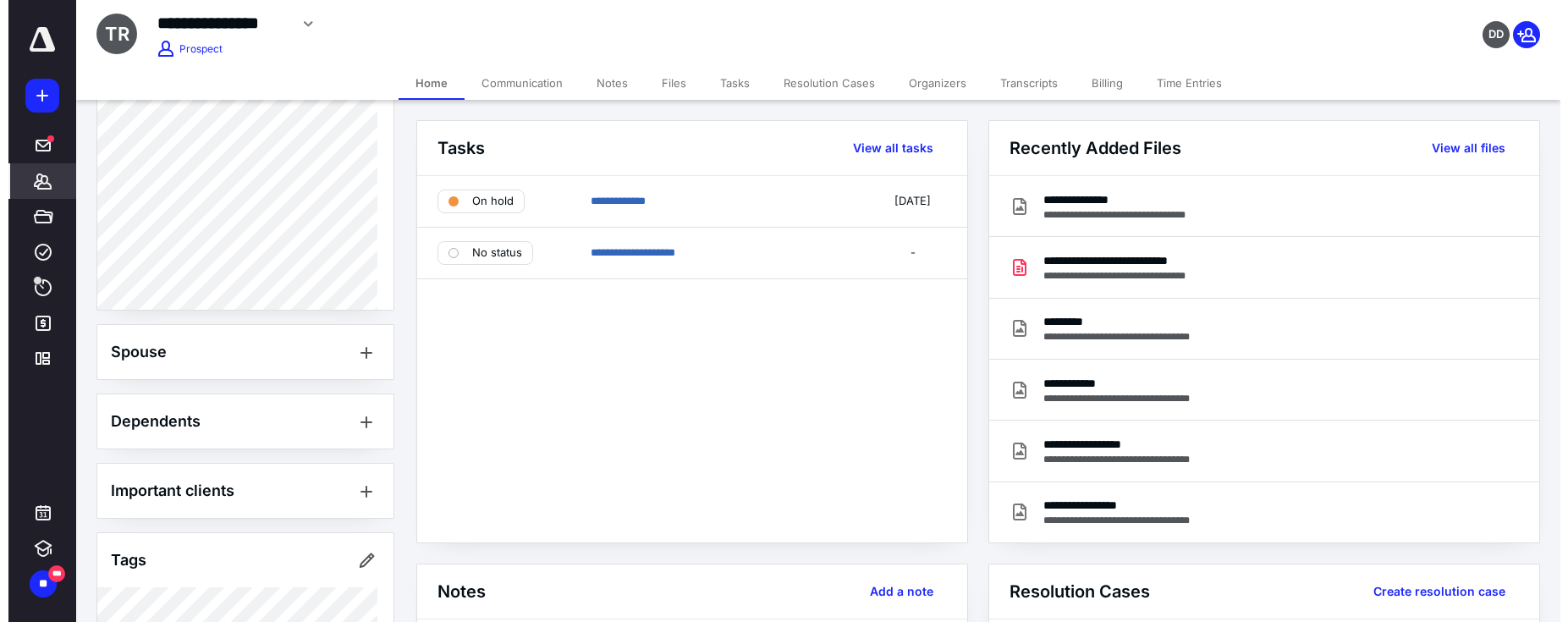 scroll, scrollTop: 669, scrollLeft: 0, axis: vertical 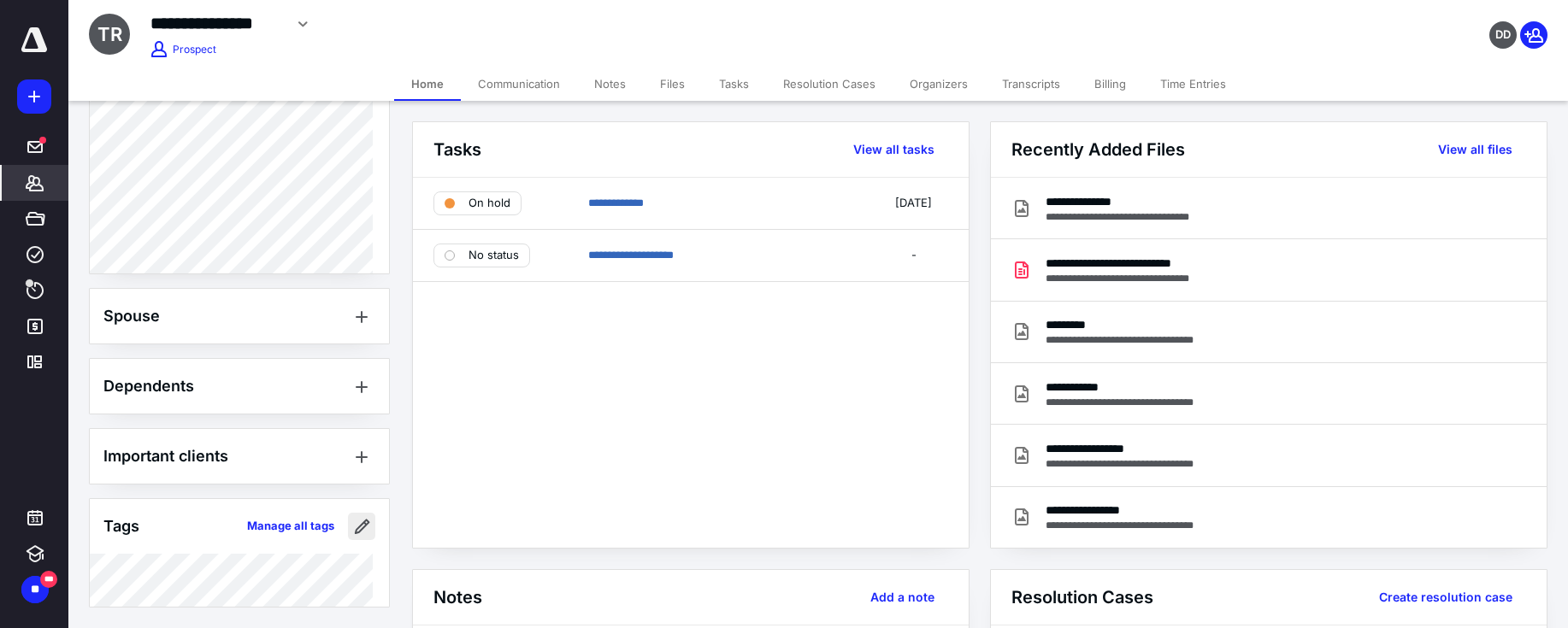 click at bounding box center [362, 526] 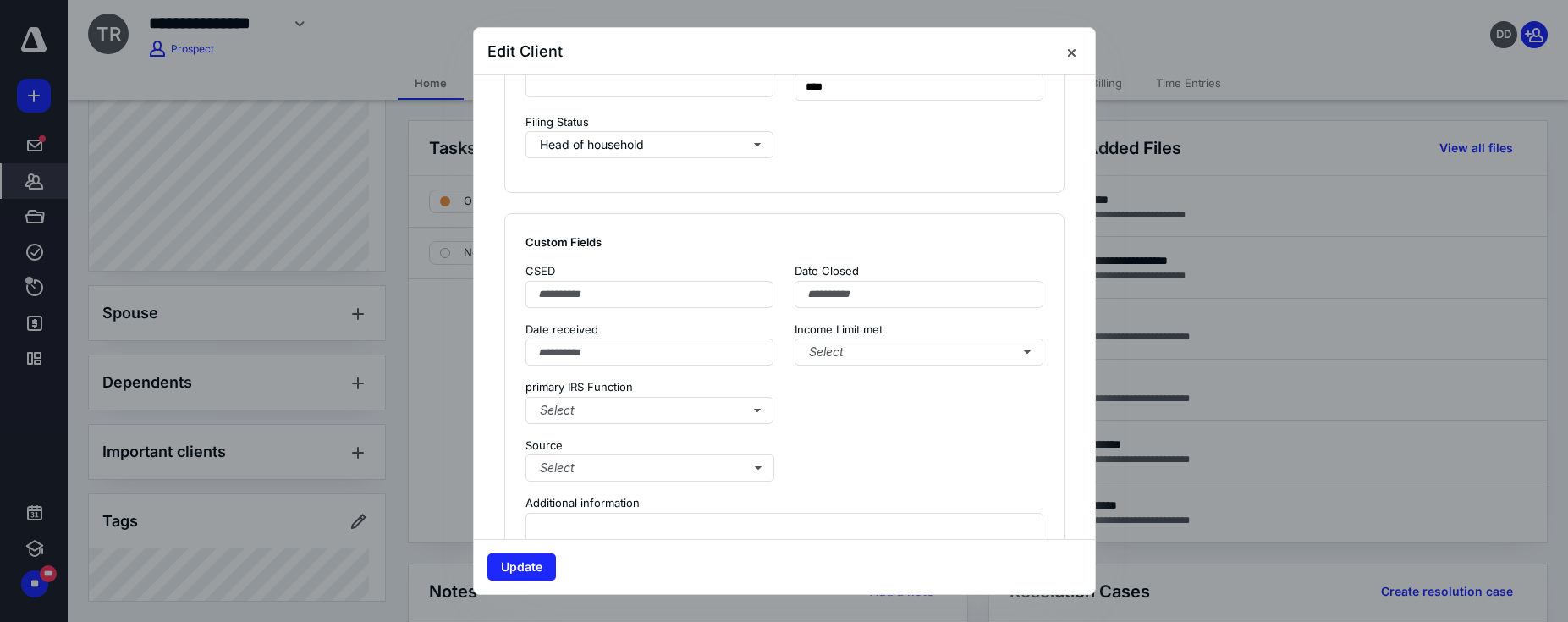 scroll, scrollTop: 1628, scrollLeft: 0, axis: vertical 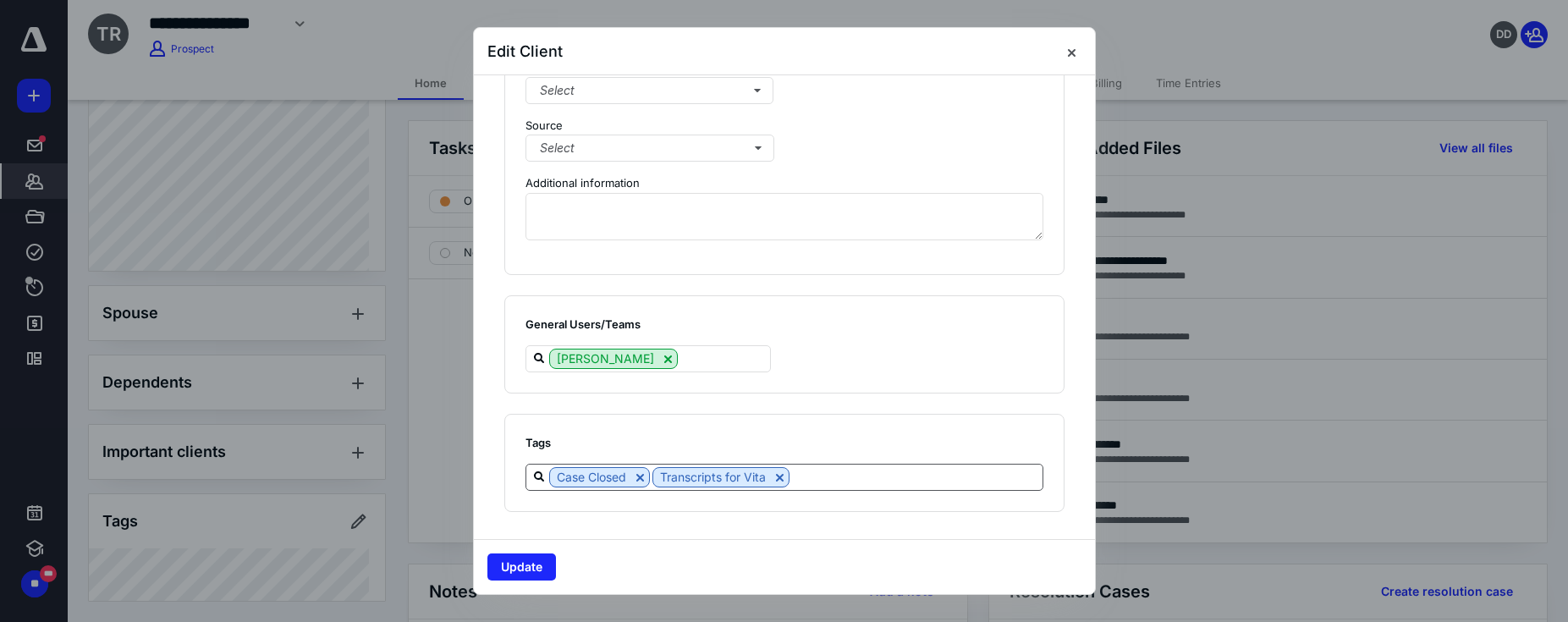 click at bounding box center (916, 476) 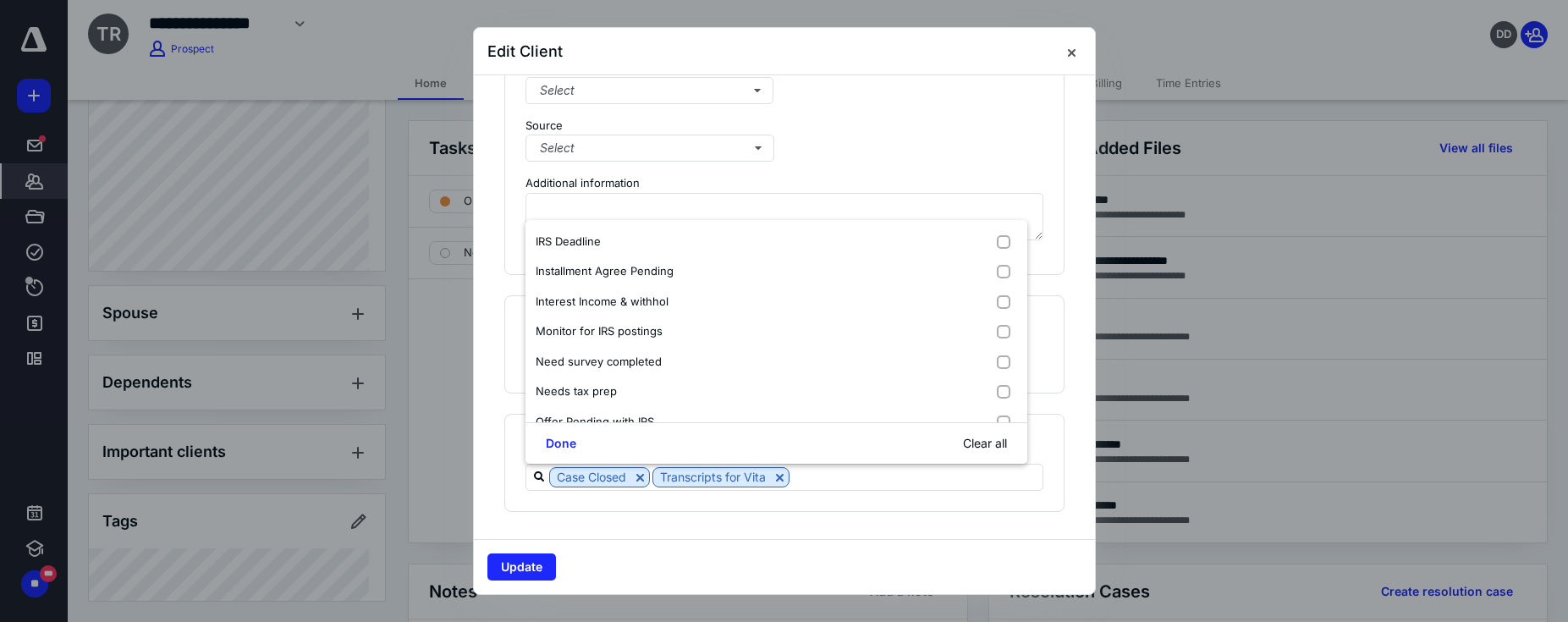 scroll, scrollTop: 614, scrollLeft: 0, axis: vertical 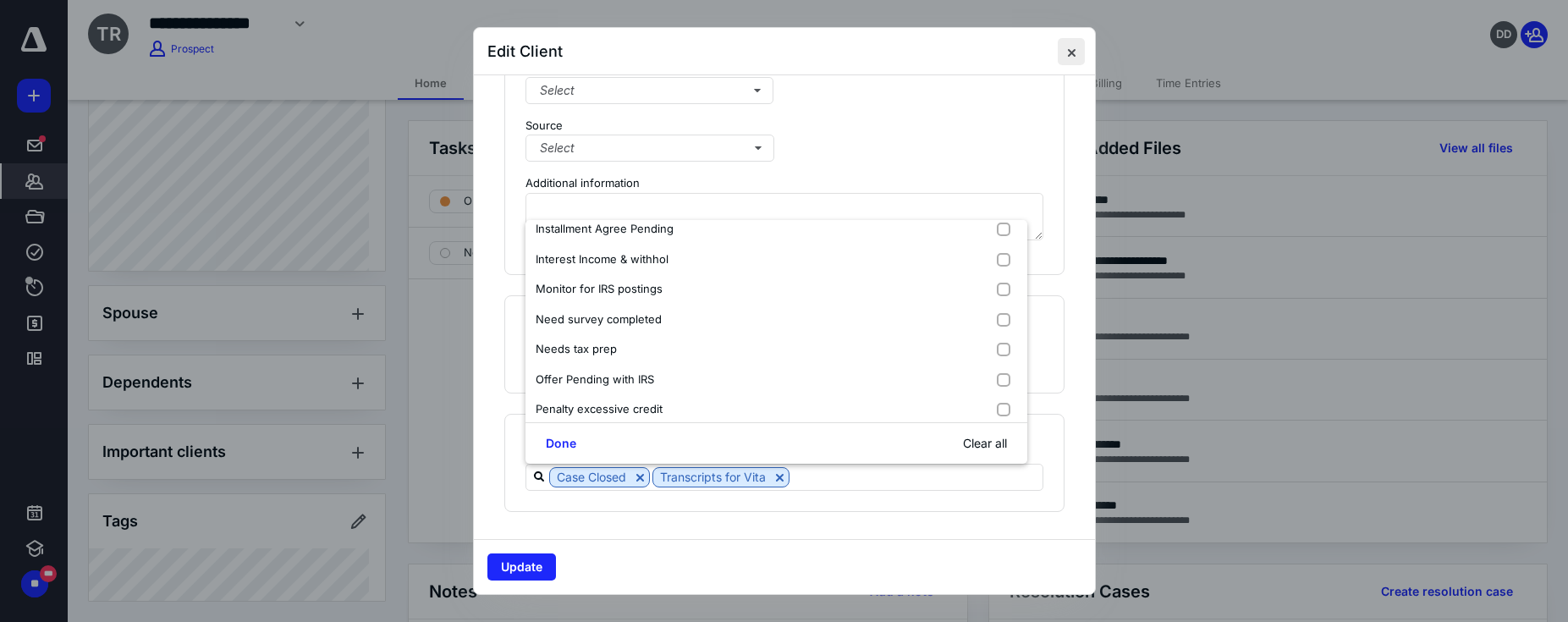 click at bounding box center (1071, 52) 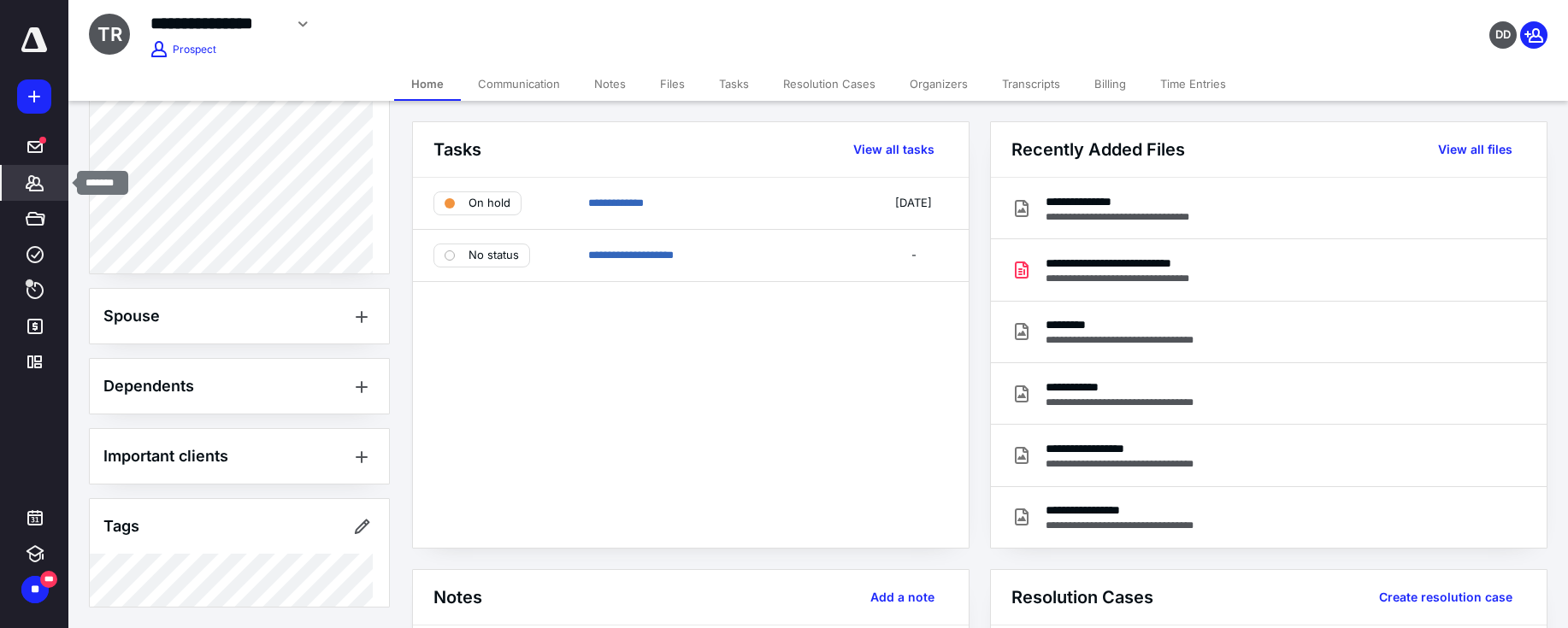 click 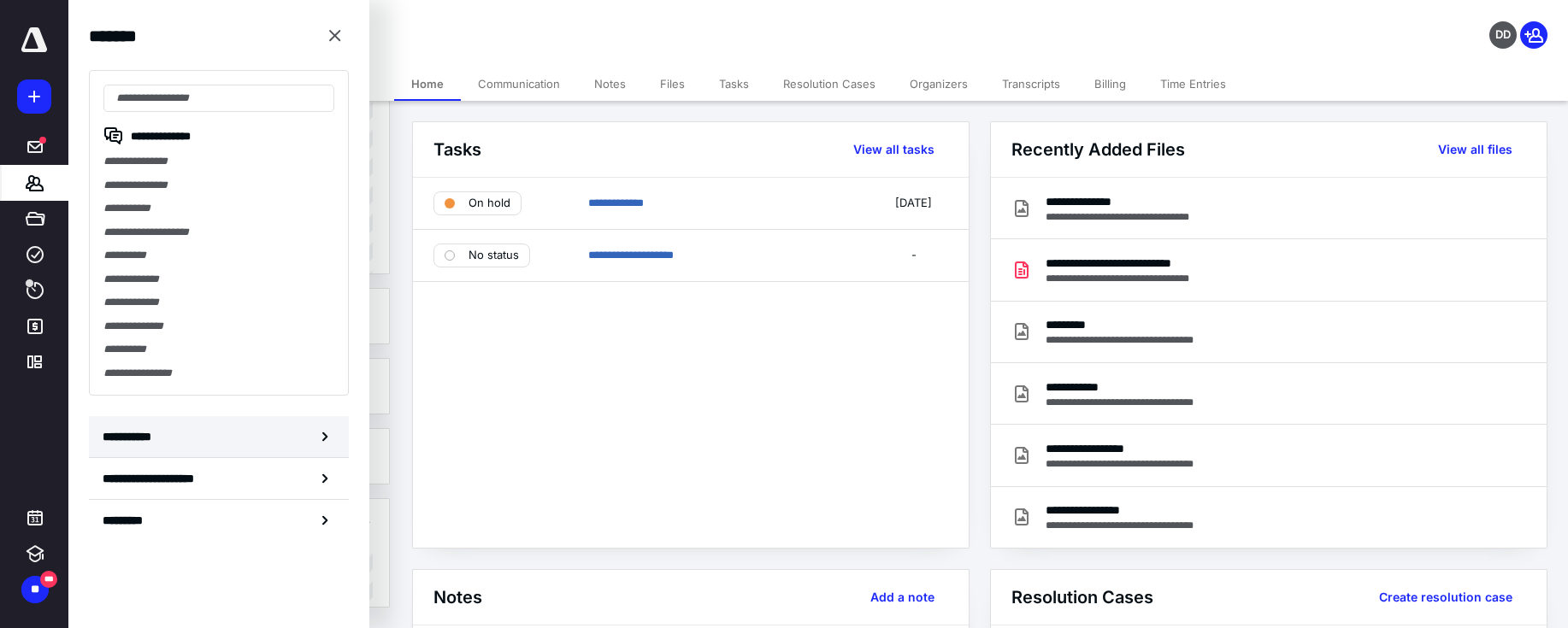 click on "**********" at bounding box center (219, 437) 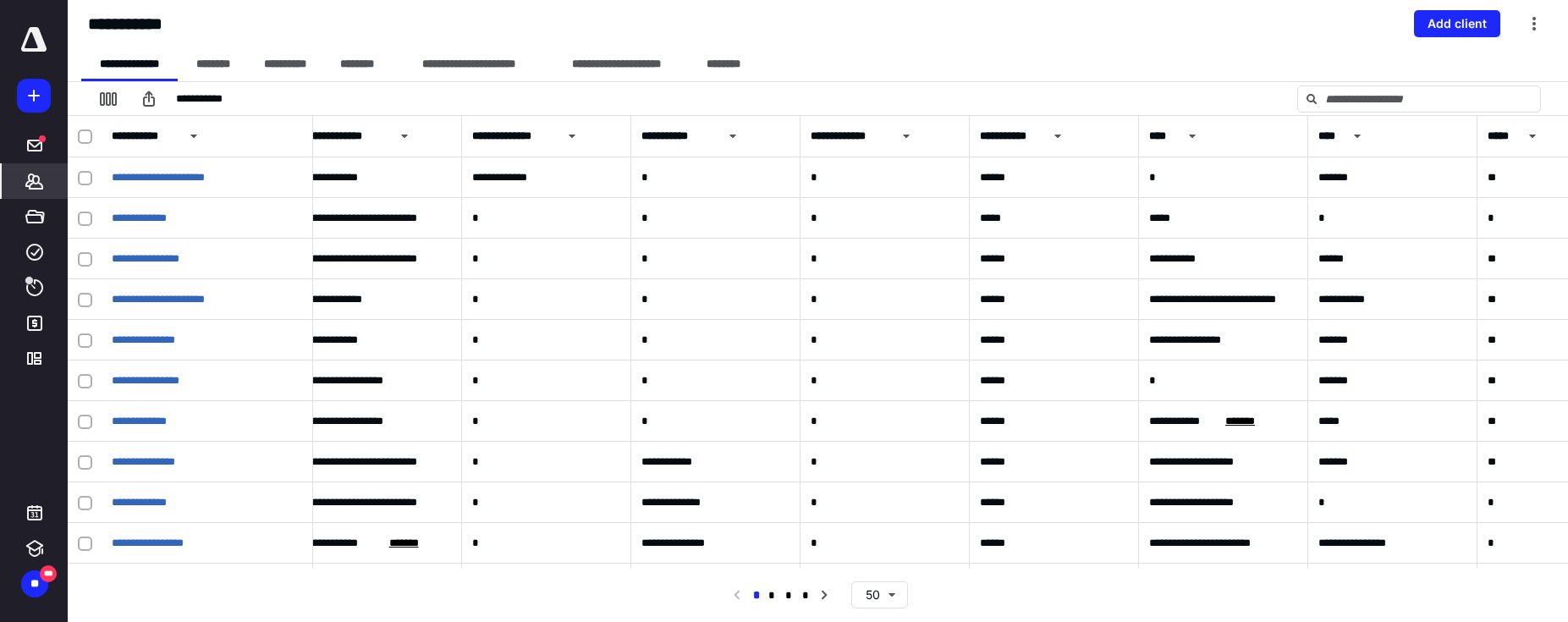 scroll, scrollTop: 0, scrollLeft: 1378, axis: horizontal 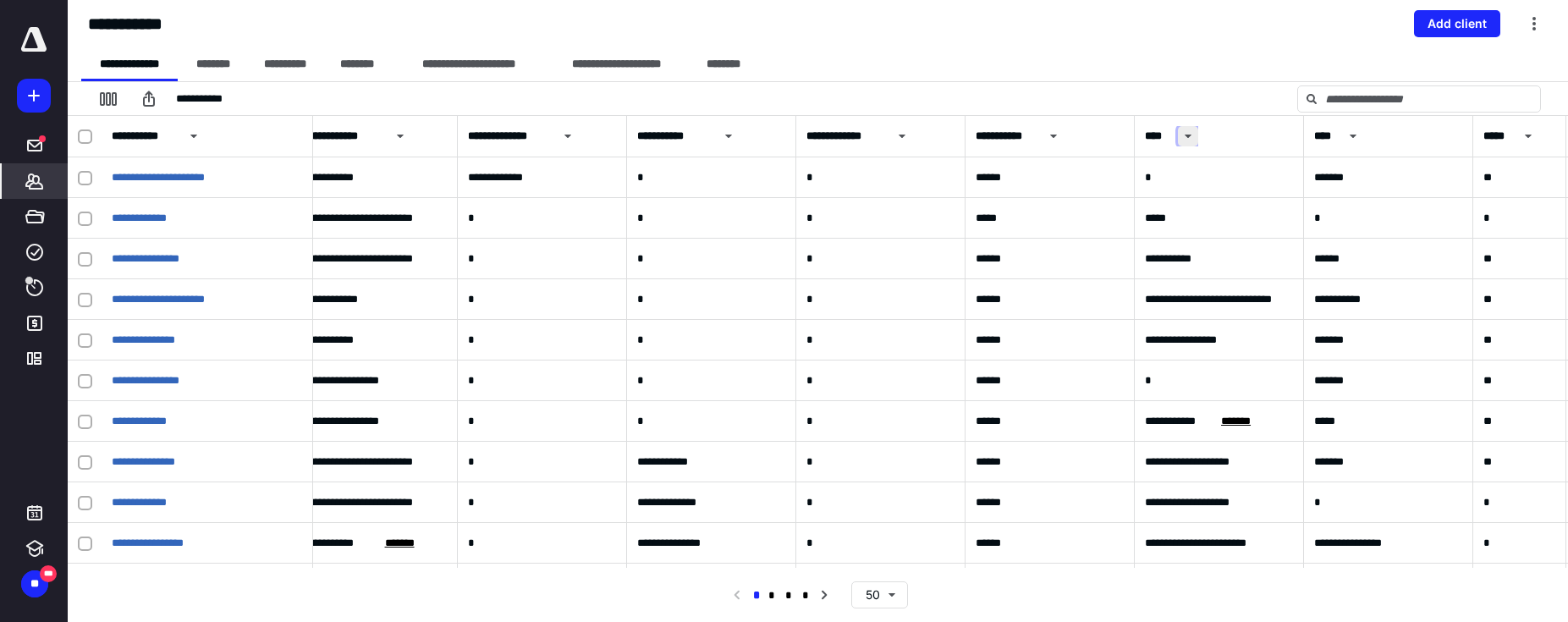 click at bounding box center (1188, 136) 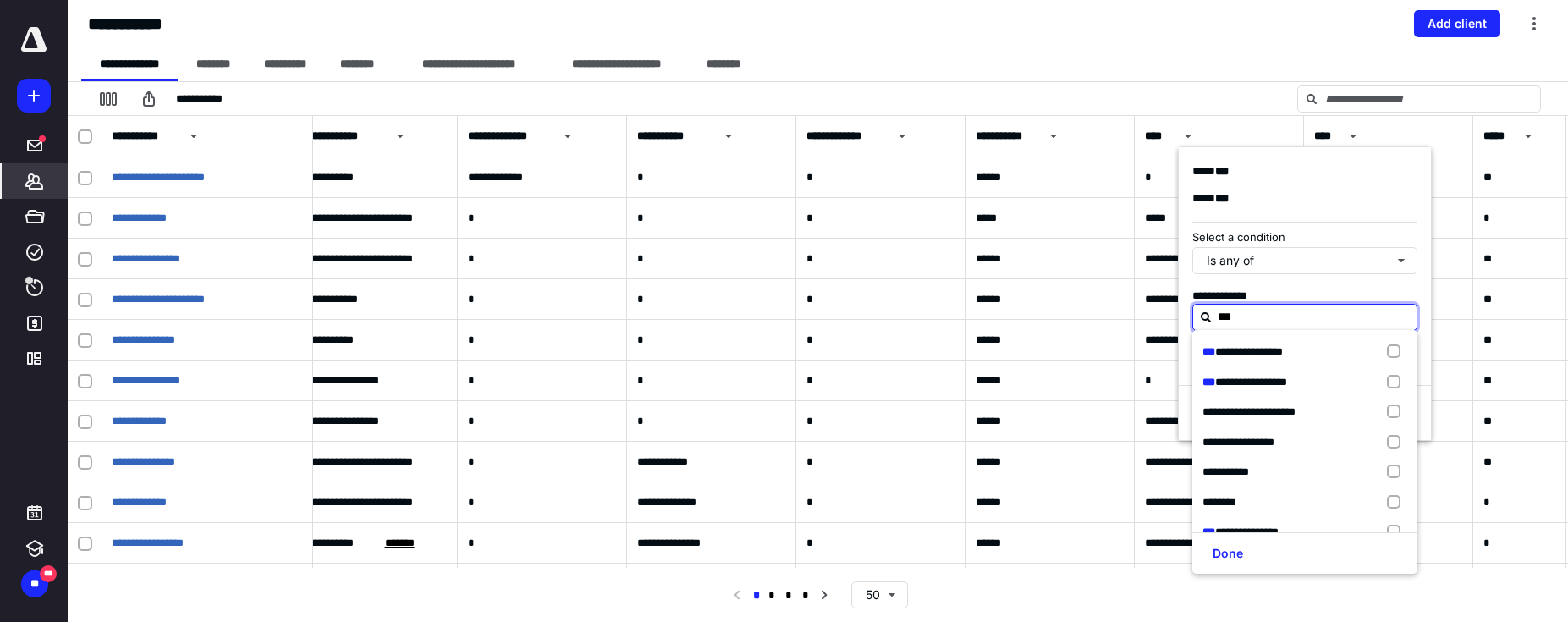 type on "****" 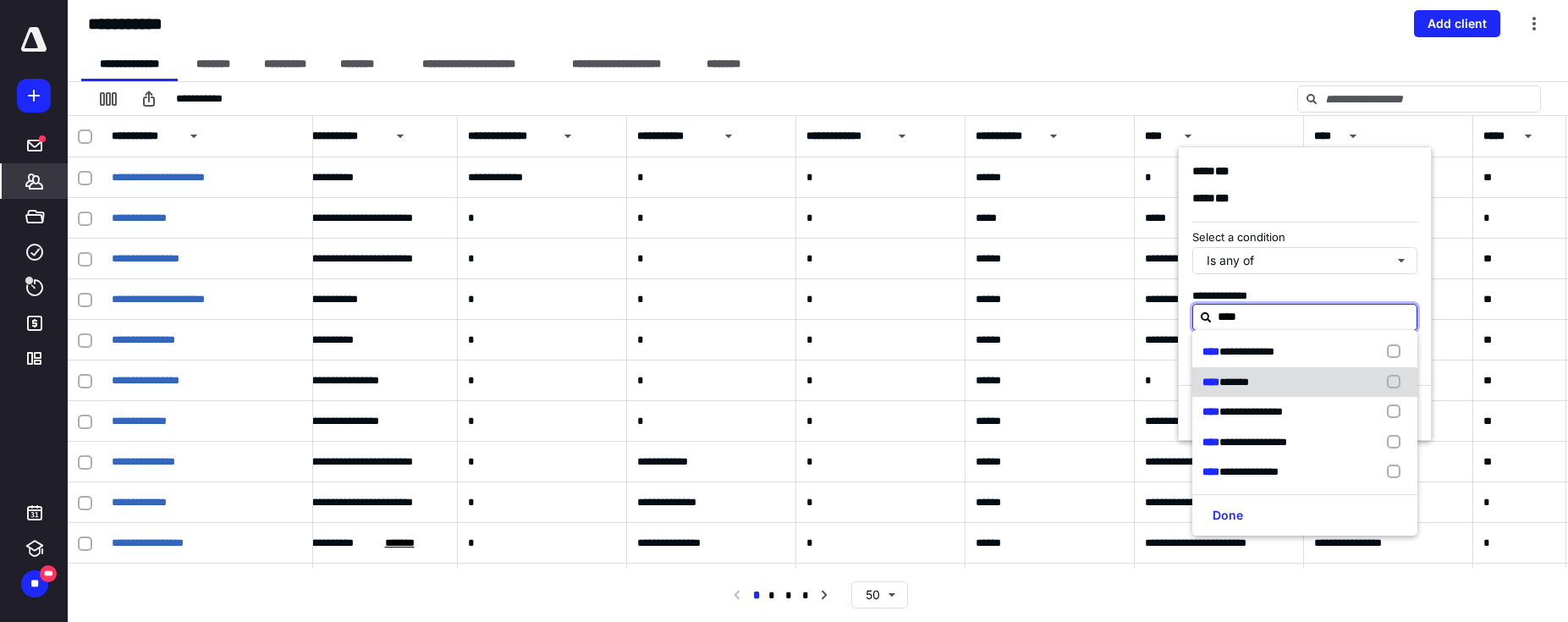 click at bounding box center (1397, 383) 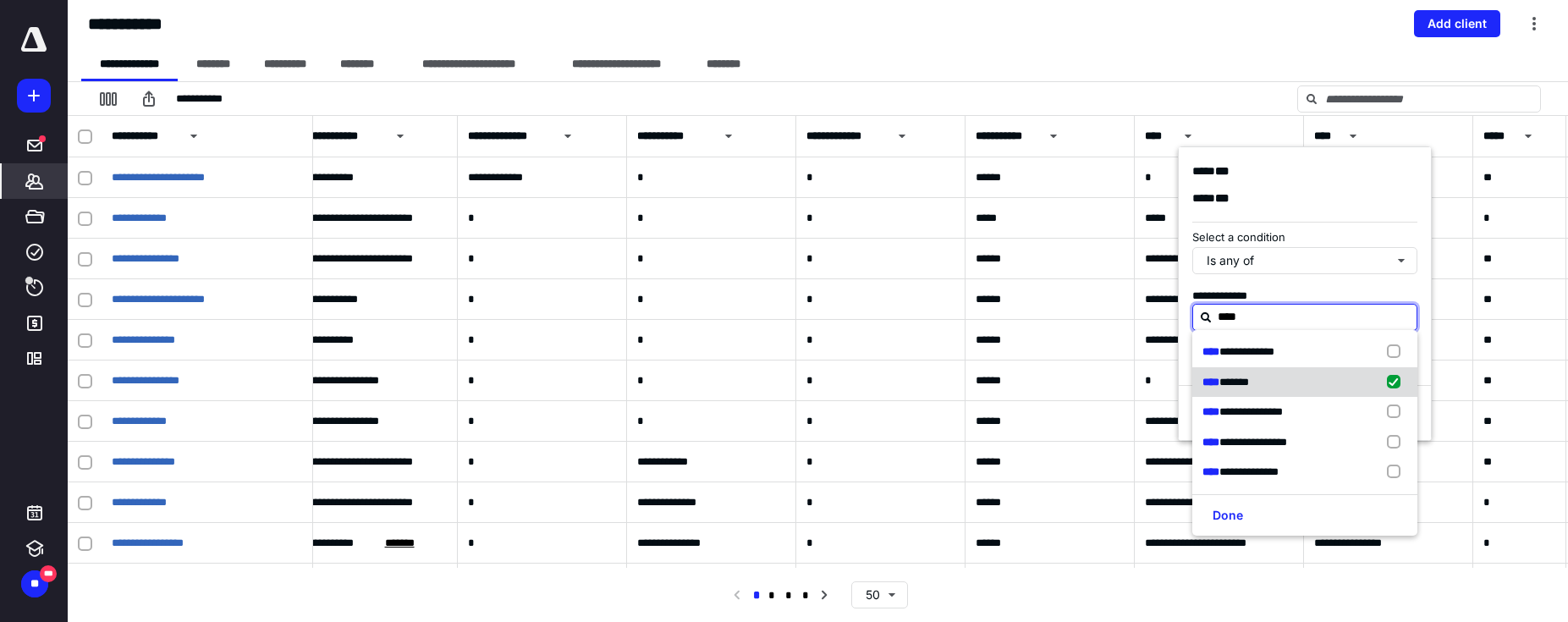 checkbox on "true" 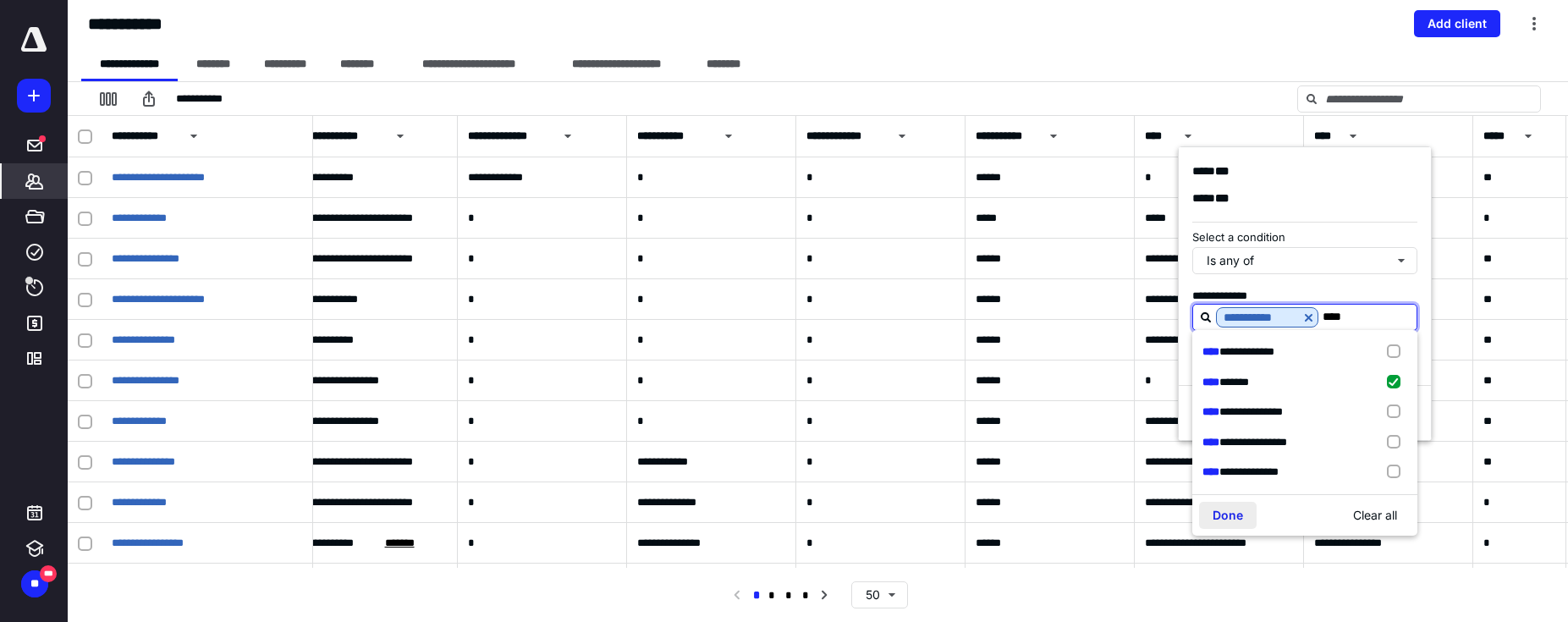type on "****" 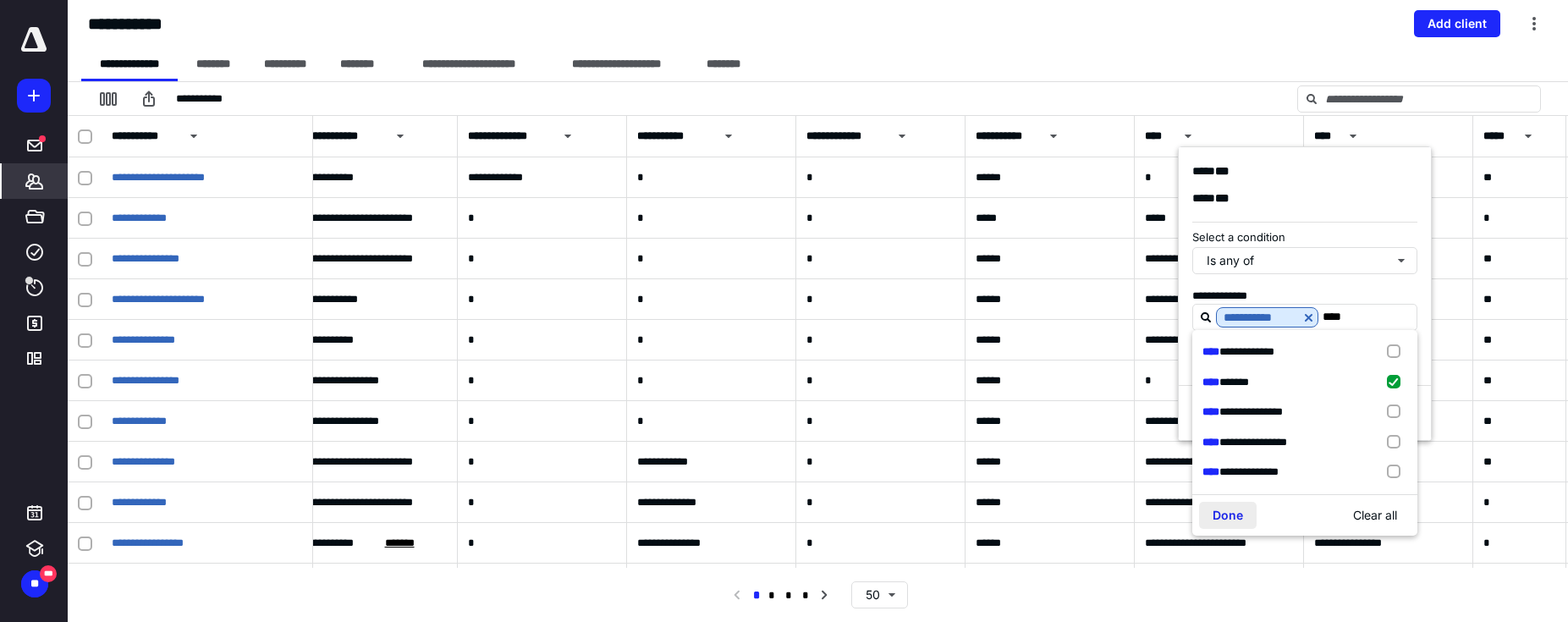 click on "Done" at bounding box center (1228, 515) 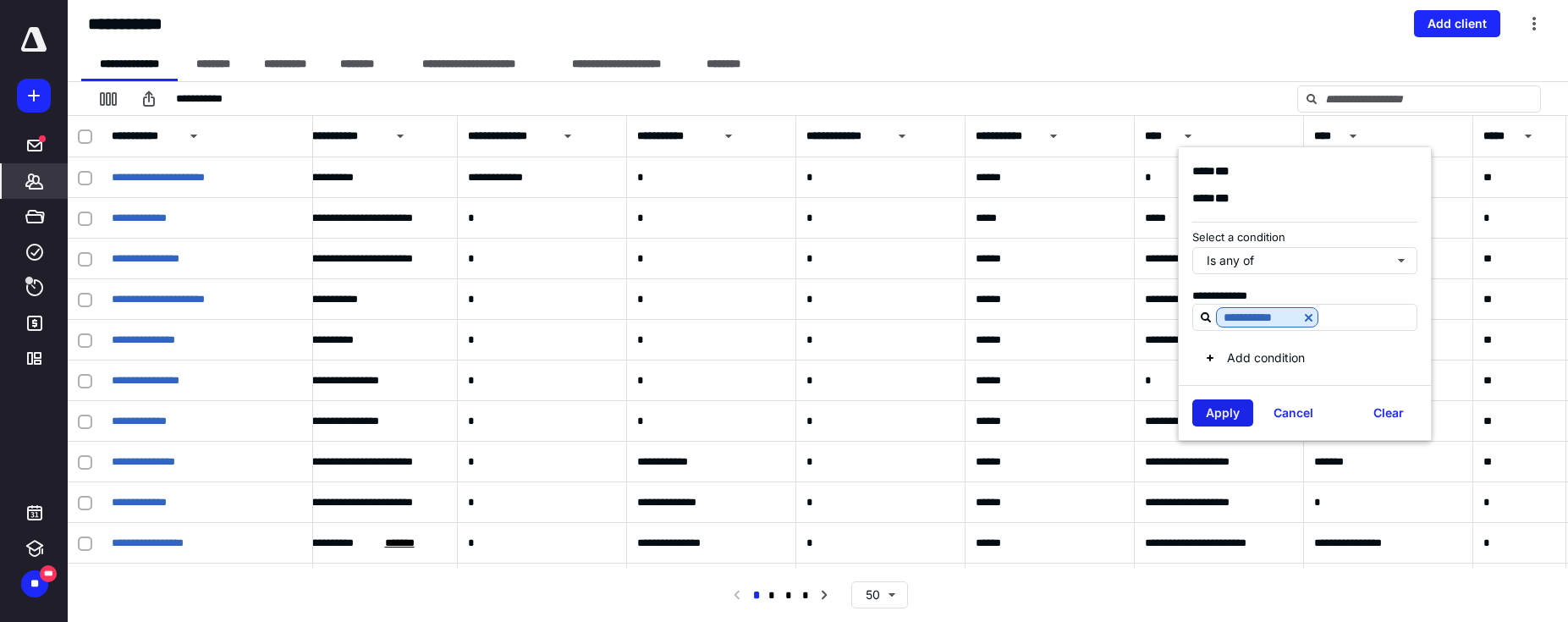 click on "Apply" at bounding box center (1223, 413) 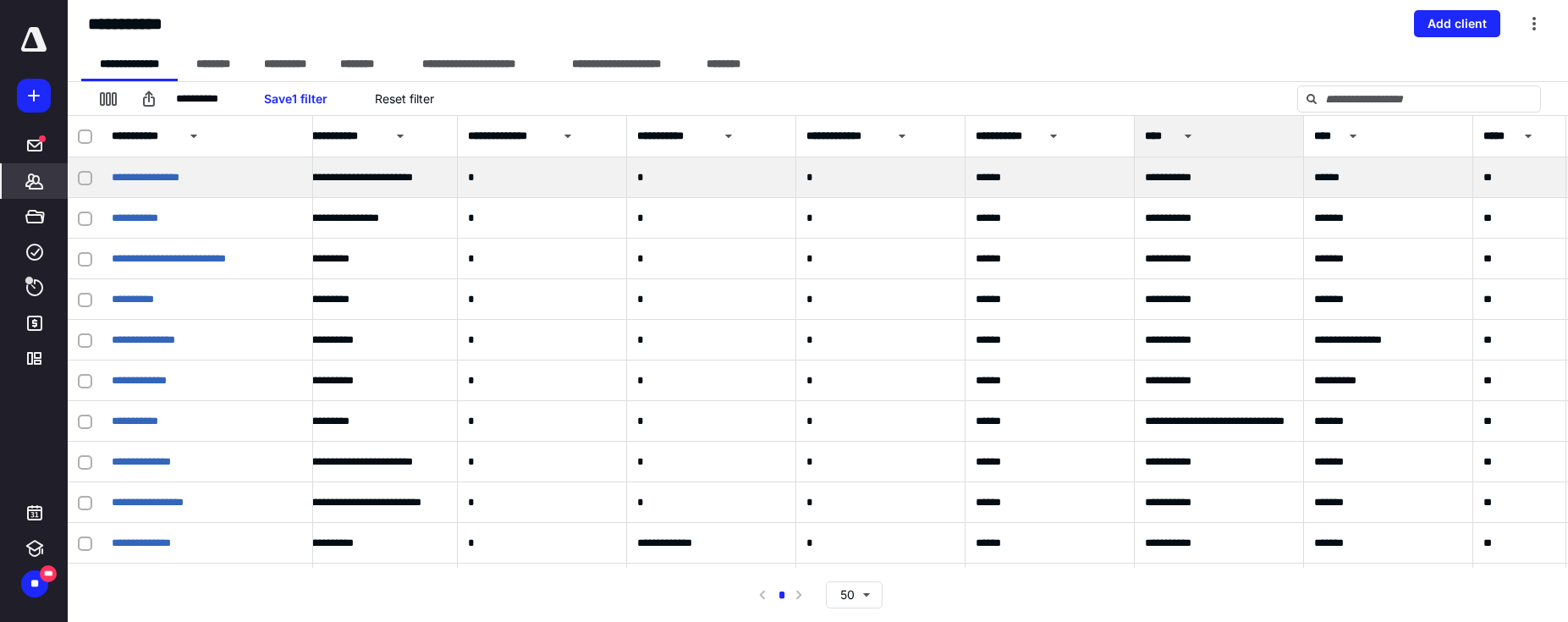 click on "**********" at bounding box center (1219, 178) 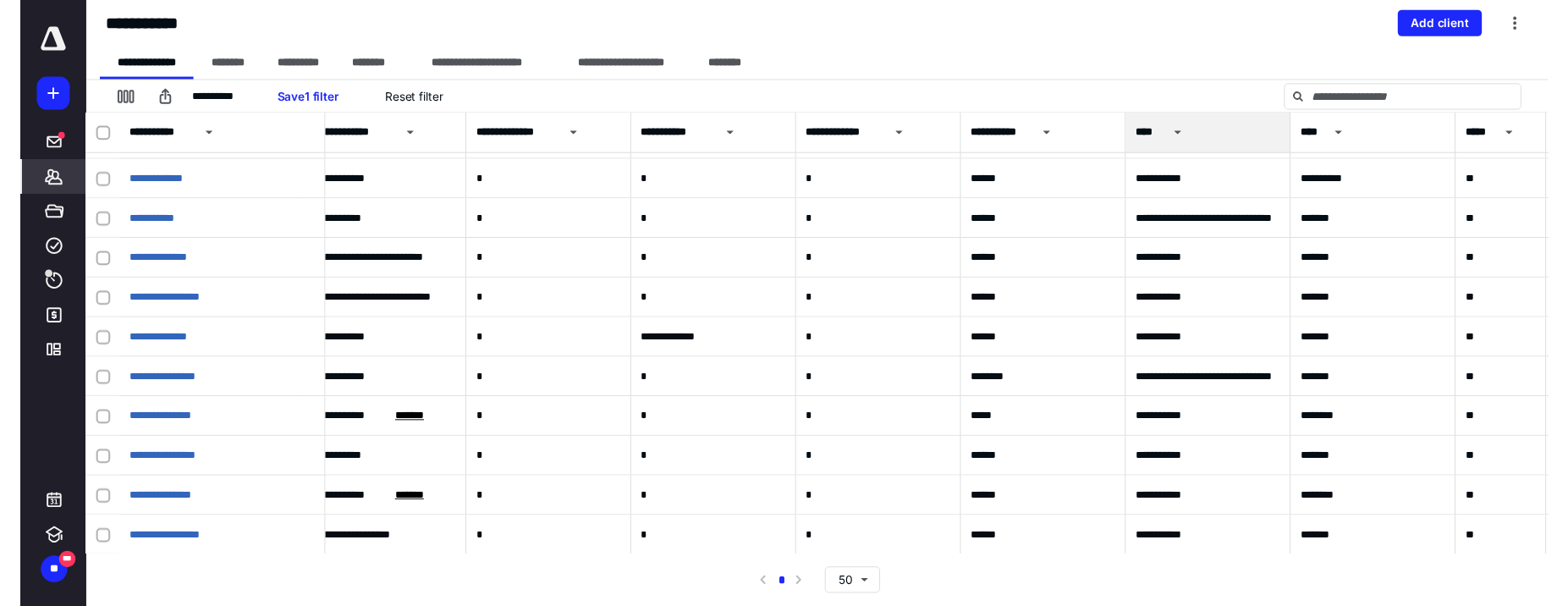 scroll, scrollTop: 122, scrollLeft: 1378, axis: both 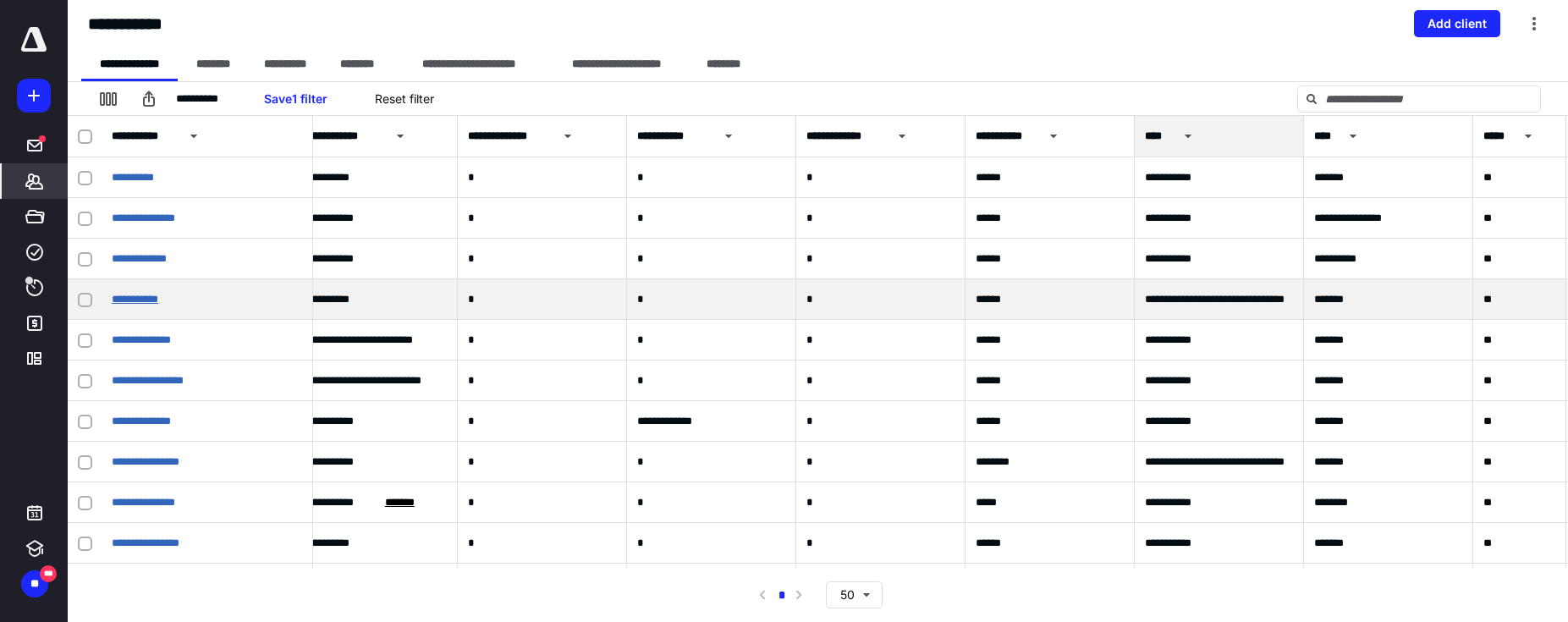 click on "**********" at bounding box center (135, 299) 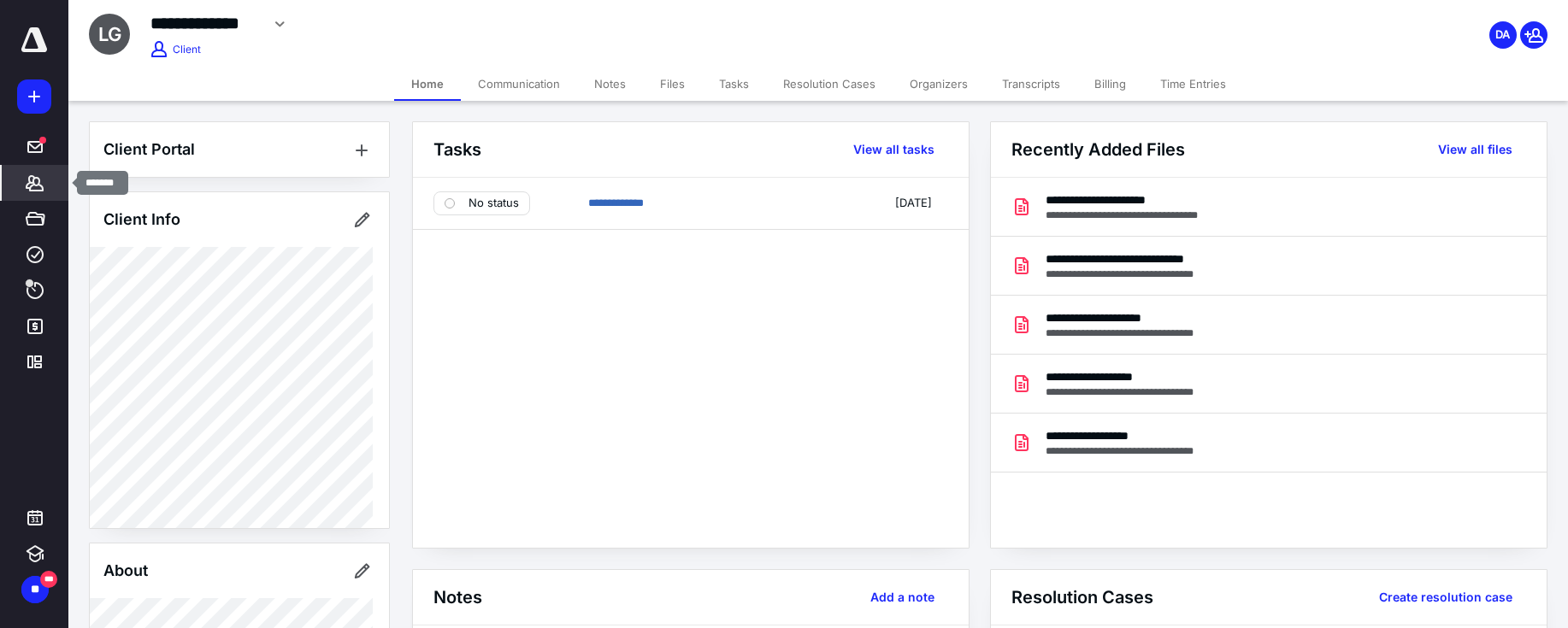 click 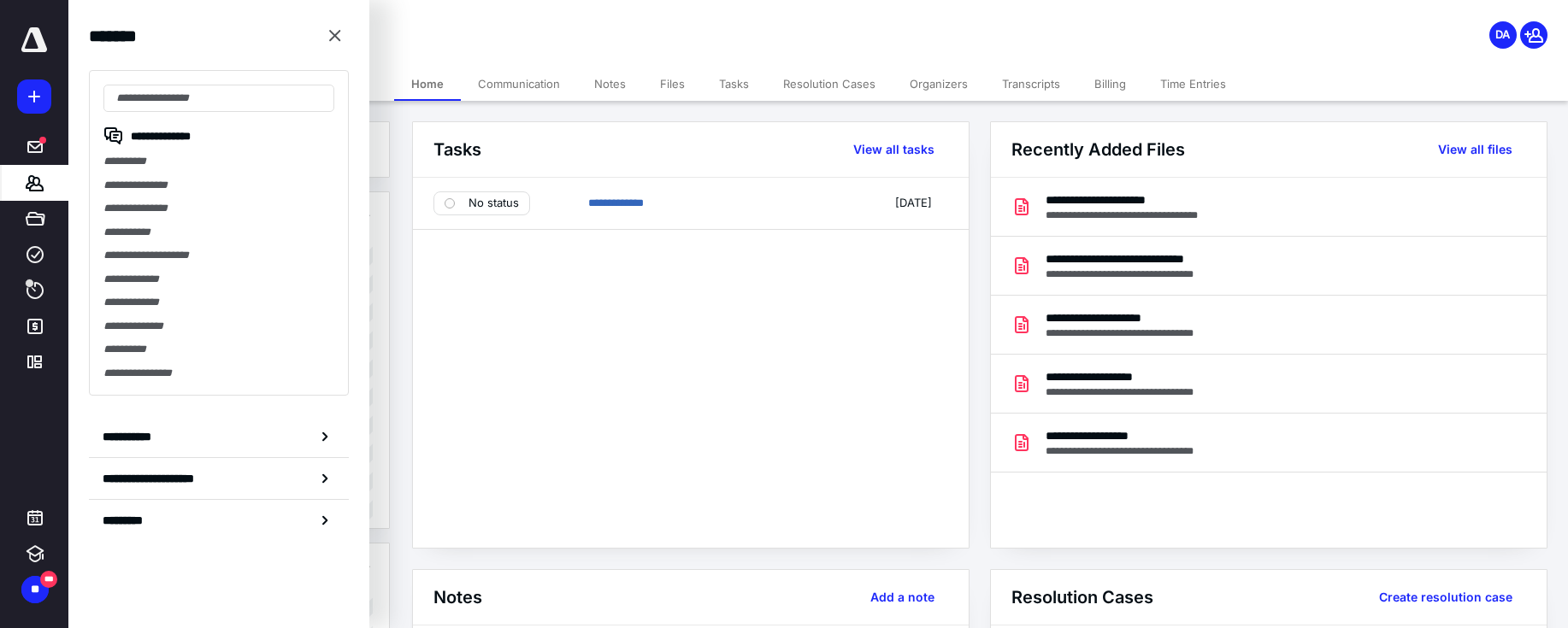 click at bounding box center [34, 40] 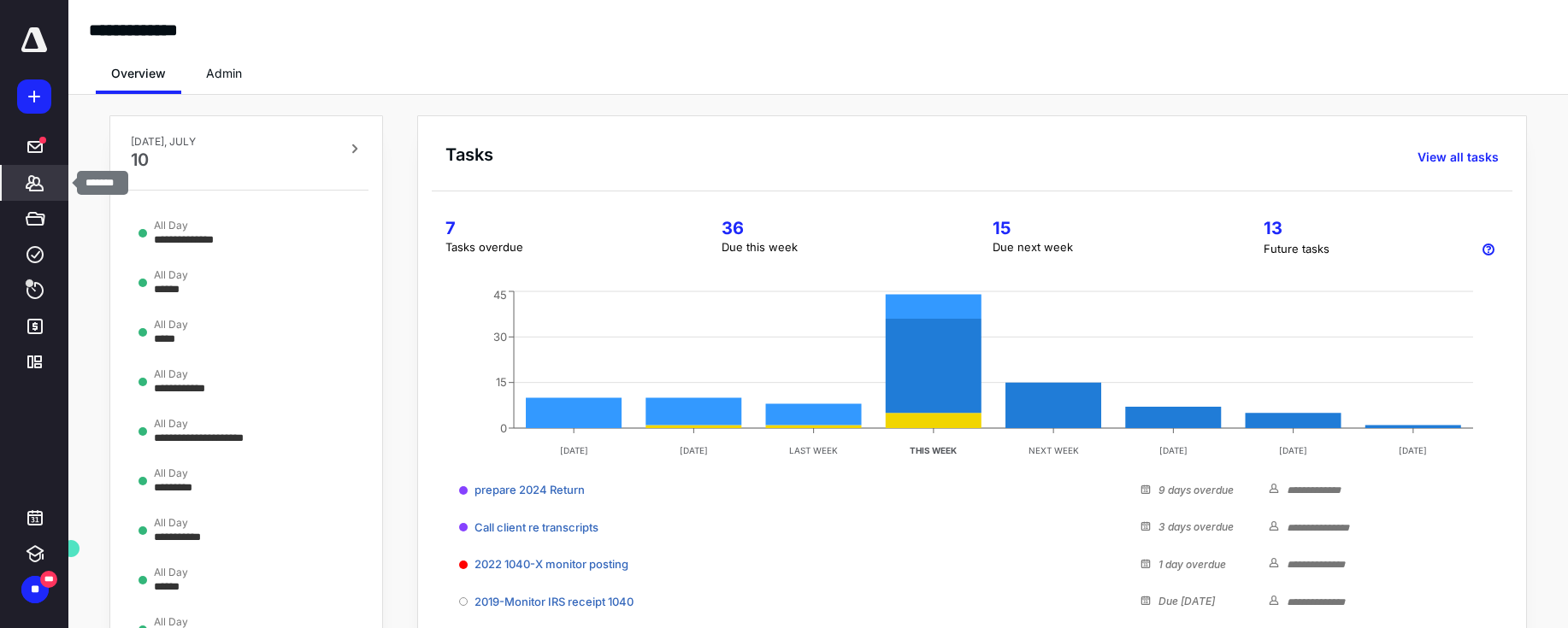click 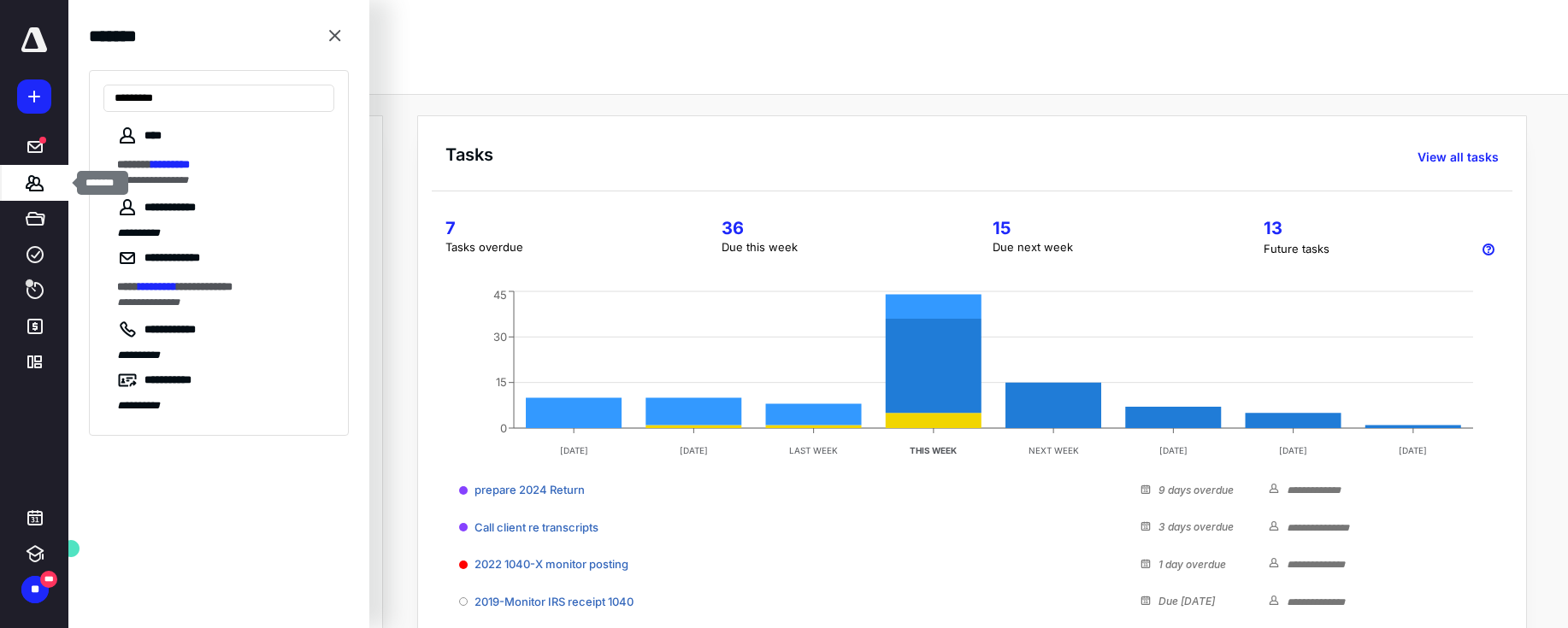 type on "*********" 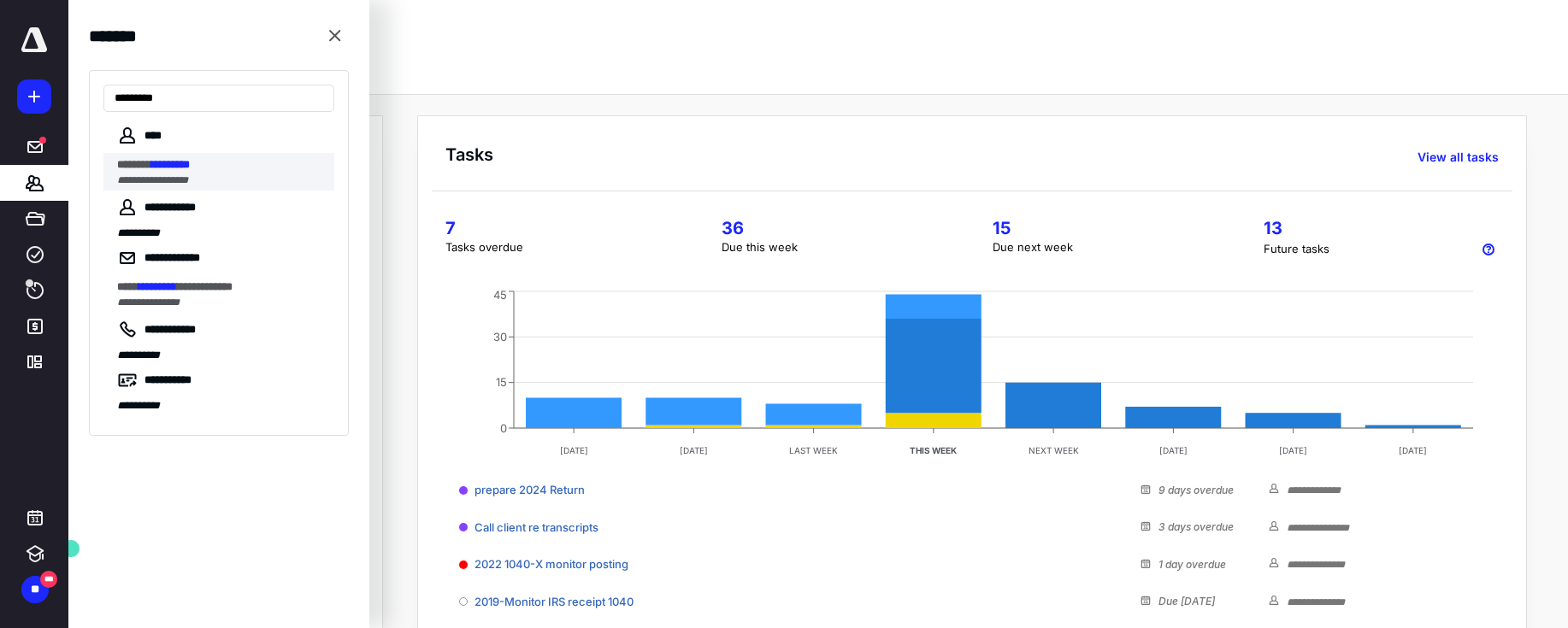 click on "*******" at bounding box center (134, 164) 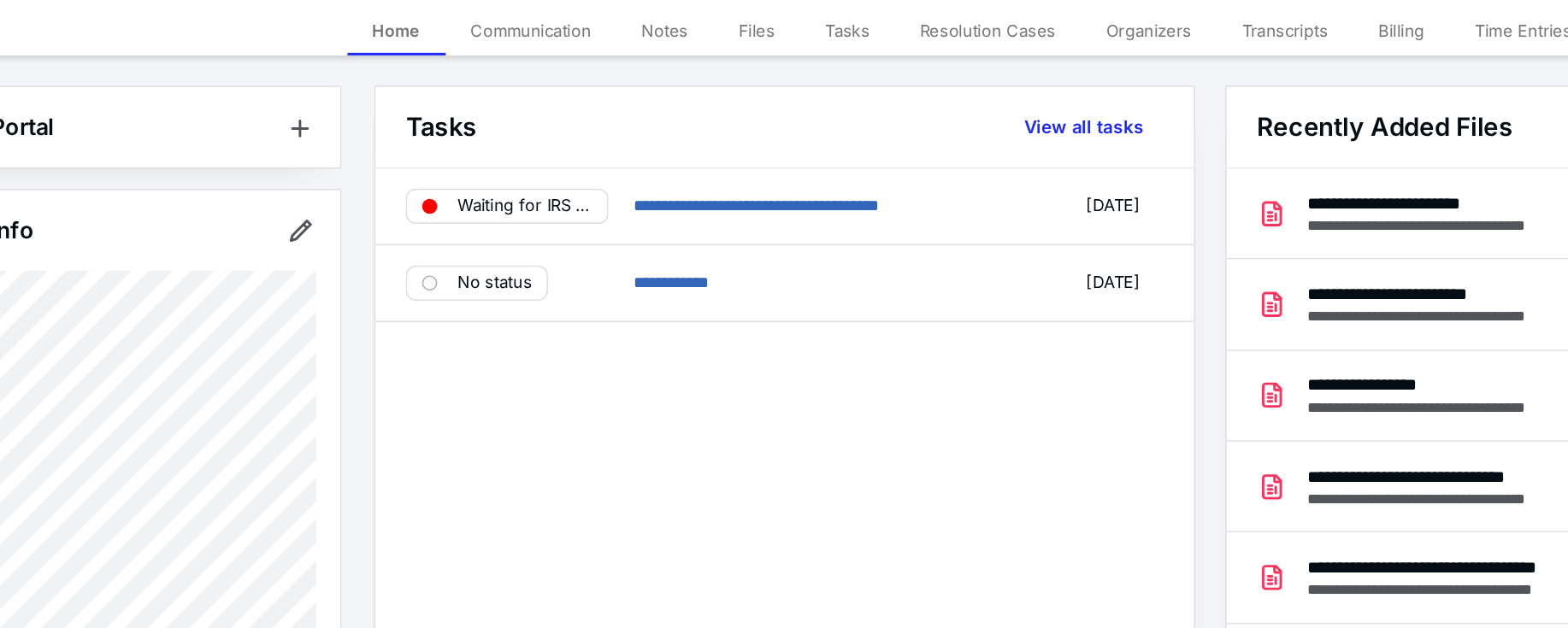 click on "Transcripts" at bounding box center [1031, 84] 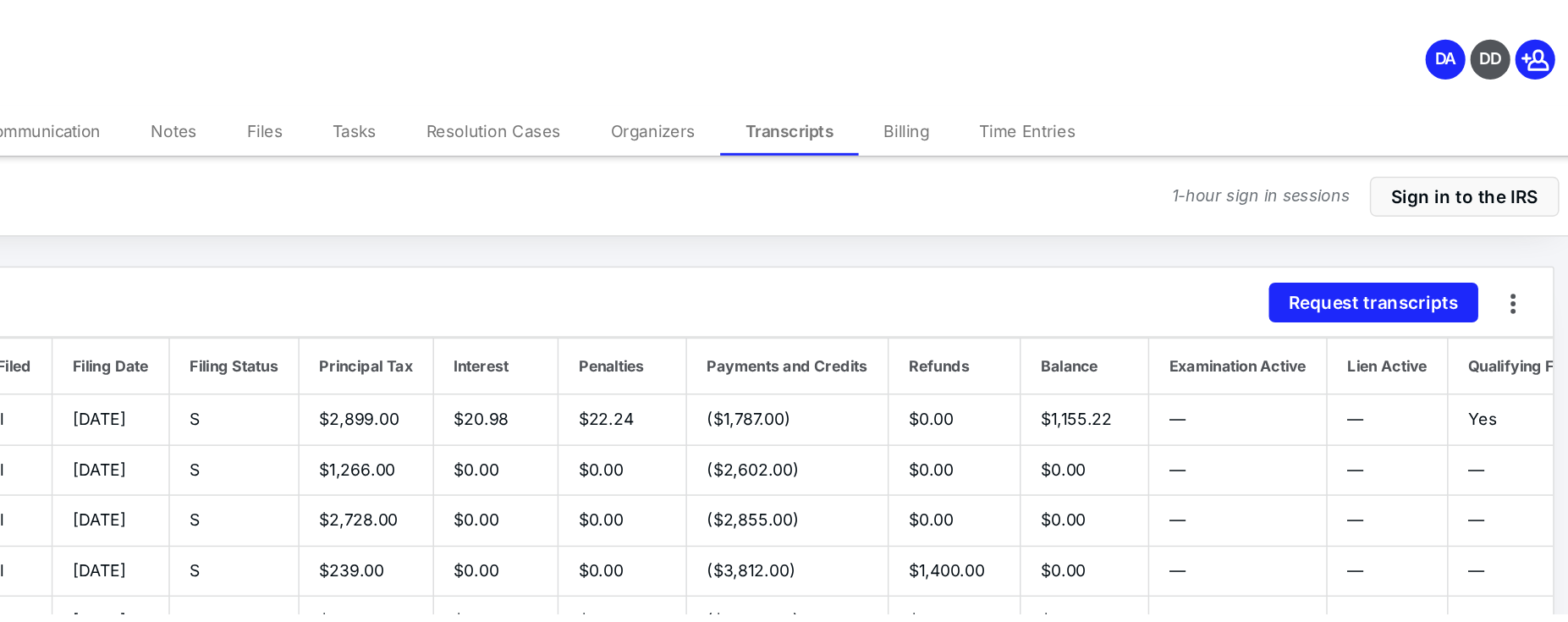 scroll, scrollTop: 0, scrollLeft: 4, axis: horizontal 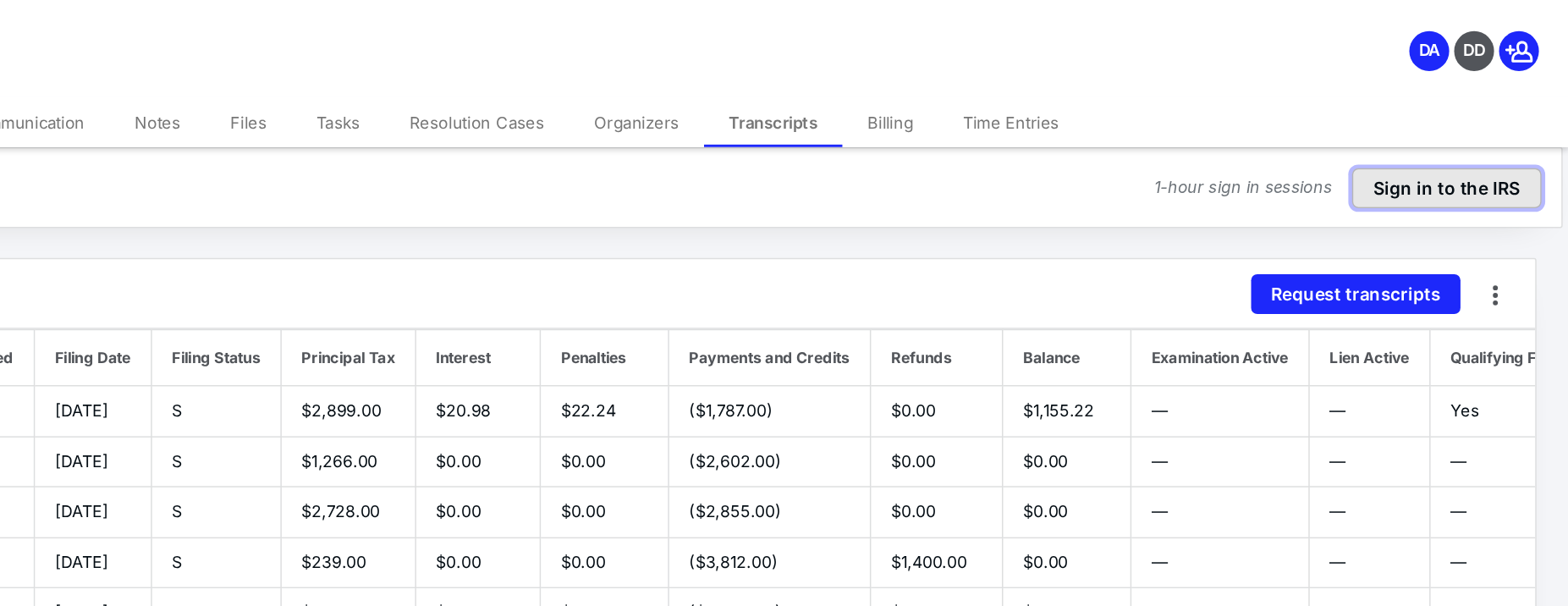 click on "Sign in to the IRS" at bounding box center (1485, 128) 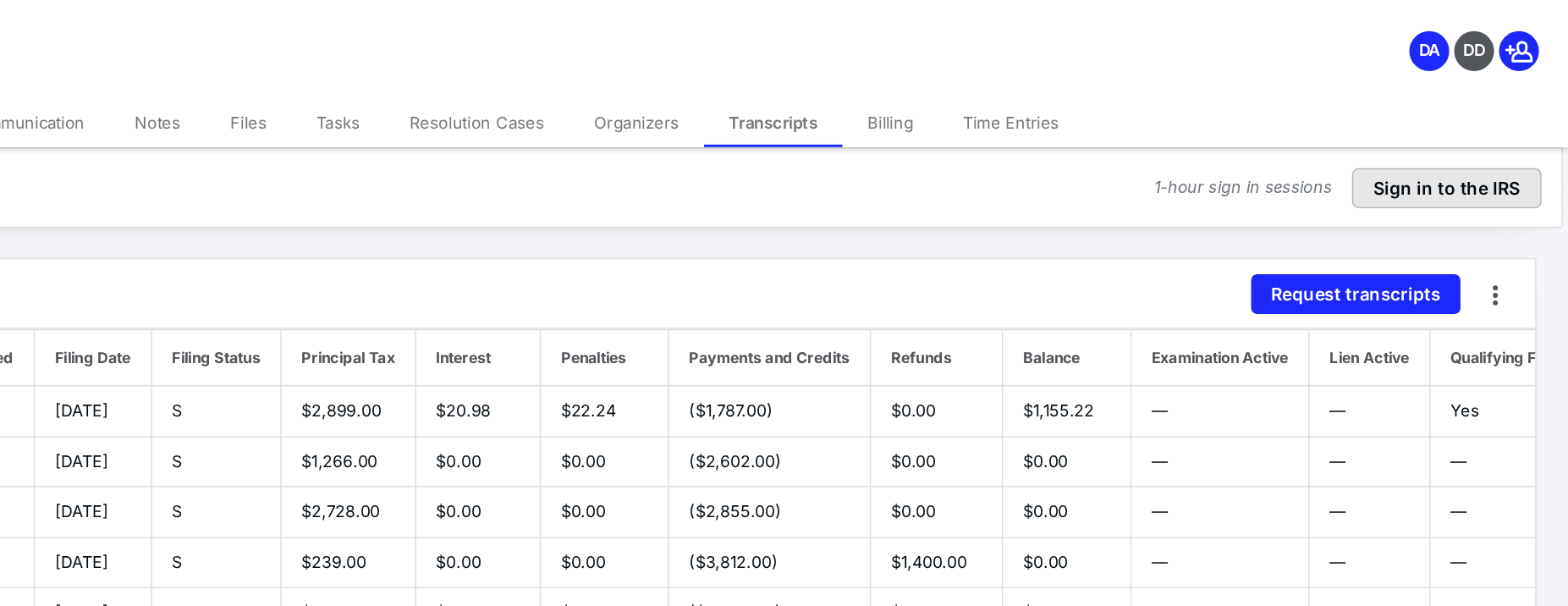 click on "Sign in to the IRS" at bounding box center (1485, 128) 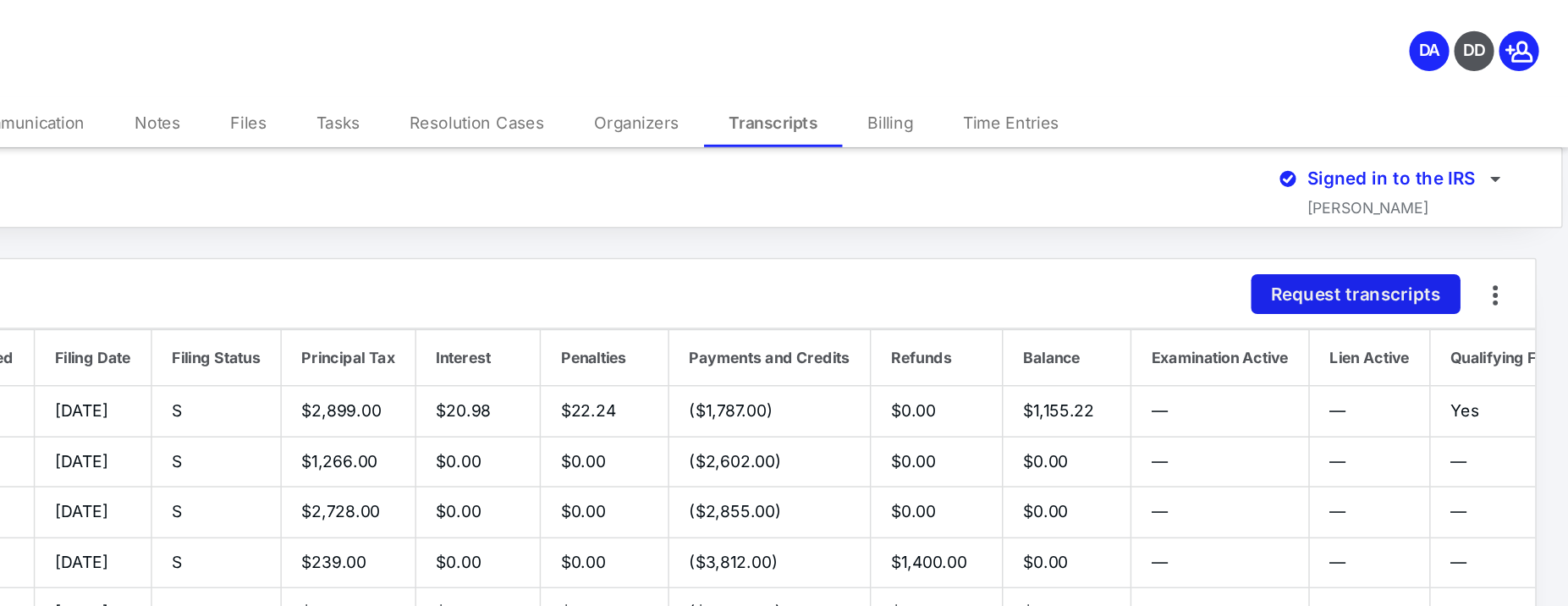 click on "Request transcripts" at bounding box center [1423, 200] 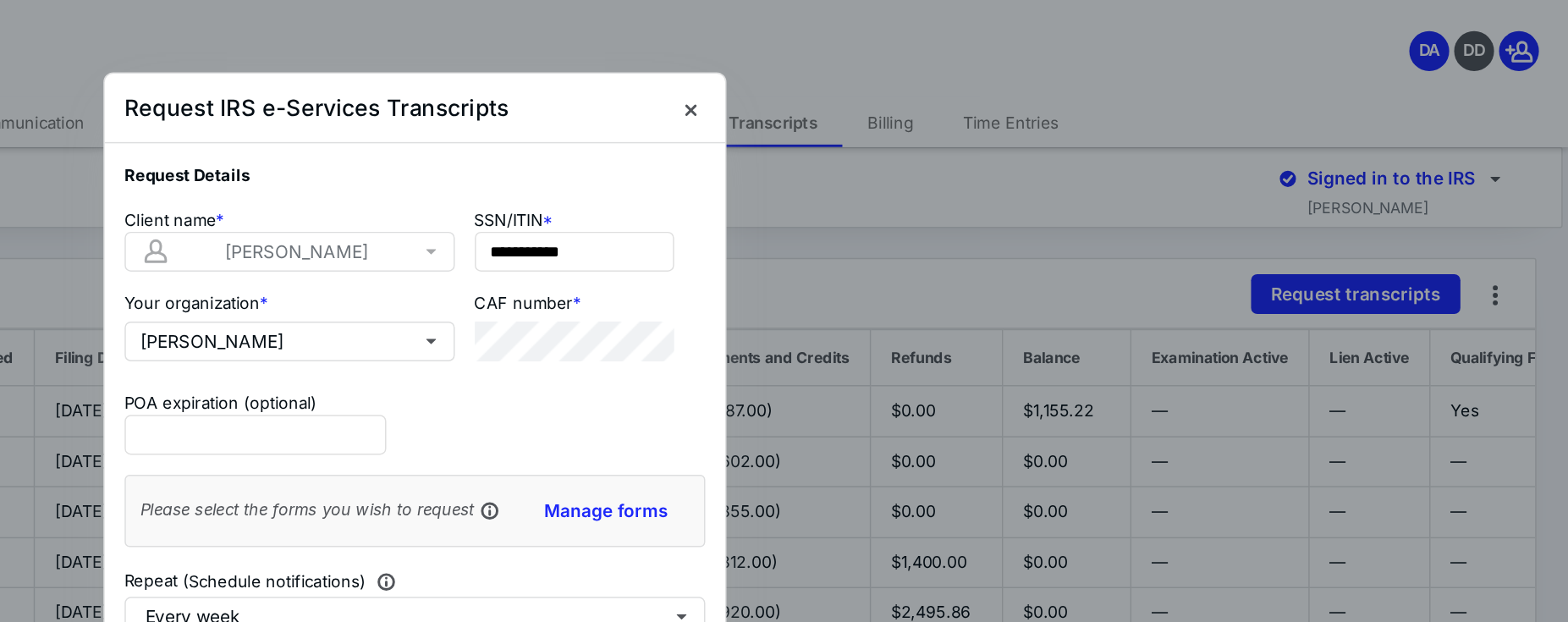 click on "Your organization  * Dawn C Aginian CAF number  *" at bounding box center [784, 228] 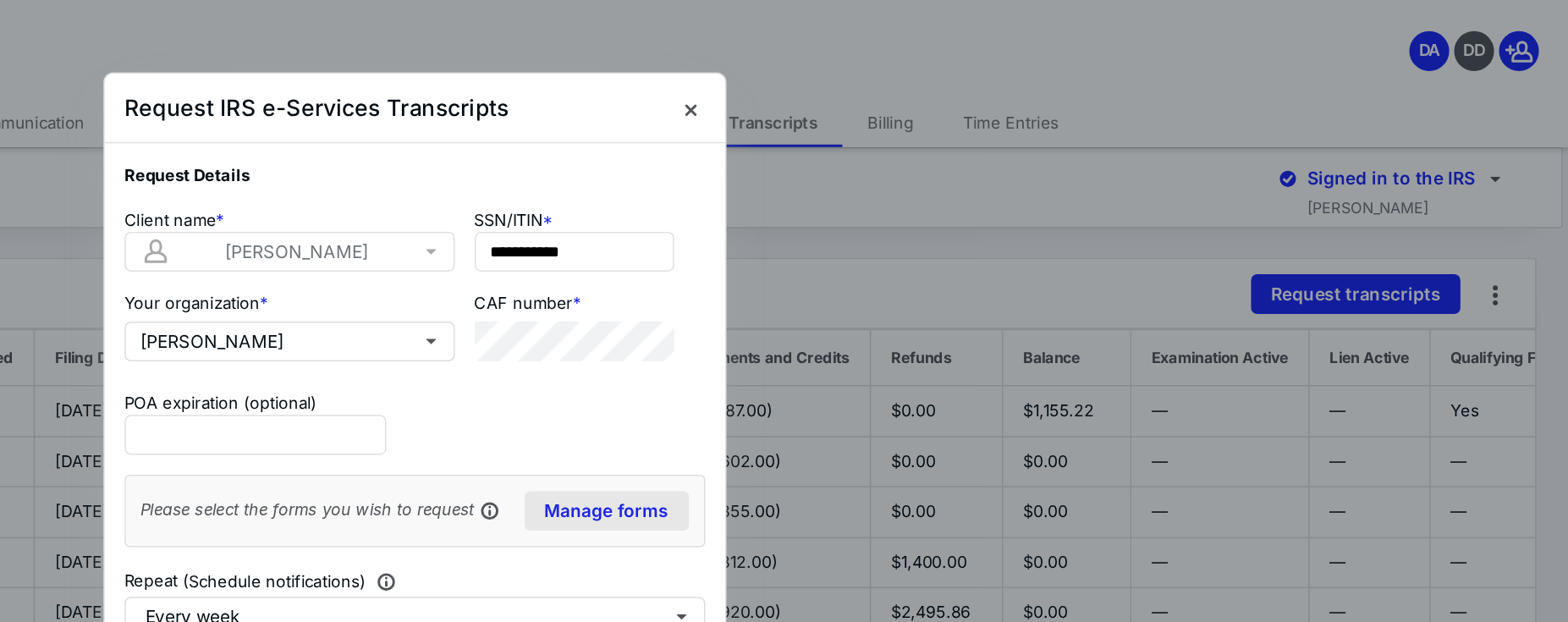 click on "Manage forms" at bounding box center (915, 347) 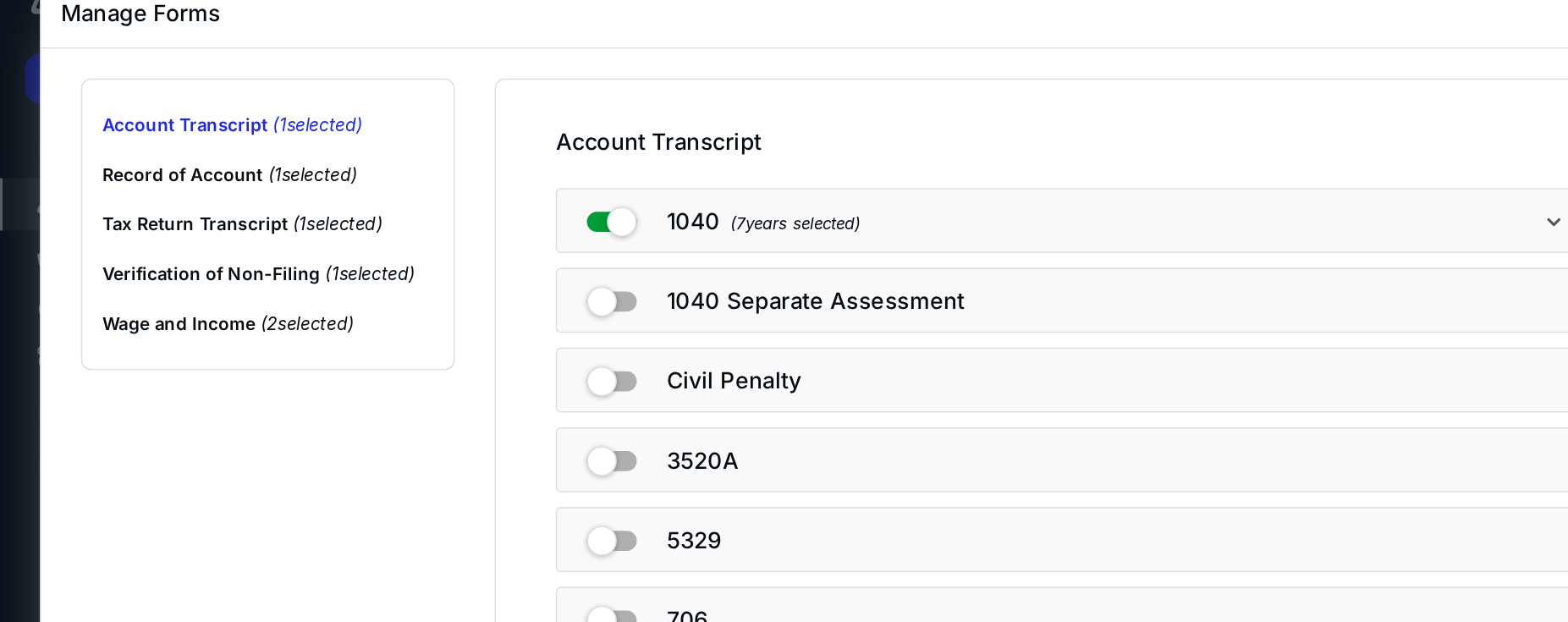 click on "1040 ( 7  years selected)" at bounding box center [734, 192] 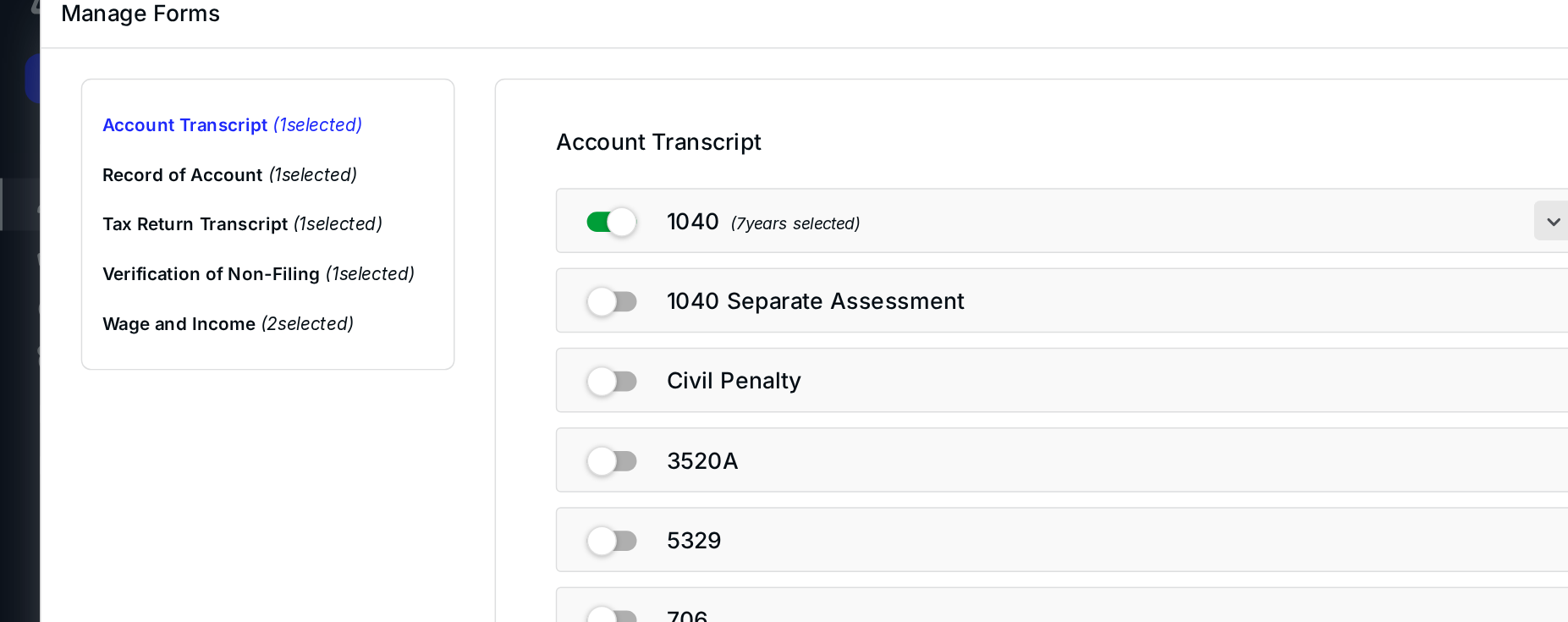 click at bounding box center [1055, 192] 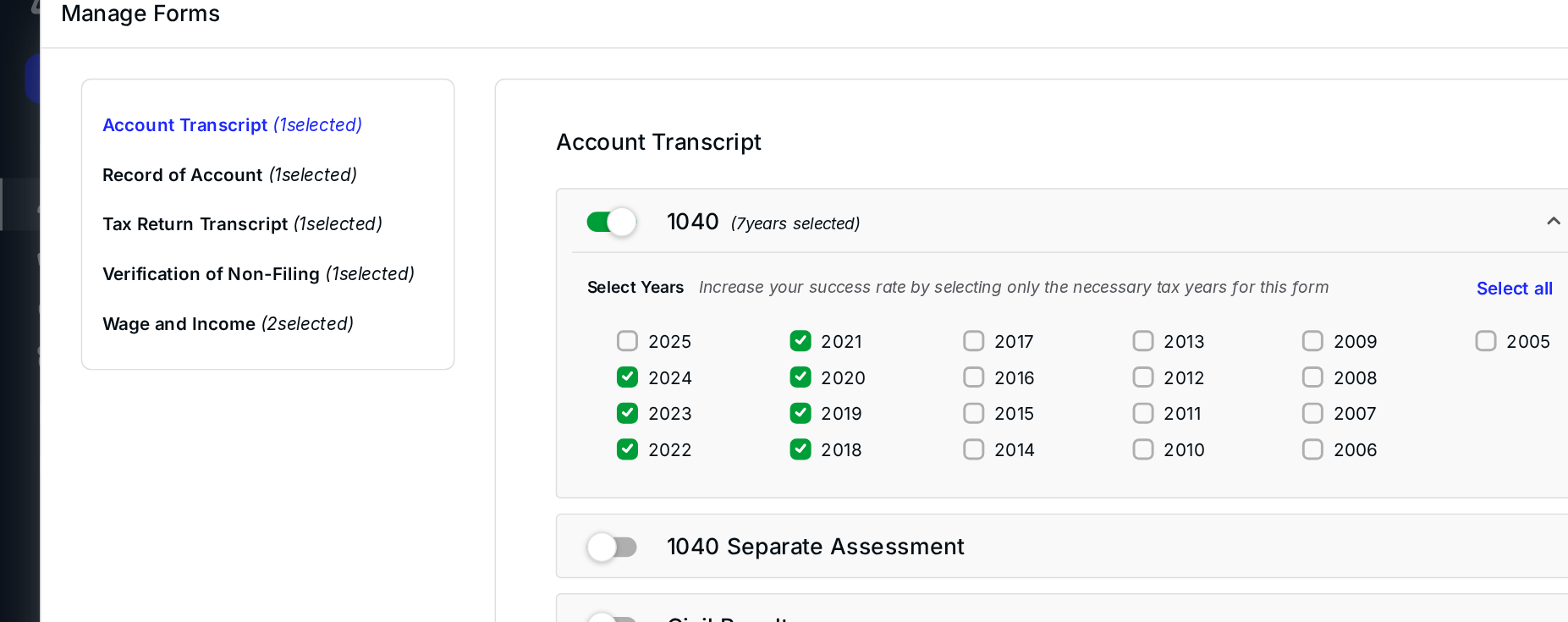 click on "Account Transcript" at bounding box center [734, 138] 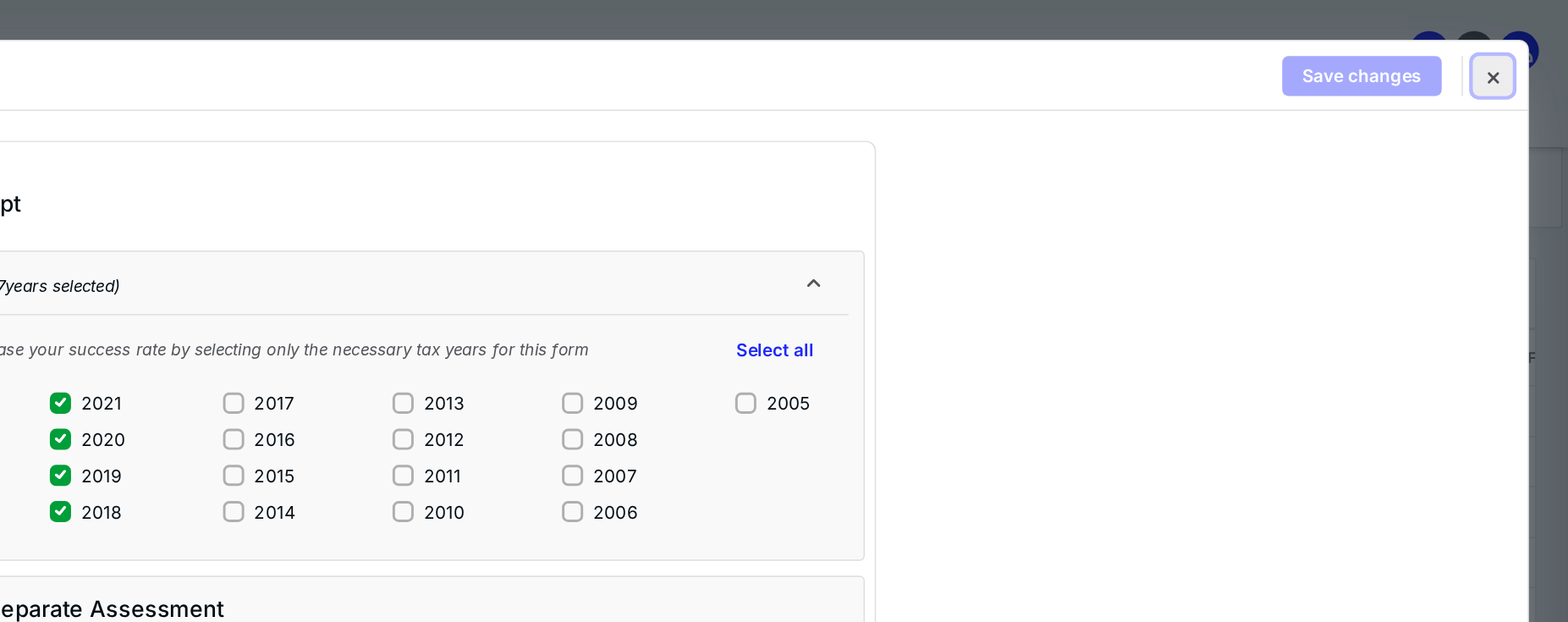 click at bounding box center (1516, 52) 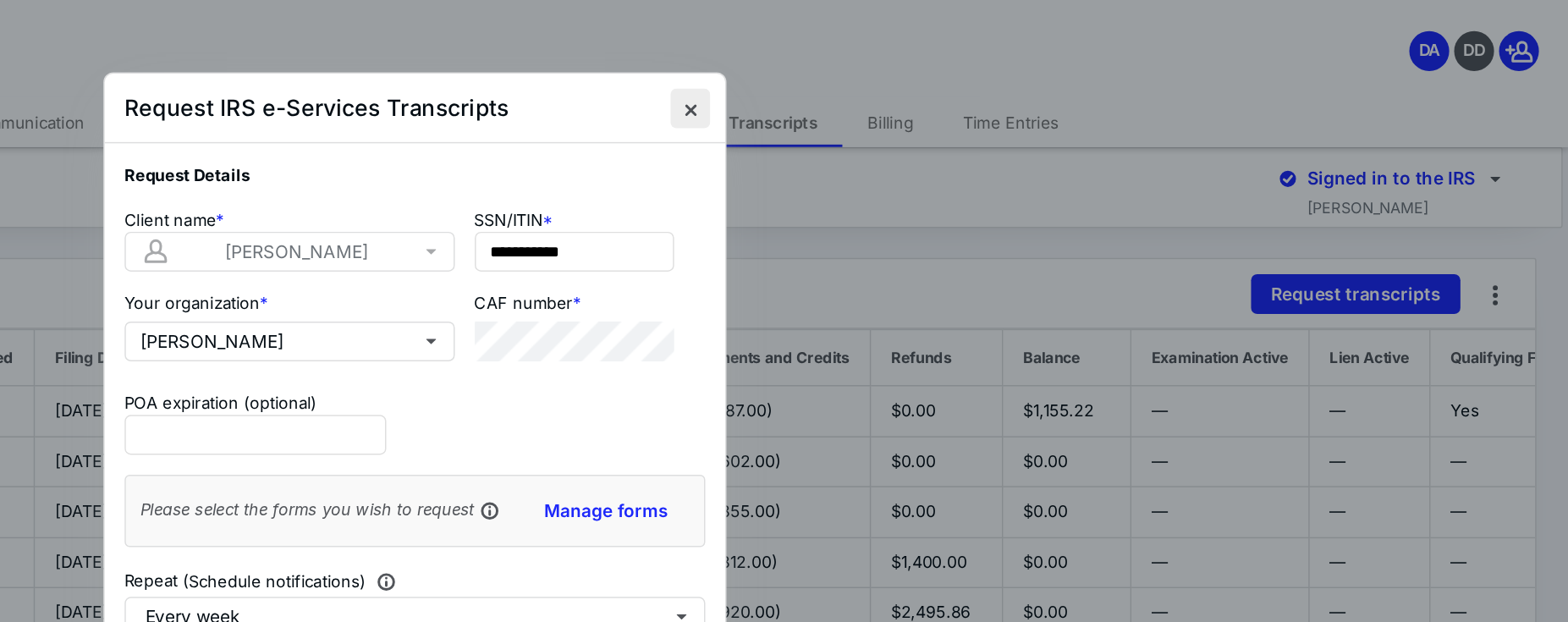 click at bounding box center (971, 74) 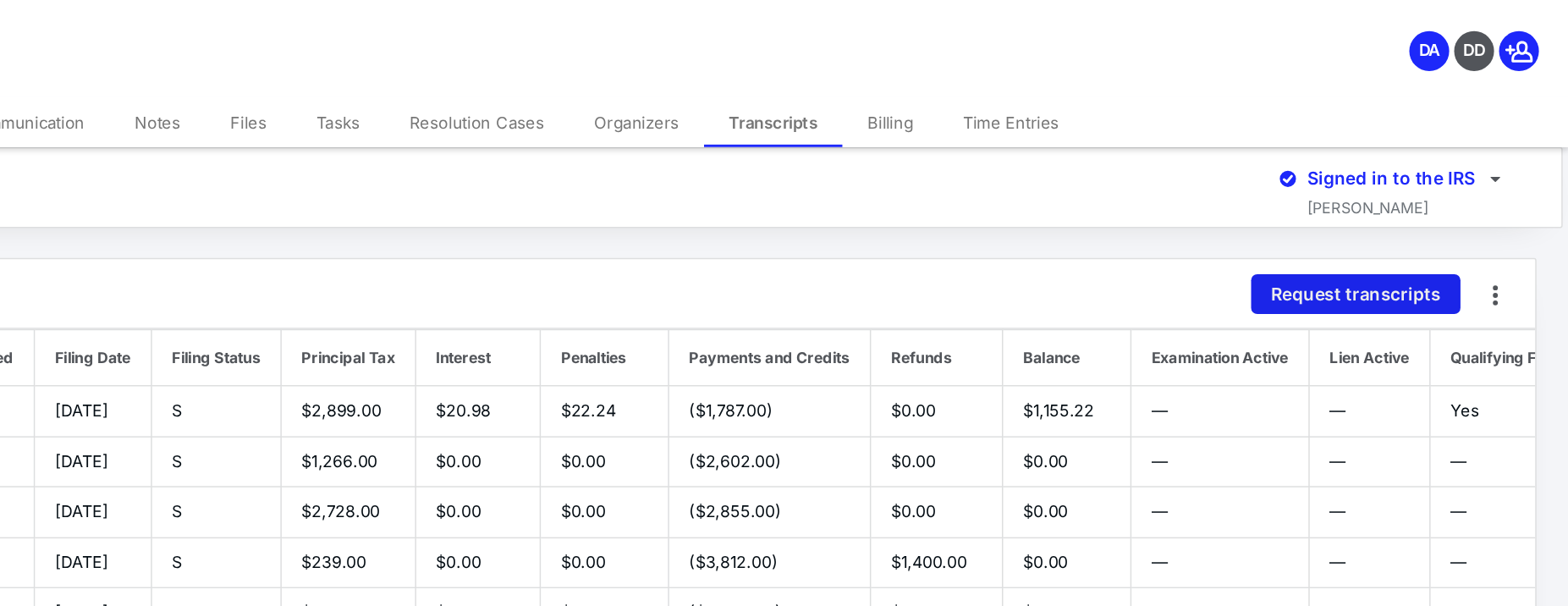 click on "Request transcripts" at bounding box center (1423, 200) 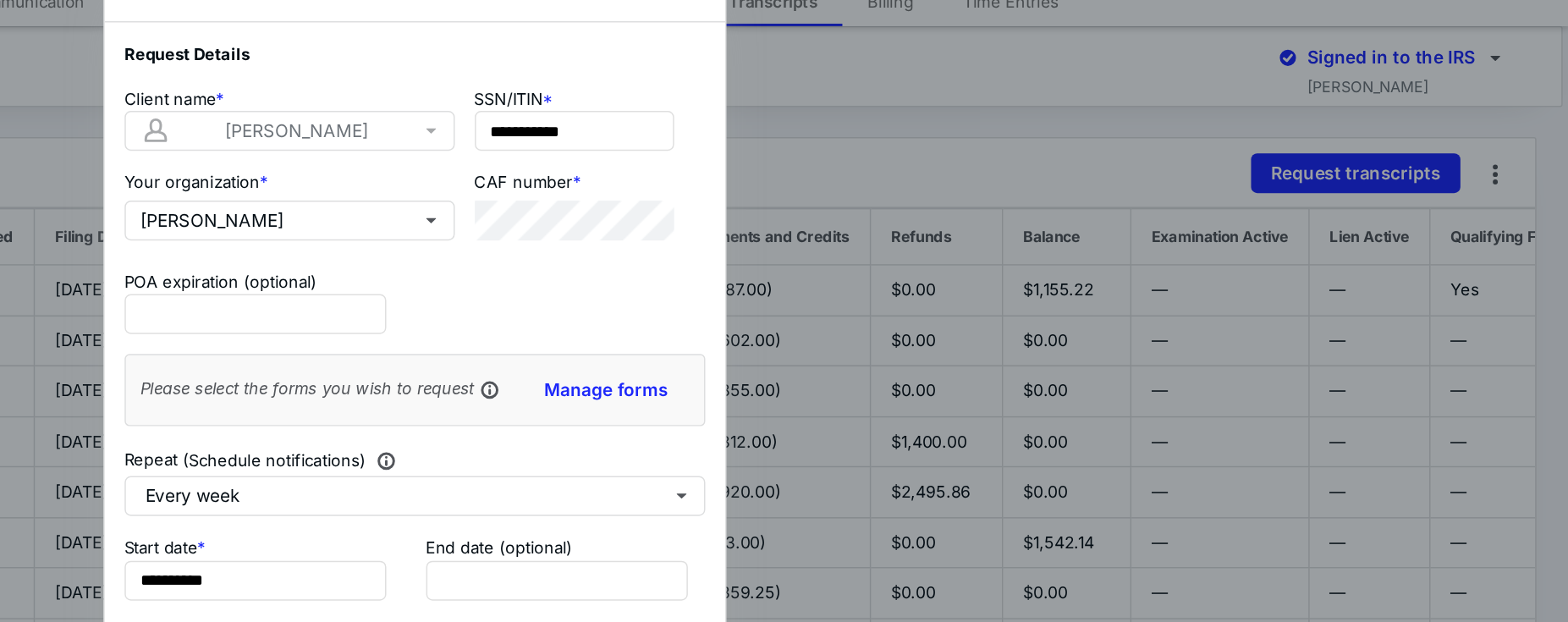 click on "**********" at bounding box center [784, 307] 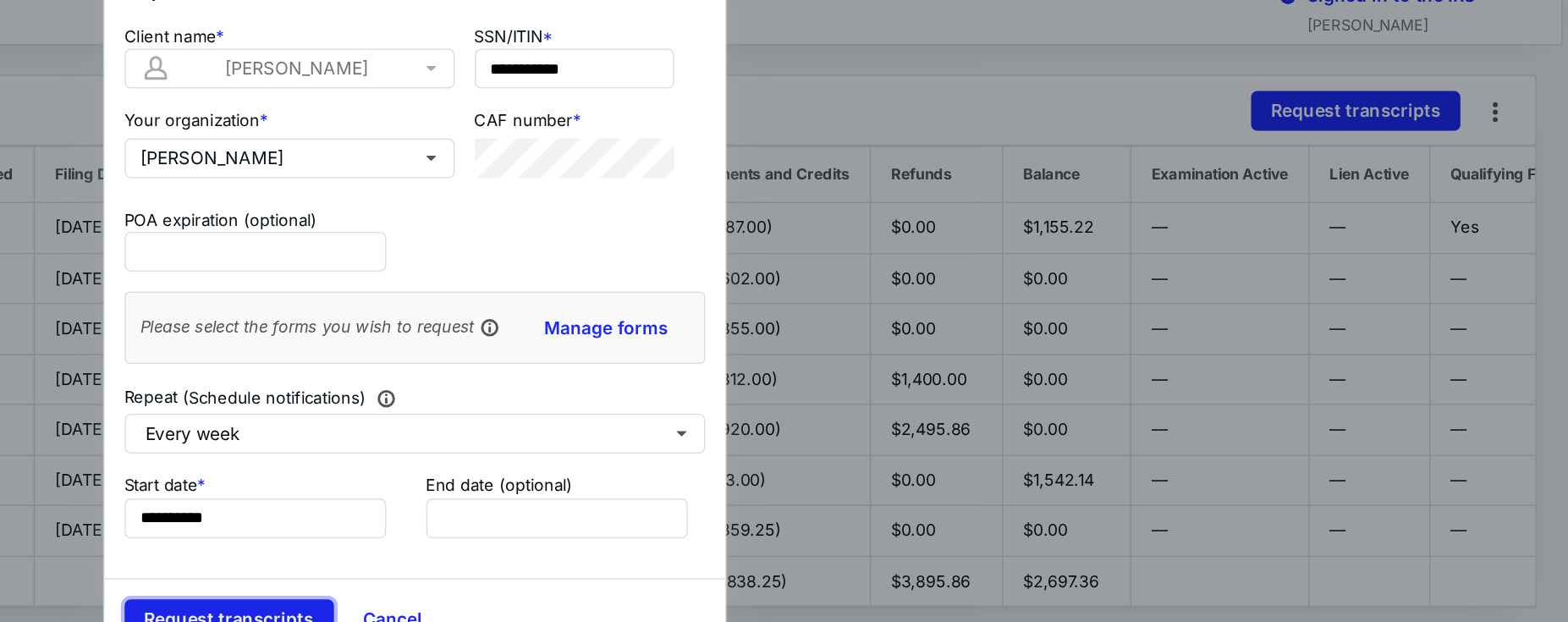 click on "Request transcripts" at bounding box center [658, 545] 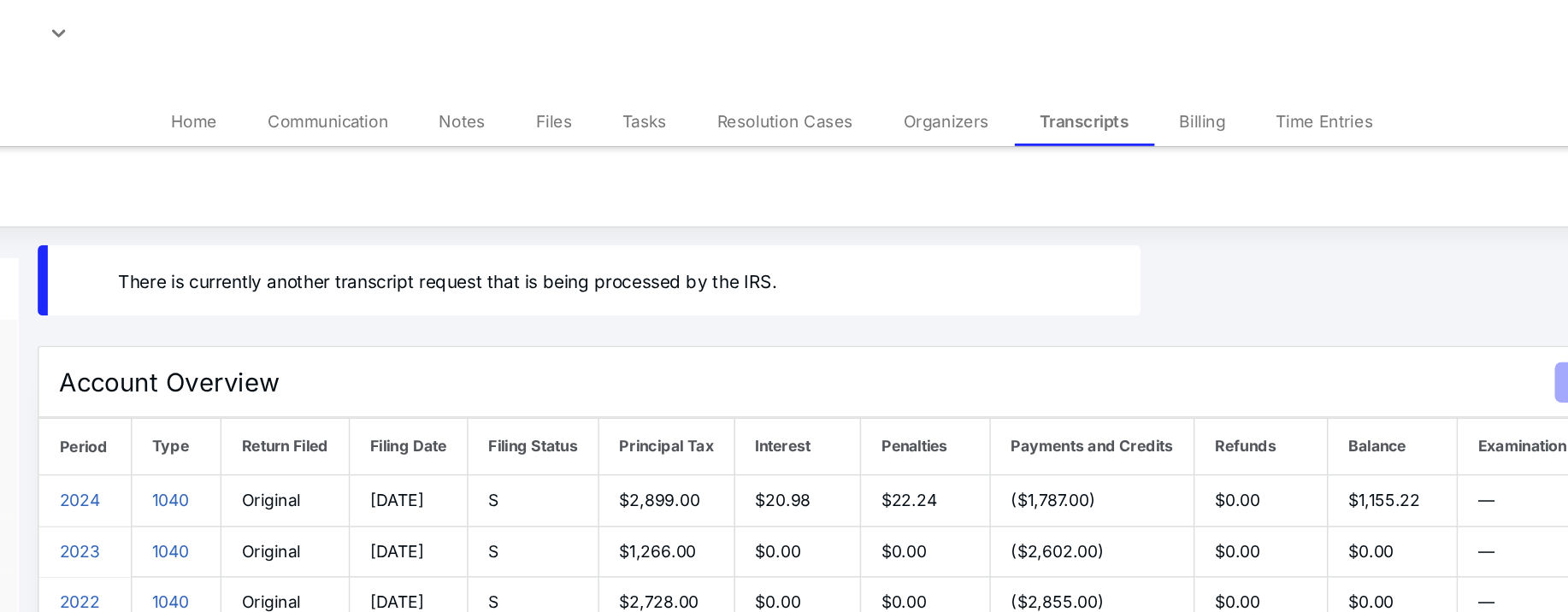 scroll, scrollTop: 0, scrollLeft: 4, axis: horizontal 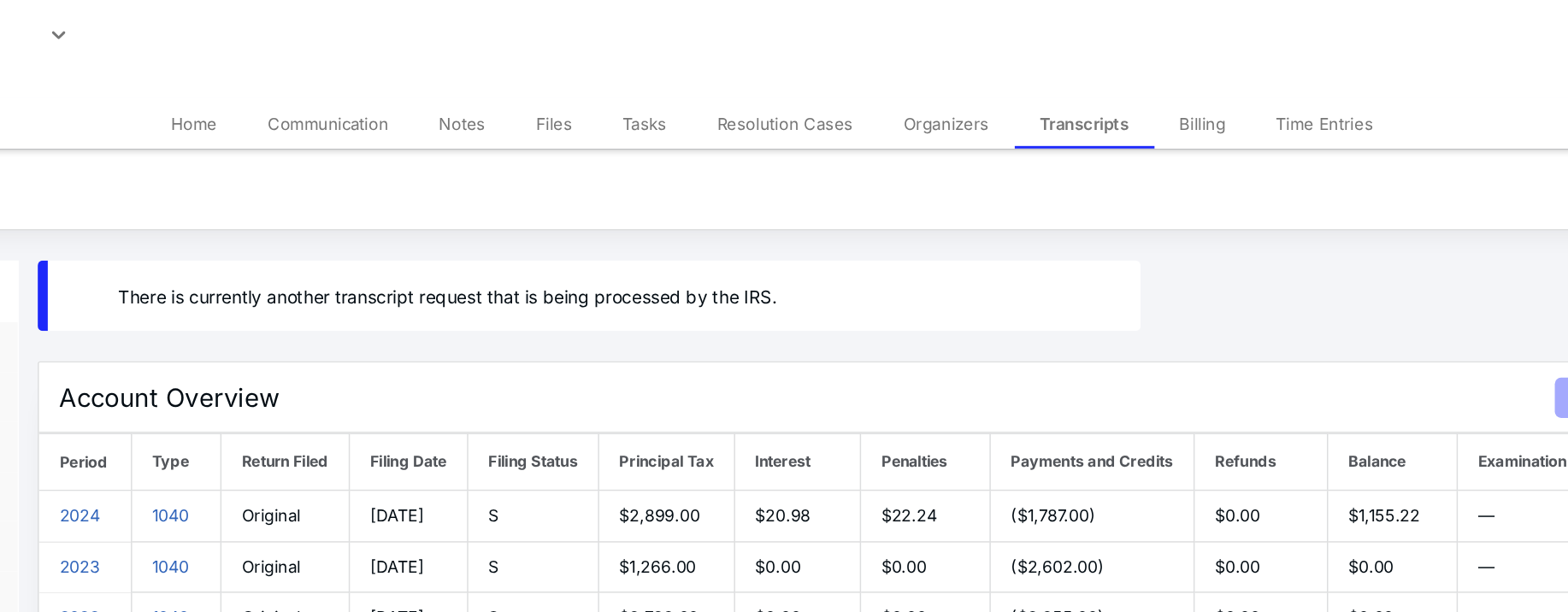 click on "Notes" at bounding box center (608, 84) 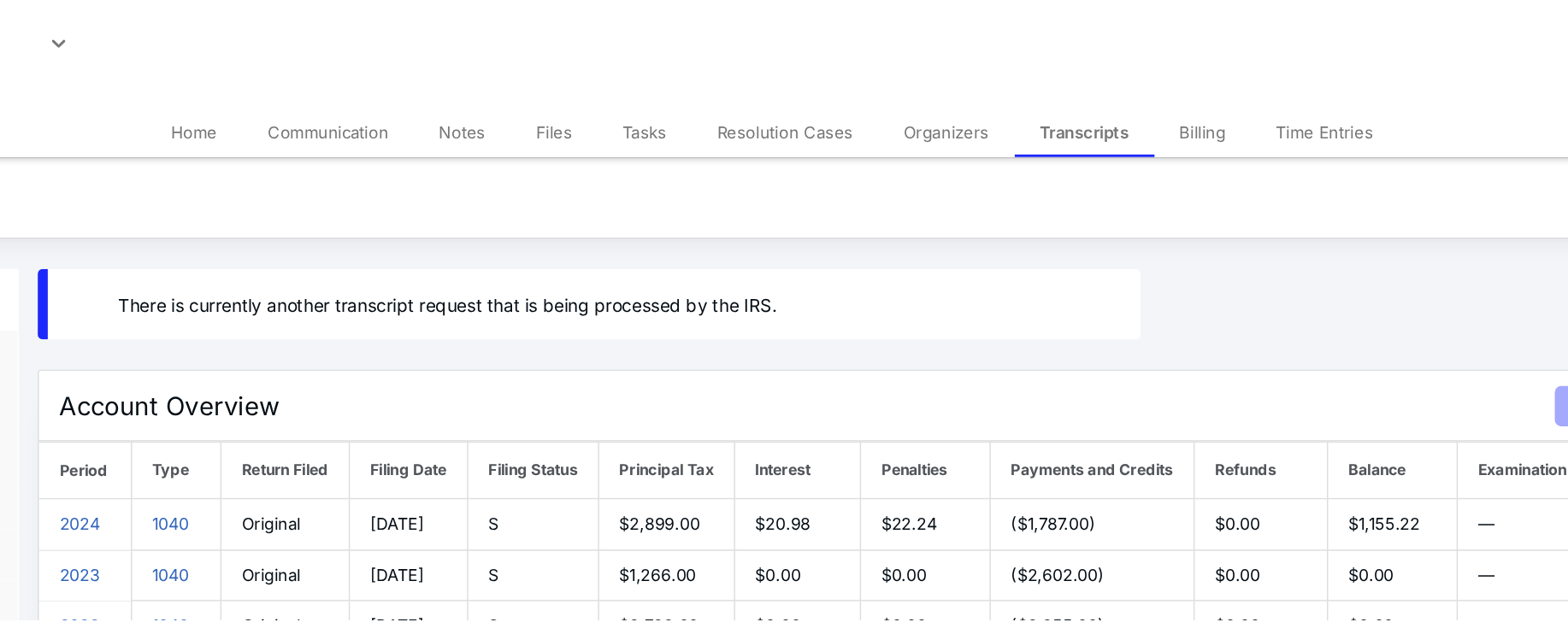 scroll, scrollTop: 0, scrollLeft: 0, axis: both 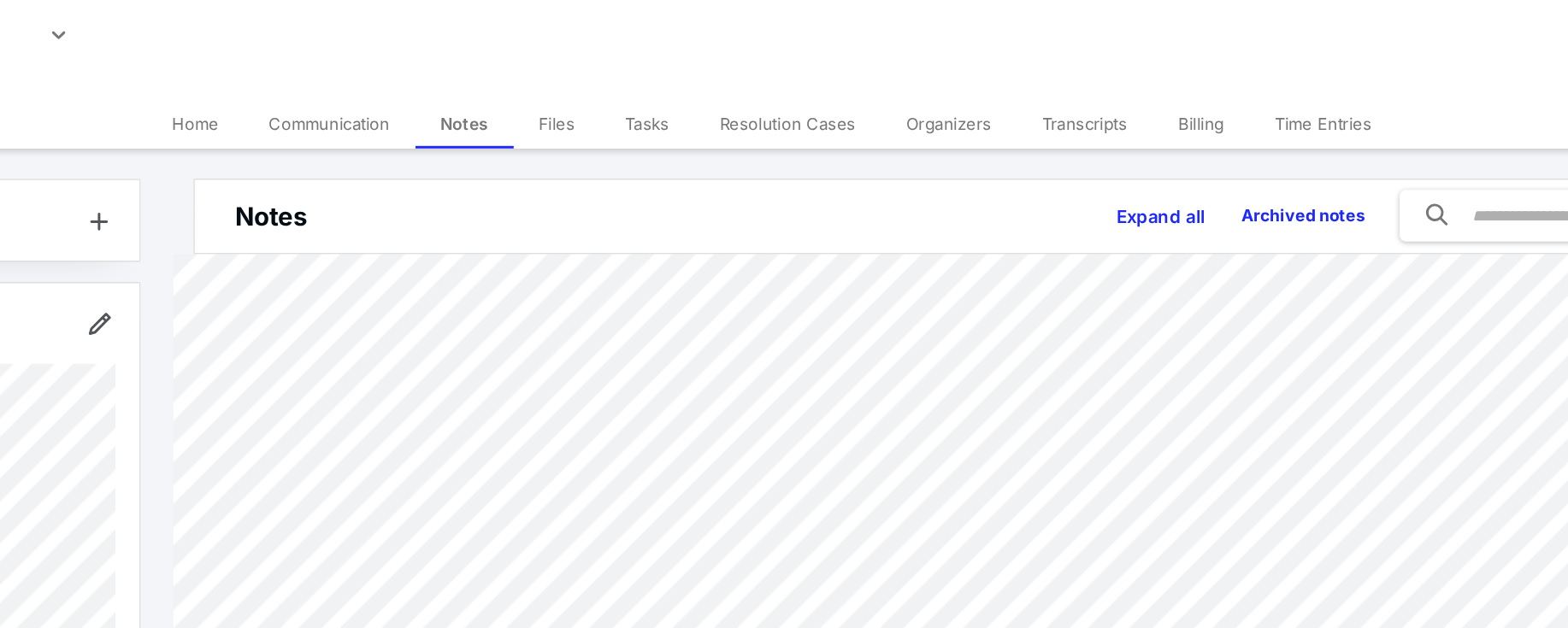 click on "Time Entries" at bounding box center [1193, 84] 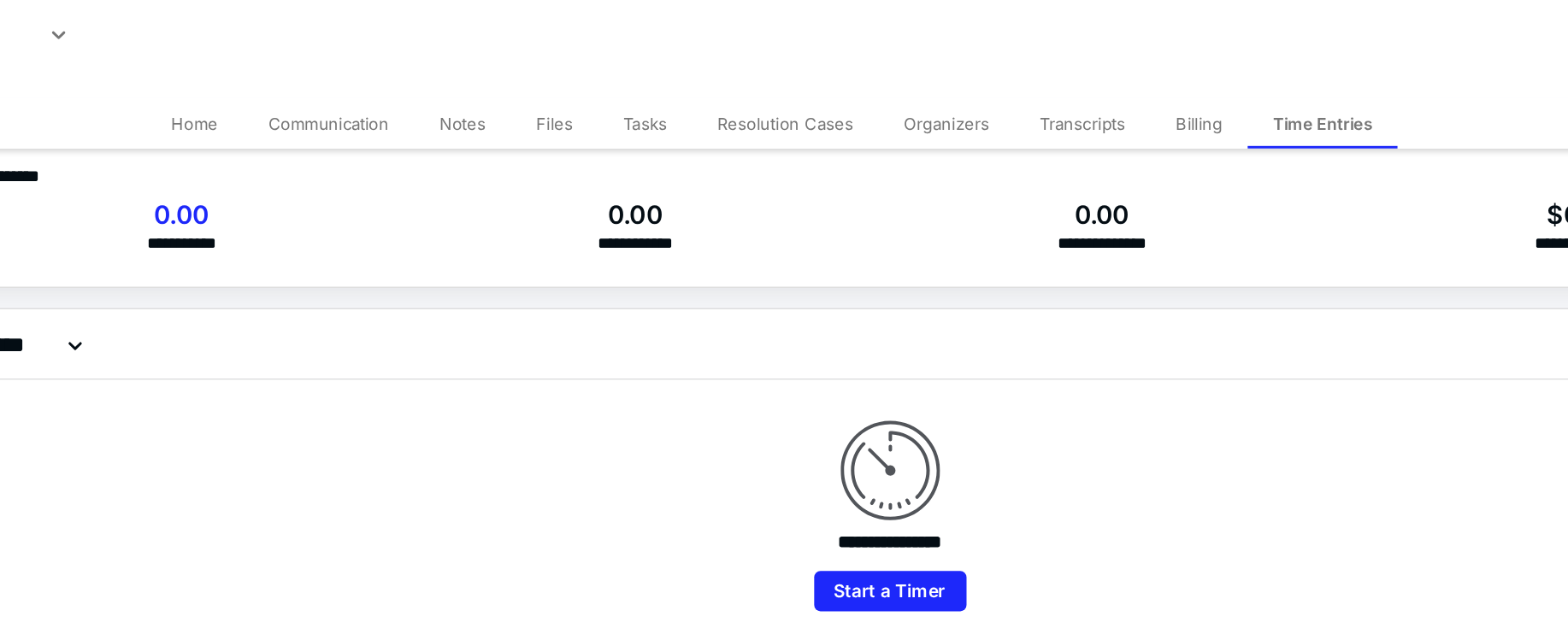 scroll, scrollTop: 19, scrollLeft: 0, axis: vertical 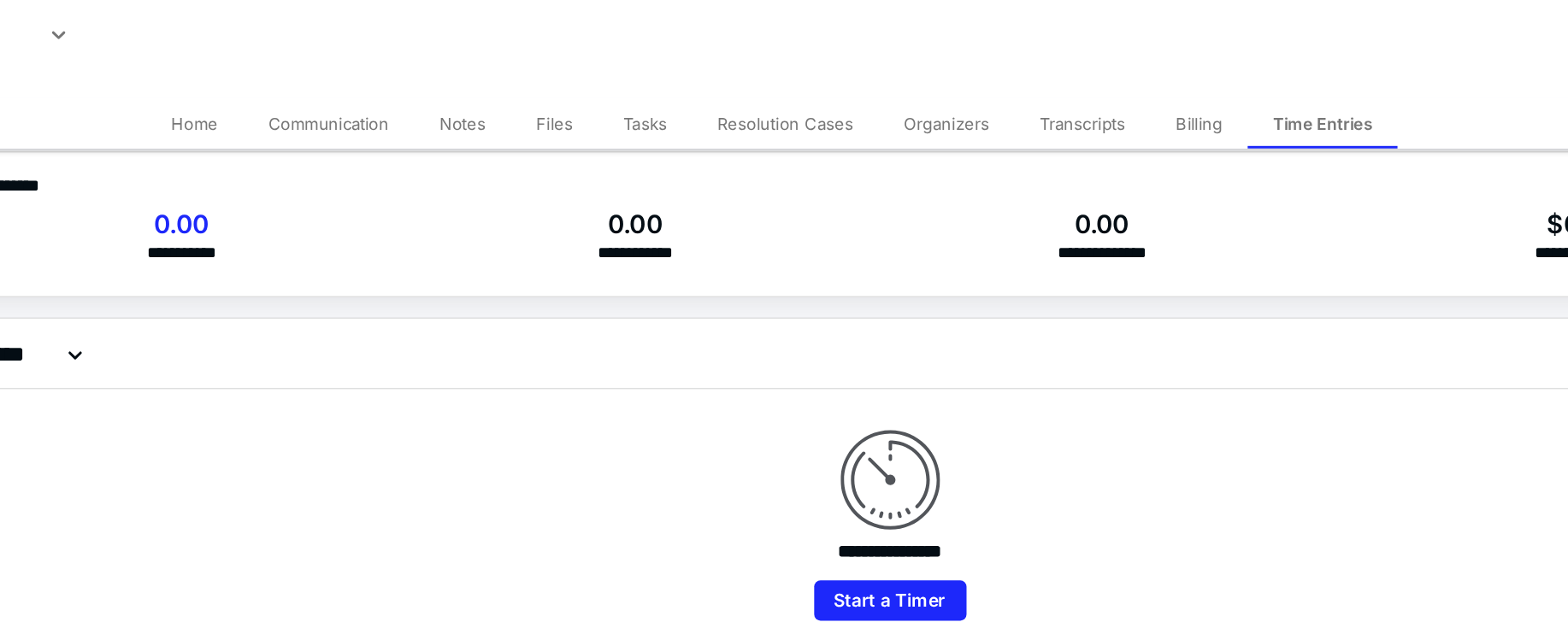 click on "Notes" at bounding box center [608, 84] 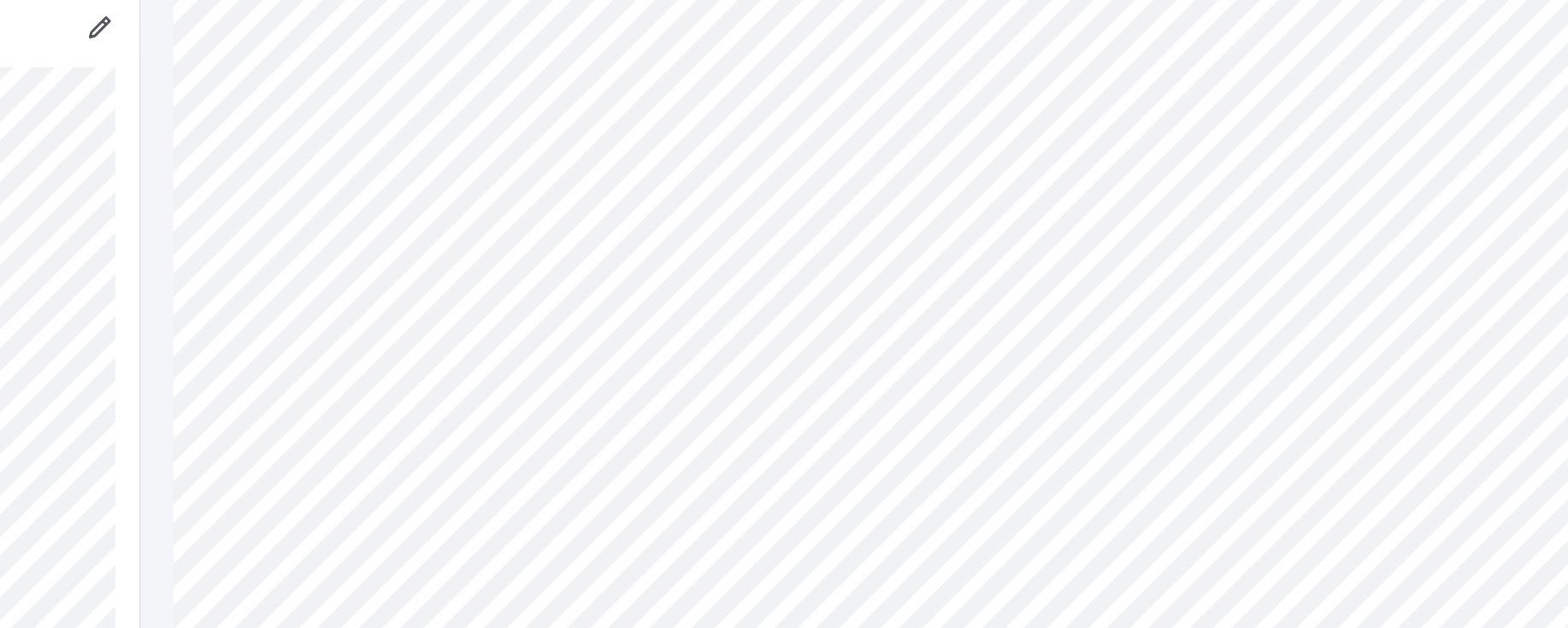 scroll, scrollTop: 1556, scrollLeft: 0, axis: vertical 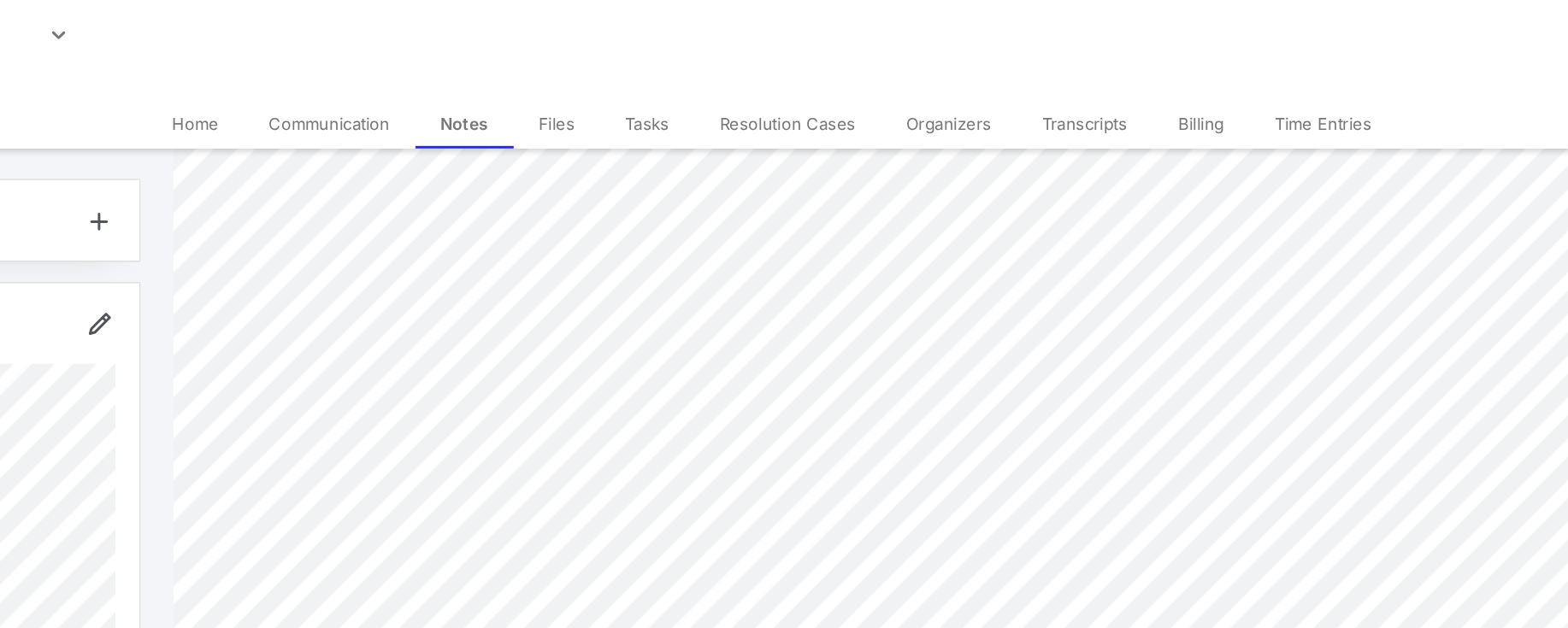 click on "Transcripts" at bounding box center [1031, 84] 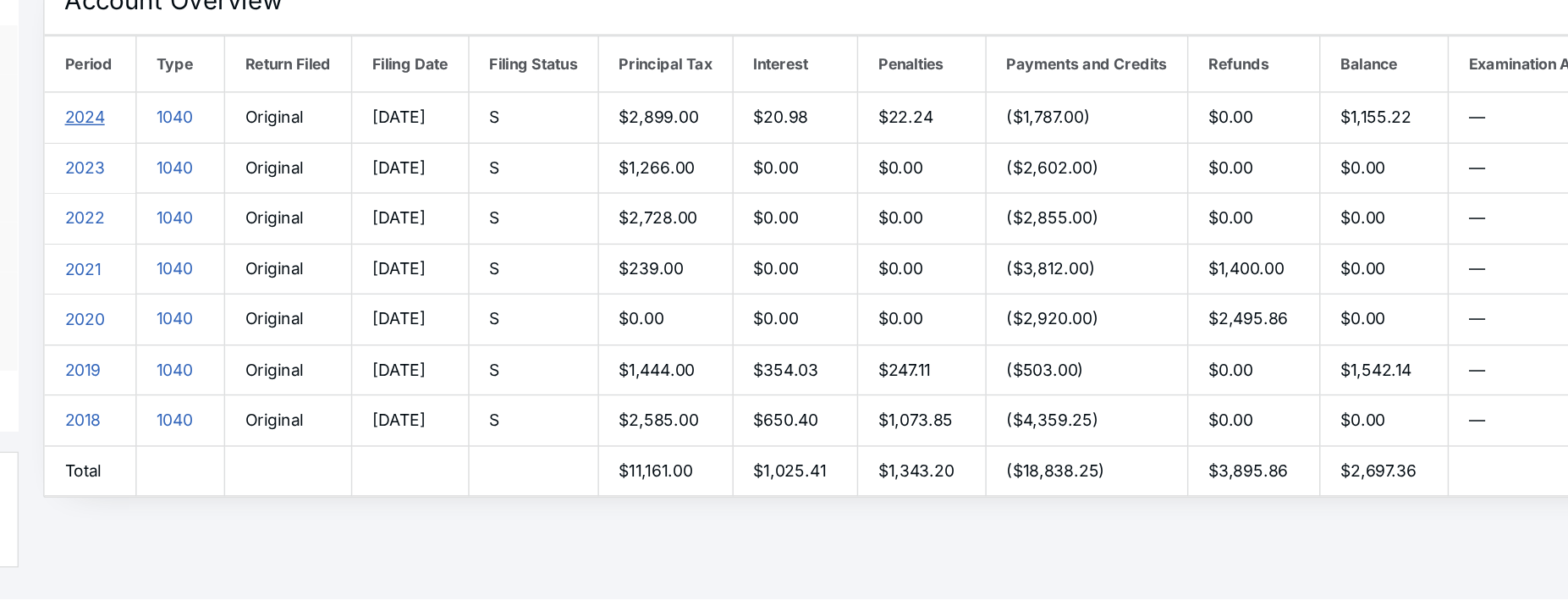 click on "2024" at bounding box center [349, 278] 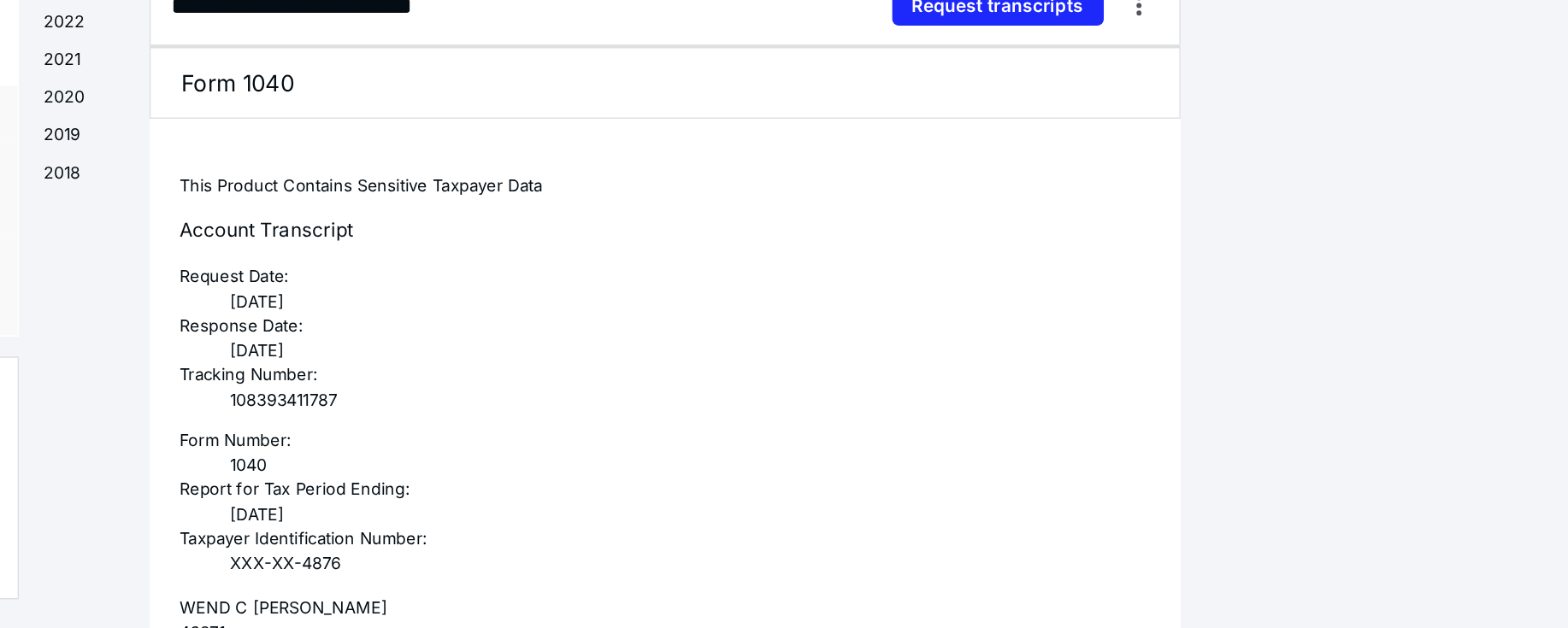 click on "Account Transcript" at bounding box center [746, 358] 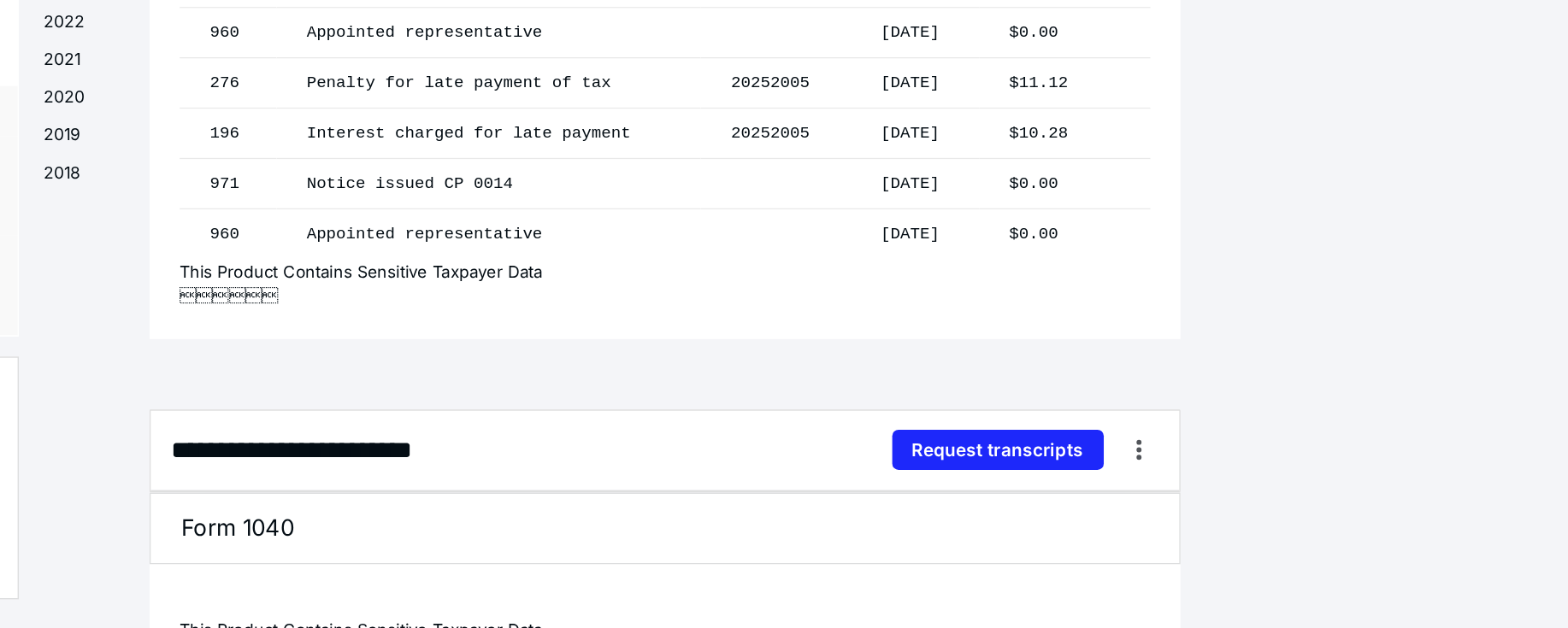 scroll, scrollTop: 1238, scrollLeft: 0, axis: vertical 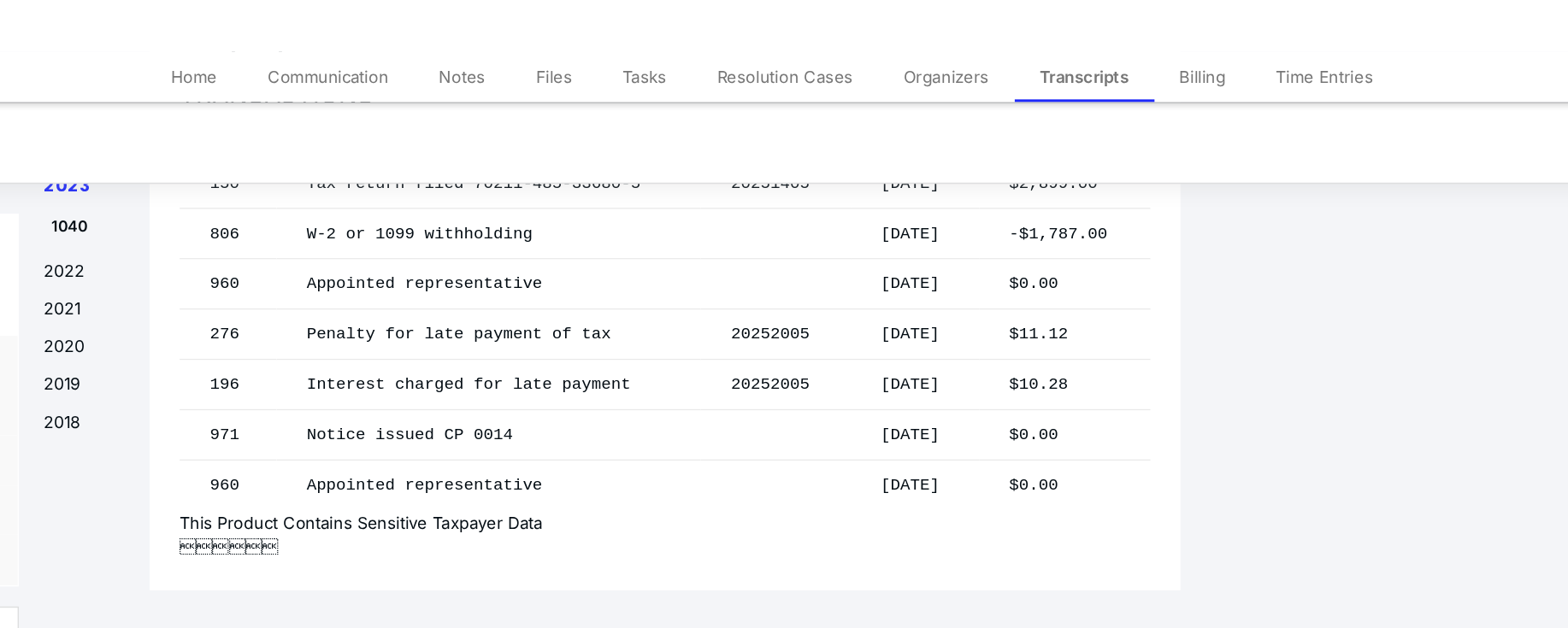 click on "W-2 or 1099 withholding" at bounding box center [626, 191] 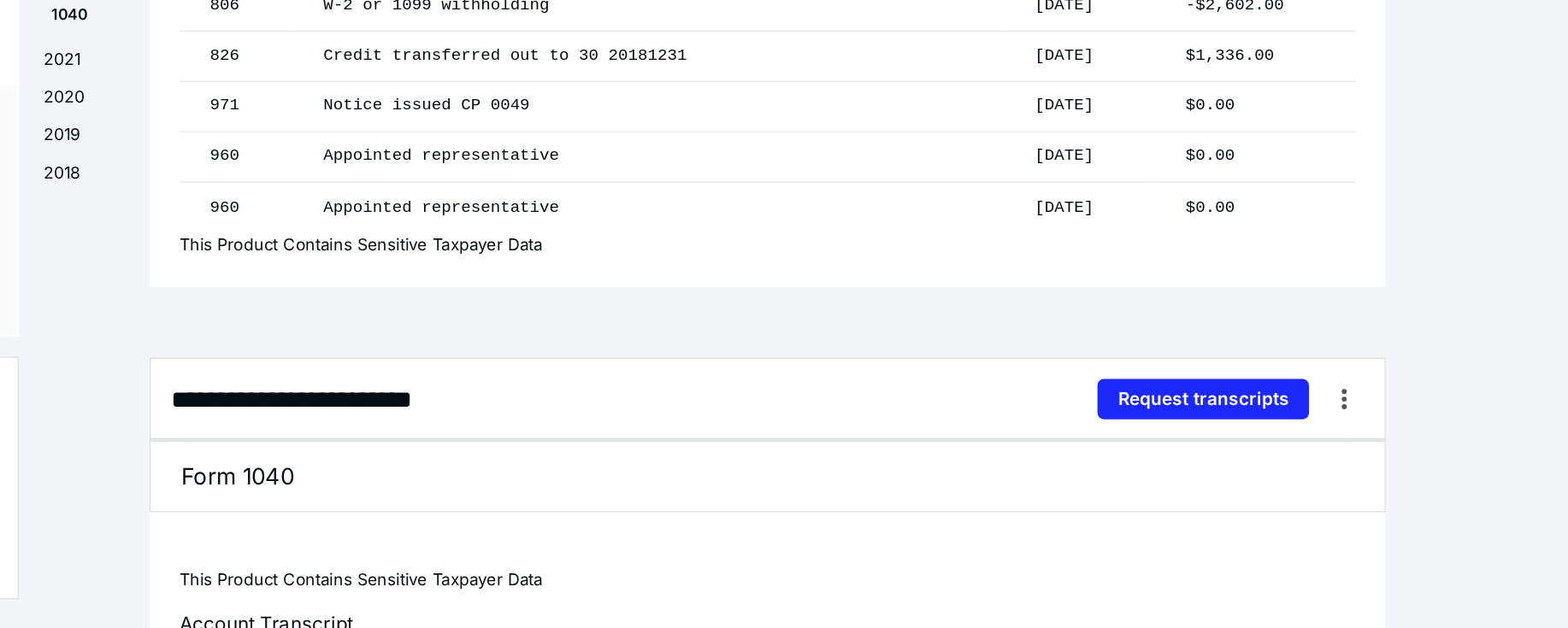 scroll, scrollTop: 2990, scrollLeft: 0, axis: vertical 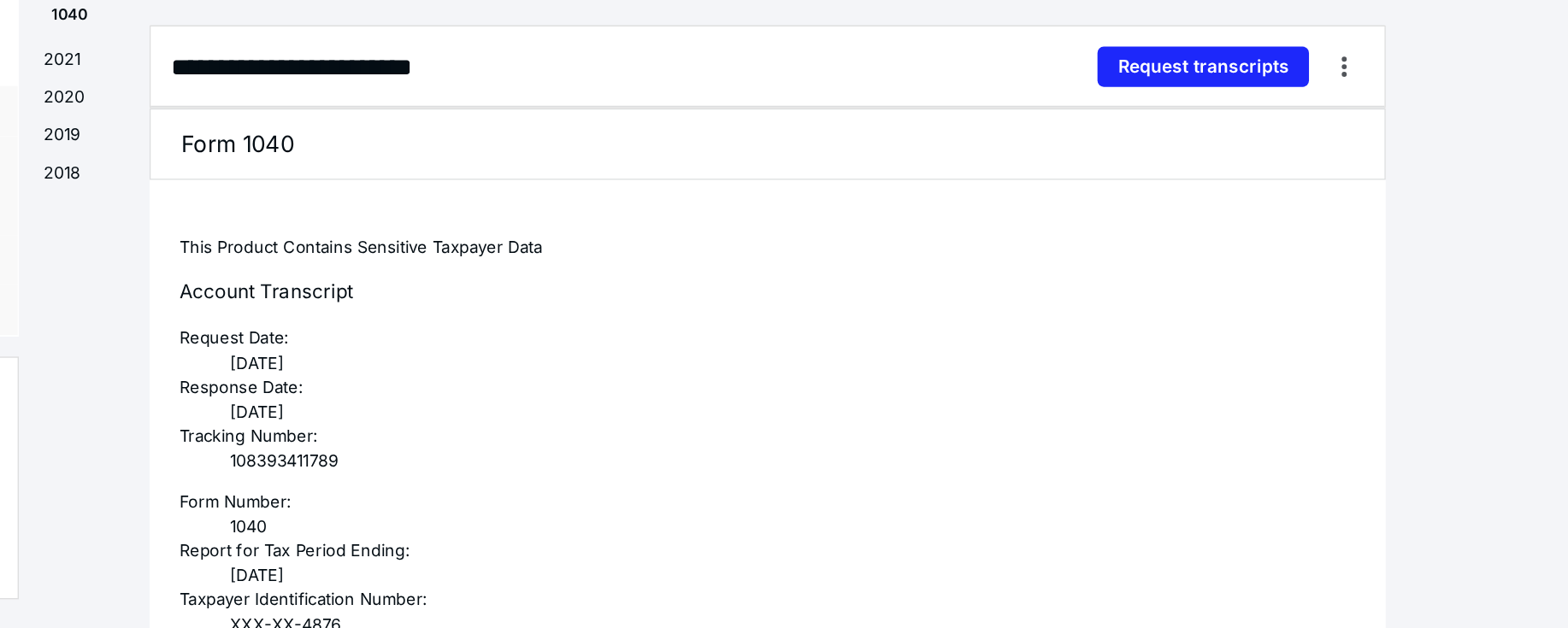click on "2019" at bounding box center (351, 297) 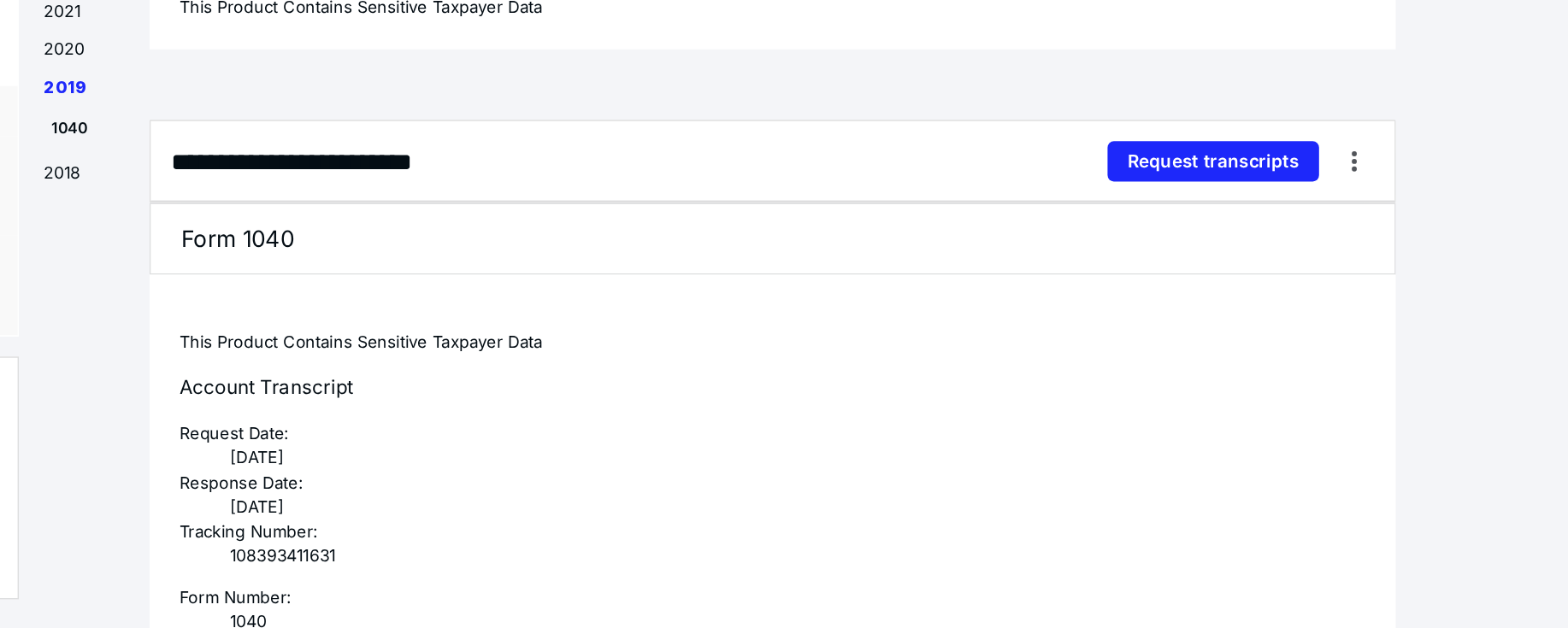click on "This Product Contains Sensitive Taxpayer Data" at bounding box center (819, 434) 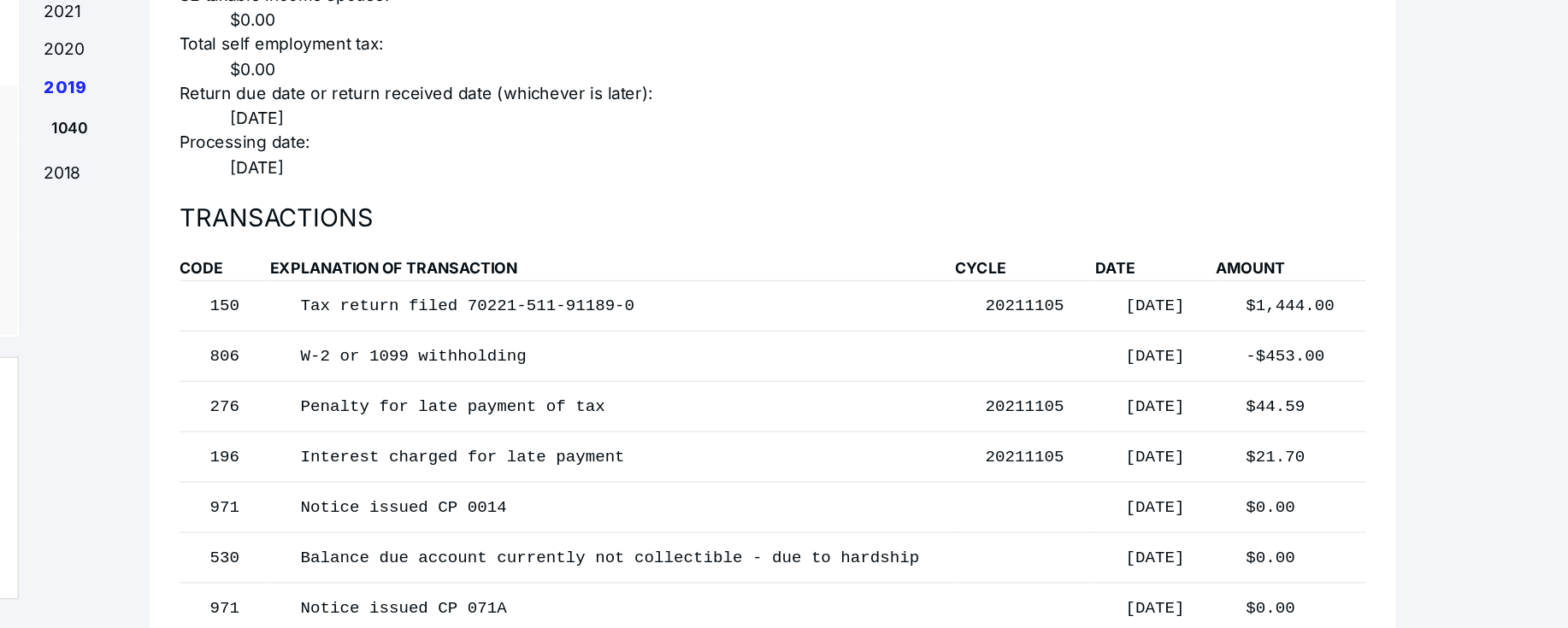 scroll, scrollTop: 9697, scrollLeft: 0, axis: vertical 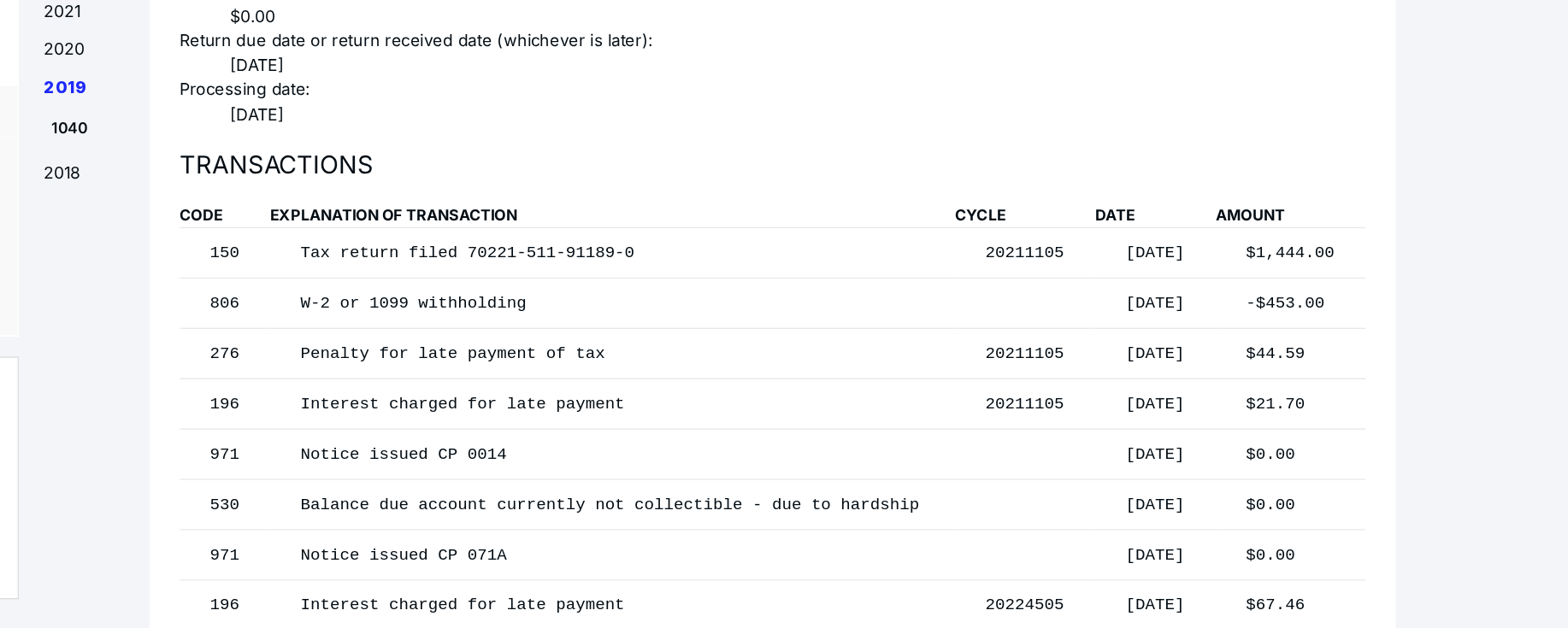 click on "EXPLANATION OF TRANSACTION" at bounding box center (710, 348) 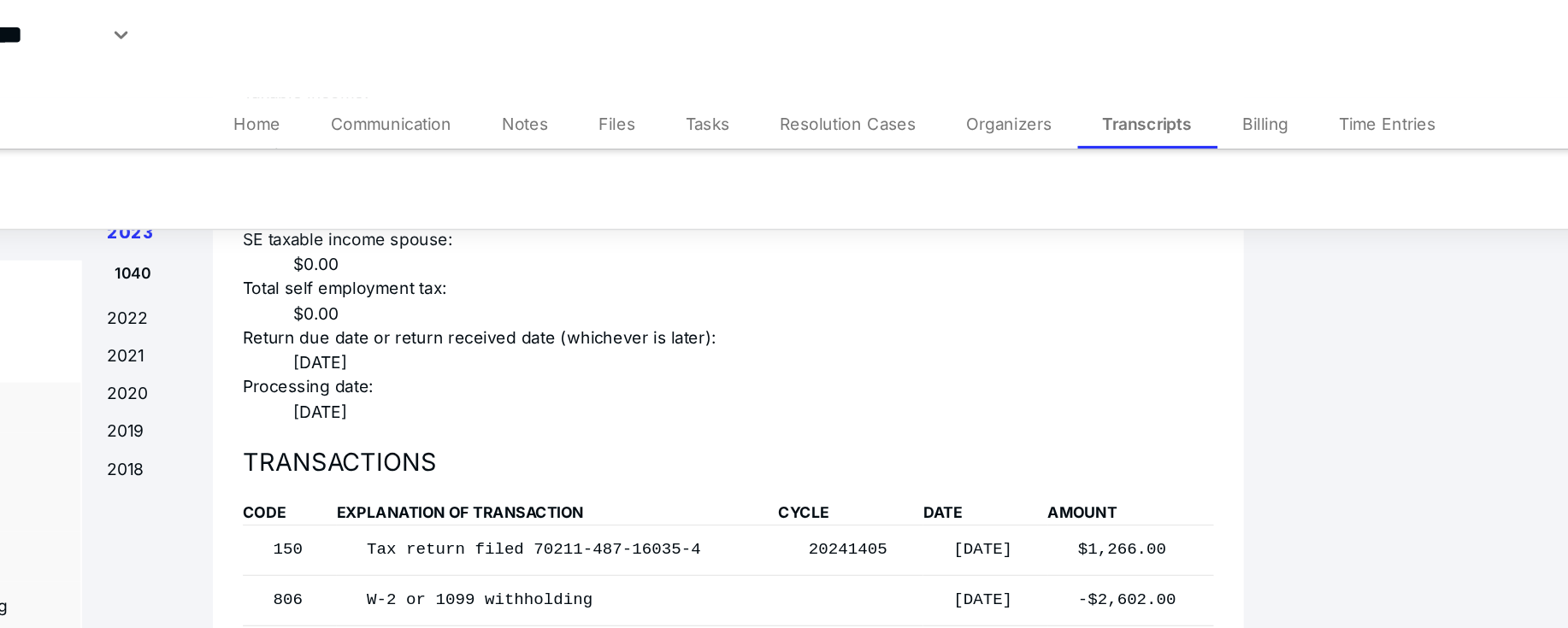 scroll, scrollTop: 2251, scrollLeft: 0, axis: vertical 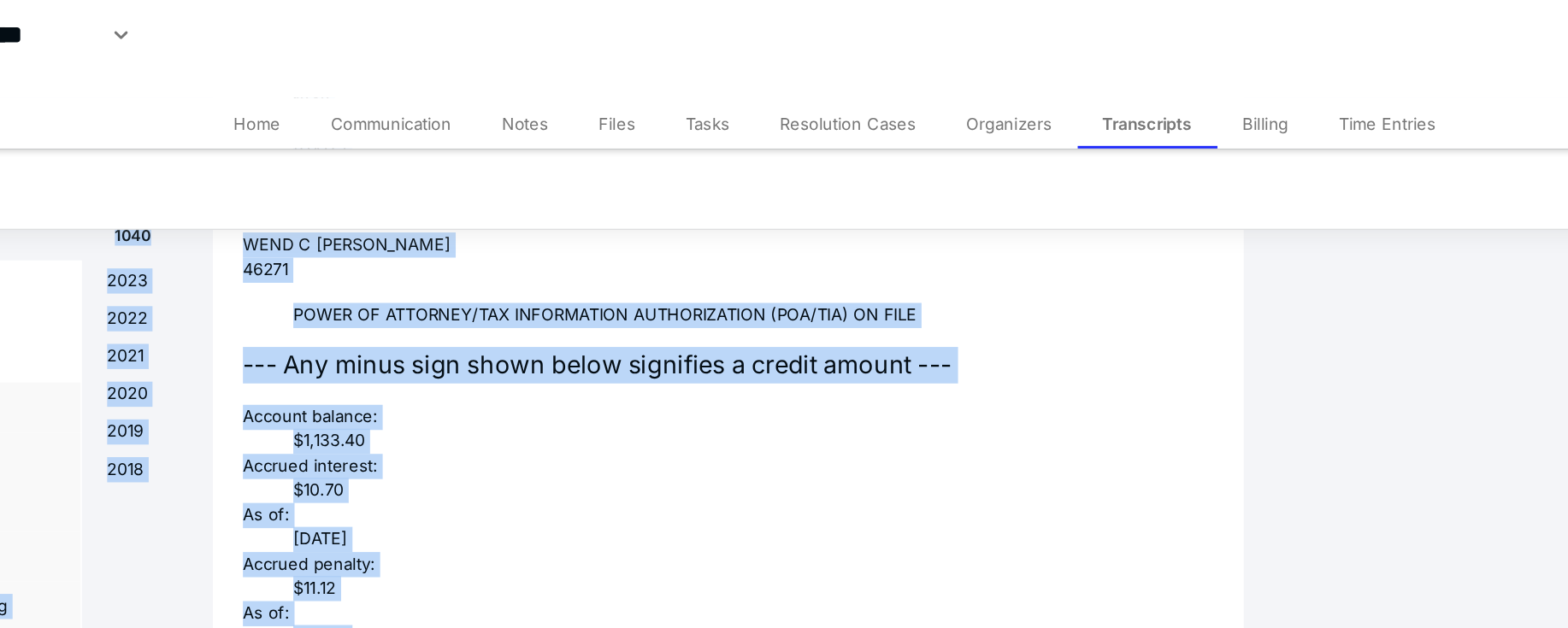 drag, startPoint x: 1304, startPoint y: 252, endPoint x: 1106, endPoint y: 25, distance: 301.21919 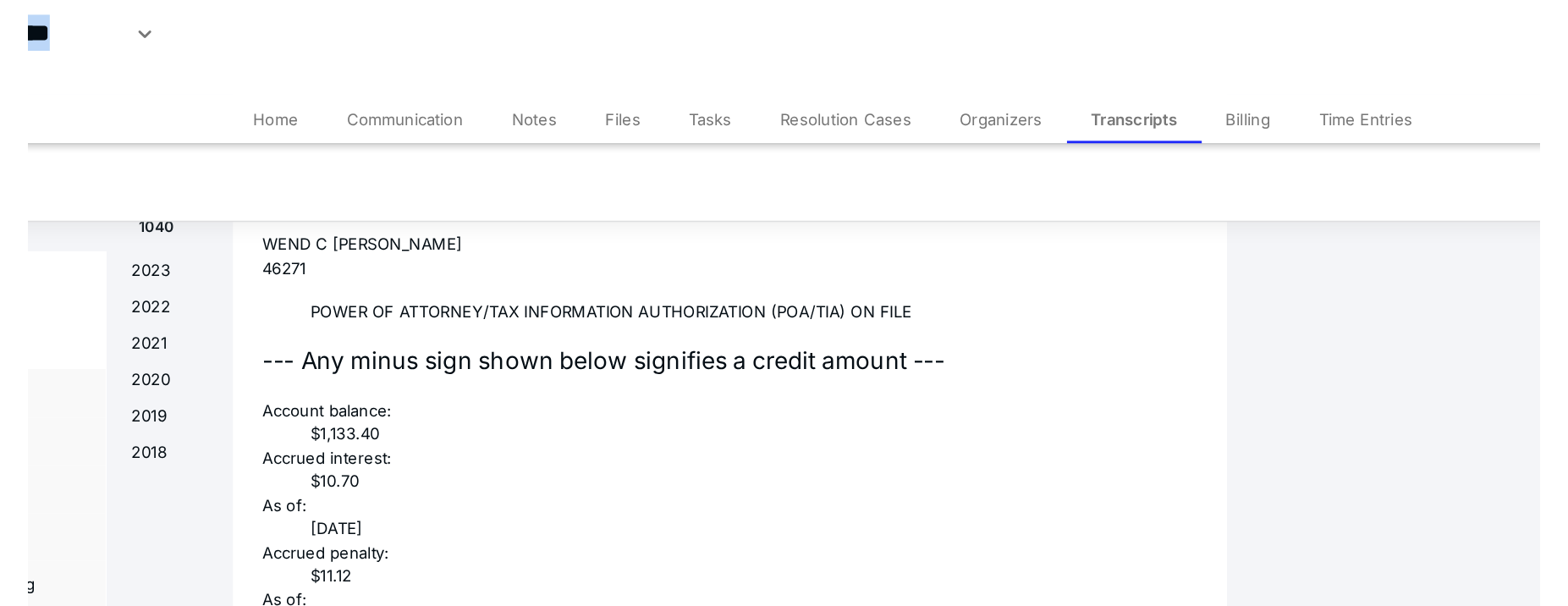 scroll, scrollTop: 0, scrollLeft: 0, axis: both 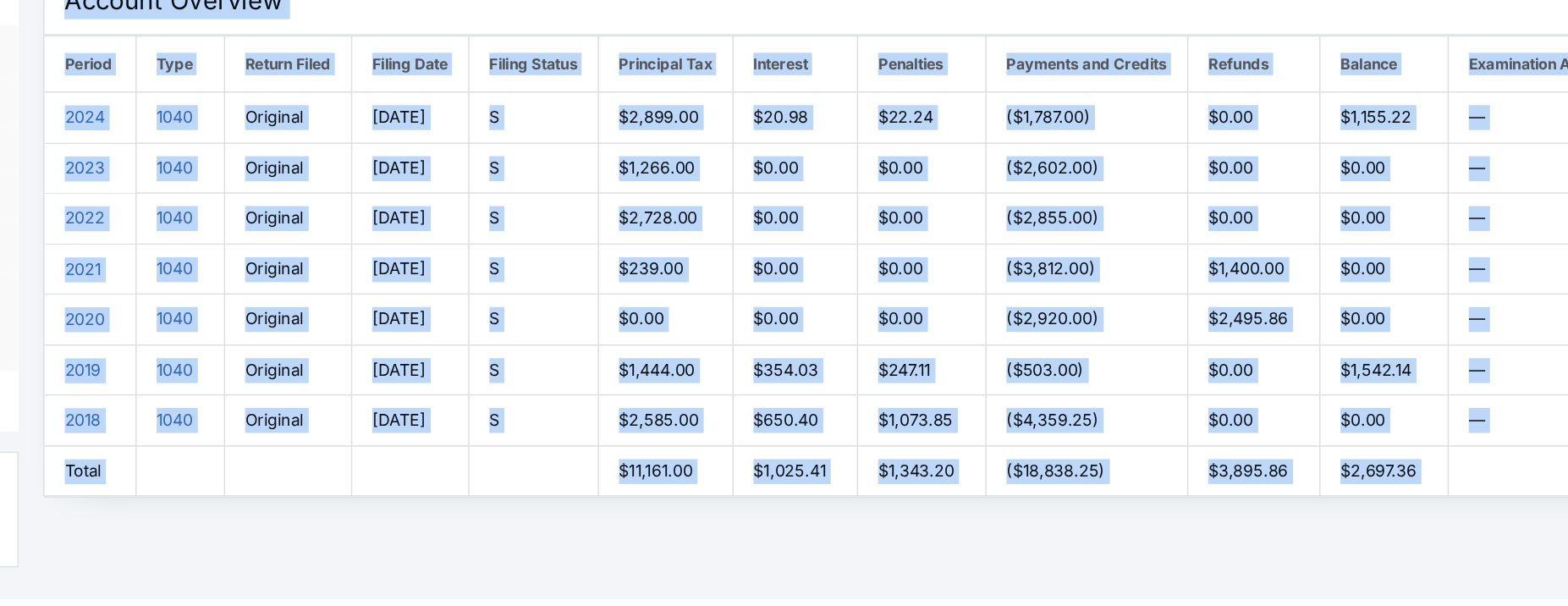 click on "06/02/2025" at bounding box center [570, 279] 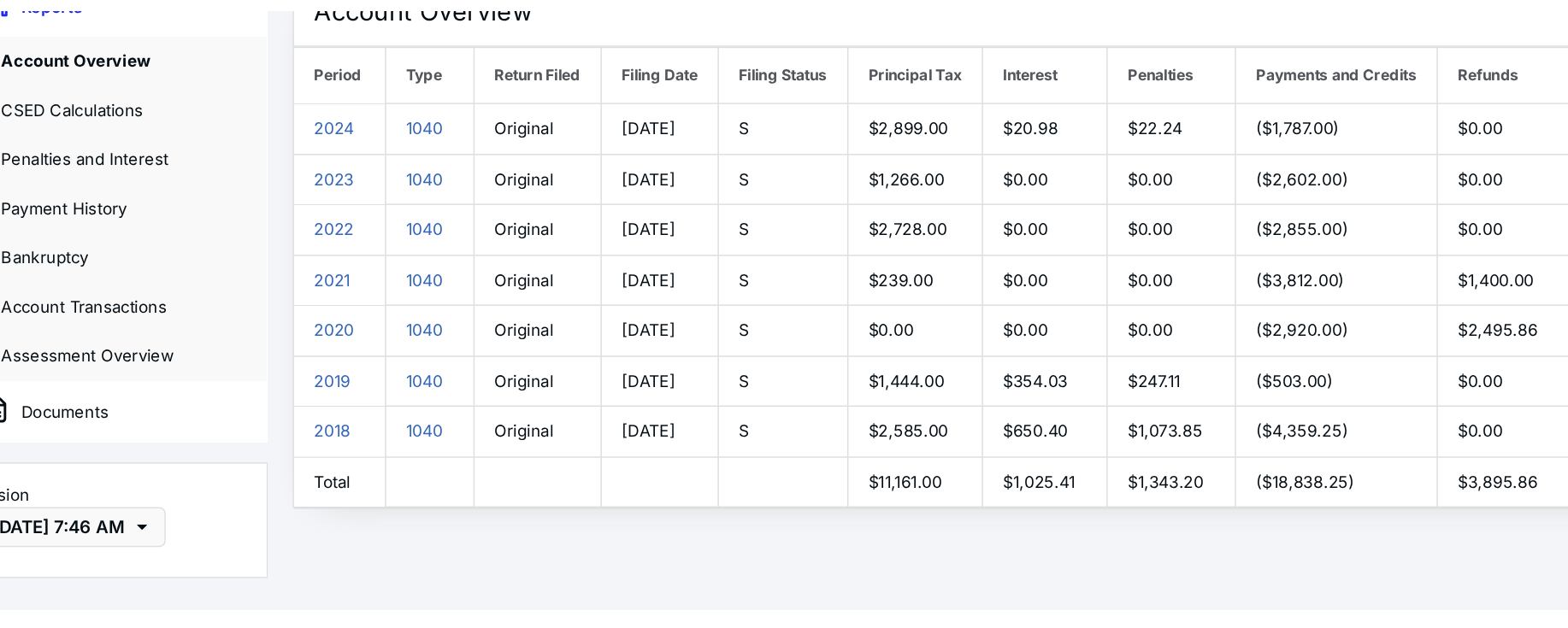 scroll, scrollTop: 0, scrollLeft: 0, axis: both 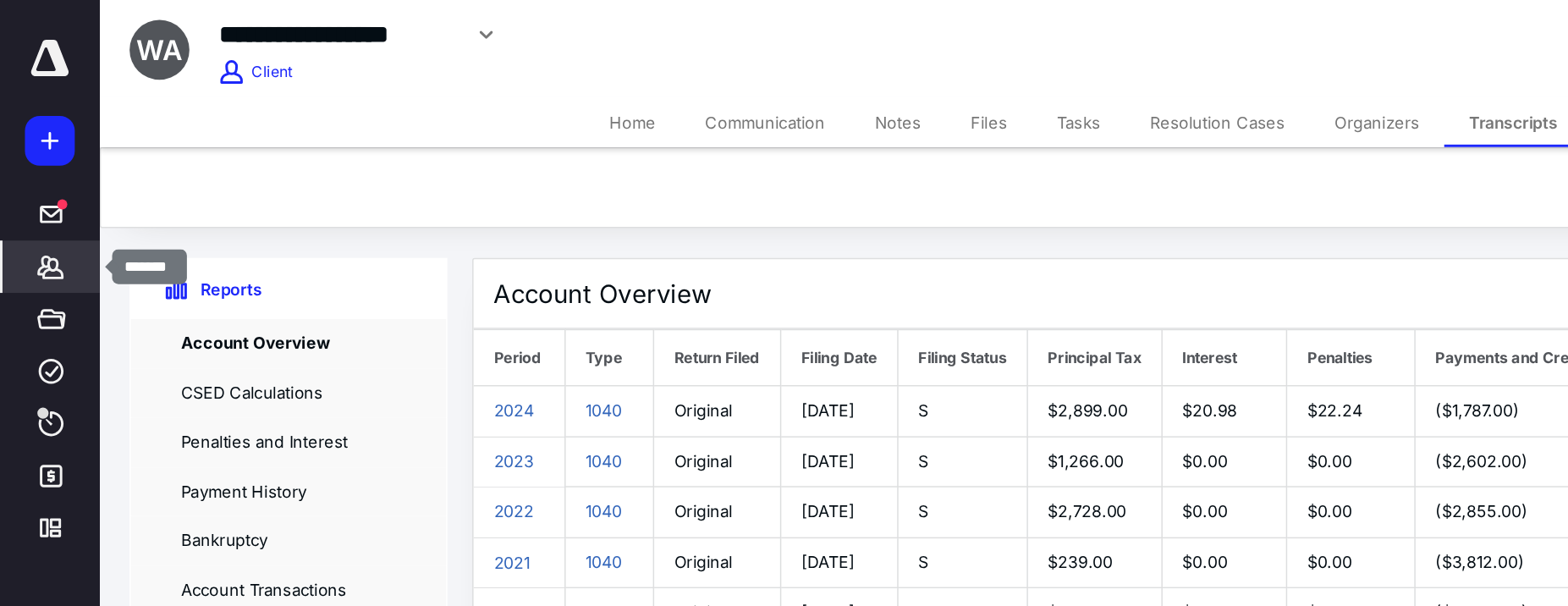 click 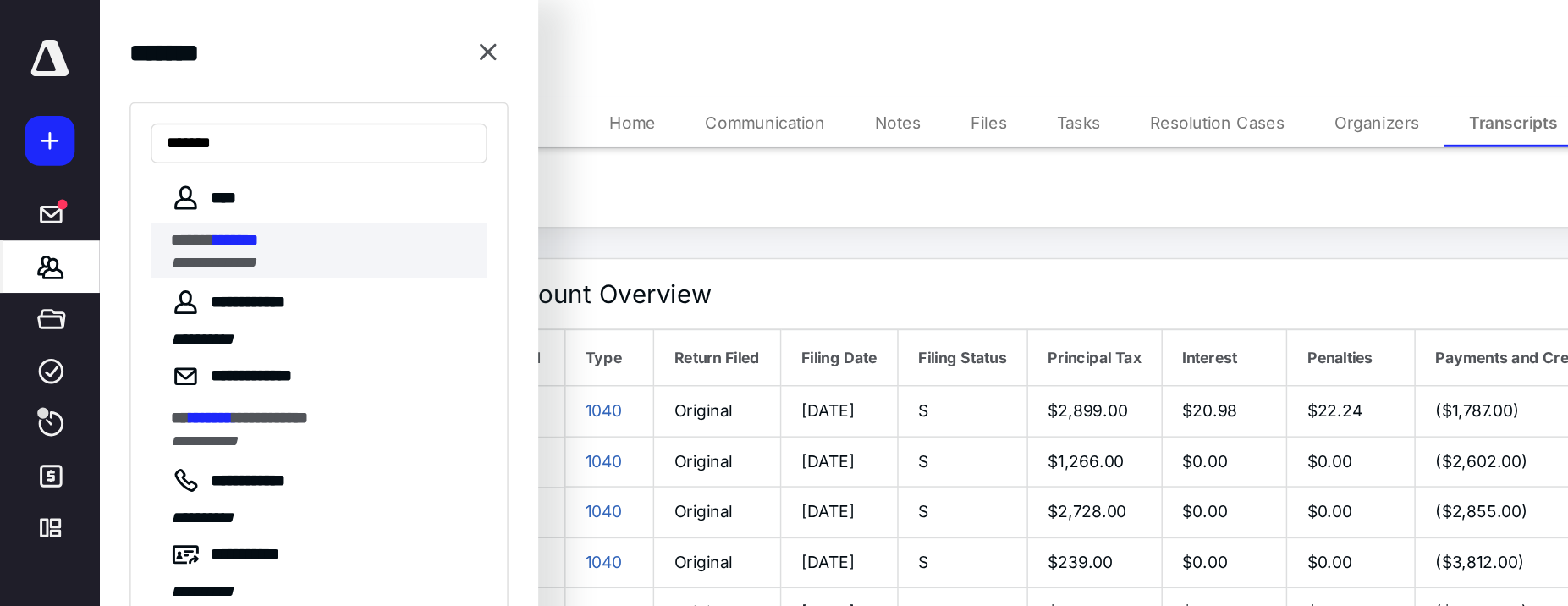 type on "*******" 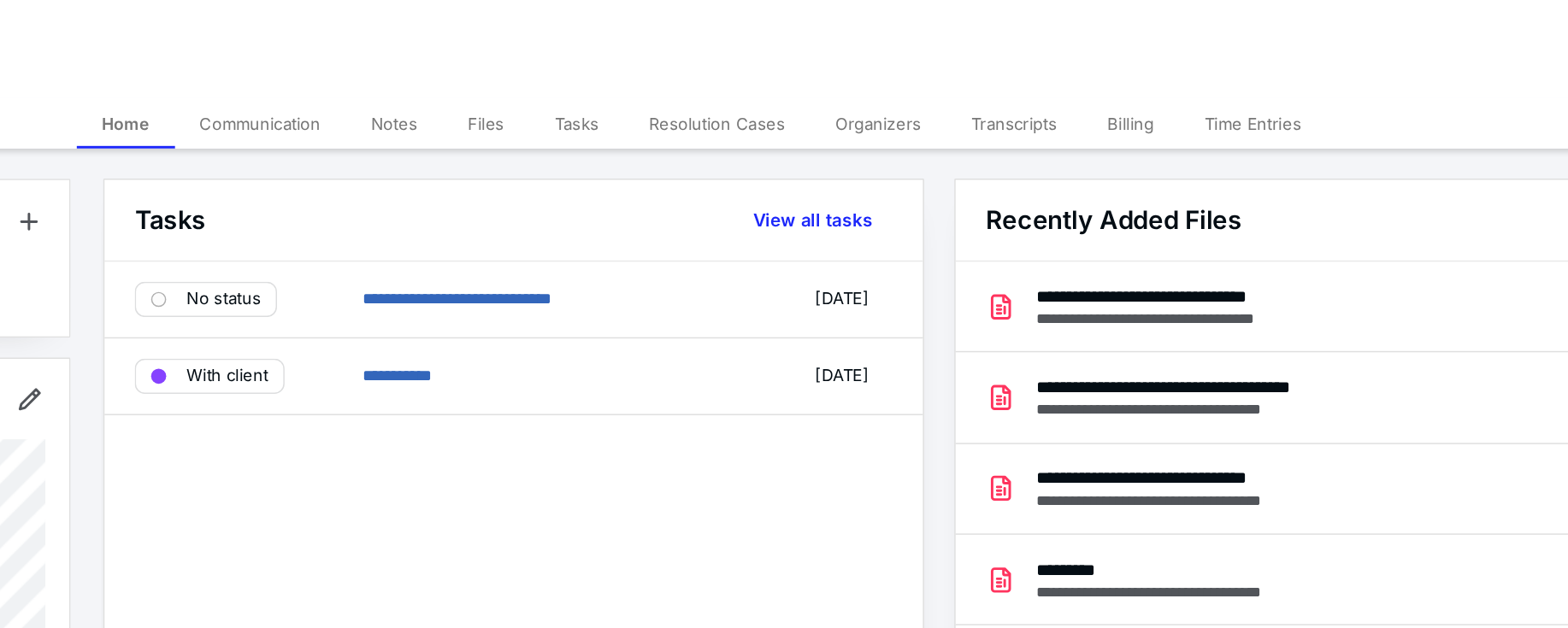 click on "Resolution Cases" at bounding box center [829, 84] 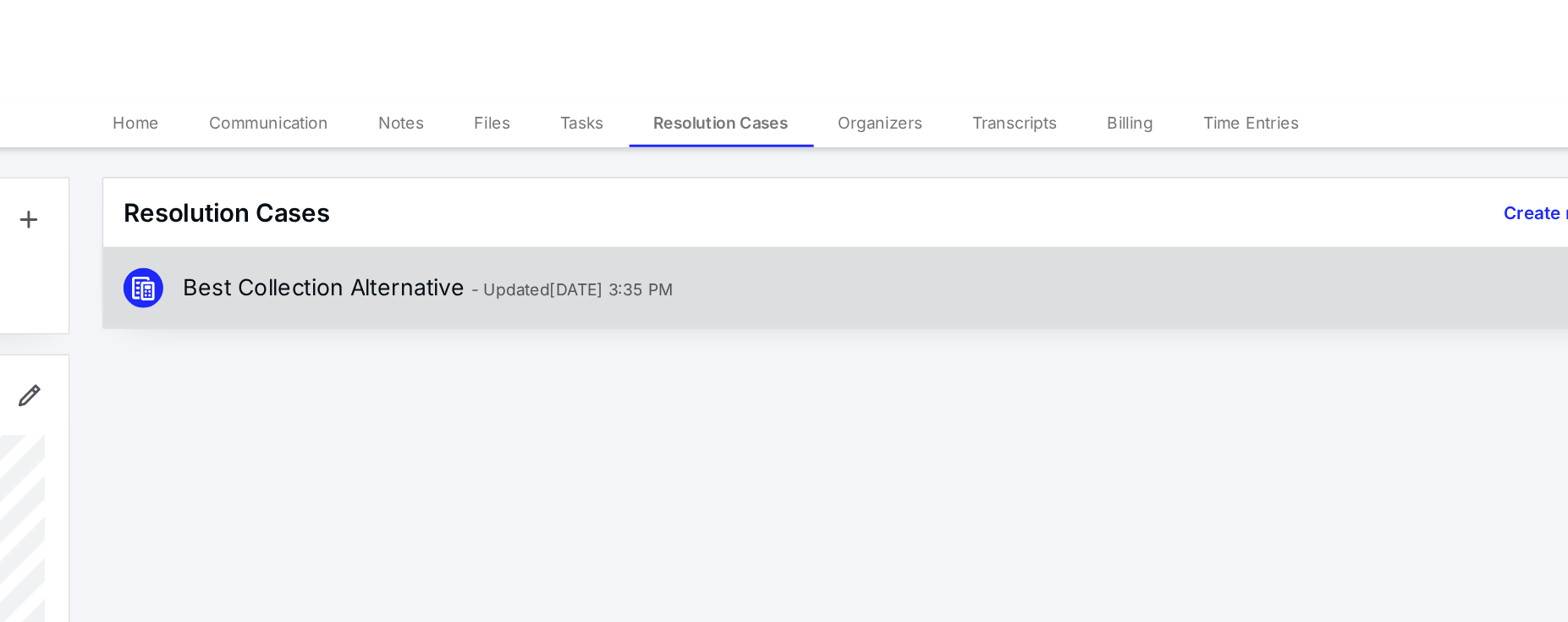 click on "Best Collection Alternative   - Updated  Aug 12, 2021 3:35 PM" at bounding box center (629, 195) 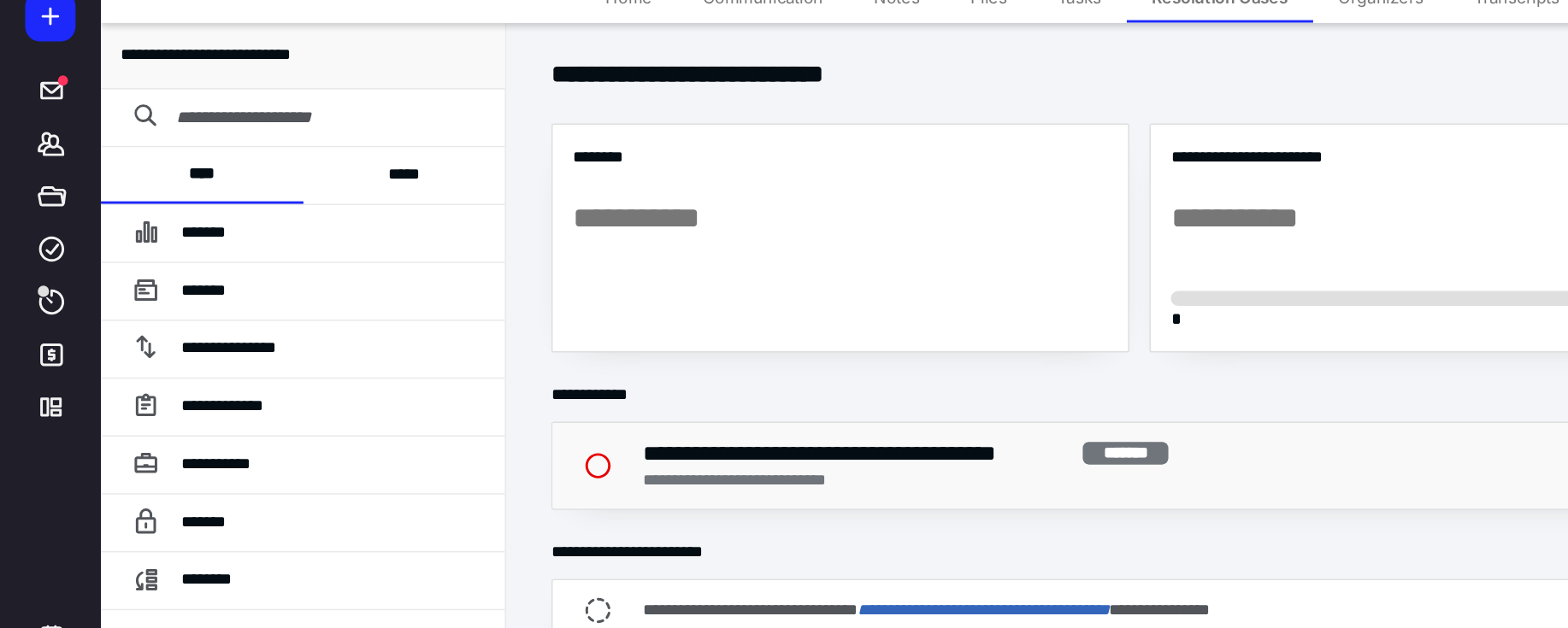 click on "**********" at bounding box center (581, 393) 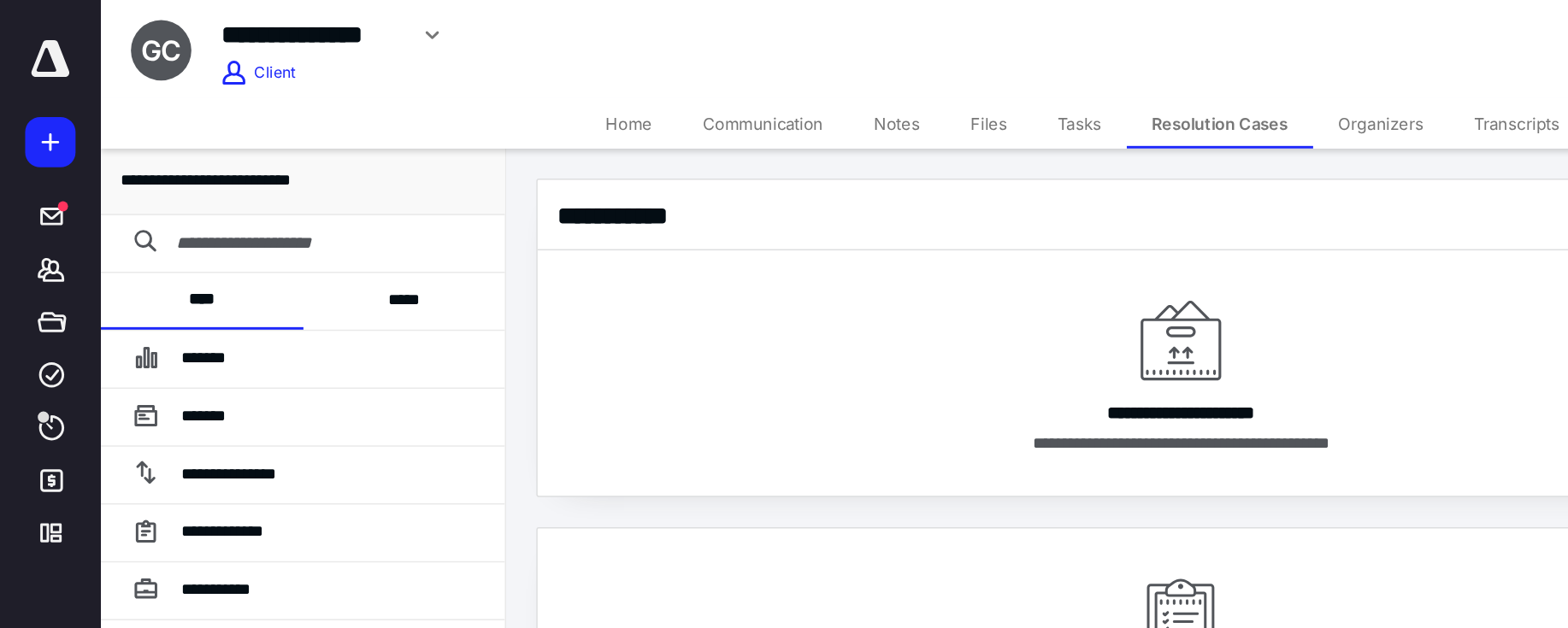 type on "**********" 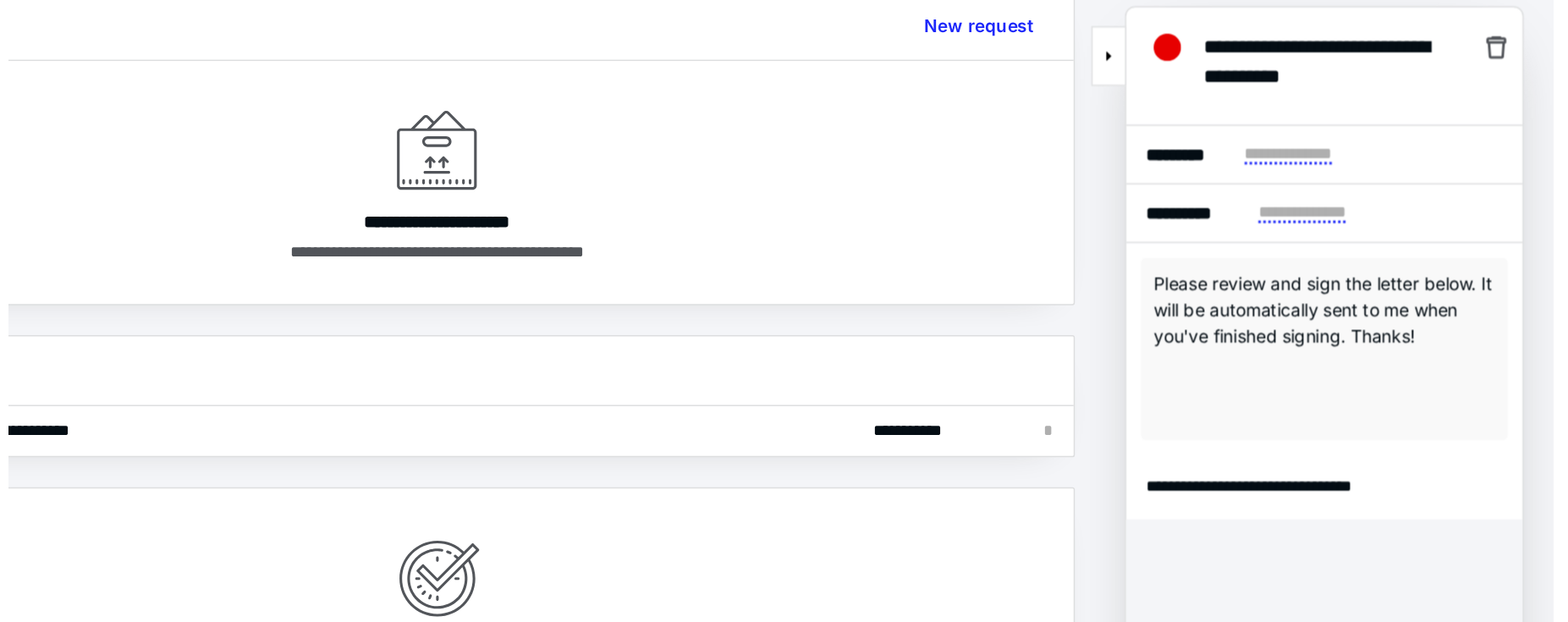 scroll, scrollTop: 0, scrollLeft: 0, axis: both 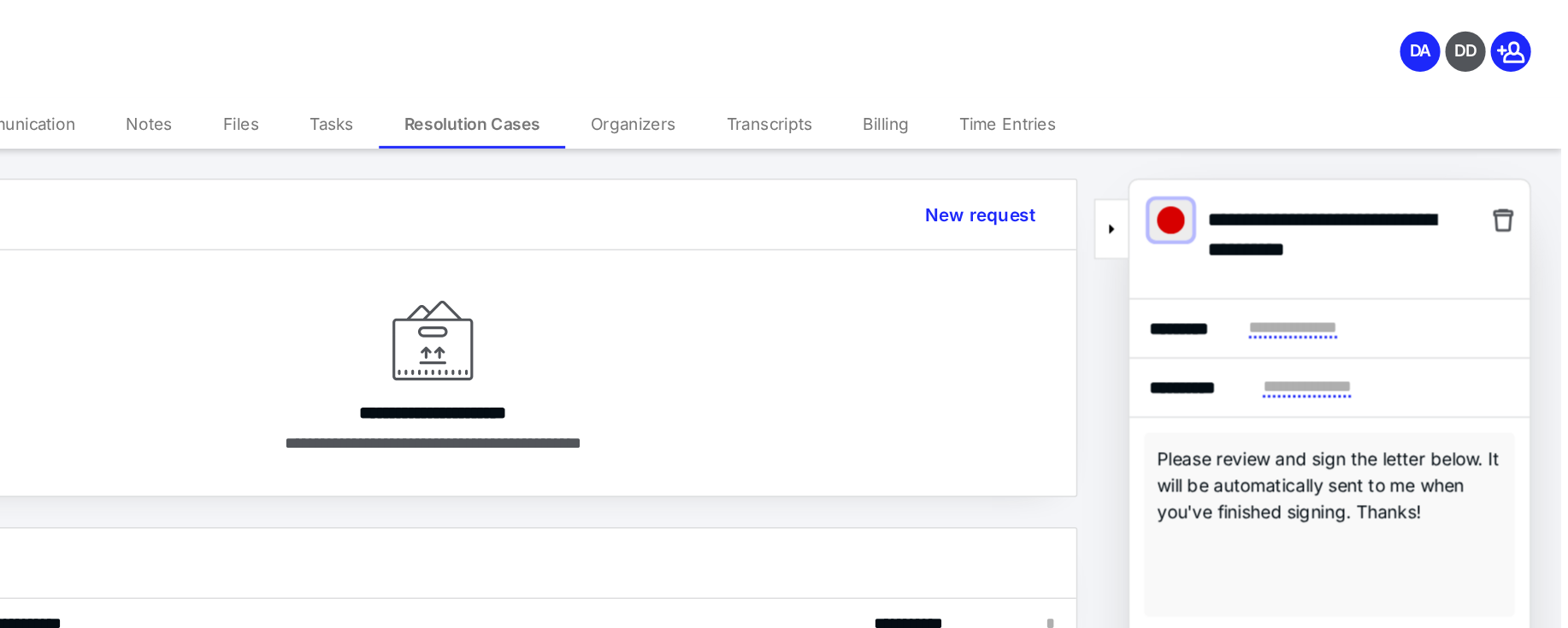 click at bounding box center (1303, 150) 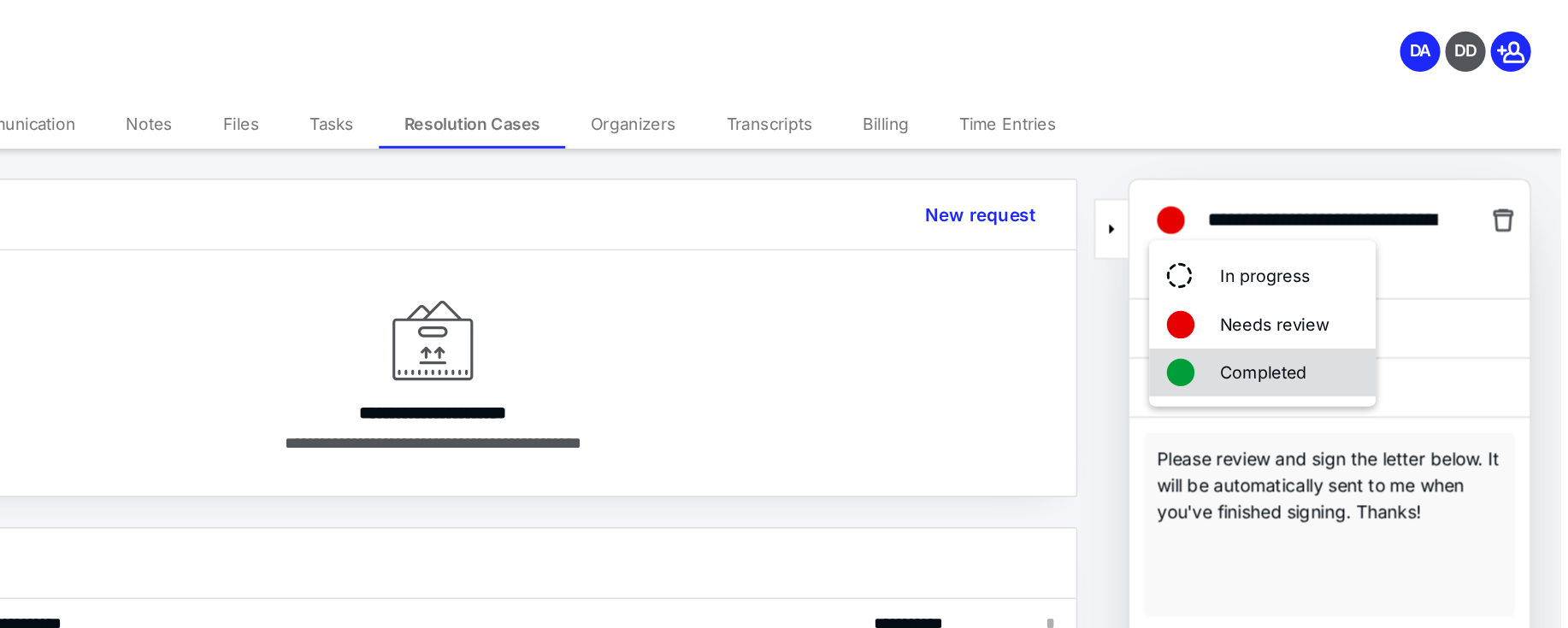 click on "Completed" at bounding box center (1365, 253) 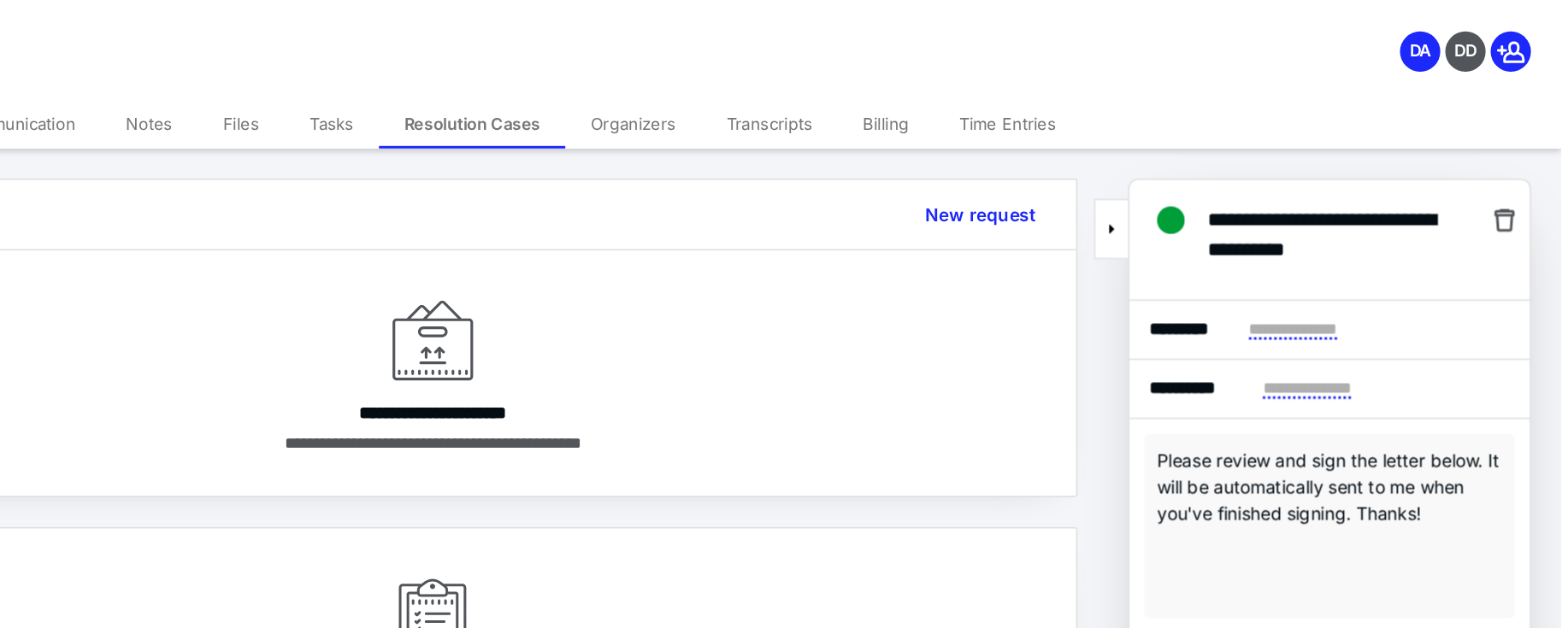 click on "Files" at bounding box center (671, 84) 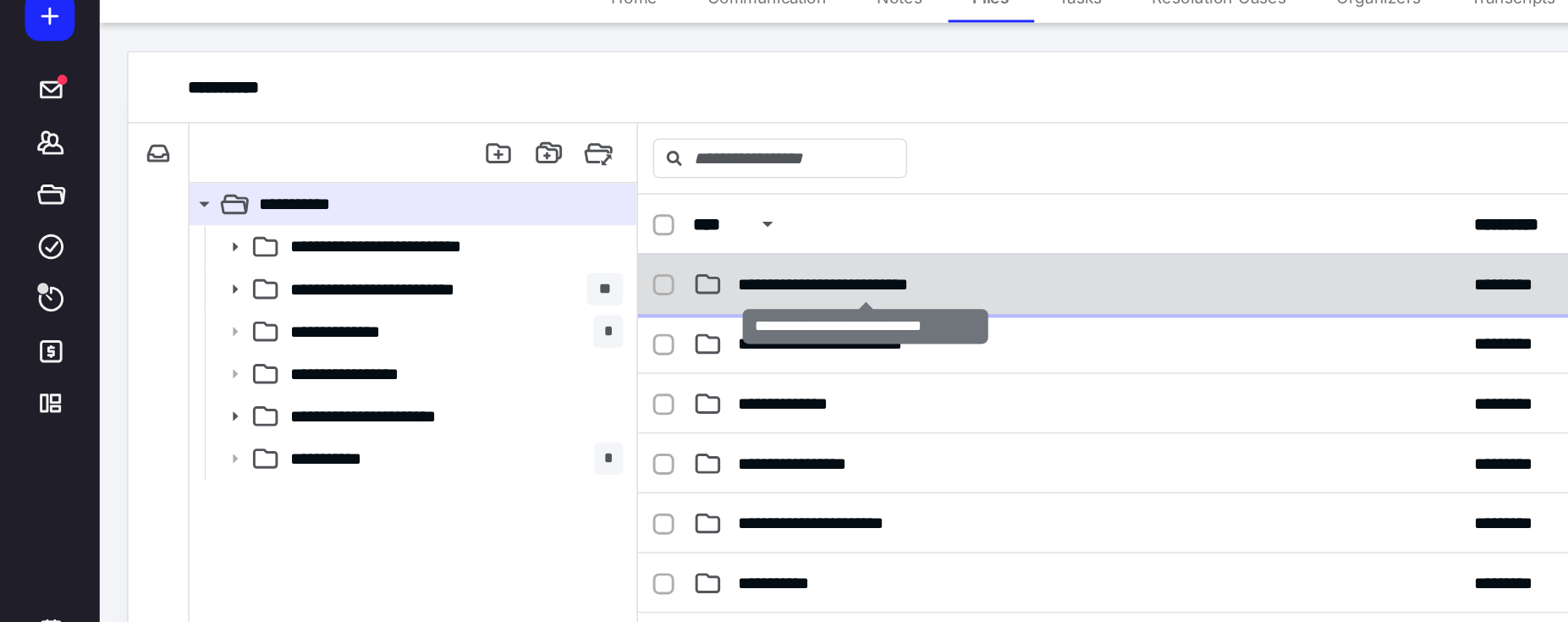 click on "**********" at bounding box center [587, 278] 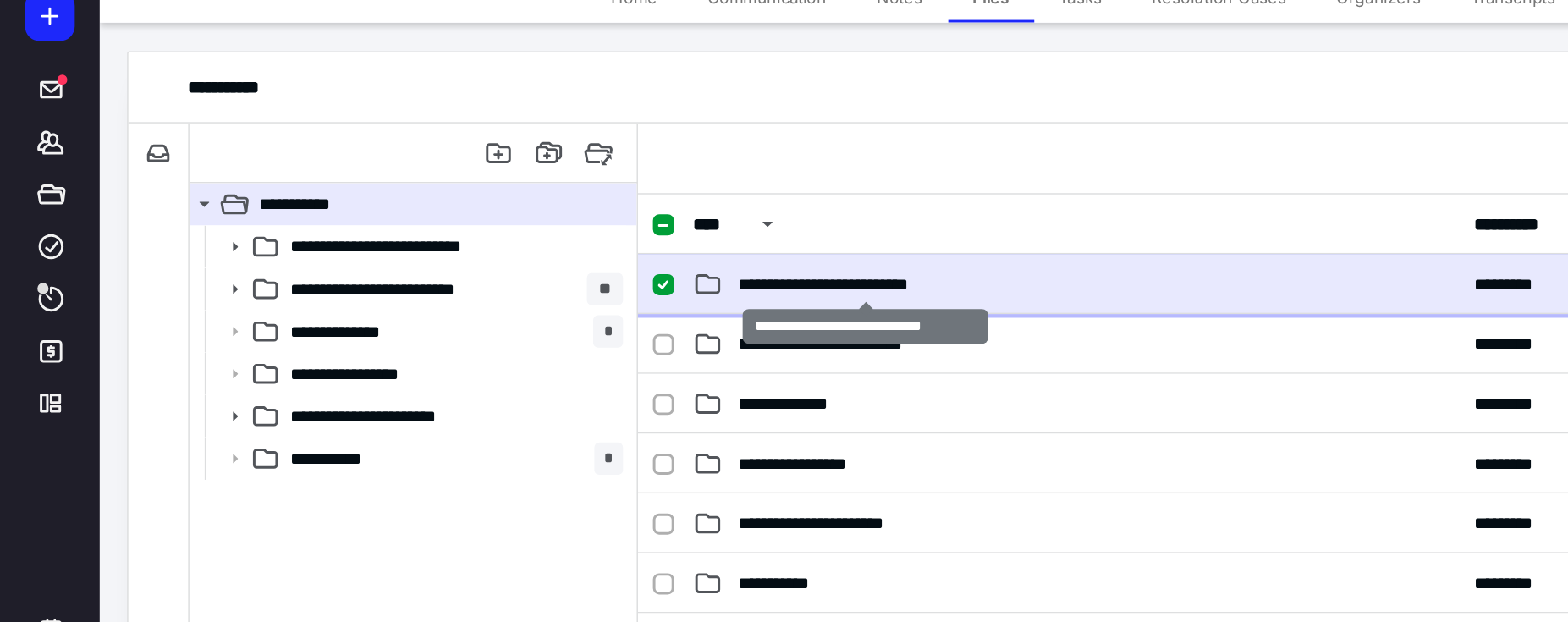 click on "**********" at bounding box center [587, 278] 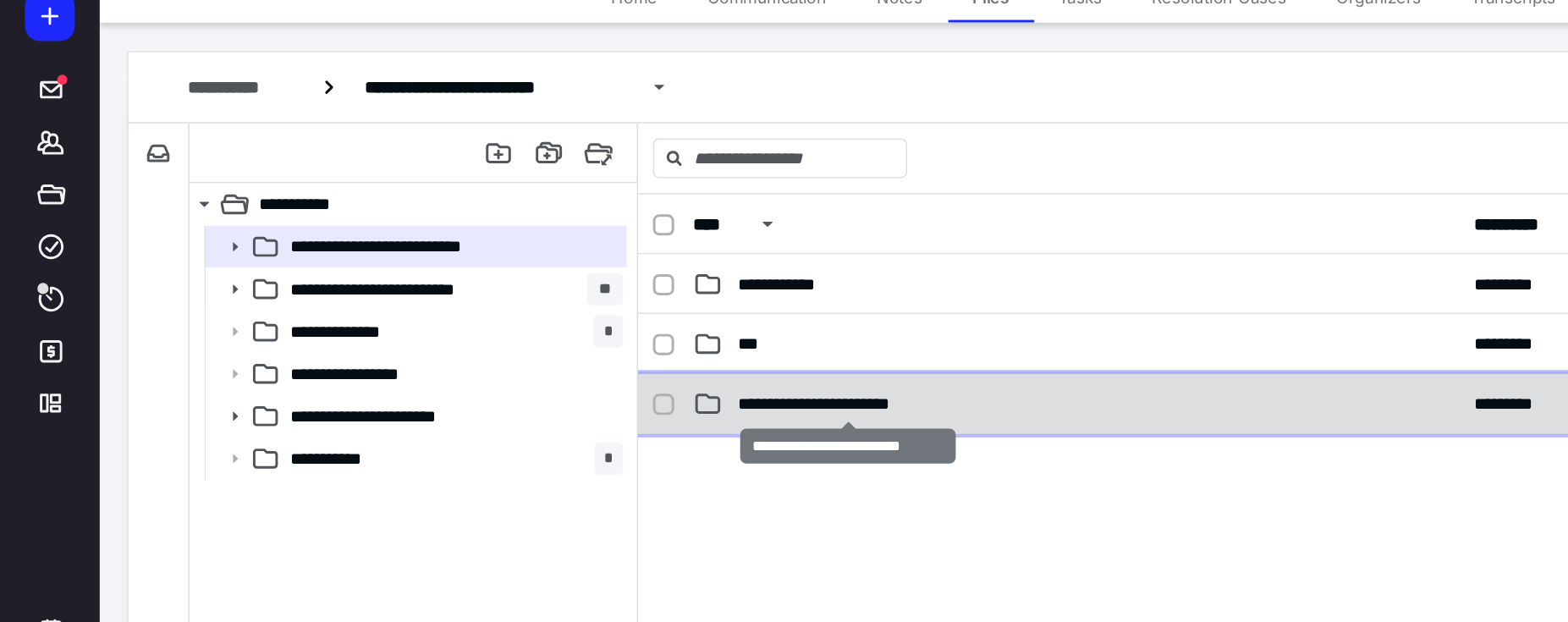 click on "**********" at bounding box center [575, 359] 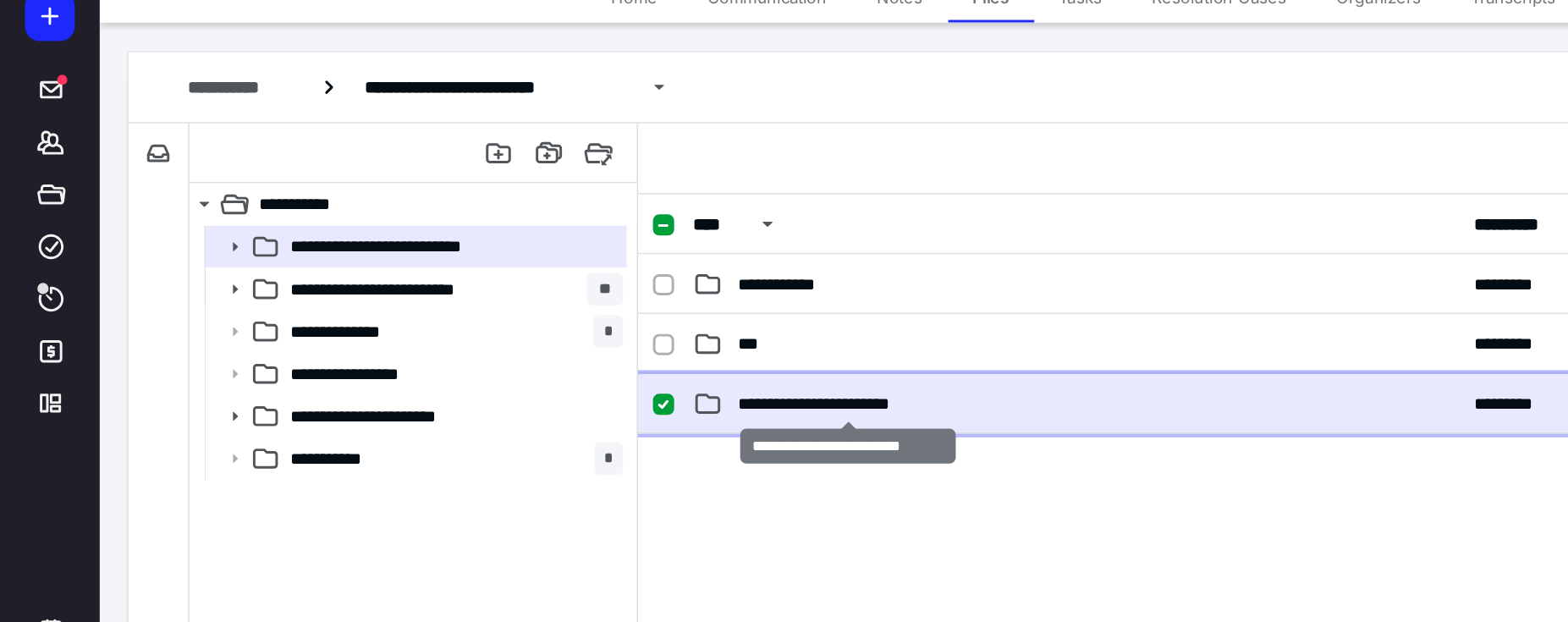 click on "**********" at bounding box center (575, 359) 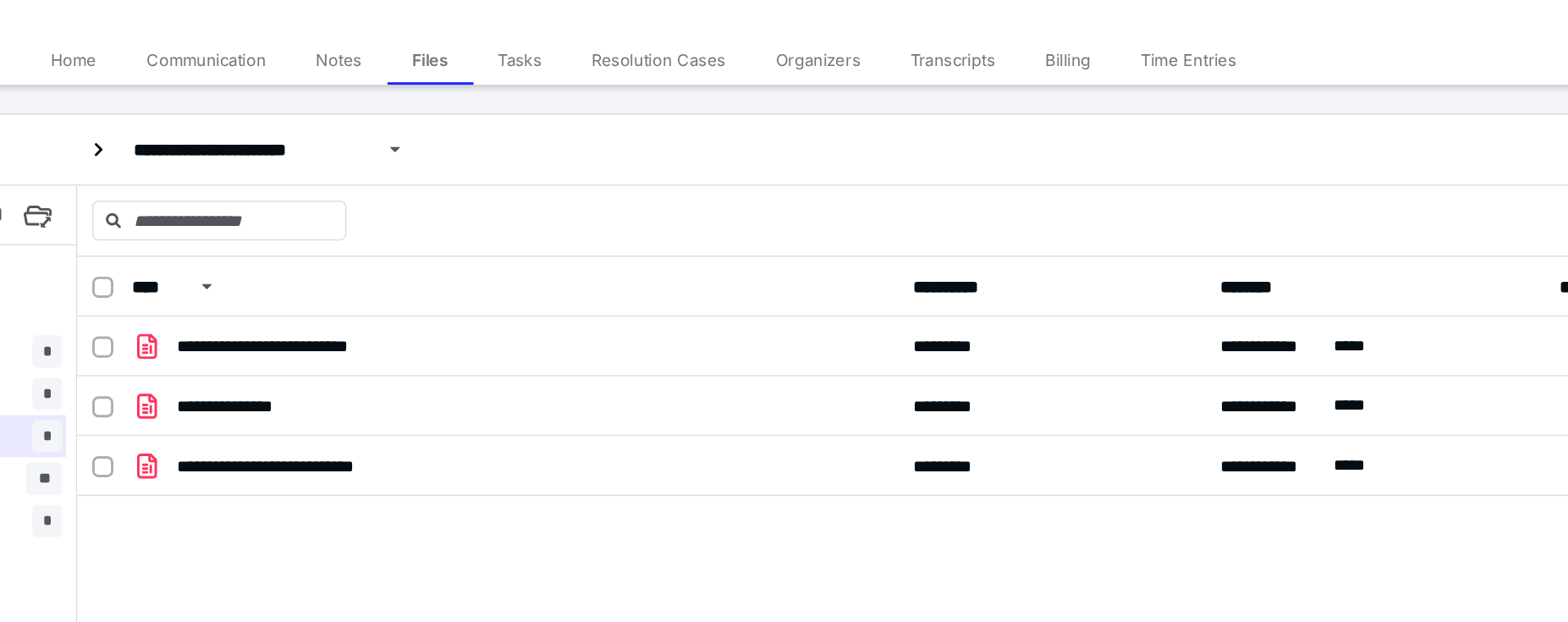 drag, startPoint x: 630, startPoint y: 460, endPoint x: 903, endPoint y: 396, distance: 280.4015 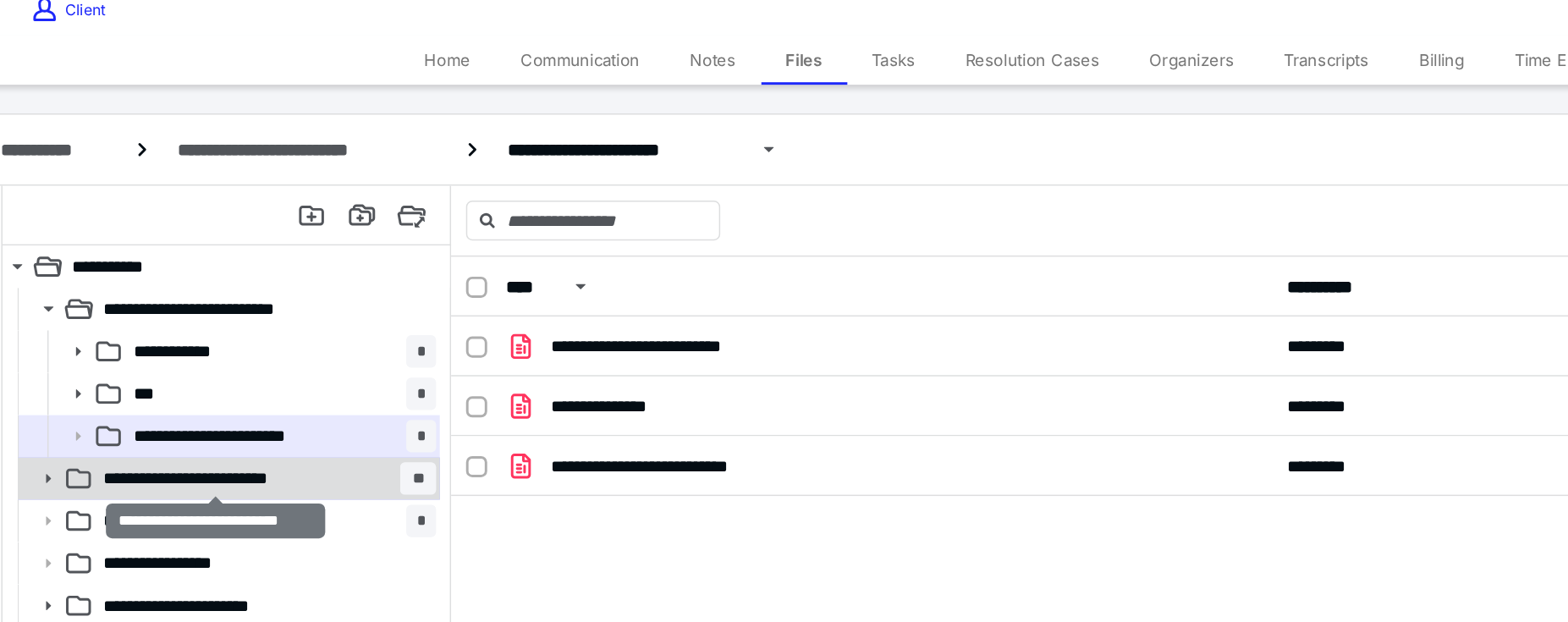 click on "**********" at bounding box center [273, 367] 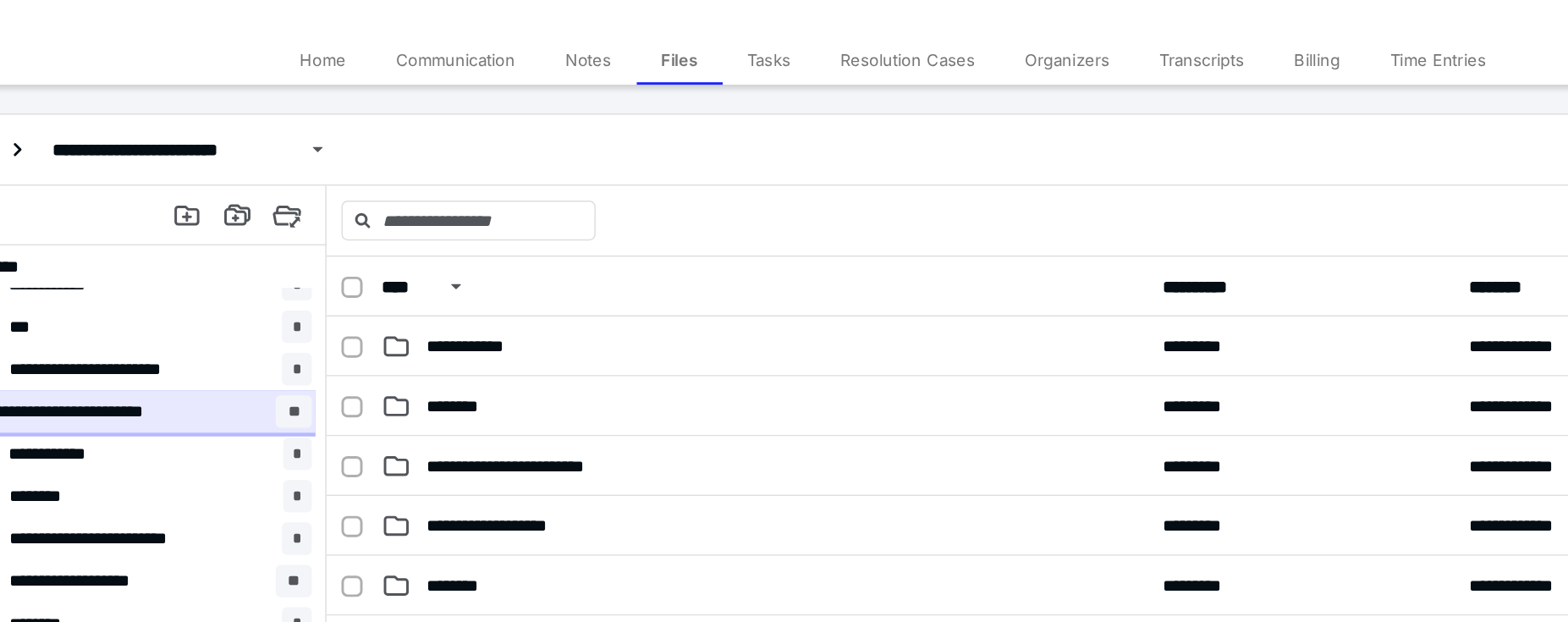 scroll, scrollTop: 80, scrollLeft: 0, axis: vertical 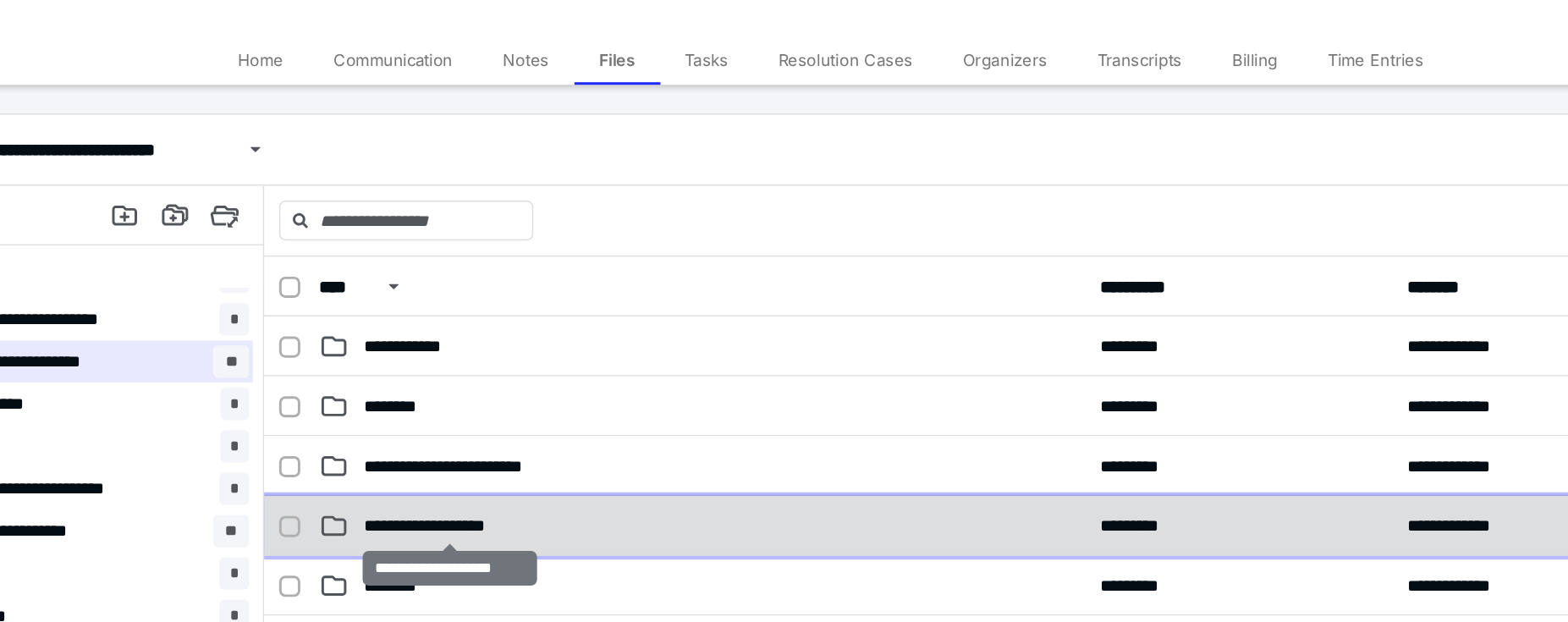 click on "**********" at bounding box center [559, 399] 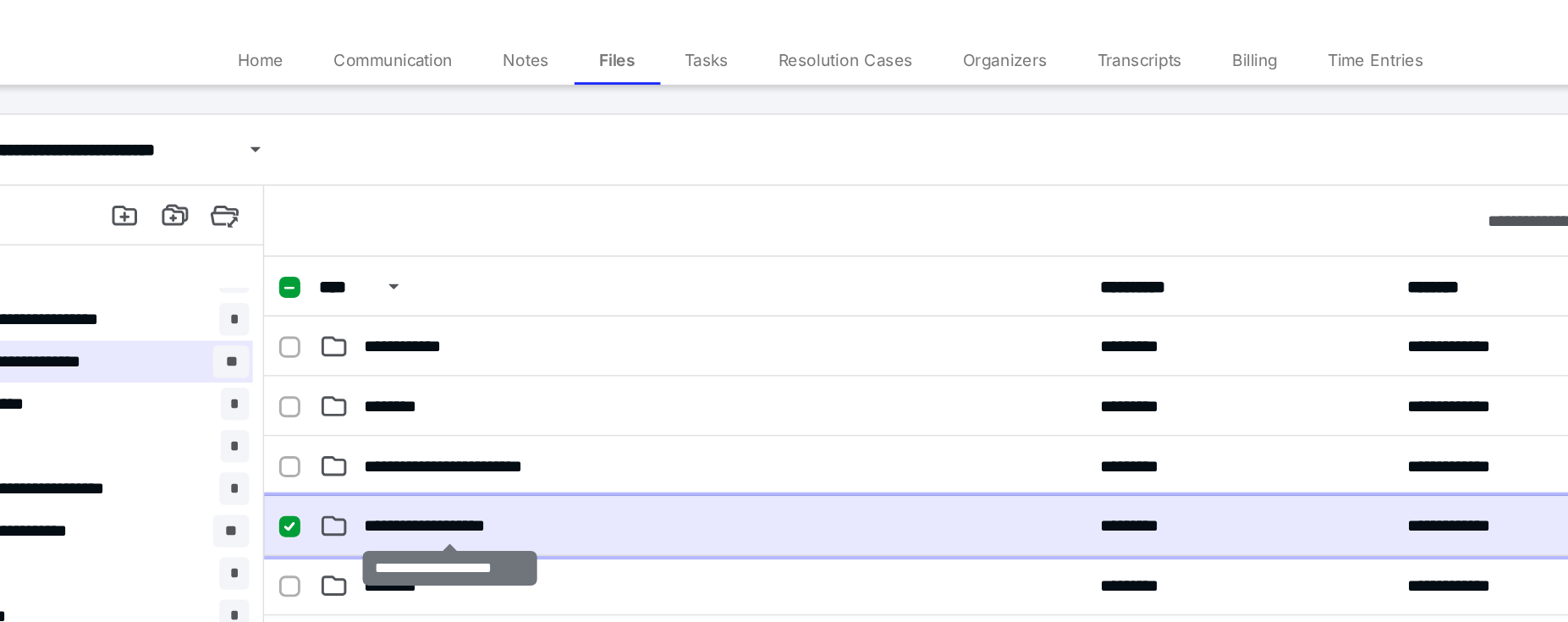click on "**********" at bounding box center [559, 399] 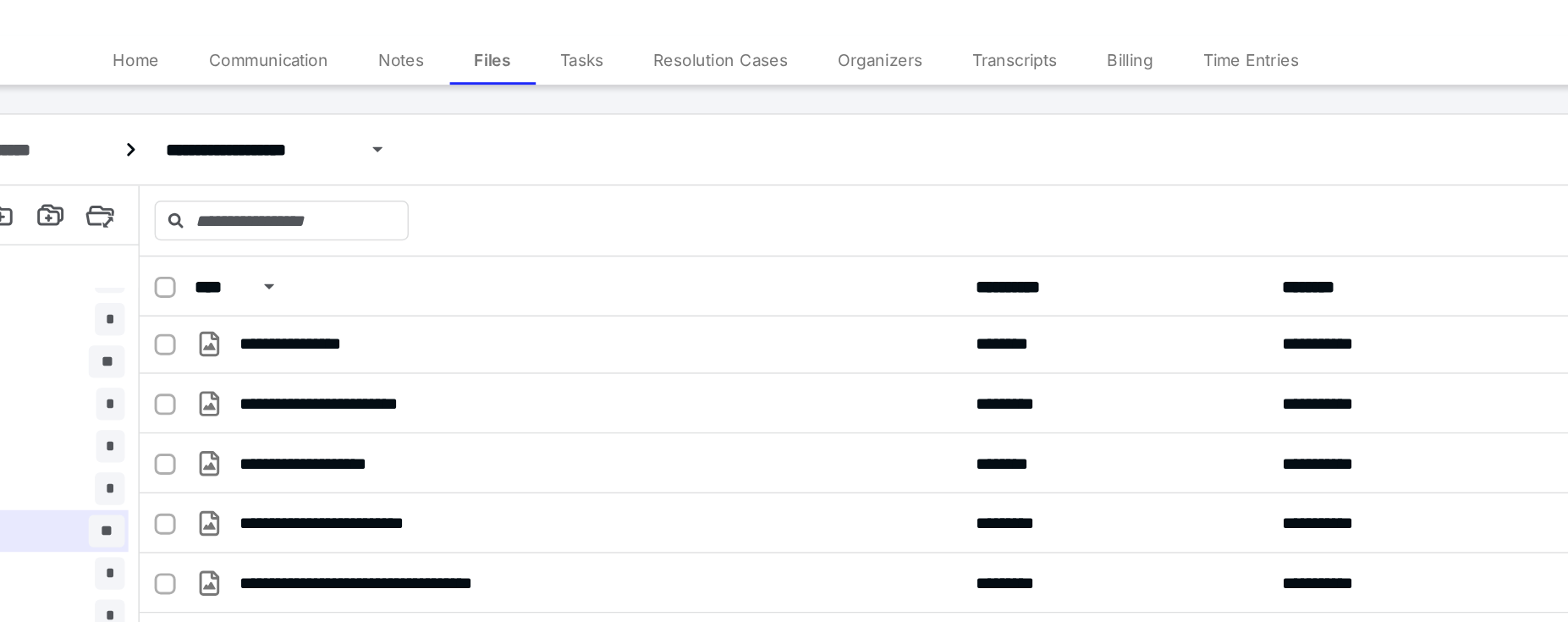 scroll, scrollTop: 102, scrollLeft: 0, axis: vertical 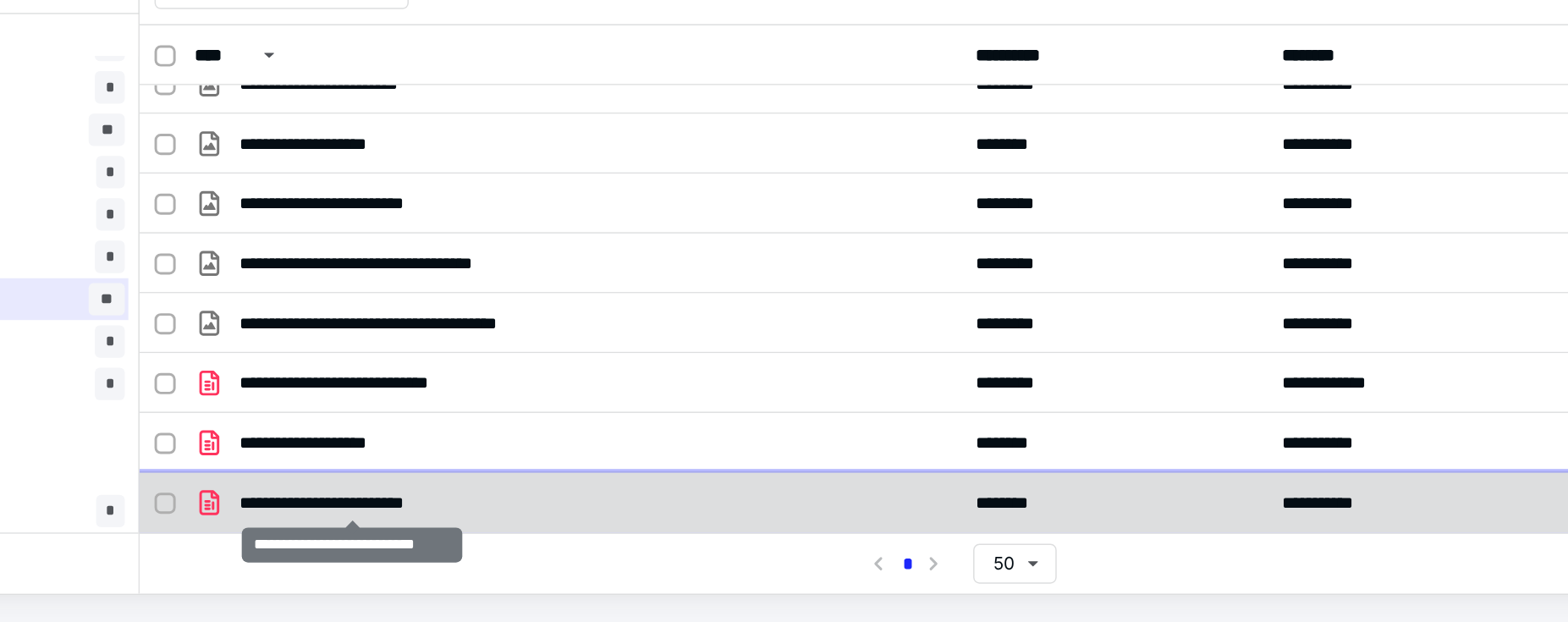 click on "**********" at bounding box center [578, 541] 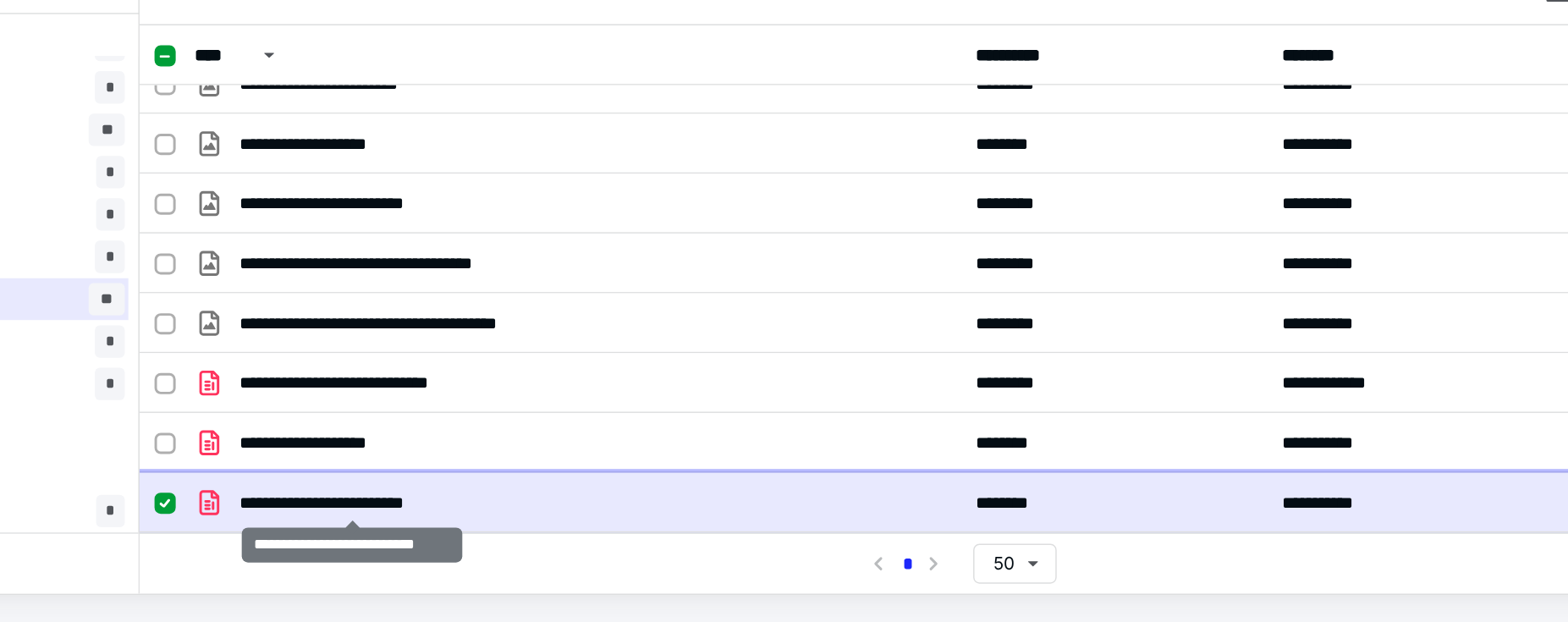 click on "**********" at bounding box center [578, 541] 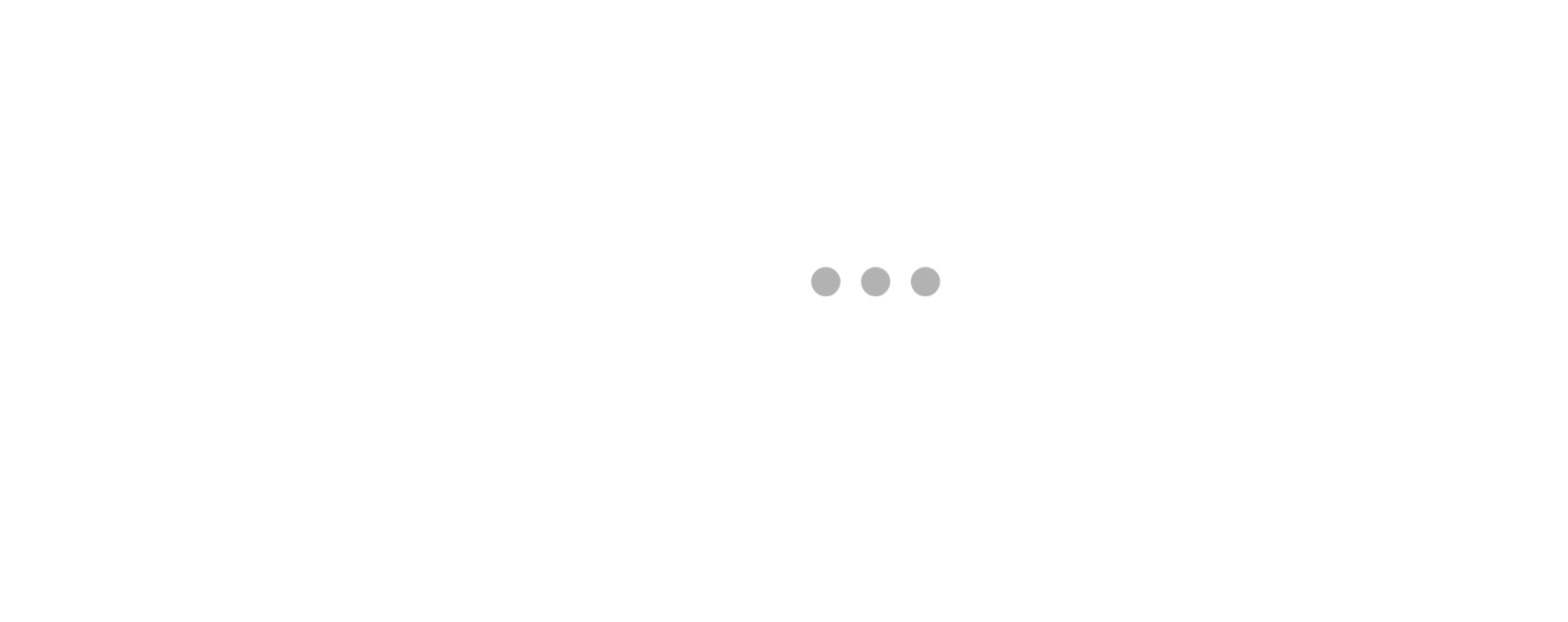 scroll, scrollTop: 0, scrollLeft: 0, axis: both 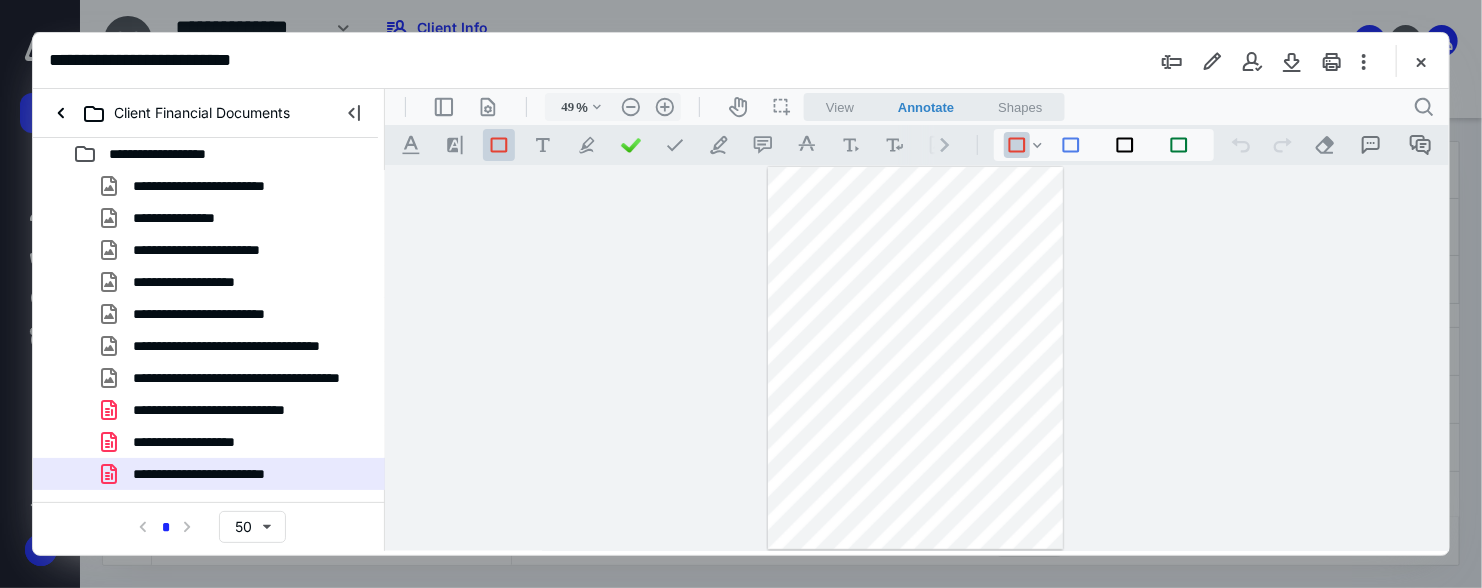 click at bounding box center (914, 357) 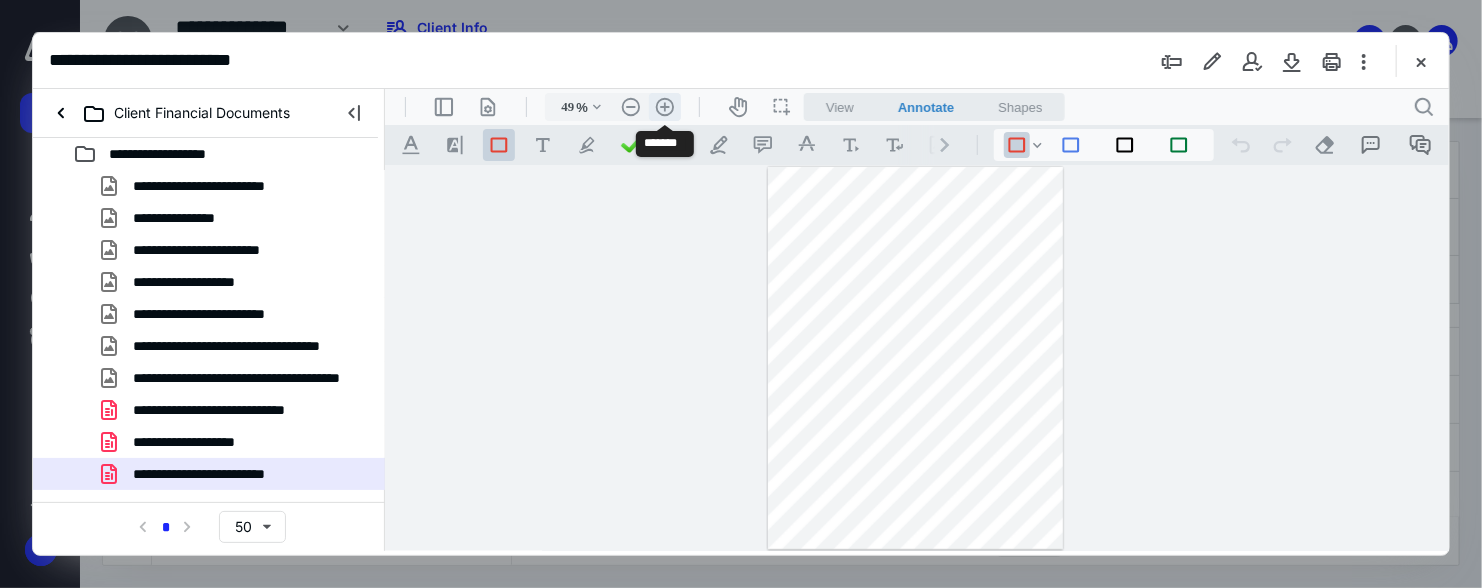 click on ".cls-1{fill:#abb0c4;} icon - header - zoom - in - line" at bounding box center (664, 106) 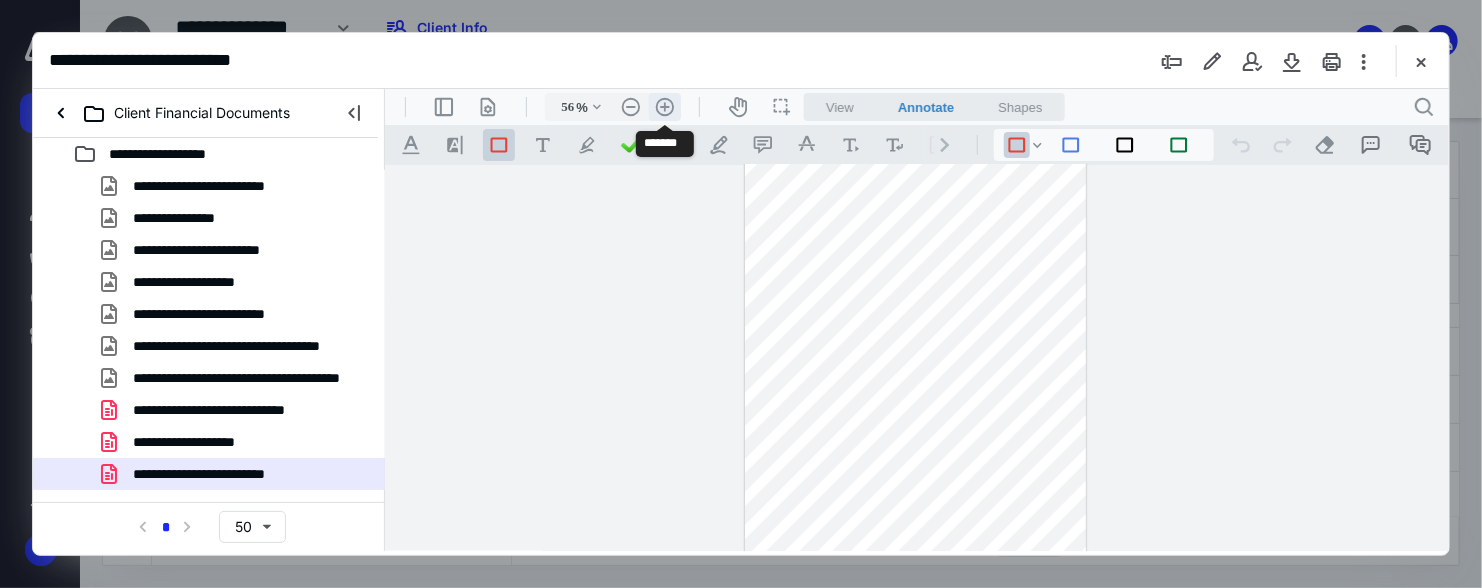 click on ".cls-1{fill:#abb0c4;} icon - header - zoom - in - line" at bounding box center (664, 106) 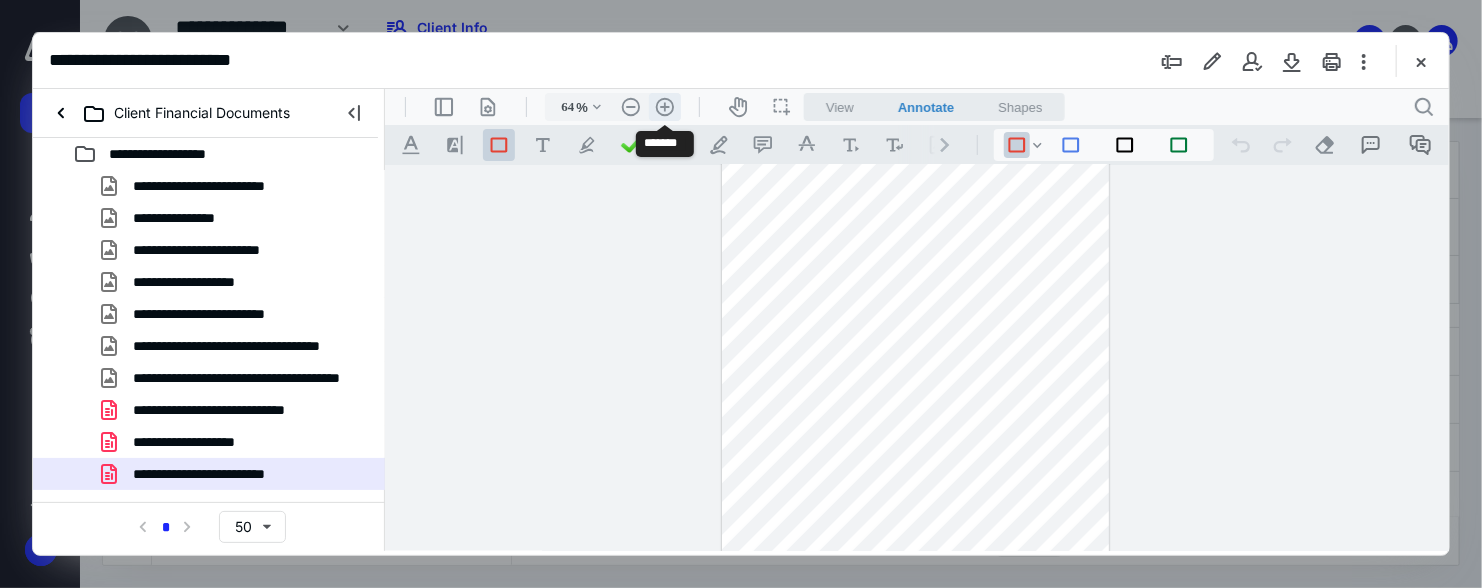 click on ".cls-1{fill:#abb0c4;} icon - header - zoom - in - line" at bounding box center (664, 106) 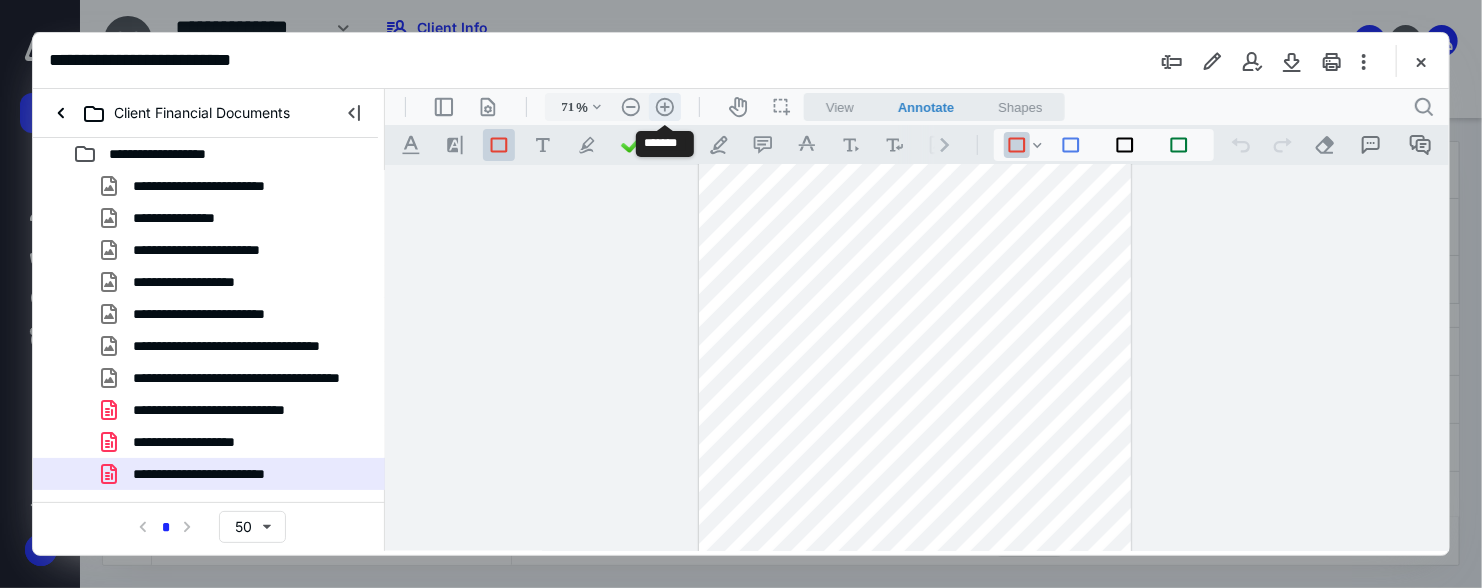 click on ".cls-1{fill:#abb0c4;} icon - header - zoom - in - line" at bounding box center (664, 106) 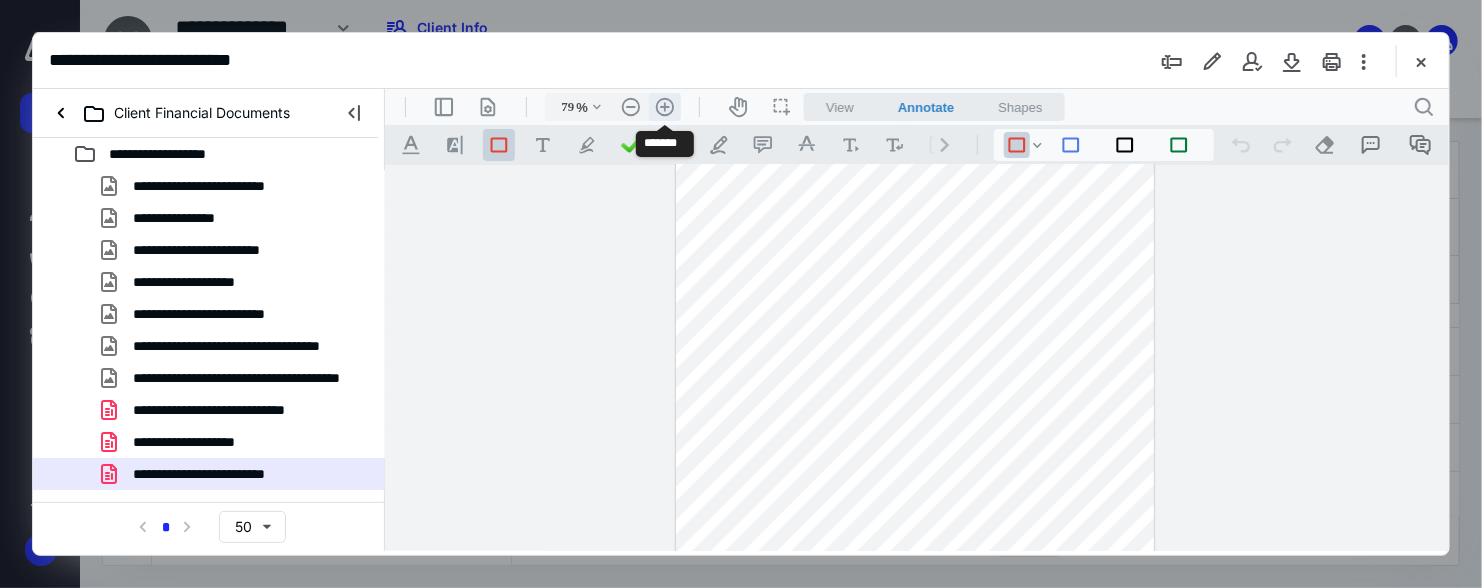 click on ".cls-1{fill:#abb0c4;} icon - header - zoom - in - line" at bounding box center [664, 106] 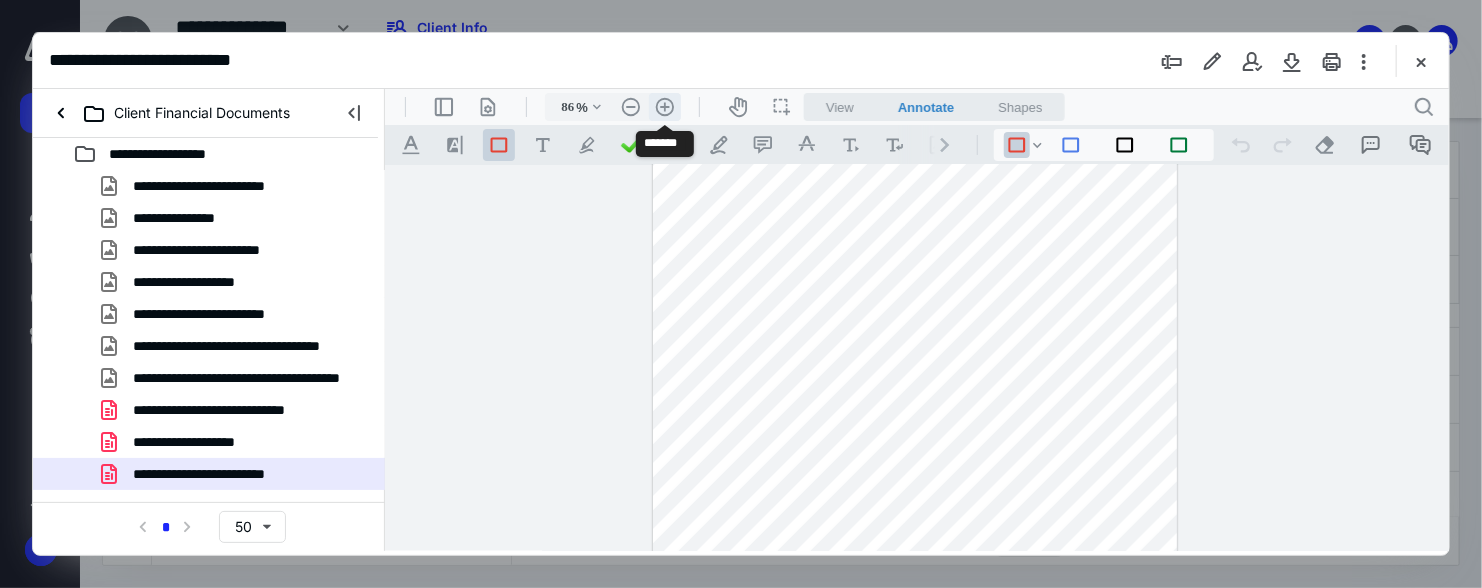 click on ".cls-1{fill:#abb0c4;} icon - header - zoom - in - line" at bounding box center [664, 106] 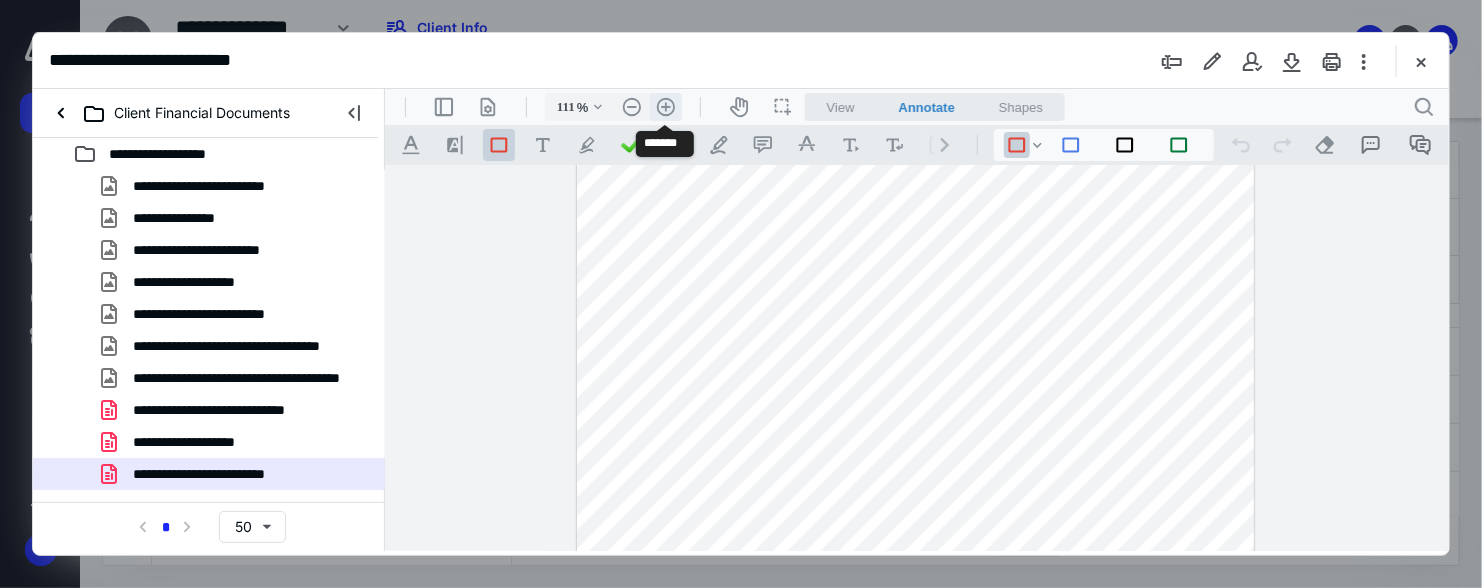 click on ".cls-1{fill:#abb0c4;} icon - header - zoom - in - line" at bounding box center (665, 106) 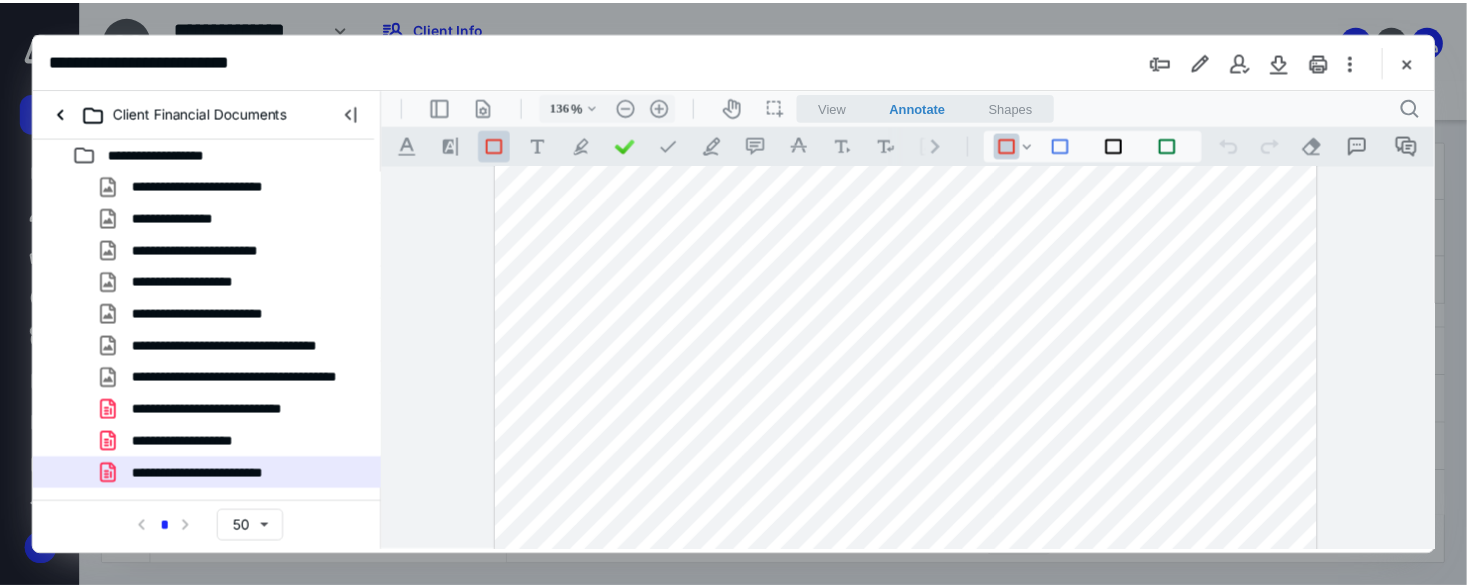 scroll, scrollTop: 197, scrollLeft: 0, axis: vertical 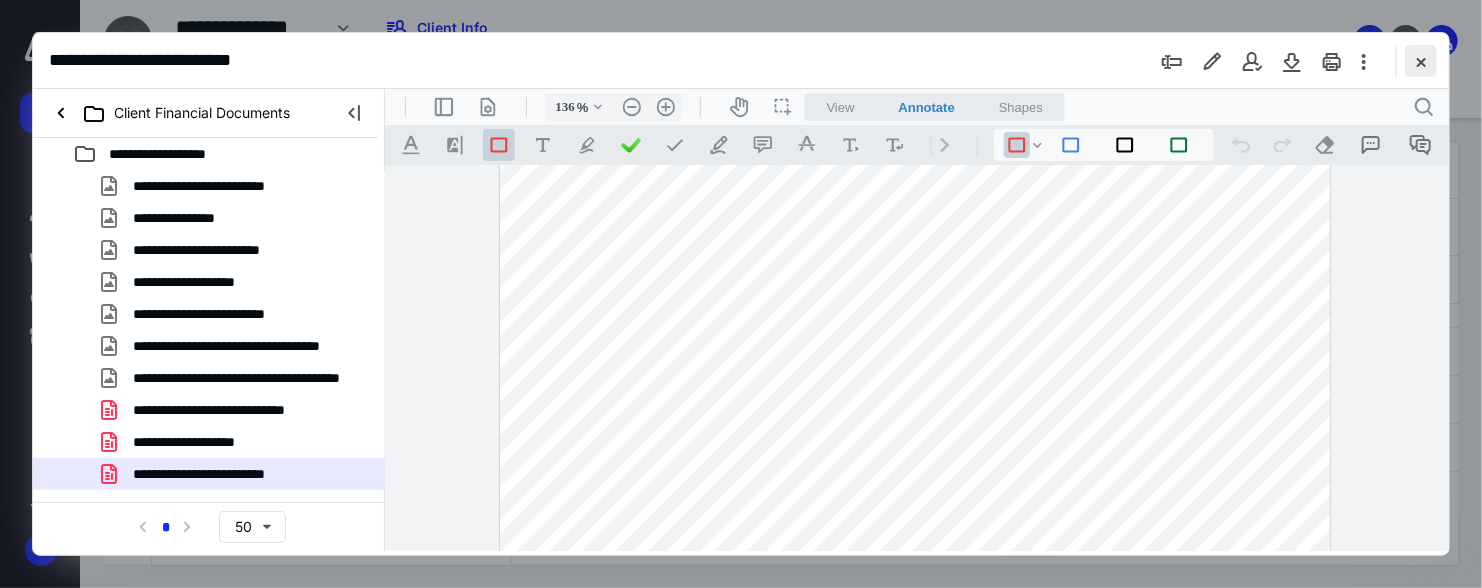 click at bounding box center (1421, 61) 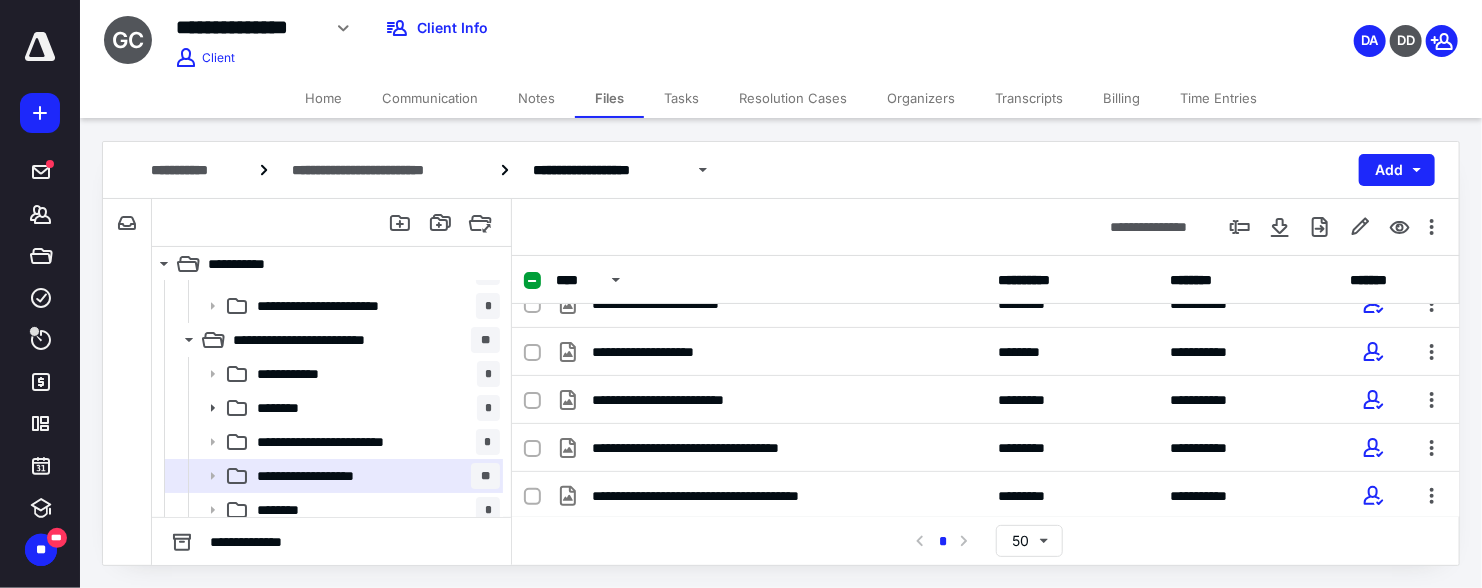 click on "Resolution Cases" at bounding box center (793, 98) 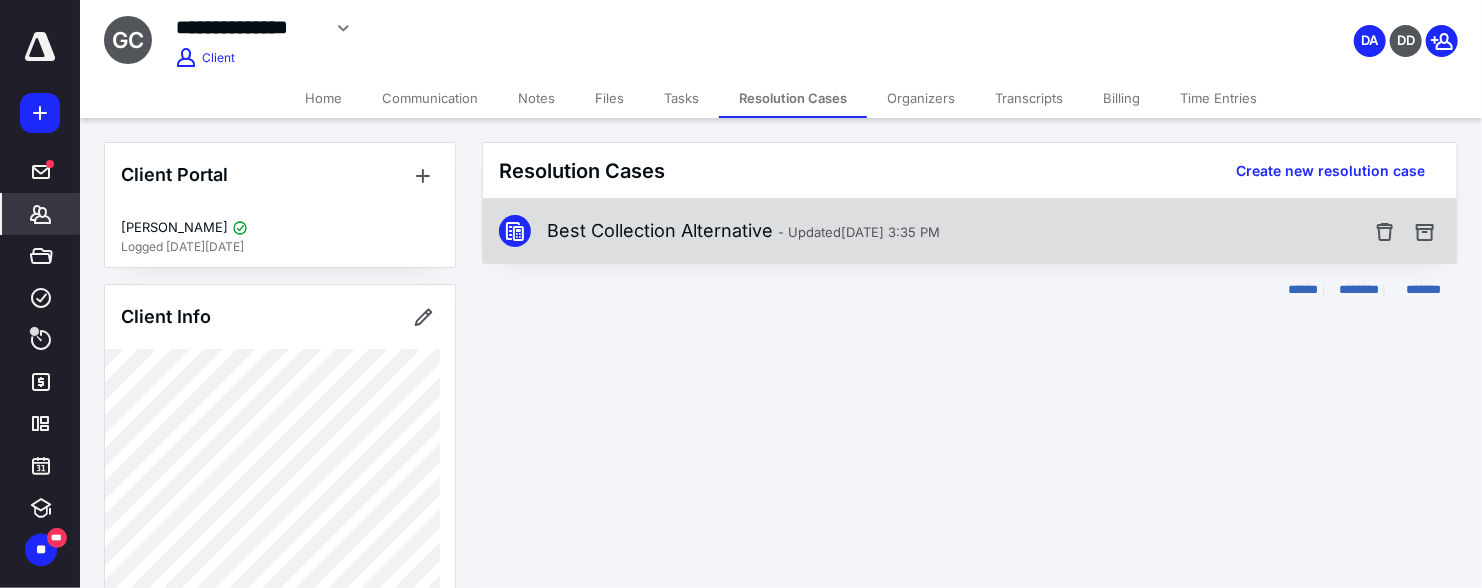 click on "Best Collection Alternative   - Updated  Aug 12, 2021 3:35 PM" at bounding box center (743, 231) 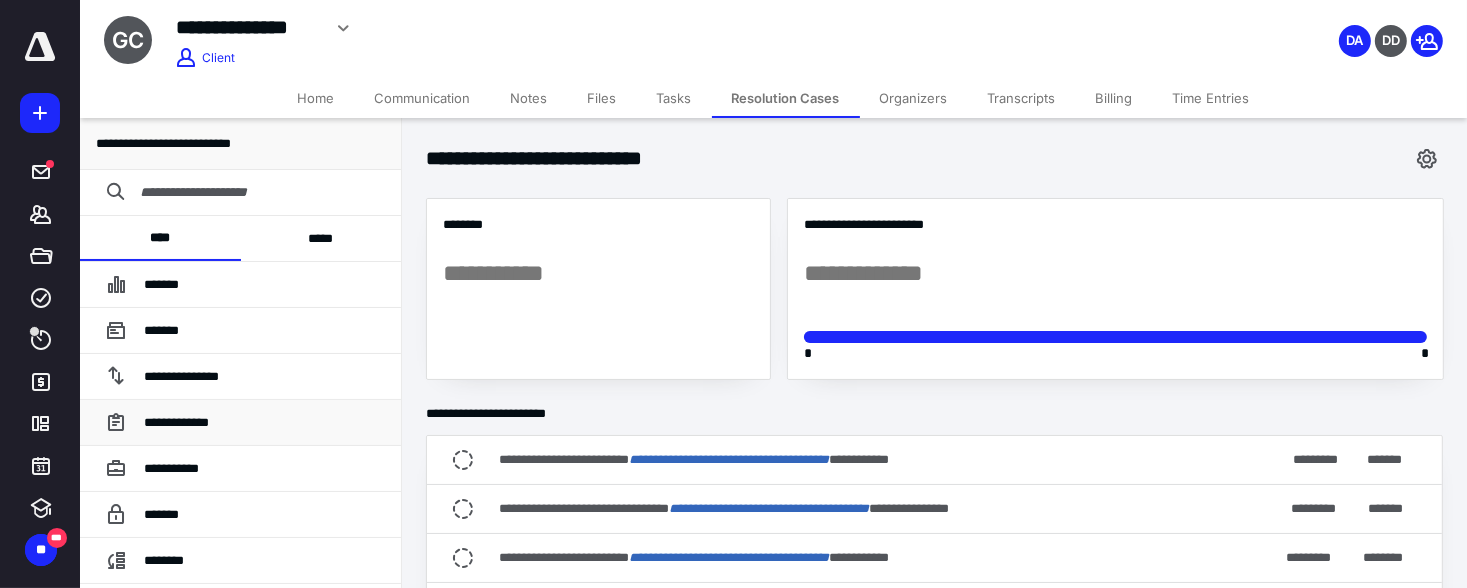 click on "**********" at bounding box center (264, 423) 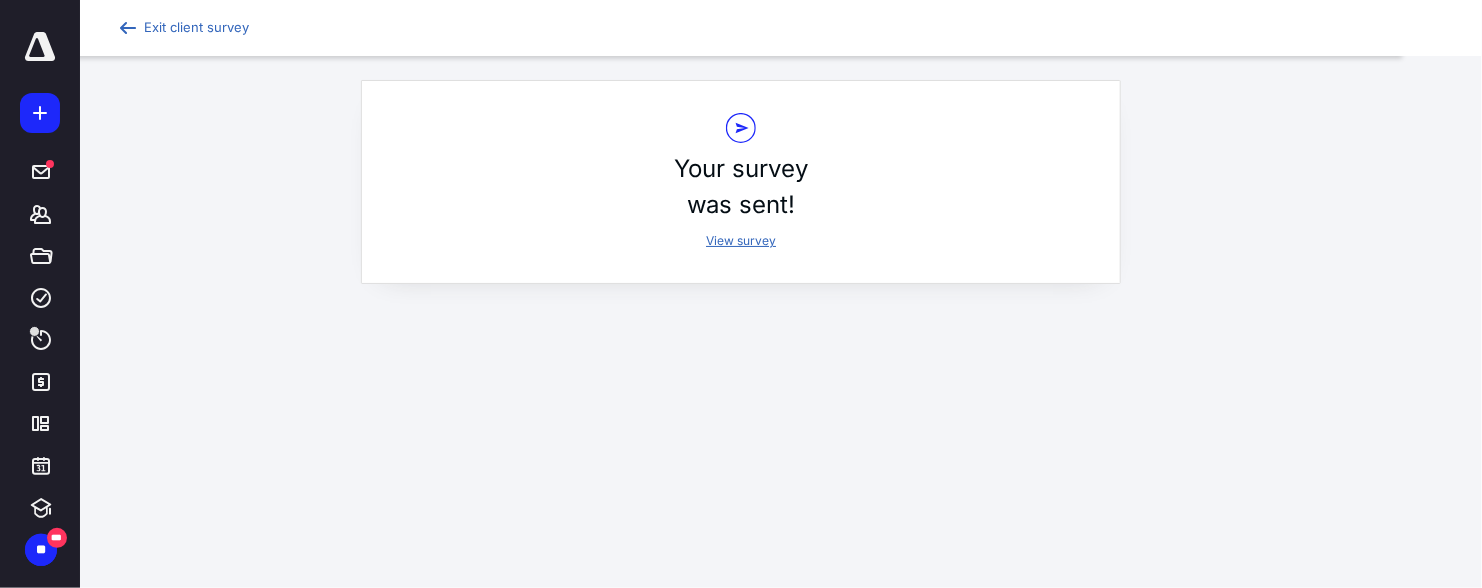 click on "View survey" at bounding box center [741, 240] 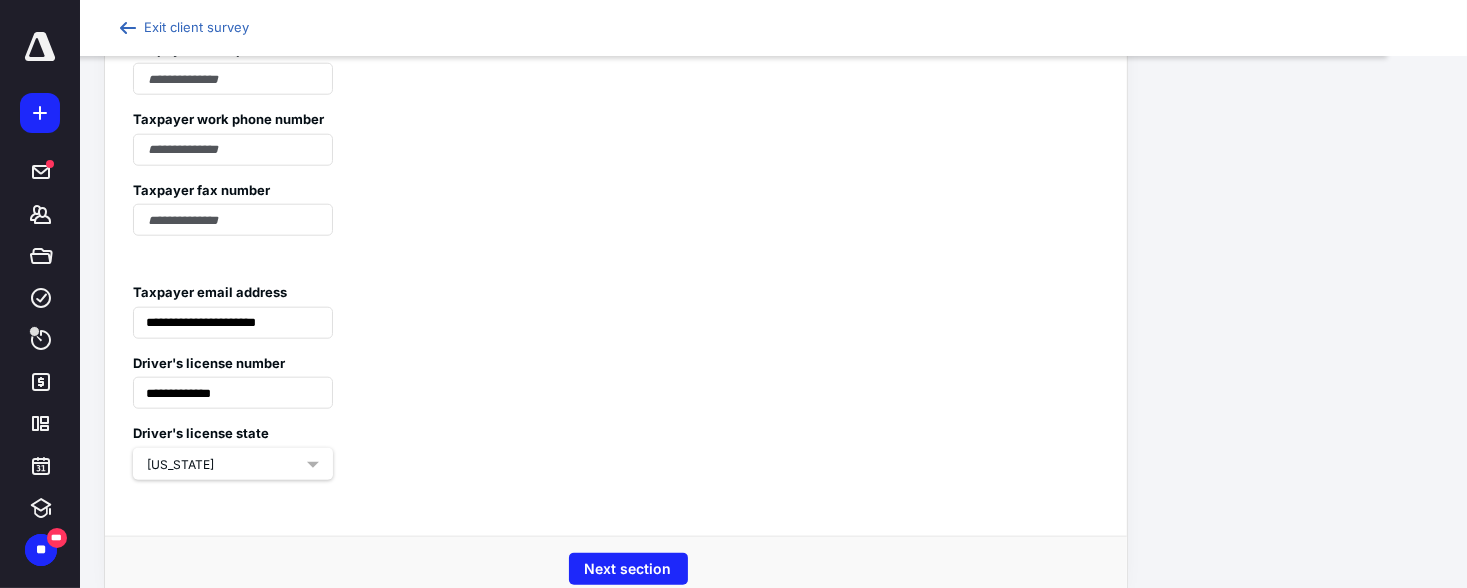scroll, scrollTop: 2086, scrollLeft: 0, axis: vertical 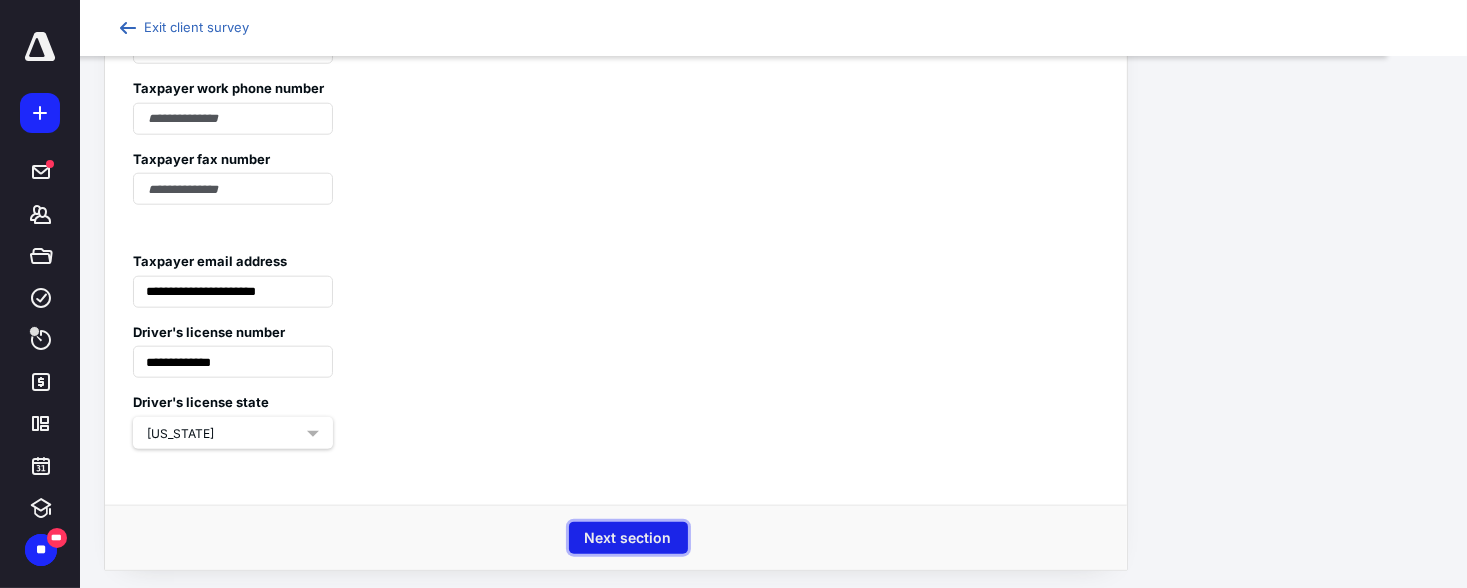 click on "Next section" at bounding box center [628, 538] 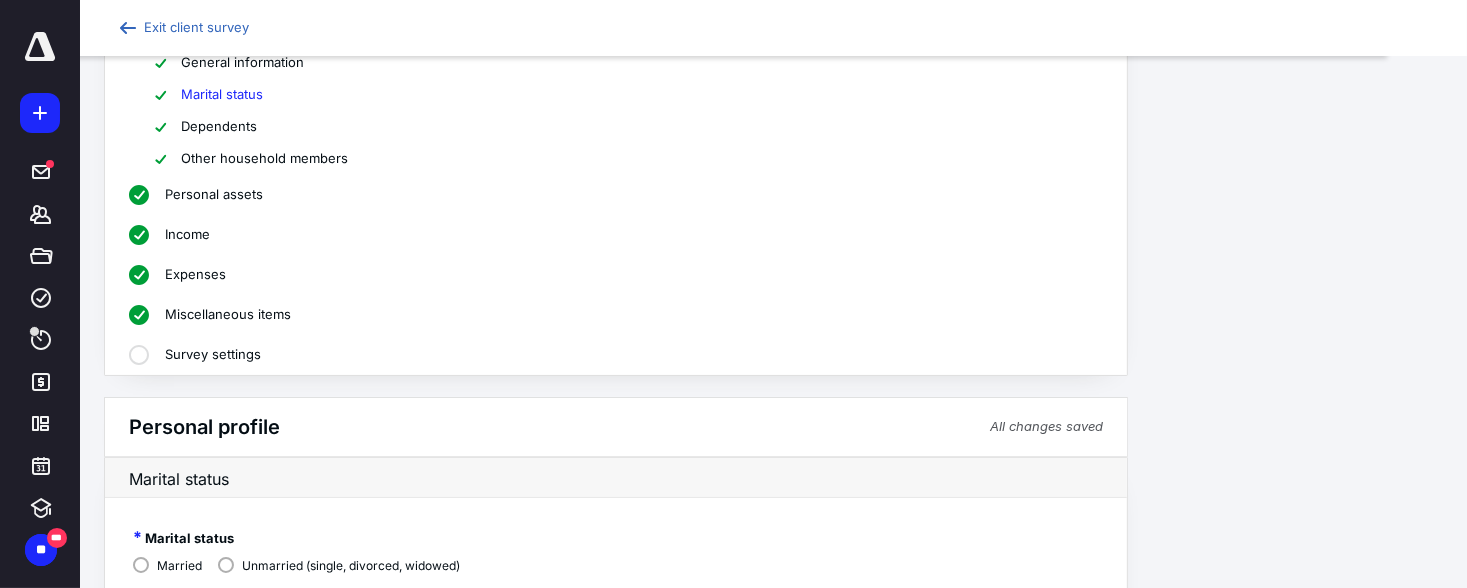 scroll, scrollTop: 348, scrollLeft: 0, axis: vertical 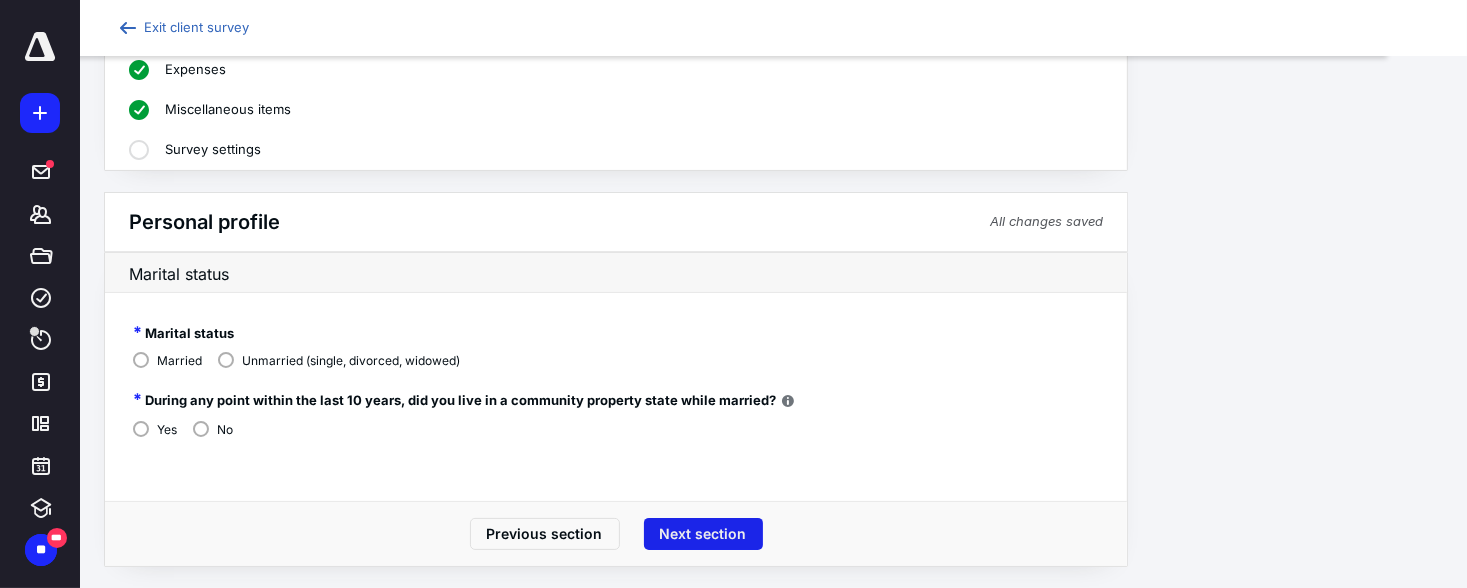 click on "Next section" at bounding box center (703, 534) 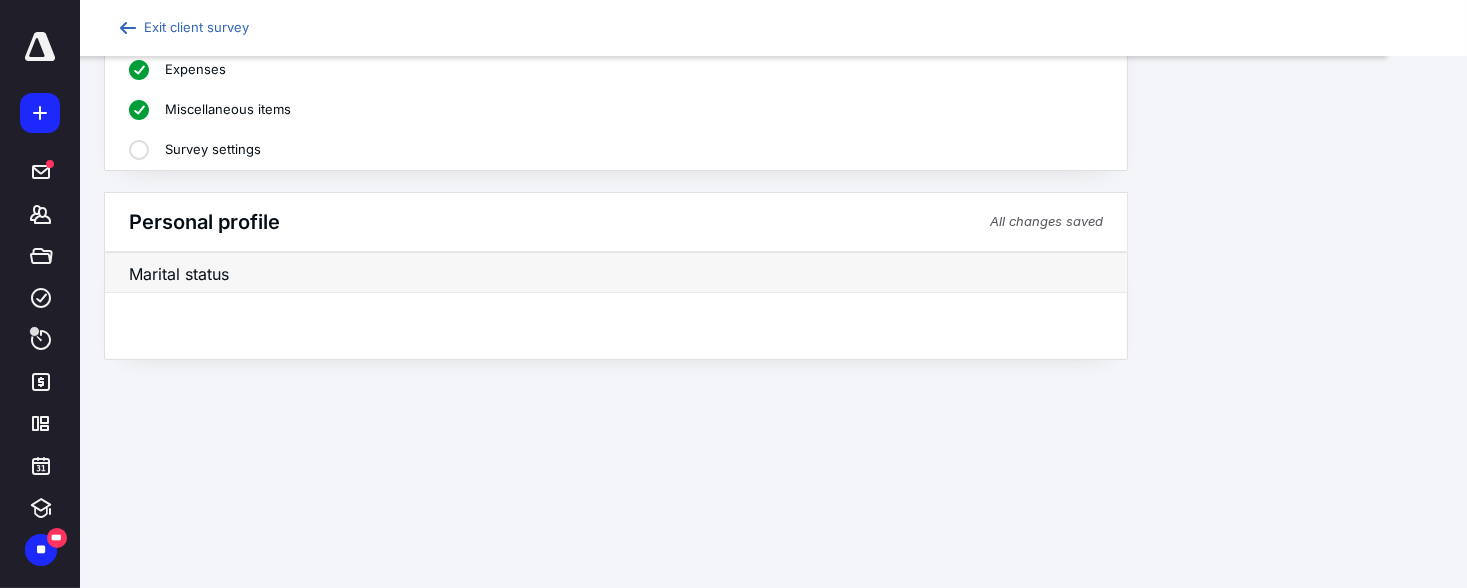 scroll, scrollTop: 250, scrollLeft: 0, axis: vertical 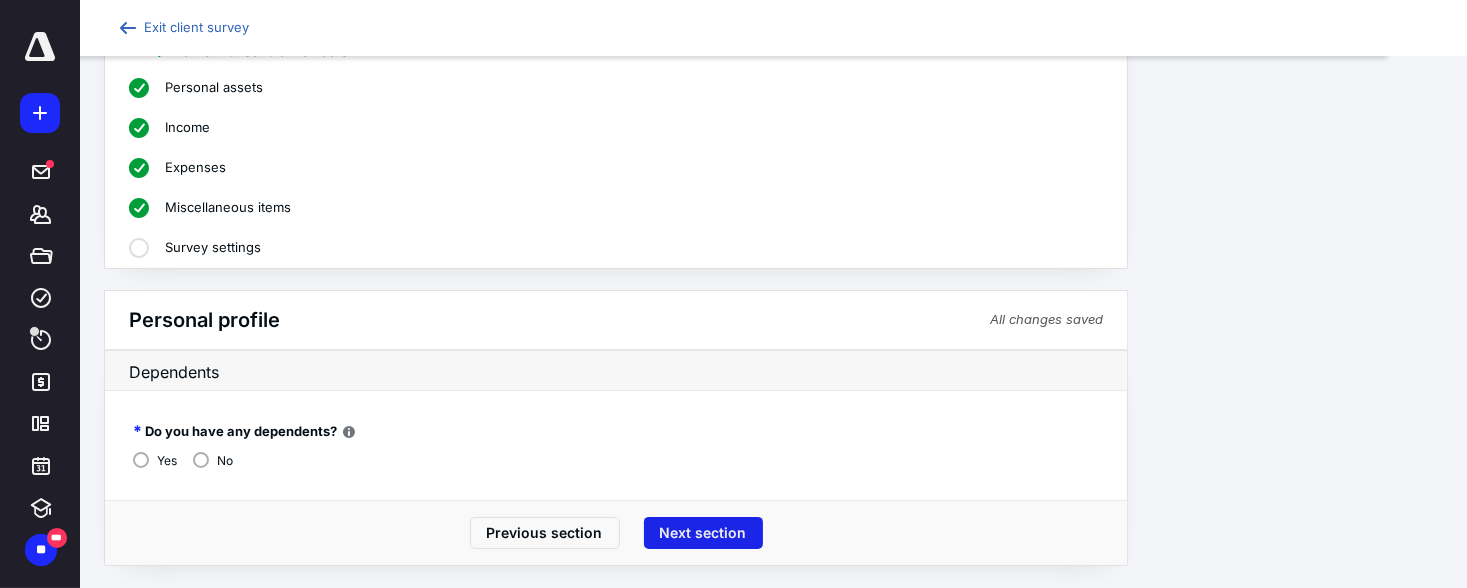 click on "Next section" at bounding box center [703, 533] 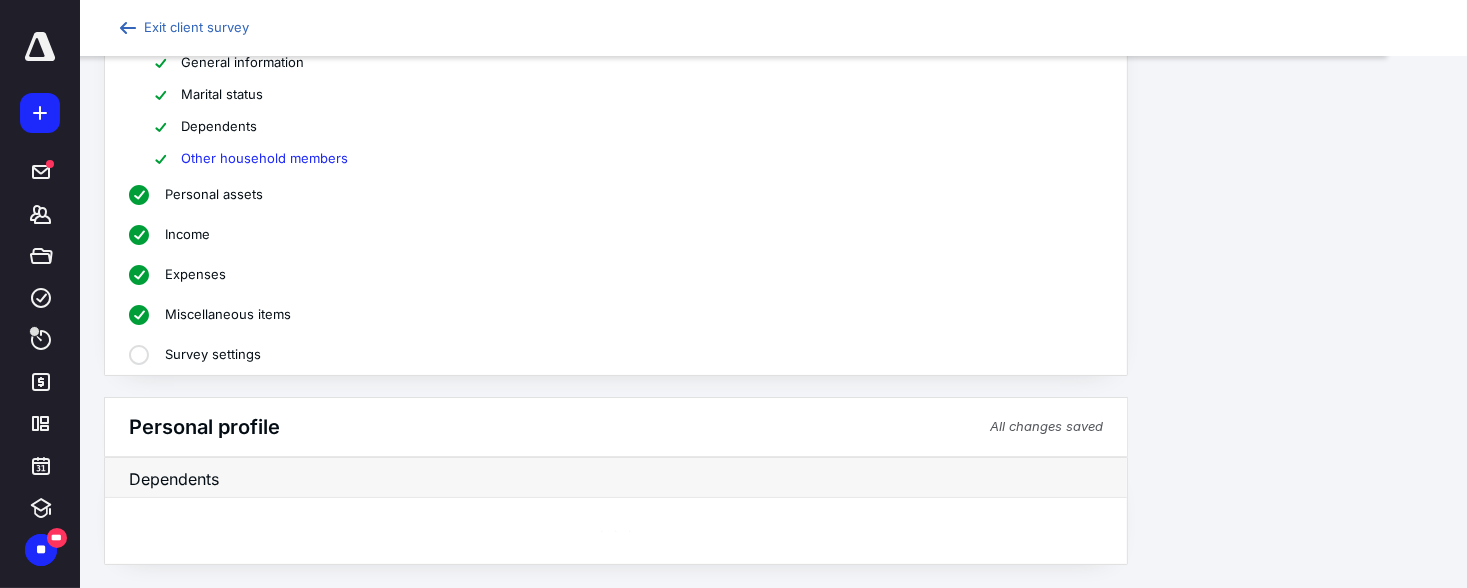scroll, scrollTop: 250, scrollLeft: 0, axis: vertical 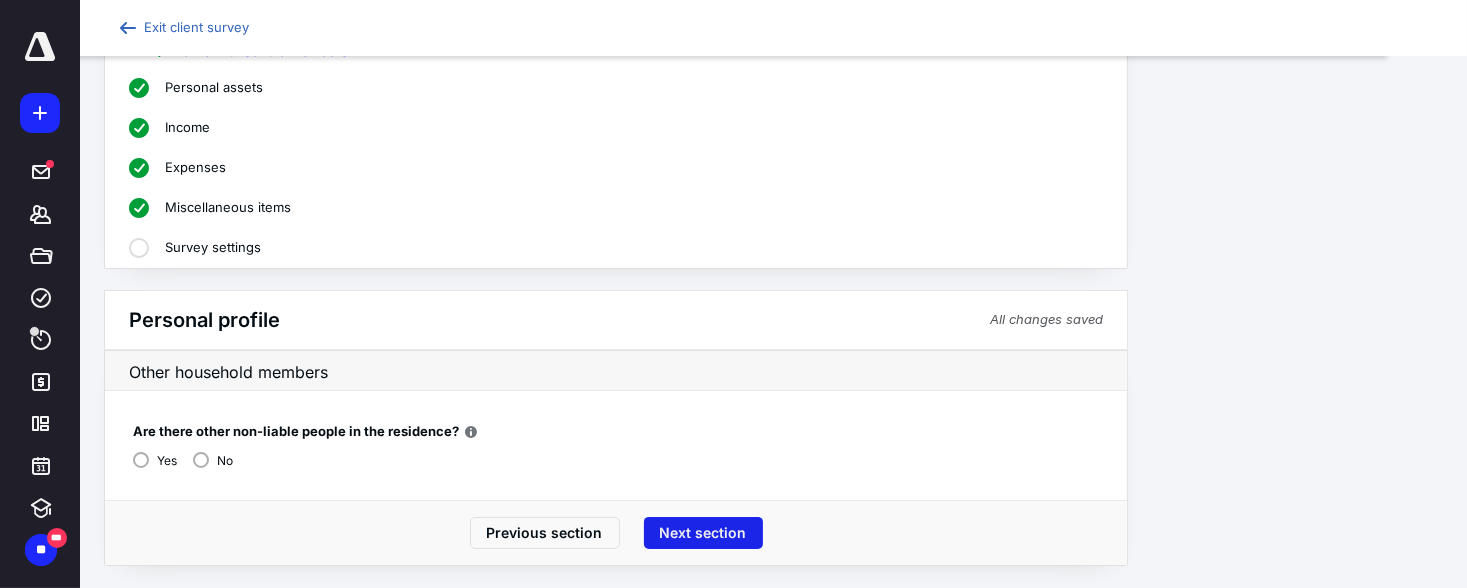 click on "Next section" at bounding box center (703, 533) 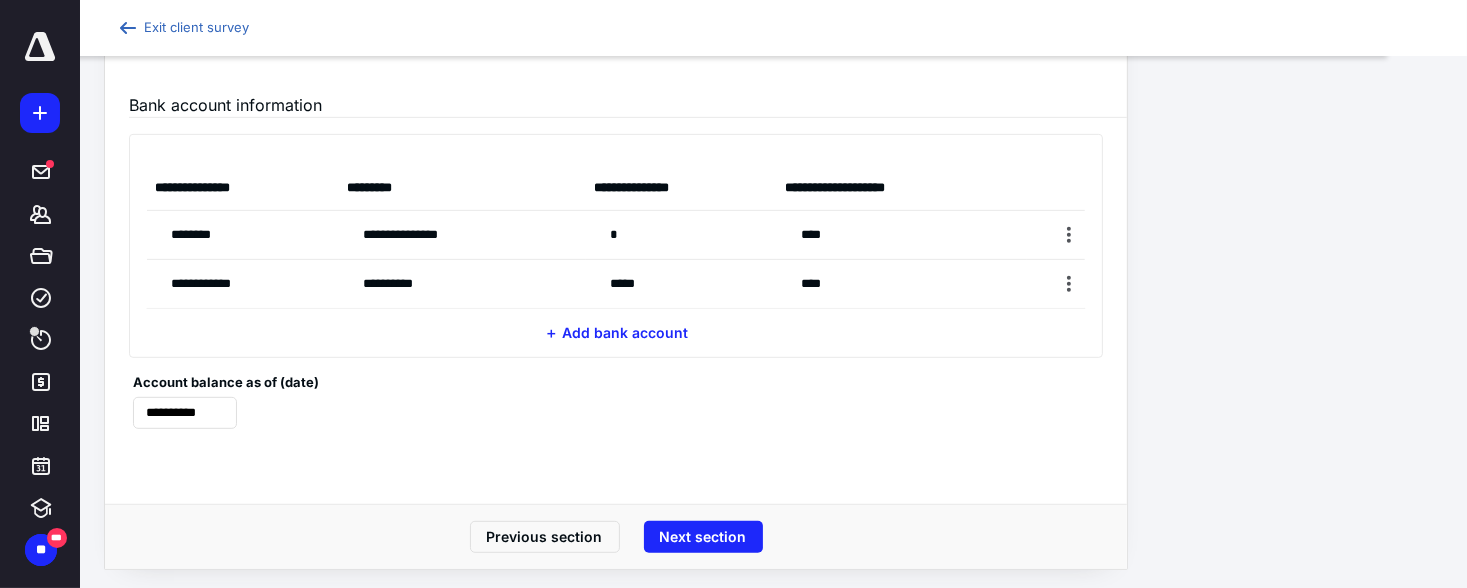 scroll, scrollTop: 974, scrollLeft: 0, axis: vertical 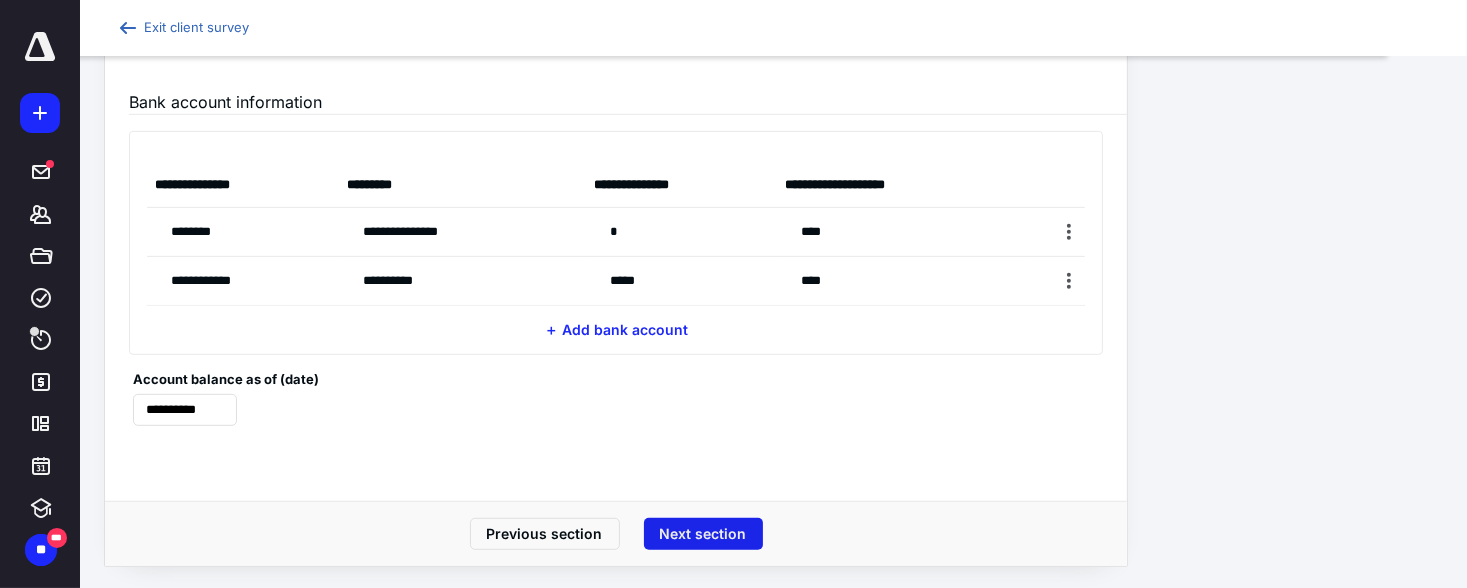 click on "Next section" at bounding box center (703, 534) 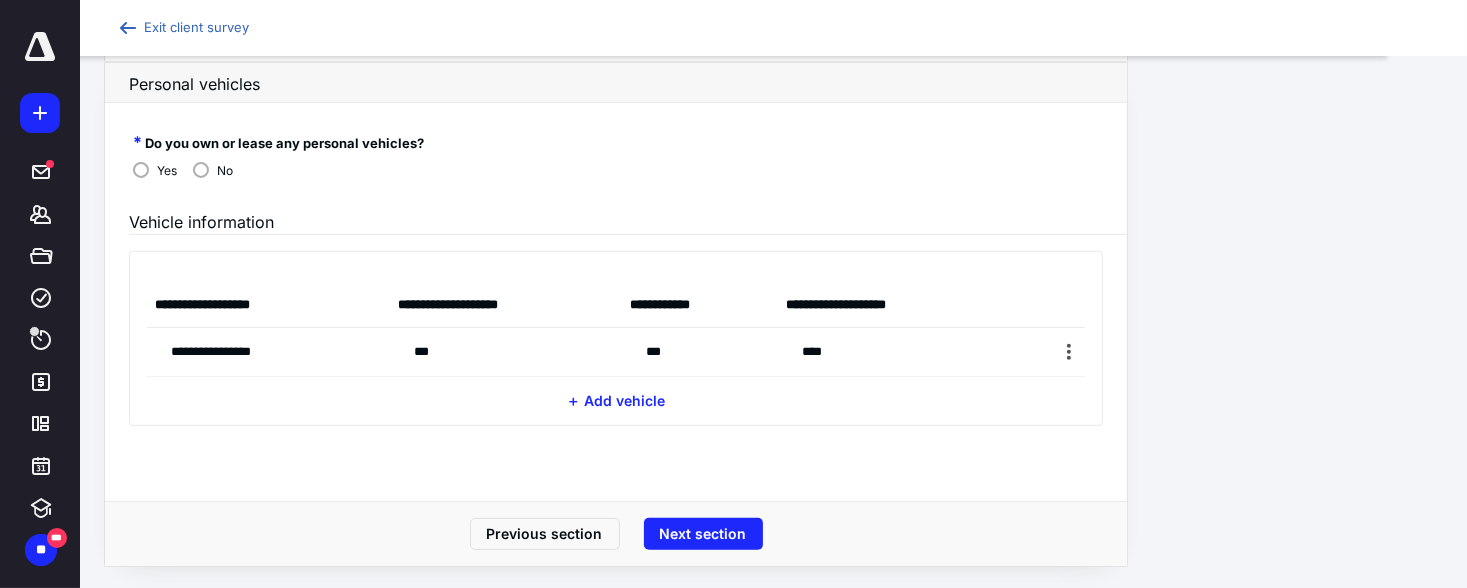 drag, startPoint x: 708, startPoint y: 531, endPoint x: 688, endPoint y: 445, distance: 88.29496 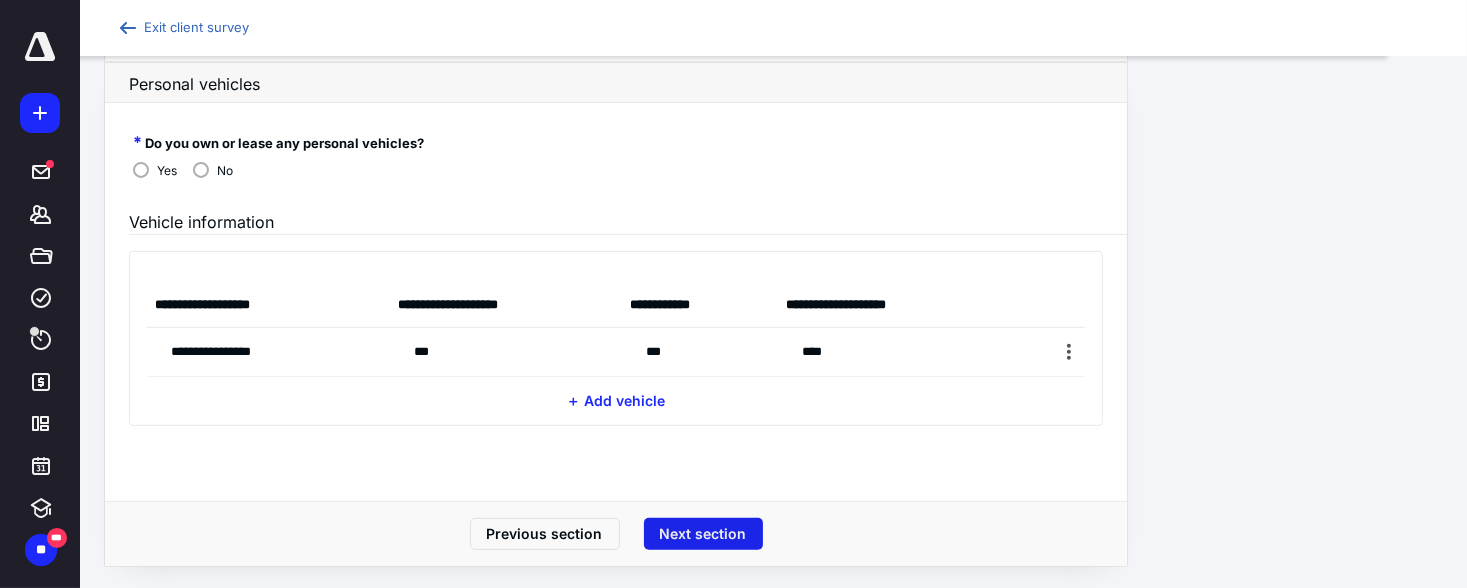 click on "Next section" at bounding box center [703, 534] 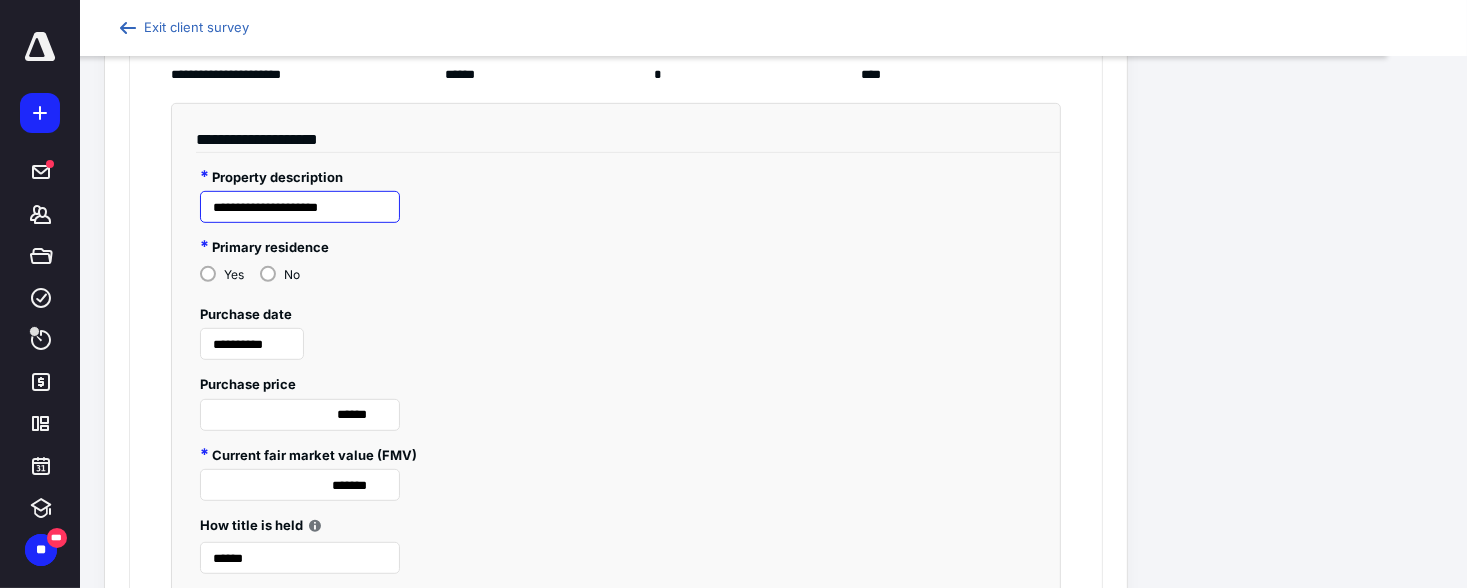 scroll, scrollTop: 994, scrollLeft: 0, axis: vertical 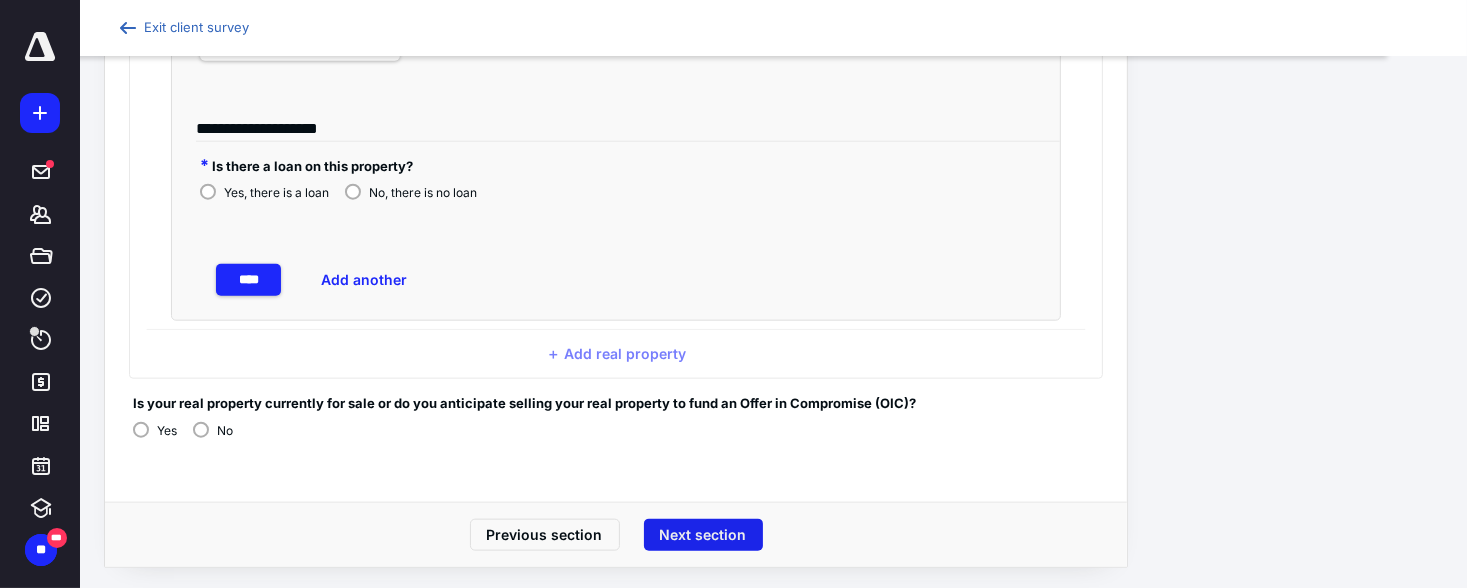 type on "**********" 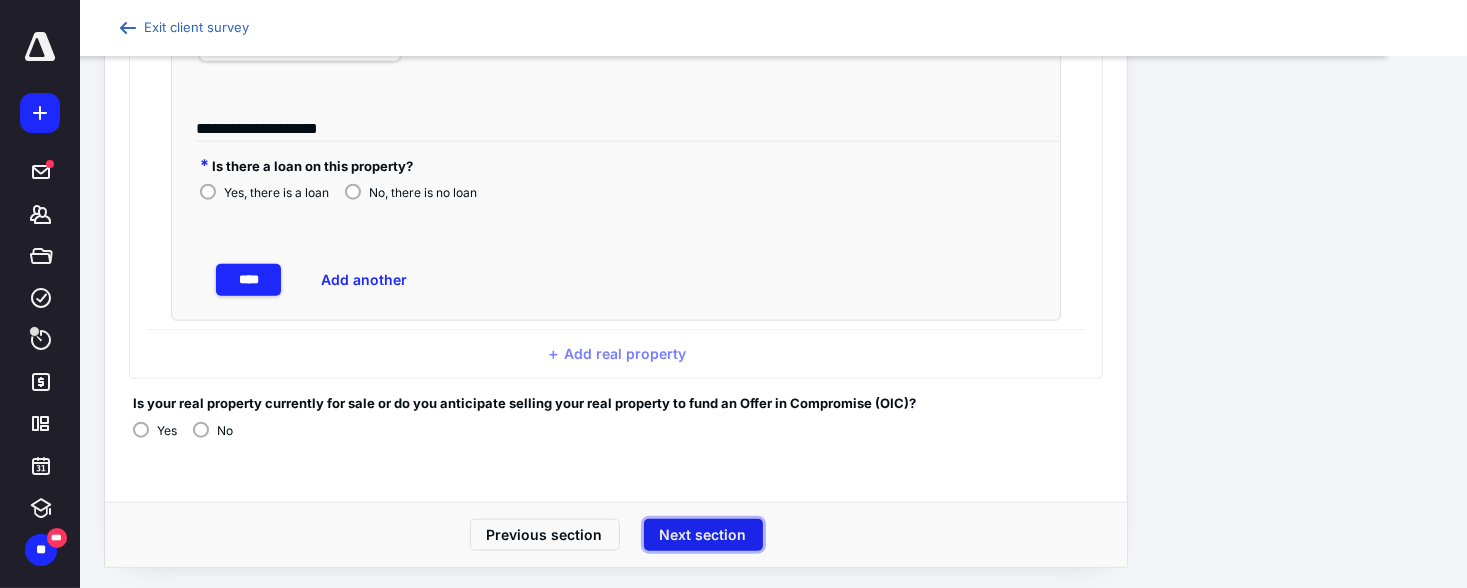 click on "Next section" at bounding box center (703, 535) 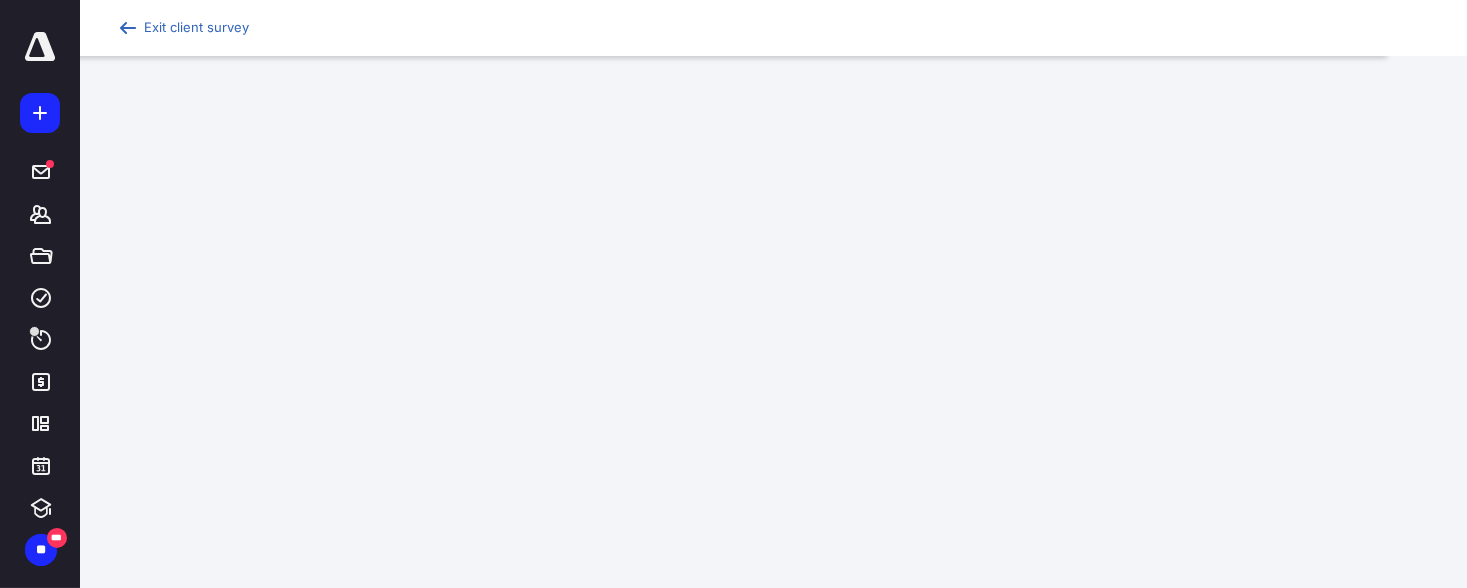 scroll, scrollTop: 728, scrollLeft: 0, axis: vertical 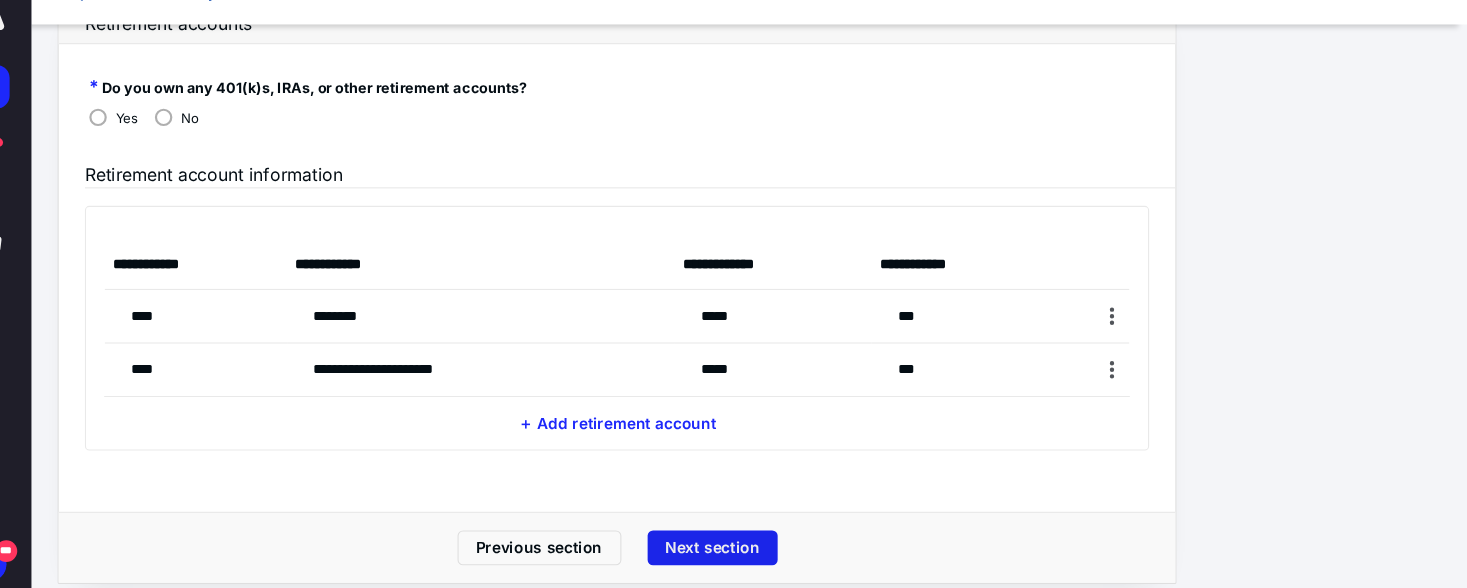 click on "Next section" at bounding box center (703, 535) 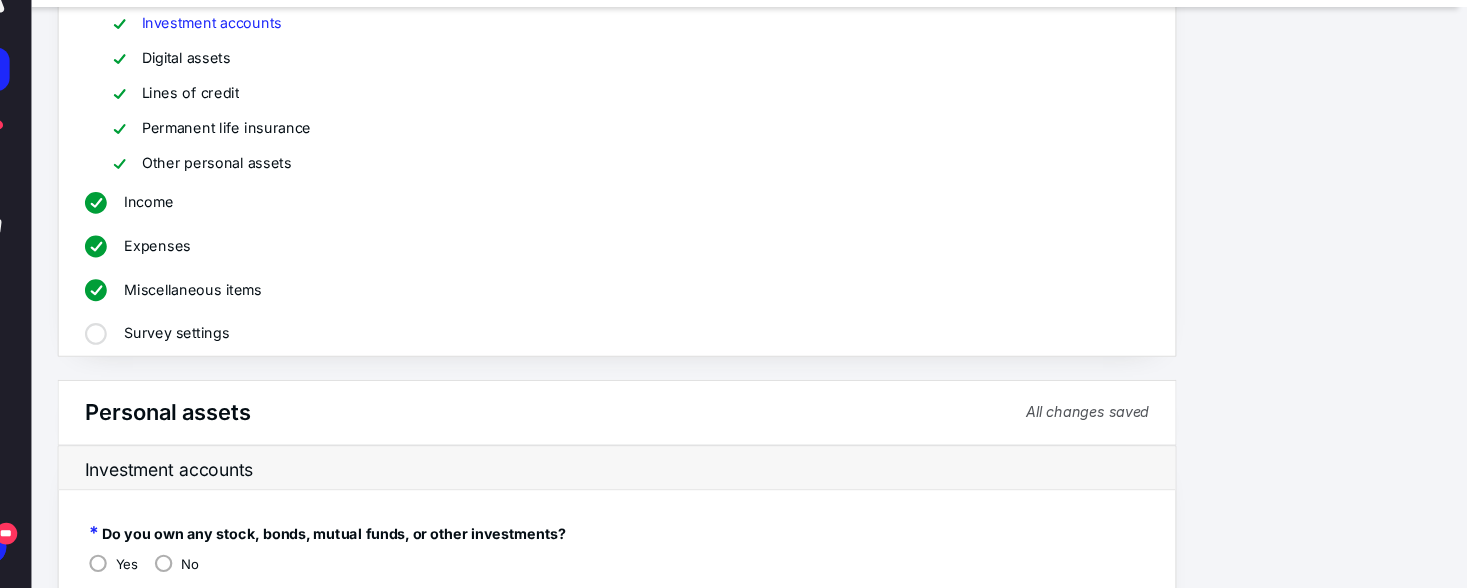 scroll, scrollTop: 408, scrollLeft: 0, axis: vertical 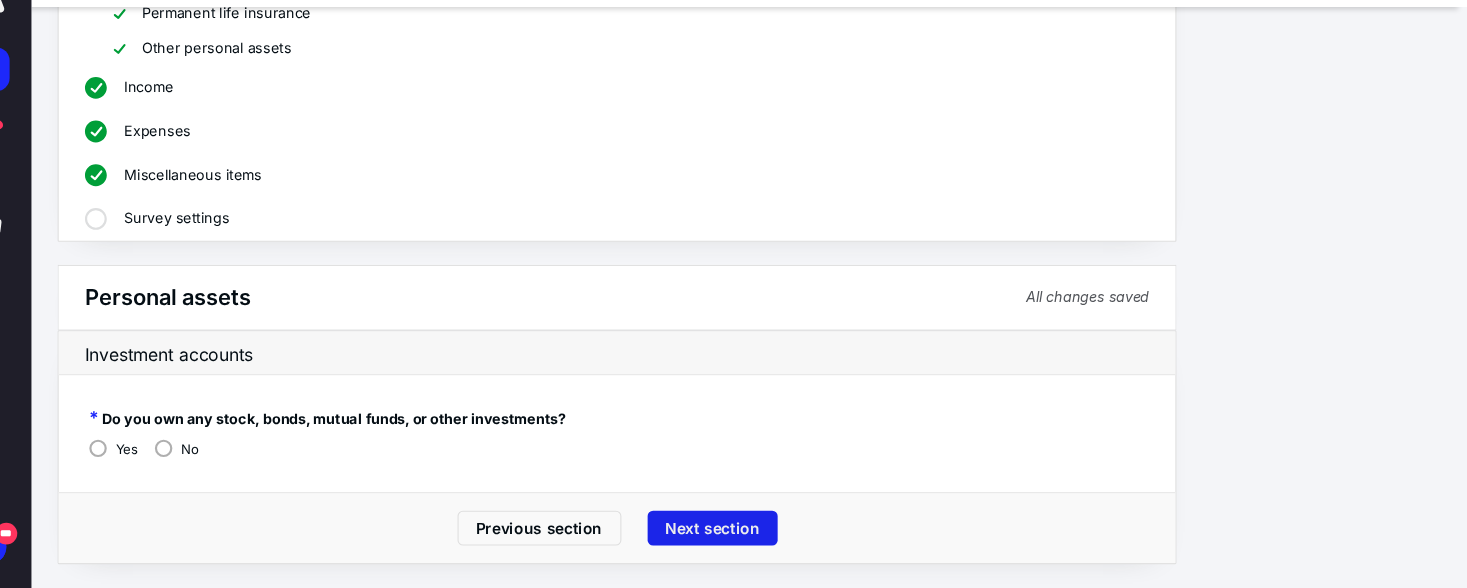 click on "Next section" at bounding box center [703, 533] 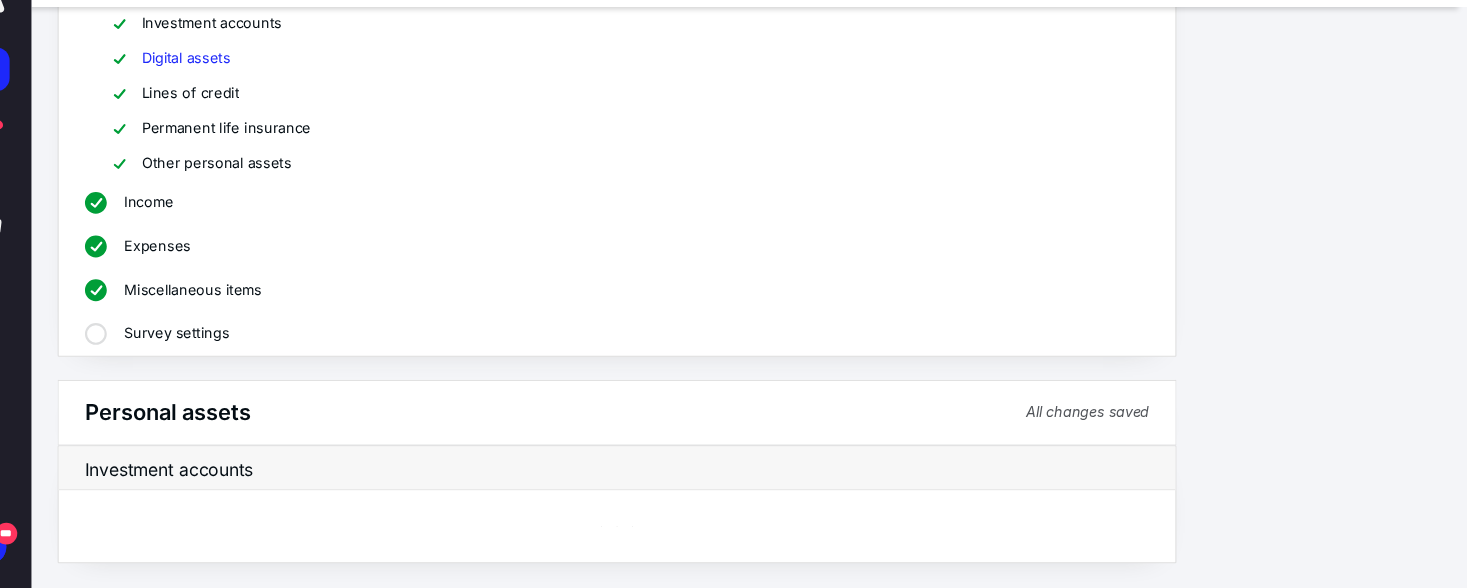 scroll, scrollTop: 408, scrollLeft: 0, axis: vertical 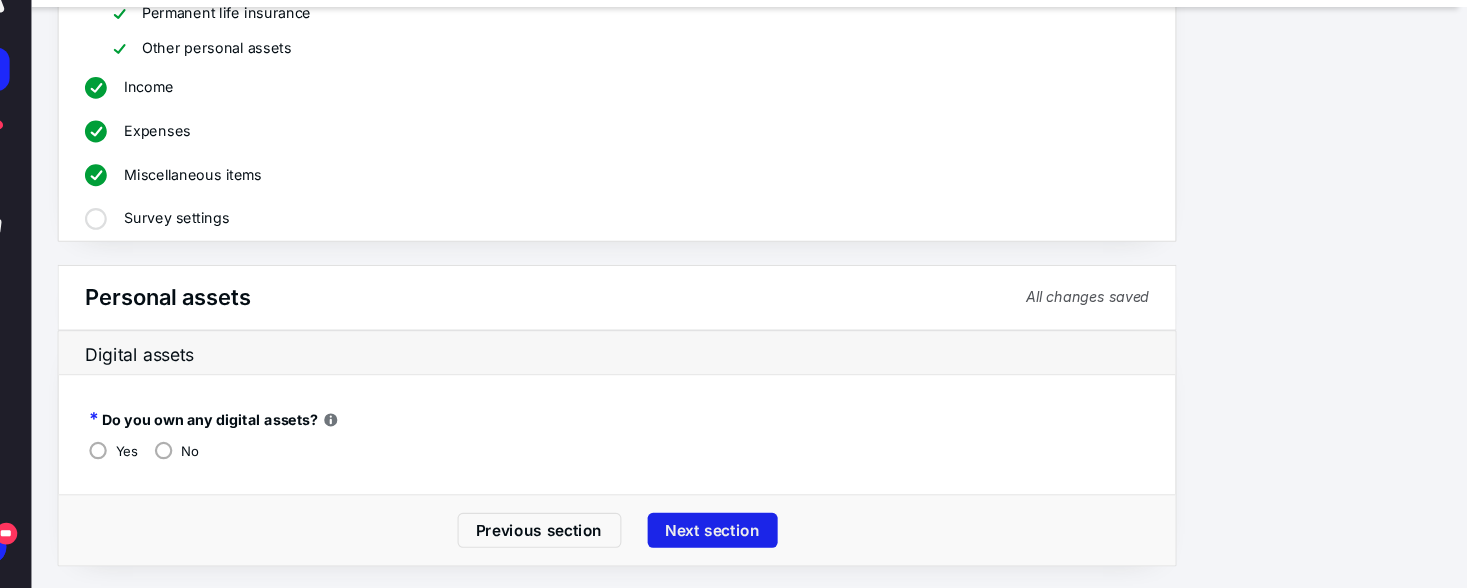 click on "Next section" at bounding box center [703, 535] 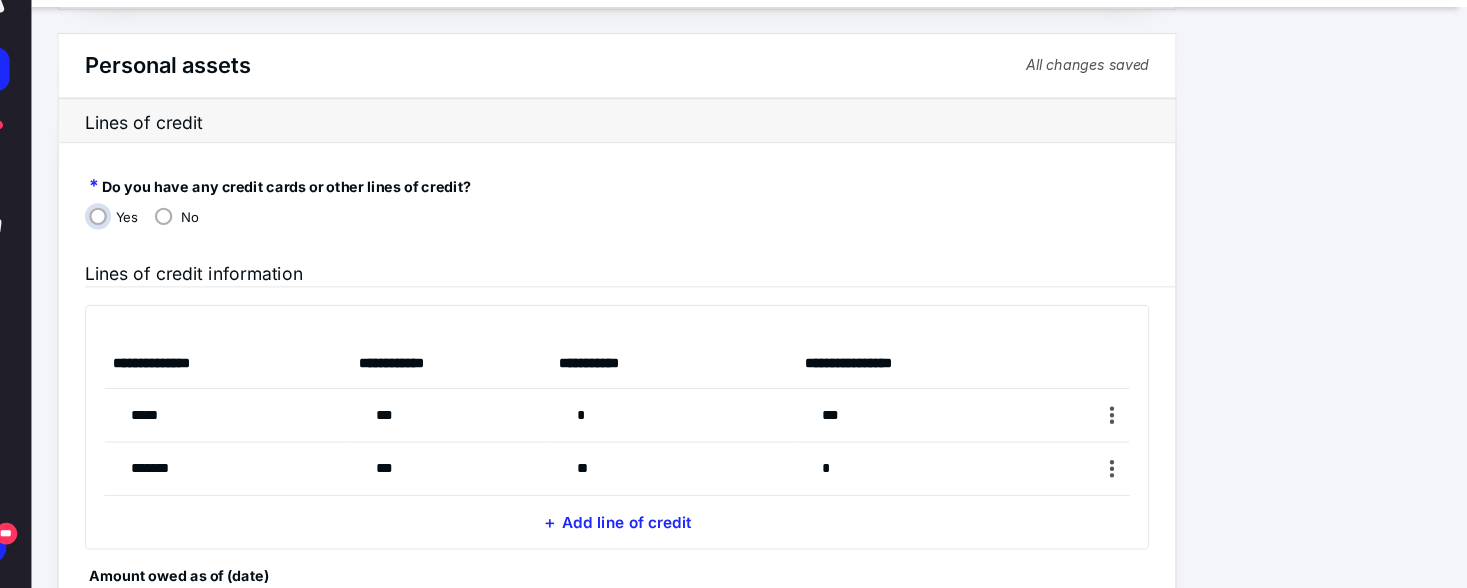 scroll, scrollTop: 629, scrollLeft: 0, axis: vertical 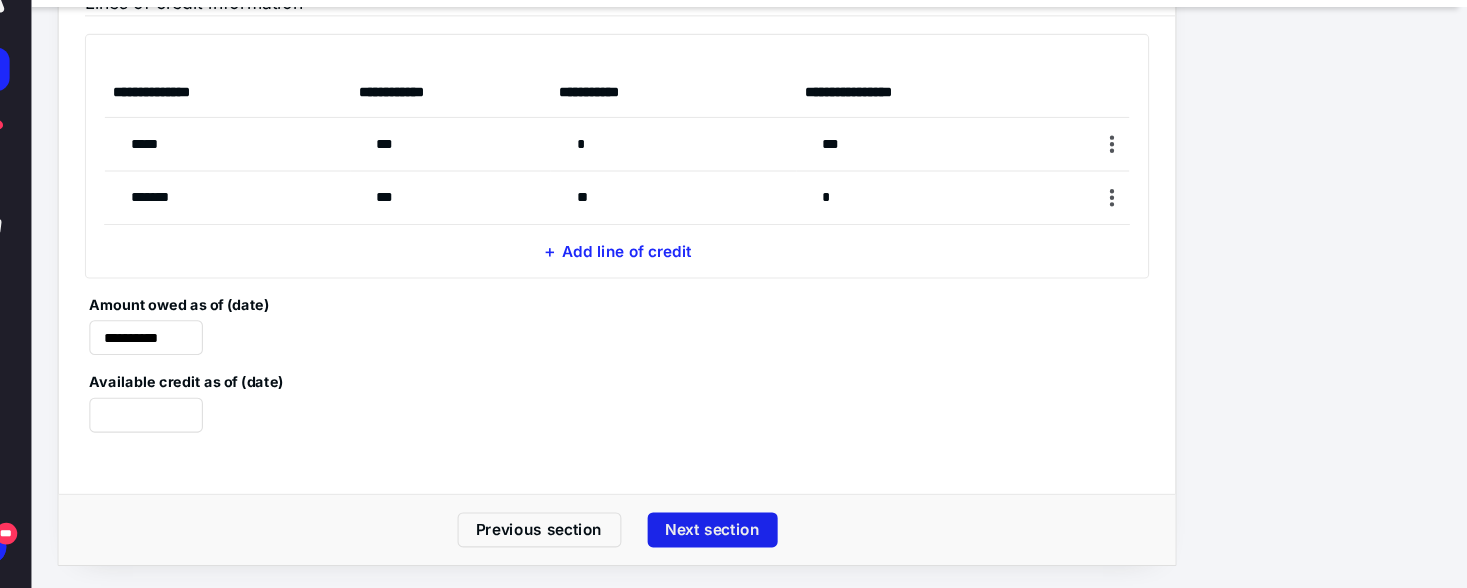click on "Next section" at bounding box center [703, 535] 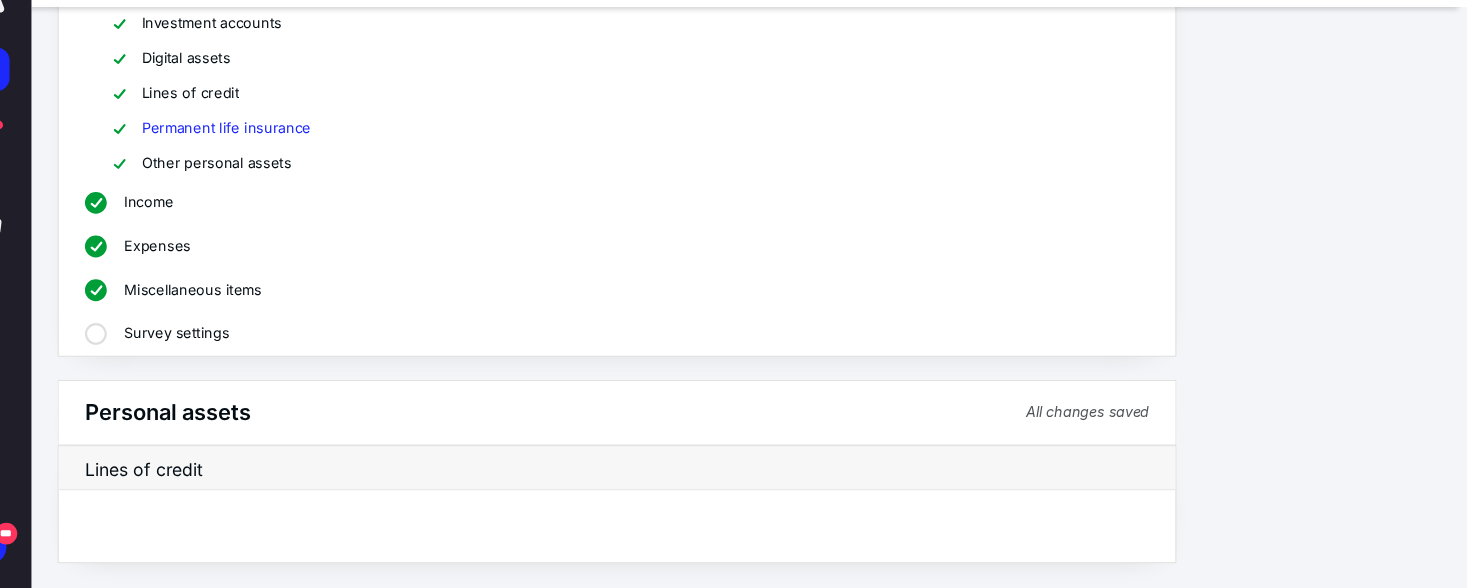 scroll, scrollTop: 410, scrollLeft: 0, axis: vertical 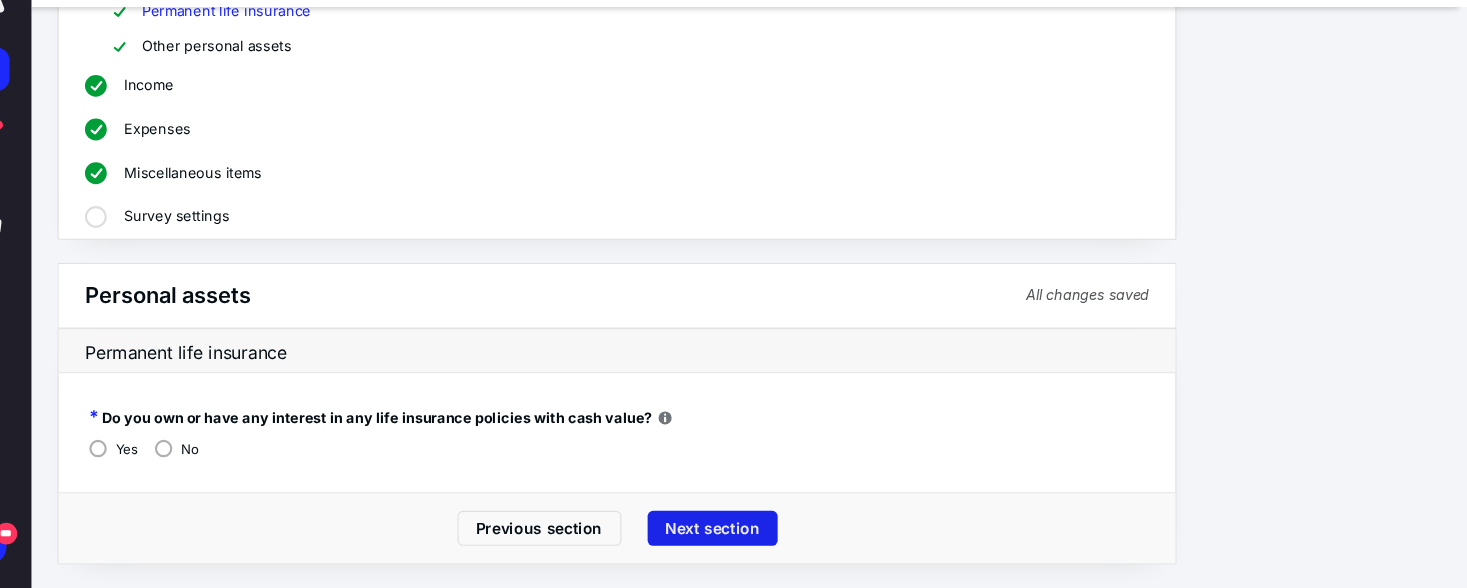 click on "Next section" at bounding box center (703, 533) 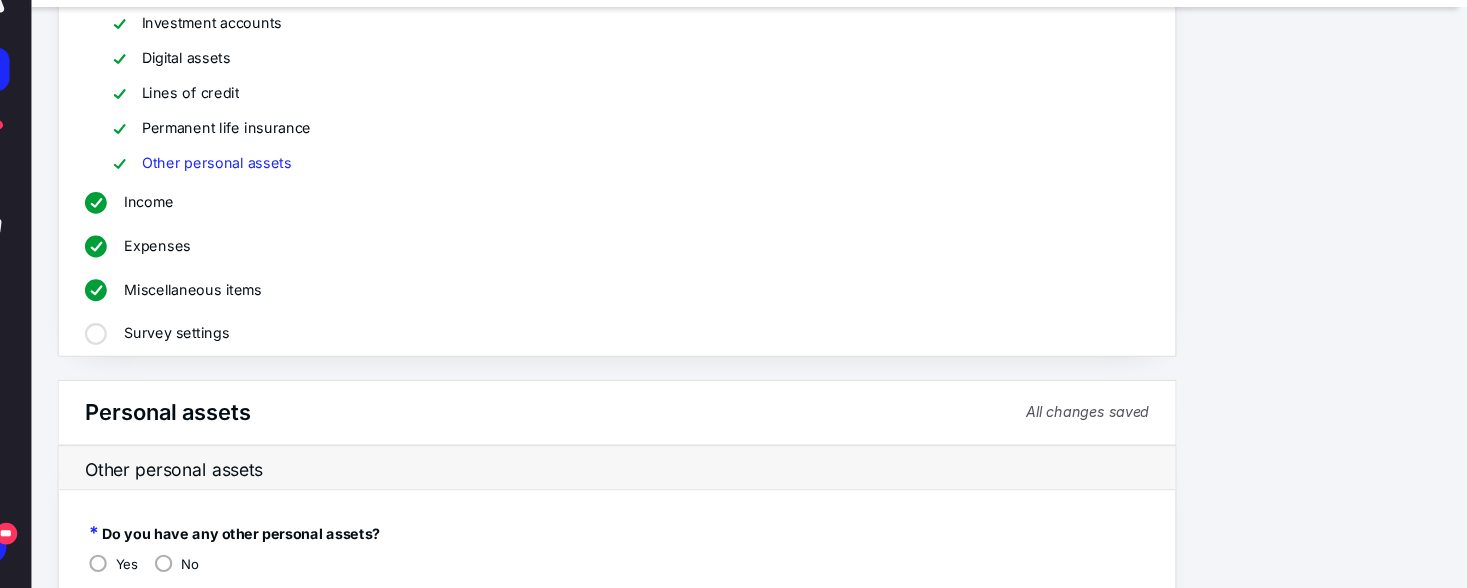 scroll, scrollTop: 408, scrollLeft: 0, axis: vertical 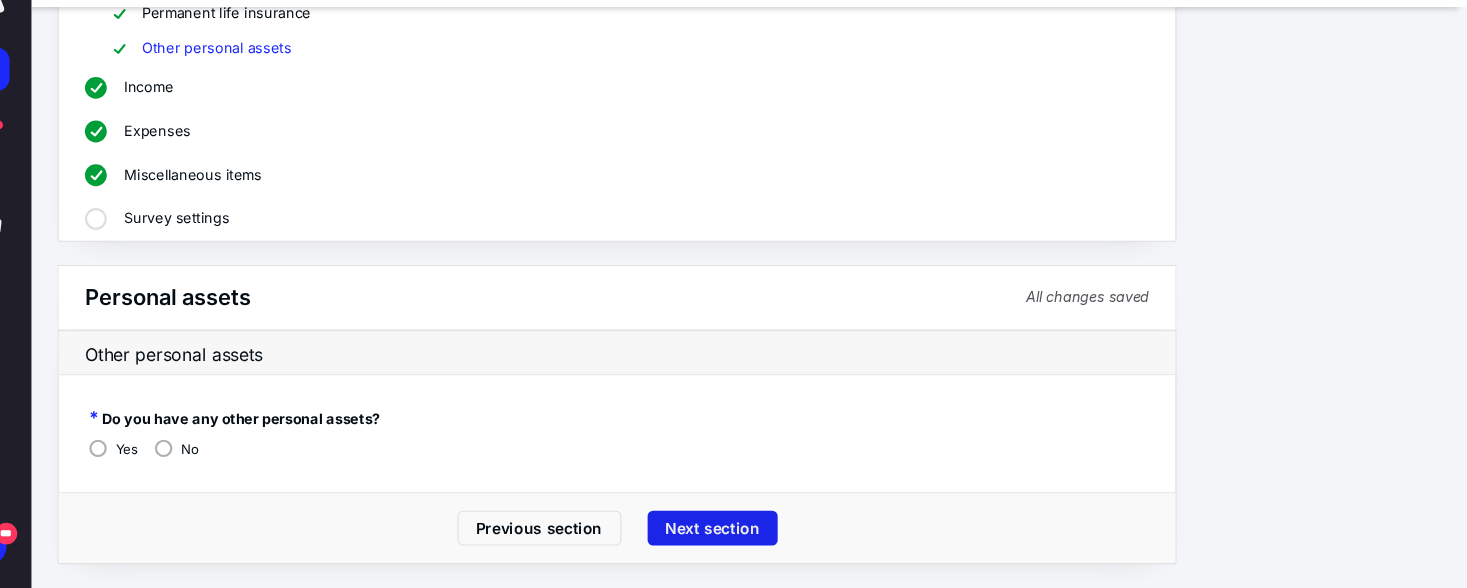 click on "Next section" at bounding box center [703, 533] 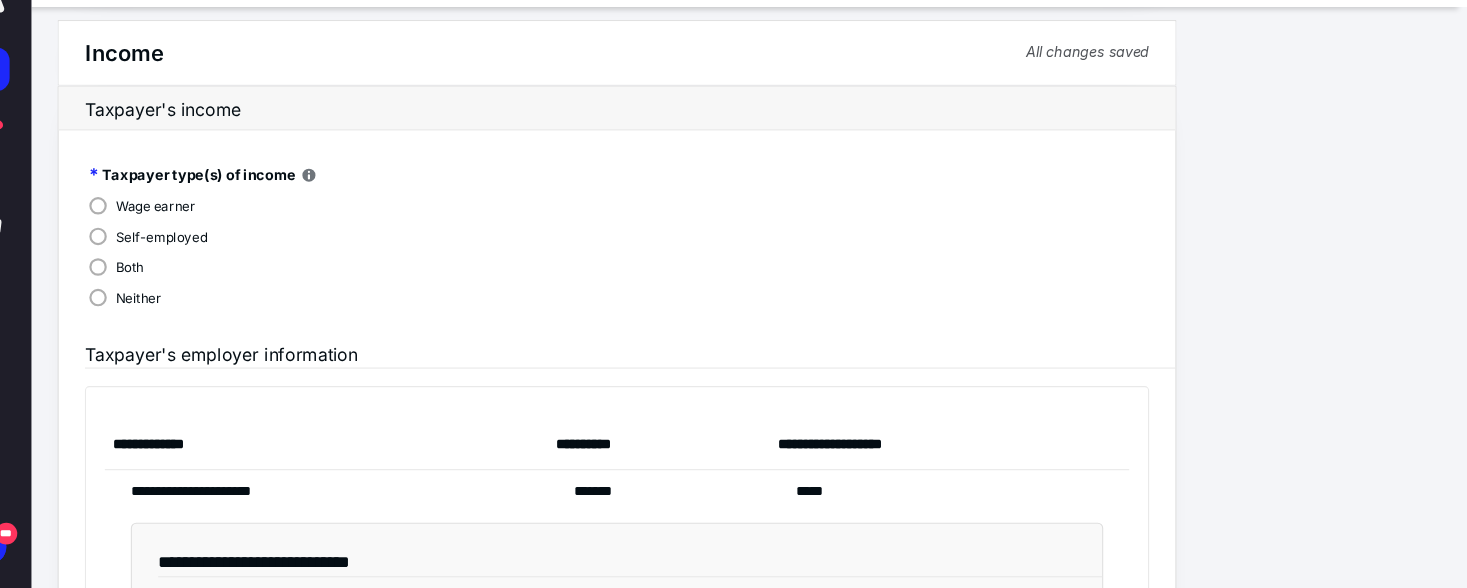 scroll, scrollTop: 719, scrollLeft: 0, axis: vertical 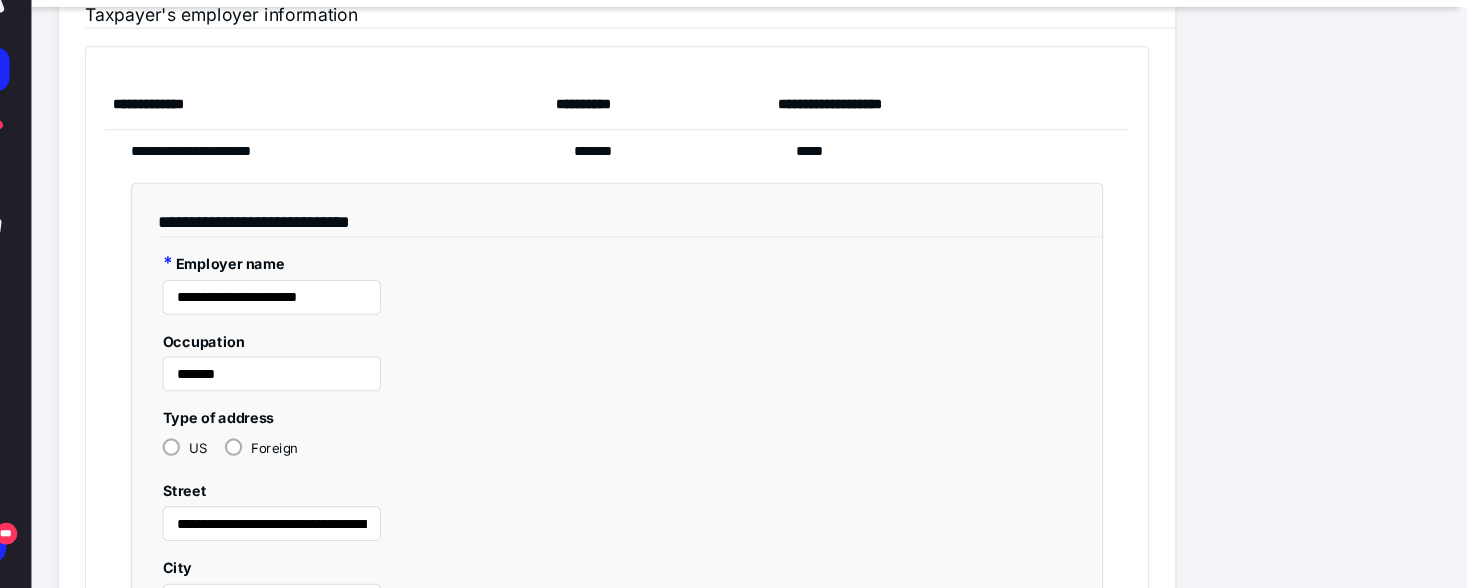 click on "**********" at bounding box center (616, 510) 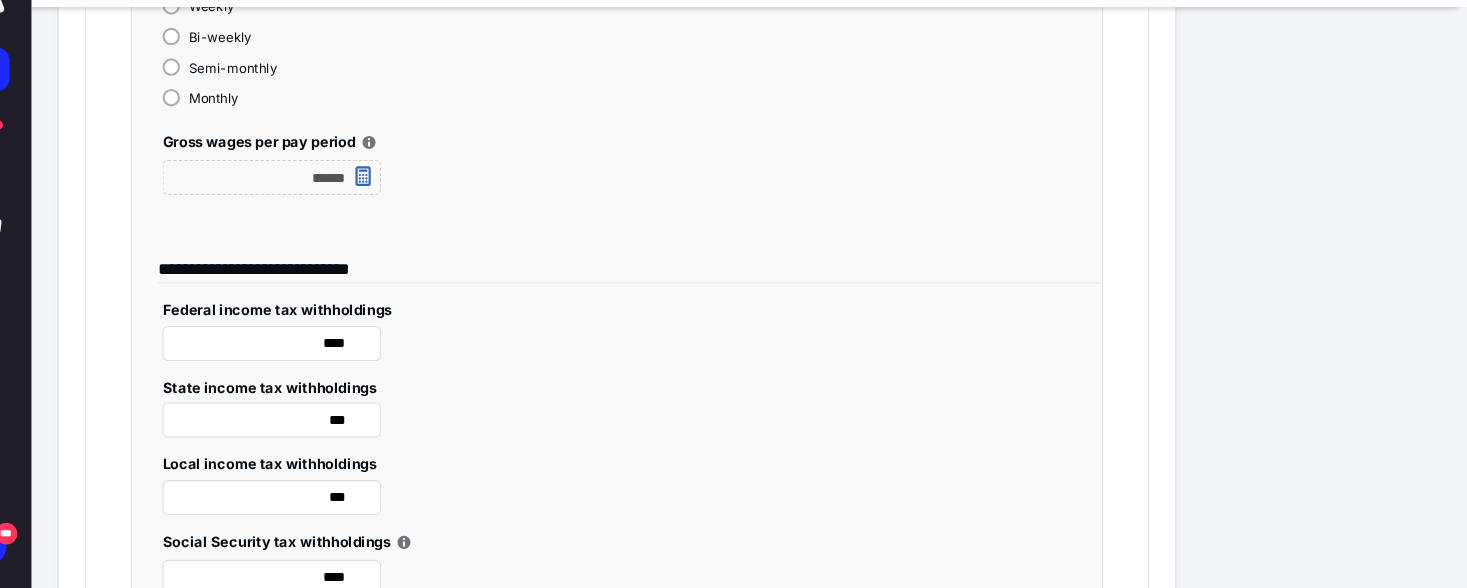 scroll, scrollTop: 2004, scrollLeft: 0, axis: vertical 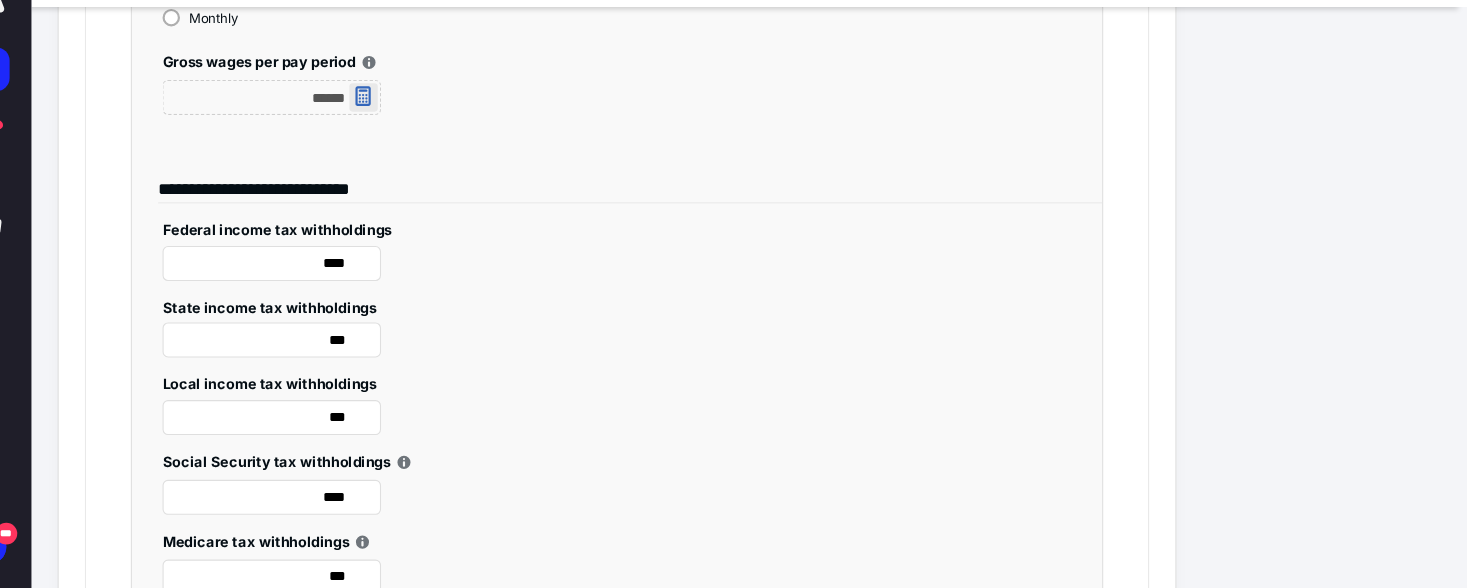 click on "******" at bounding box center [300, 139] 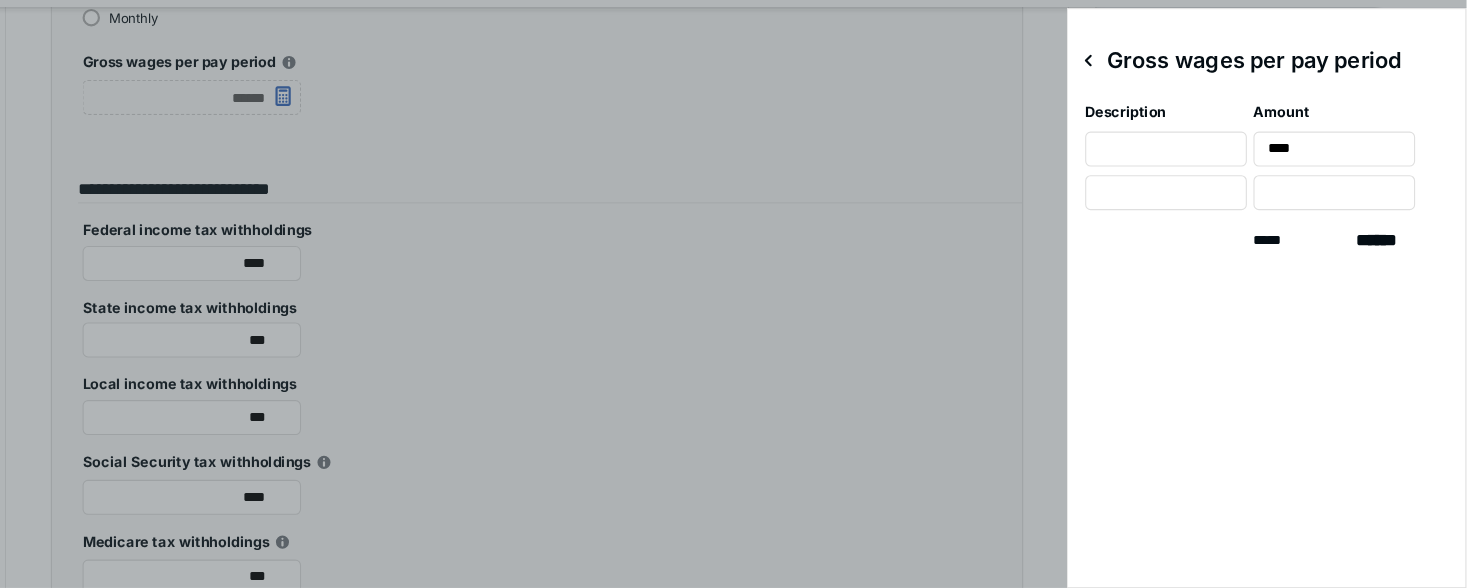 click at bounding box center (733, 294) 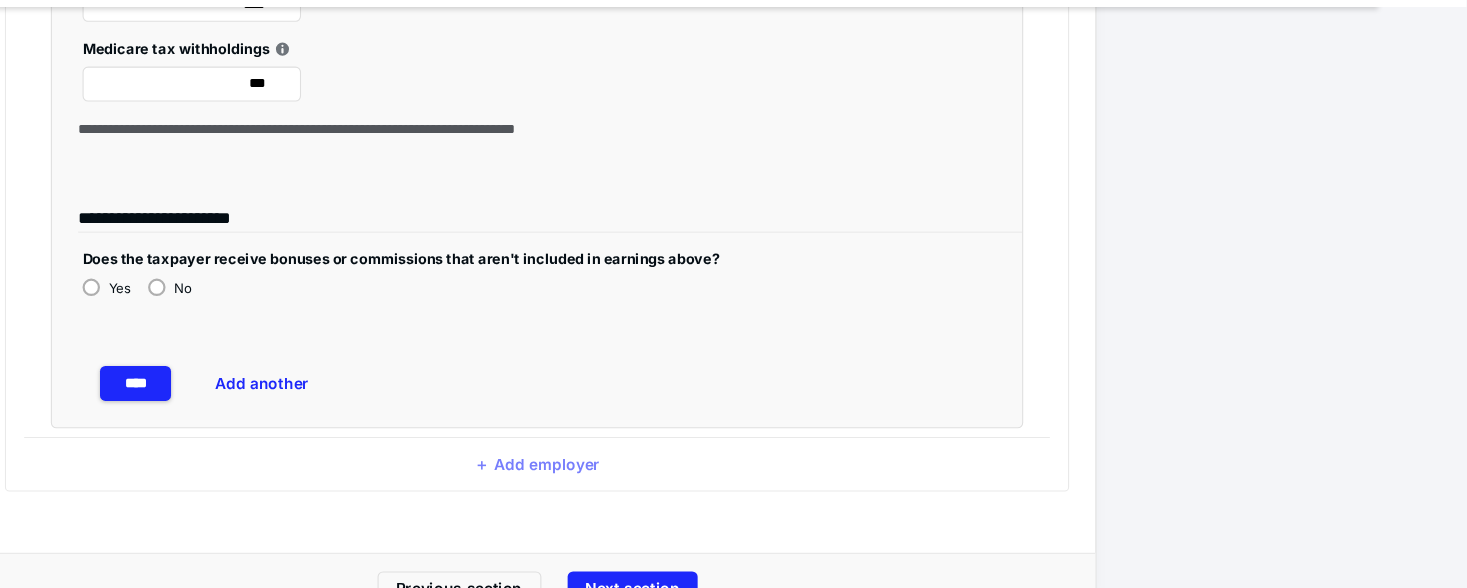 scroll, scrollTop: 2509, scrollLeft: 0, axis: vertical 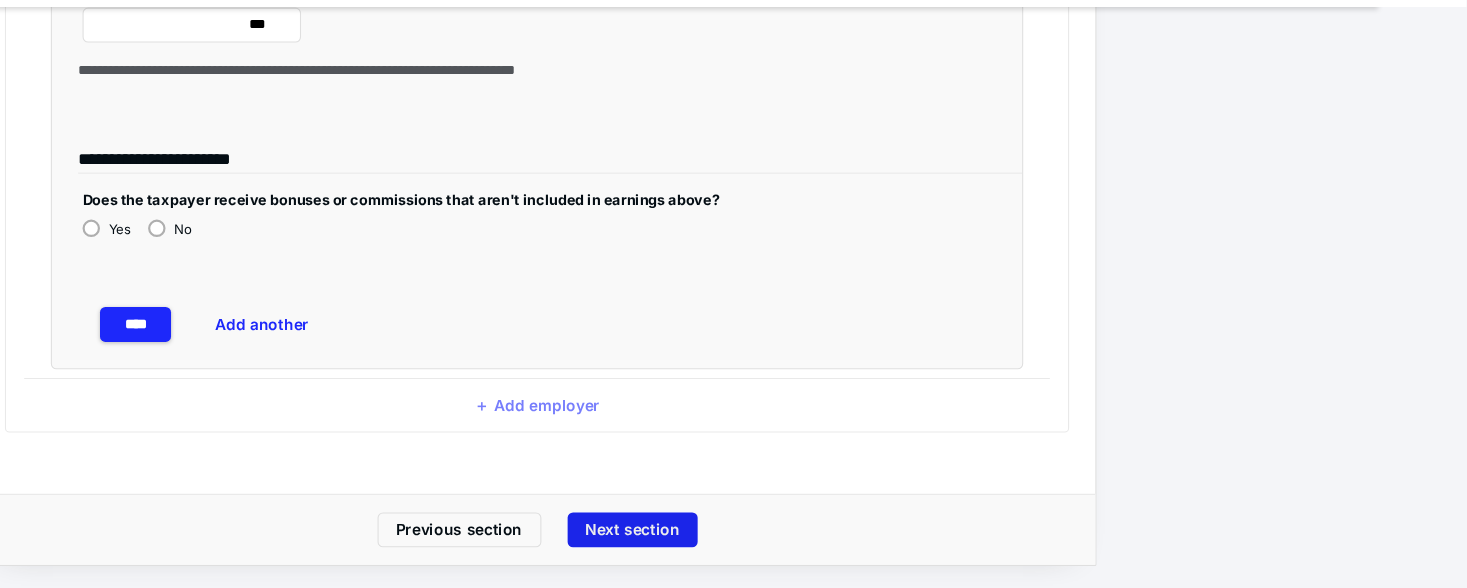 click on "Next section" at bounding box center (703, 535) 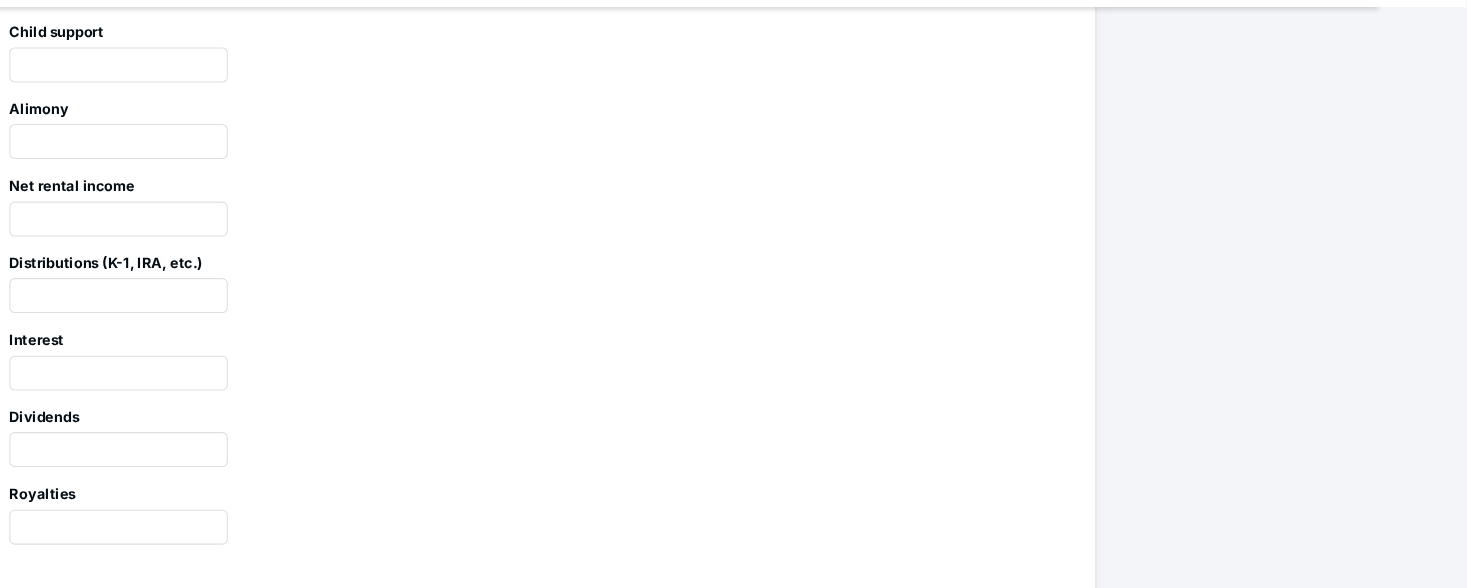 scroll, scrollTop: 1389, scrollLeft: 0, axis: vertical 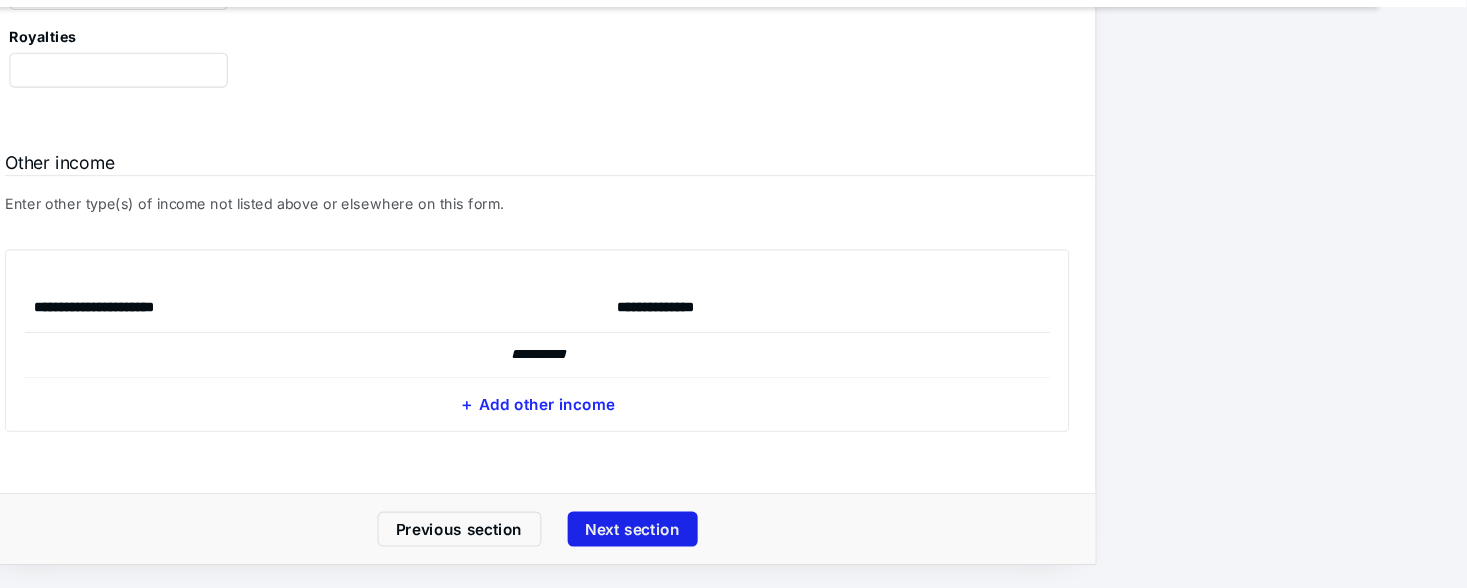click on "Next section" at bounding box center [703, 534] 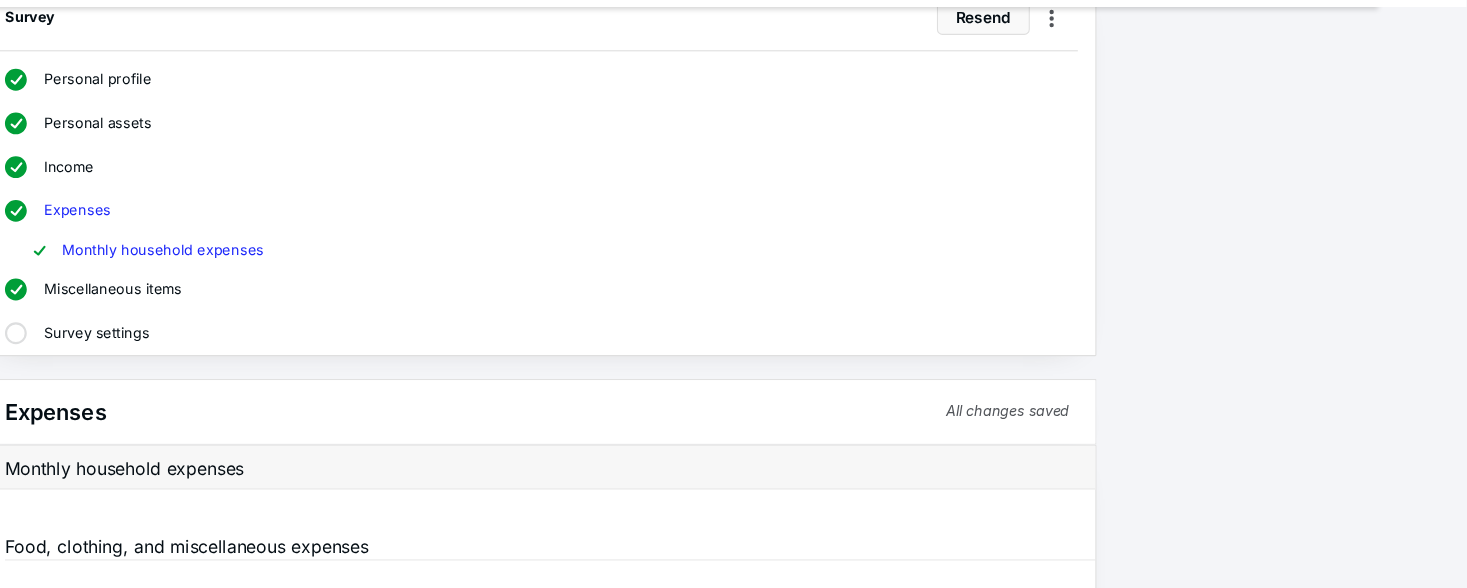 scroll, scrollTop: 1357, scrollLeft: 0, axis: vertical 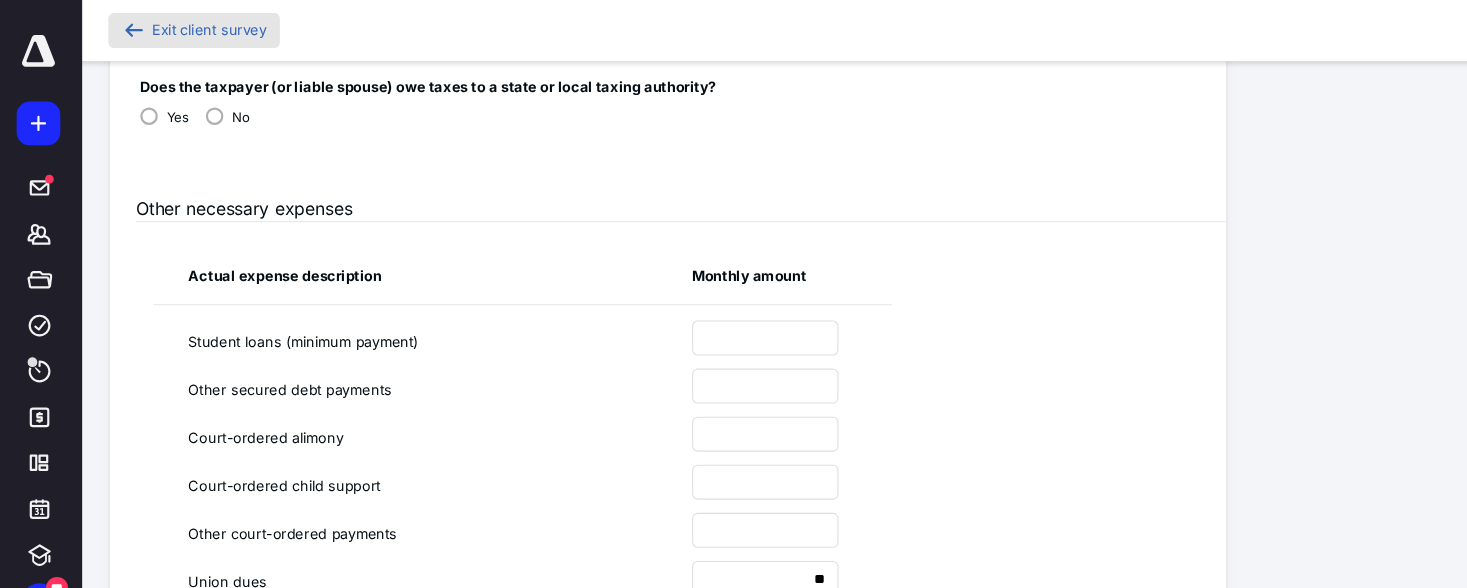 click at bounding box center (130, 28) 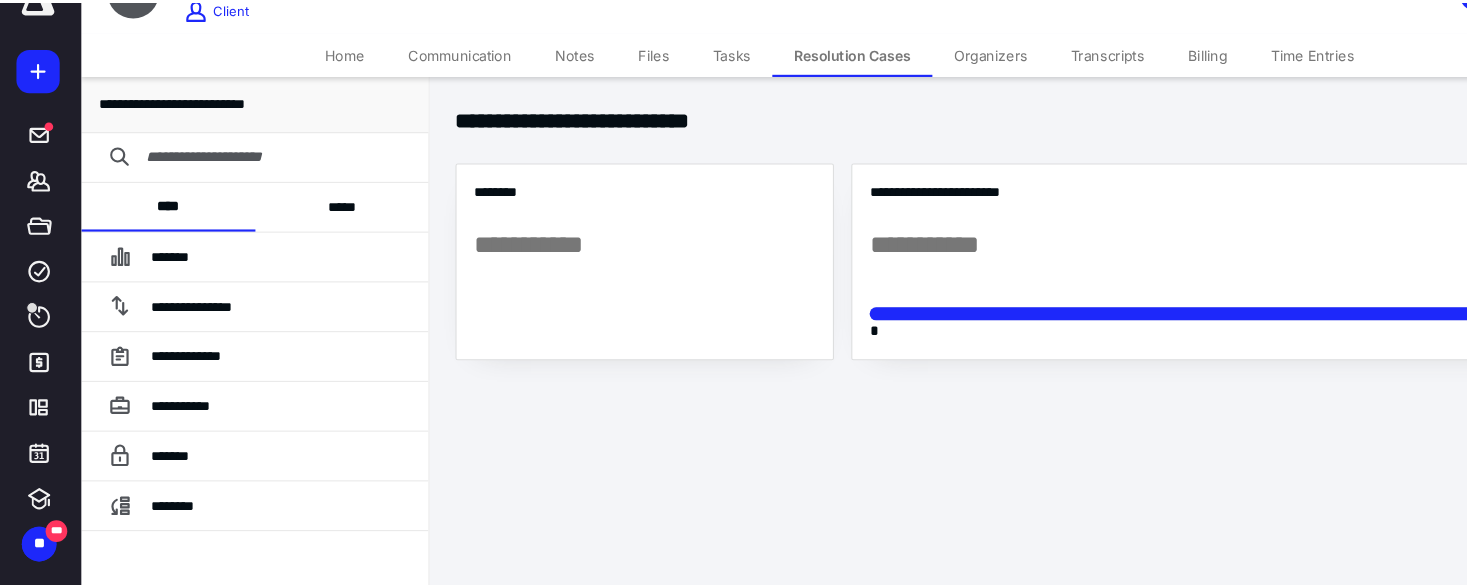 scroll, scrollTop: 529, scrollLeft: 0, axis: vertical 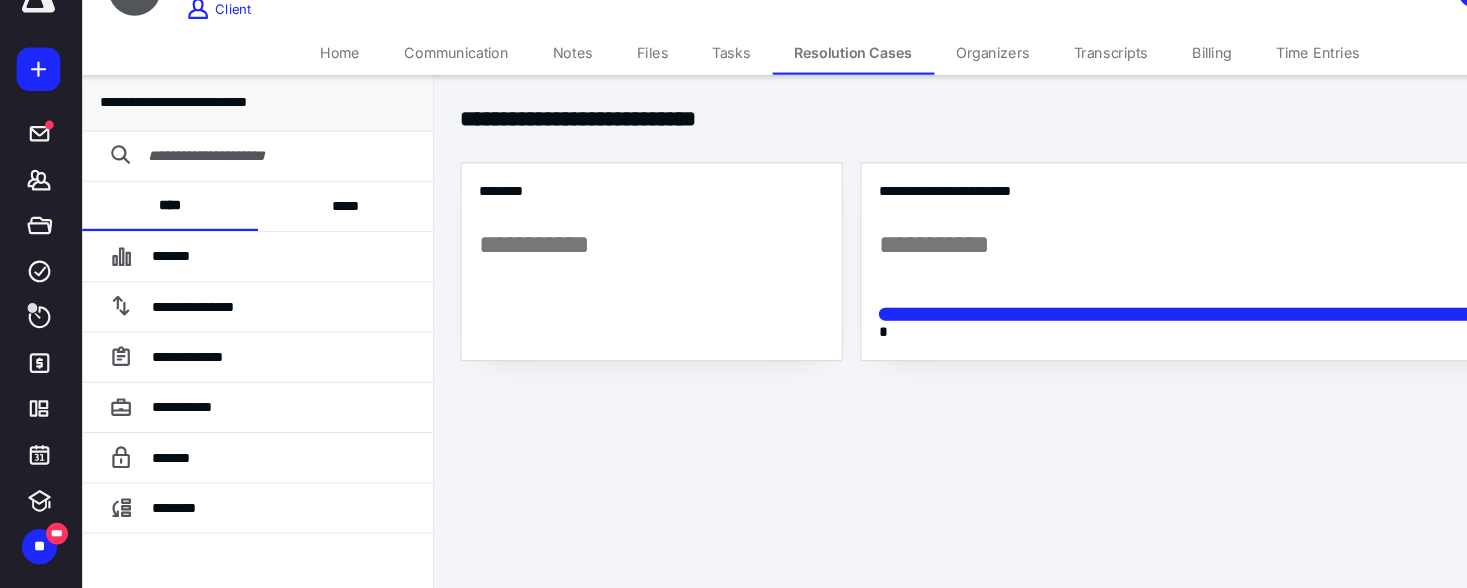 click on "Home Communication Notes Files Tasks Resolution Cases Organizers Transcripts Billing Time Entries" at bounding box center (773, 98) 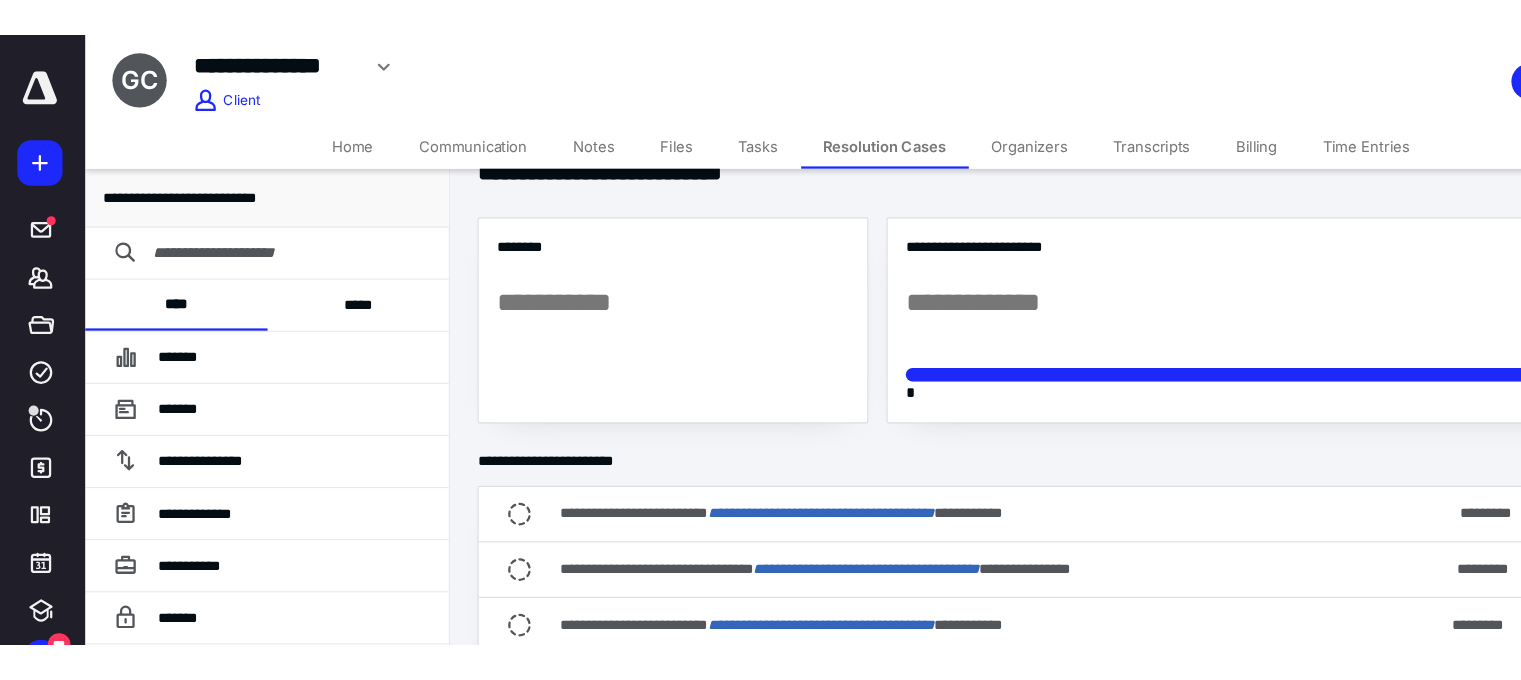 scroll, scrollTop: 0, scrollLeft: 0, axis: both 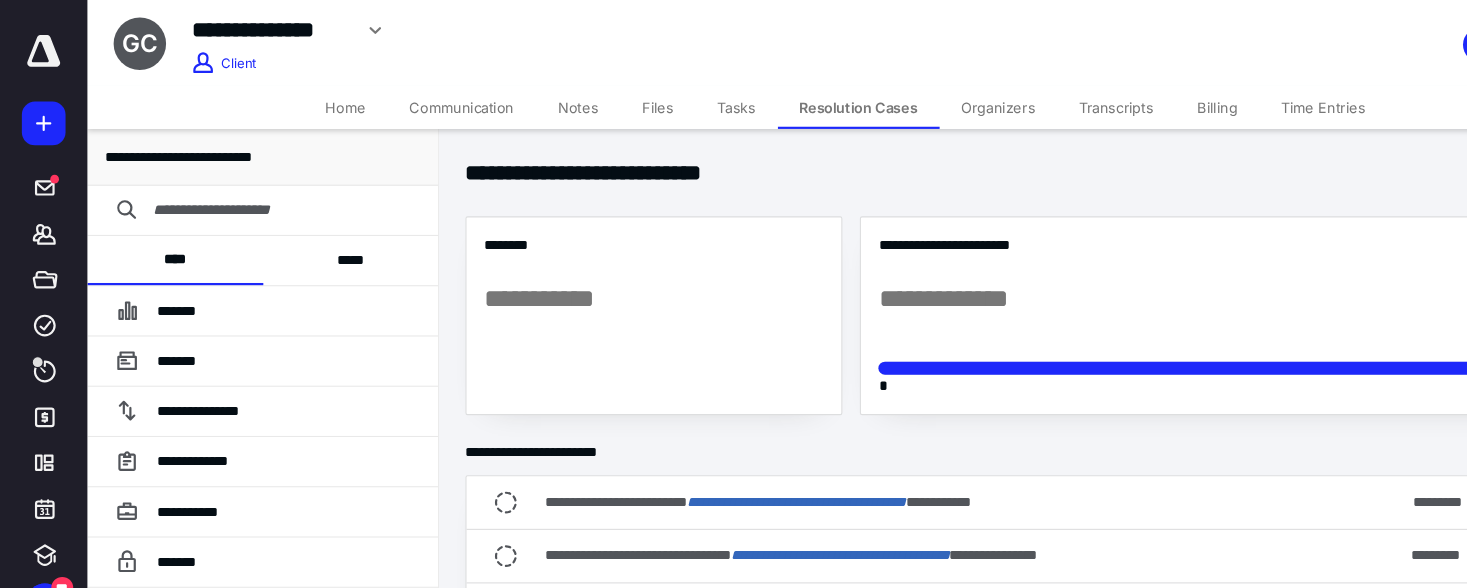 click on "Transcripts" at bounding box center [1022, 98] 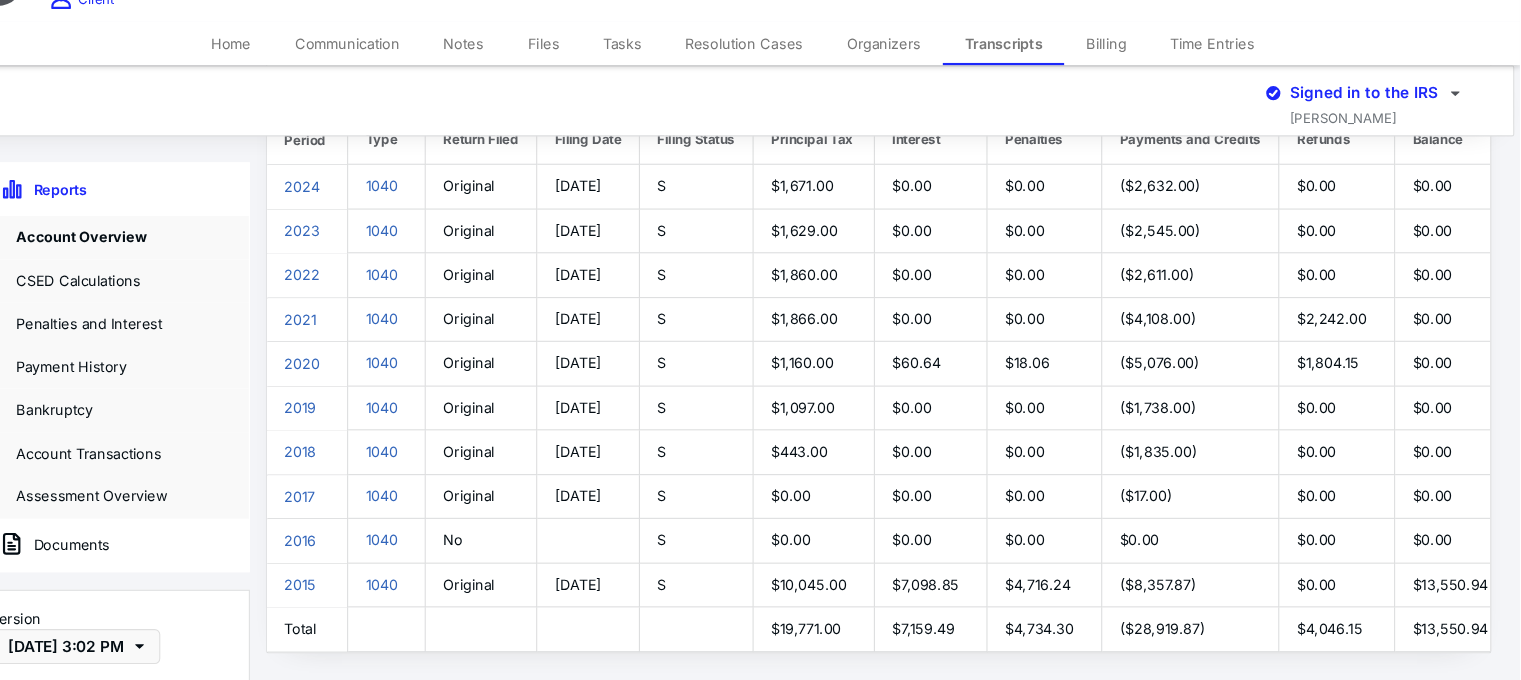 scroll, scrollTop: 136, scrollLeft: 20, axis: both 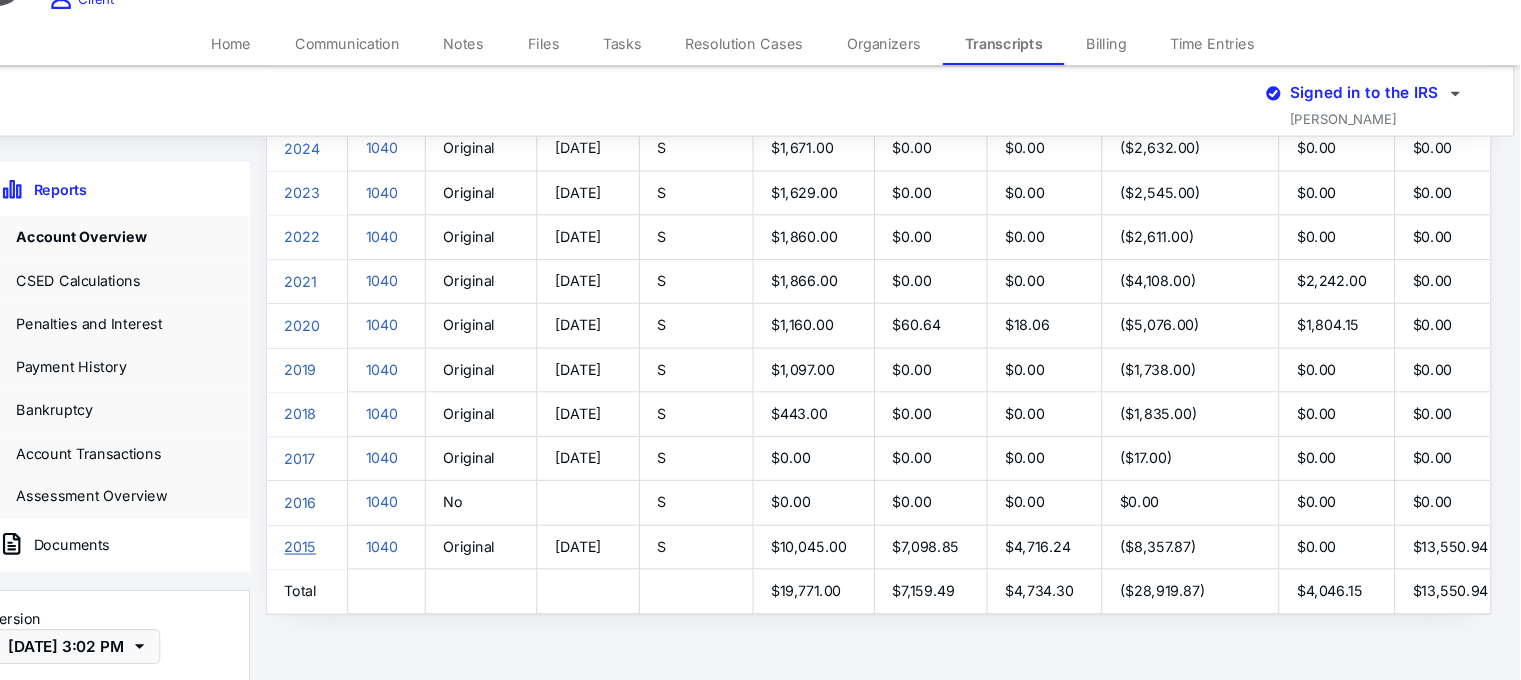 click on "2015" at bounding box center [405, 558] 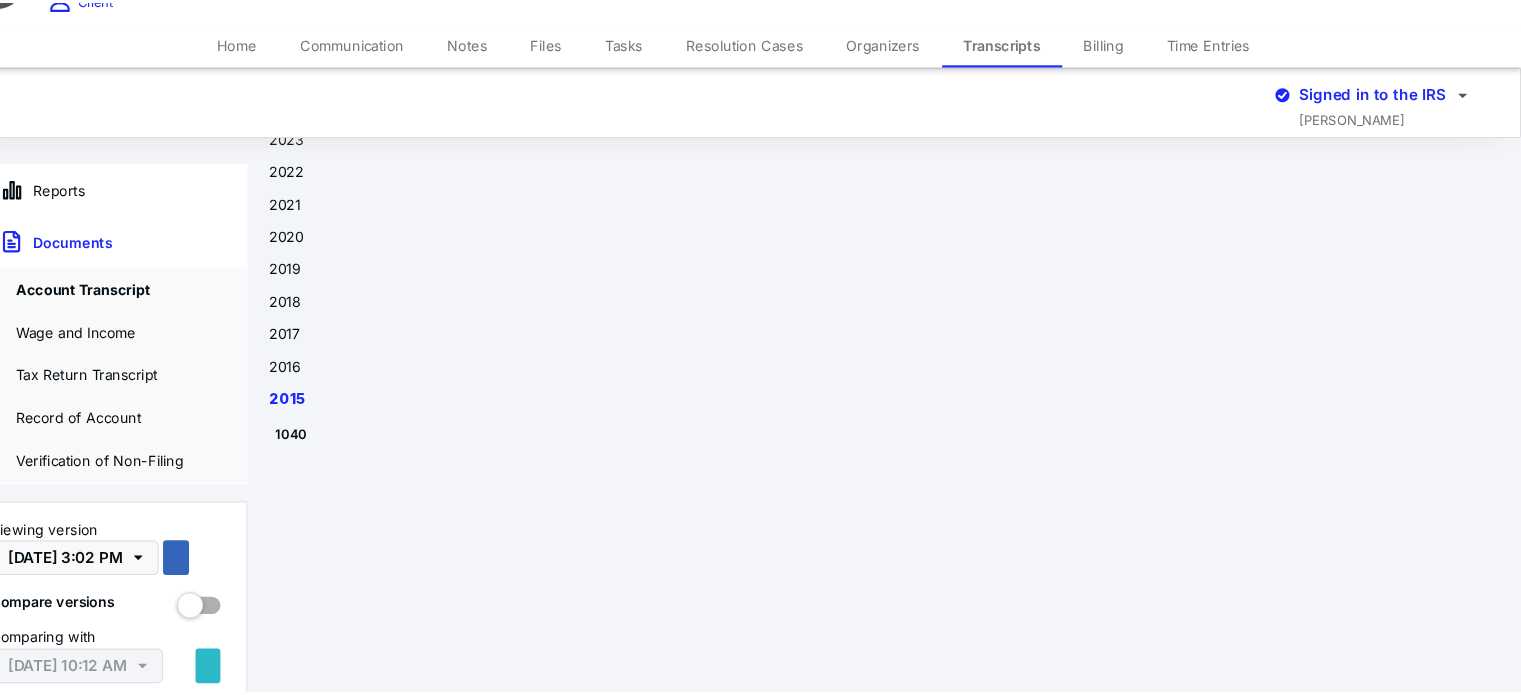 scroll, scrollTop: 18310, scrollLeft: 0, axis: vertical 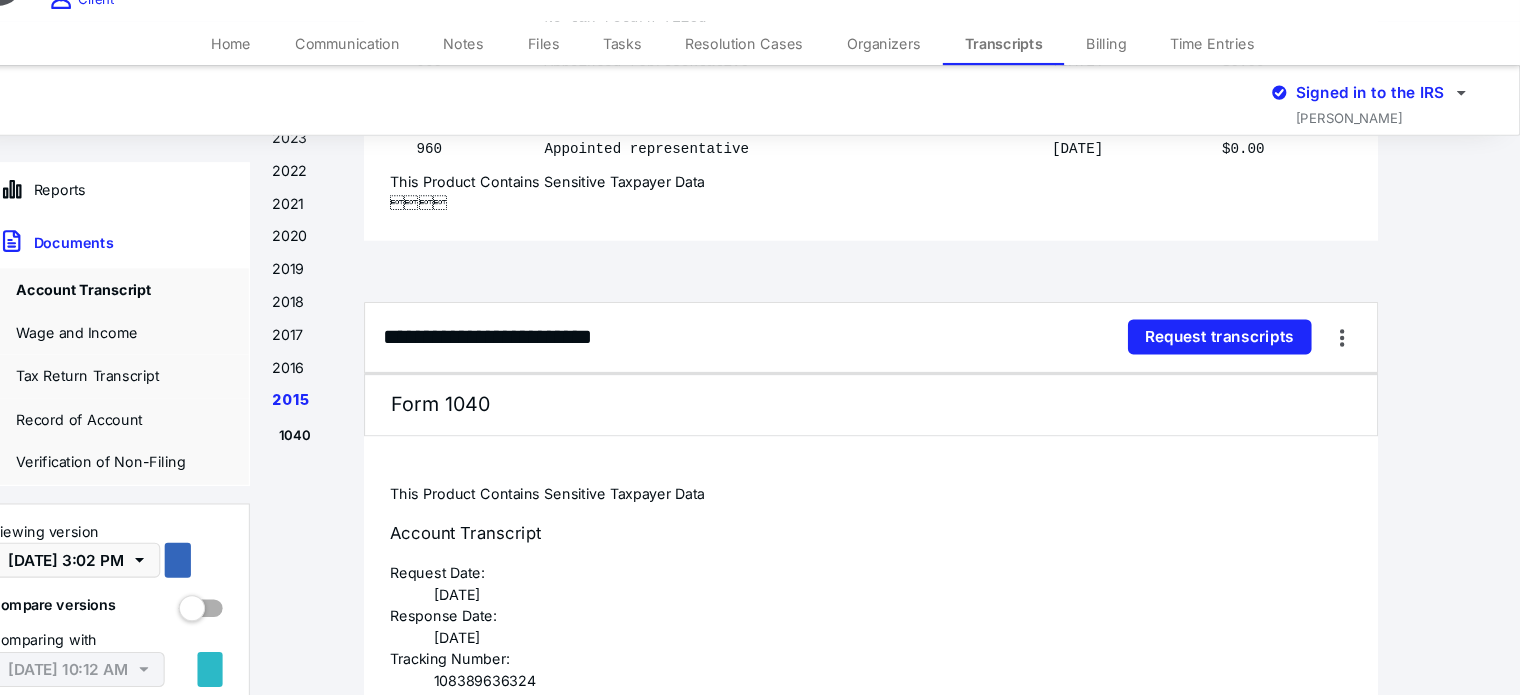 click on "This Product Contains Sensitive Taxpayer Data
Account Transcript
Request Date:
07-09-2025
Response Date:
07-09-2025
Tracking Number:
108389636324" at bounding box center [927, 586] 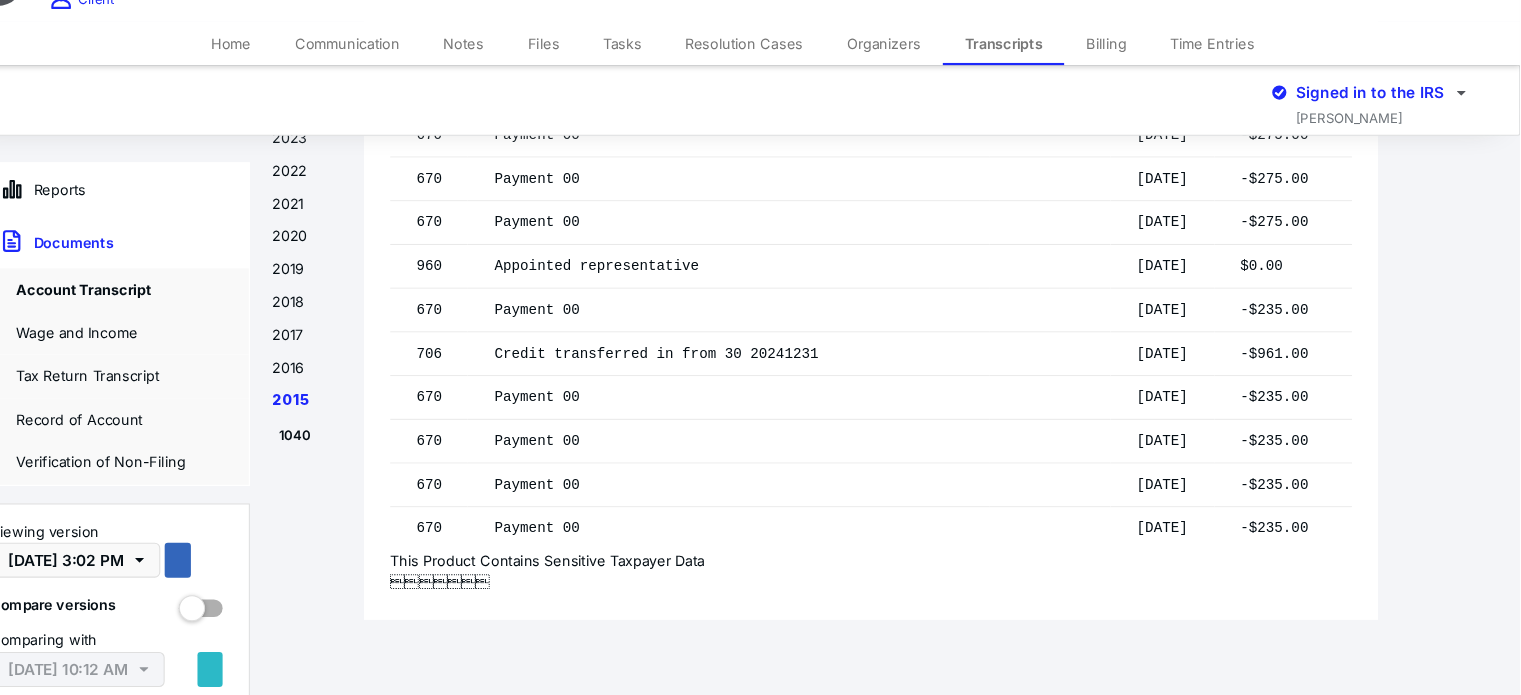scroll, scrollTop: 21088, scrollLeft: 0, axis: vertical 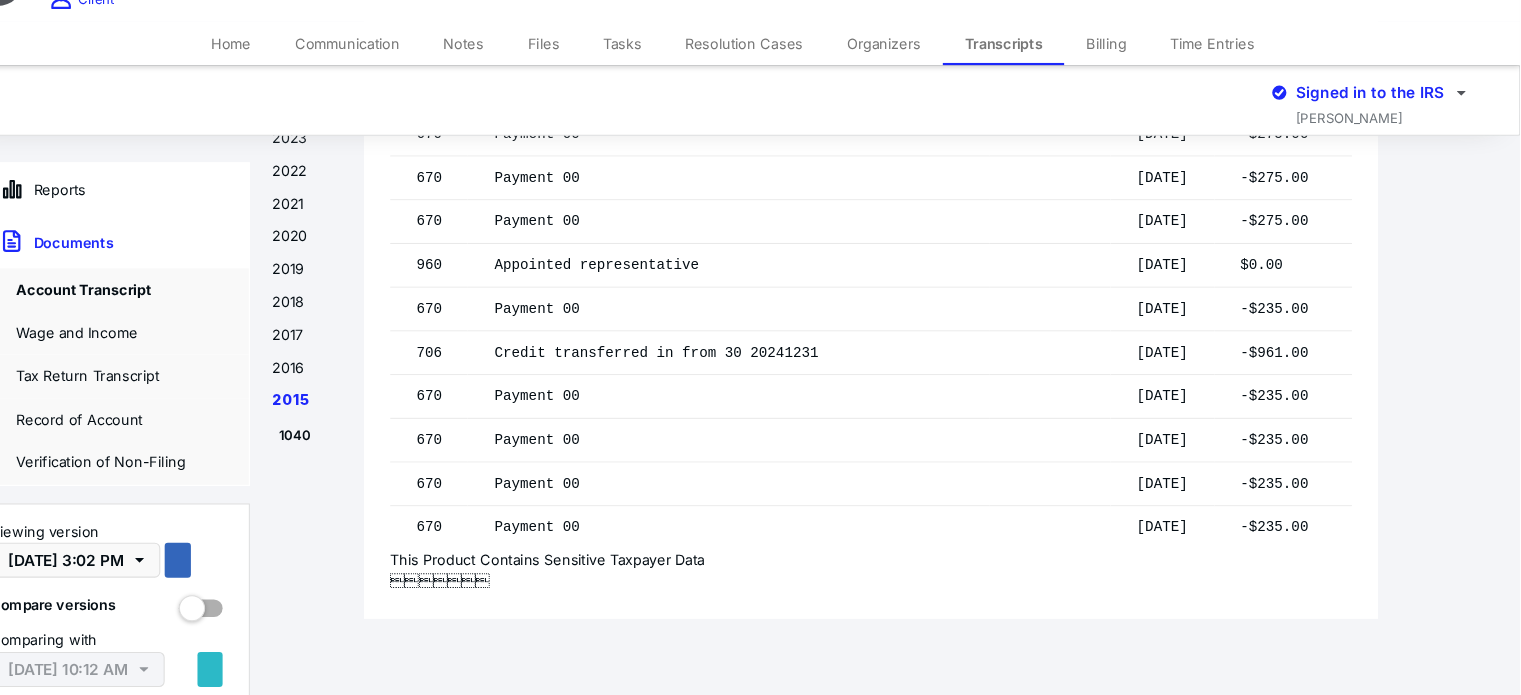 click on "Reports" at bounding box center (157, 232) 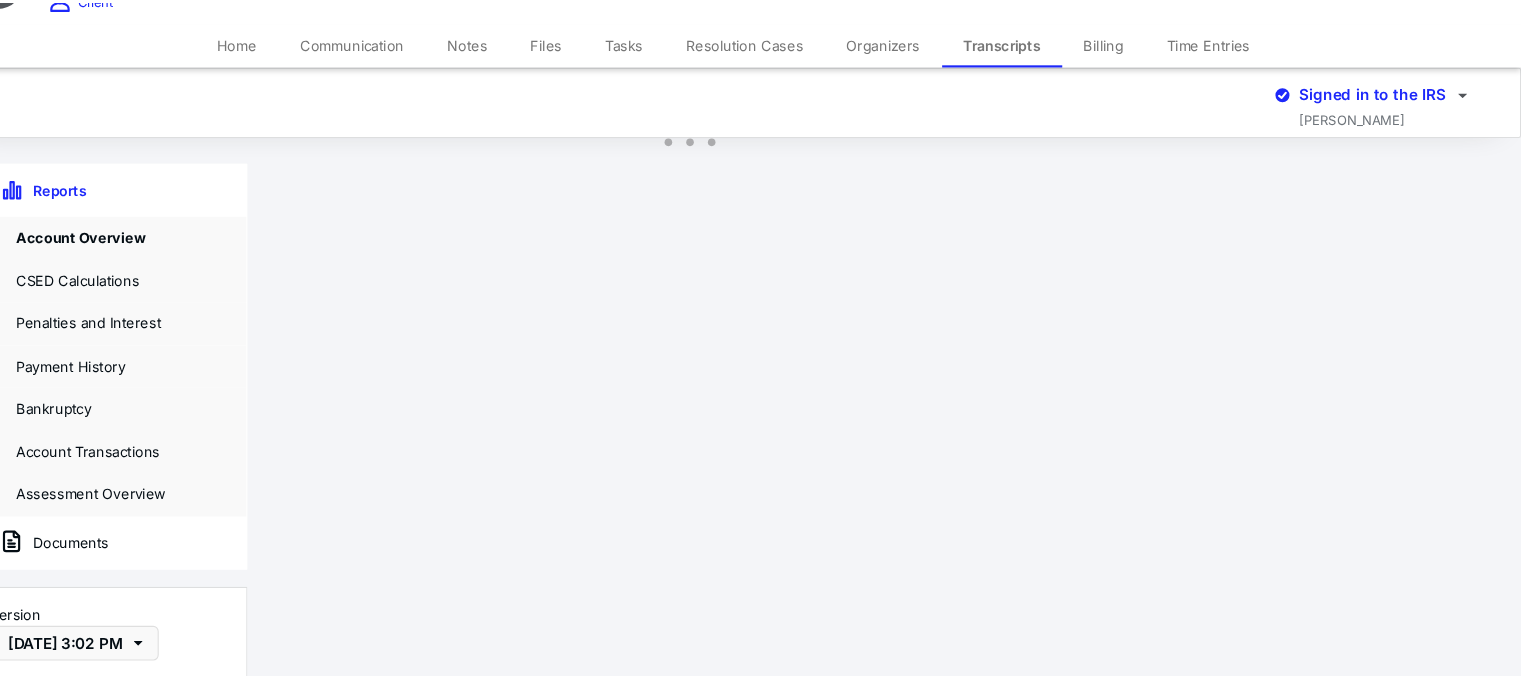 scroll, scrollTop: 136, scrollLeft: 0, axis: vertical 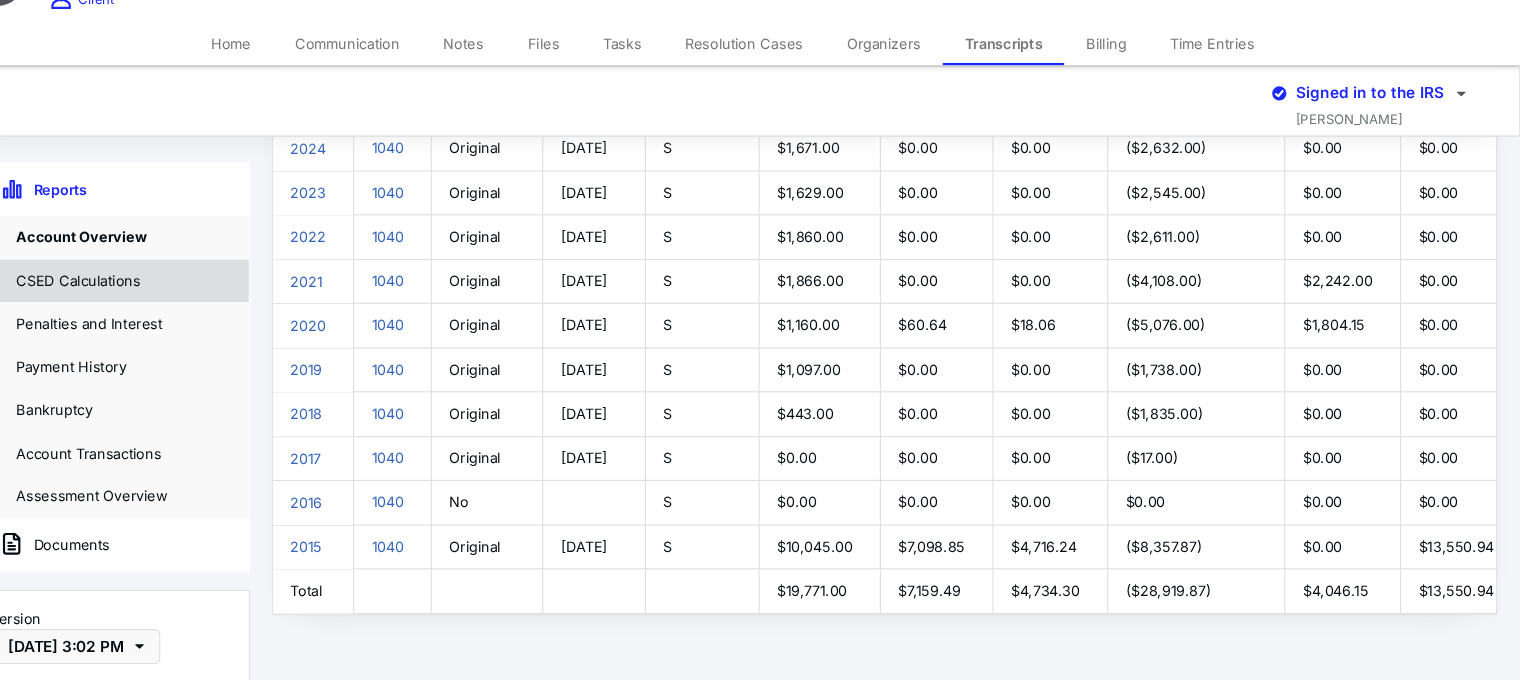 click on "CSED Calculations" at bounding box center [231, 316] 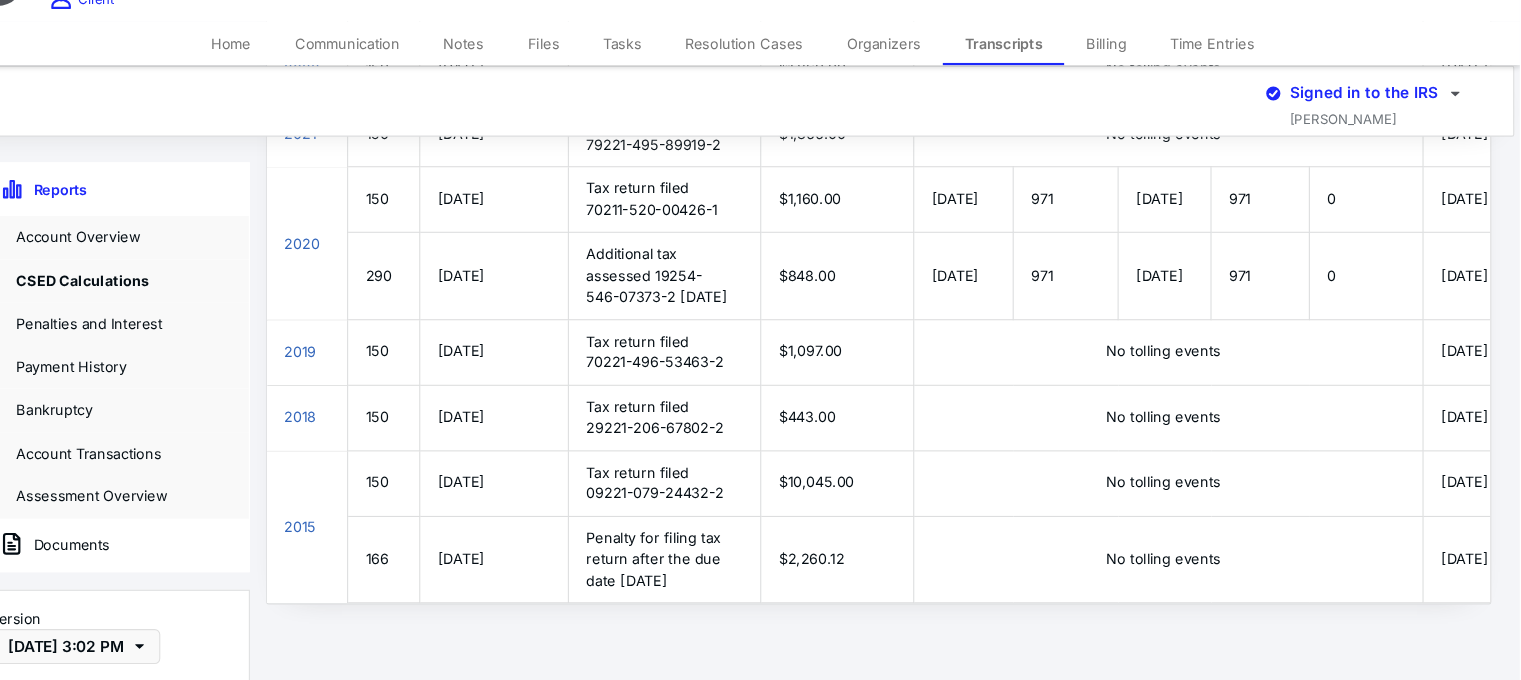 scroll, scrollTop: 395, scrollLeft: 20, axis: both 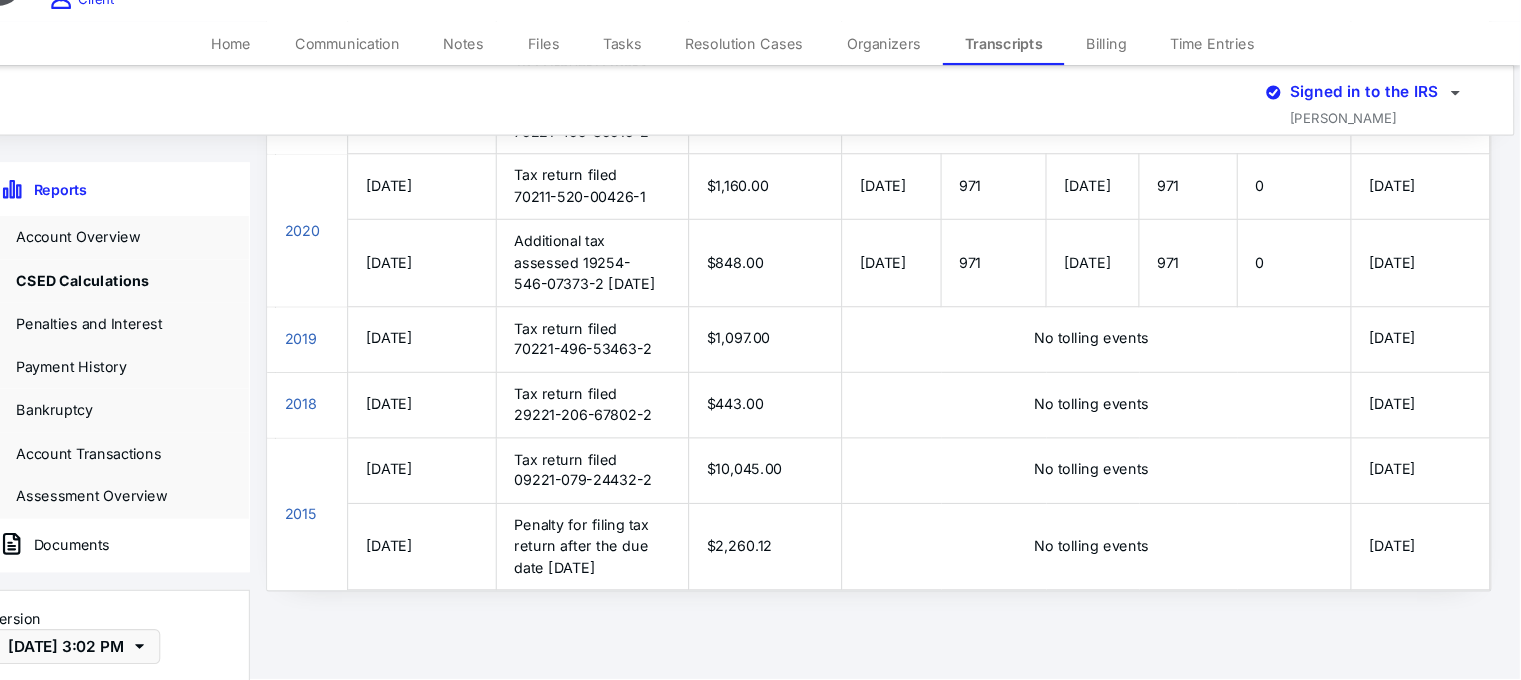 click on "Transcripts" at bounding box center [1048, 98] 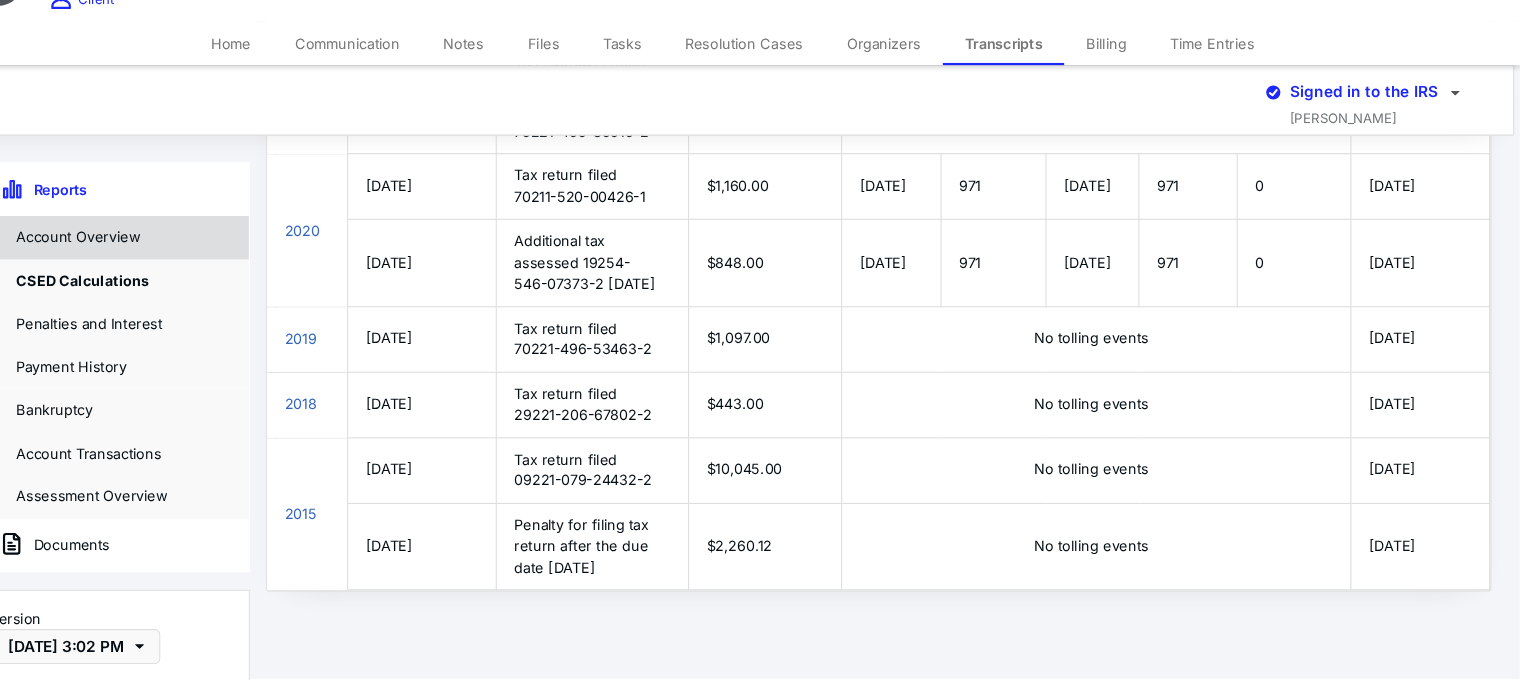 click on "Account Overview" at bounding box center [231, 276] 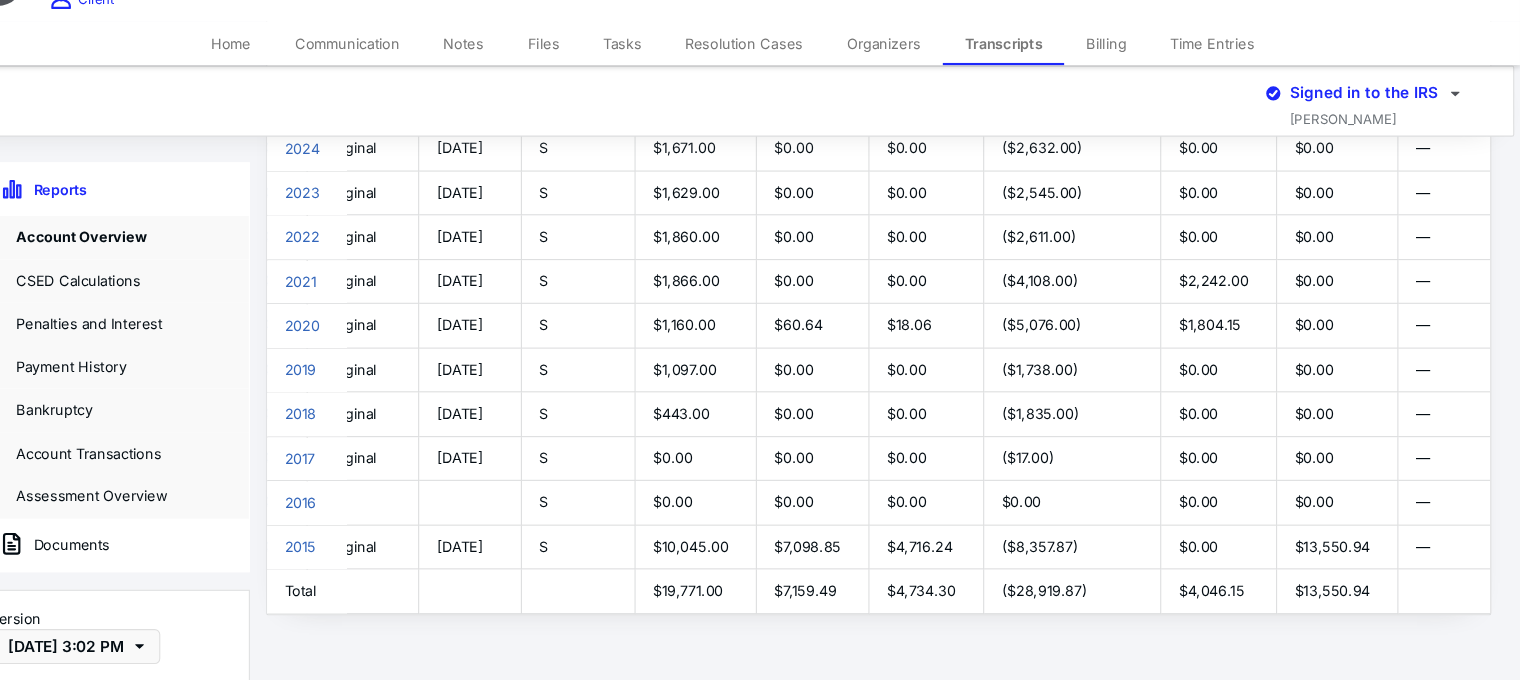 click on "Notes" at bounding box center [554, 98] 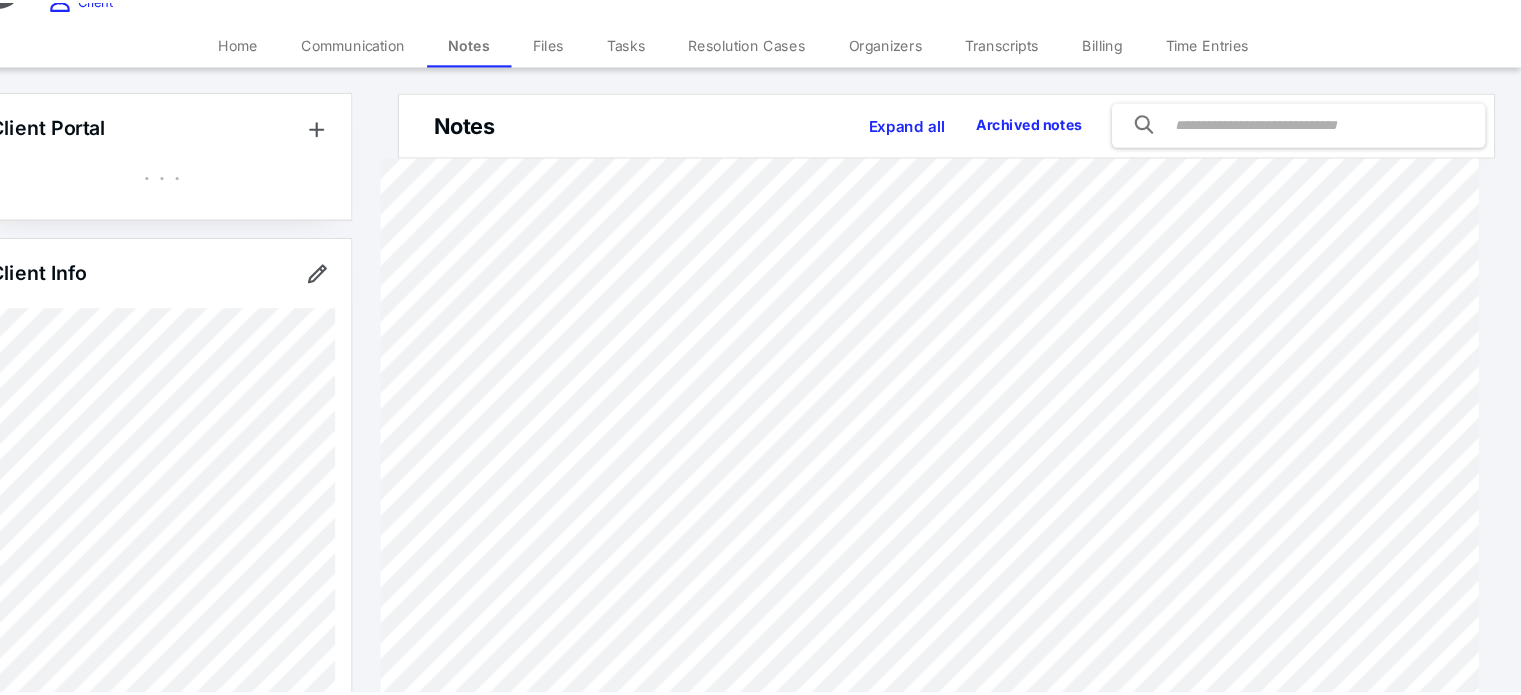 scroll, scrollTop: 18, scrollLeft: 0, axis: vertical 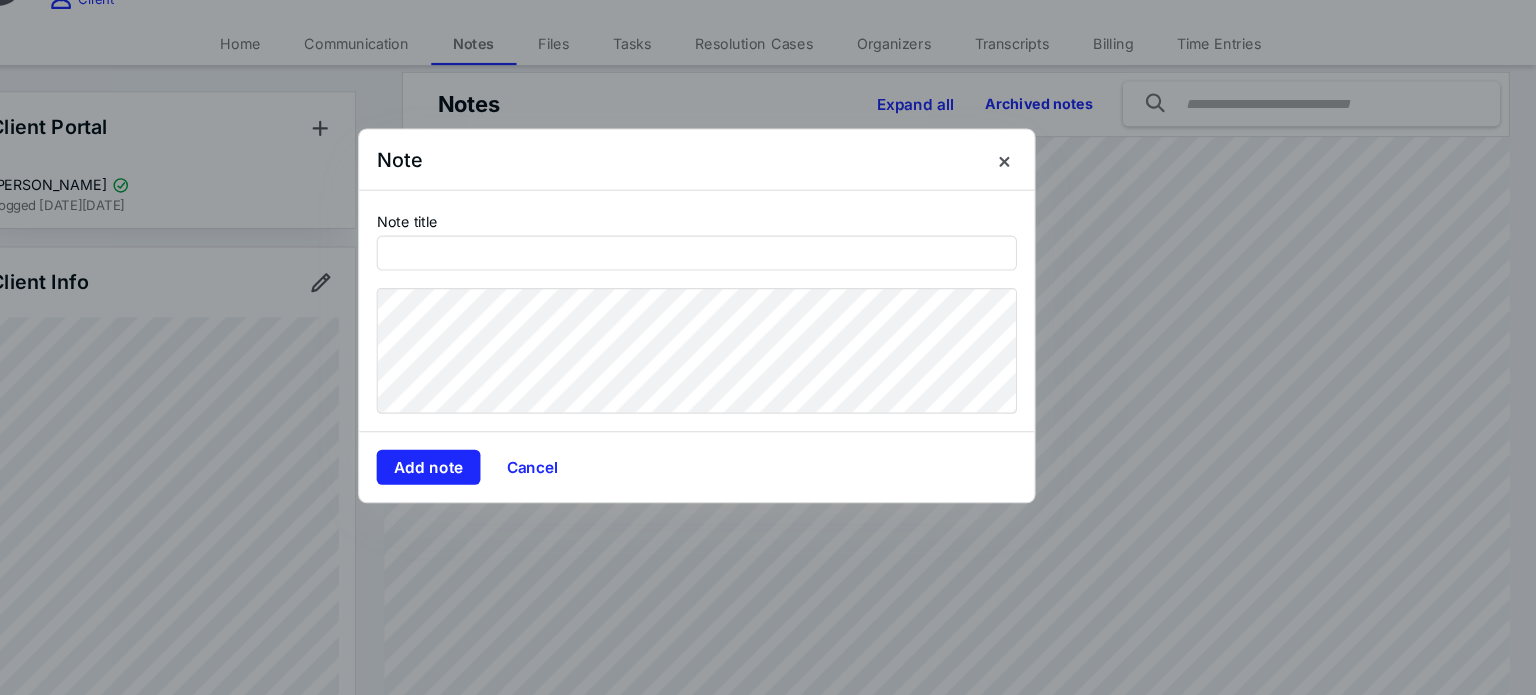 click at bounding box center (768, 347) 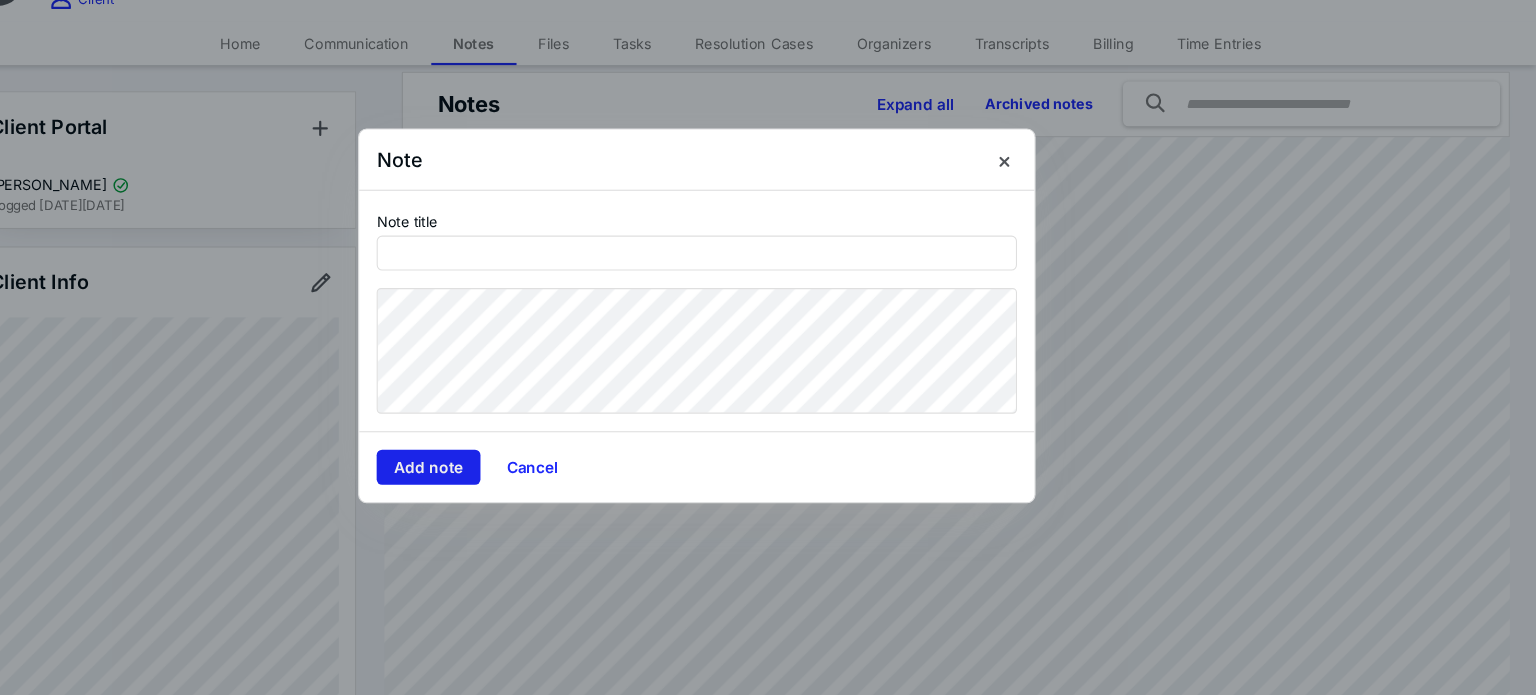 click on "Add note" at bounding box center (522, 486) 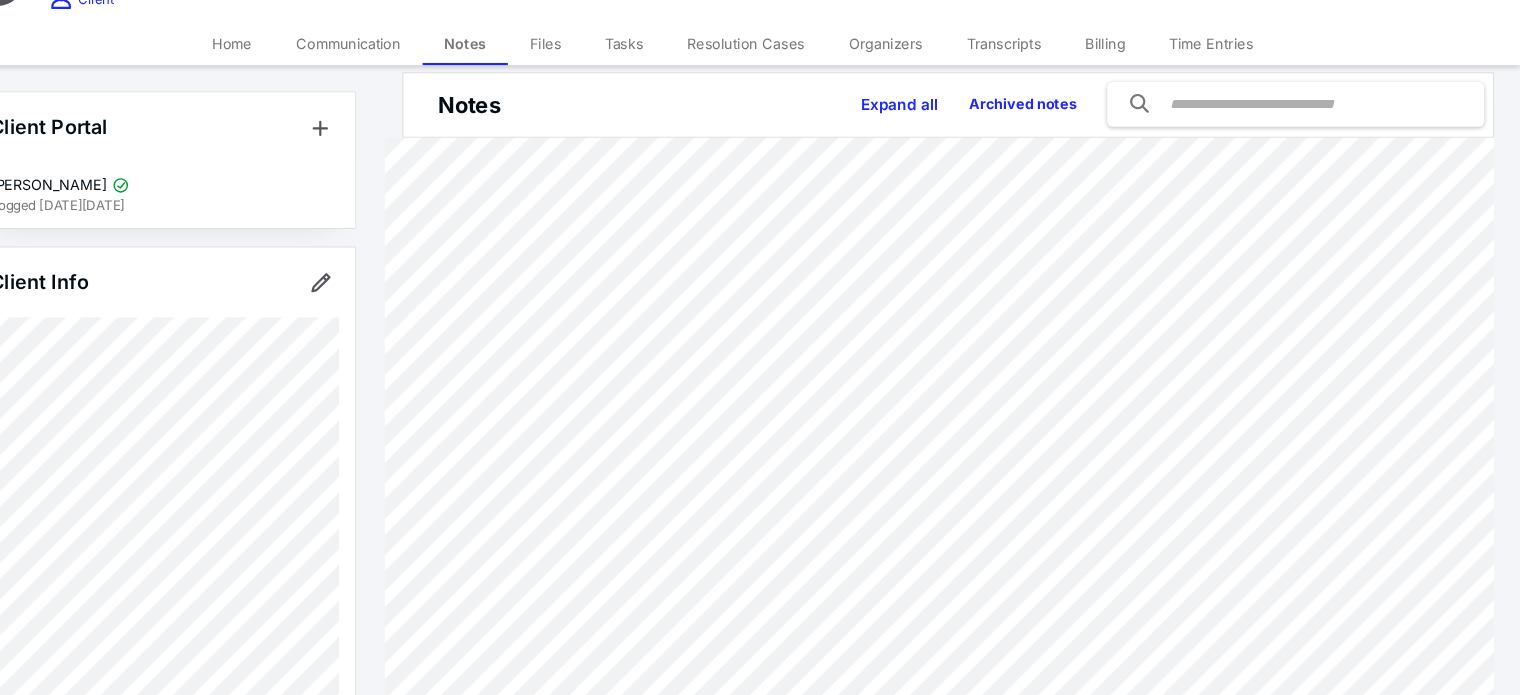 click on "Resolution Cases" at bounding box center [813, 98] 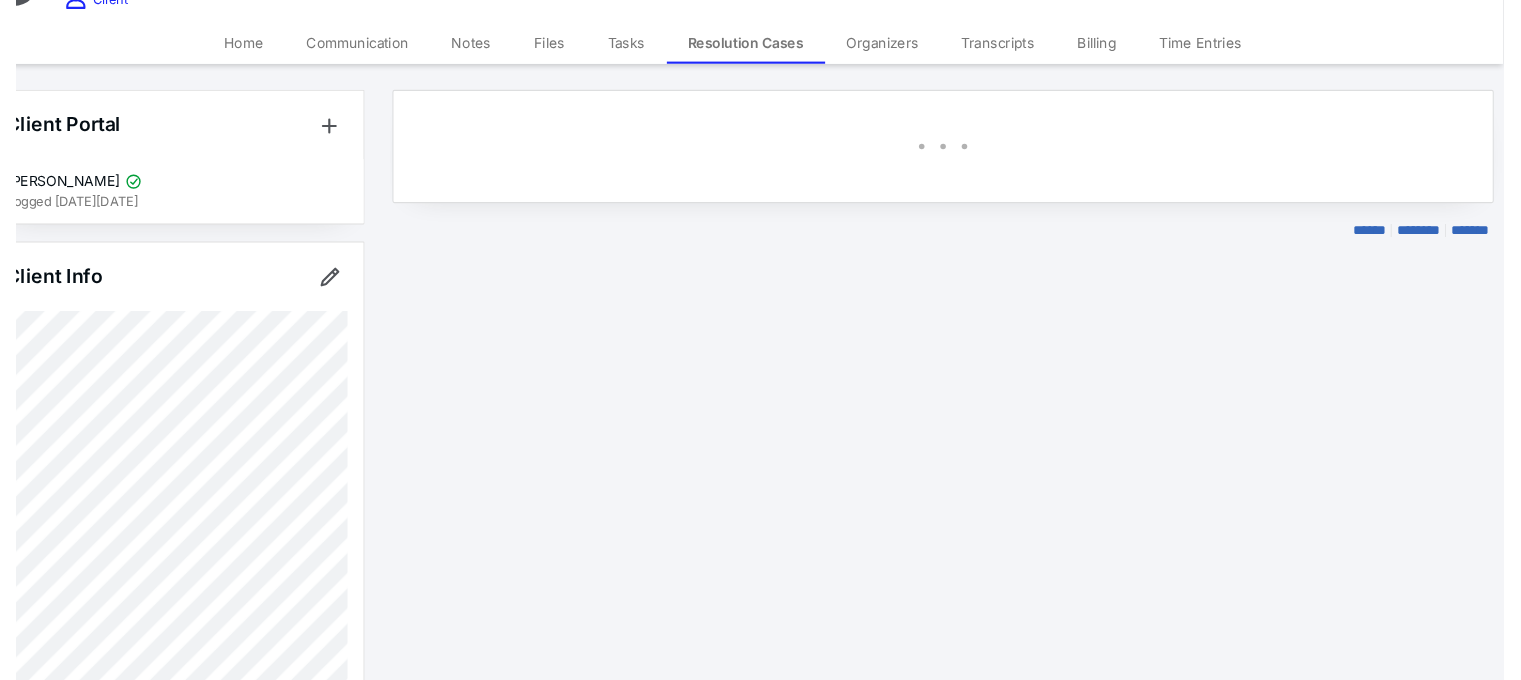 scroll, scrollTop: 0, scrollLeft: 0, axis: both 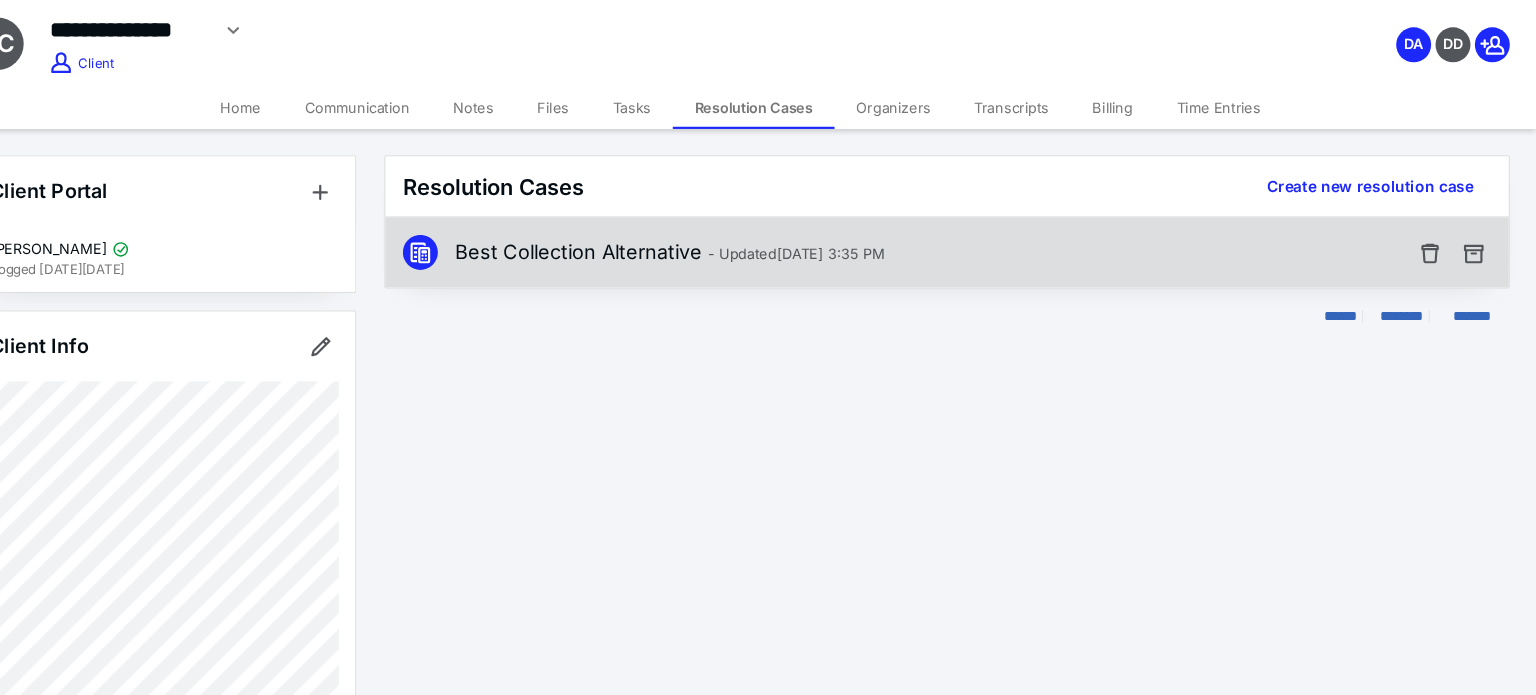 click on "Best Collection Alternative   - Updated  Aug 12, 2021 3:35 PM" at bounding box center [743, 231] 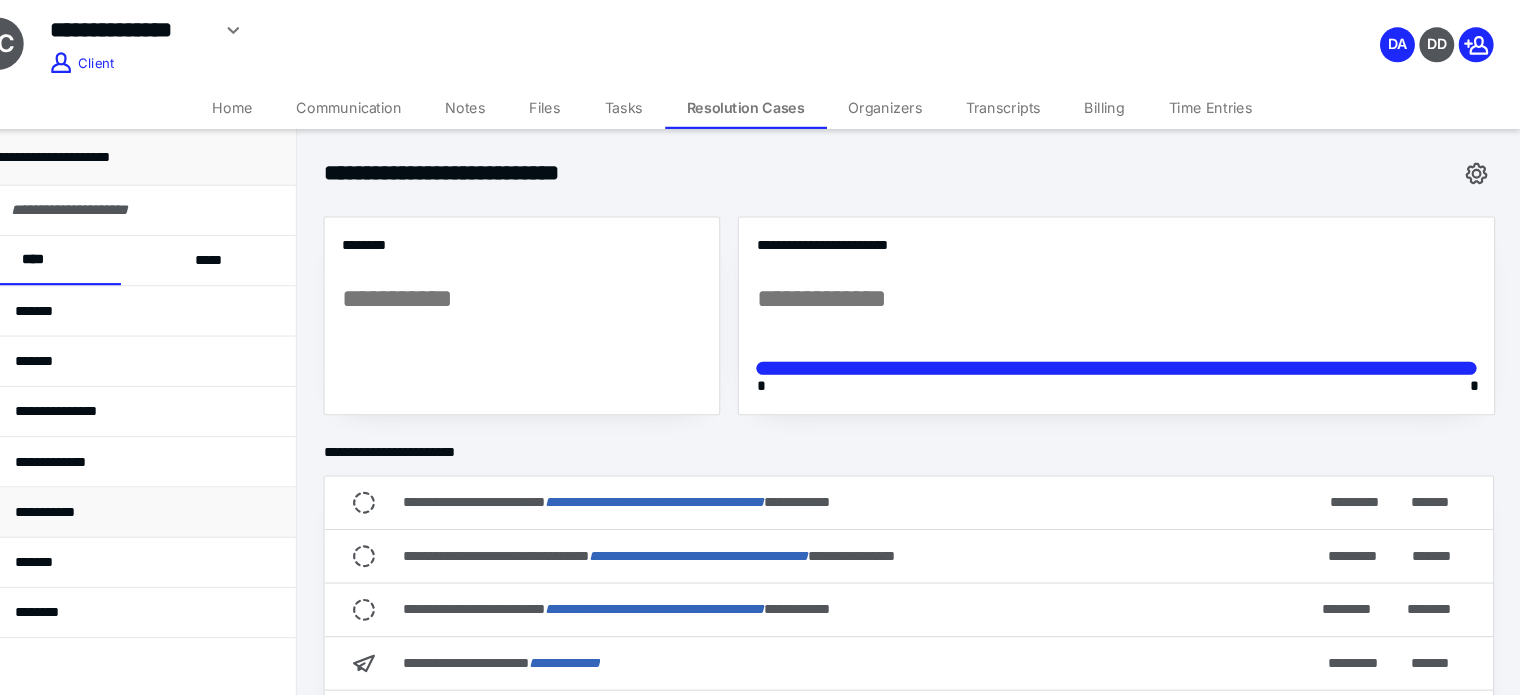 click on "**********" at bounding box center [171, 468] 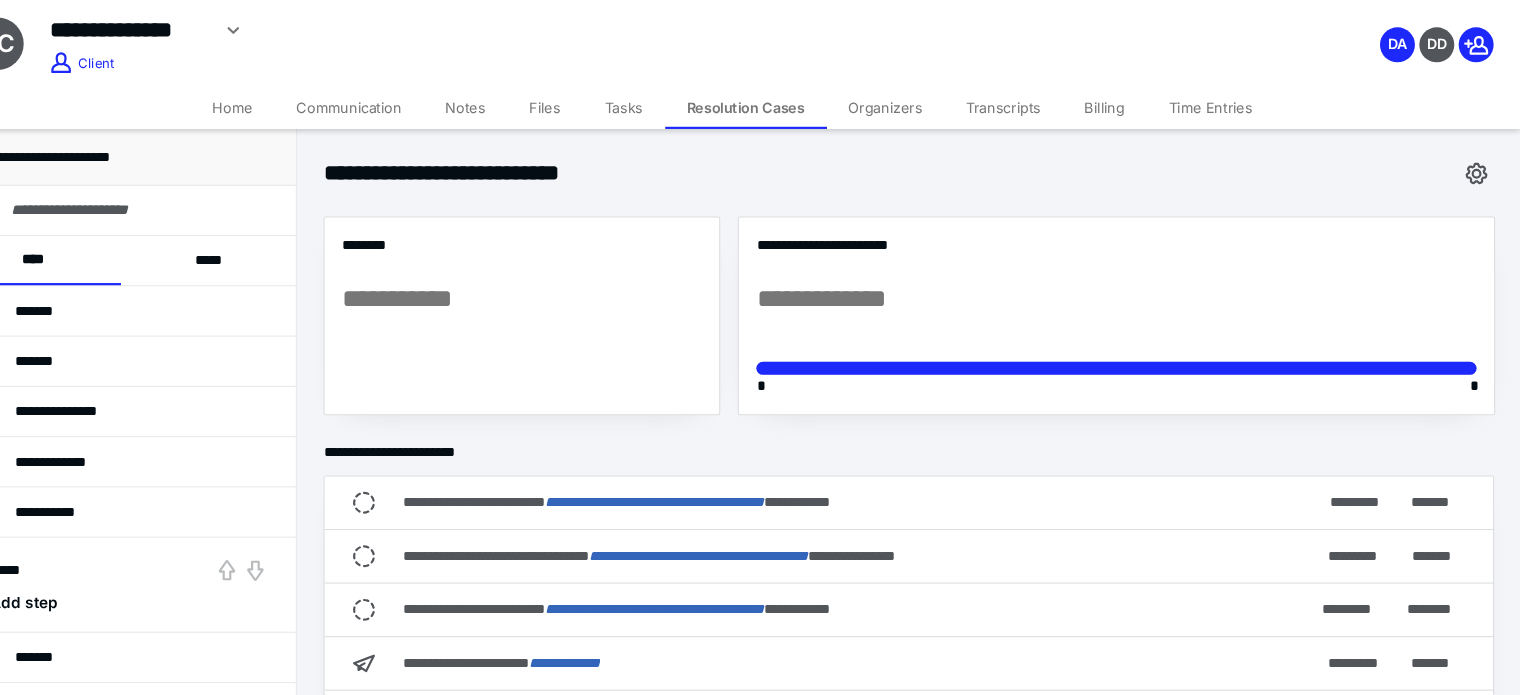click on "*********" at bounding box center [126, 521] 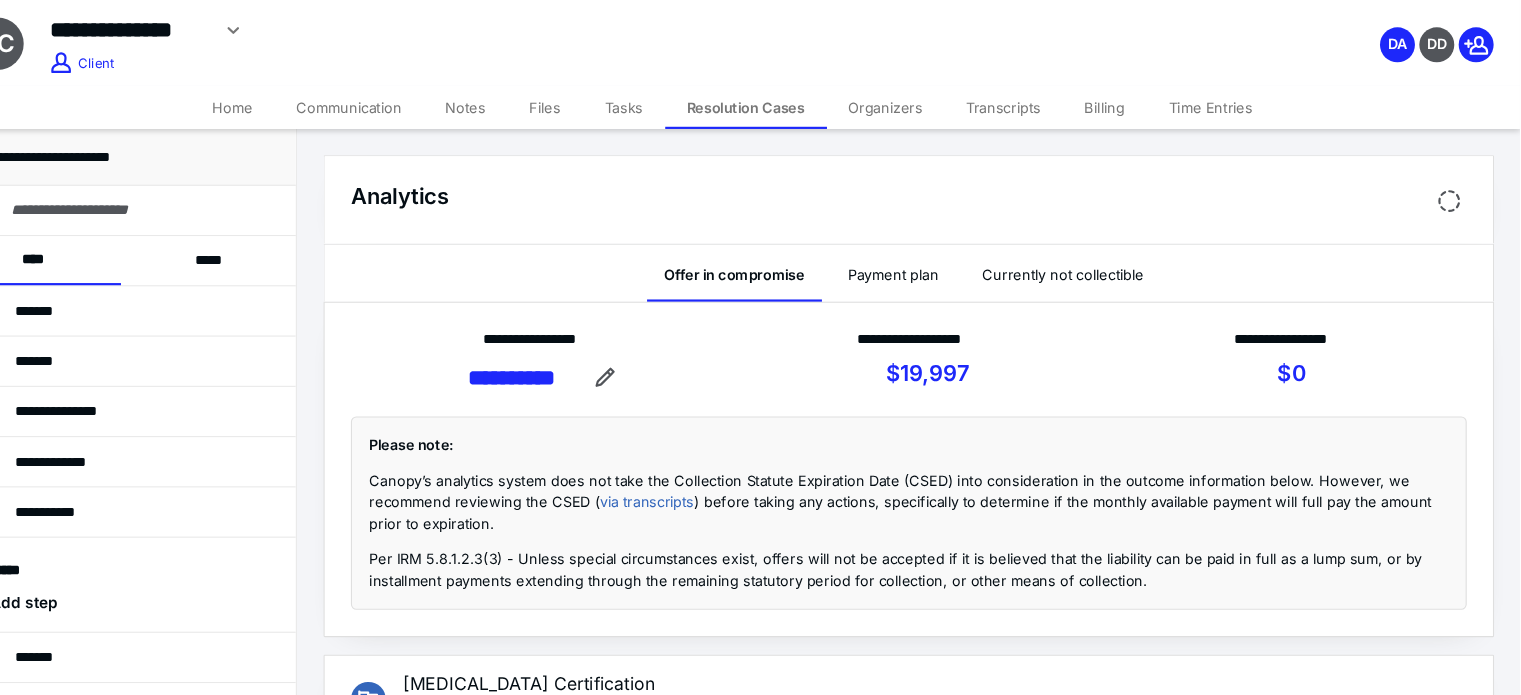 click on "Transcripts" at bounding box center (1049, 98) 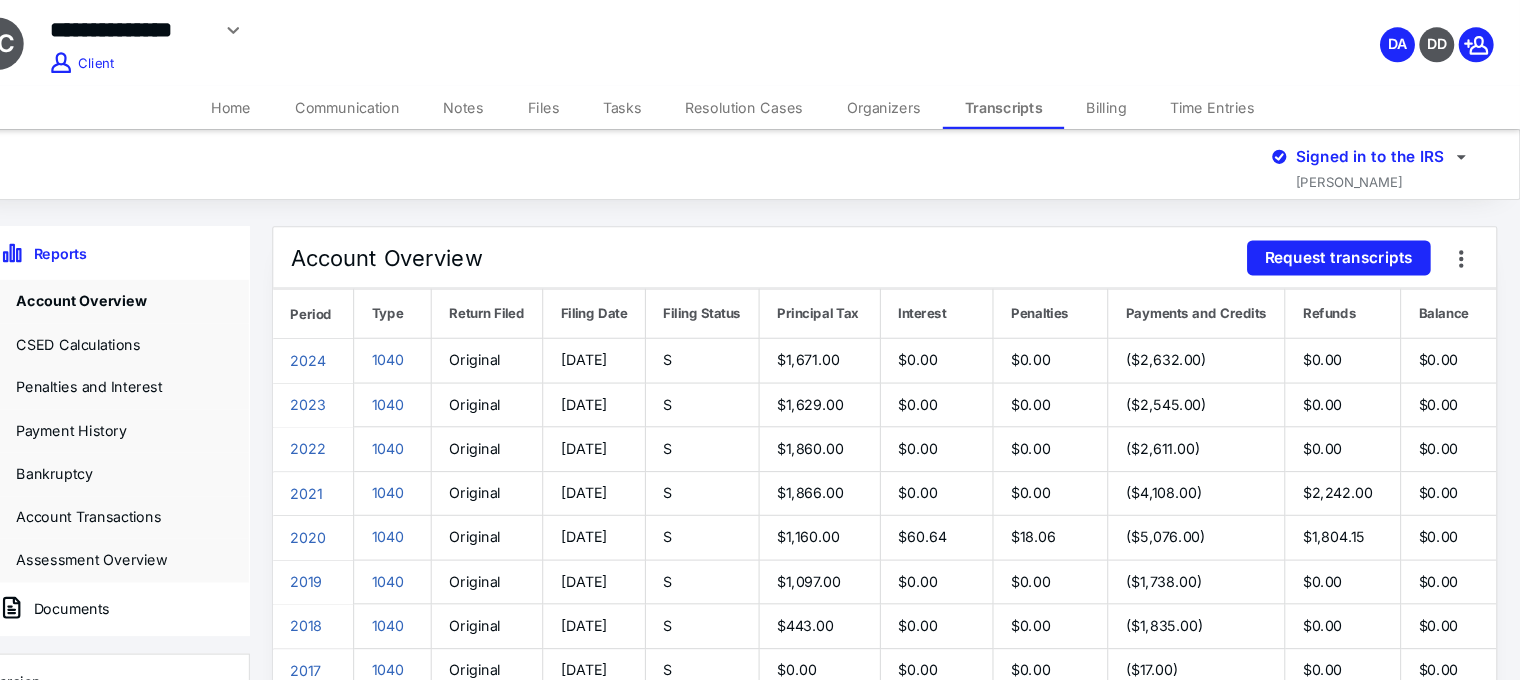 scroll, scrollTop: 136, scrollLeft: 0, axis: vertical 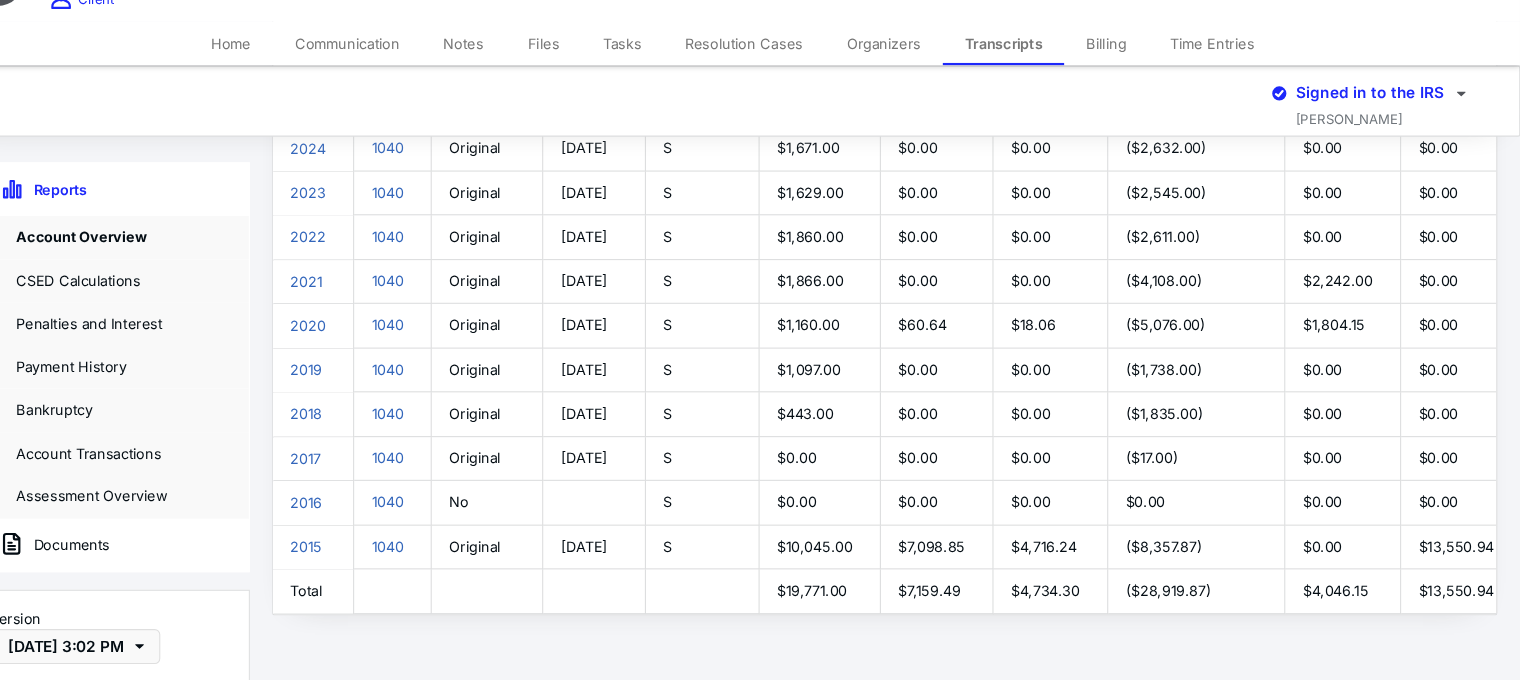 click on "Resolution Cases" at bounding box center (811, 98) 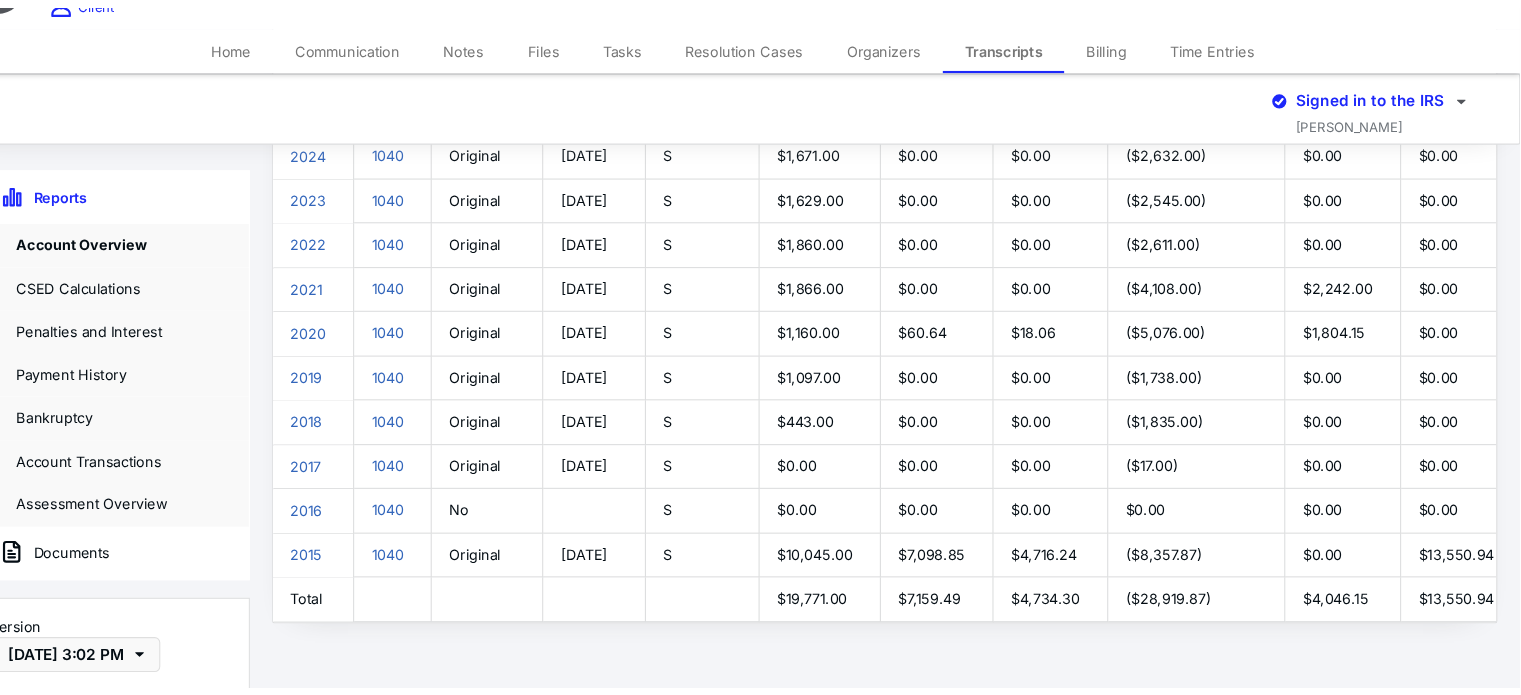 scroll, scrollTop: 0, scrollLeft: 0, axis: both 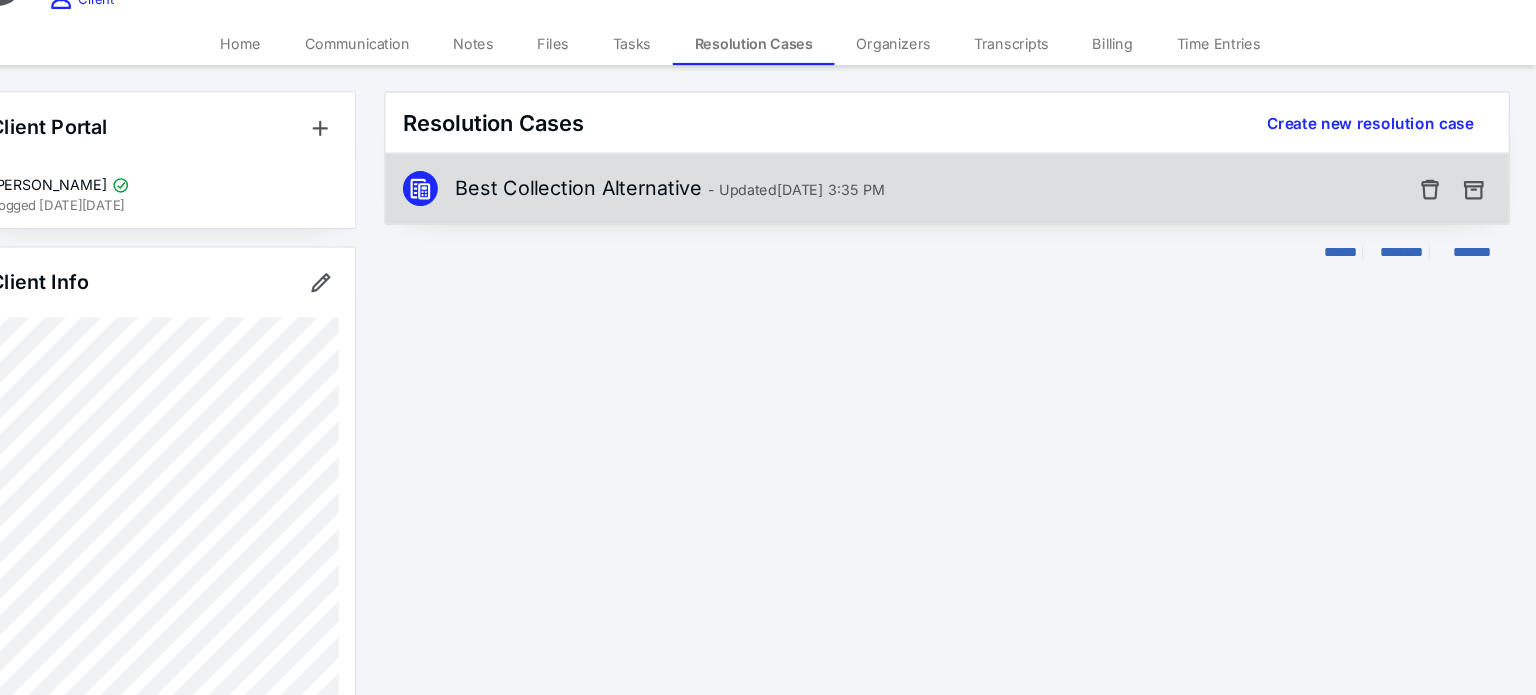 click on "Best Collection Alternative   - Updated  Aug 12, 2021 3:35 PM" at bounding box center (743, 231) 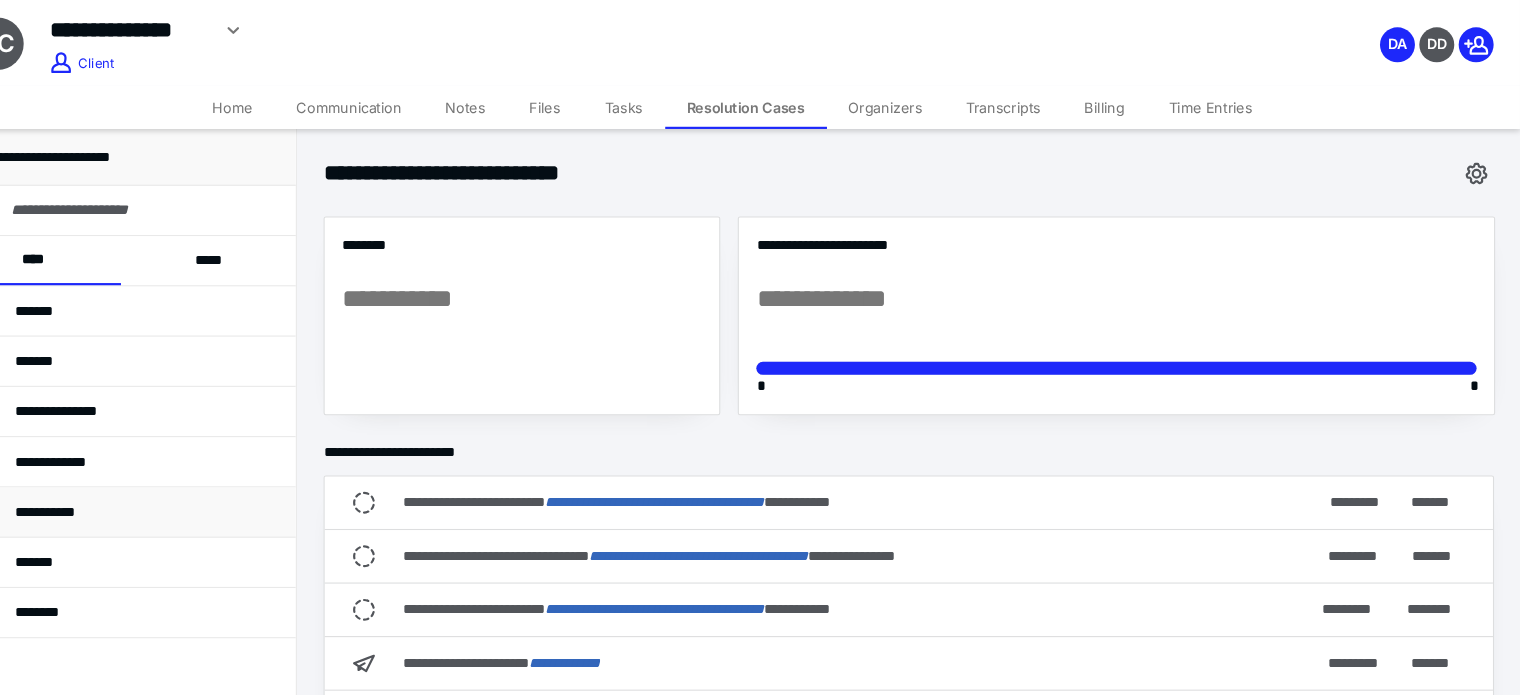 click on "**********" at bounding box center (171, 468) 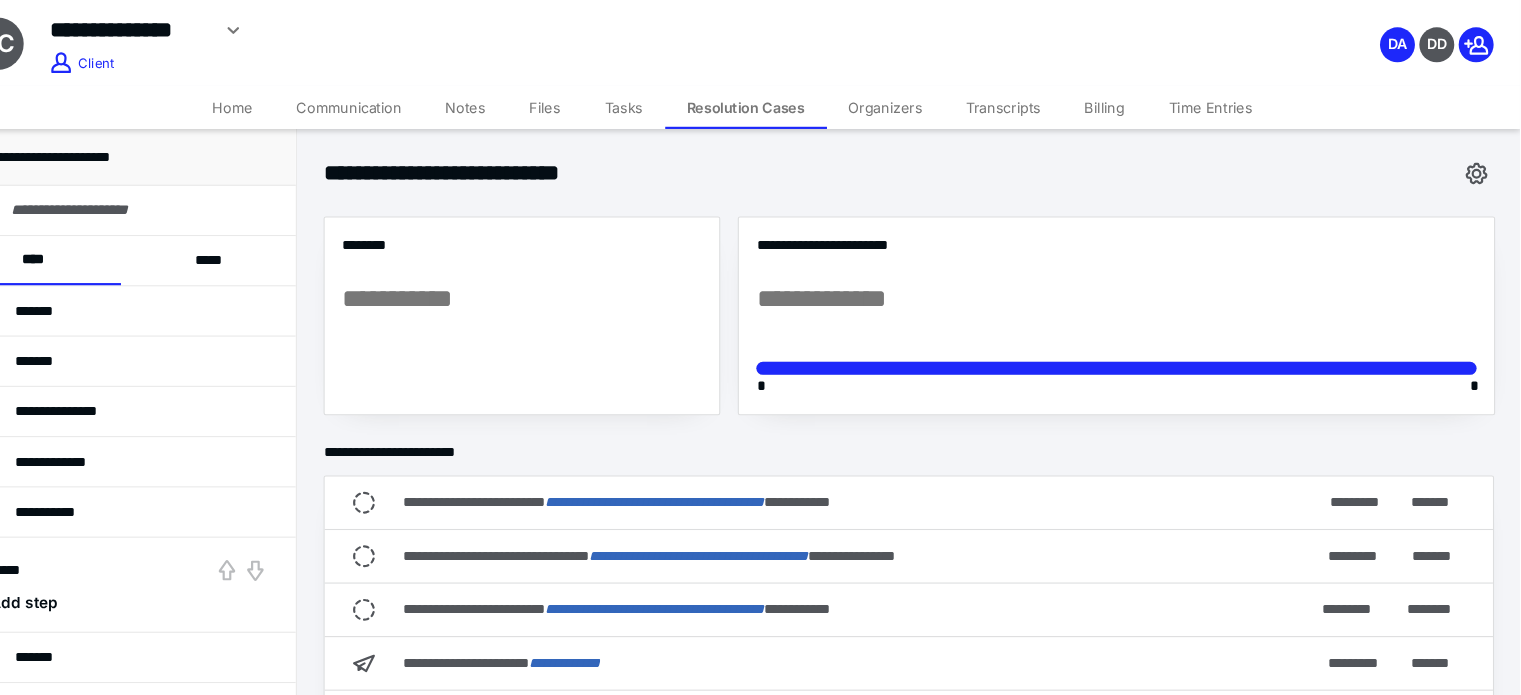 click on "*********" at bounding box center (126, 521) 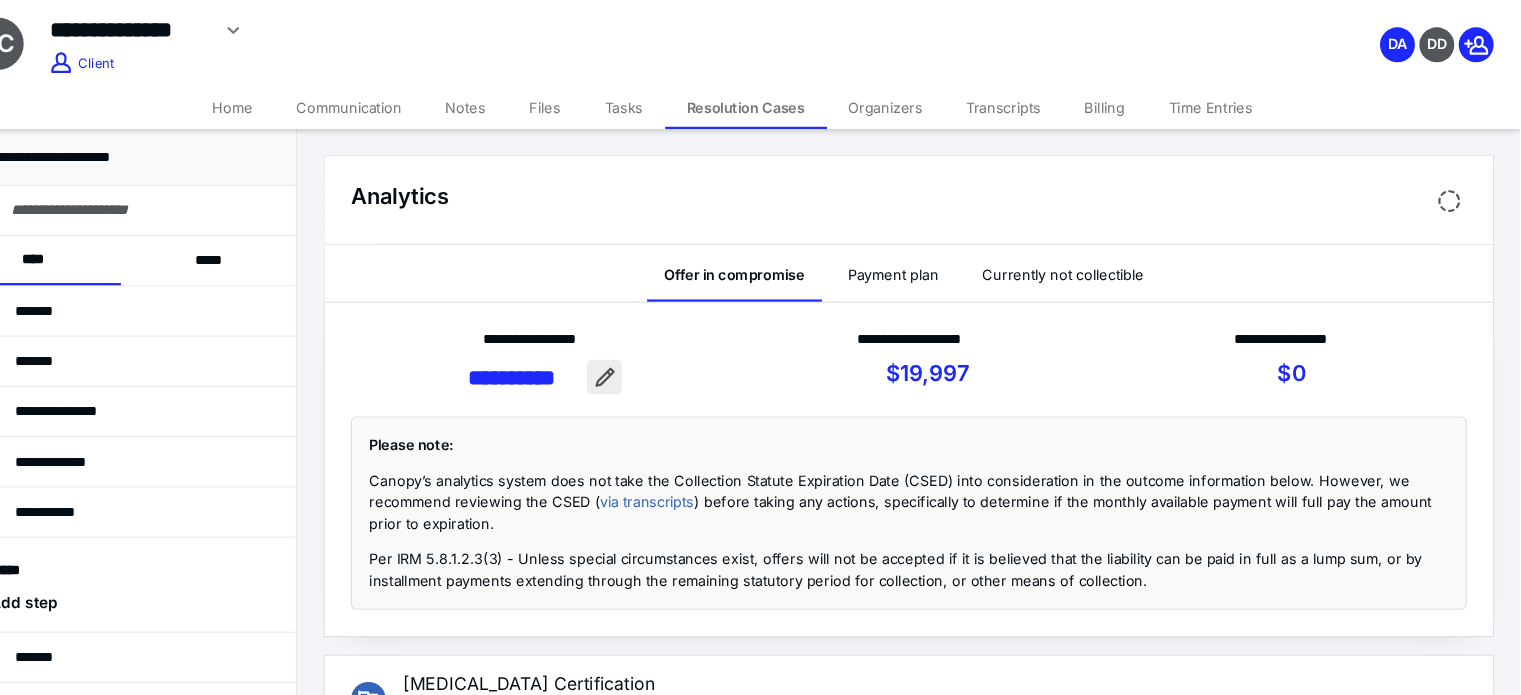 click at bounding box center [683, 345] 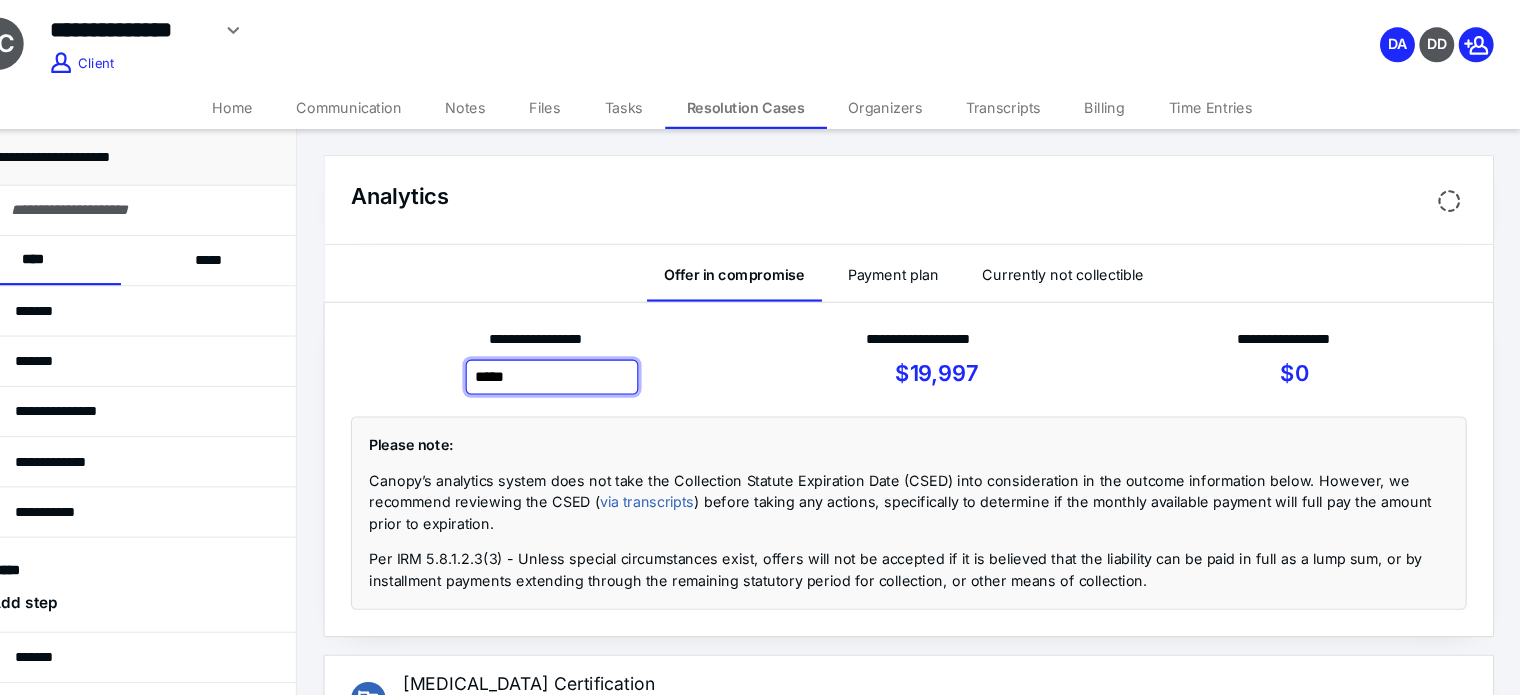 click on "*****" at bounding box center (635, 345) 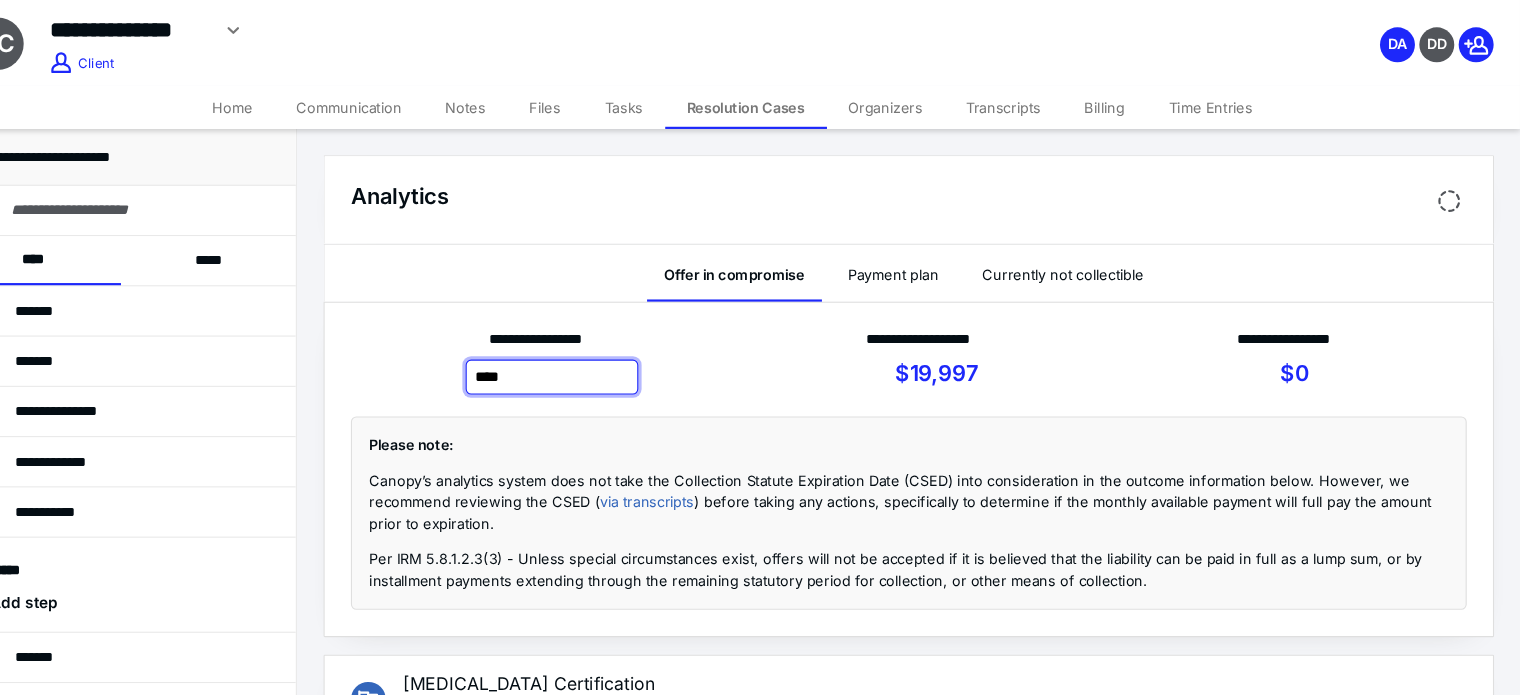 type on "*****" 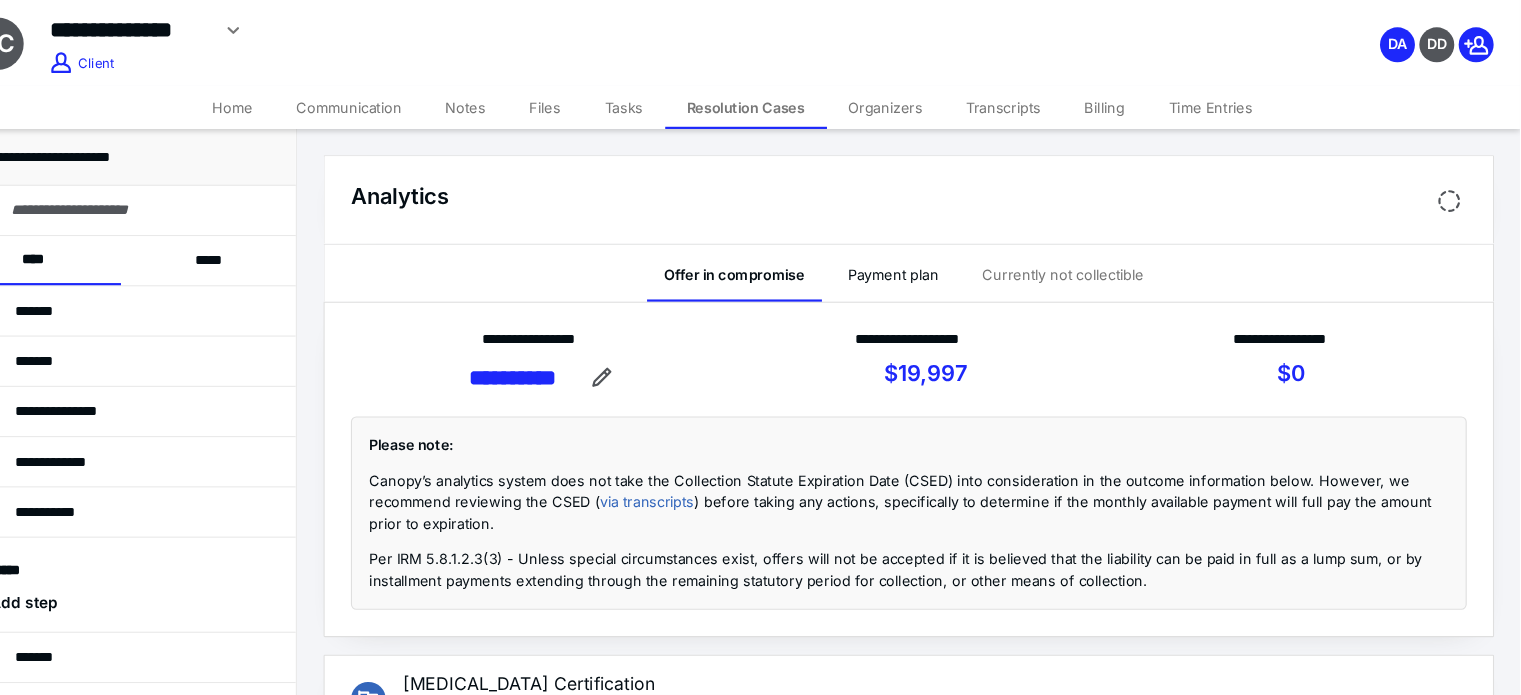 click on "Currently not collectible" at bounding box center [1103, 250] 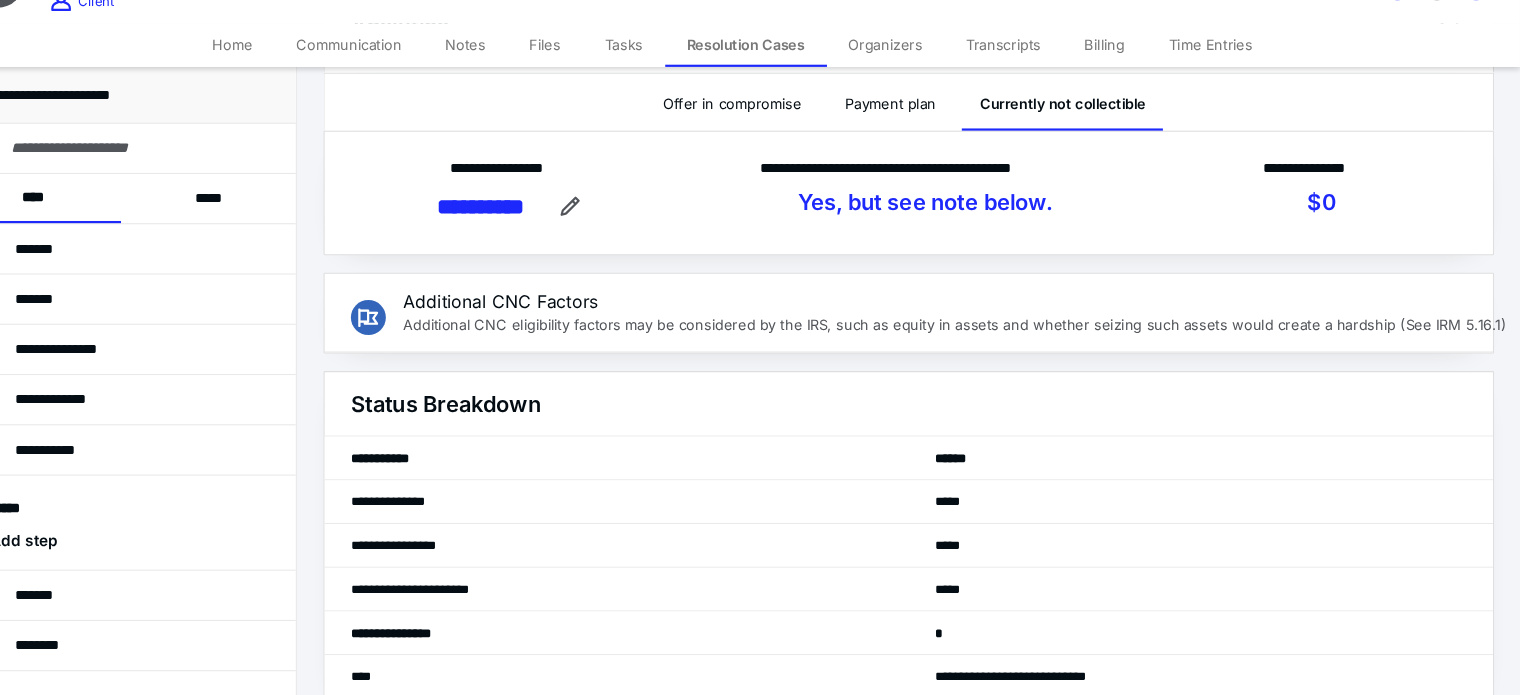 scroll, scrollTop: 123, scrollLeft: 0, axis: vertical 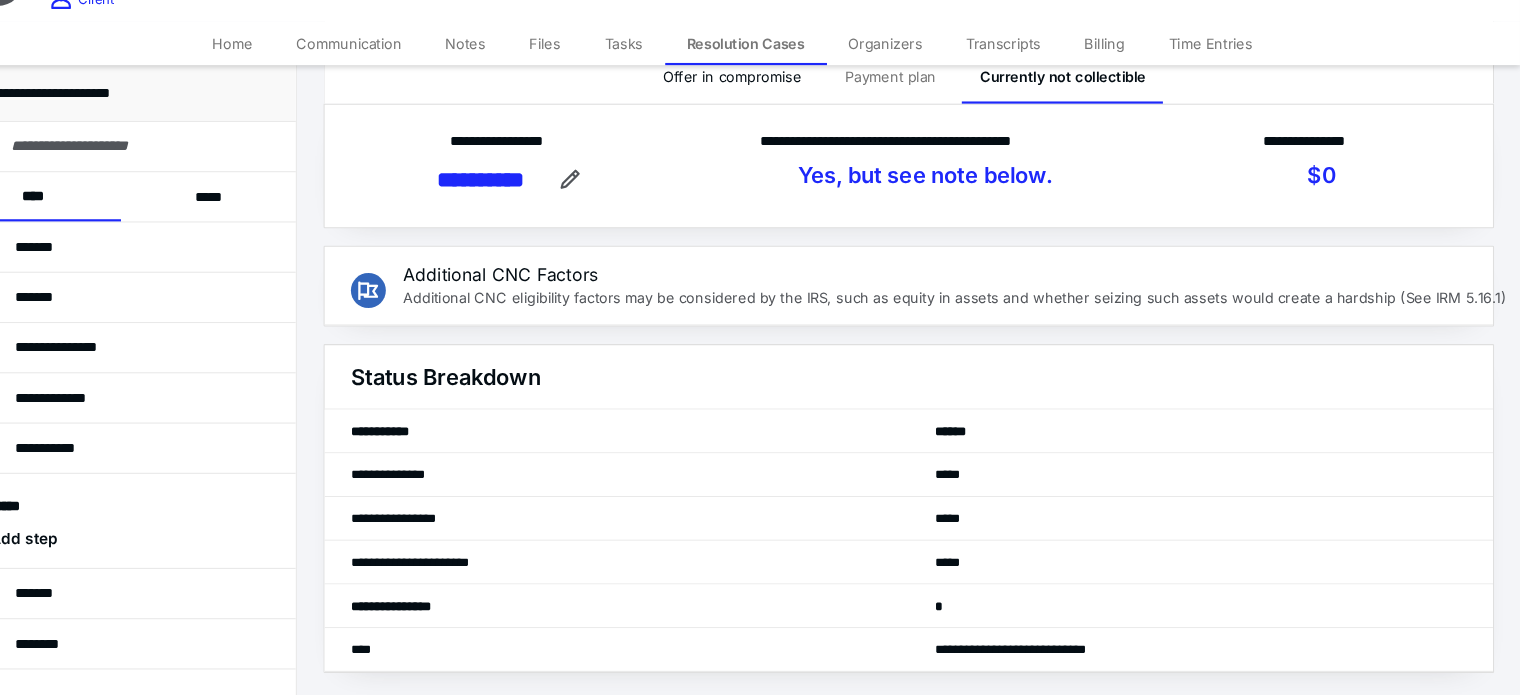 click on "Payment plan" at bounding box center [944, 127] 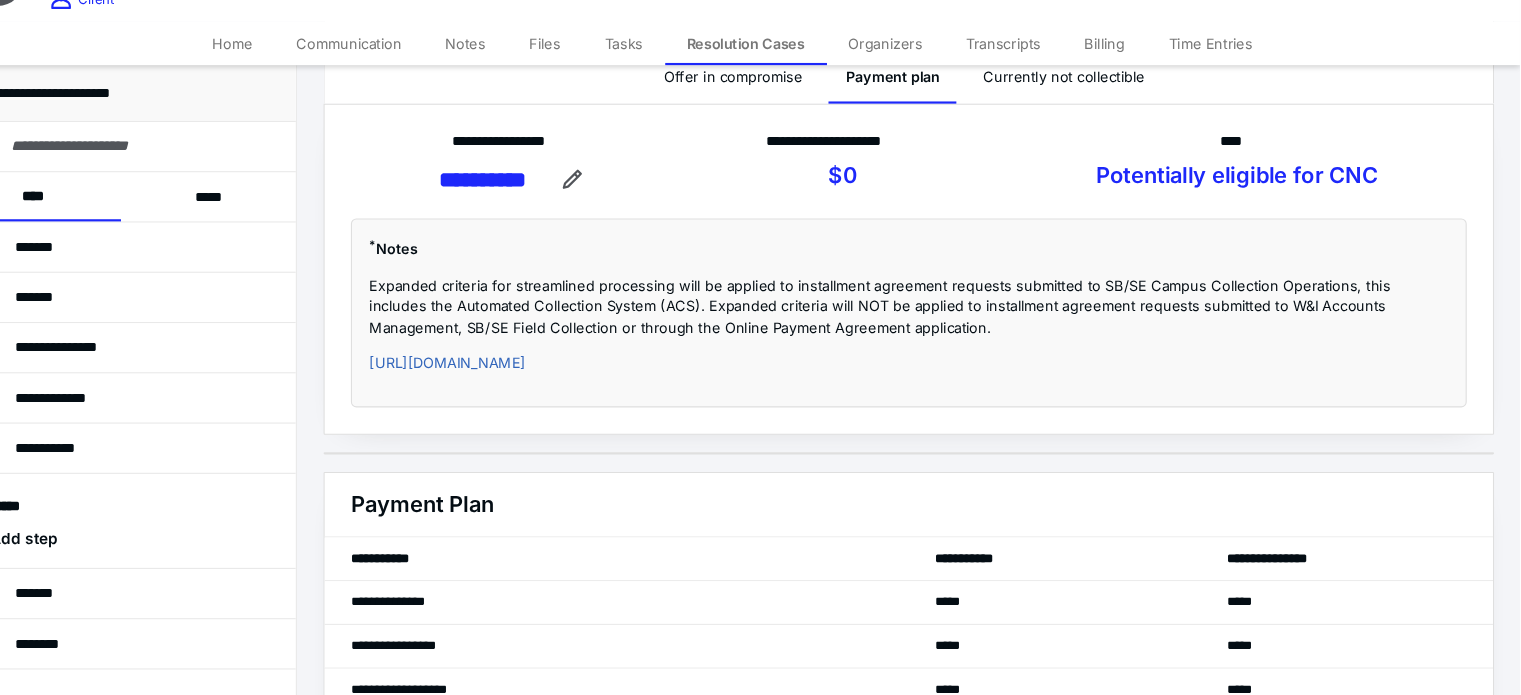 click on "*****" at bounding box center (321, 238) 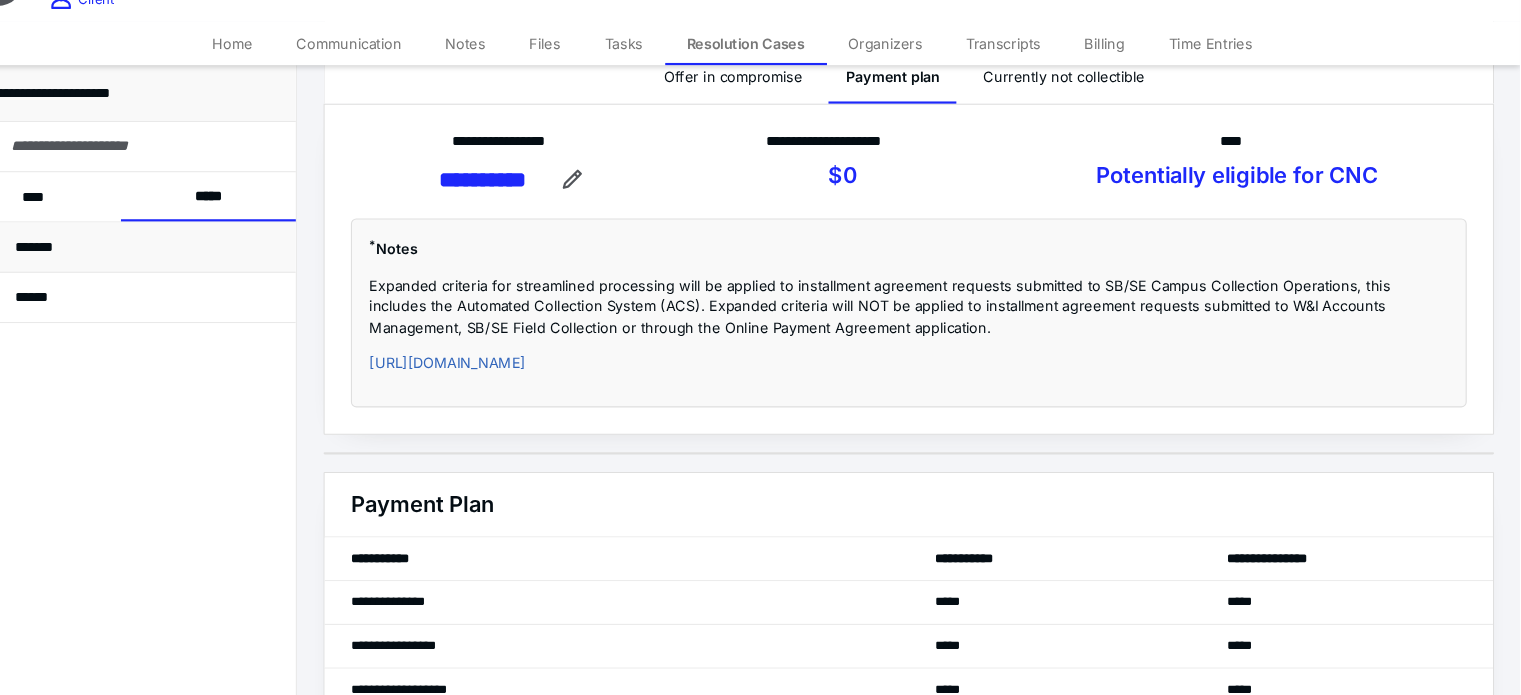 click on "*******" at bounding box center (264, 285) 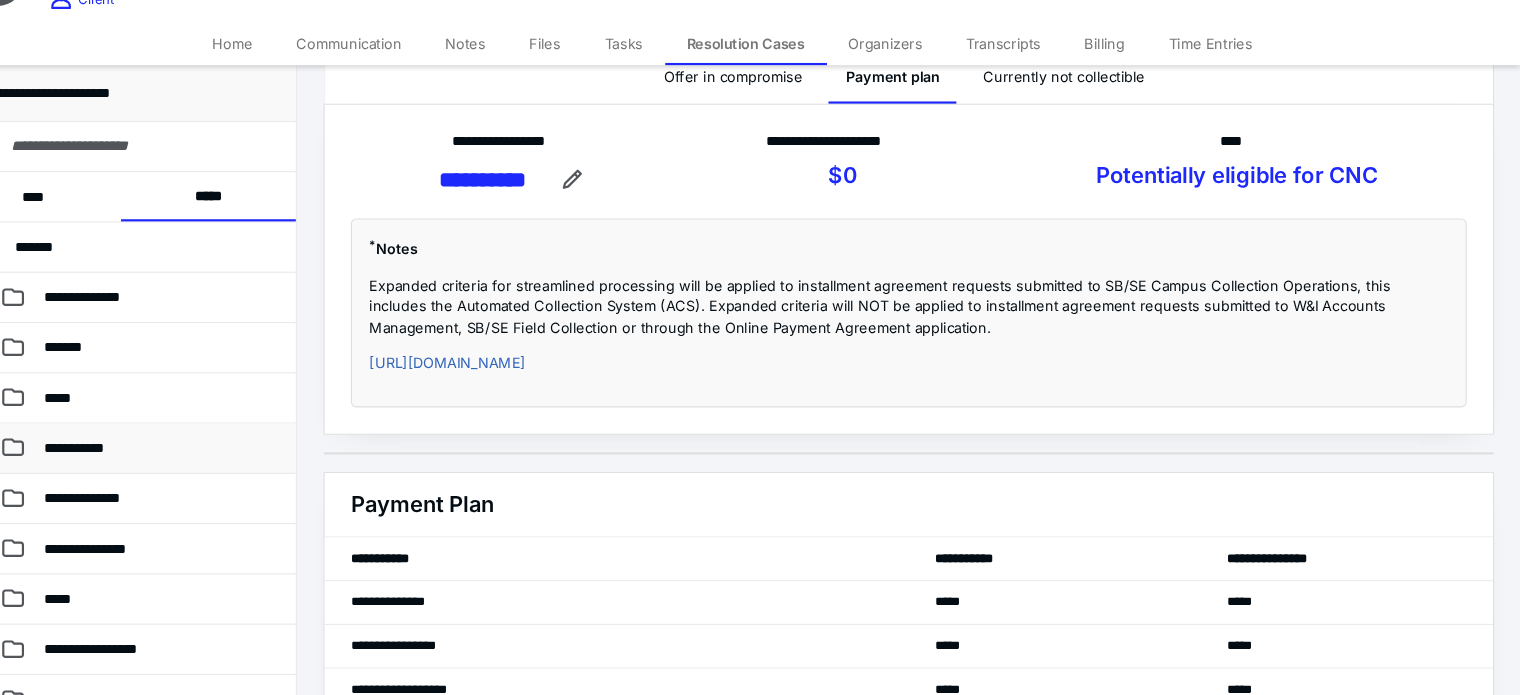 click on "**********" at bounding box center (197, 468) 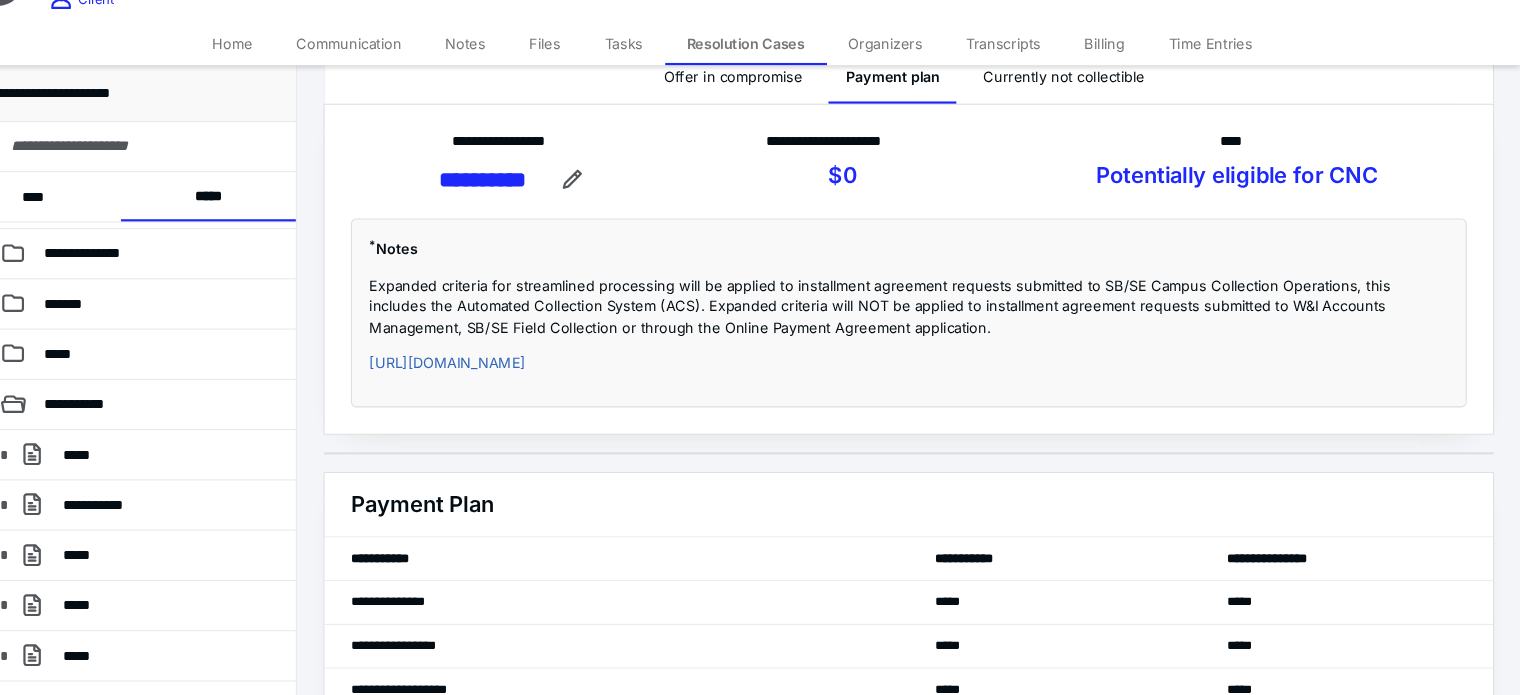 scroll, scrollTop: 41, scrollLeft: 0, axis: vertical 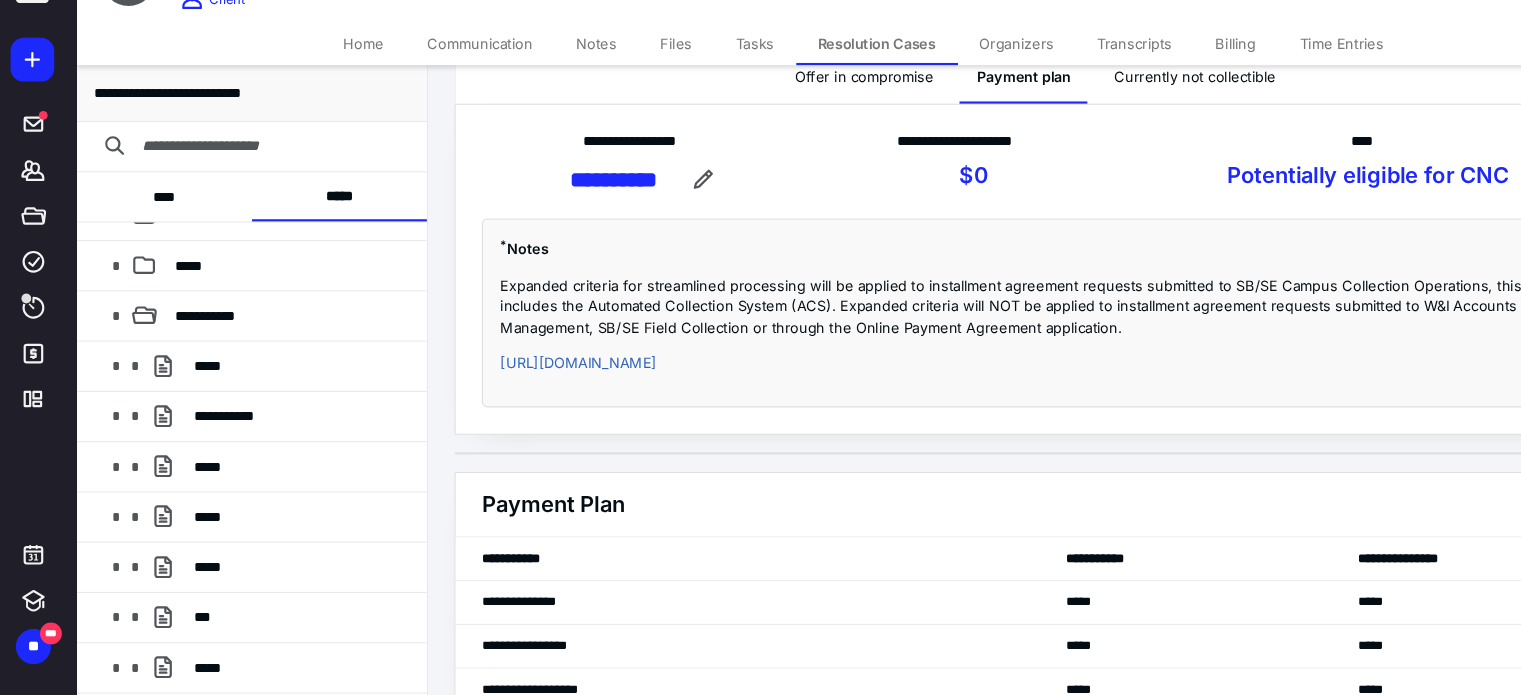 click on "**********" at bounding box center [277, 348] 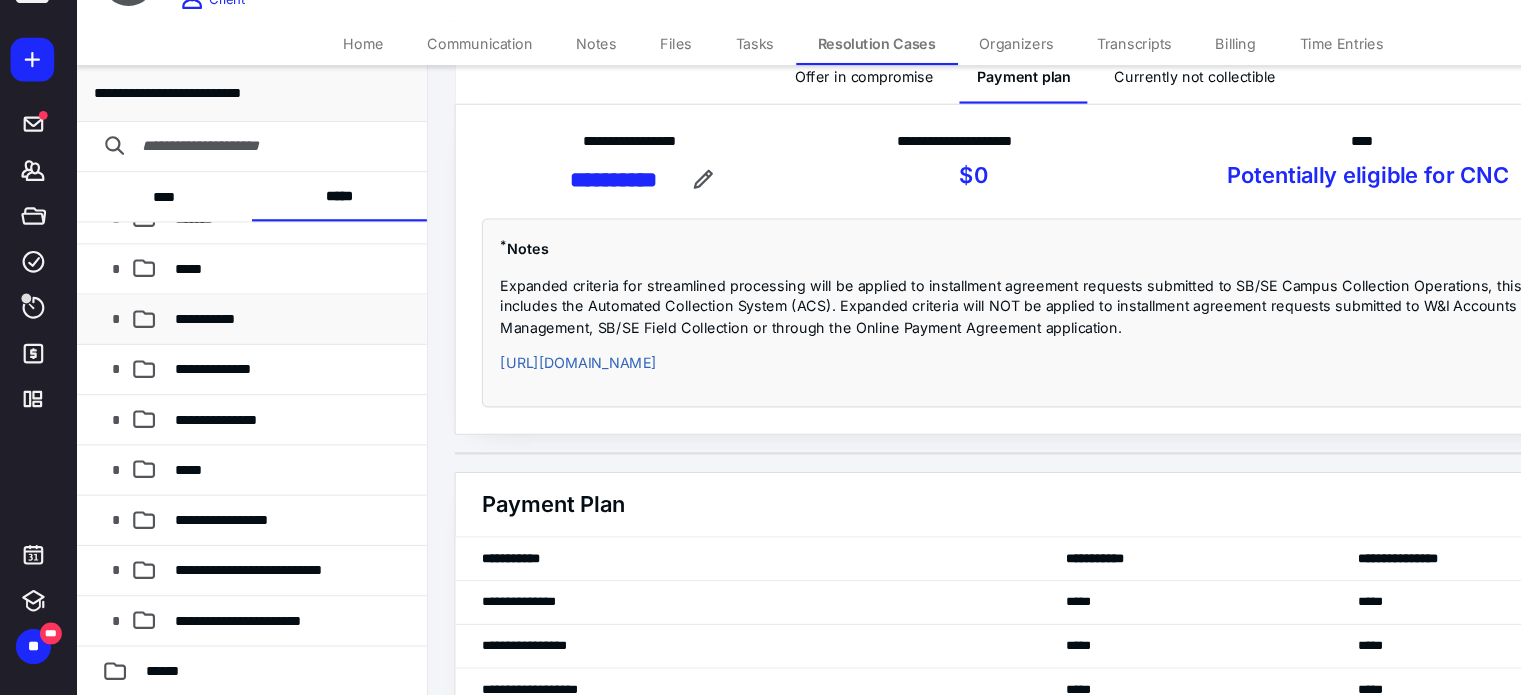 click at bounding box center (137, 351) 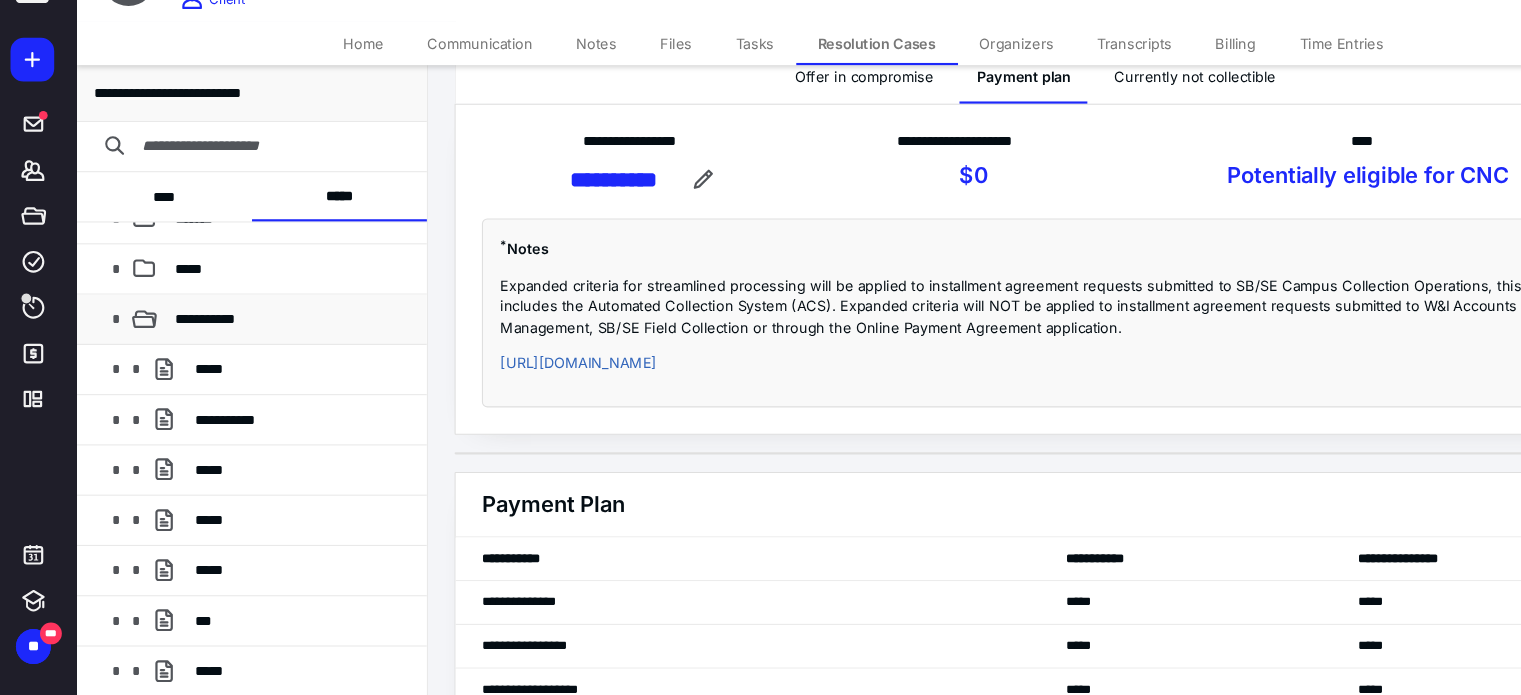 scroll, scrollTop: 121, scrollLeft: 0, axis: vertical 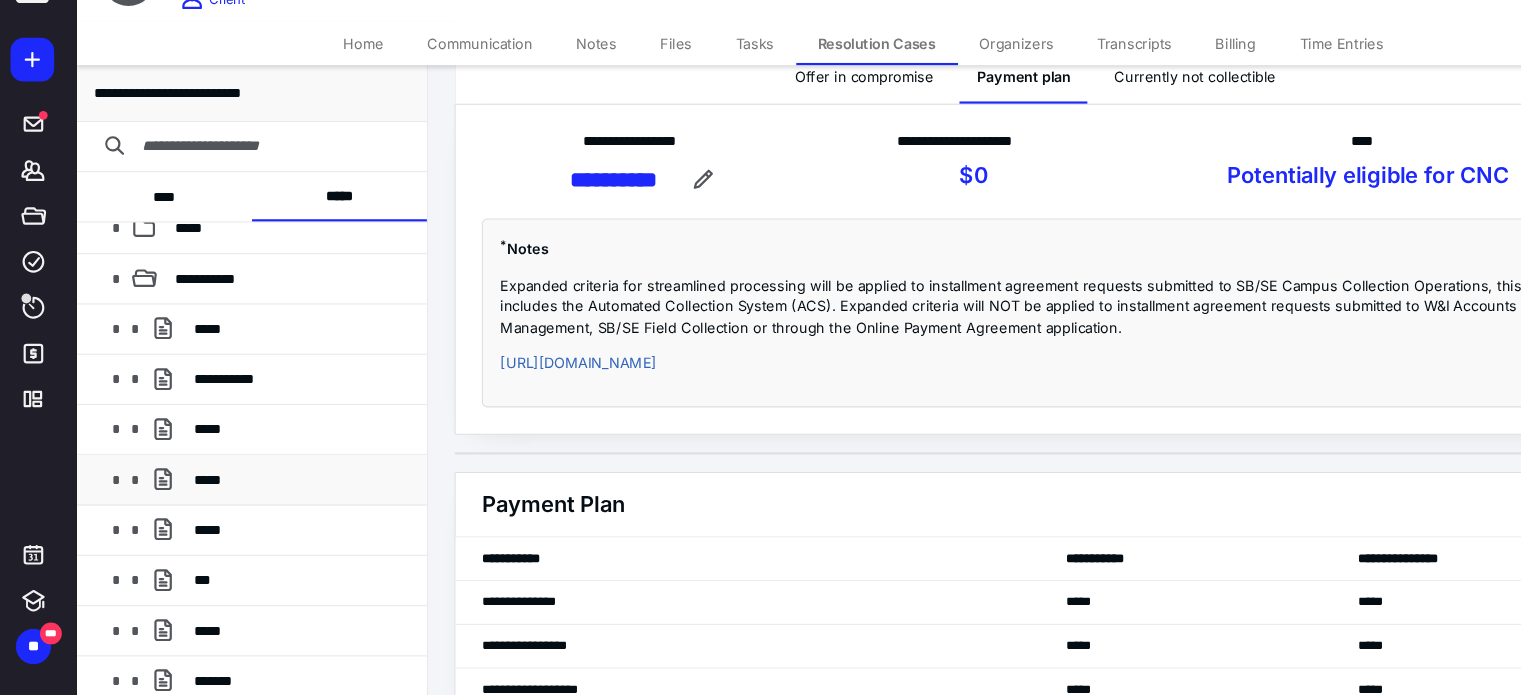 click on "*****" at bounding box center [287, 498] 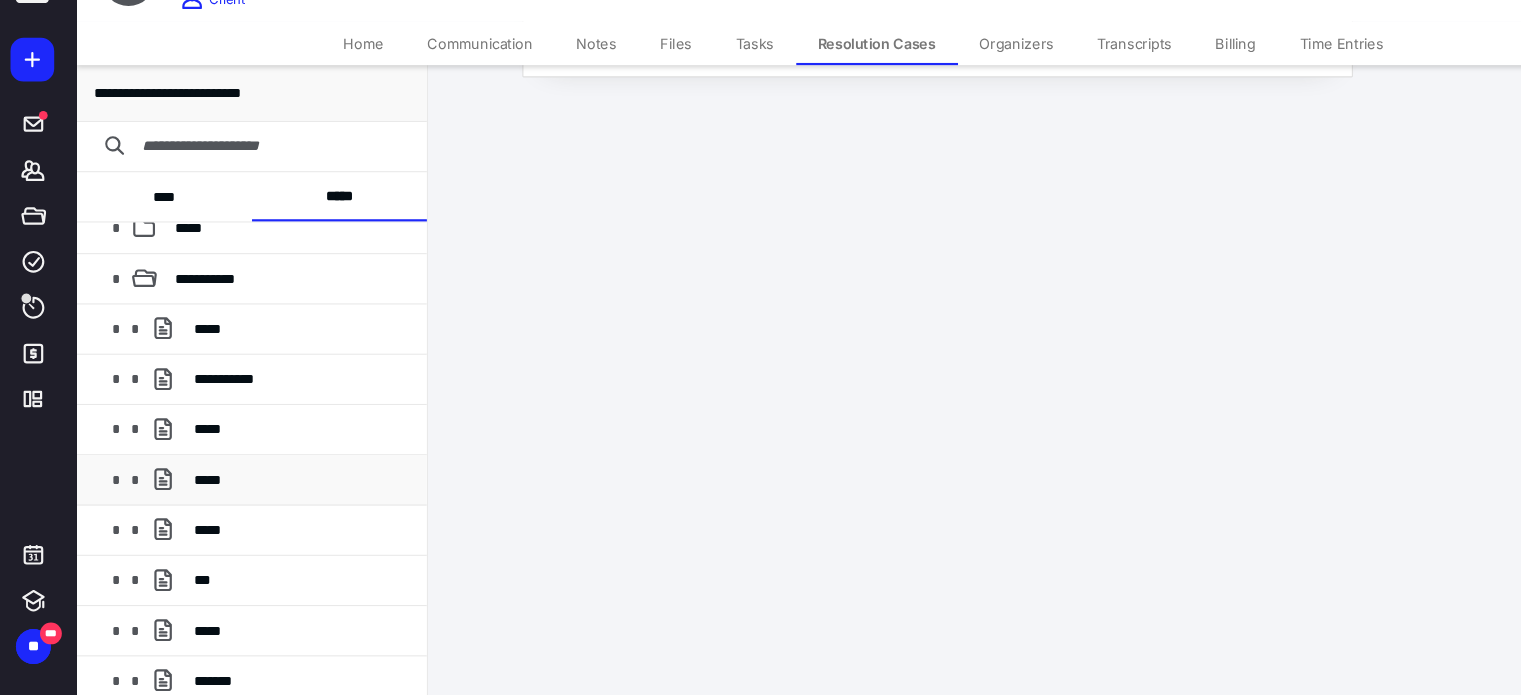 scroll, scrollTop: 0, scrollLeft: 0, axis: both 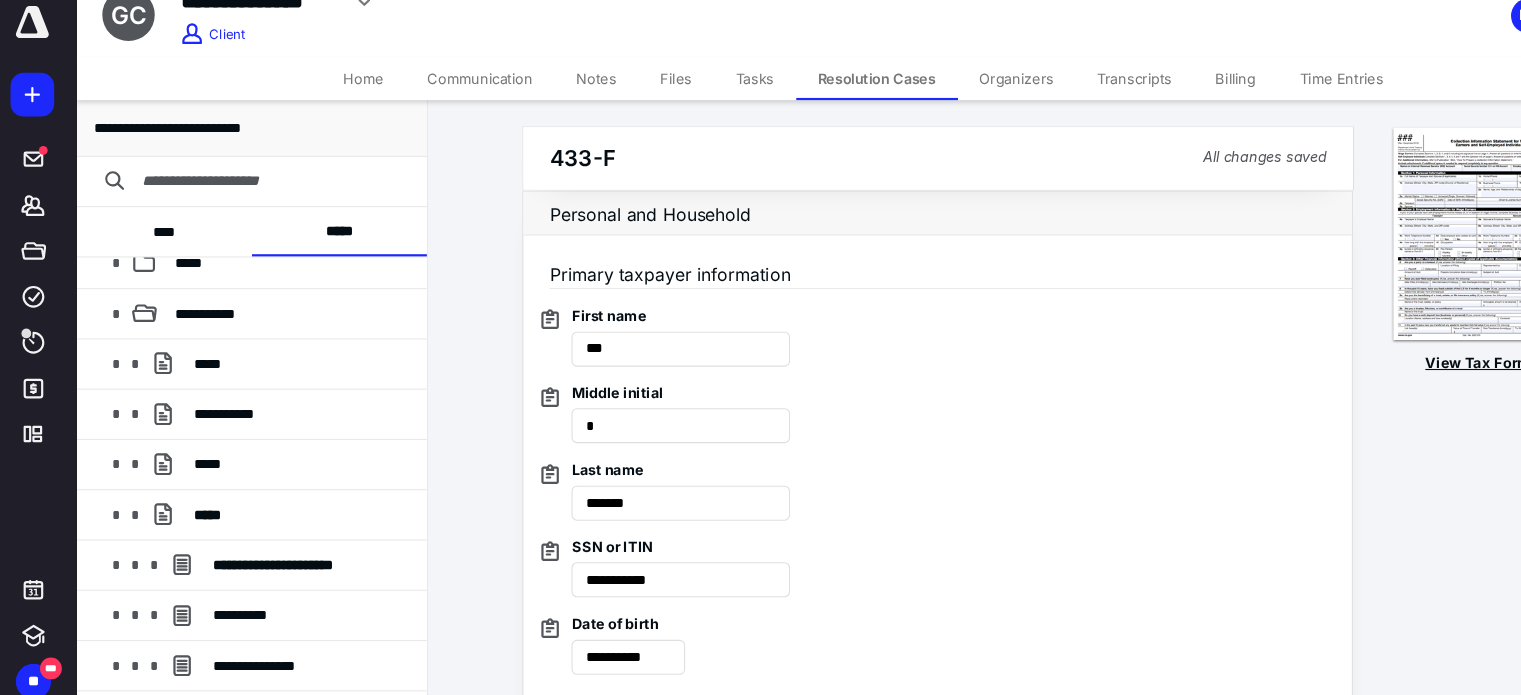click on "View Tax Form" at bounding box center [1363, 359] 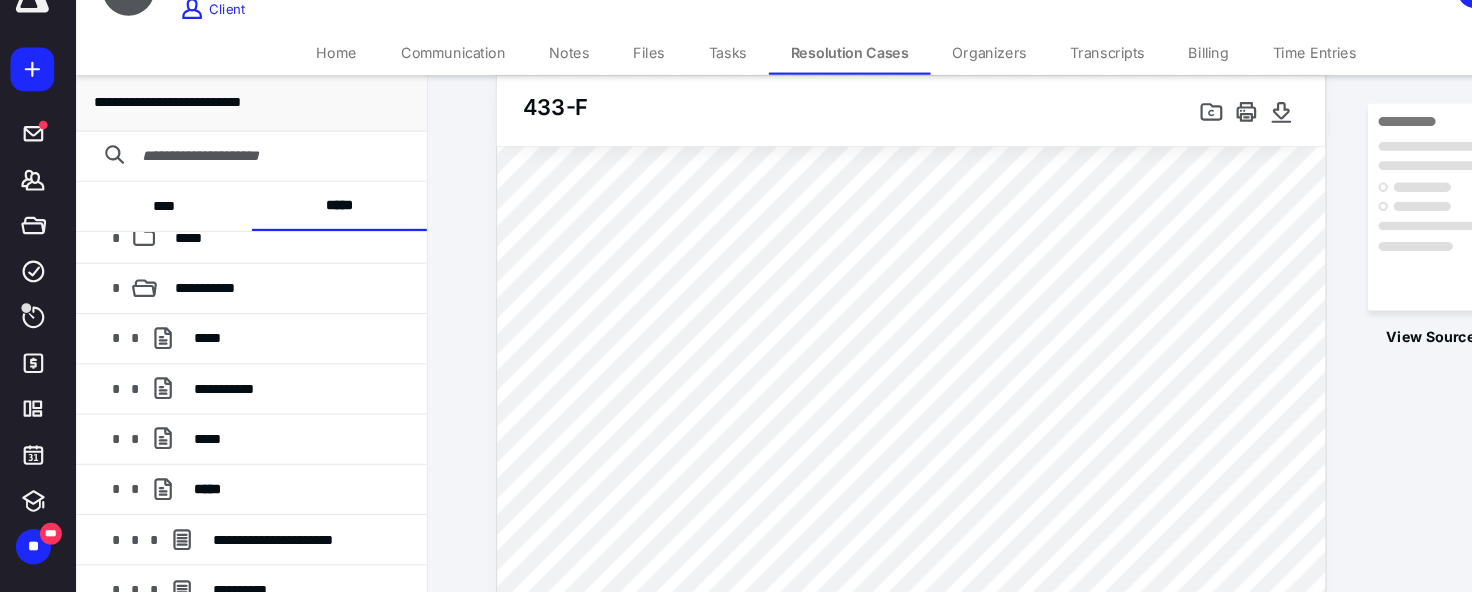 scroll, scrollTop: 1230, scrollLeft: 0, axis: vertical 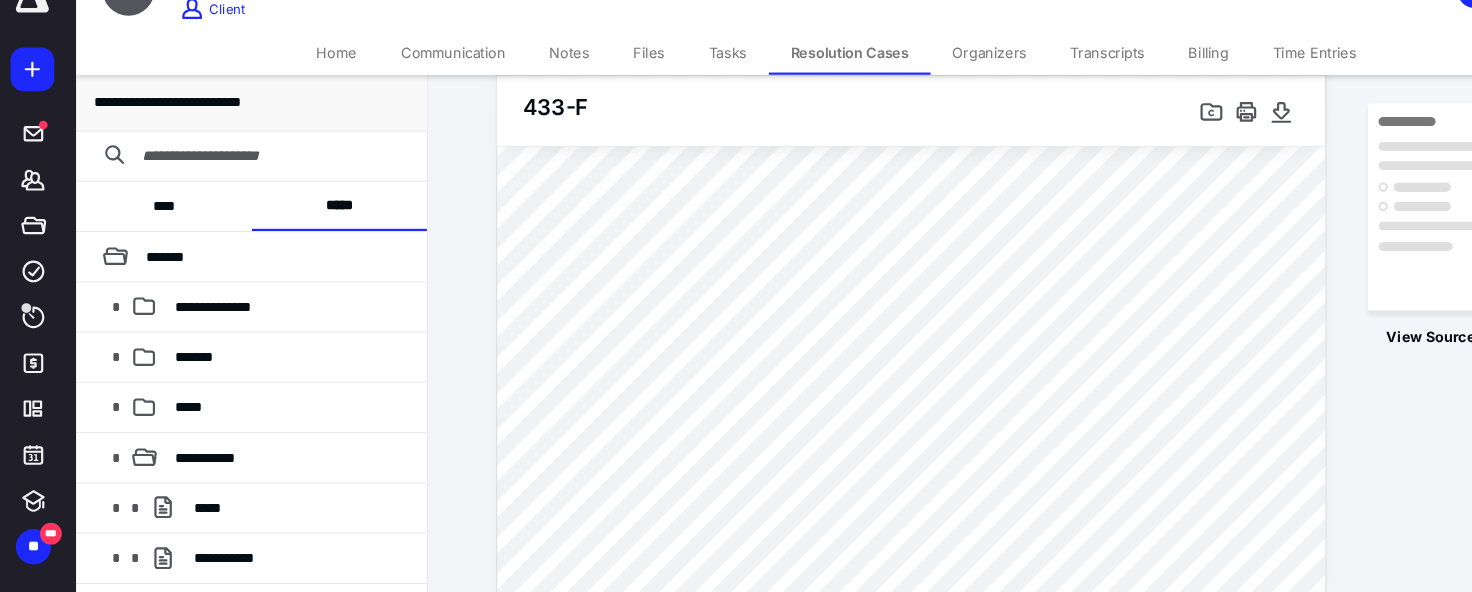 click on "Notes" at bounding box center [531, 98] 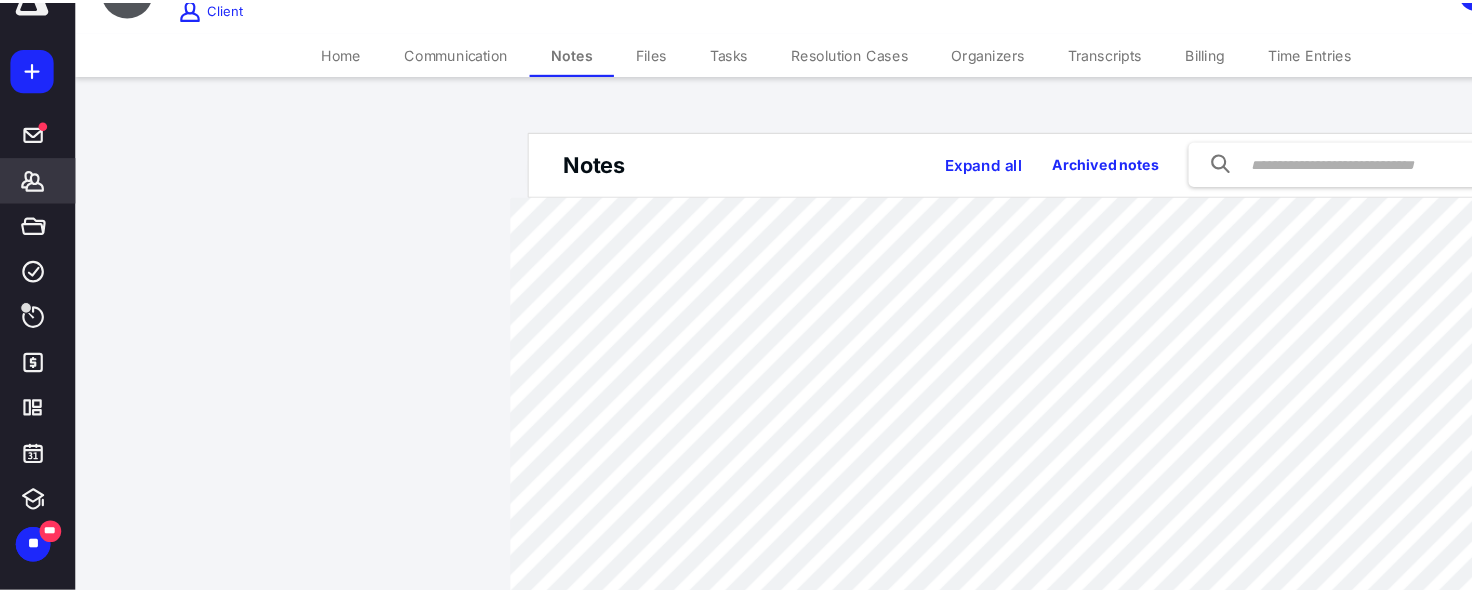 scroll, scrollTop: 20760, scrollLeft: 0, axis: vertical 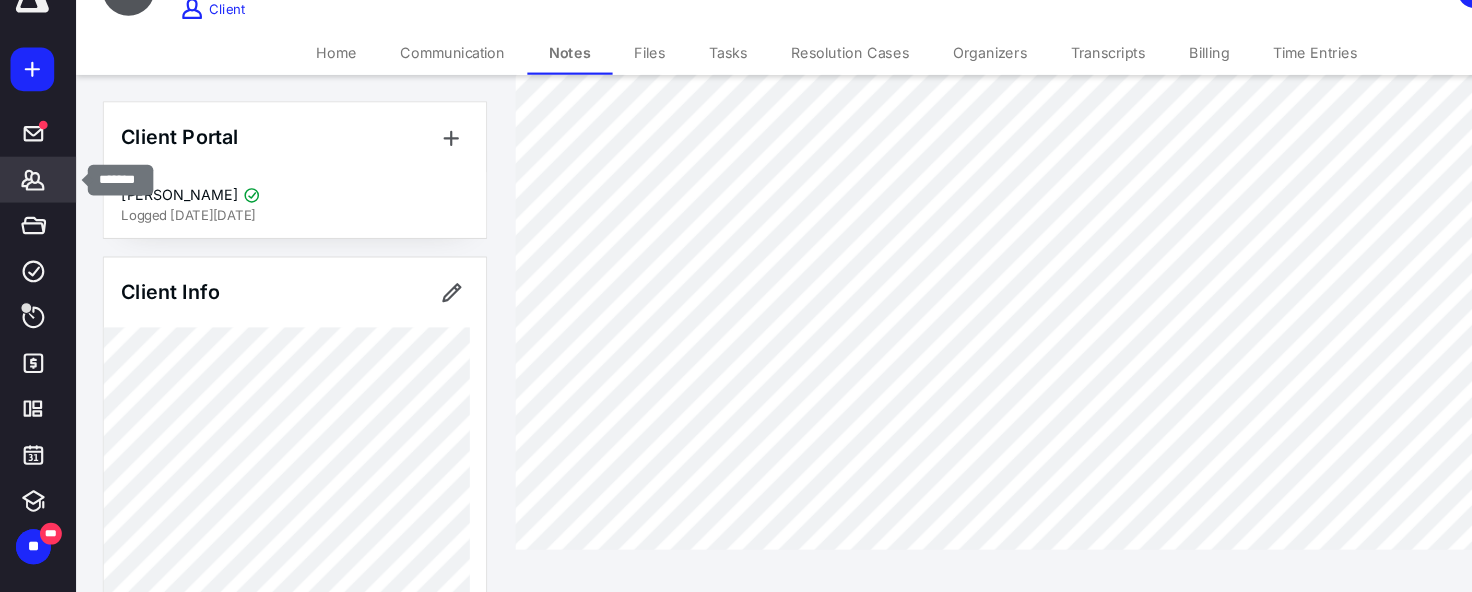 click 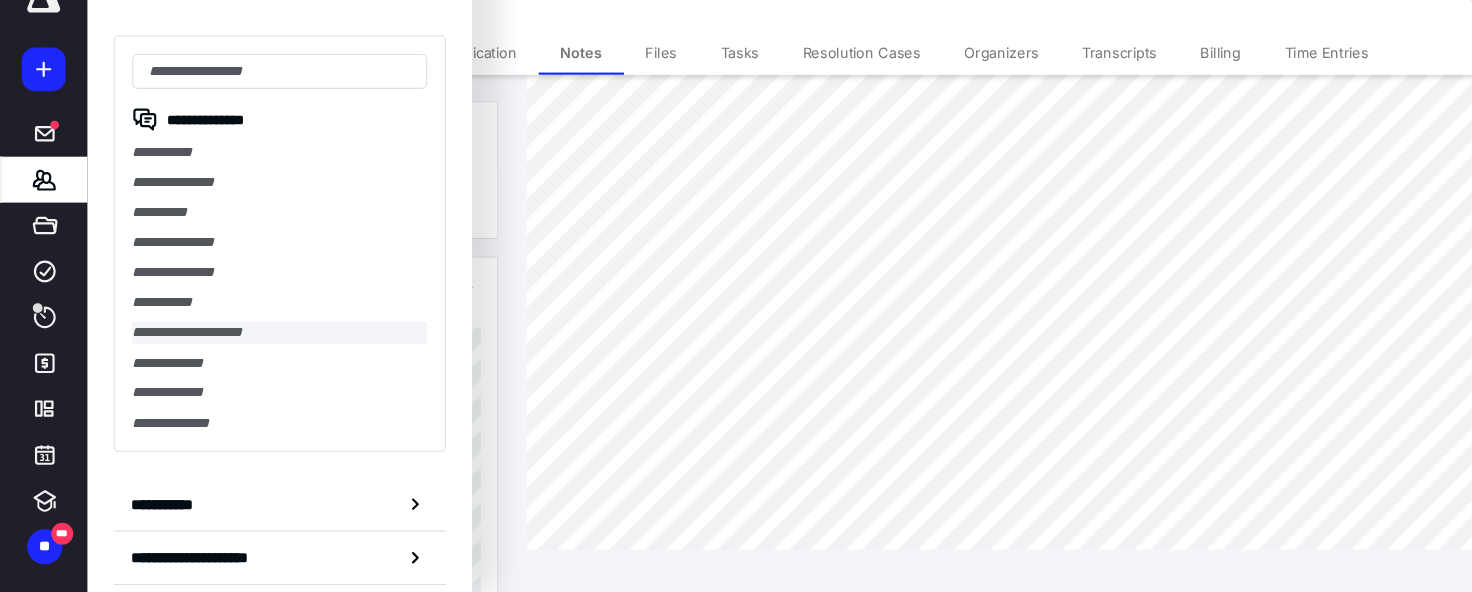 click on "**********" at bounding box center (256, 354) 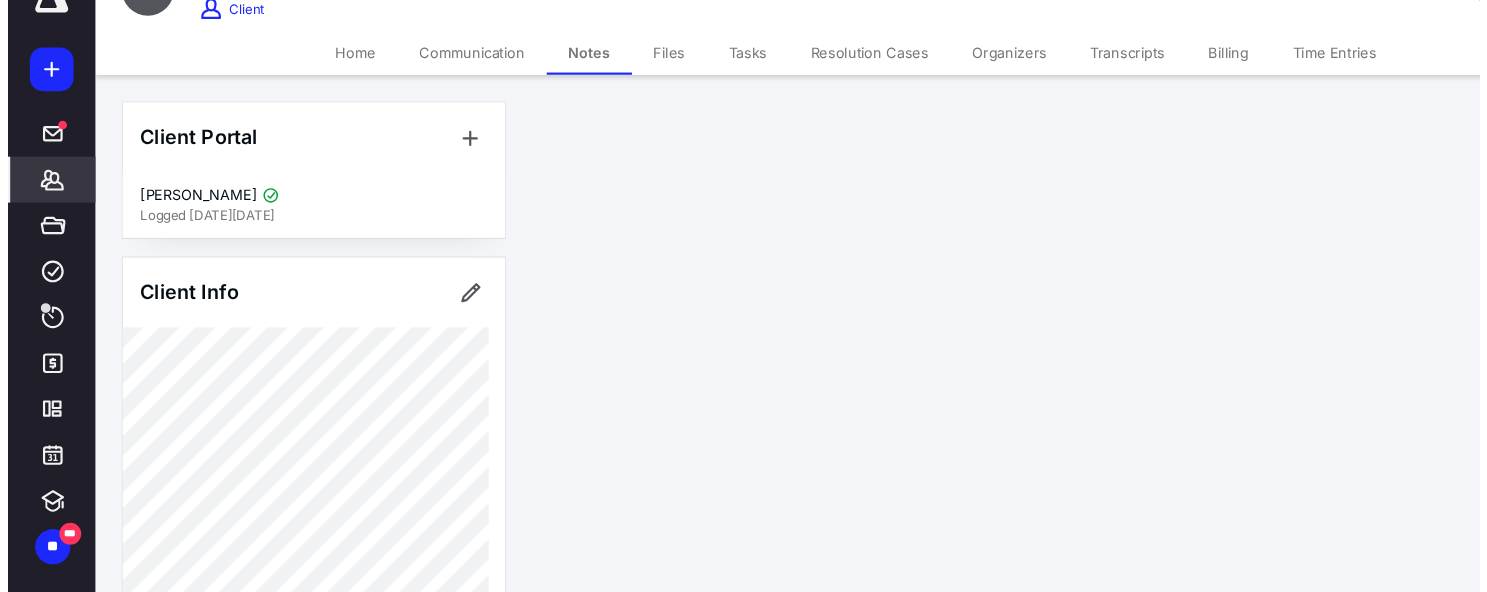 scroll, scrollTop: 0, scrollLeft: 0, axis: both 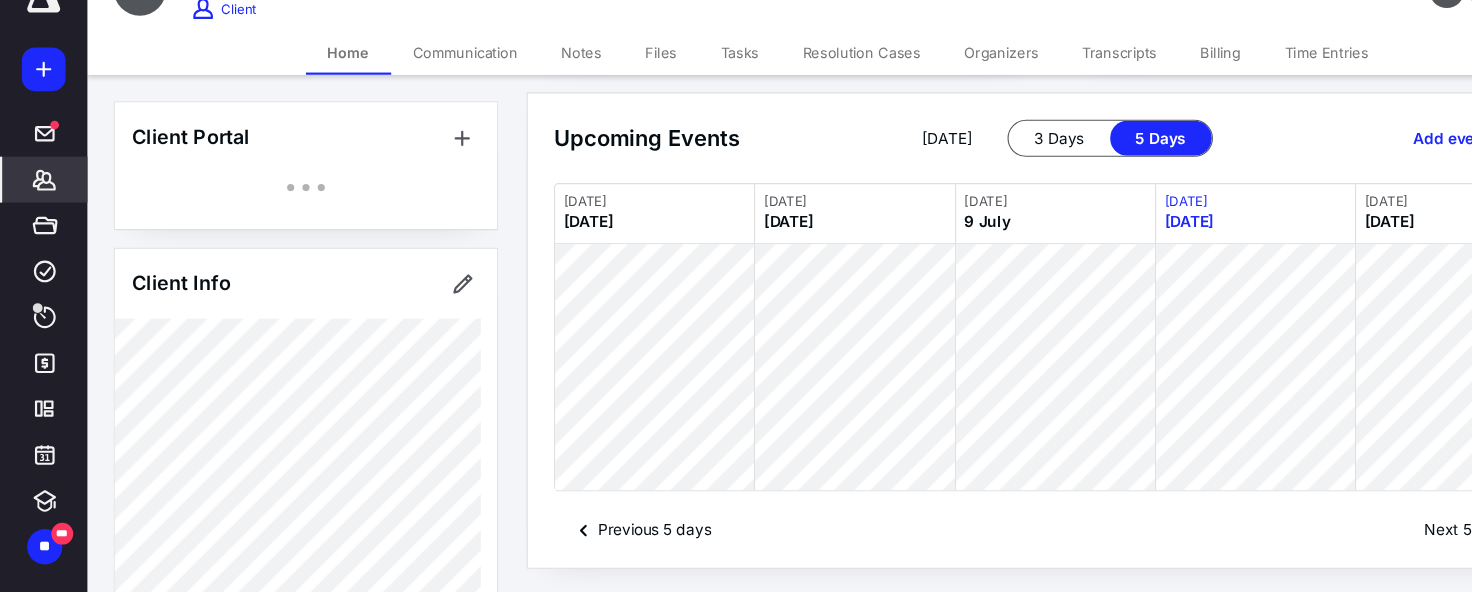 click on "**********" at bounding box center [736, -760] 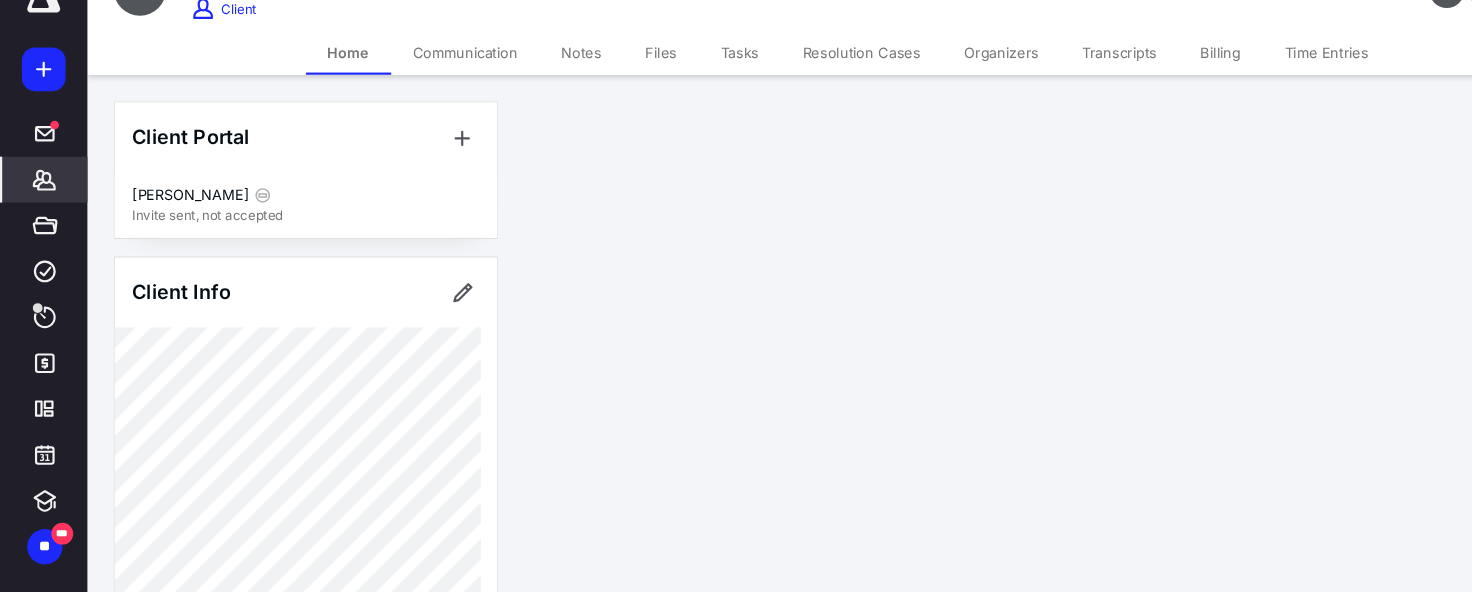 click 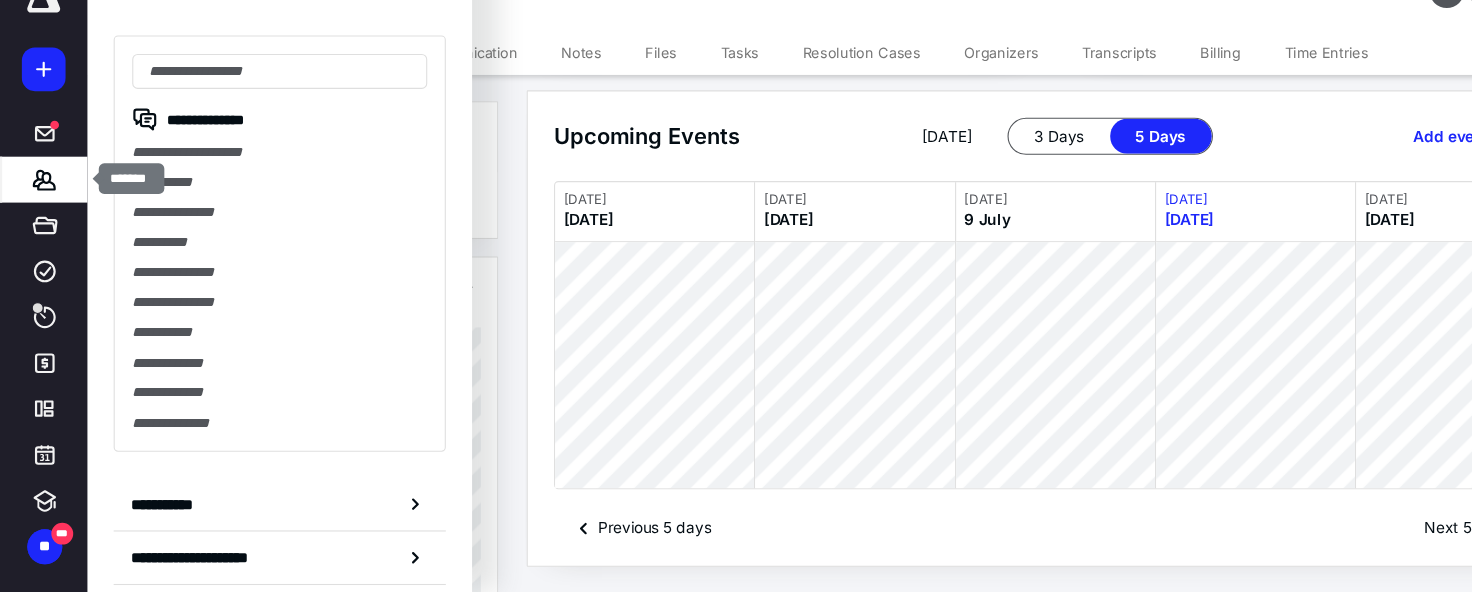 scroll, scrollTop: 1056, scrollLeft: 0, axis: vertical 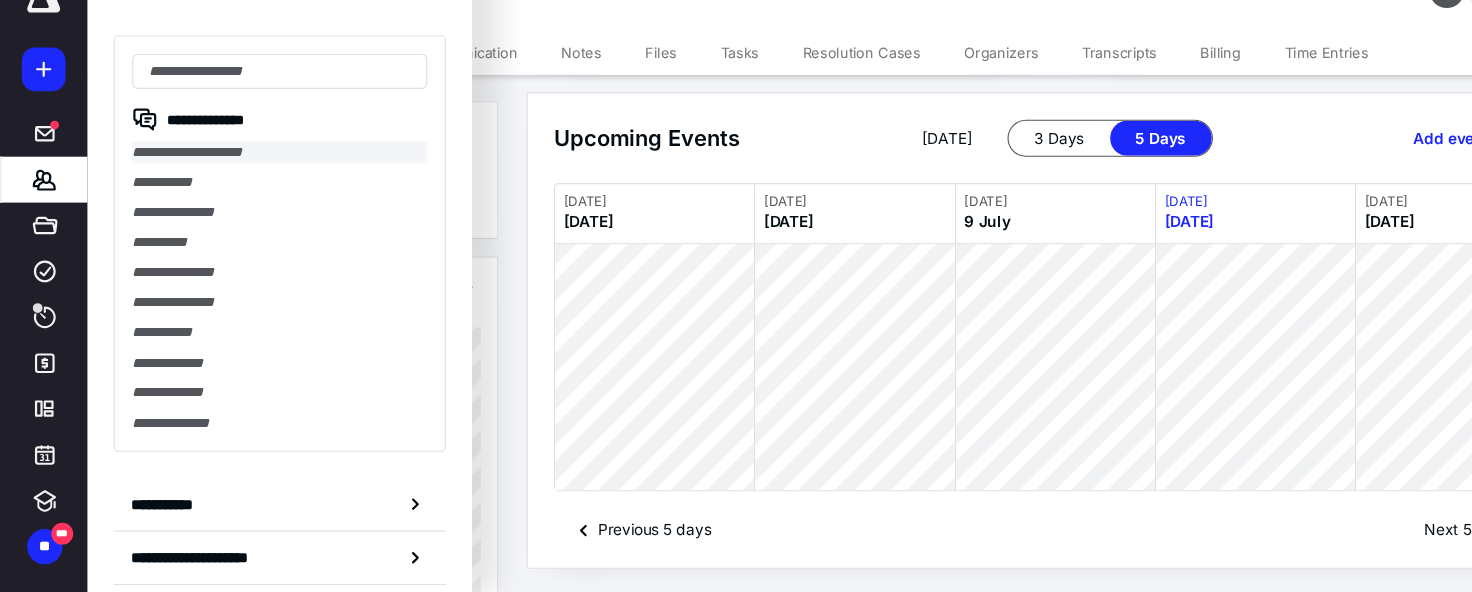 click on "**********" at bounding box center (256, 189) 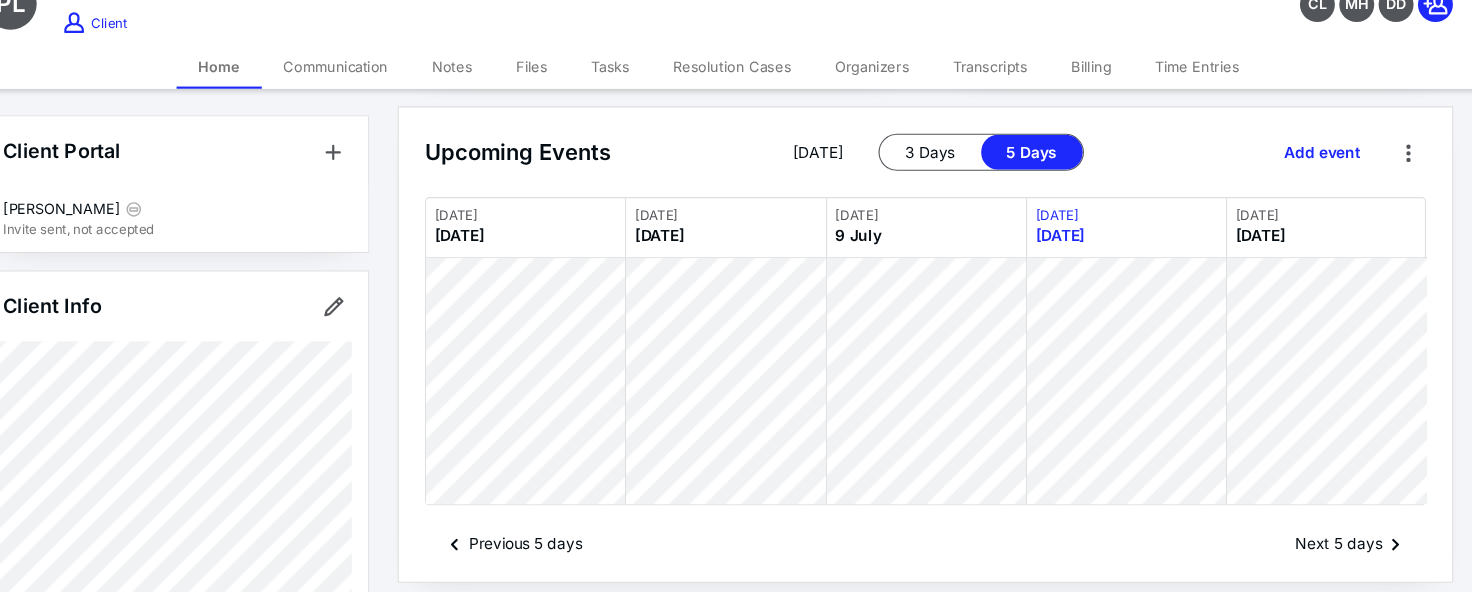 scroll, scrollTop: 1056, scrollLeft: 0, axis: vertical 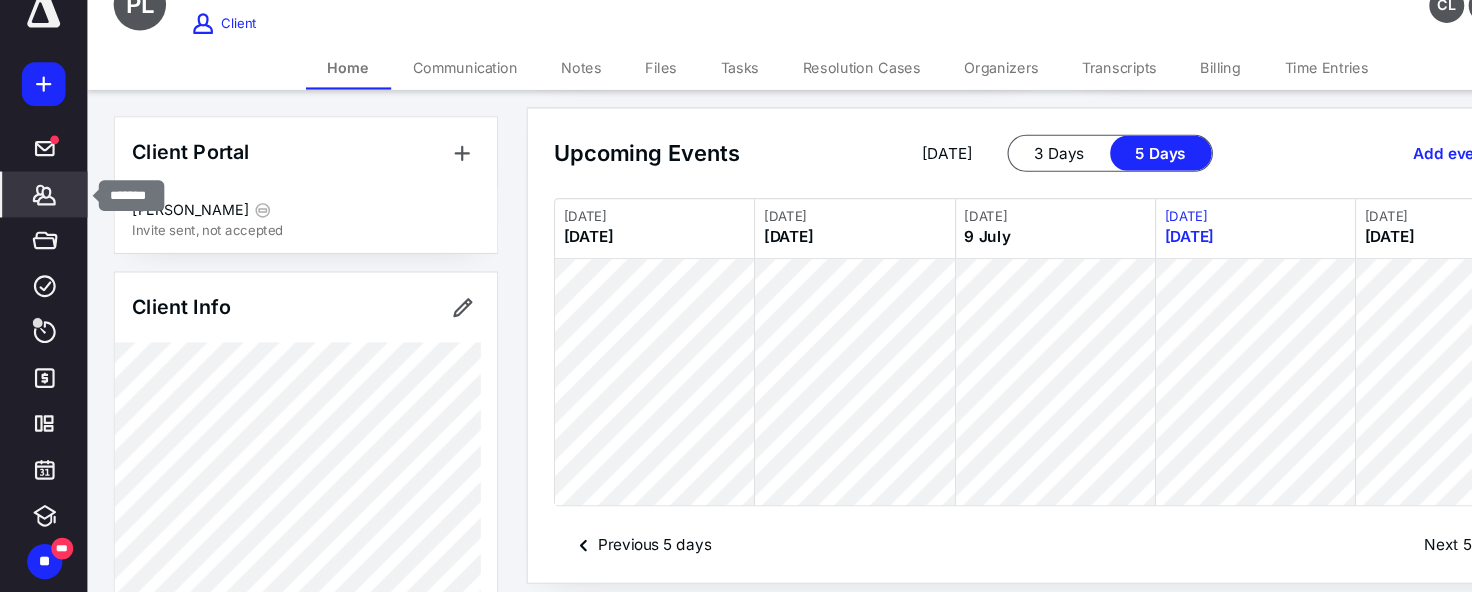 click on "*******" at bounding box center (41, 214) 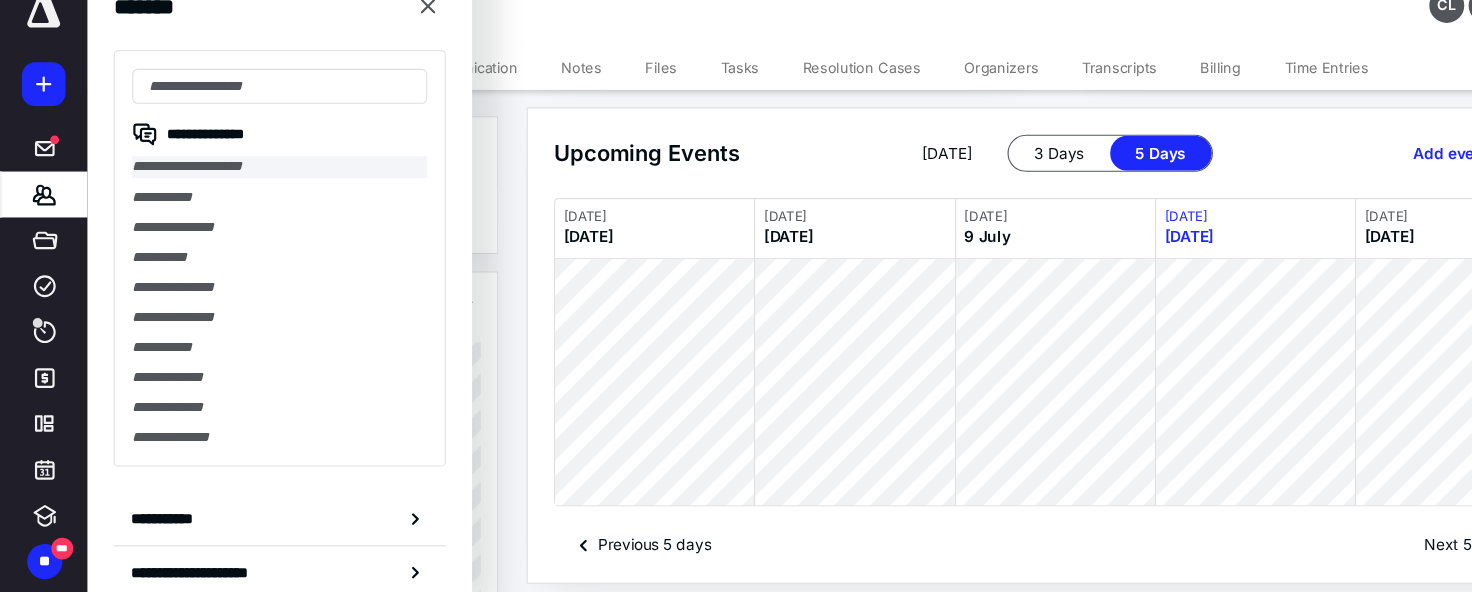 click on "**********" at bounding box center [256, 189] 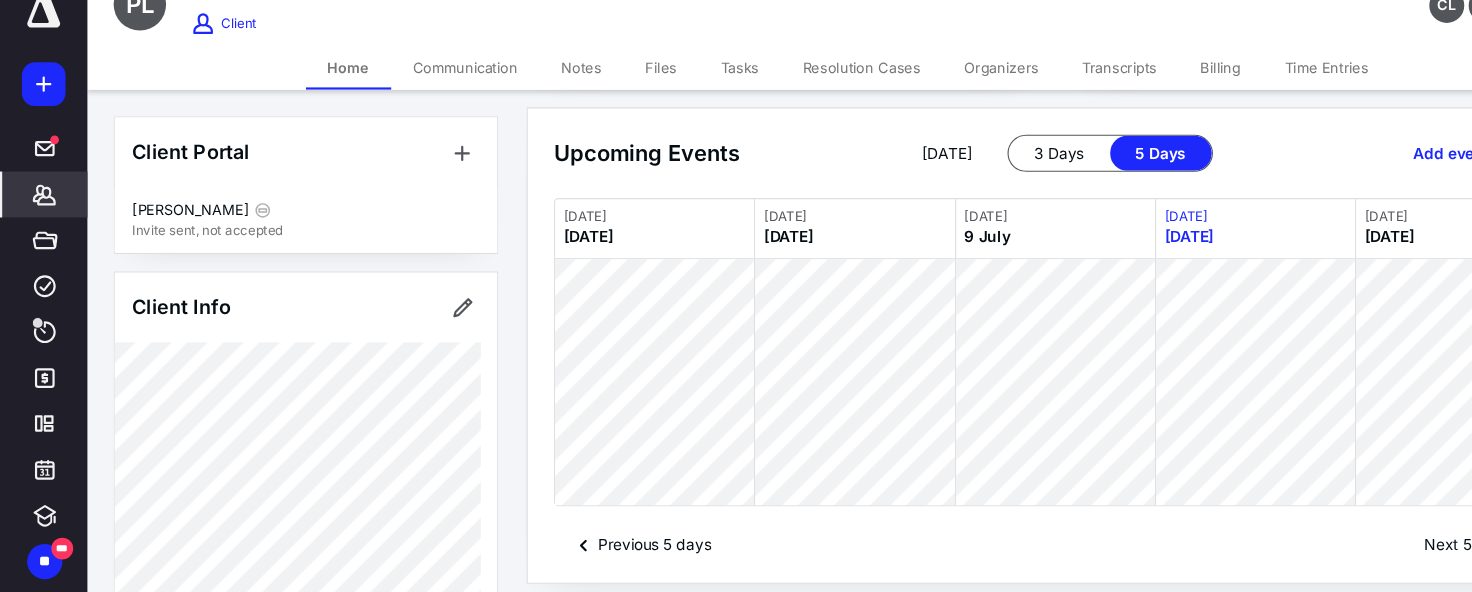click on "Home" at bounding box center [319, 98] 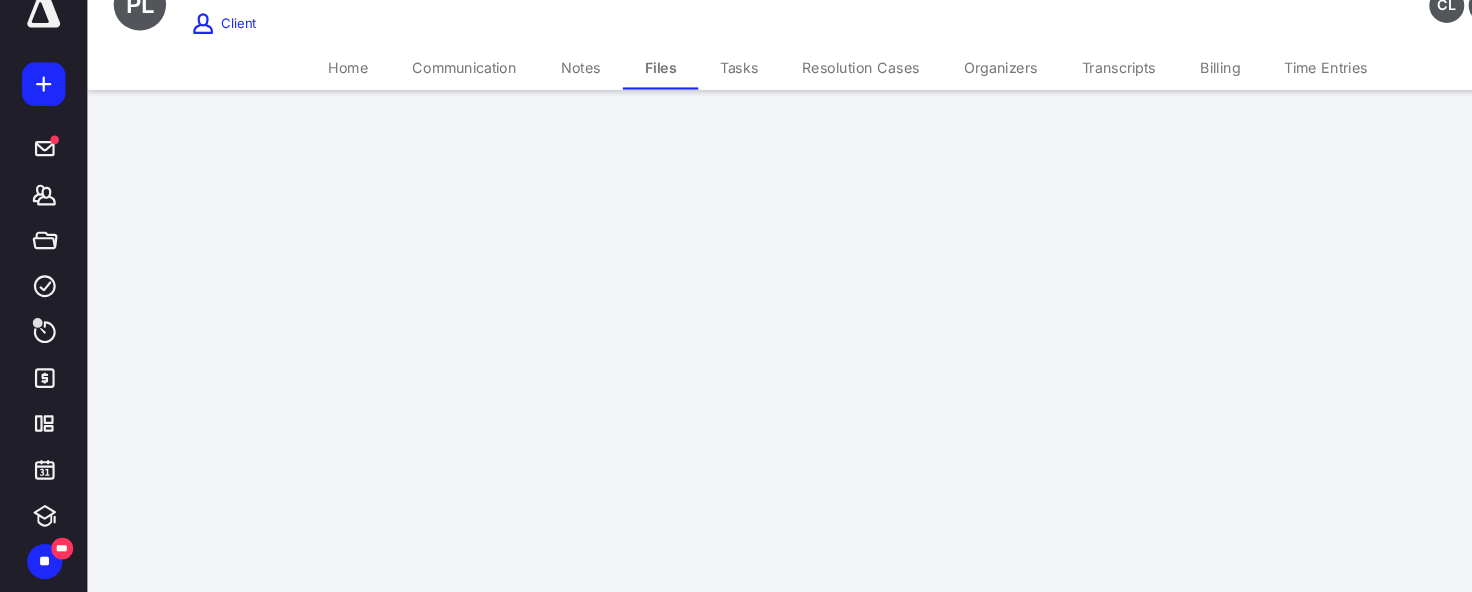 scroll, scrollTop: 0, scrollLeft: 0, axis: both 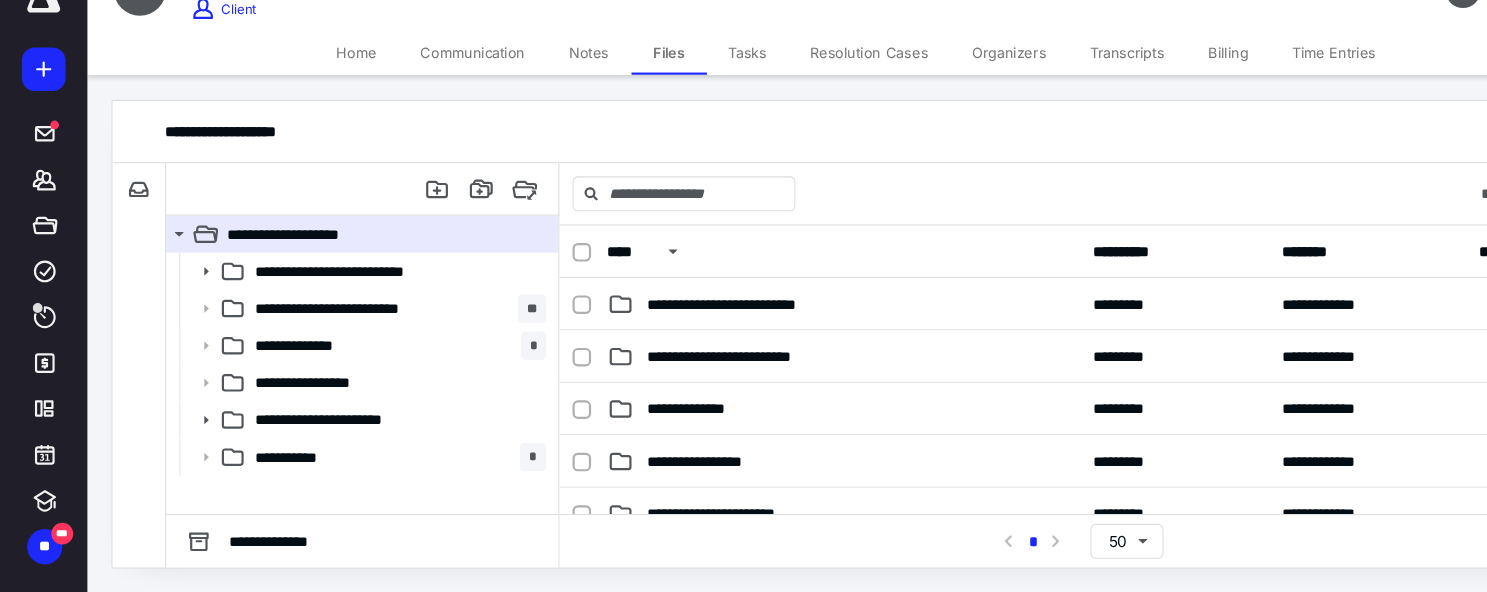 drag, startPoint x: 480, startPoint y: 279, endPoint x: 583, endPoint y: 196, distance: 132.28 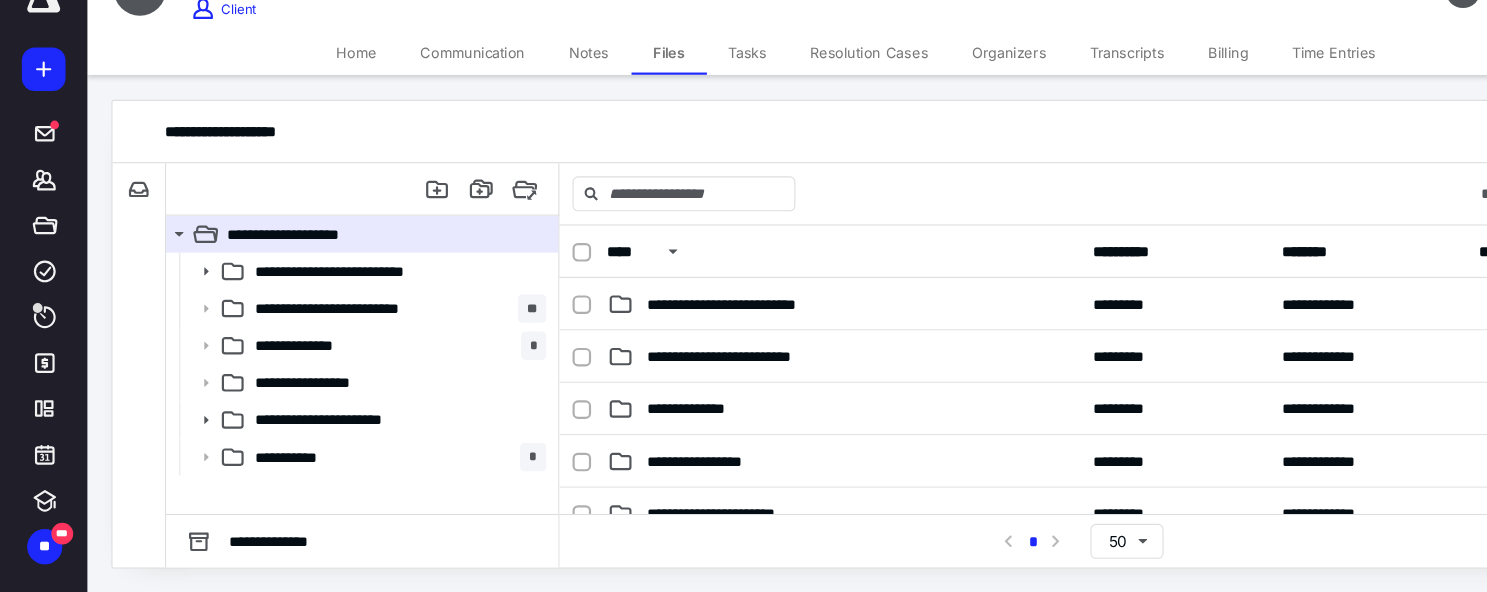 click on "Notes" at bounding box center [539, 98] 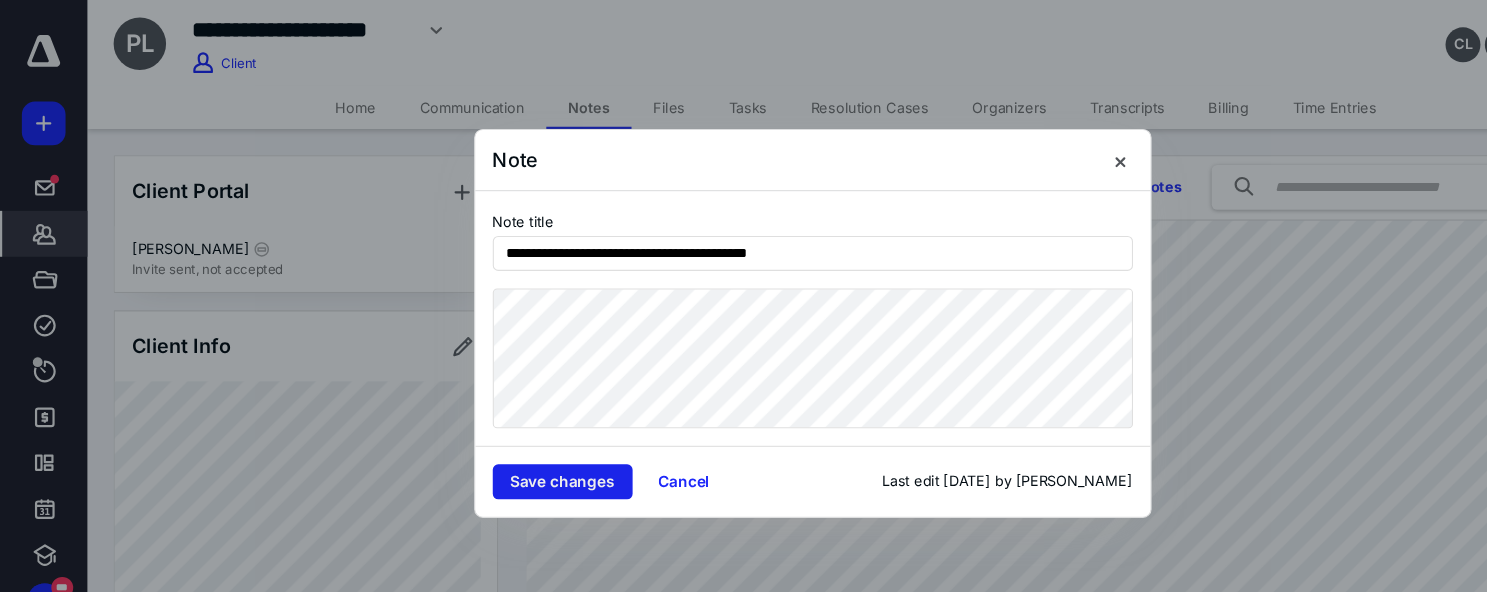 click on "Save changes" at bounding box center (515, 441) 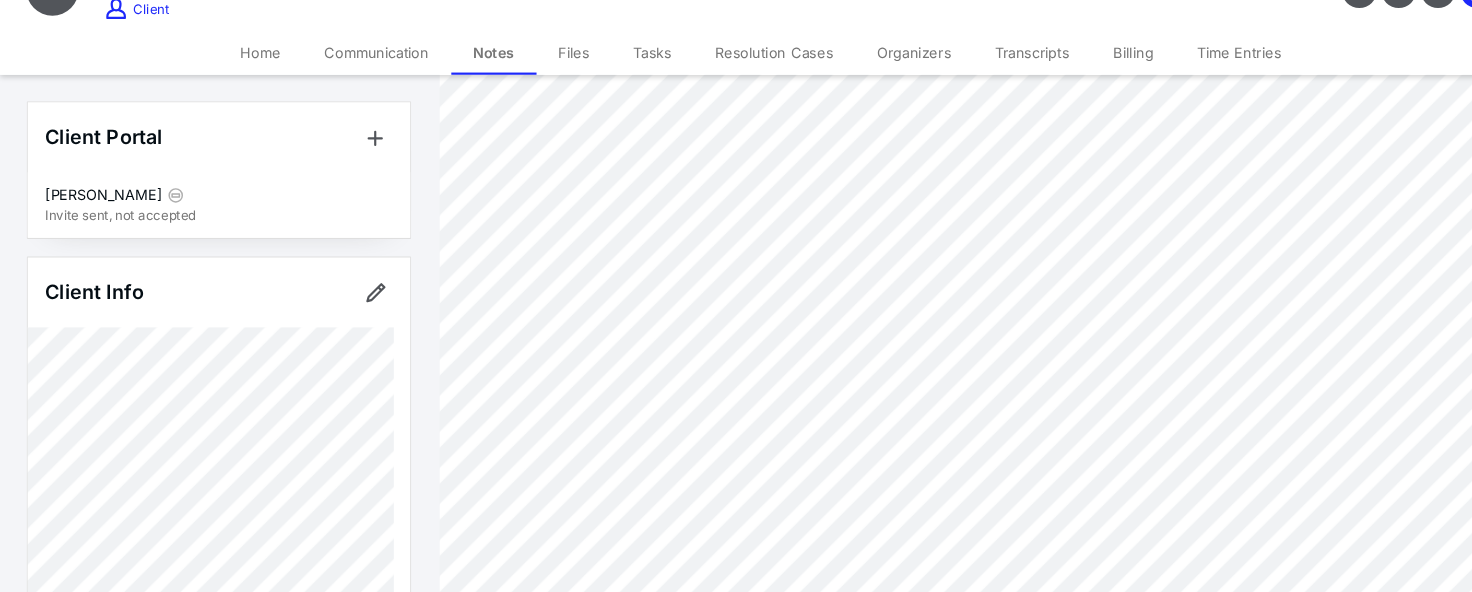 scroll, scrollTop: 1030, scrollLeft: 0, axis: vertical 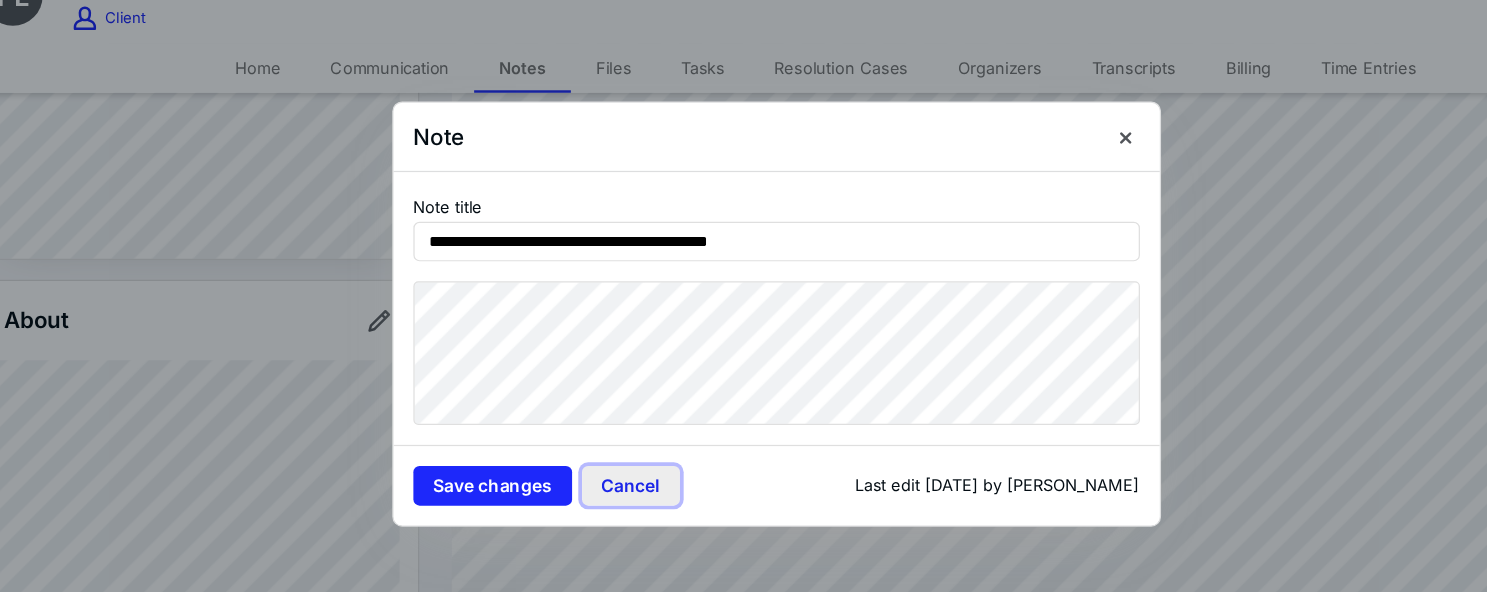 click on "Cancel" at bounding box center (626, 435) 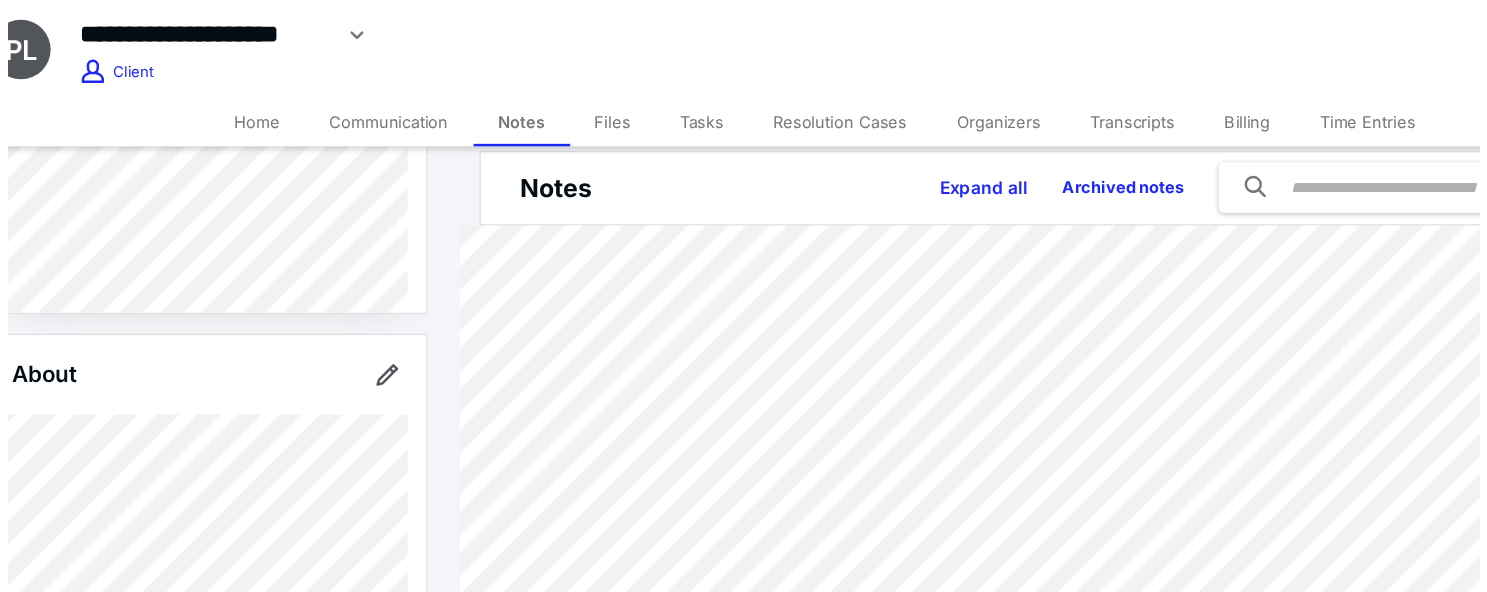 scroll, scrollTop: 0, scrollLeft: 0, axis: both 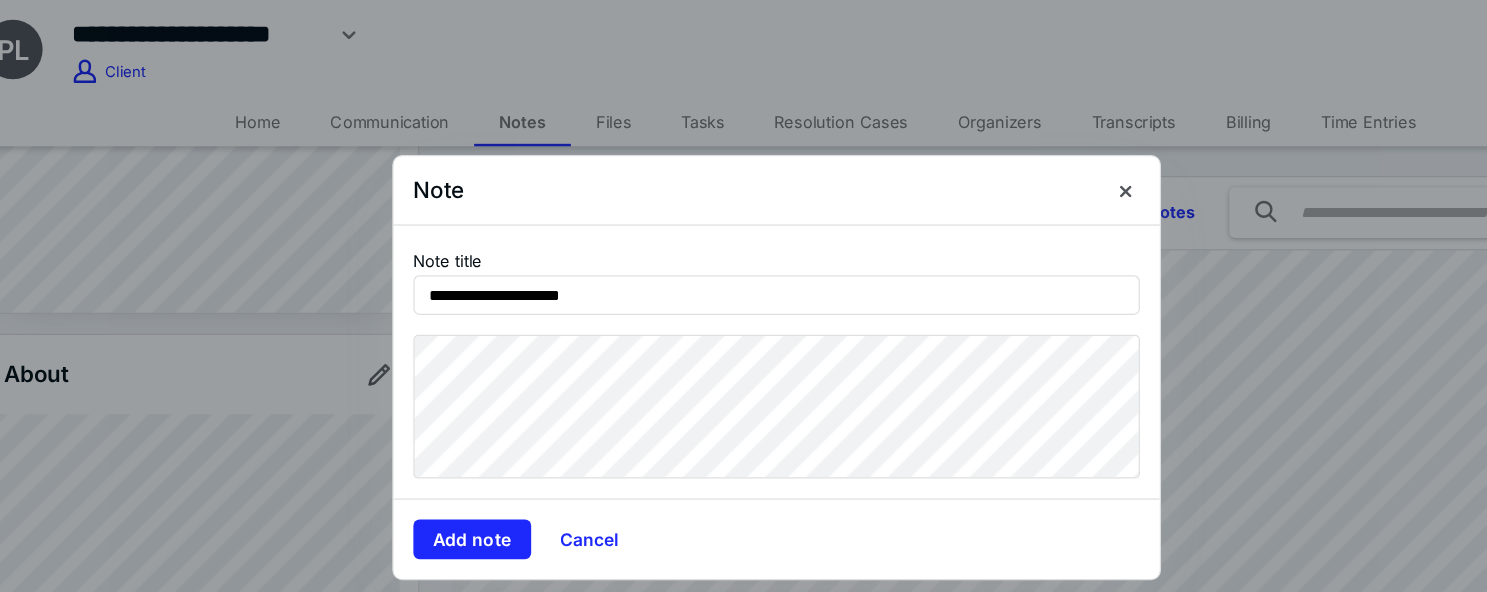type on "**********" 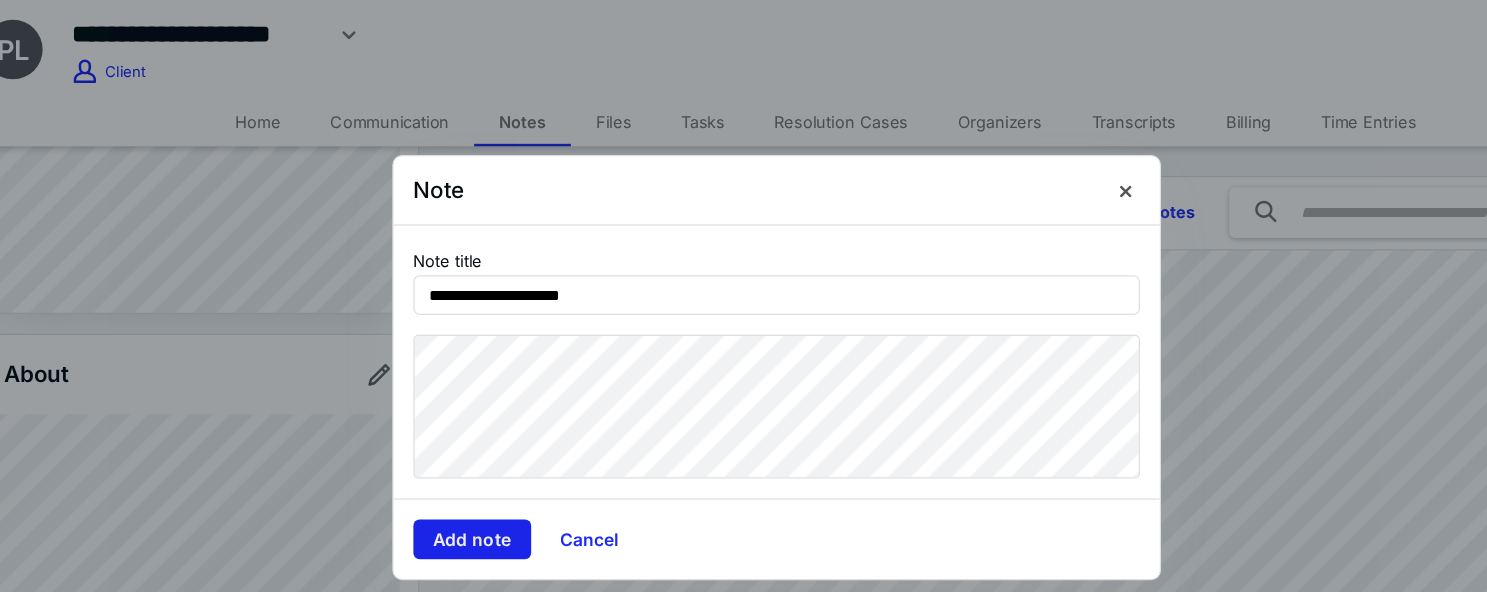 click on "Add note" at bounding box center [498, 435] 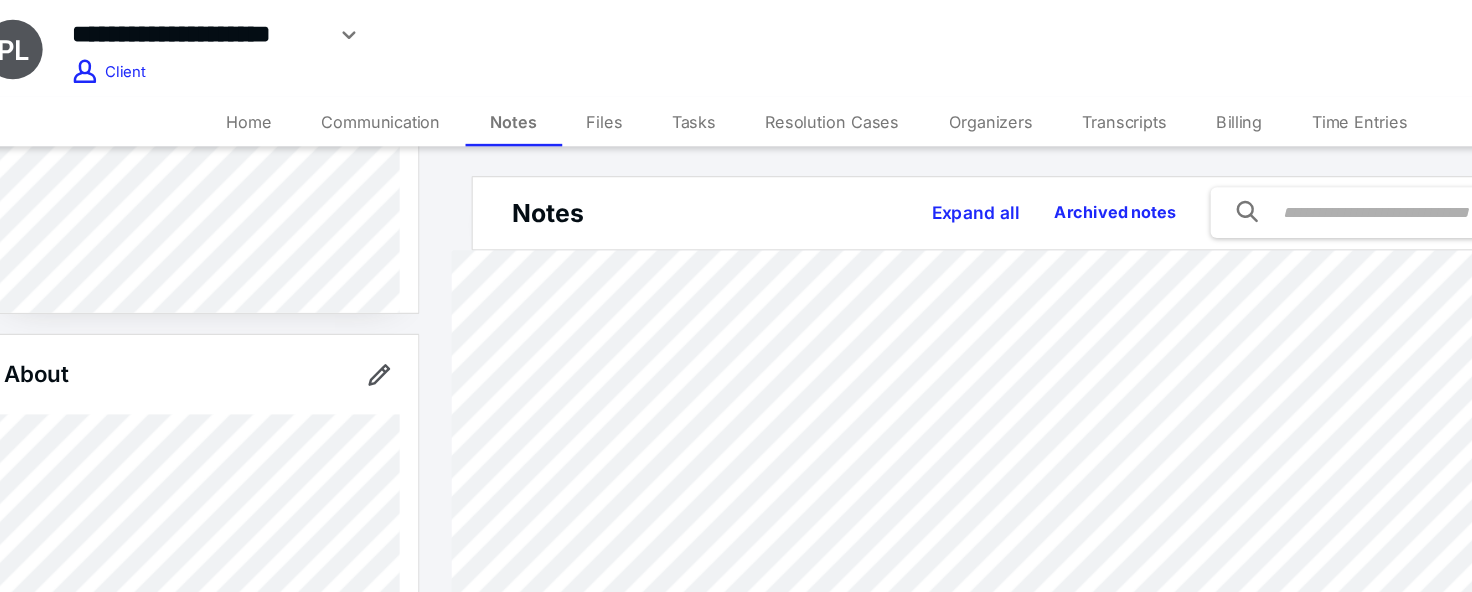 click on "Transcripts" at bounding box center [1025, 98] 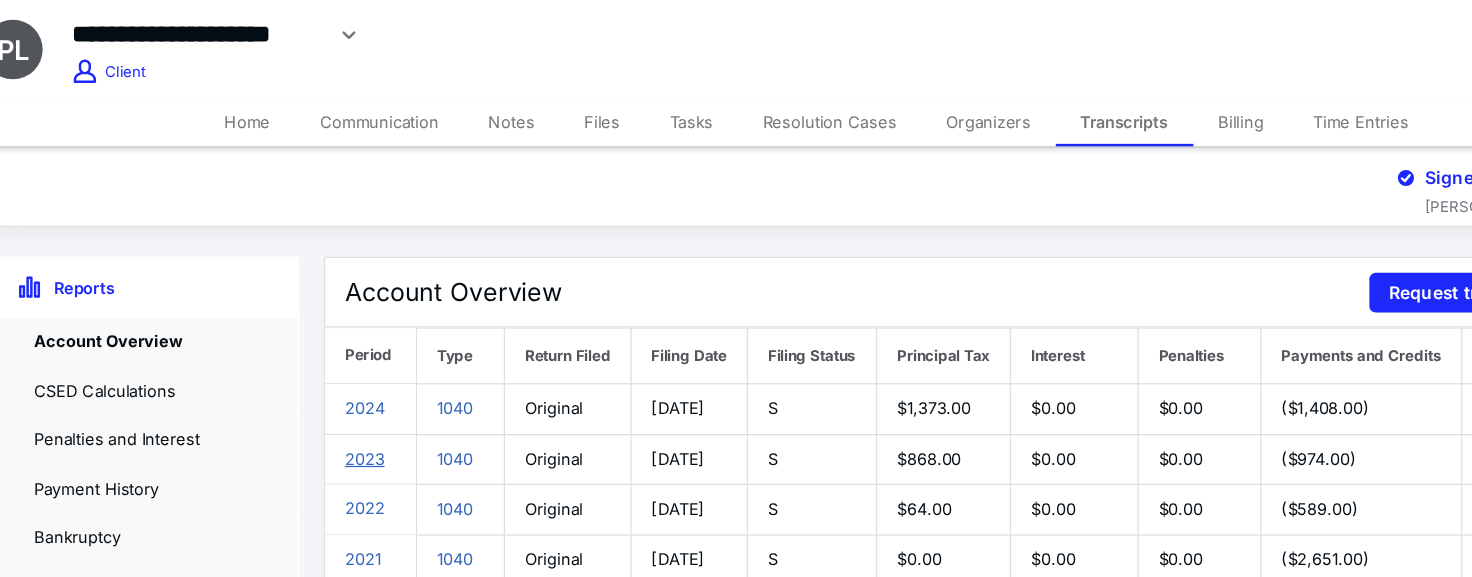 click on "2023" at bounding box center (412, 370) 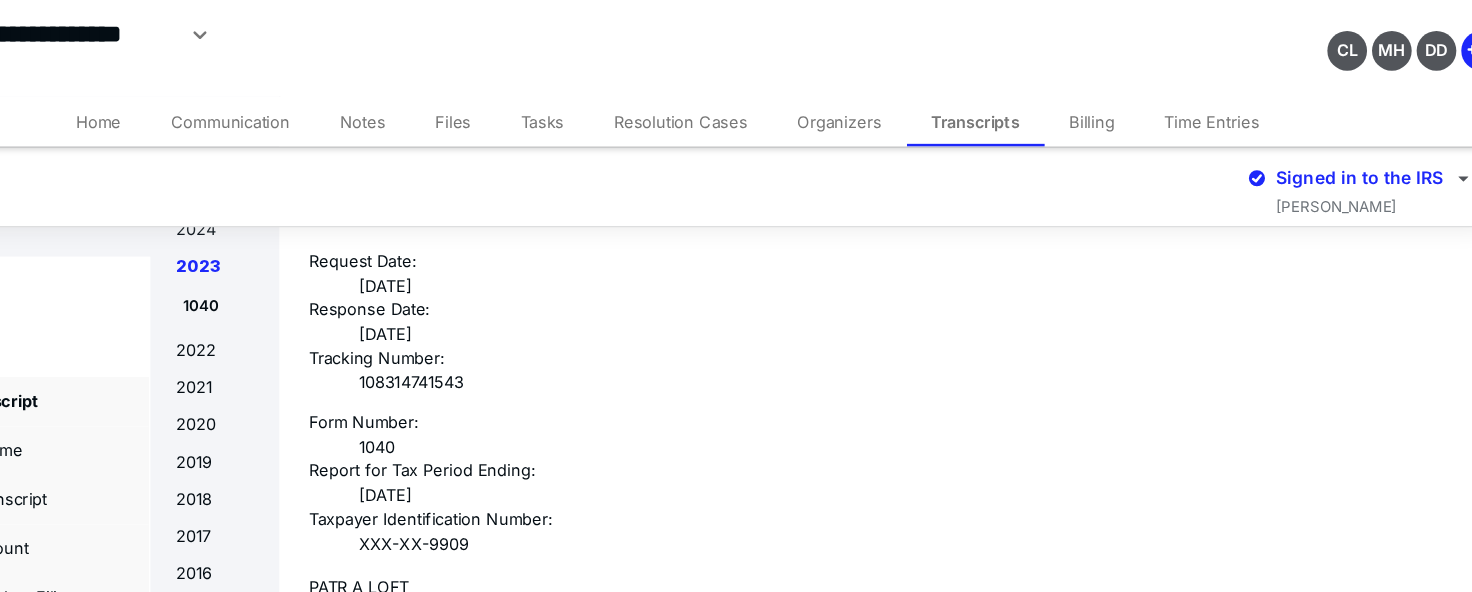 scroll, scrollTop: 2675, scrollLeft: 0, axis: vertical 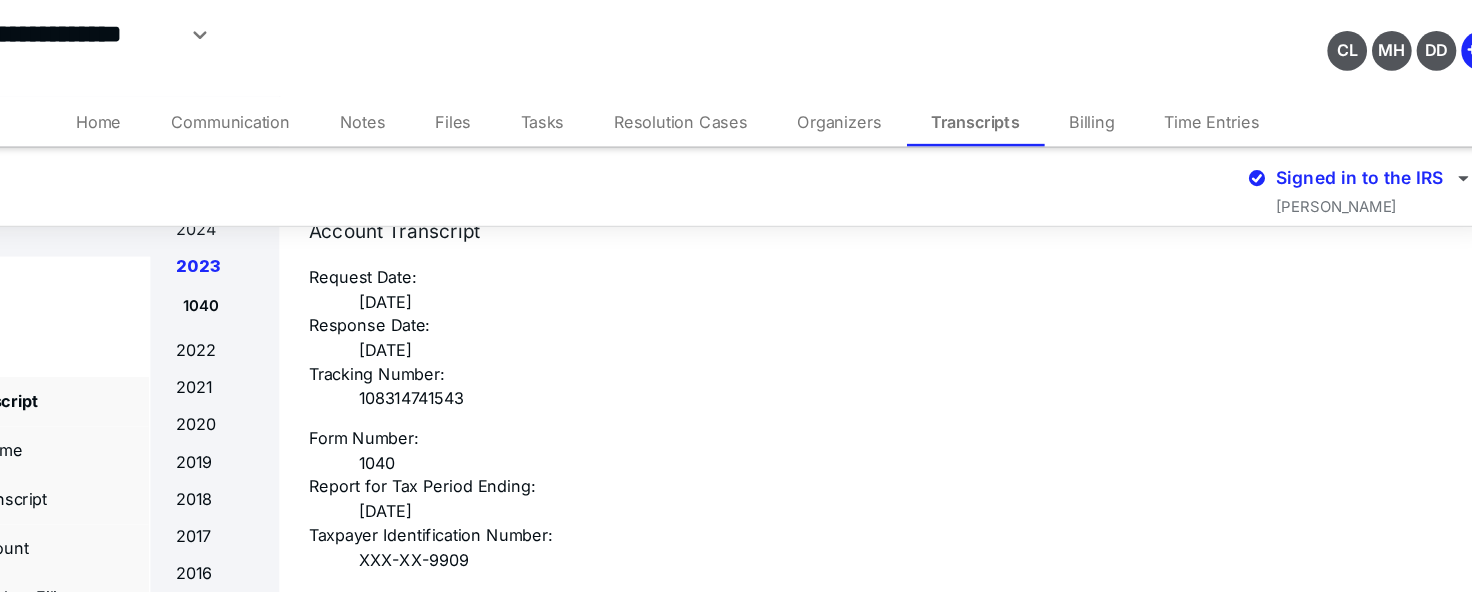 click on "Notes" at bounding box center [530, 98] 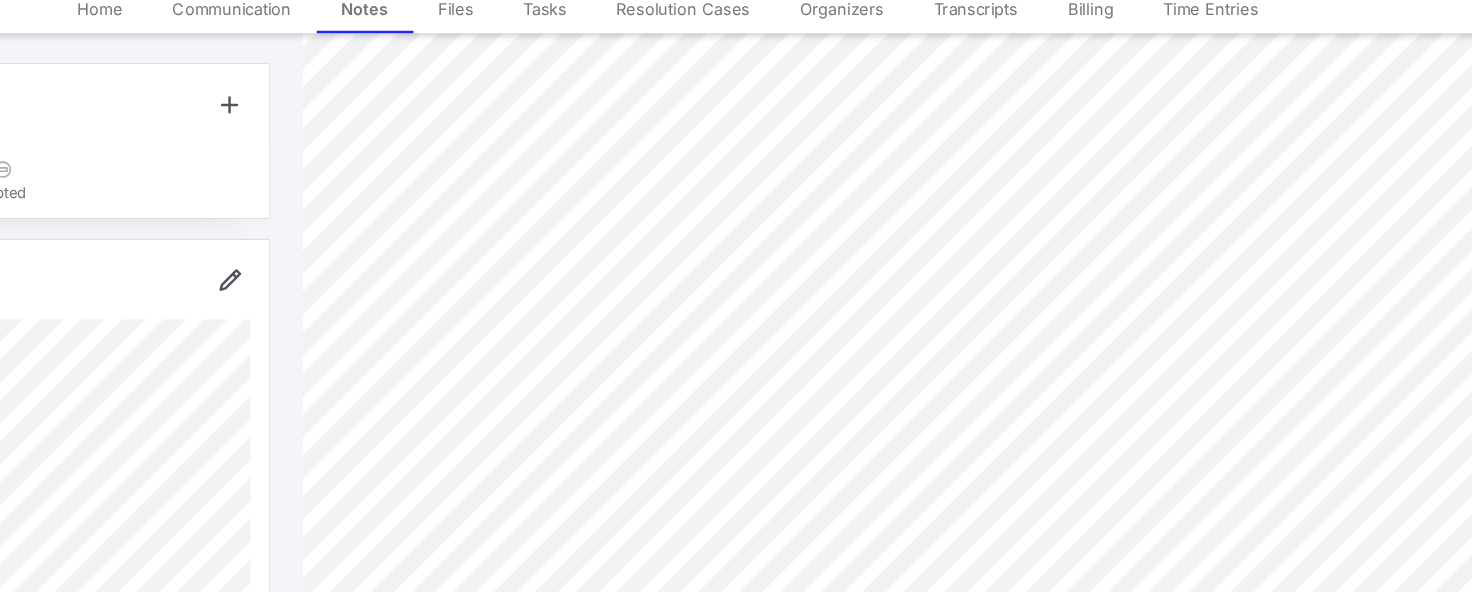 scroll, scrollTop: 2450, scrollLeft: 0, axis: vertical 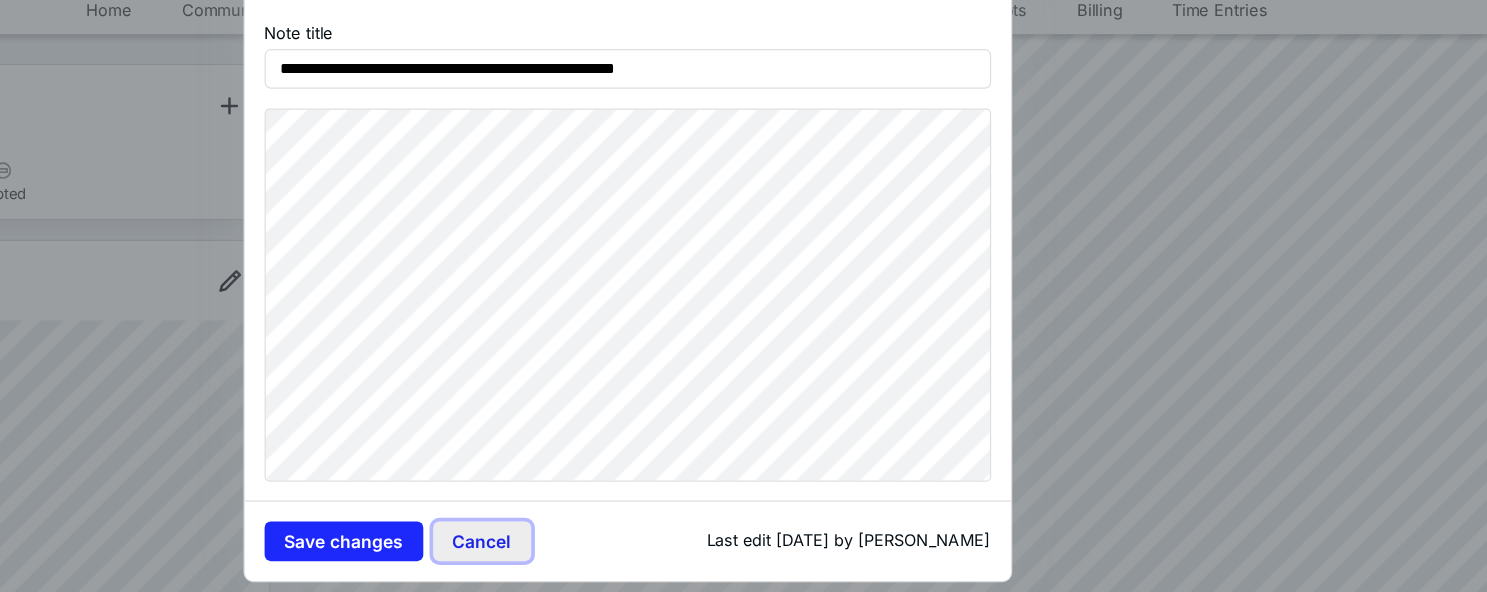 click on "Cancel" at bounding box center (626, 527) 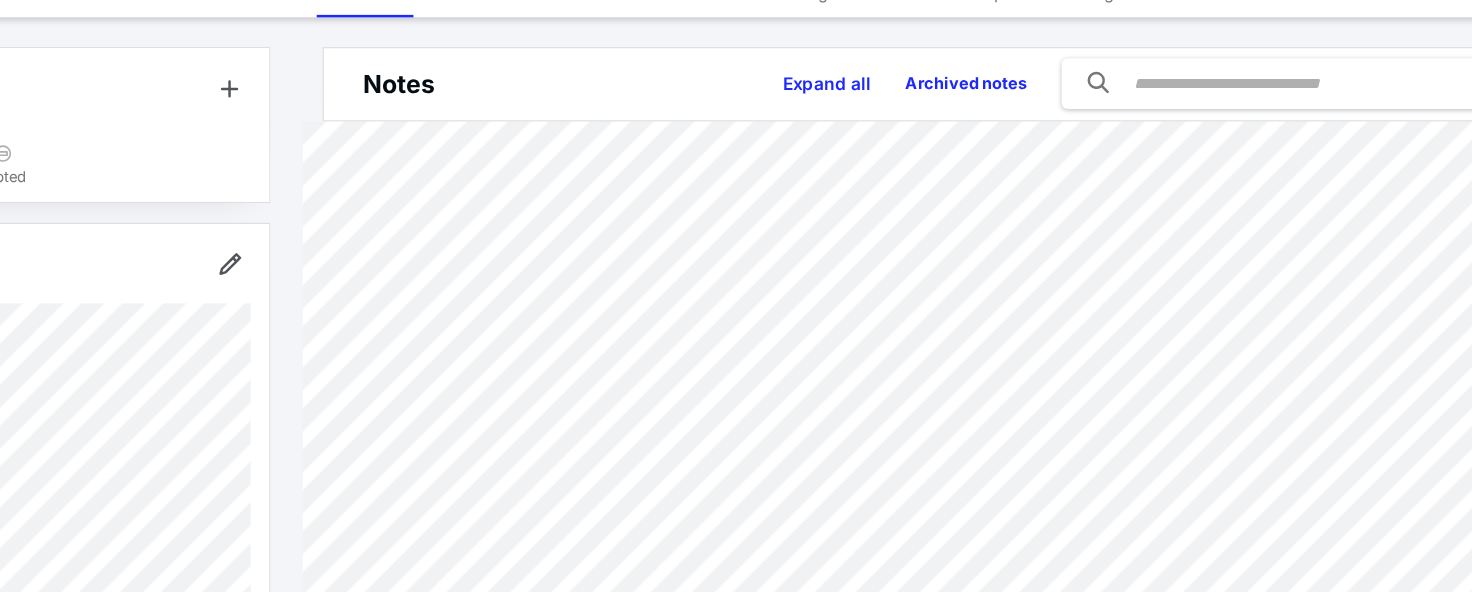 scroll, scrollTop: 25, scrollLeft: 0, axis: vertical 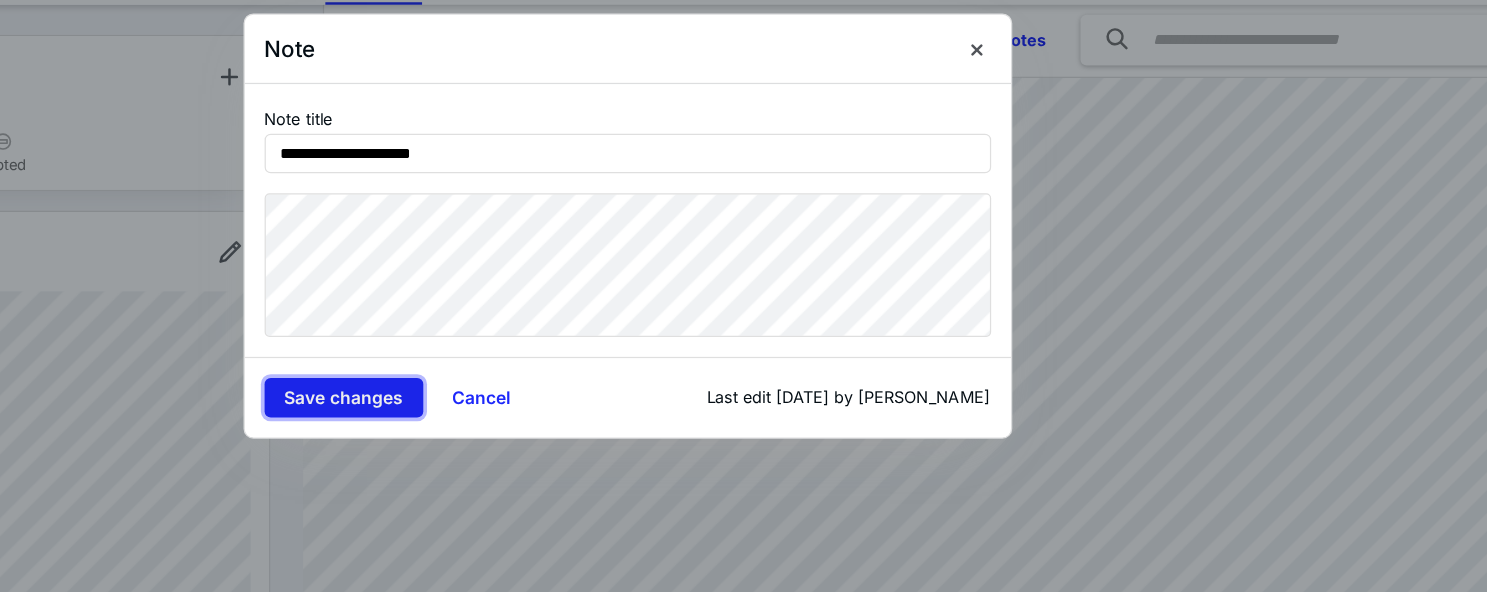 click on "Save changes" at bounding box center (515, 435) 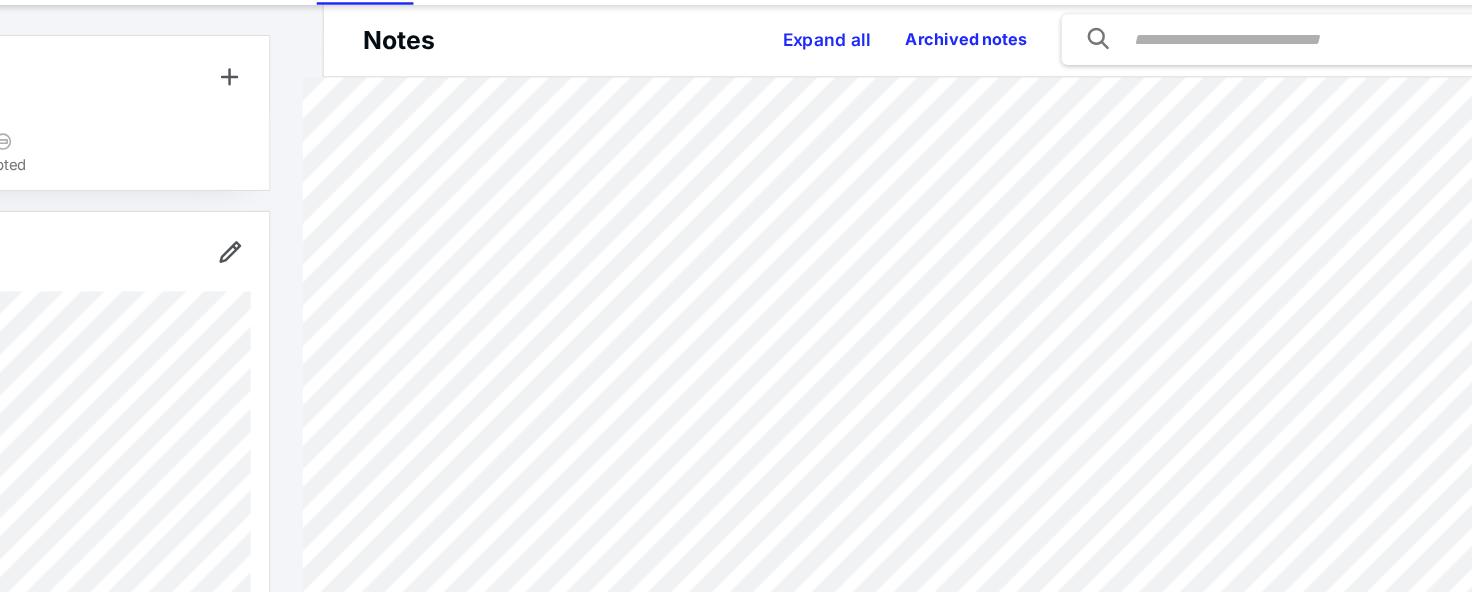 scroll, scrollTop: 23, scrollLeft: 0, axis: vertical 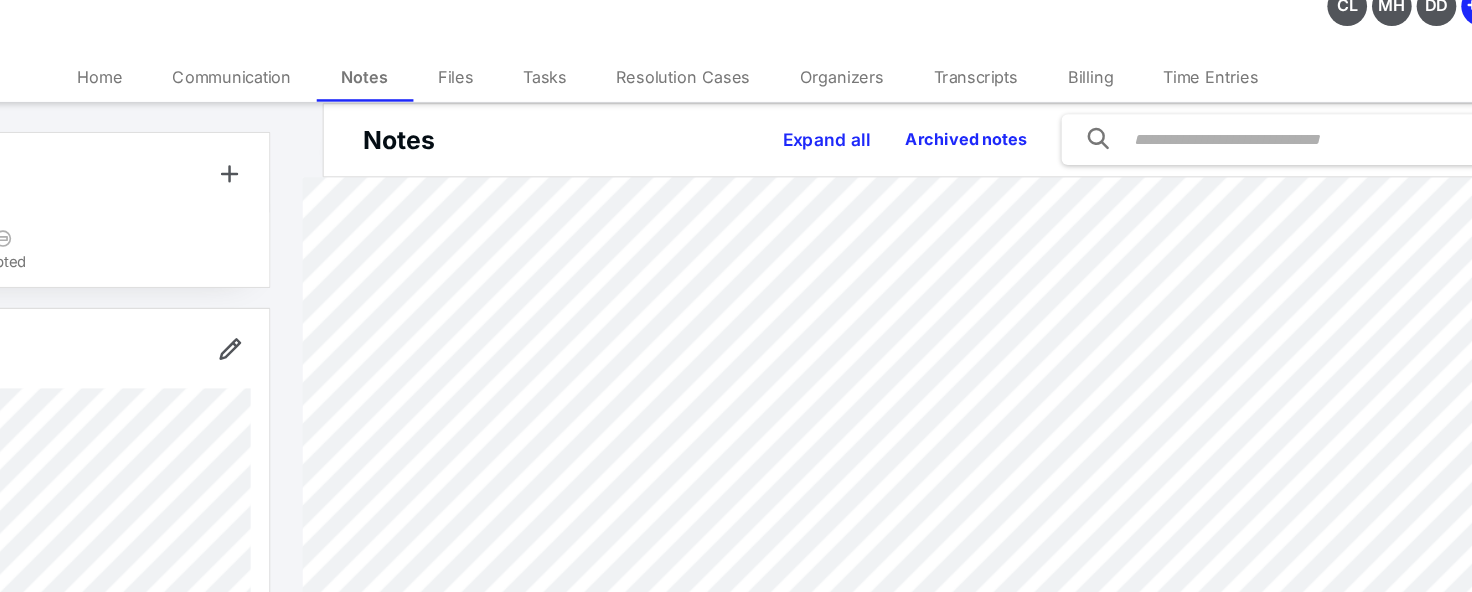 click at bounding box center (1266, 148) 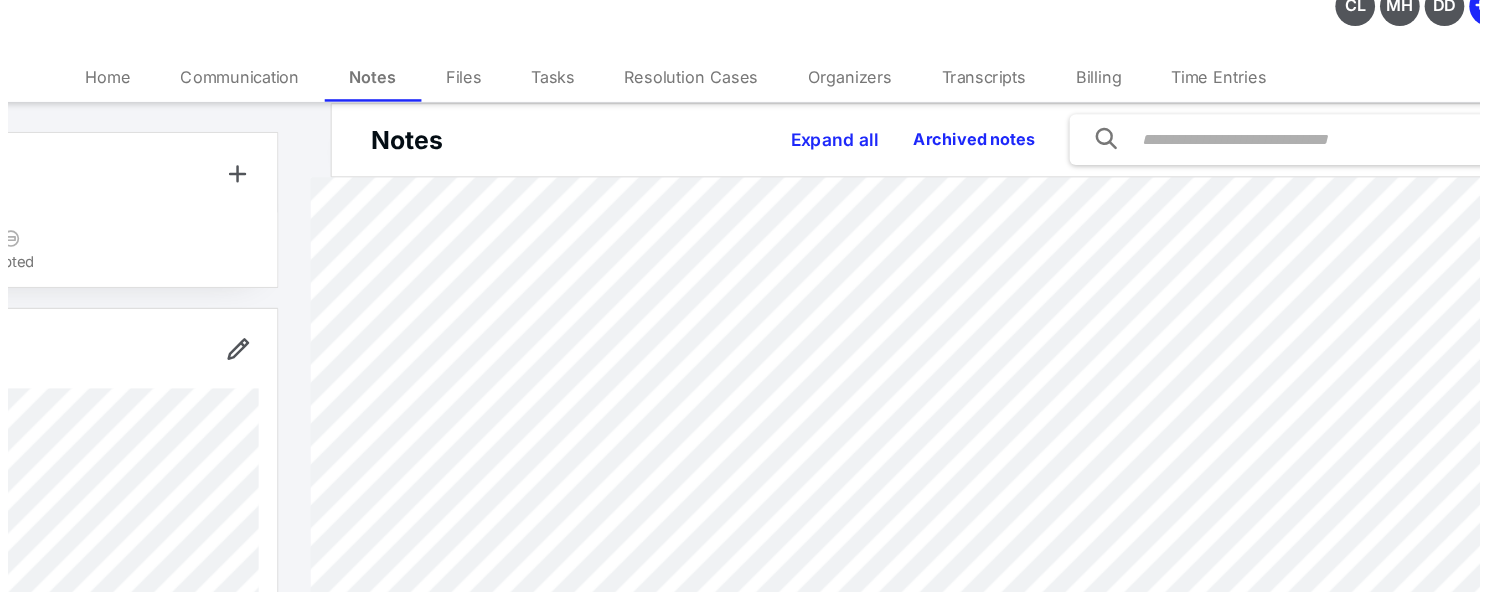 scroll, scrollTop: 0, scrollLeft: 0, axis: both 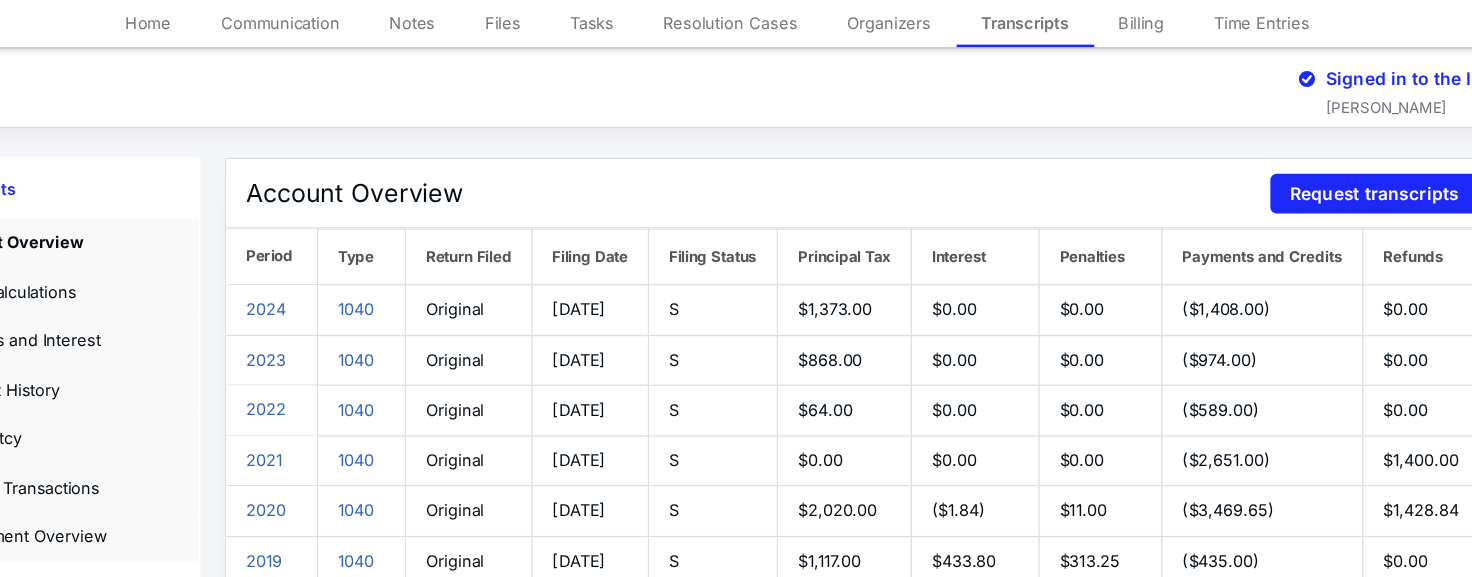 click on "Notes" at bounding box center [530, 98] 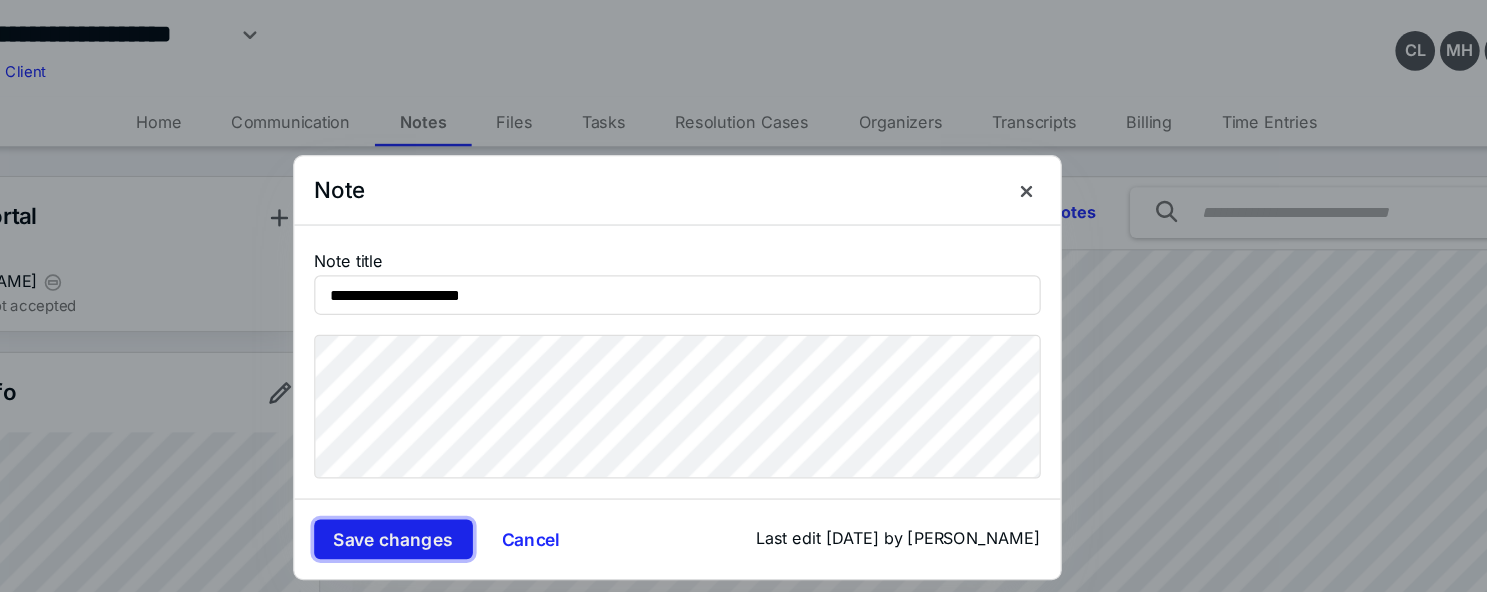 click on "Save changes" at bounding box center (515, 435) 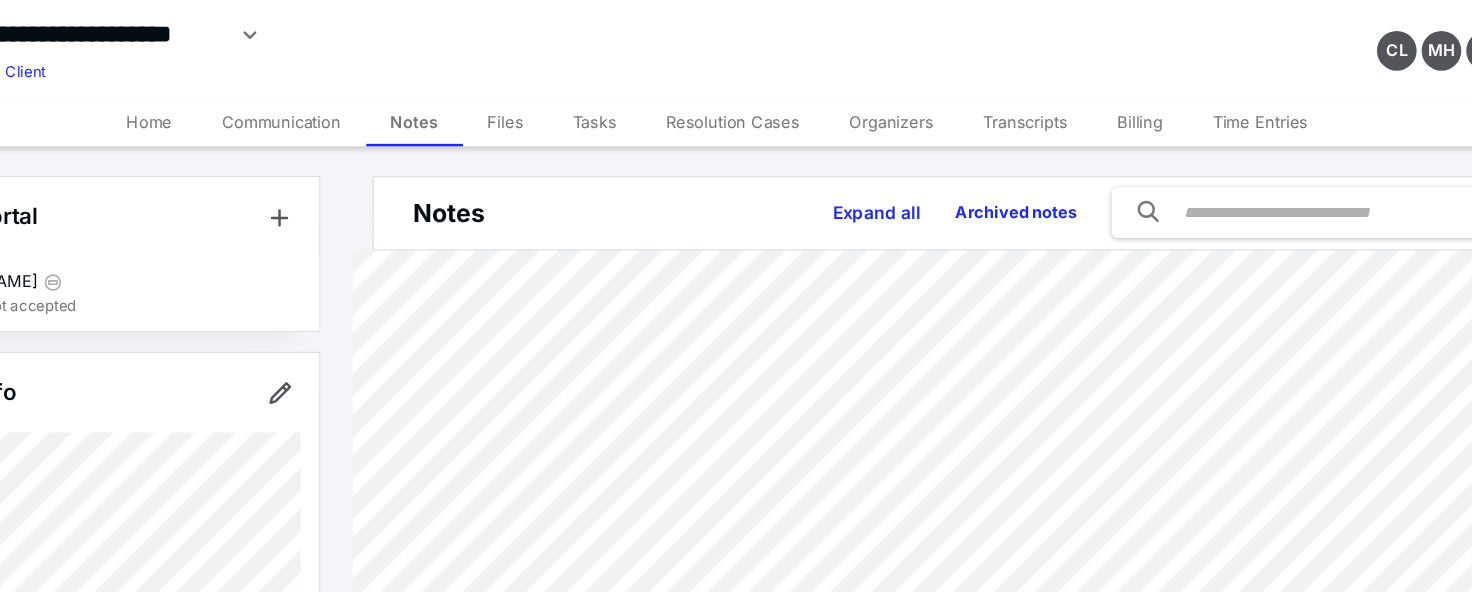 click on "Home" at bounding box center [318, 98] 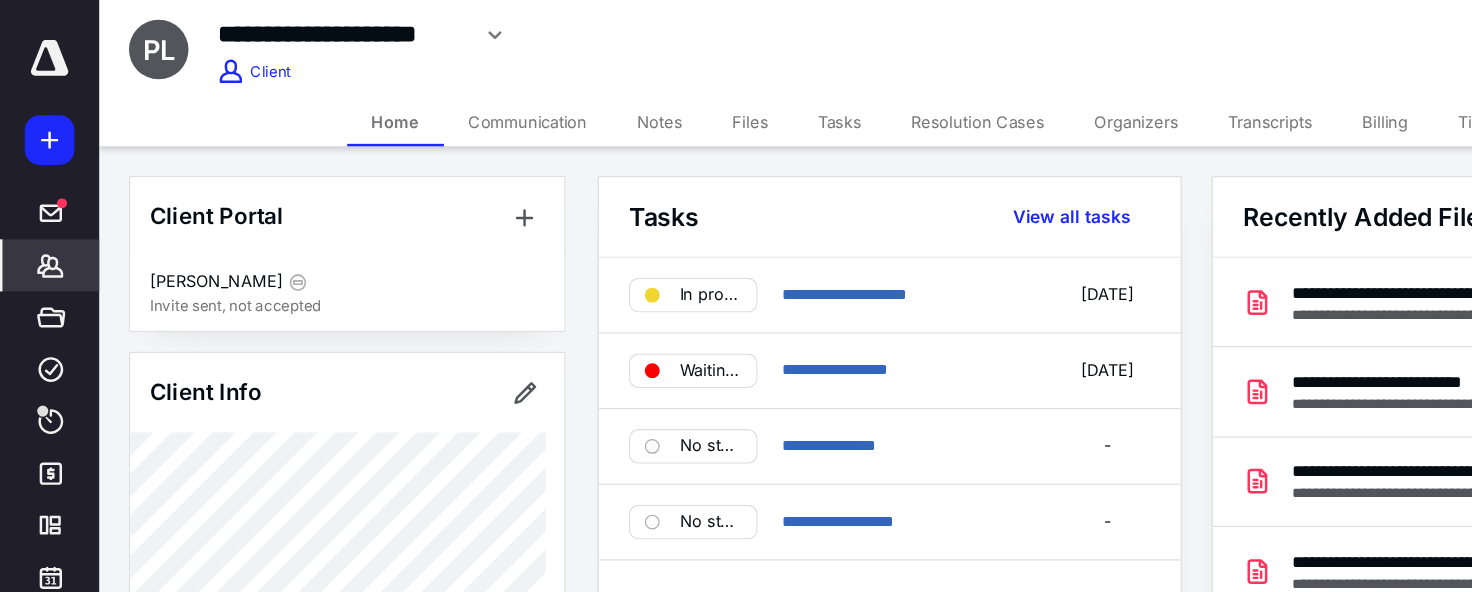 click on "**********" at bounding box center (585, 28) 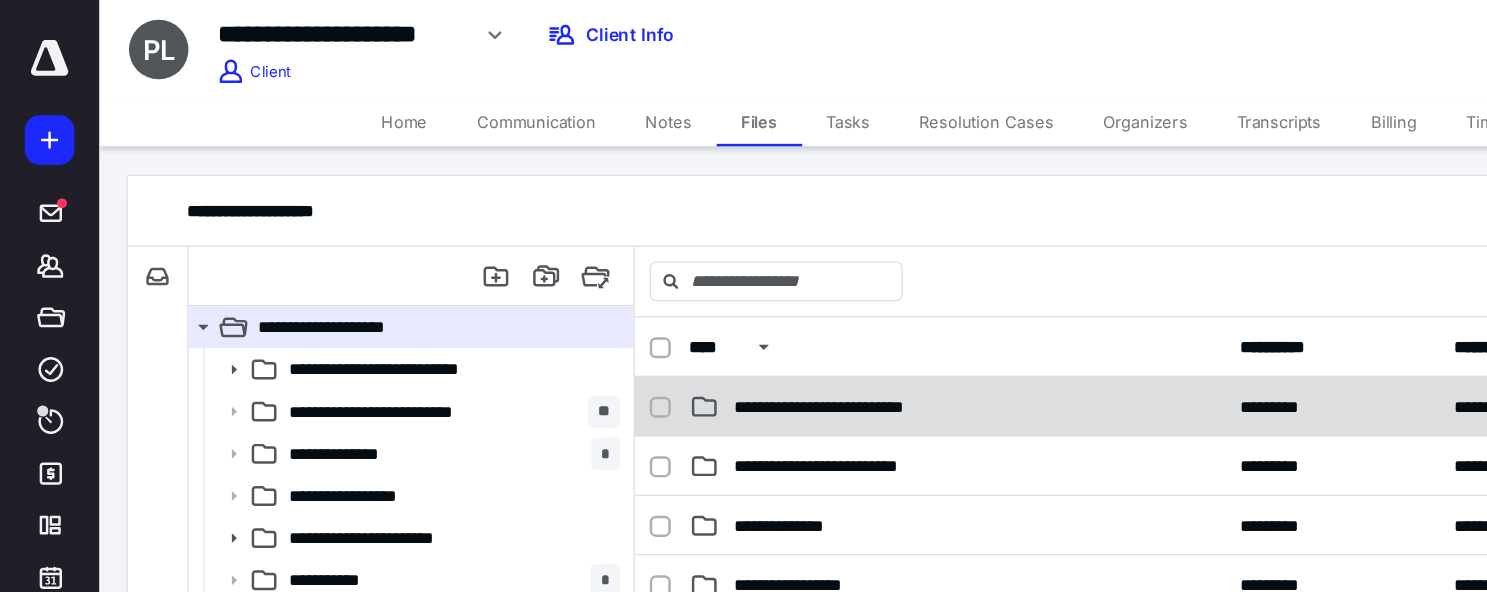 click on "**********" at bounding box center (988, 328) 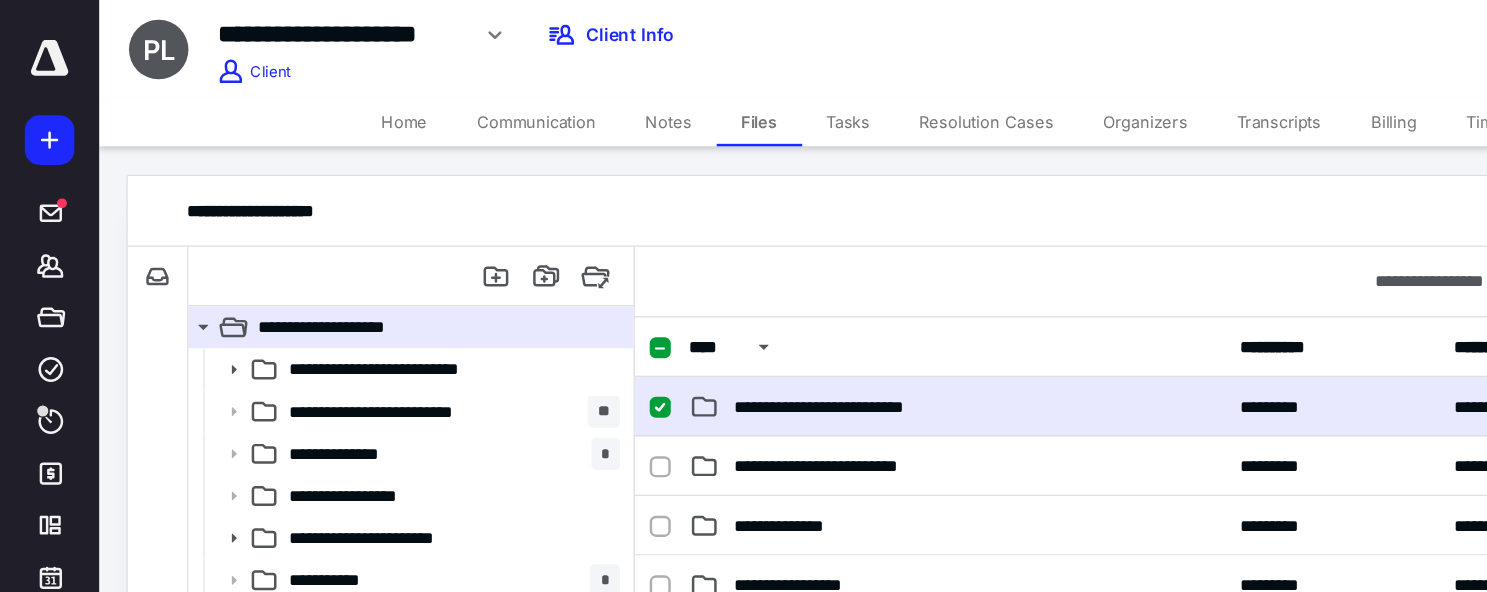 checkbox on "true" 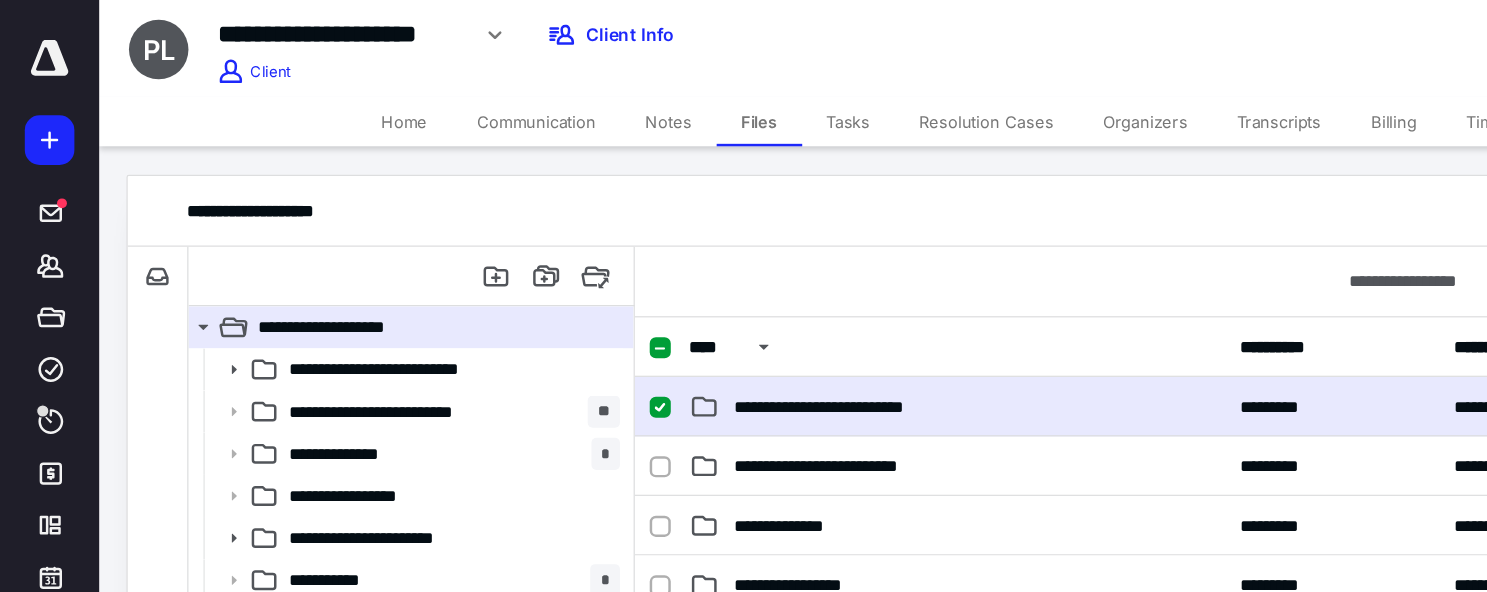 click on "**********" at bounding box center (988, 328) 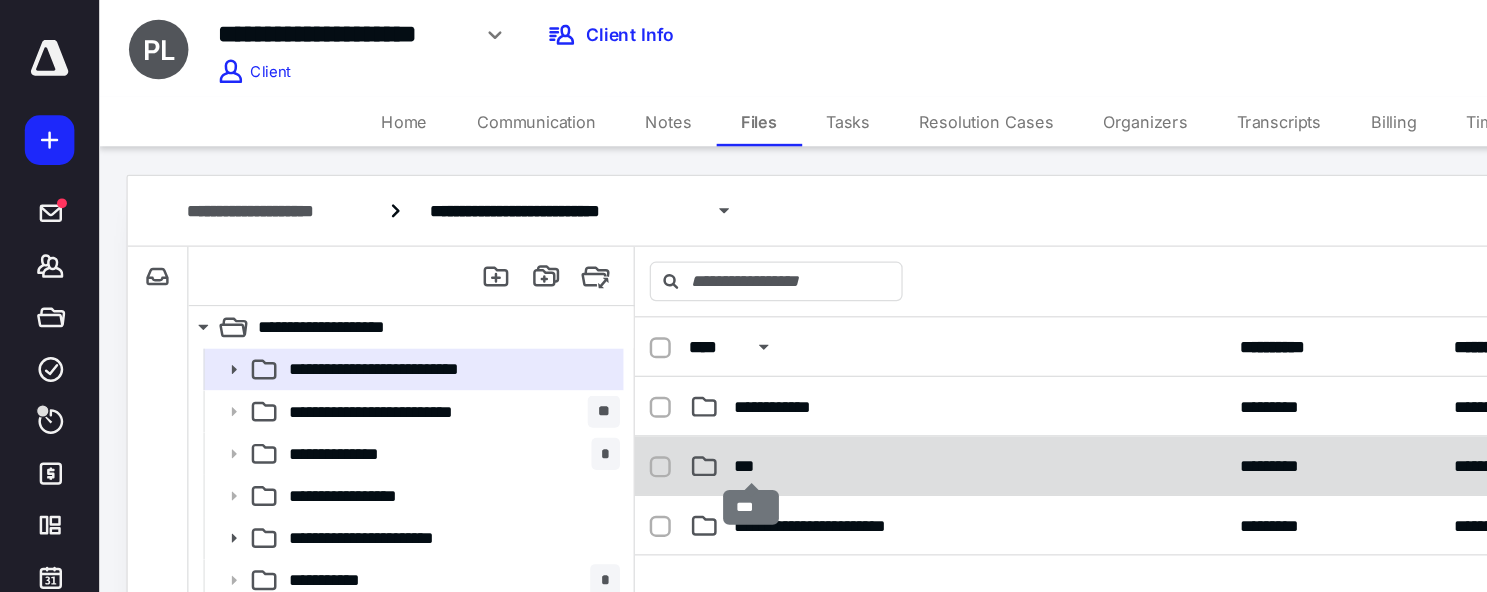 click on "***" at bounding box center (606, 376) 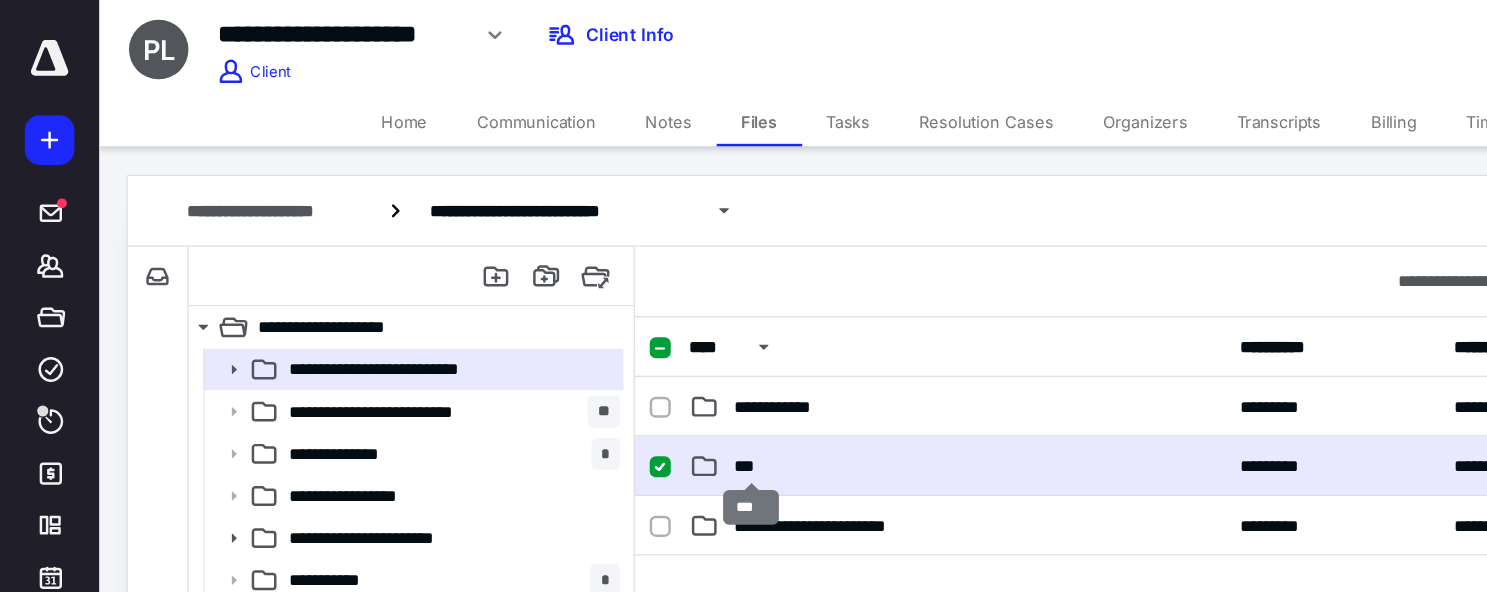 click on "***" at bounding box center (606, 376) 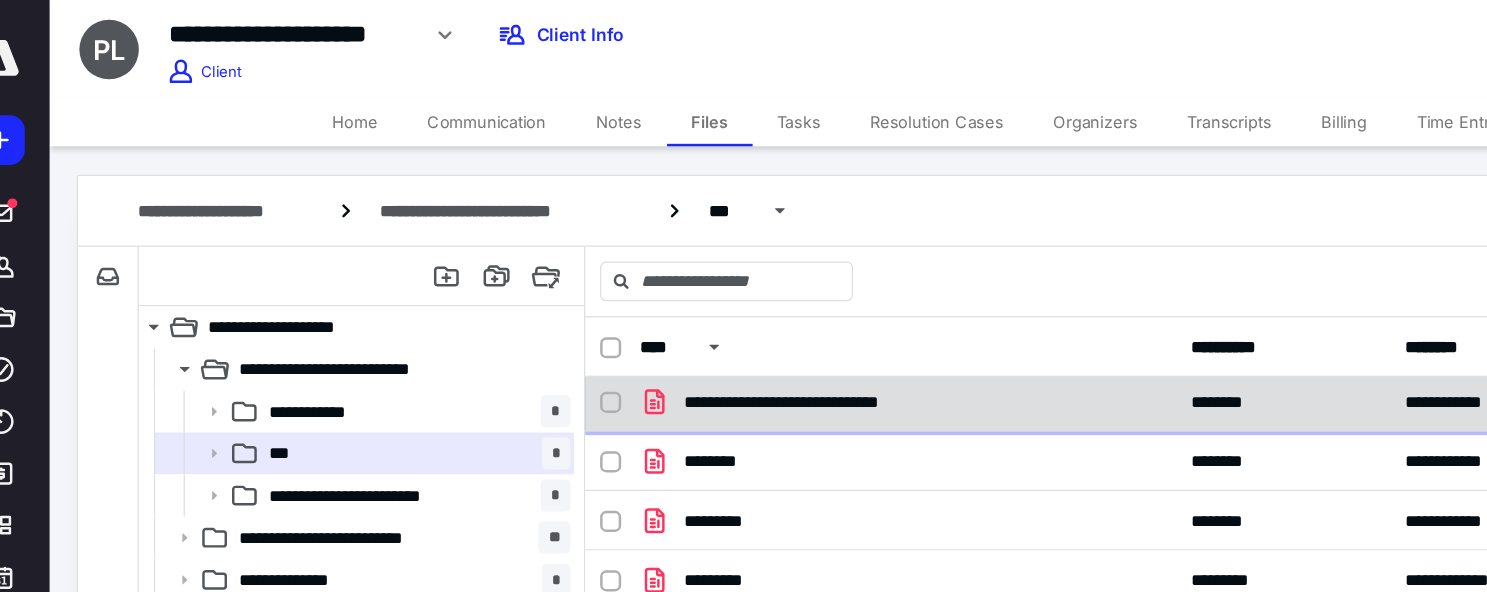 scroll, scrollTop: 0, scrollLeft: 0, axis: both 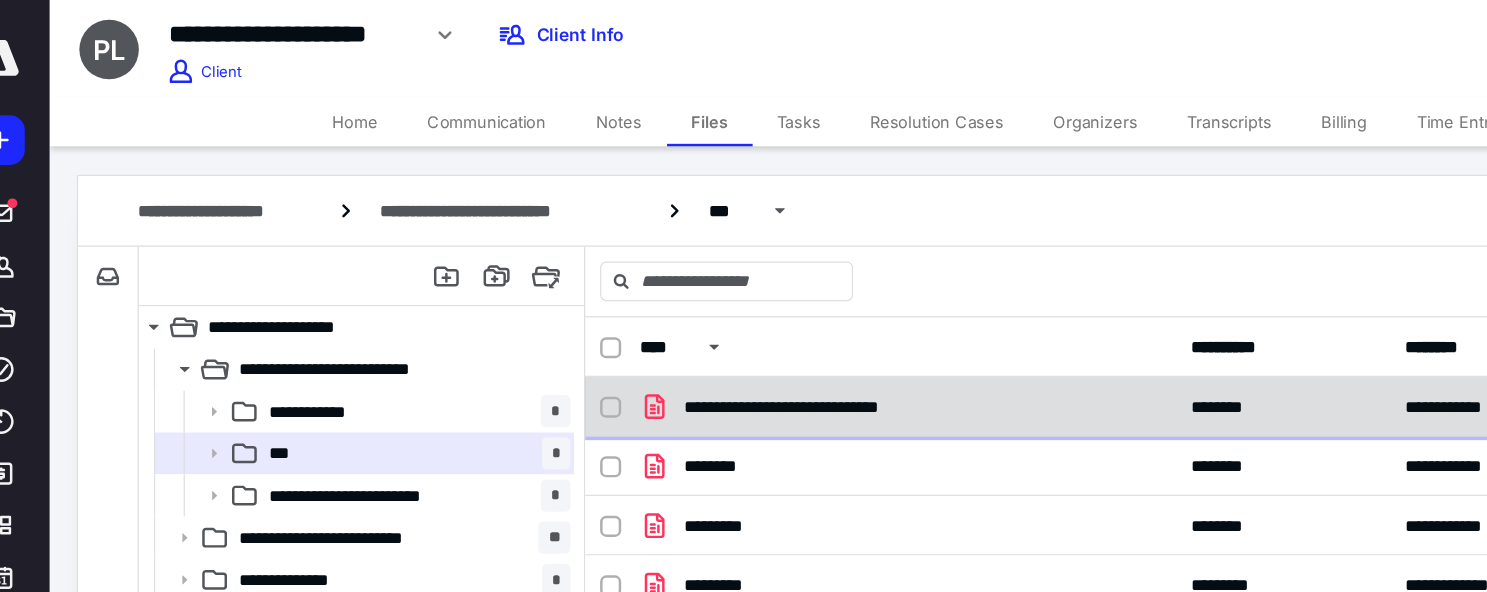 click on "**********" at bounding box center (698, 328) 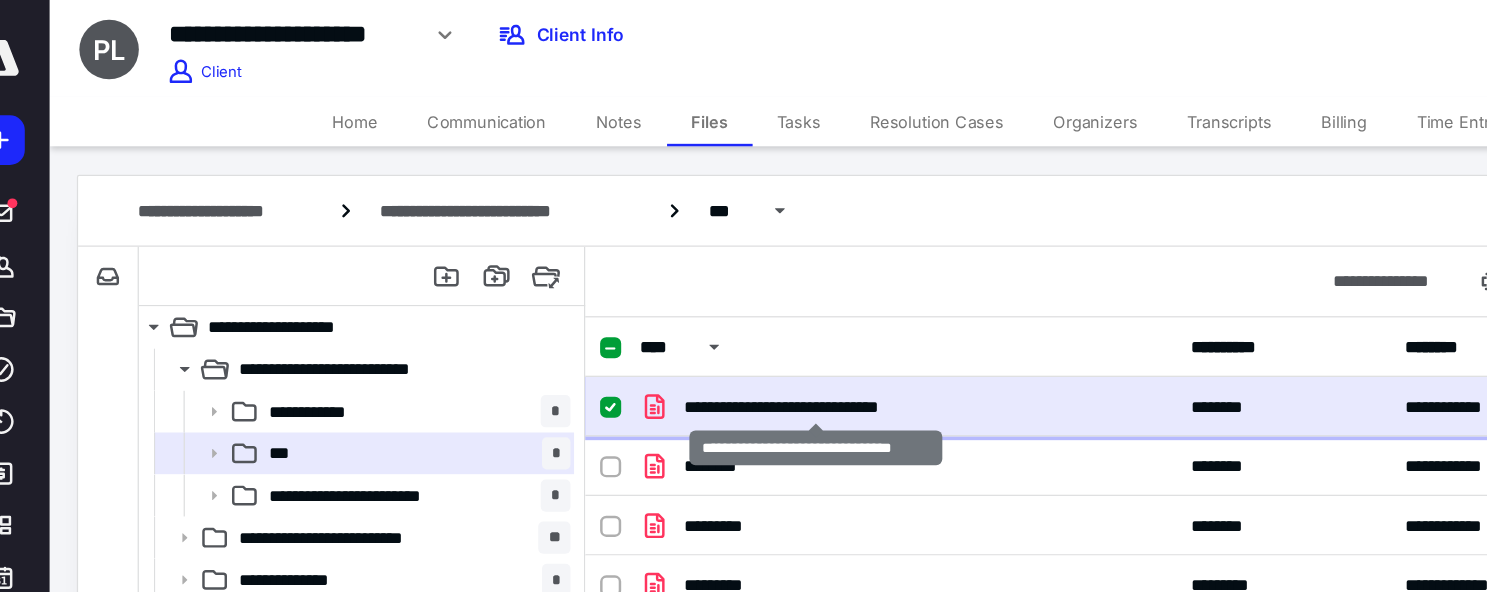 click on "**********" at bounding box center [698, 328] 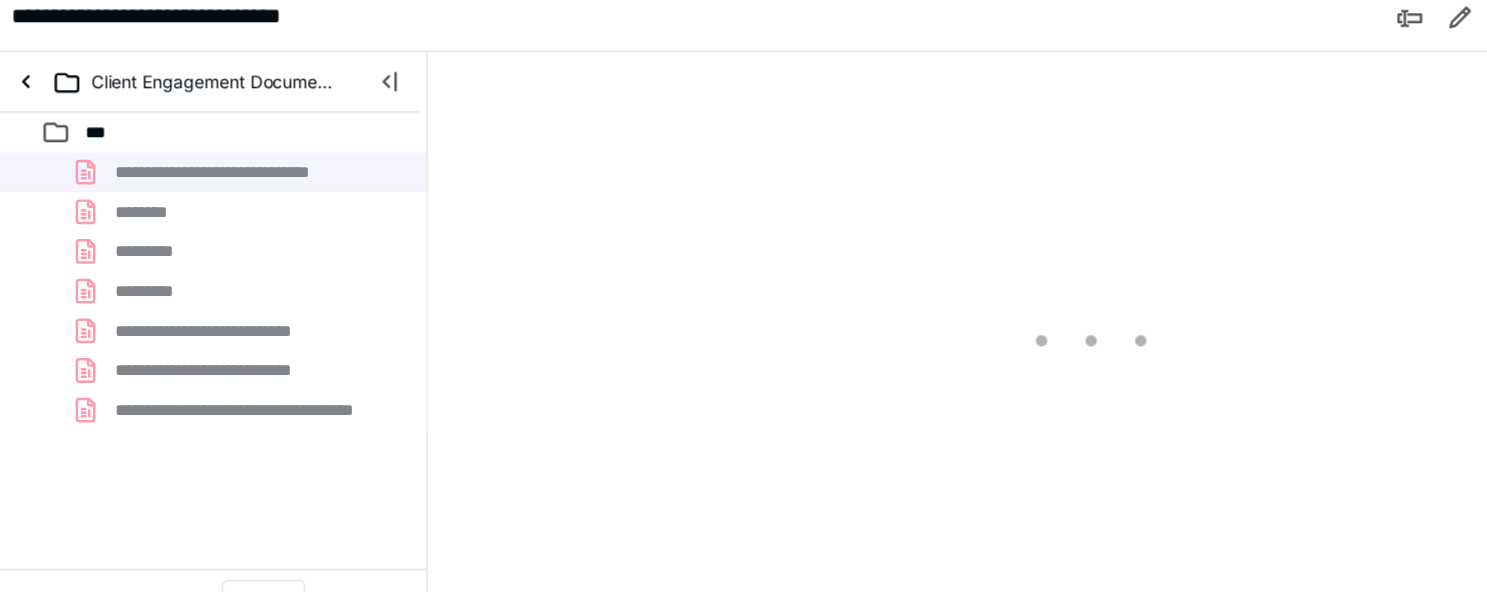 scroll, scrollTop: 0, scrollLeft: 0, axis: both 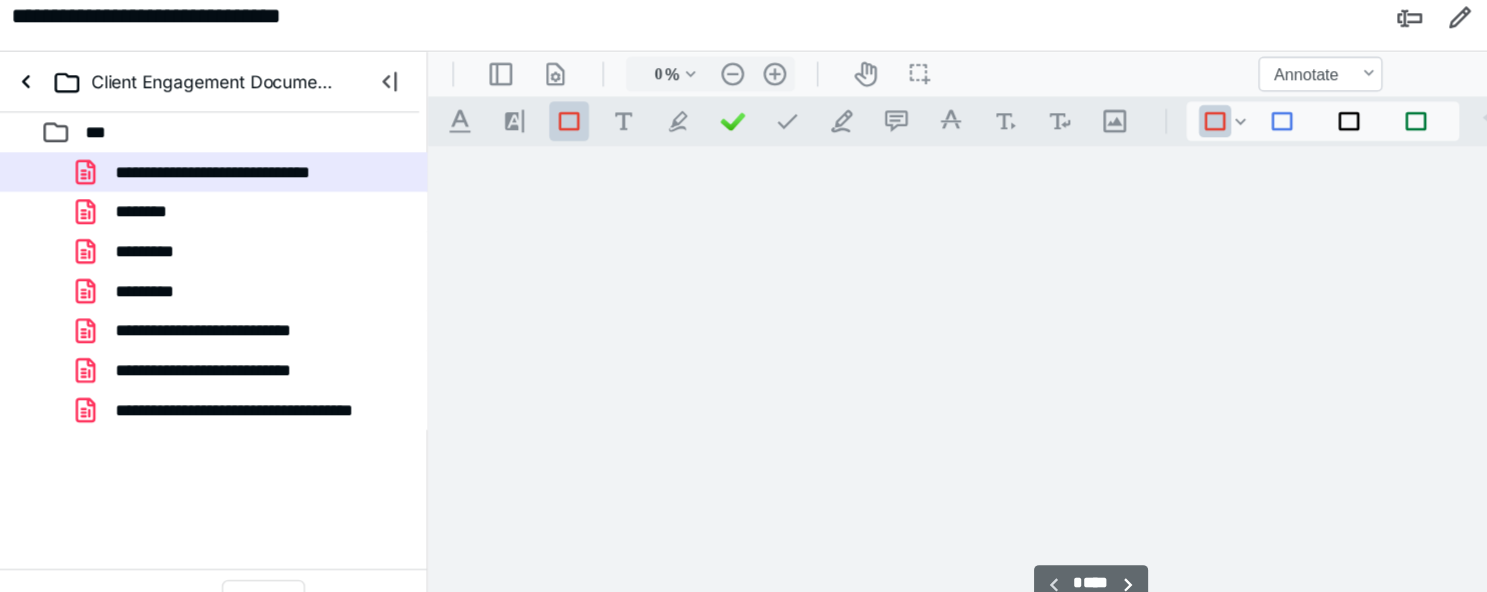 type on "49" 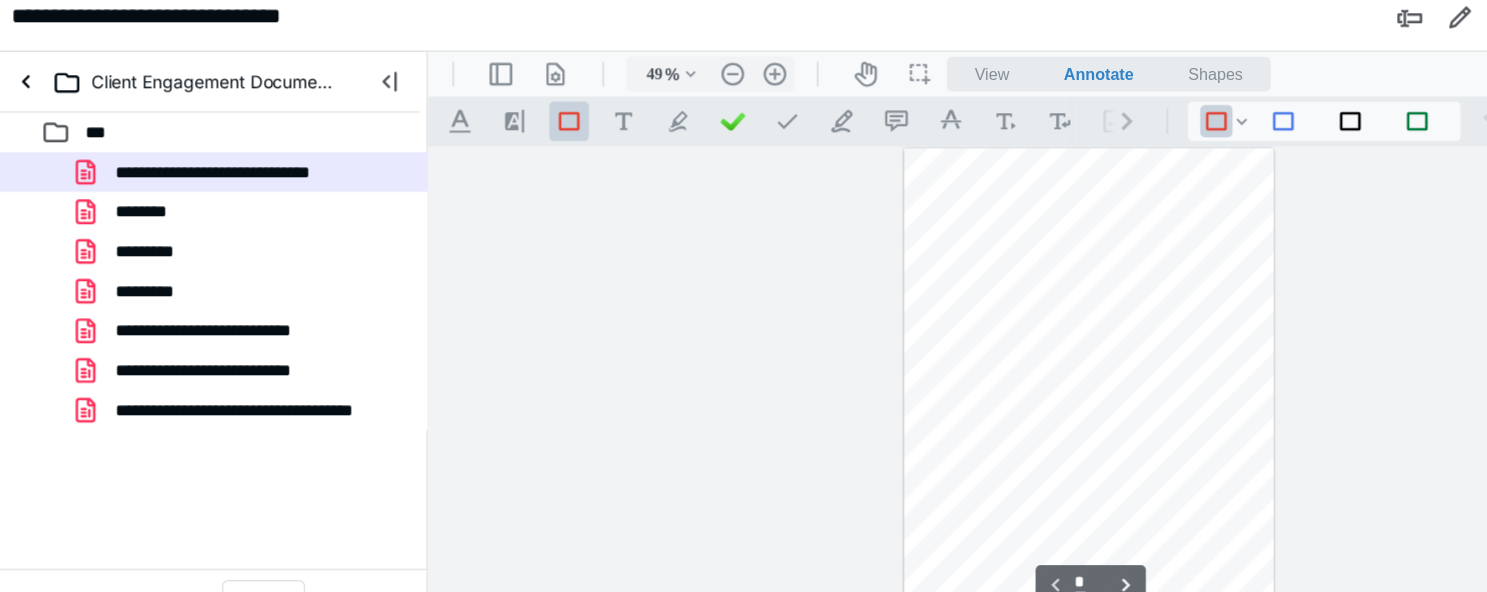 scroll, scrollTop: 78, scrollLeft: 0, axis: vertical 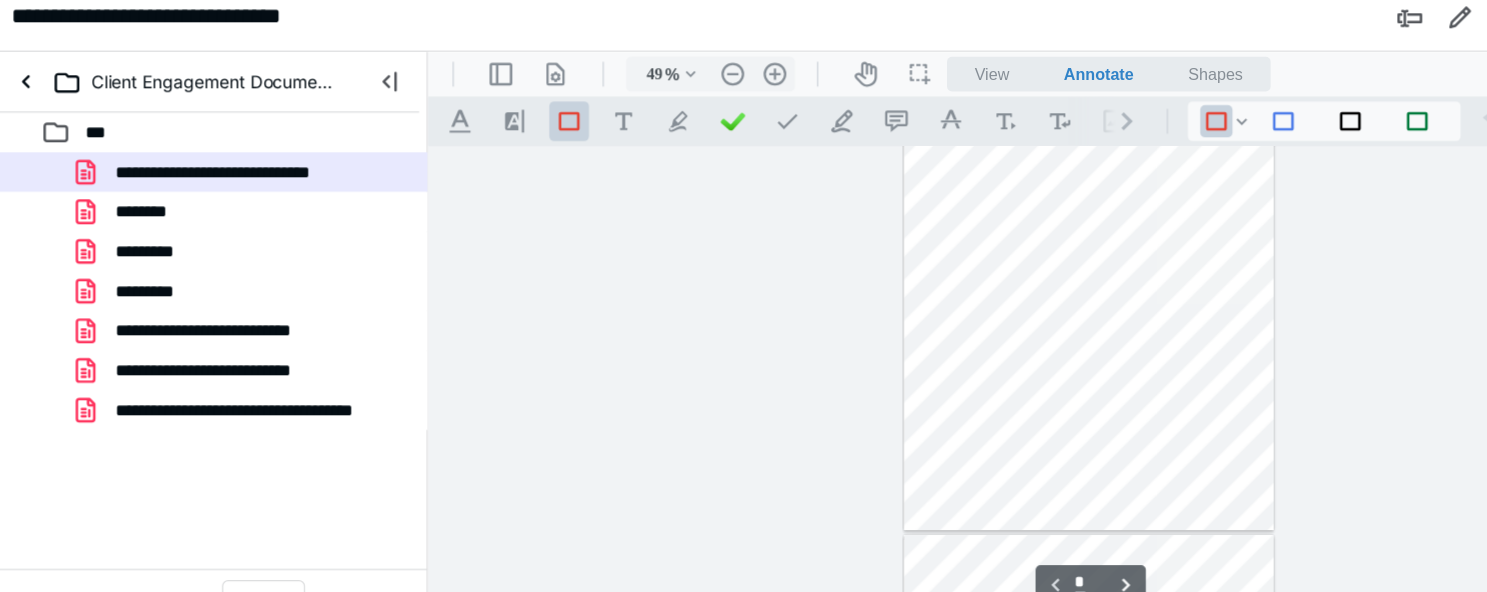 click at bounding box center [960, 244] 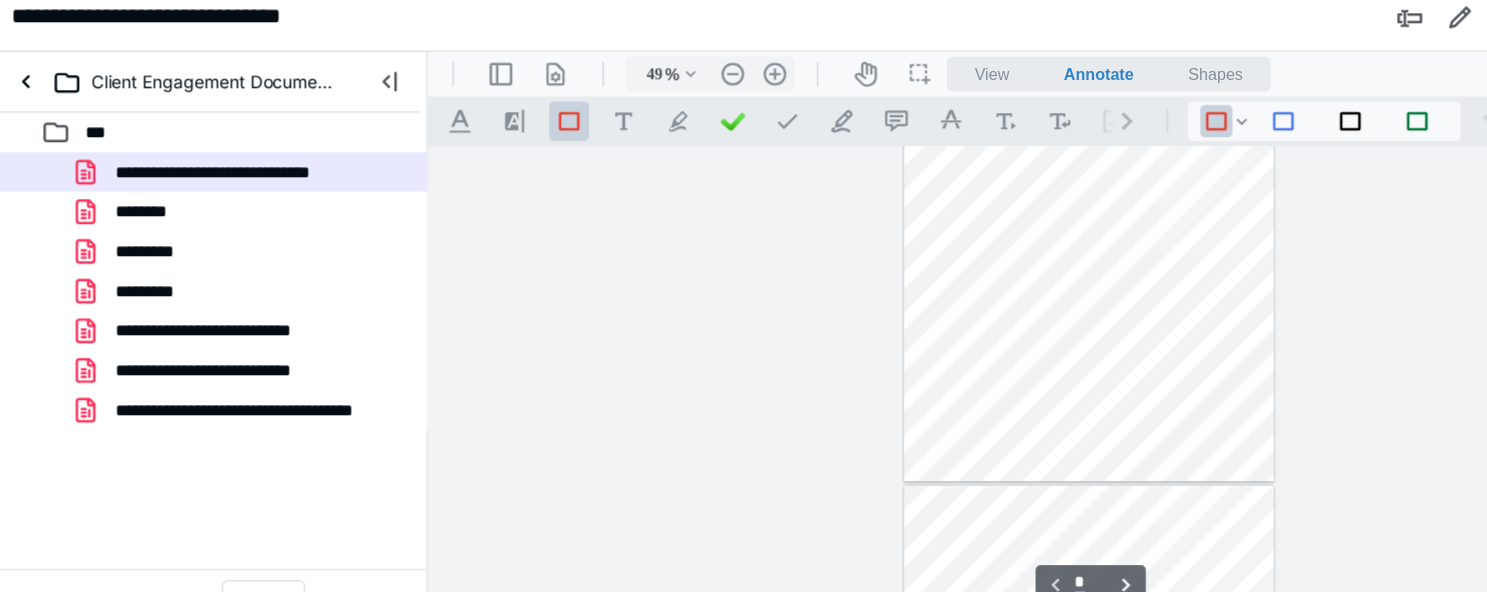type on "*" 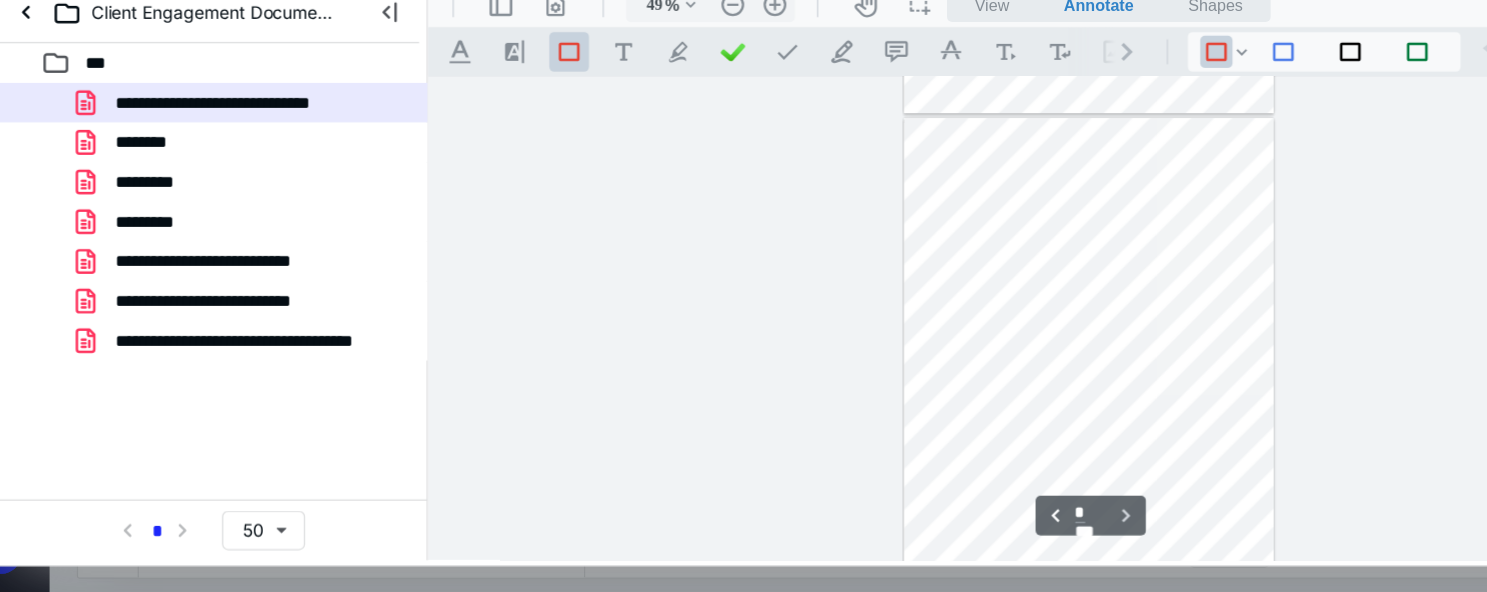 scroll, scrollTop: 389, scrollLeft: 0, axis: vertical 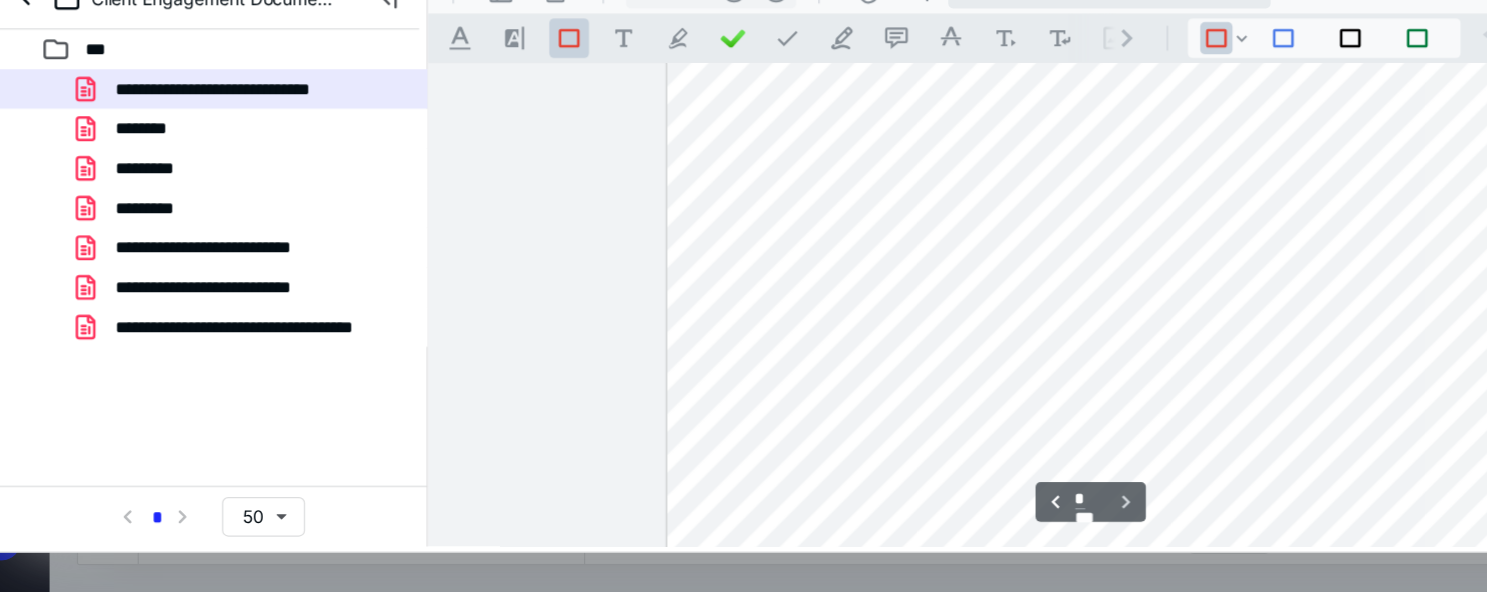 type on "137" 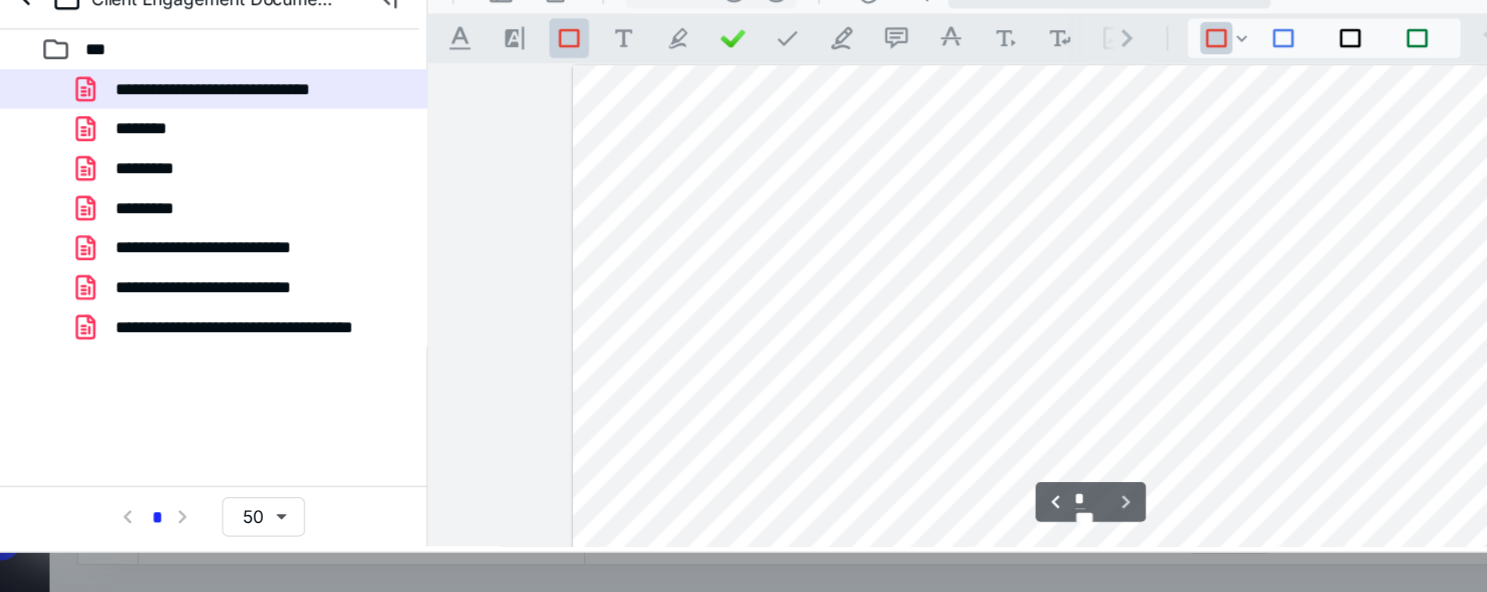 scroll, scrollTop: 1368, scrollLeft: 0, axis: vertical 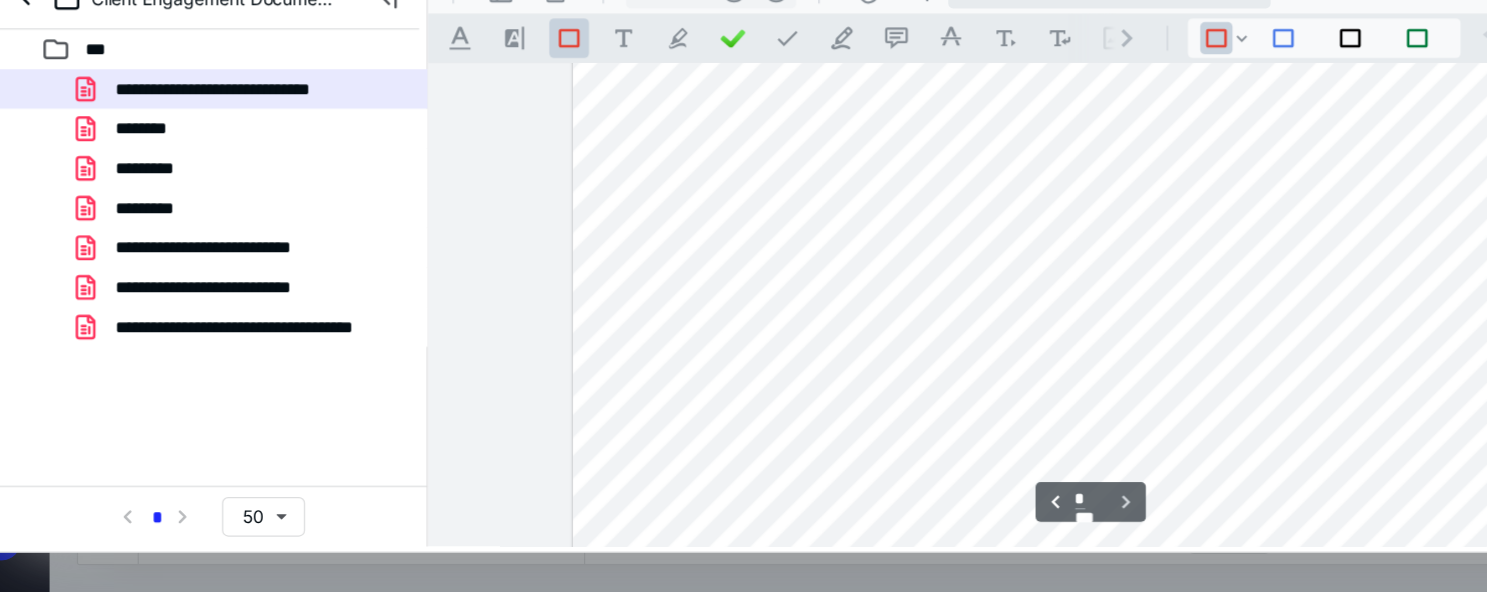 click at bounding box center [960, 305] 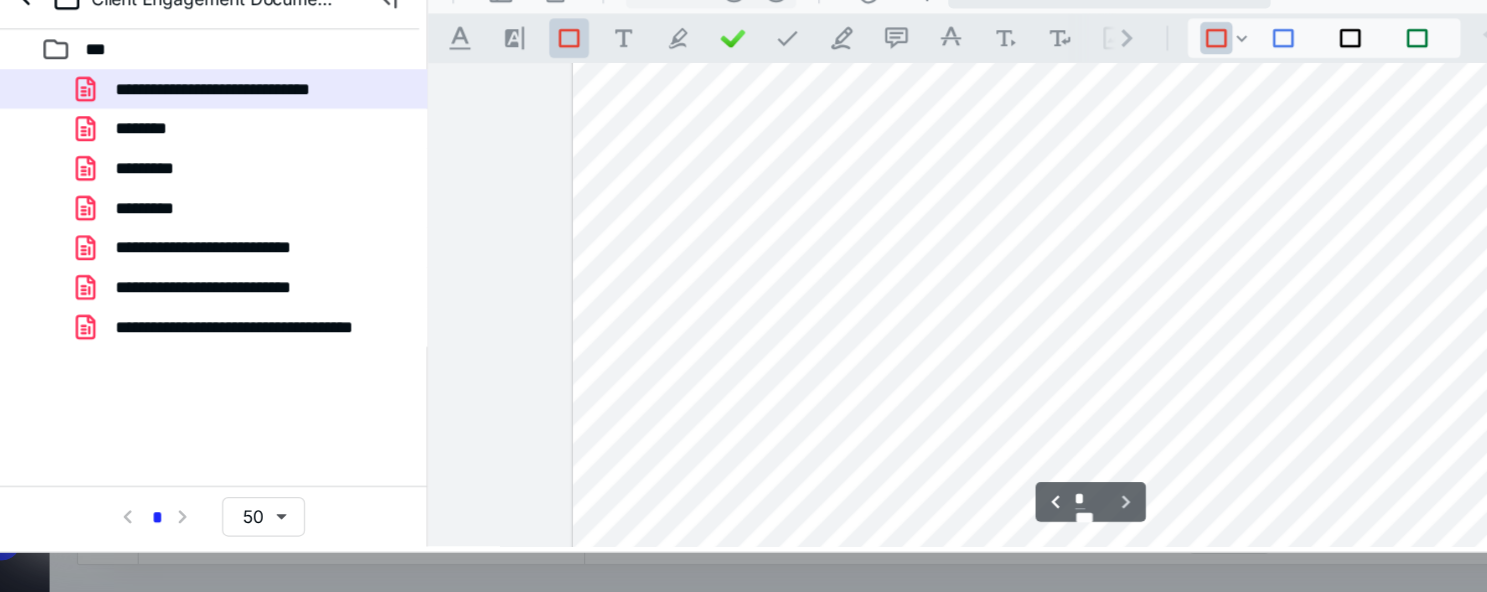 scroll, scrollTop: 1248, scrollLeft: 0, axis: vertical 